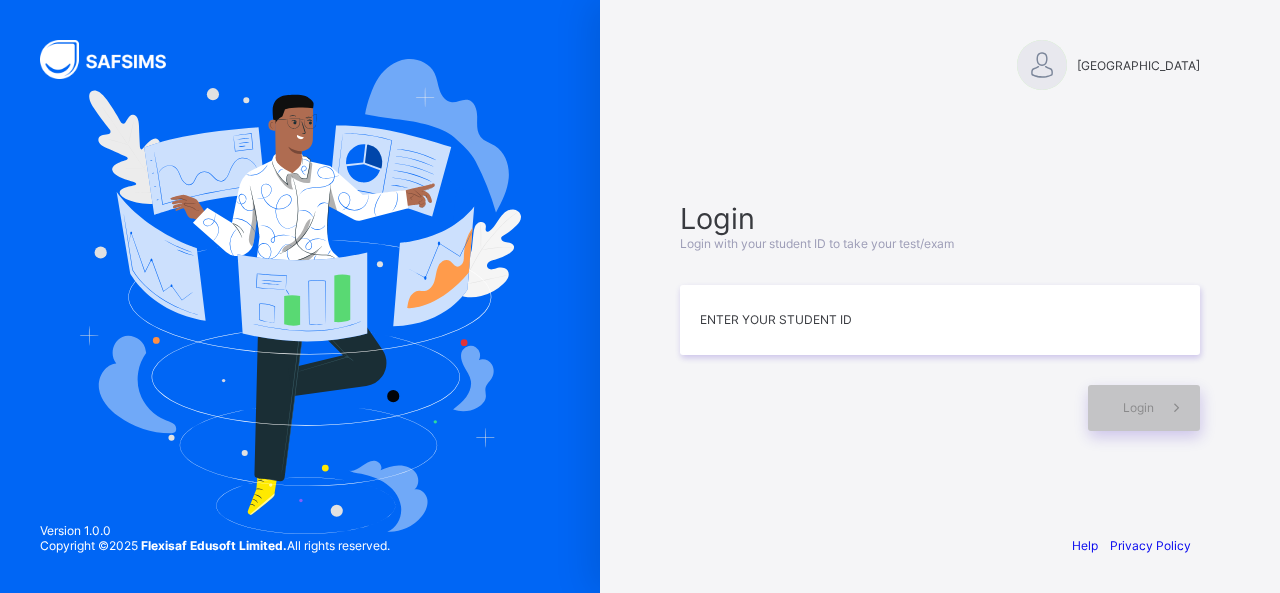scroll, scrollTop: 0, scrollLeft: 0, axis: both 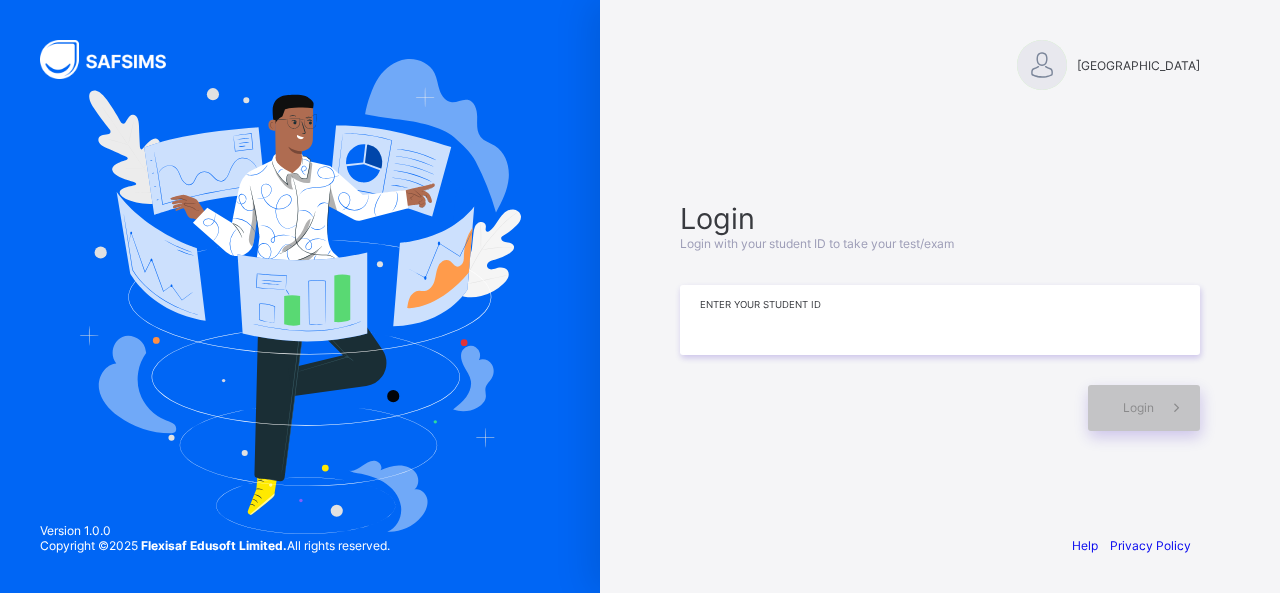 click at bounding box center (940, 320) 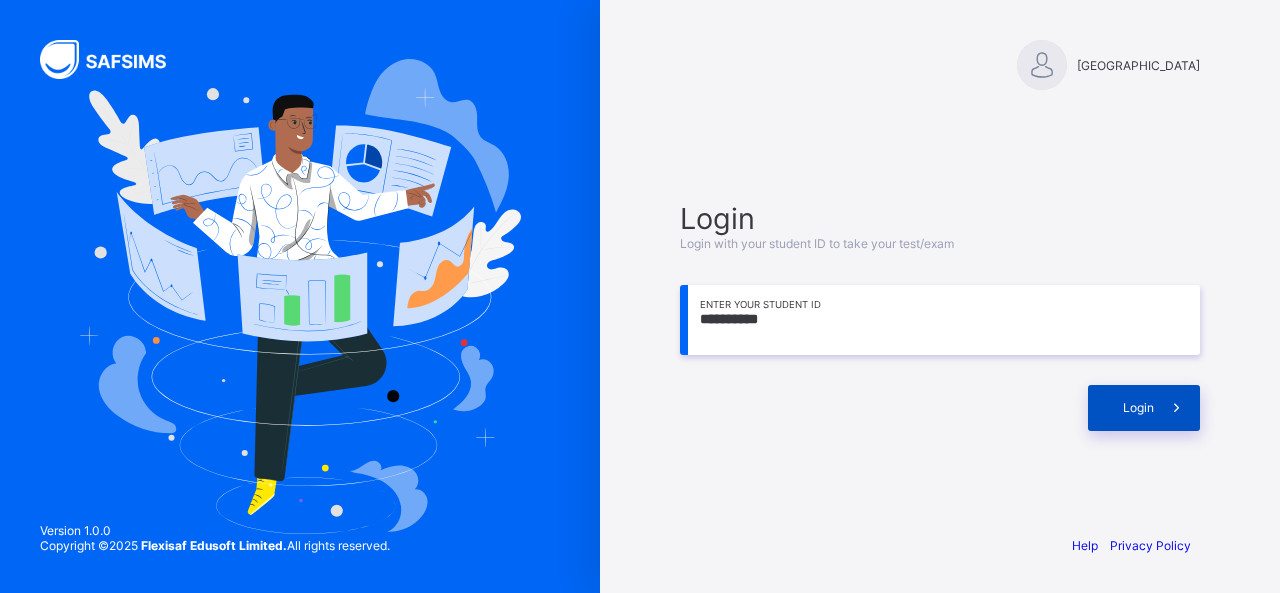 click on "Login" at bounding box center [1144, 408] 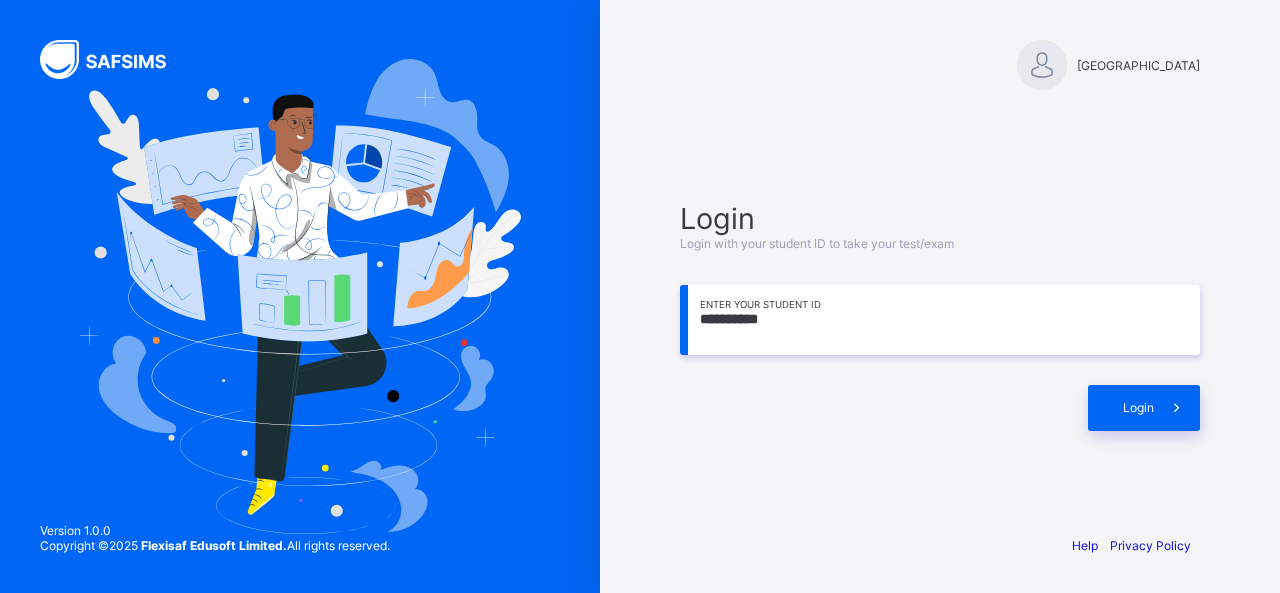click on "**********" at bounding box center (940, 320) 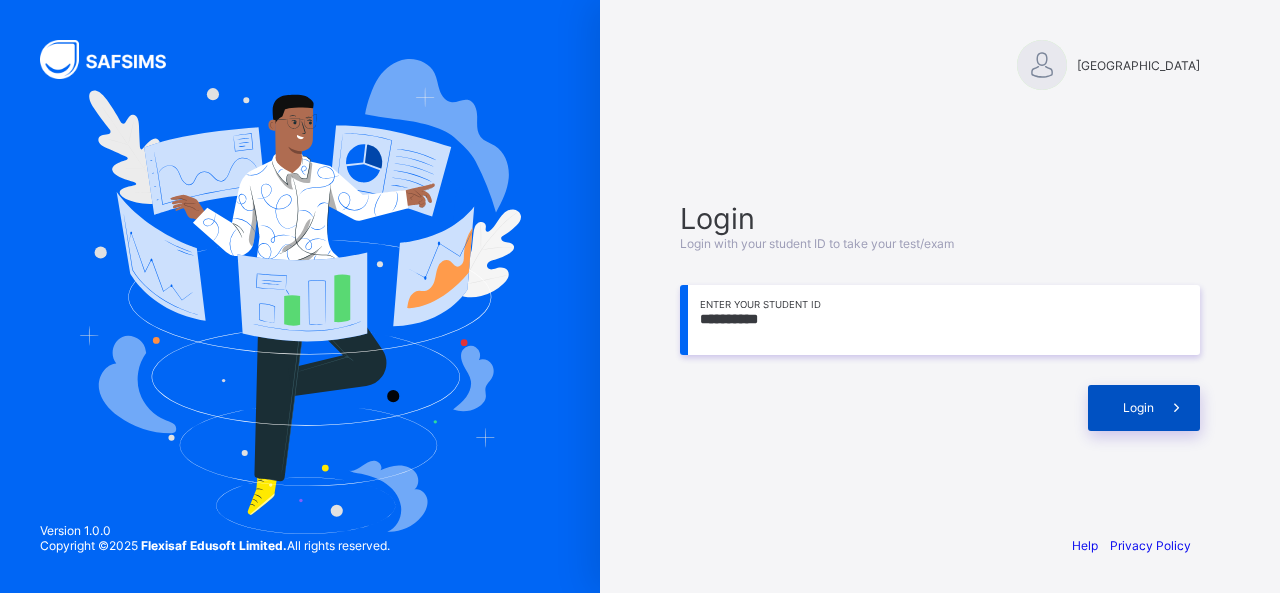 click on "Login" at bounding box center [1144, 408] 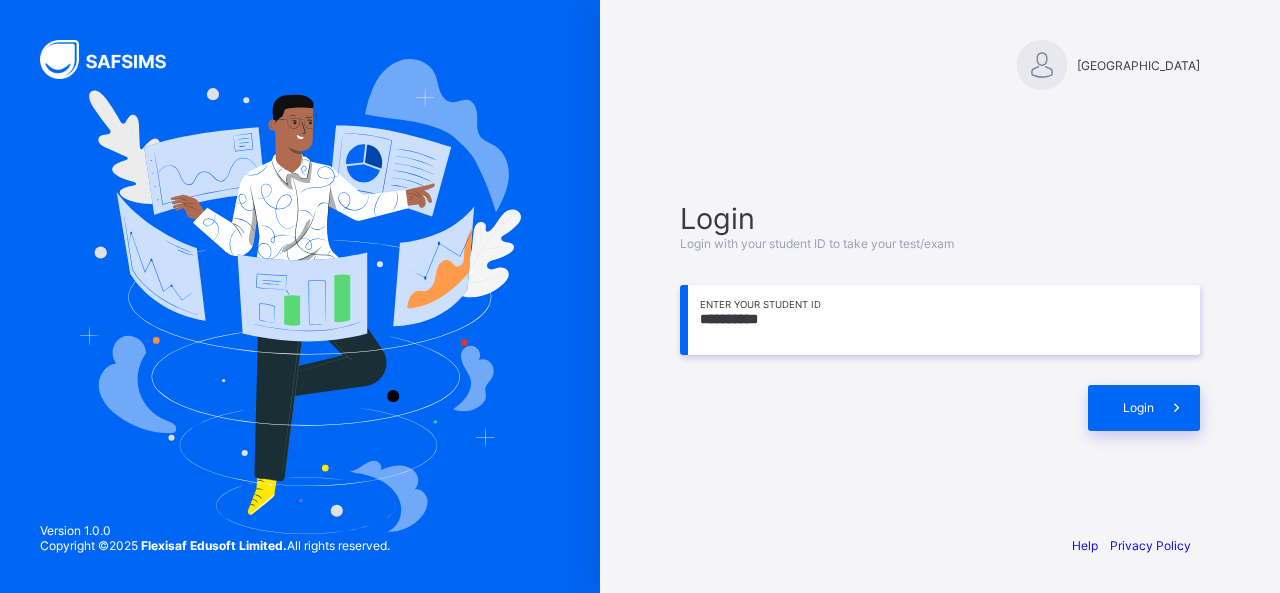 click on "**********" at bounding box center (940, 315) 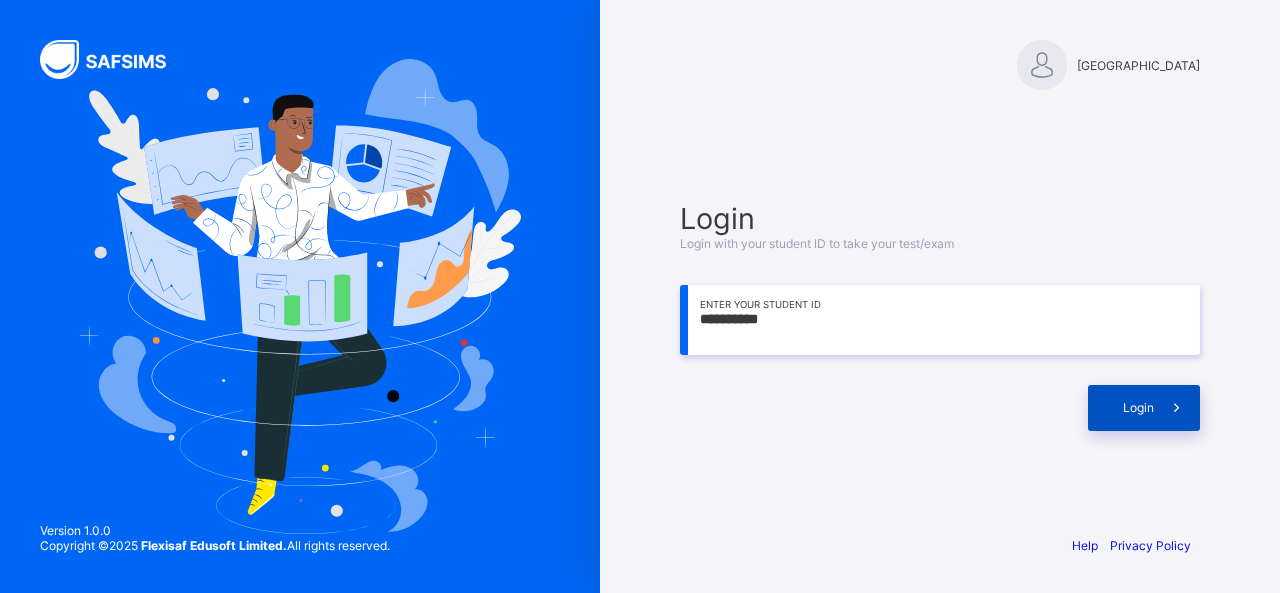 click on "Login" at bounding box center [1144, 408] 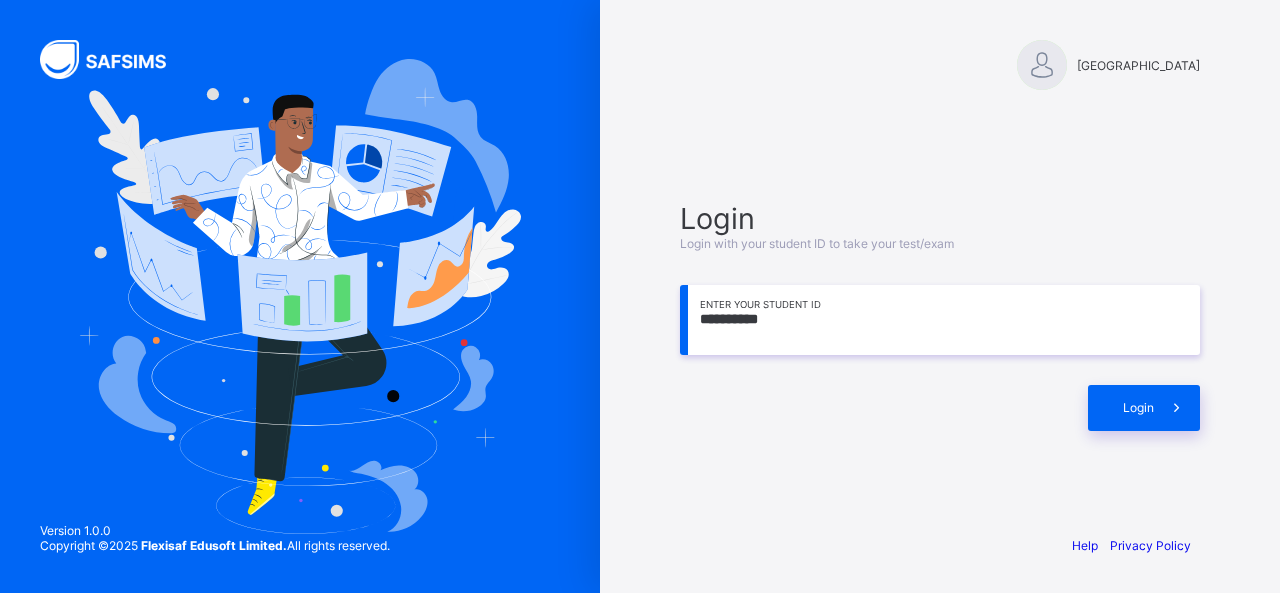 click on "**********" at bounding box center (940, 320) 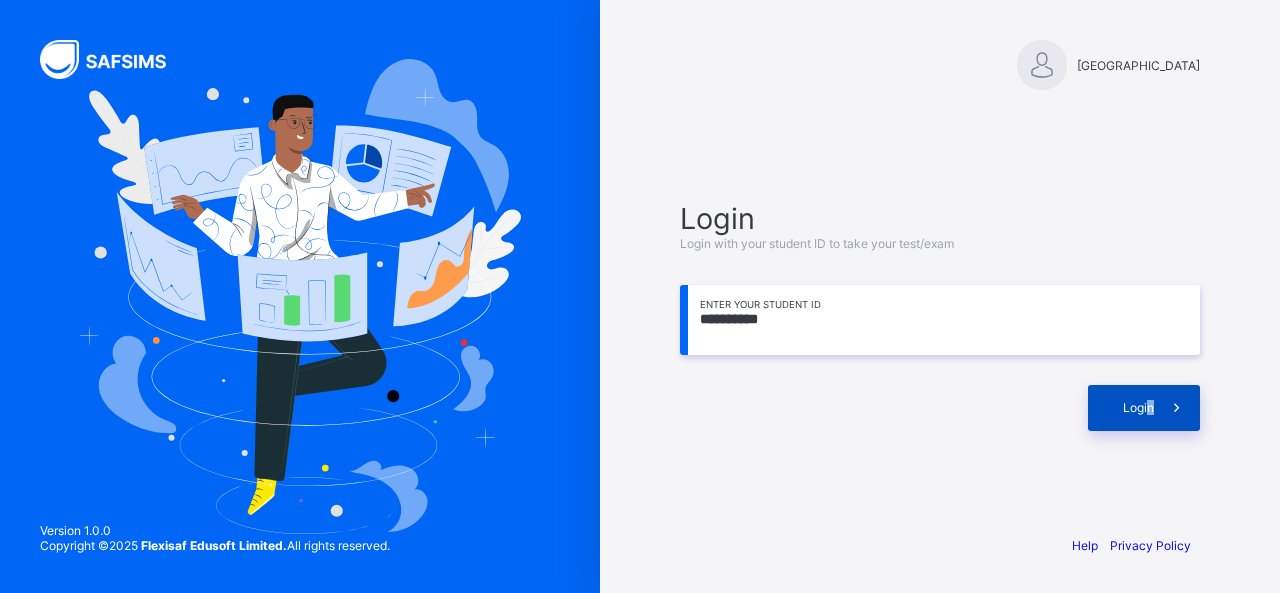 click on "Login" at bounding box center [1144, 408] 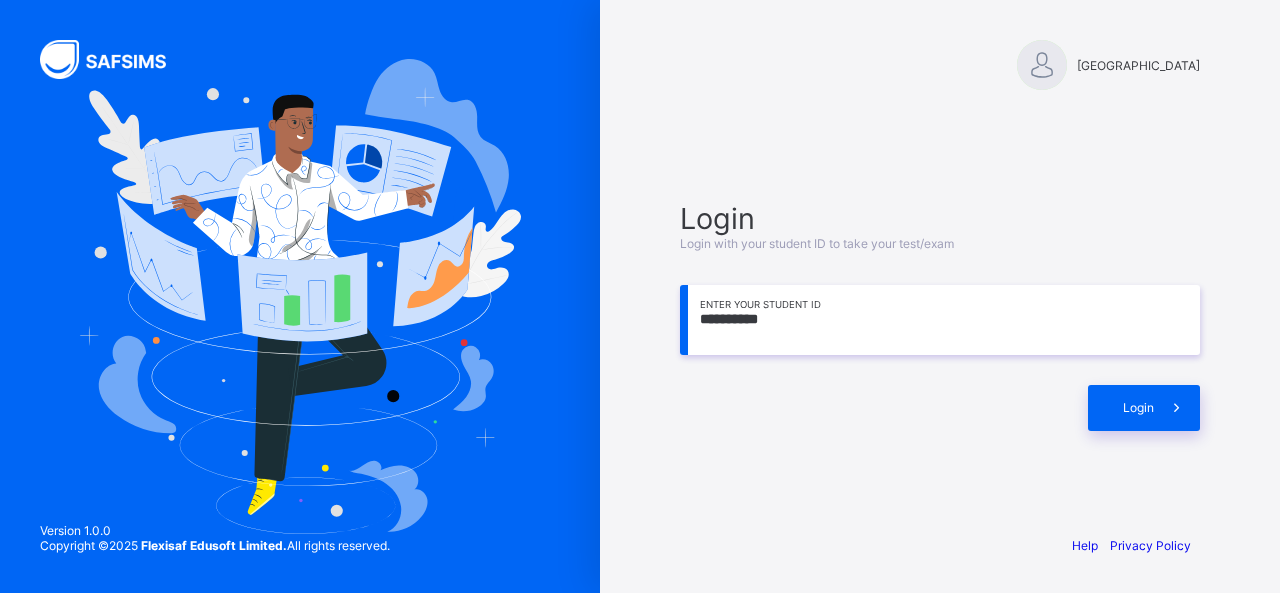 click on "**********" at bounding box center (940, 320) 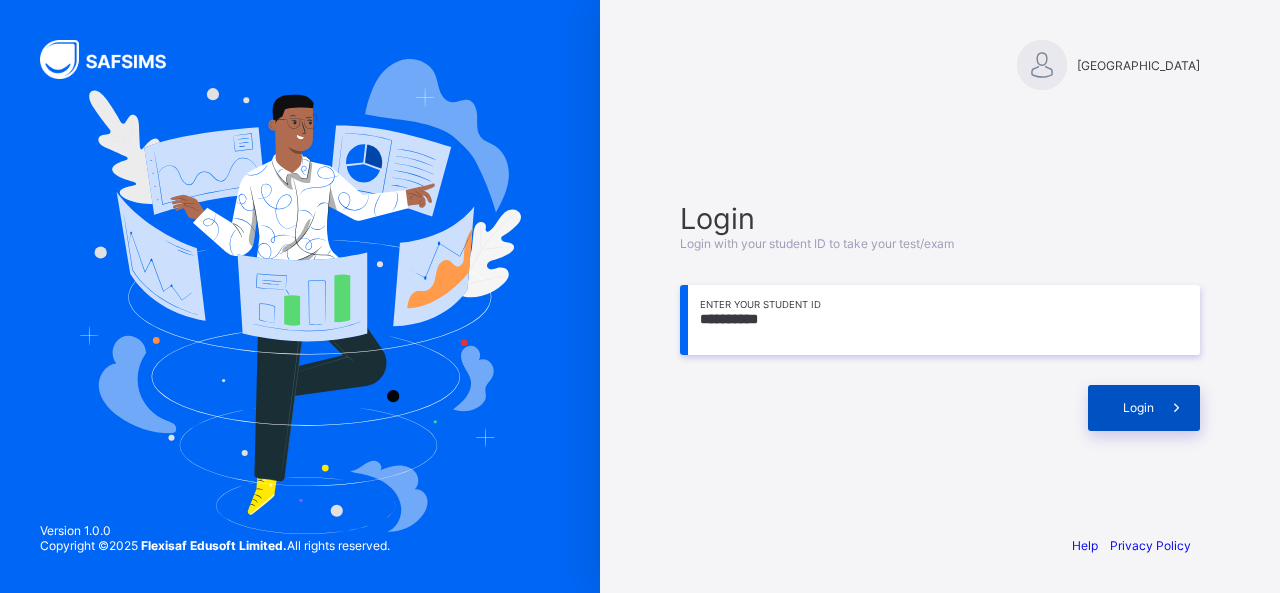 click on "Login" at bounding box center [1144, 408] 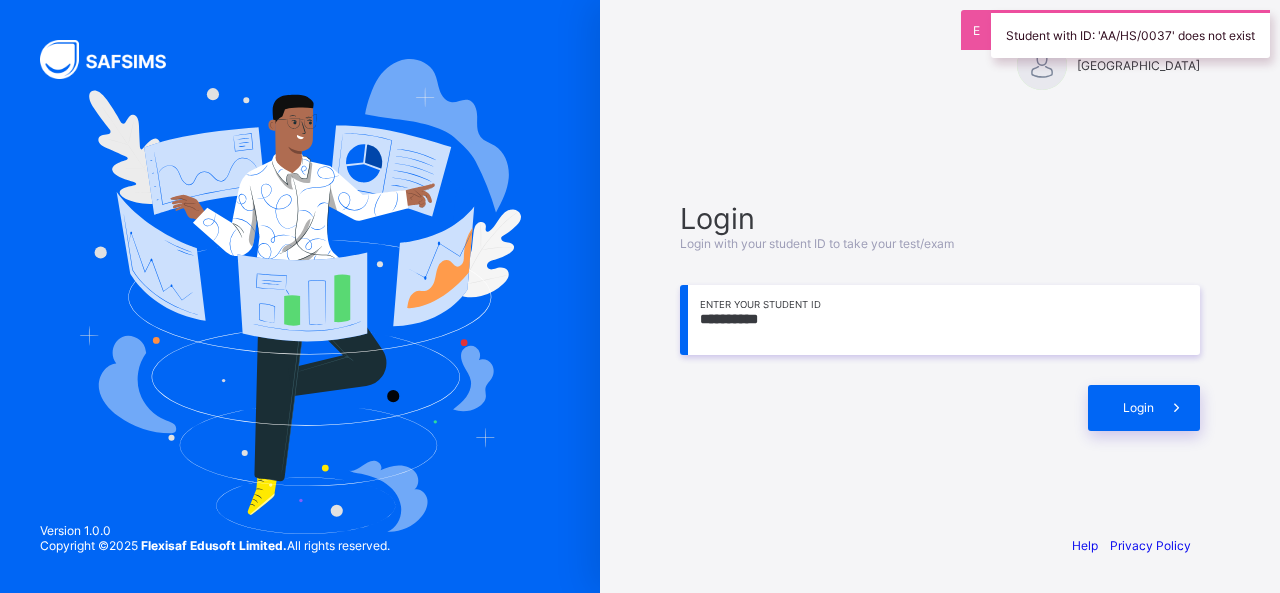 click on "**********" at bounding box center [940, 320] 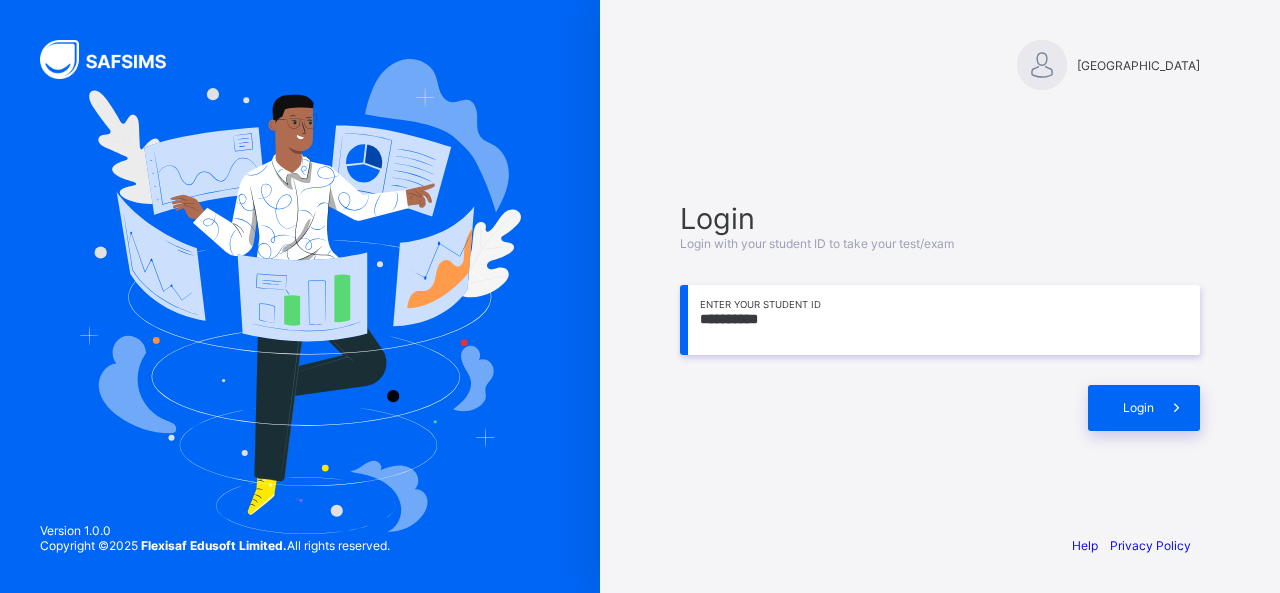 click on "**********" at bounding box center [940, 320] 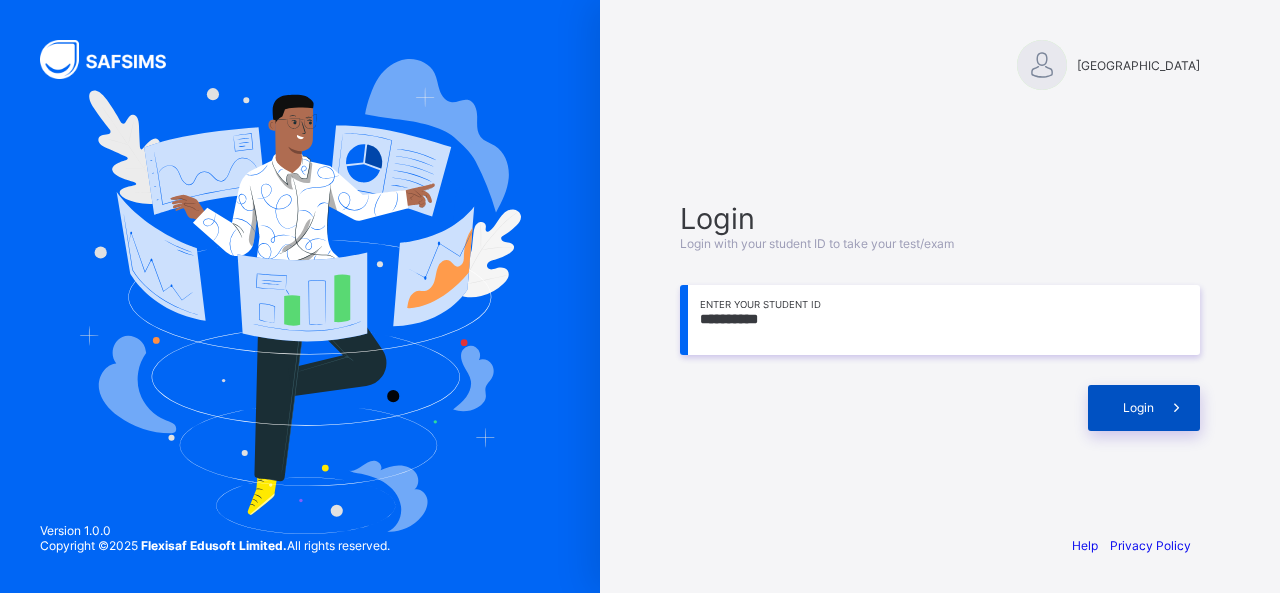 type on "**********" 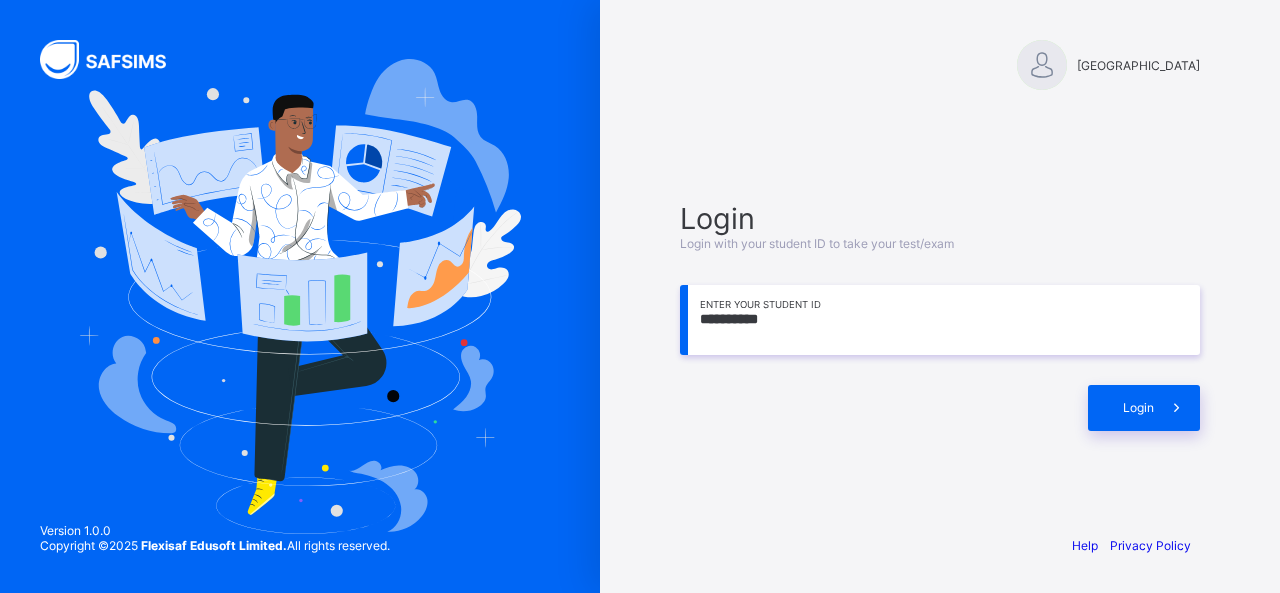 click on "**********" at bounding box center (940, 320) 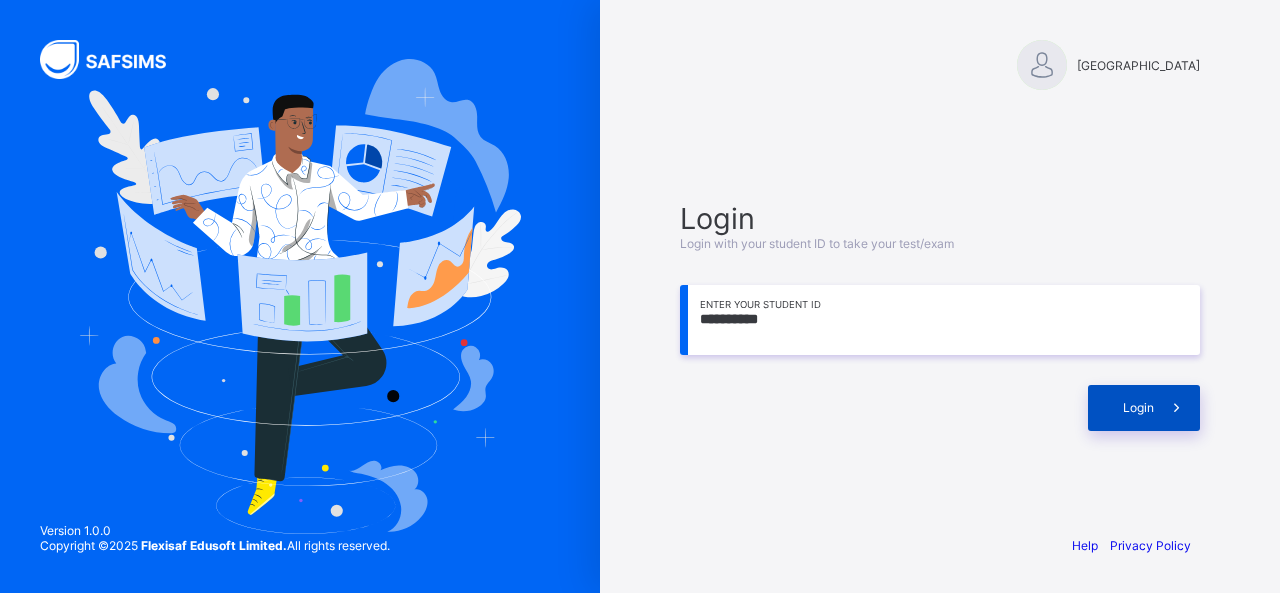 click on "Login" at bounding box center [1144, 408] 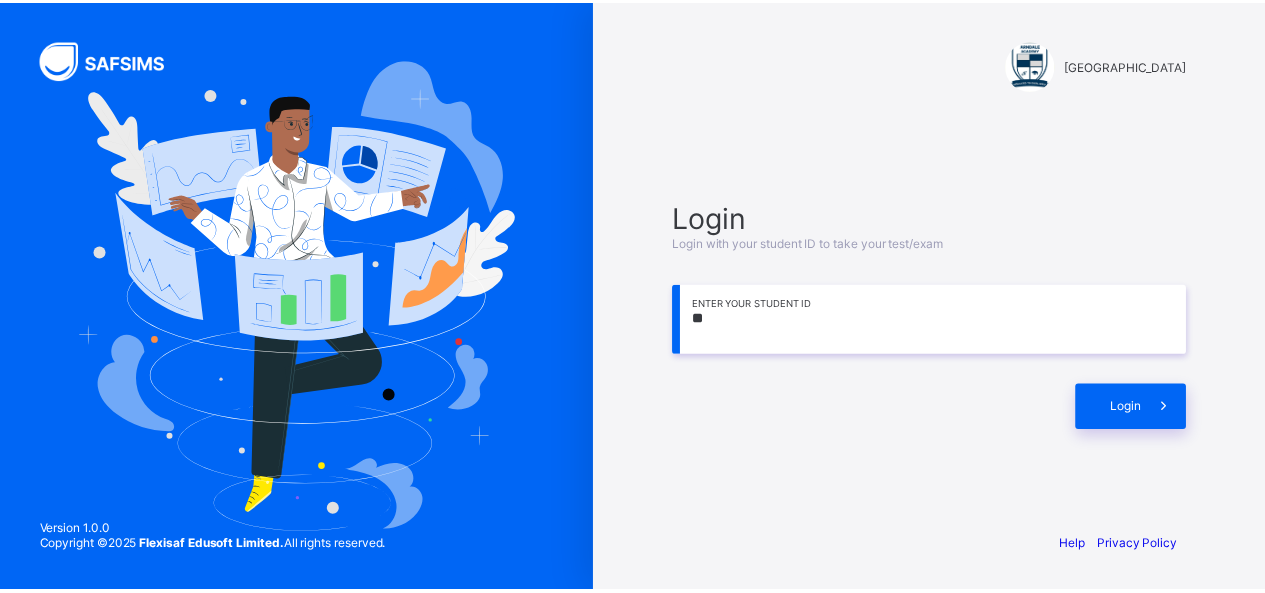 scroll, scrollTop: 0, scrollLeft: 0, axis: both 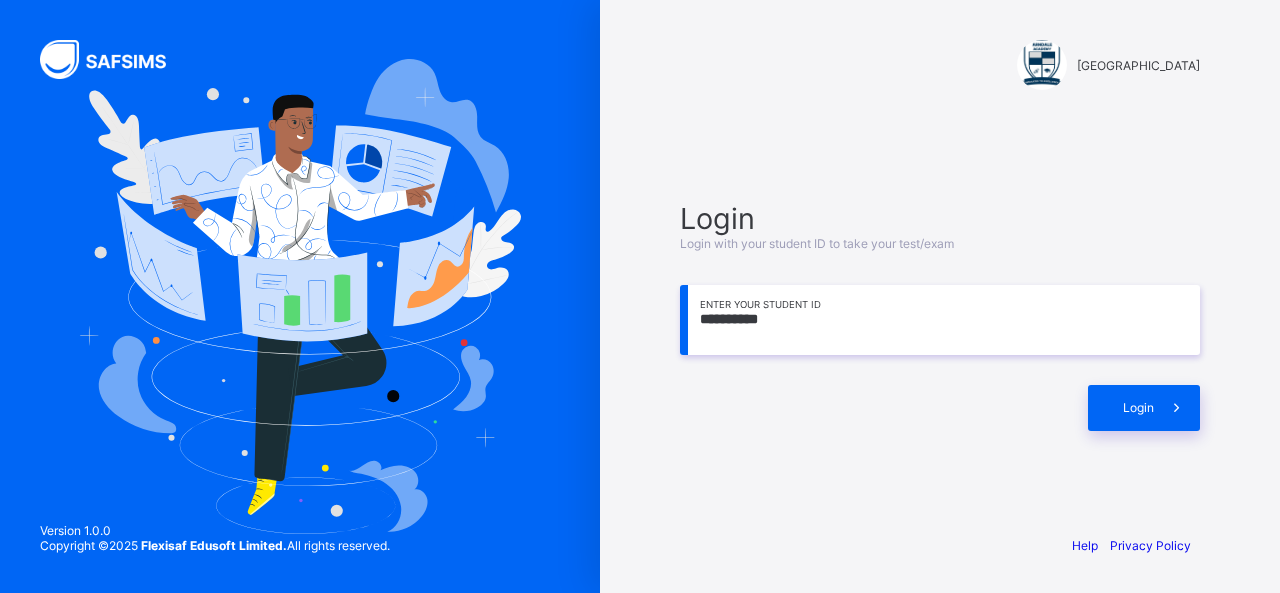 type on "**********" 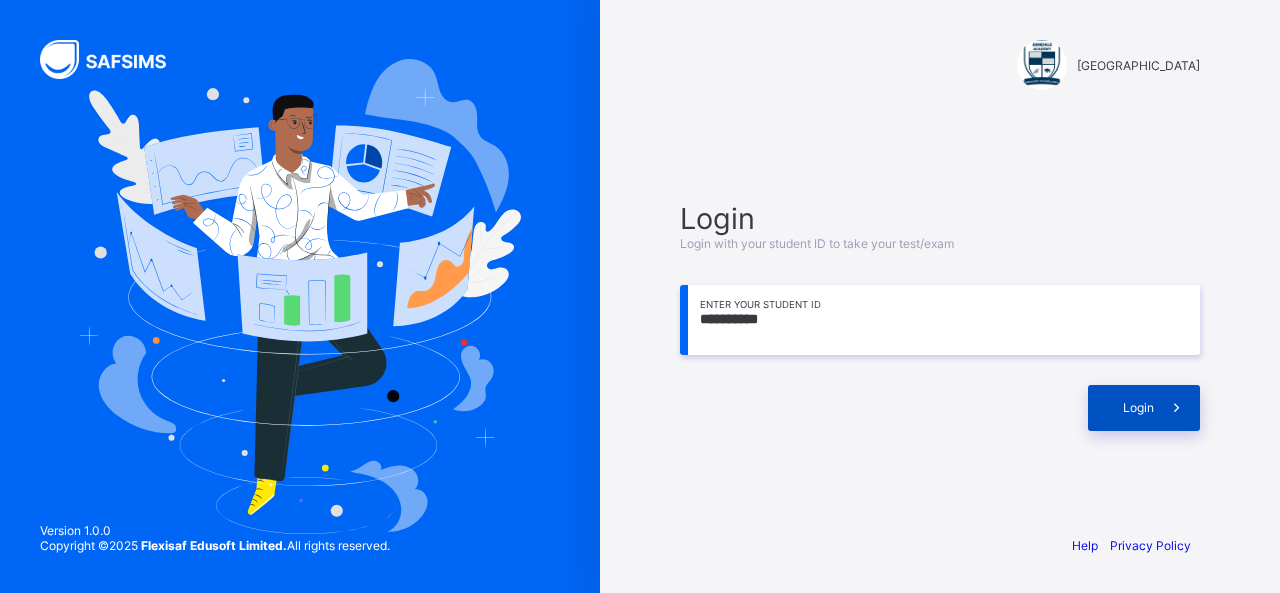 click on "Login" at bounding box center (1144, 408) 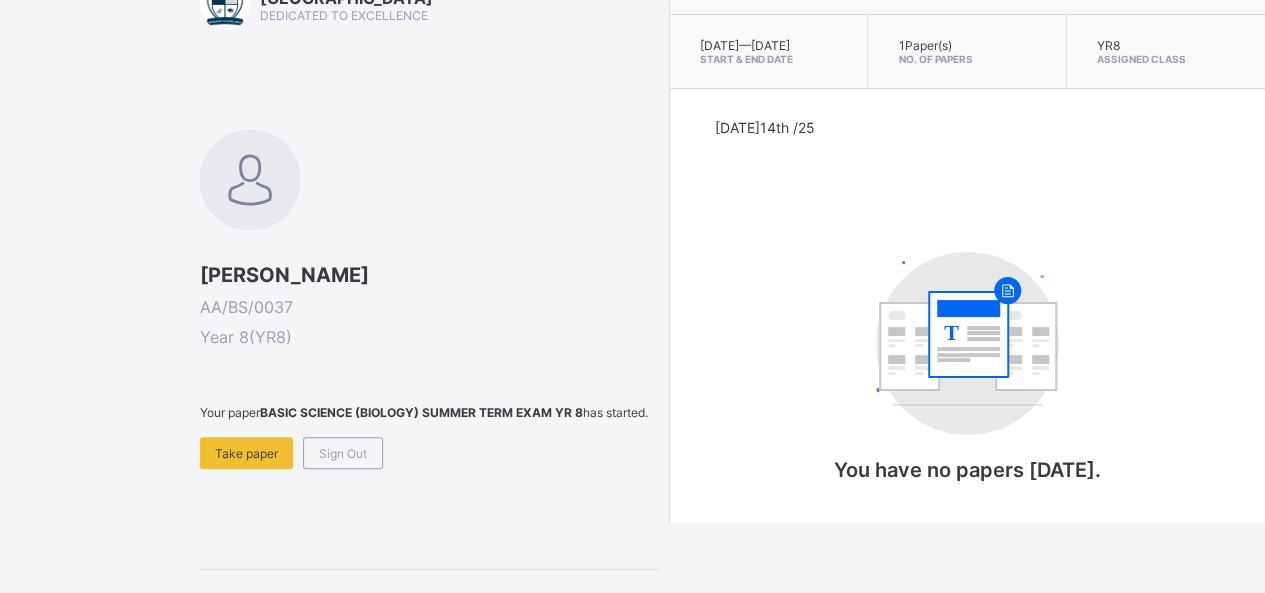 scroll, scrollTop: 100, scrollLeft: 0, axis: vertical 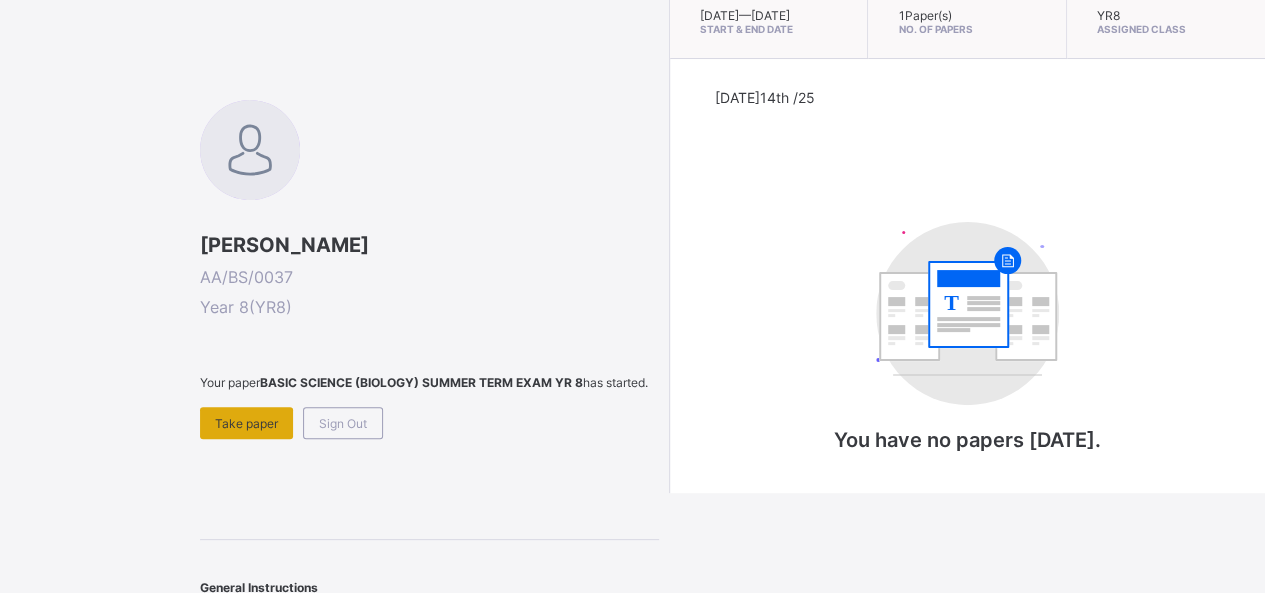 click on "Take paper" at bounding box center (246, 423) 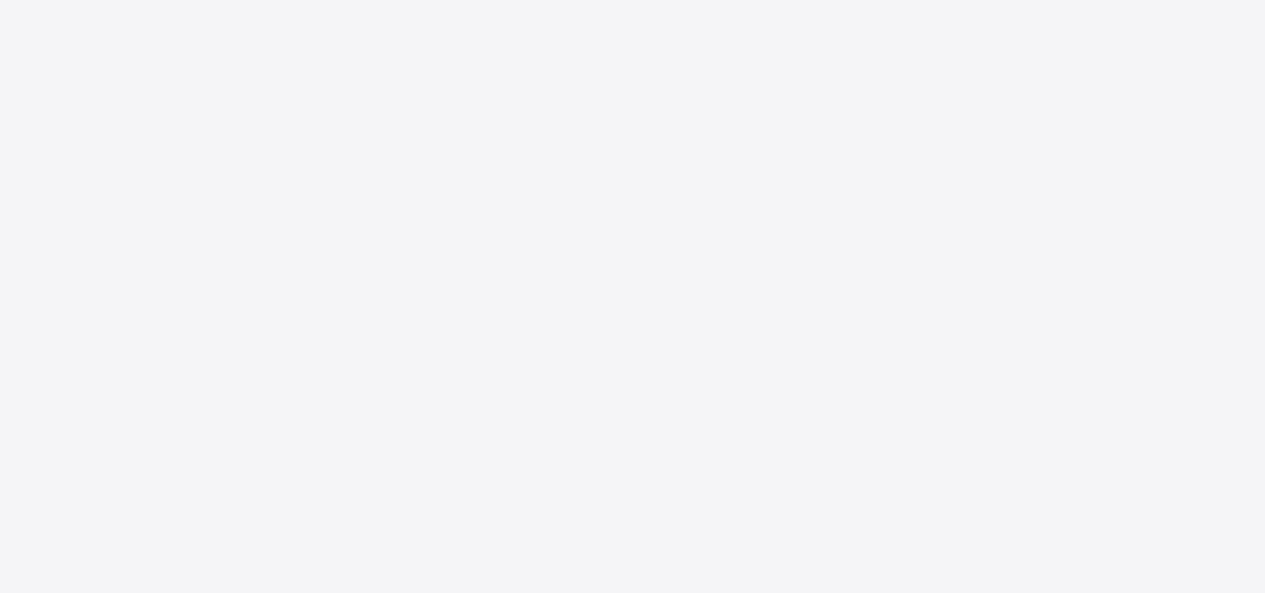 scroll, scrollTop: 0, scrollLeft: 0, axis: both 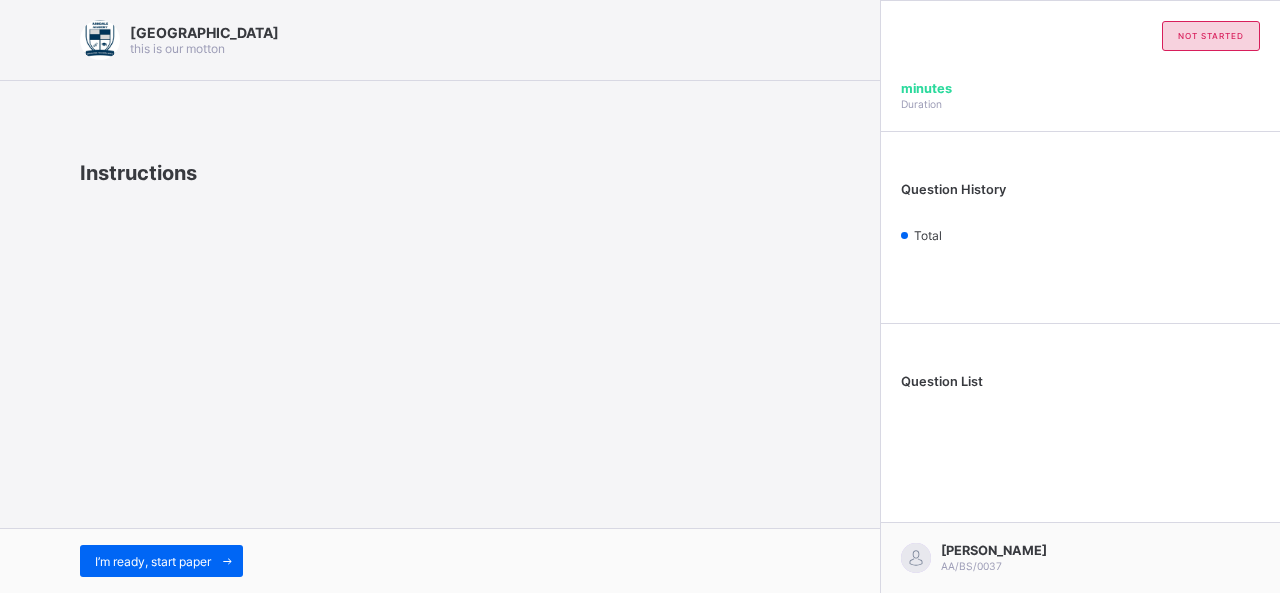 click on "I’m ready, start paper" at bounding box center (161, 561) 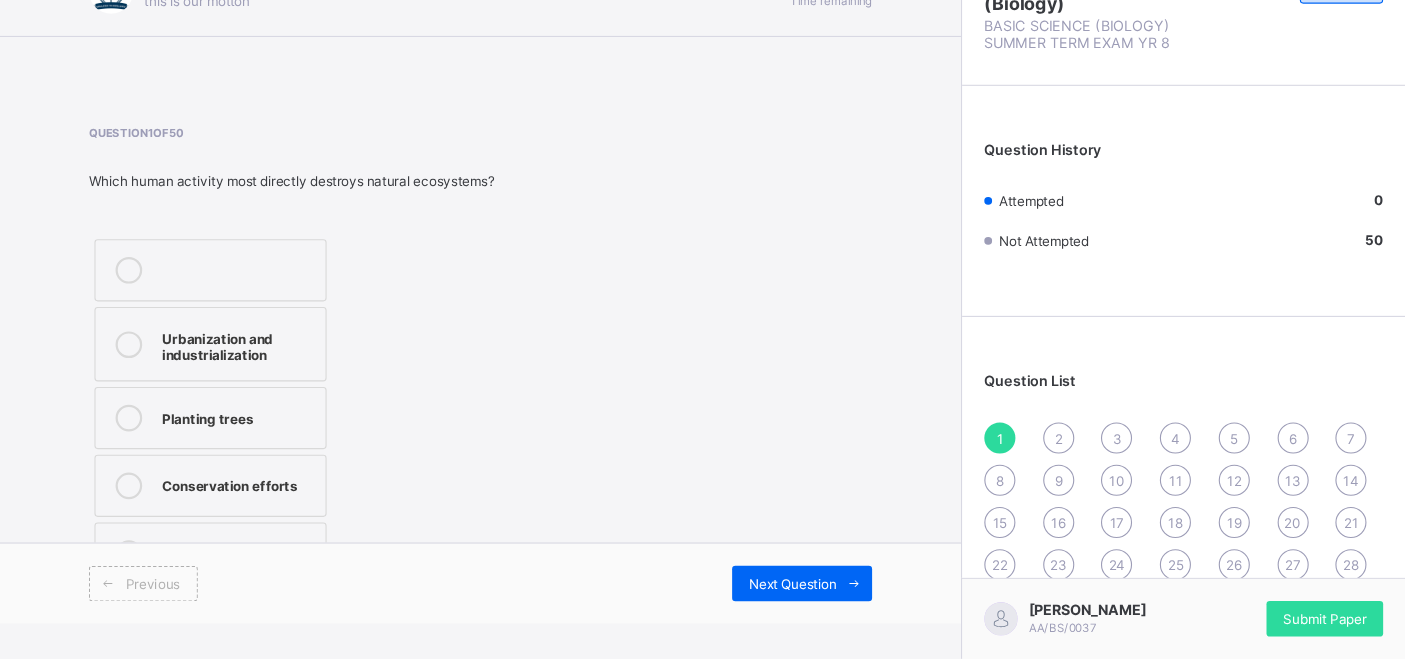 scroll, scrollTop: 48, scrollLeft: 0, axis: vertical 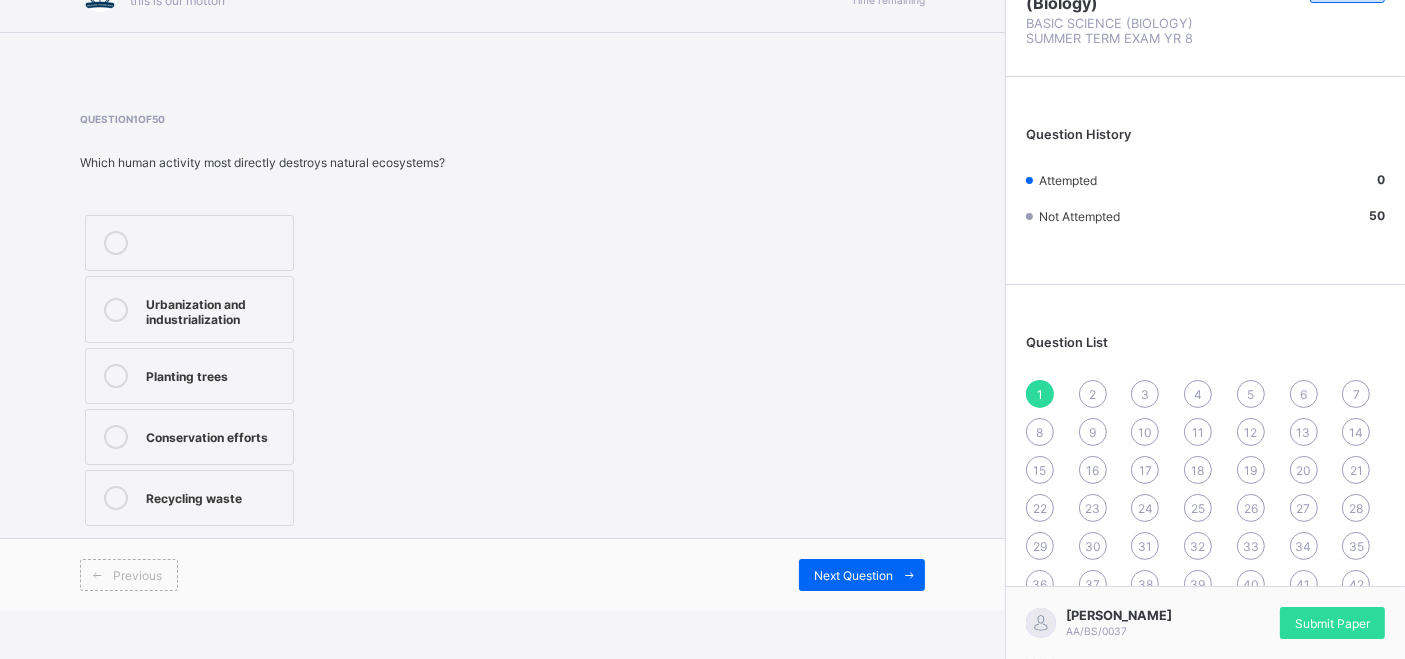 drag, startPoint x: 864, startPoint y: 2, endPoint x: 766, endPoint y: 429, distance: 438.1016 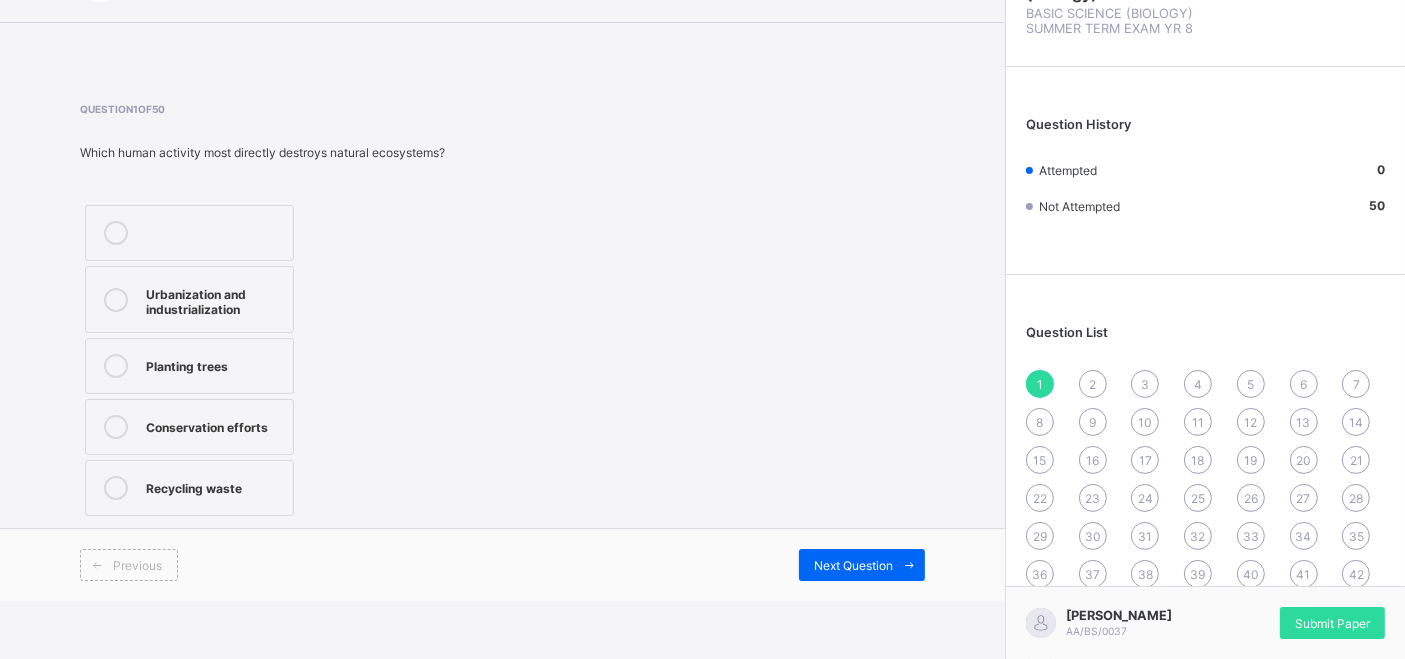scroll, scrollTop: 0, scrollLeft: 0, axis: both 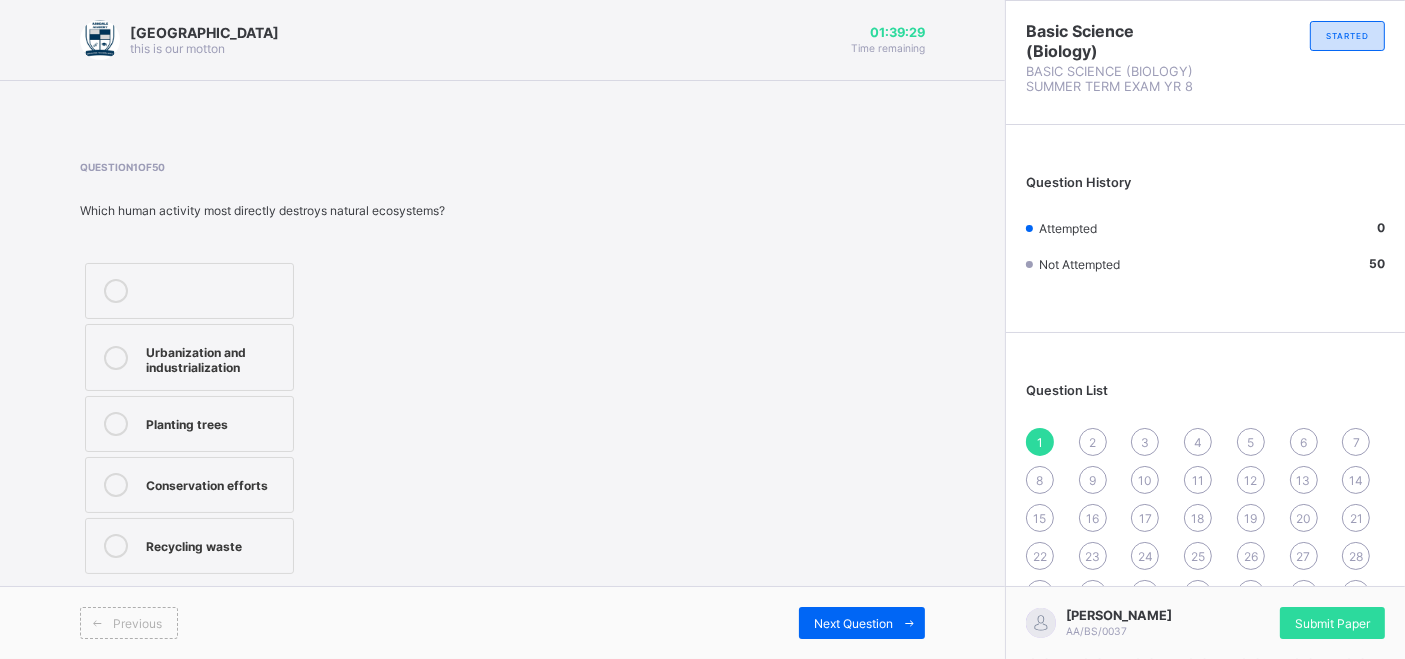 click at bounding box center (116, 357) 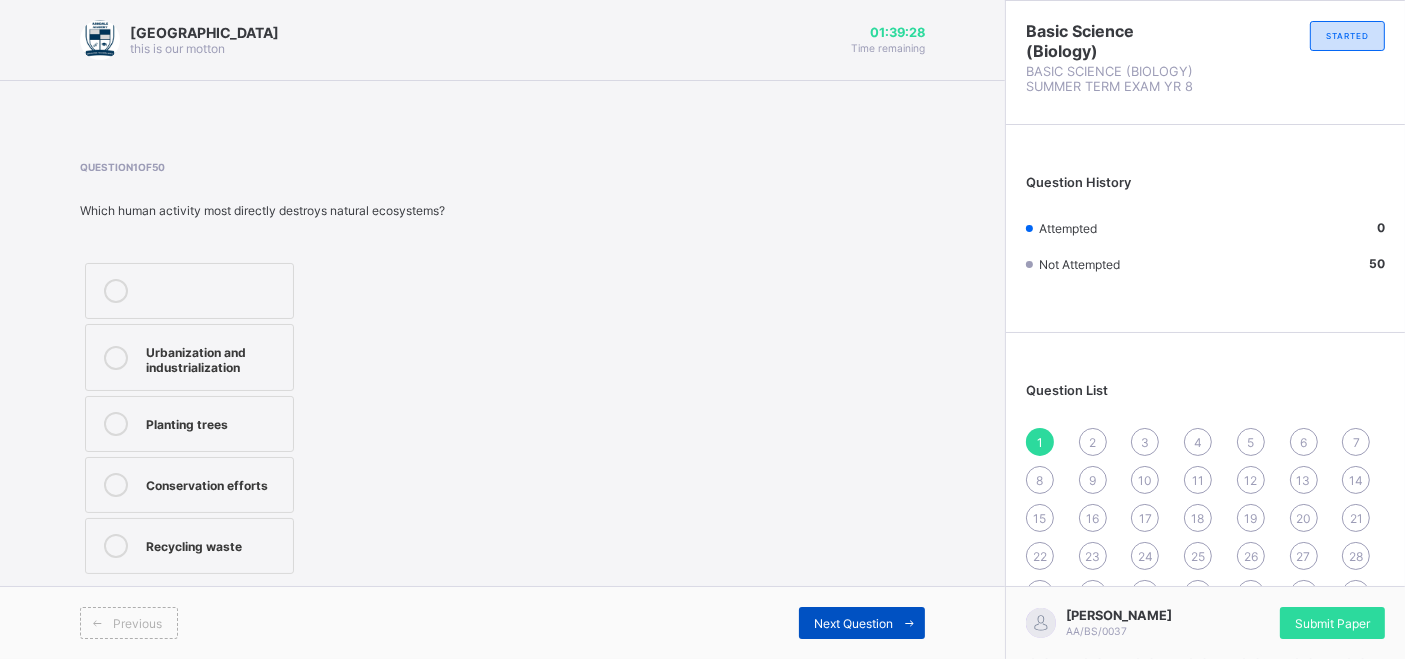 click on "Next Question" at bounding box center (853, 623) 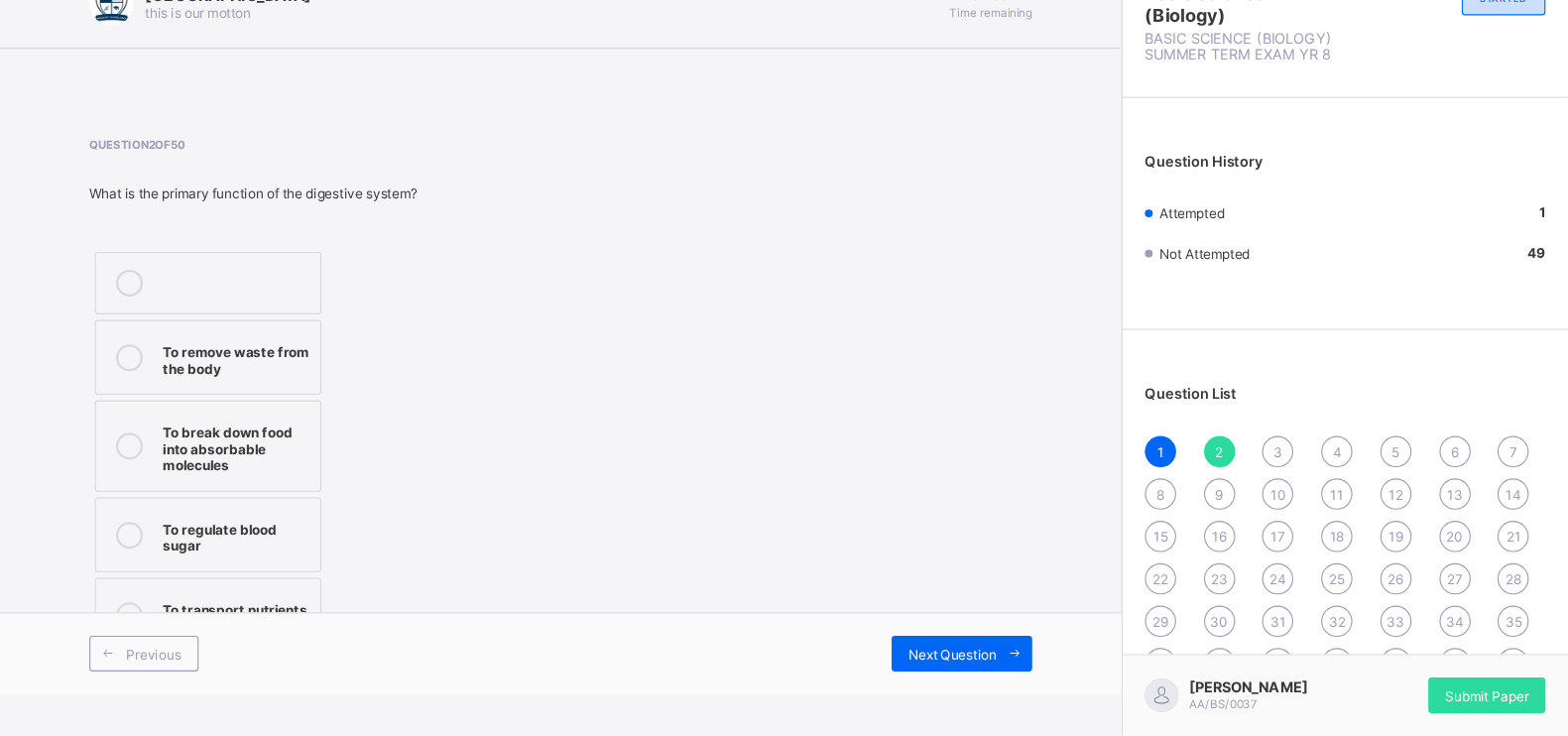 scroll, scrollTop: 0, scrollLeft: 0, axis: both 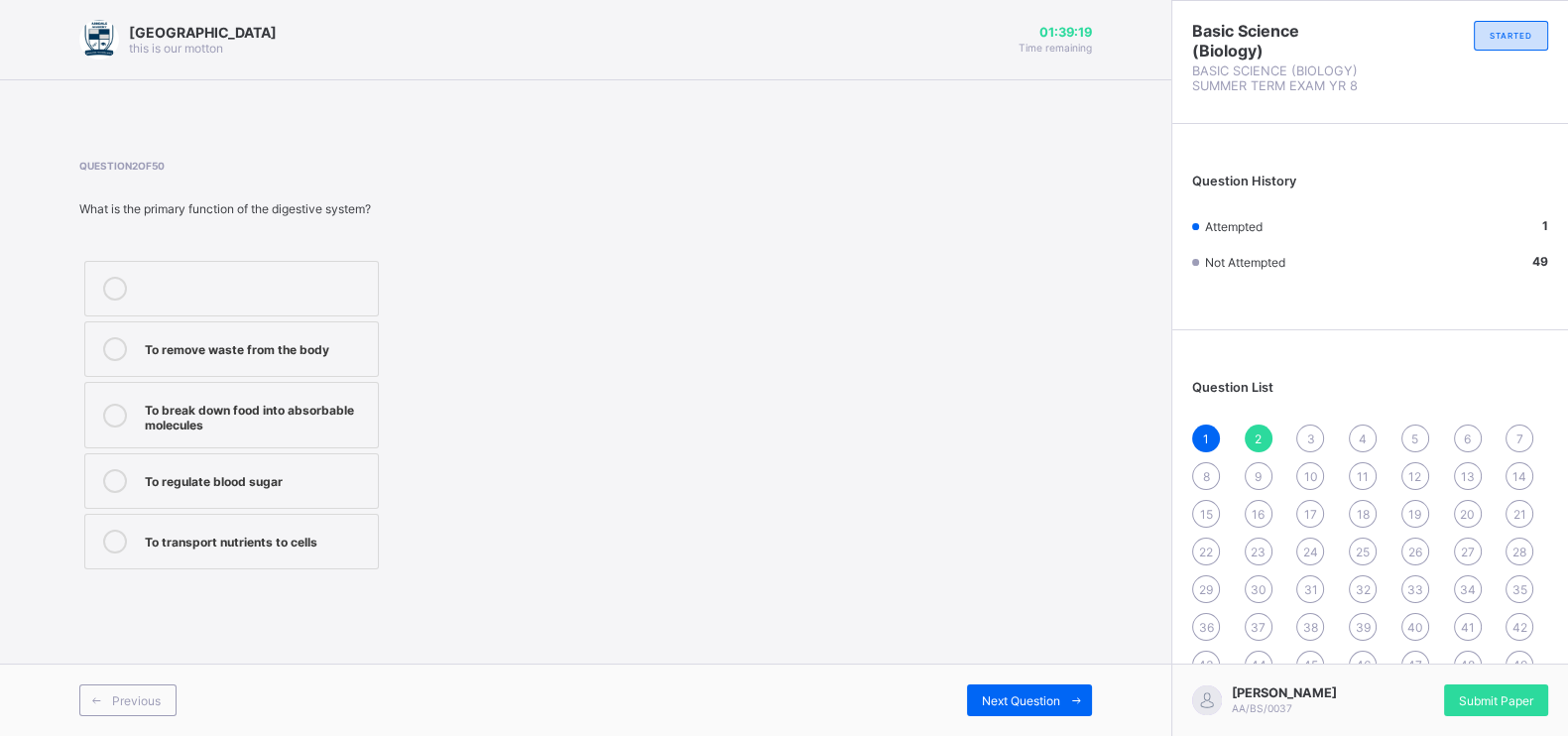 drag, startPoint x: 1177, startPoint y: 12, endPoint x: 642, endPoint y: 361, distance: 638.769 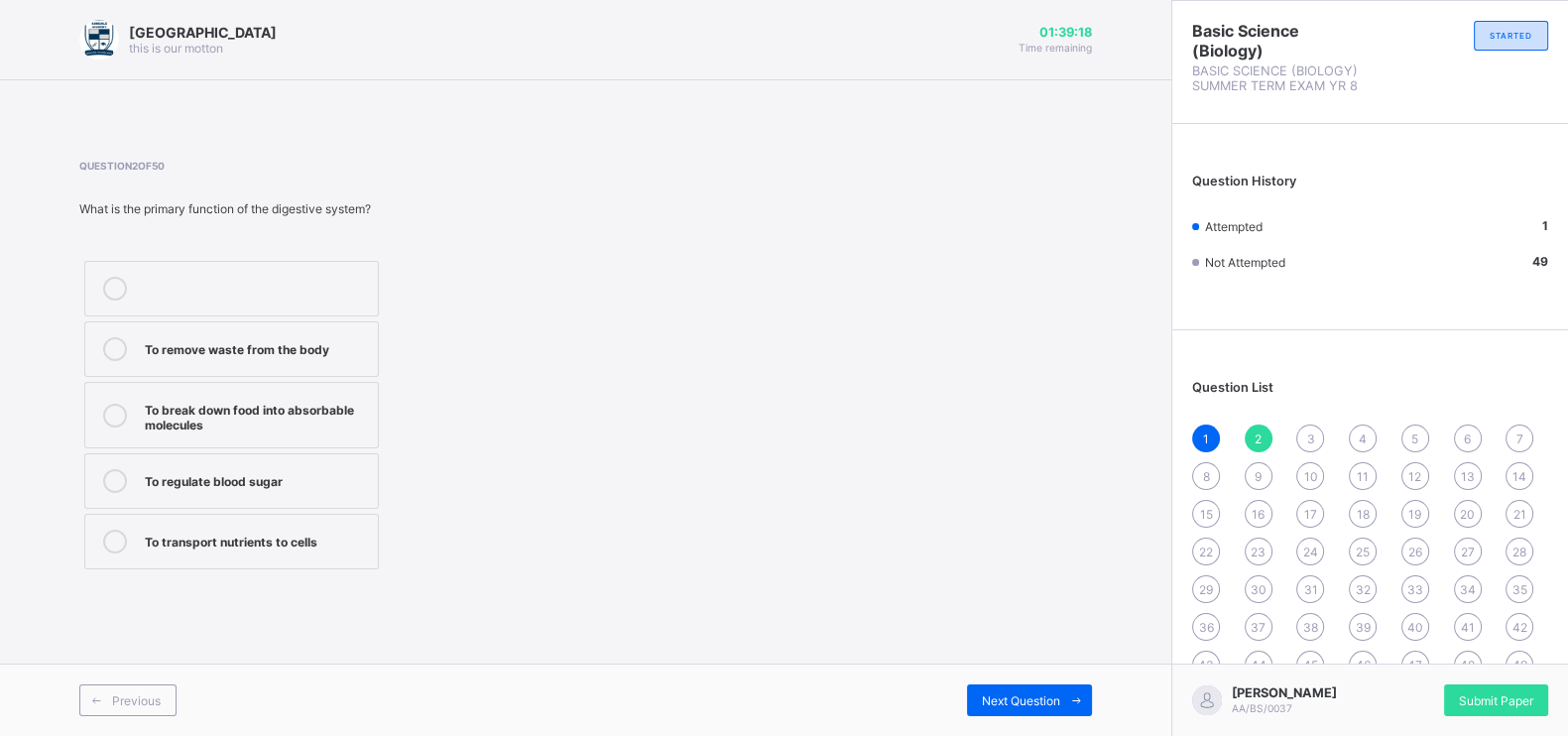 scroll, scrollTop: 1, scrollLeft: 0, axis: vertical 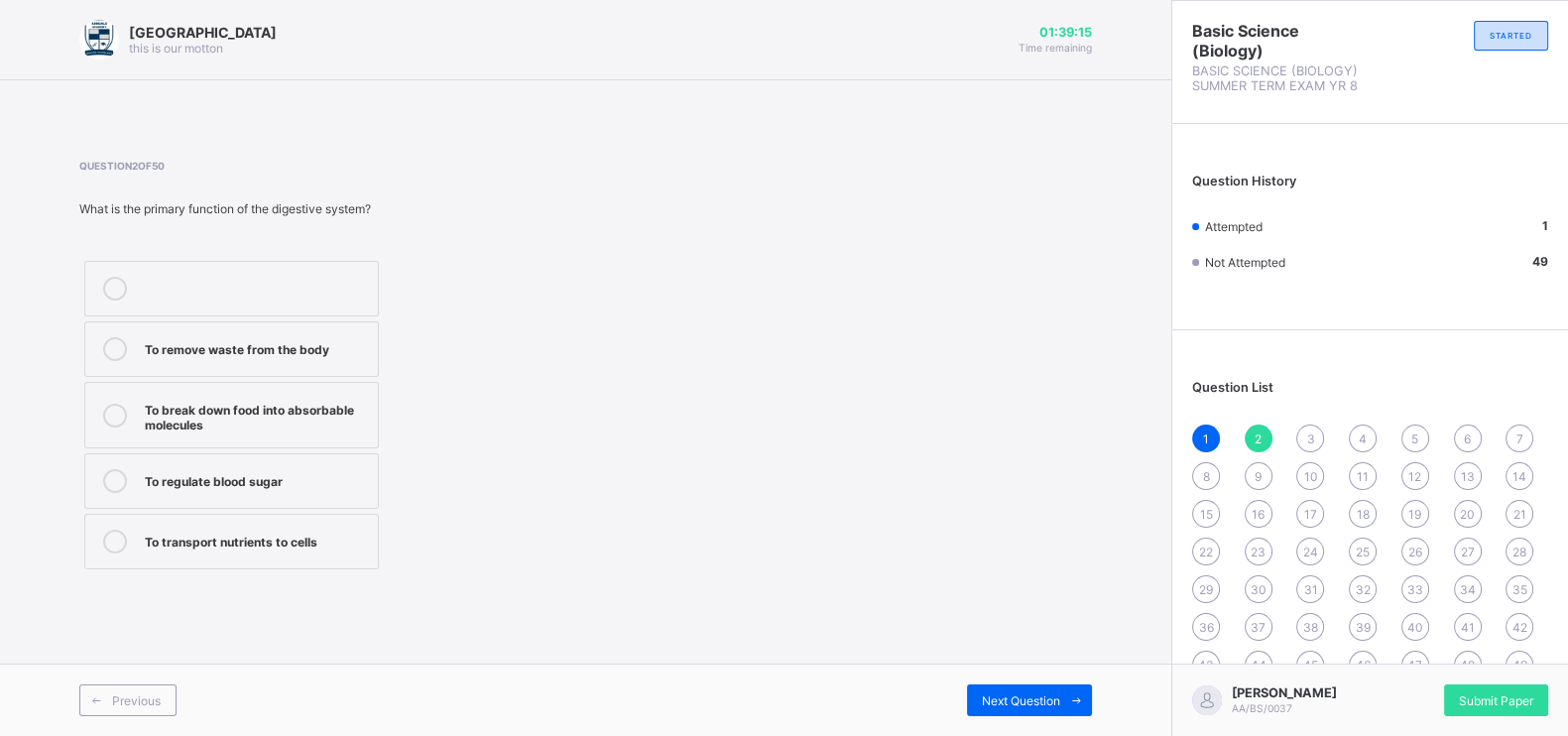 click on "To break down food into absorbable molecules" at bounding box center (231, 415) 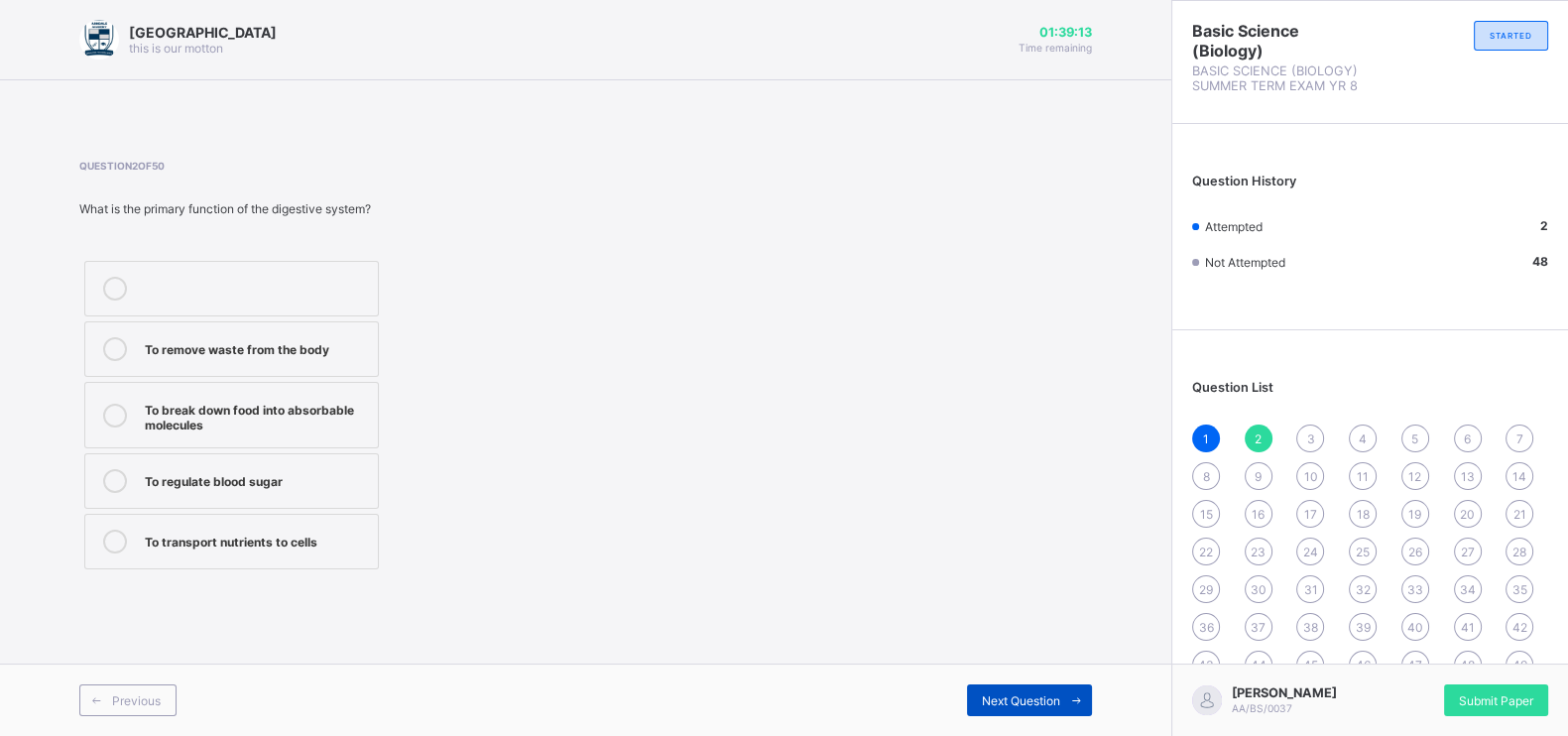 click on "Next Question" at bounding box center (1029, 700) 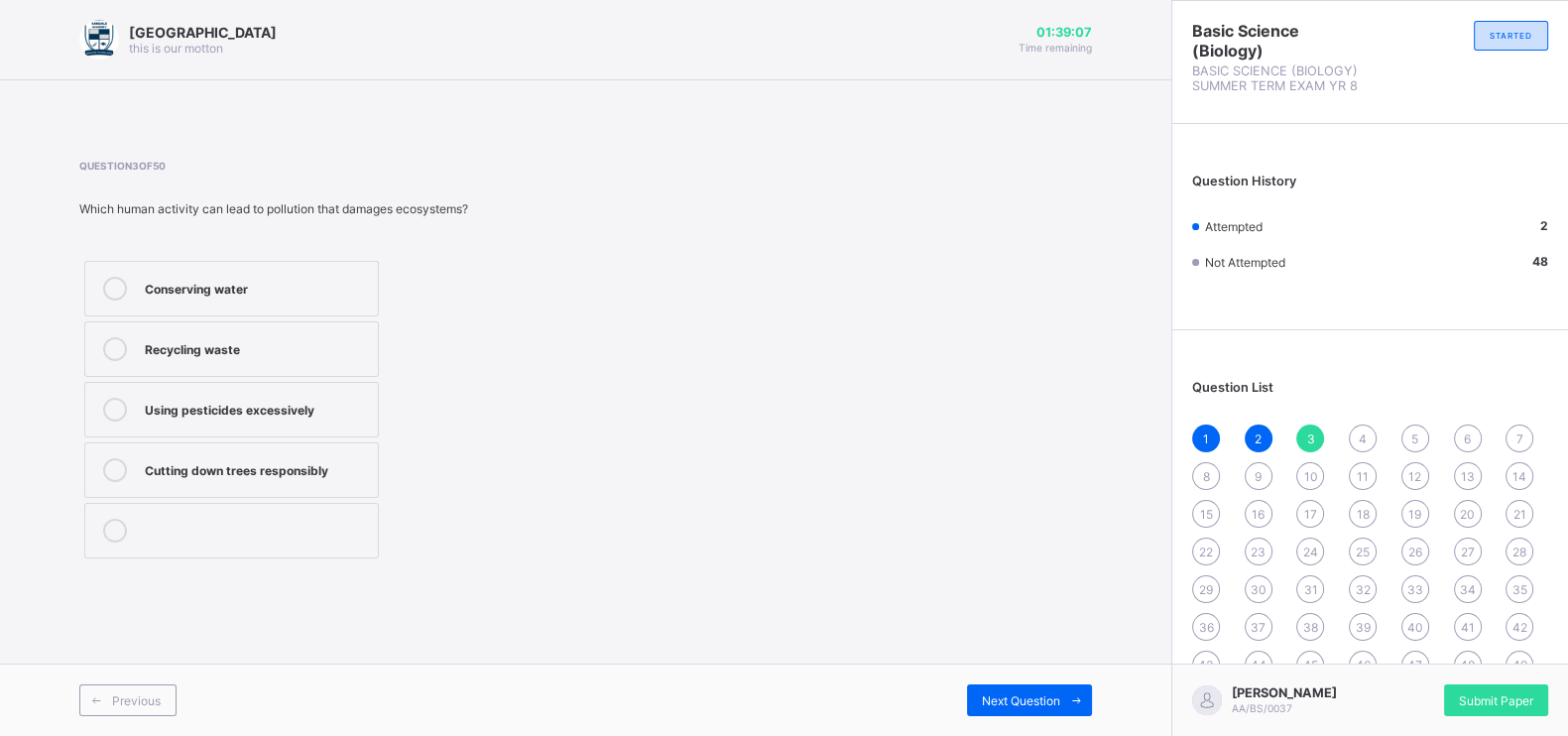 click on "Using pesticides excessively" at bounding box center [256, 408] 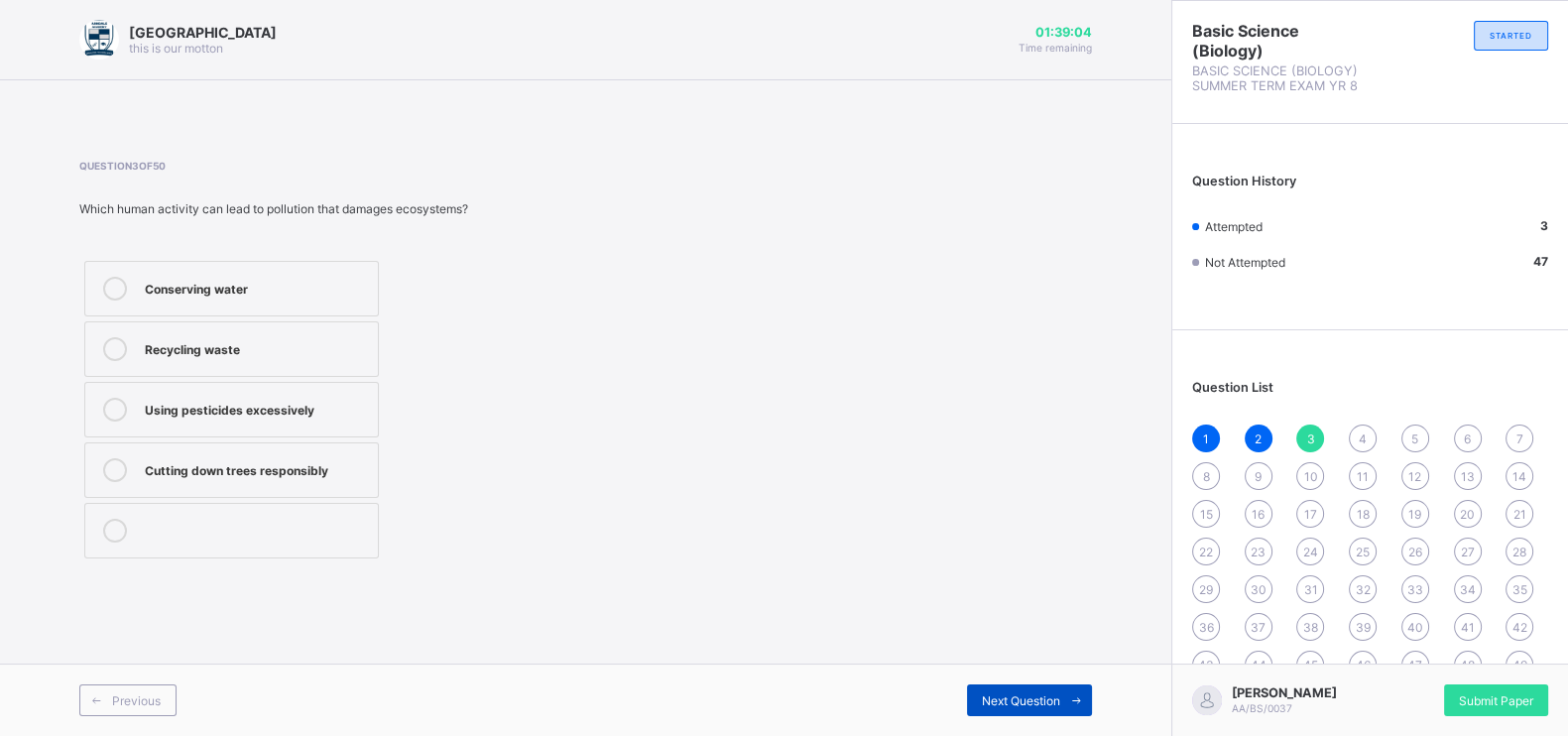 drag, startPoint x: 1087, startPoint y: 701, endPoint x: 1016, endPoint y: 700, distance: 71.00704 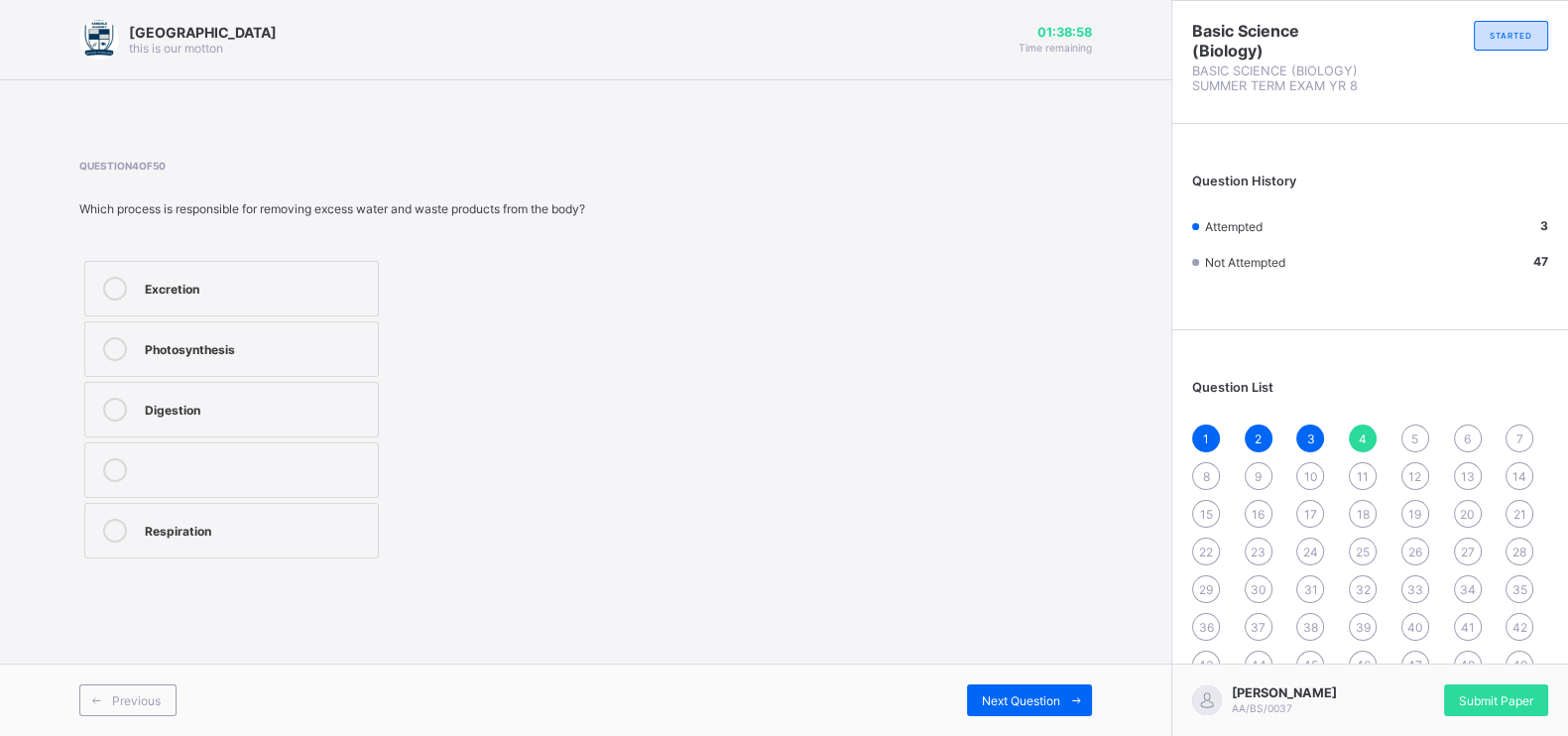 click on "Excretion" at bounding box center [231, 289] 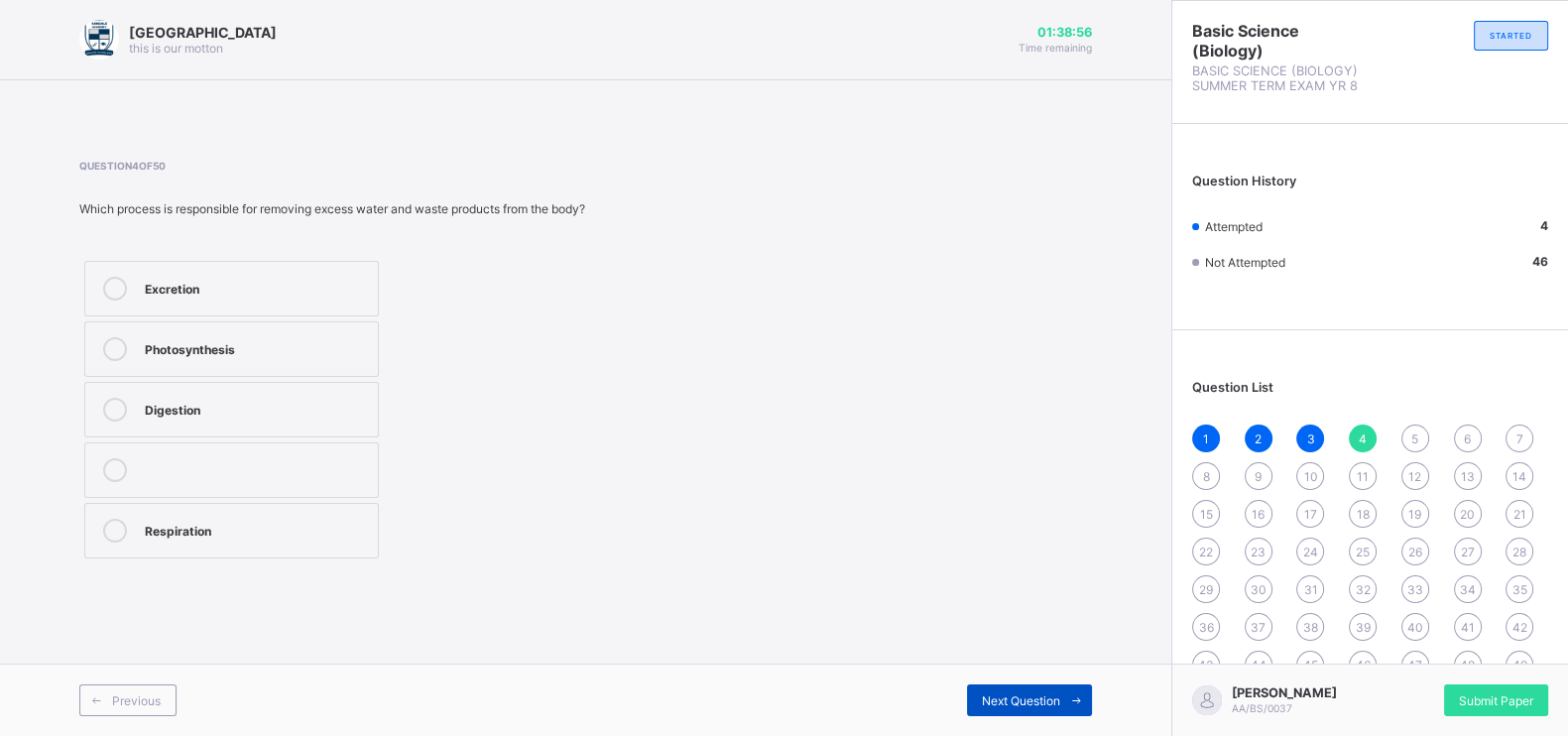 click on "Next Question" at bounding box center [1021, 700] 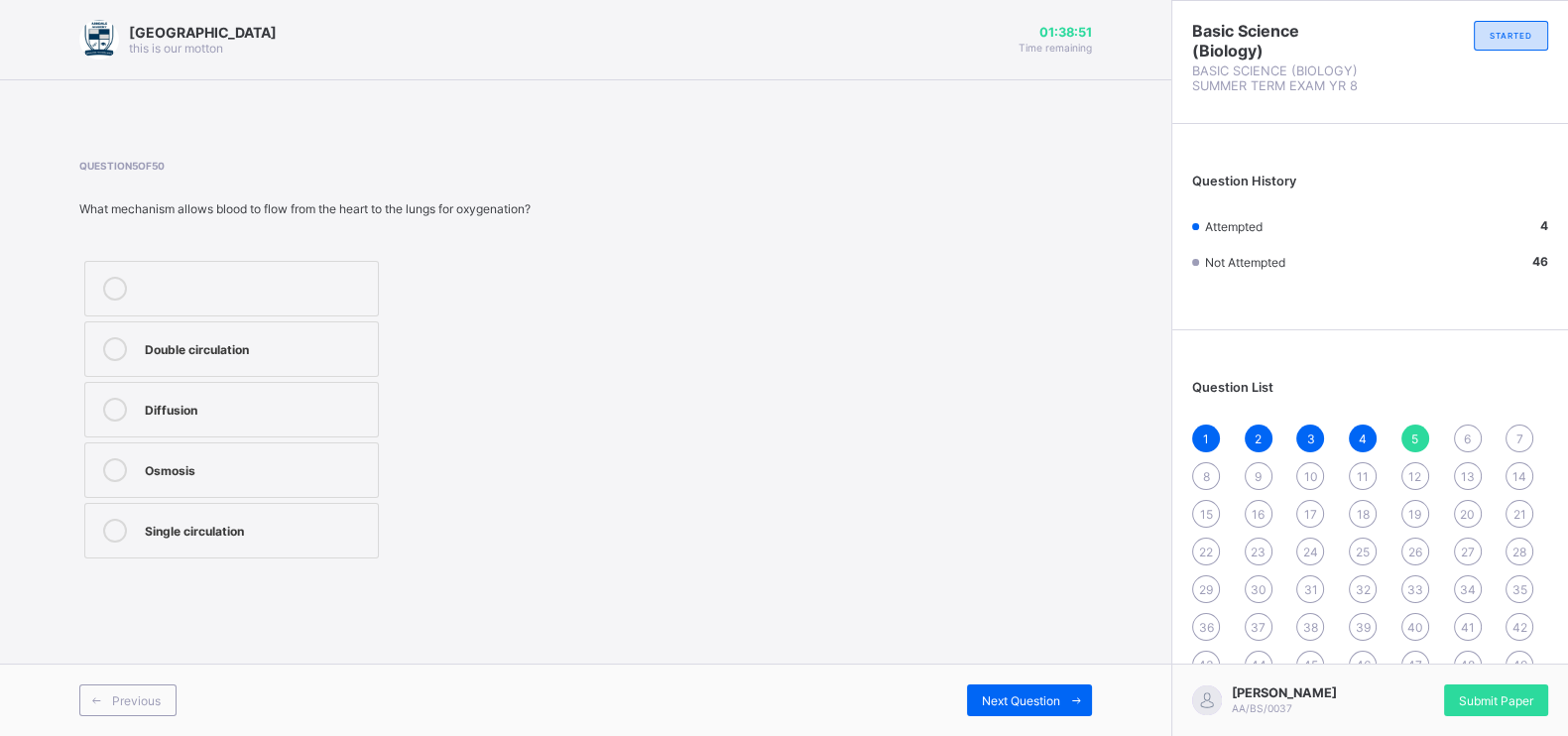 click on "Osmosis" at bounding box center (256, 468) 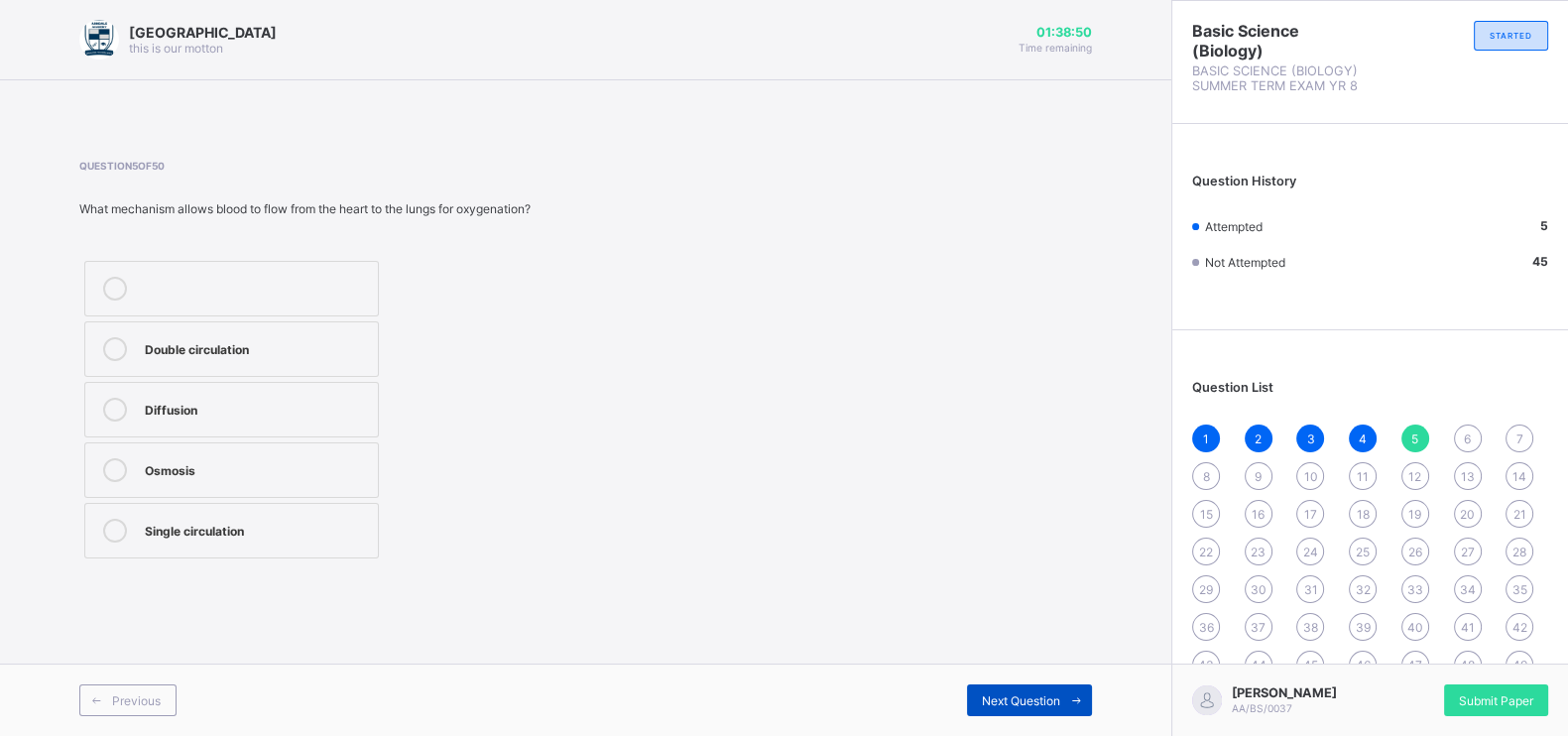 click on "Next Question" at bounding box center (1029, 700) 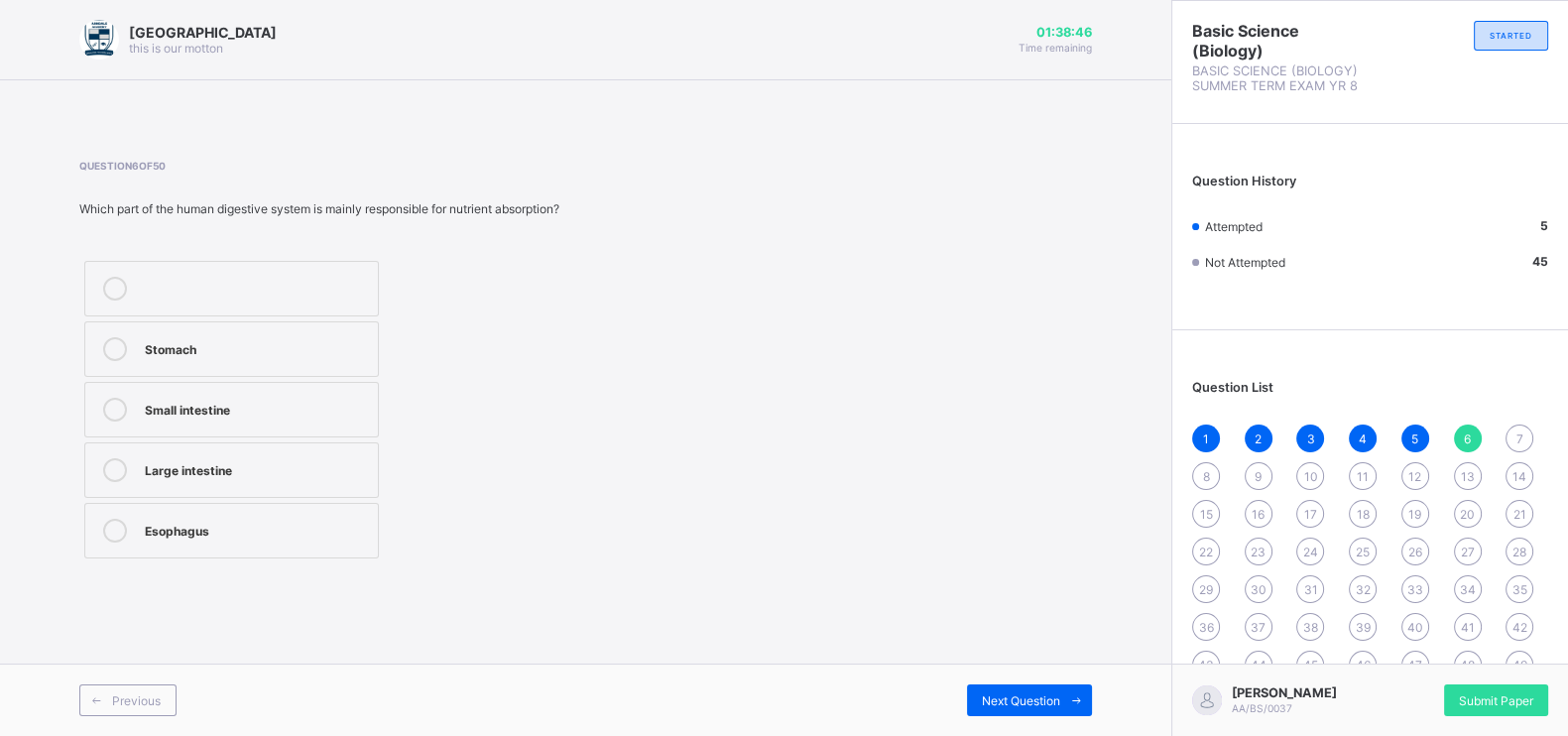 click on "Small intestine" at bounding box center (231, 410) 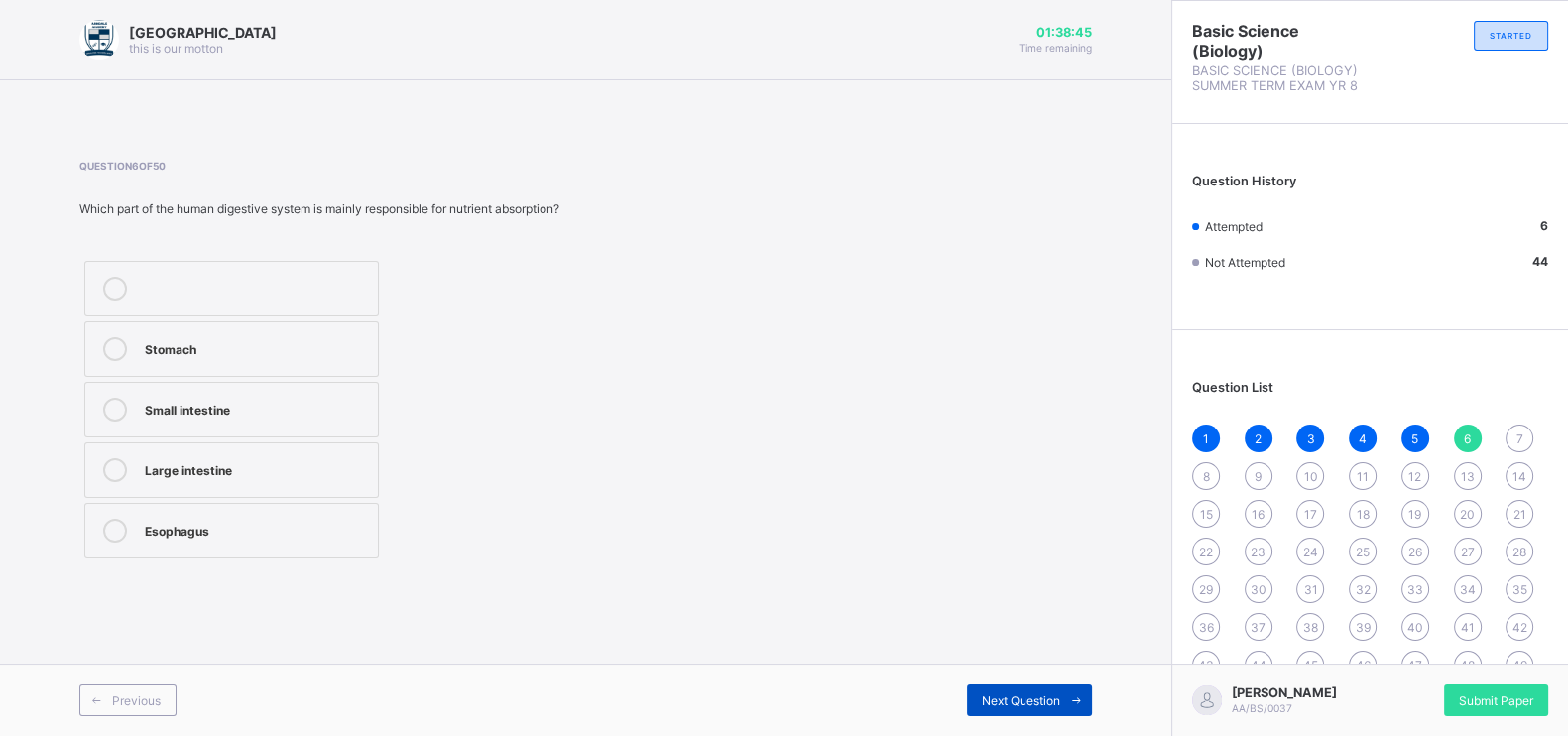click on "Next Question" at bounding box center [1021, 700] 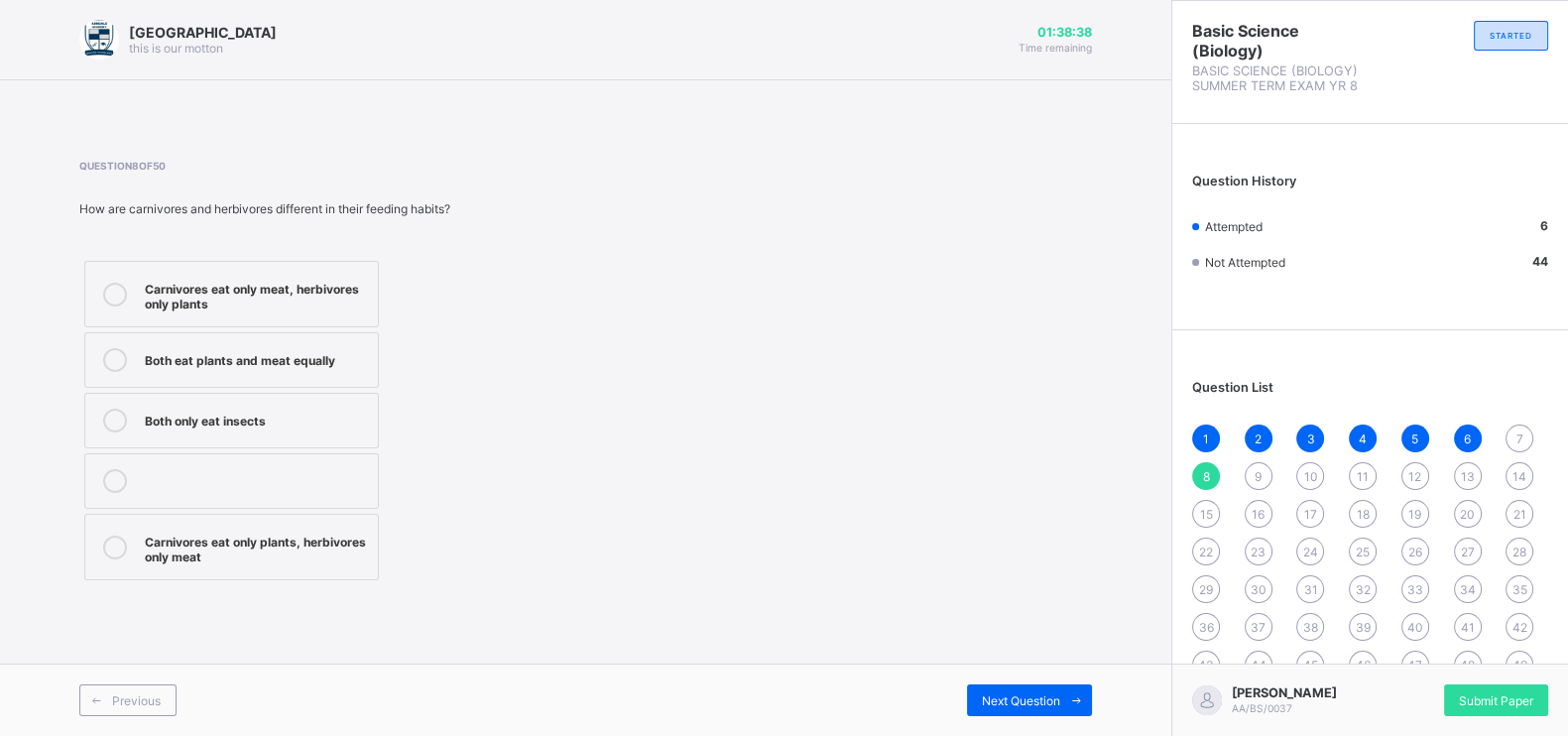 click on "Carnivores eat only meat, herbivores only plants" at bounding box center [231, 294] 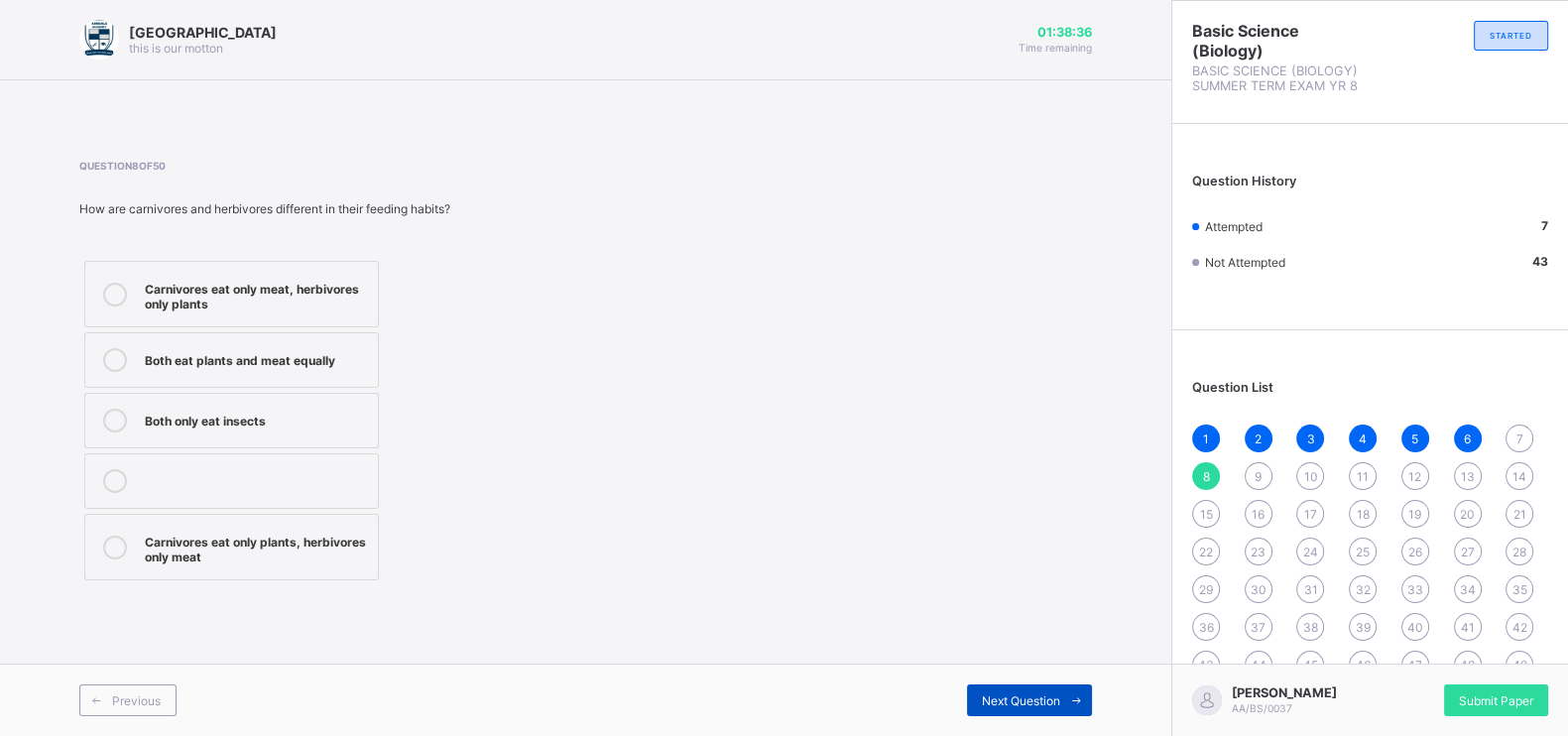 click on "Next Question" at bounding box center [1029, 700] 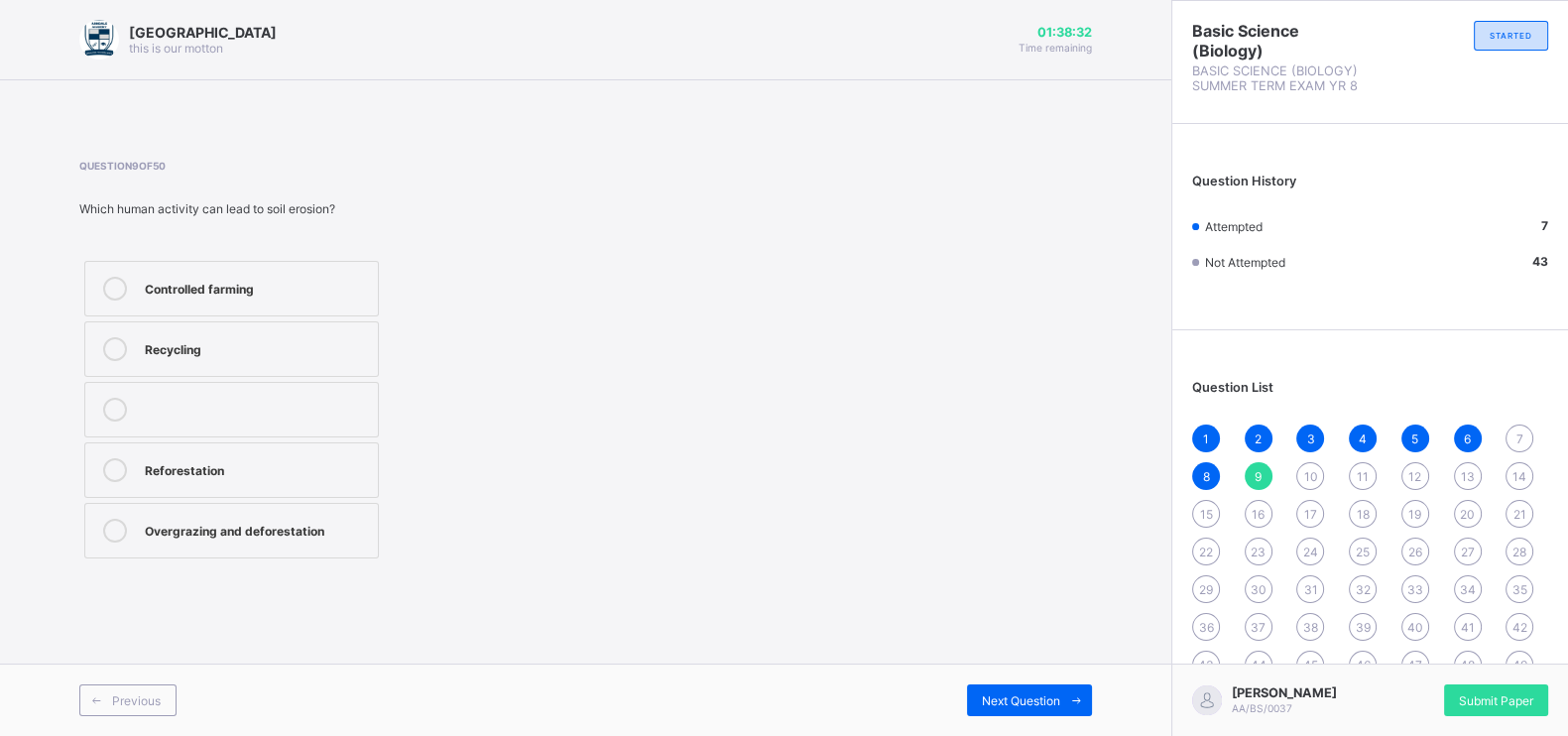 click on "Overgrazing and deforestation" at bounding box center (256, 529) 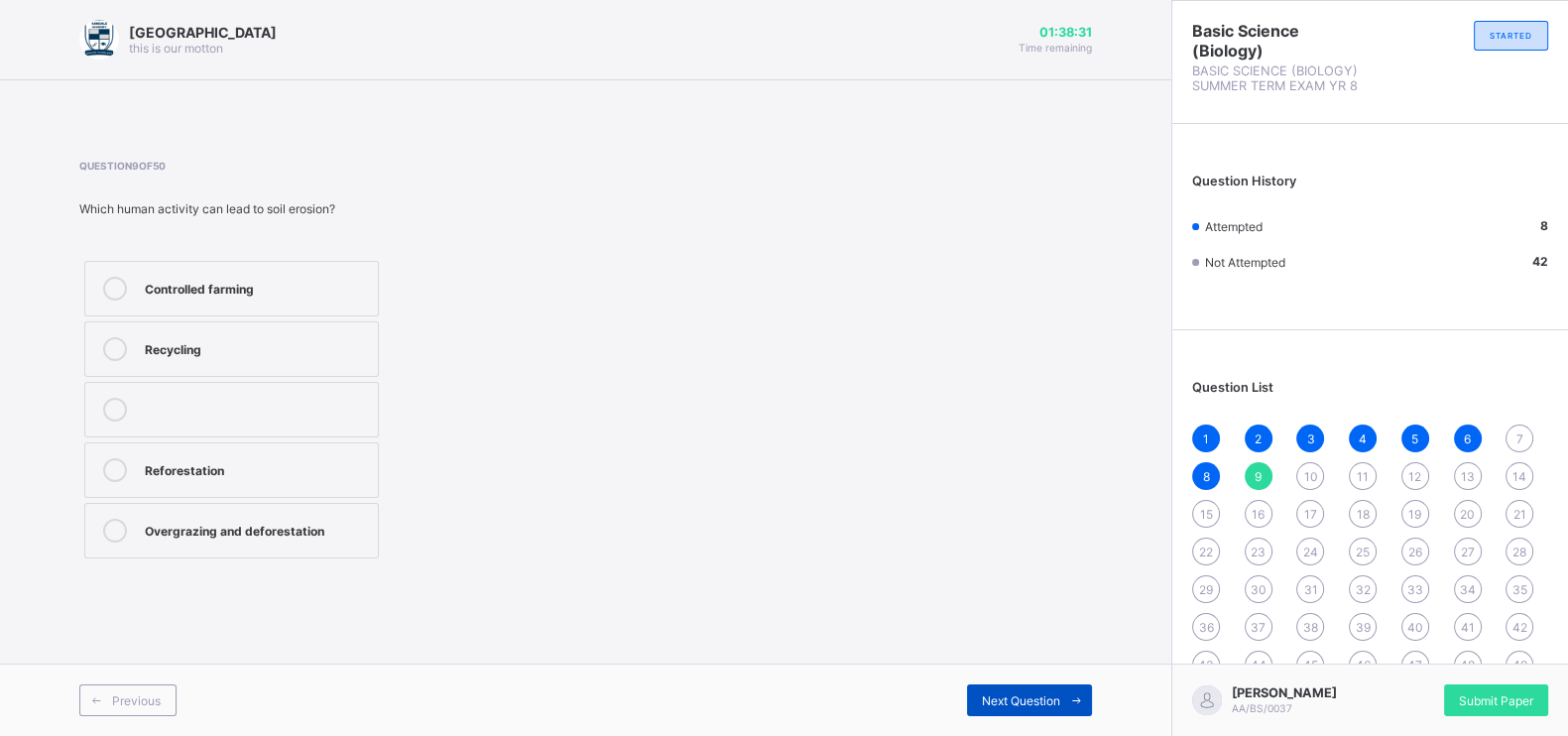click on "Next Question" at bounding box center [1029, 700] 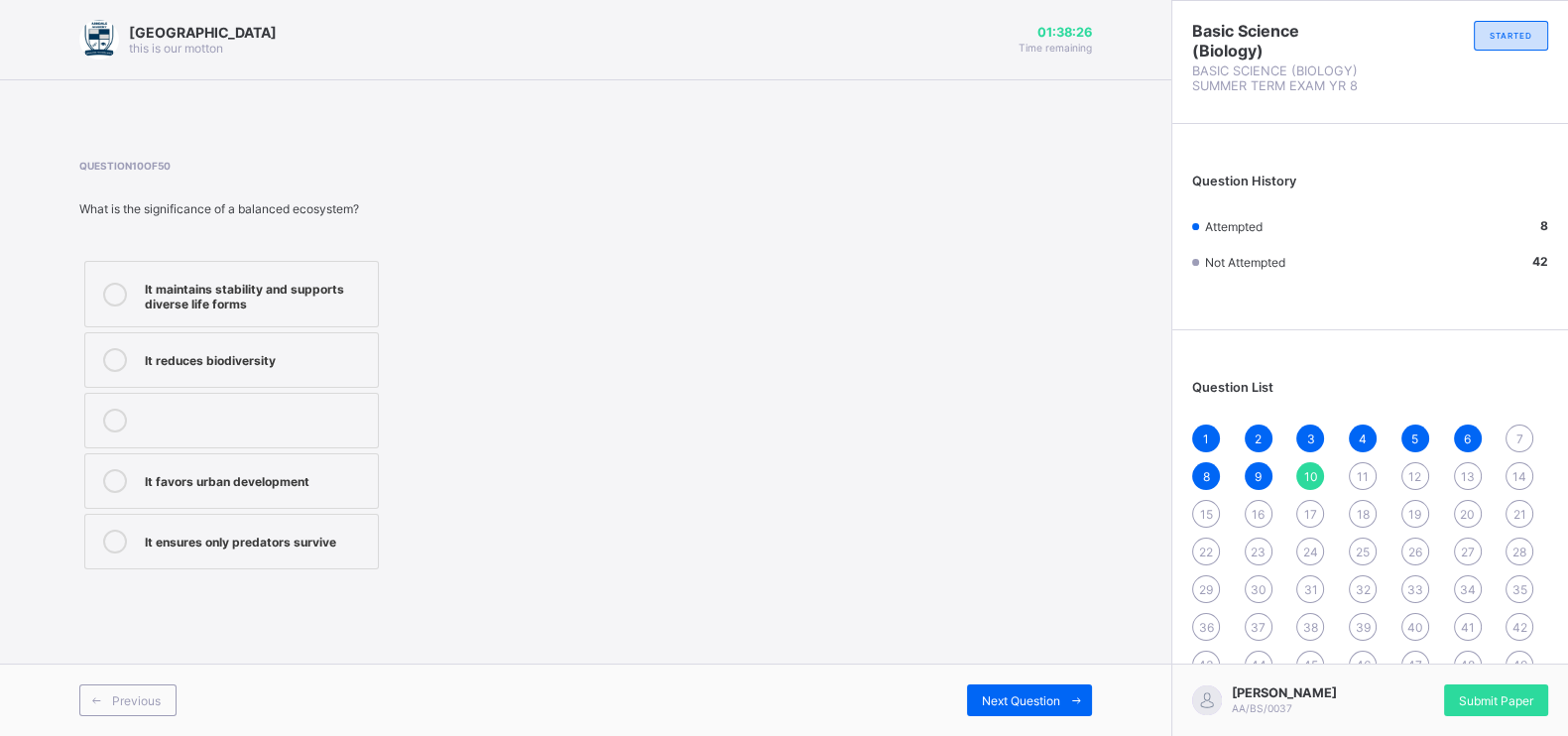 click on "It maintains stability and supports diverse life forms" at bounding box center [256, 294] 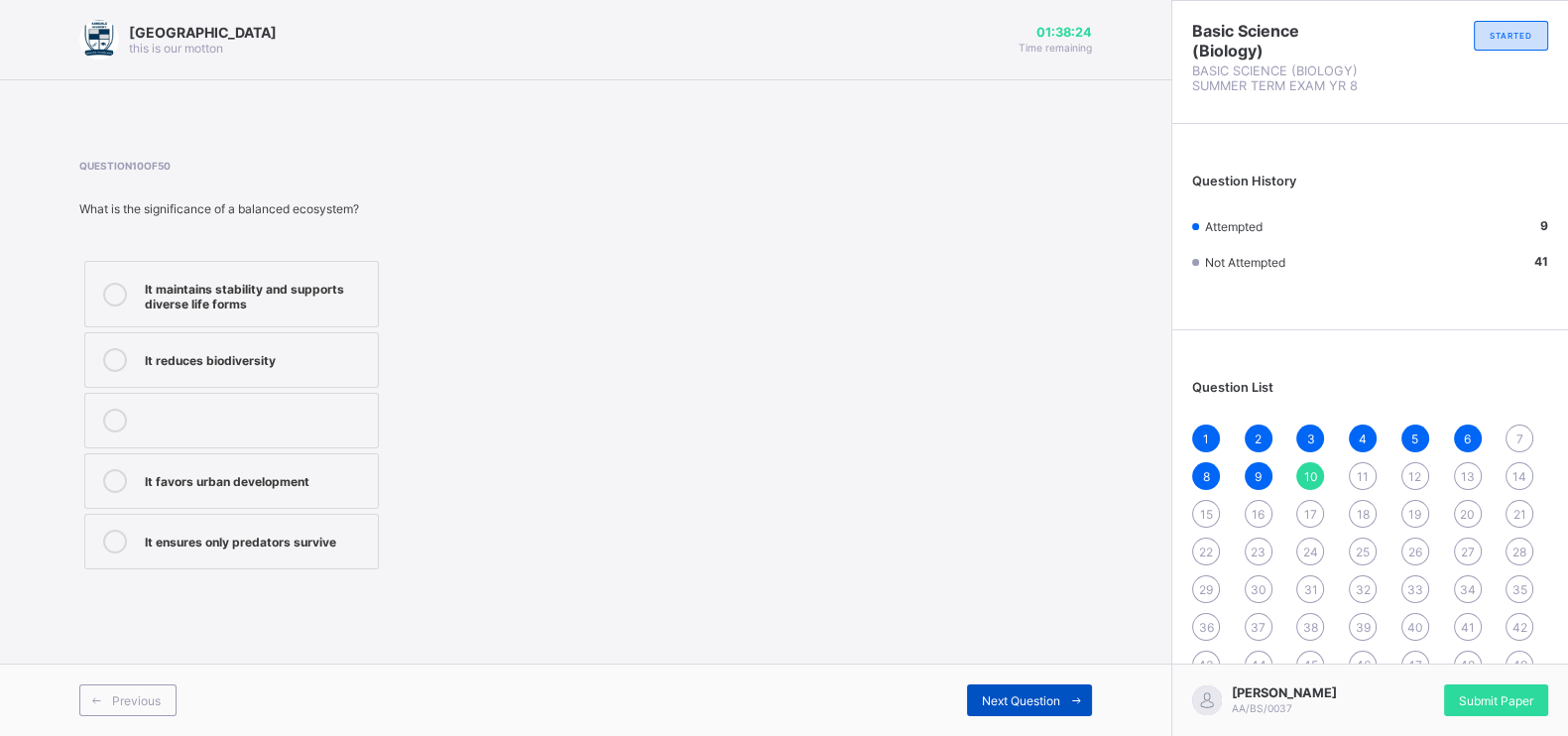 click on "Next Question" at bounding box center [1029, 700] 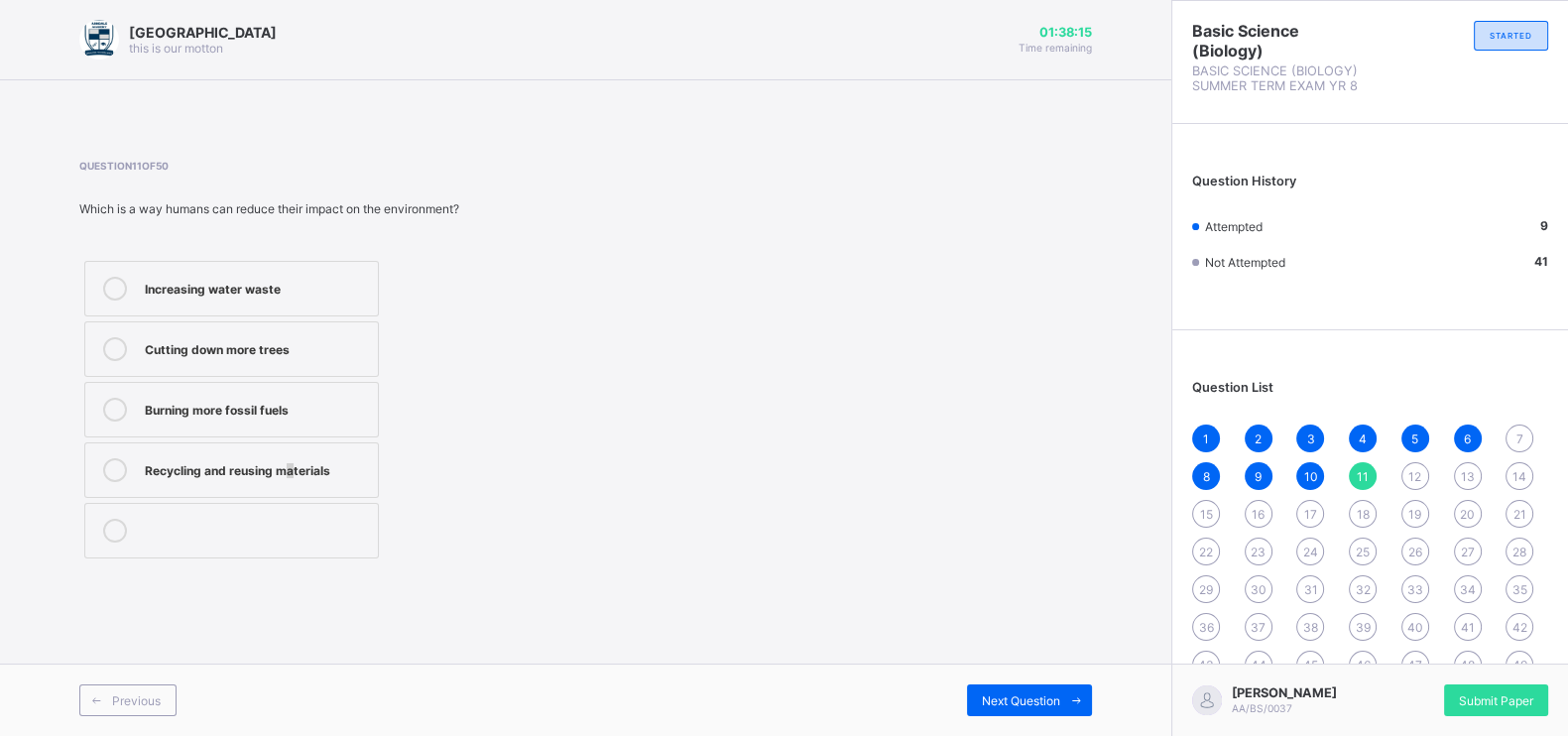 click on "Recycling and reusing materials" at bounding box center [256, 468] 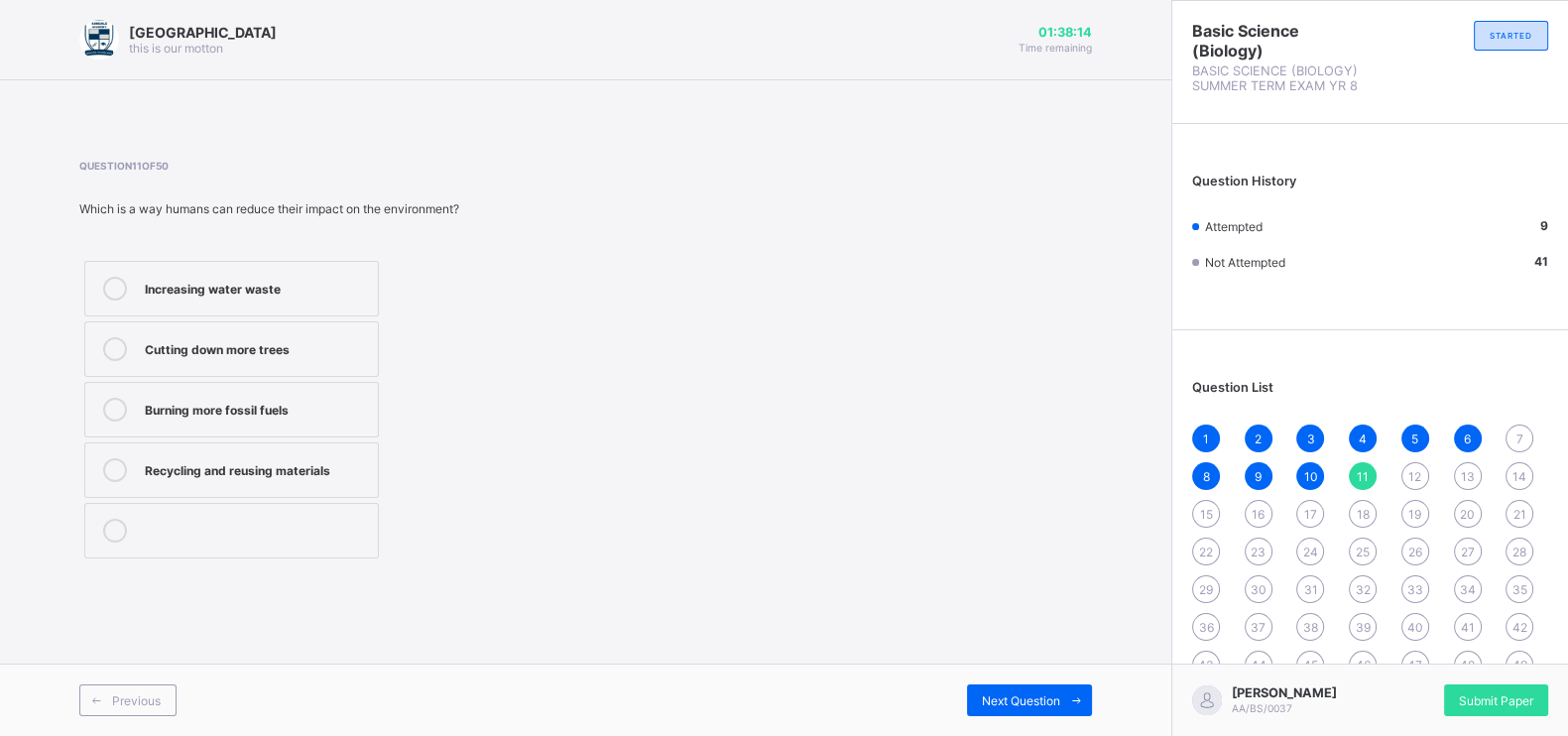 click on "Recycling and reusing materials" at bounding box center [256, 468] 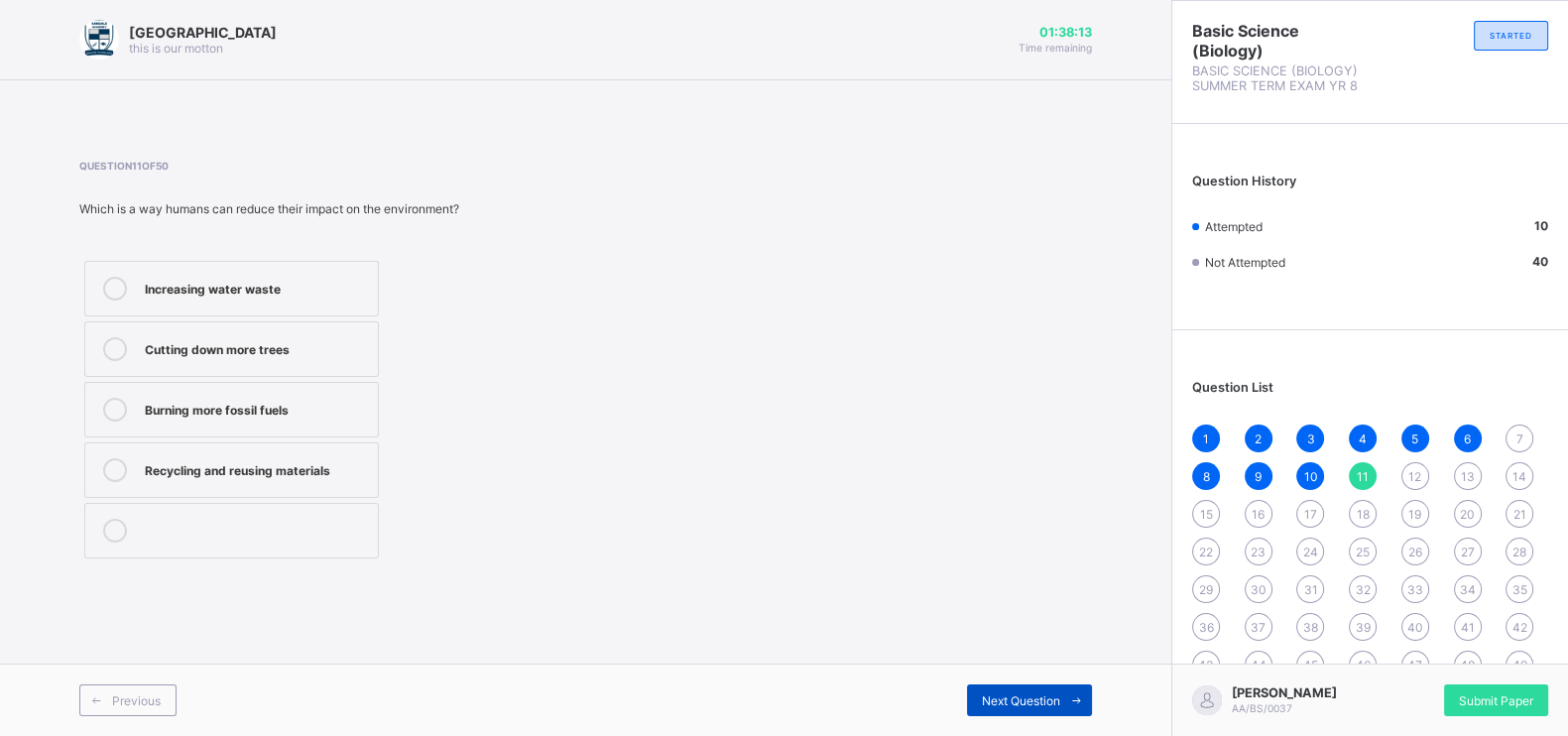click on "Next Question" at bounding box center (1029, 700) 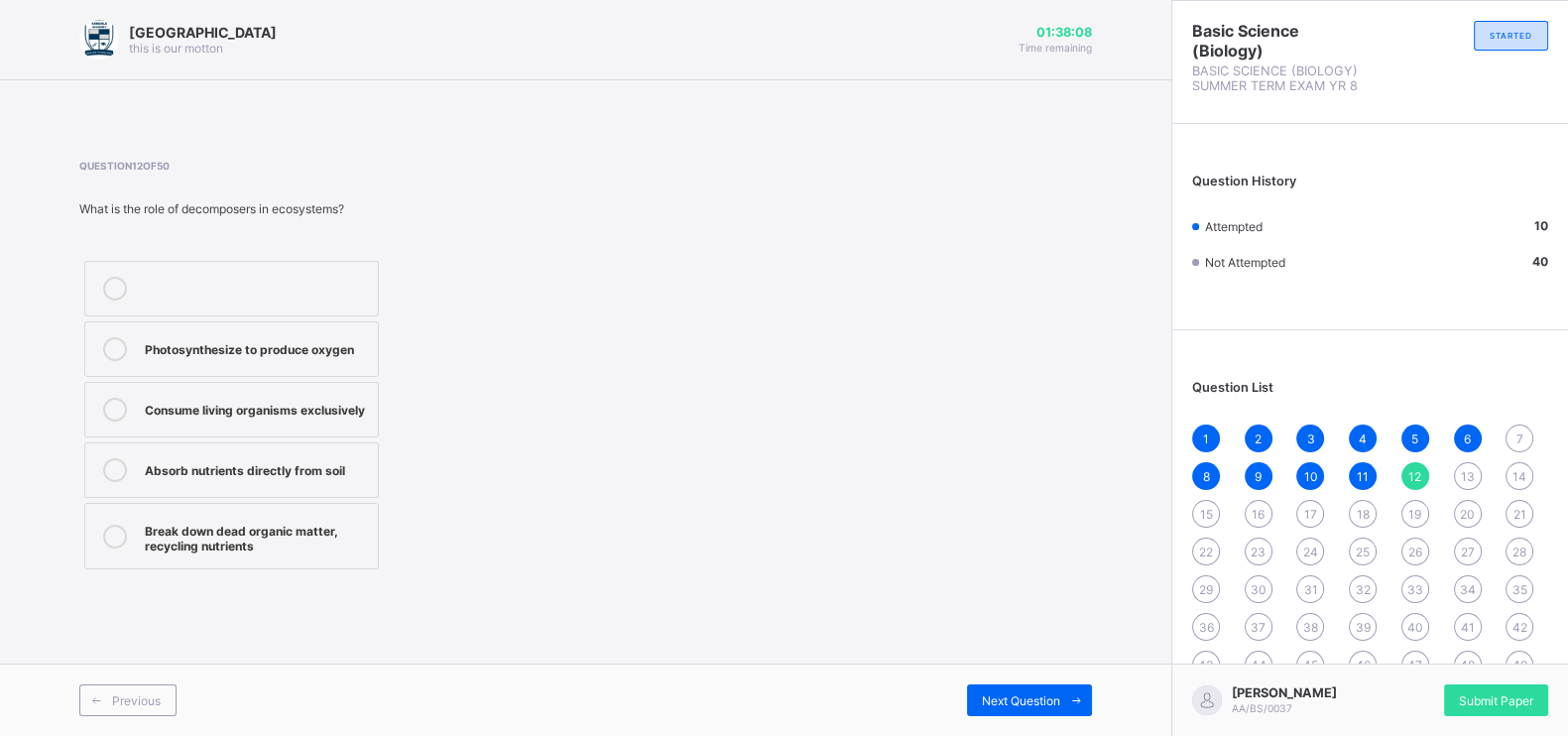 click on "Break down dead organic matter, recycling nutrients" at bounding box center (256, 536) 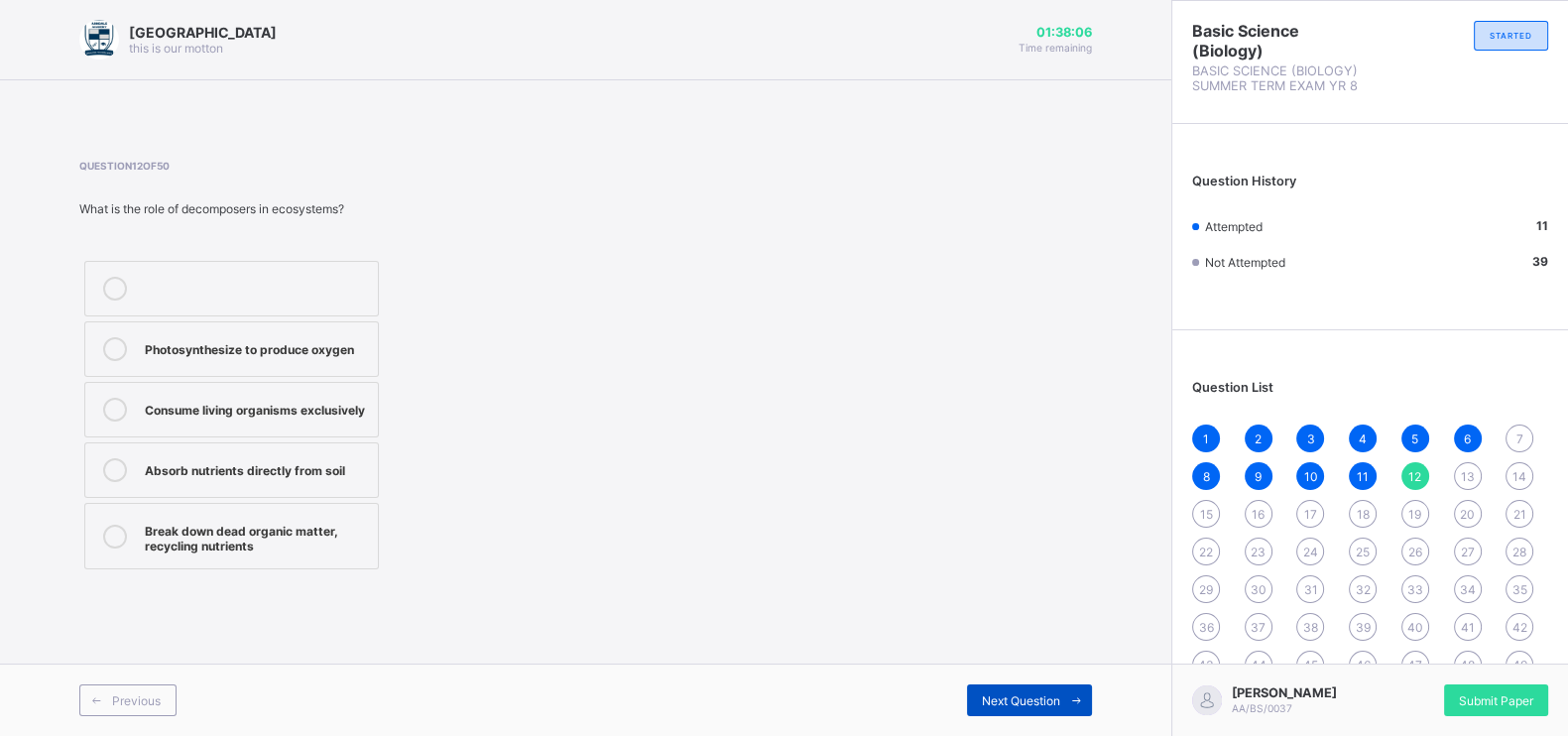 drag, startPoint x: 1002, startPoint y: 711, endPoint x: 1002, endPoint y: 694, distance: 17 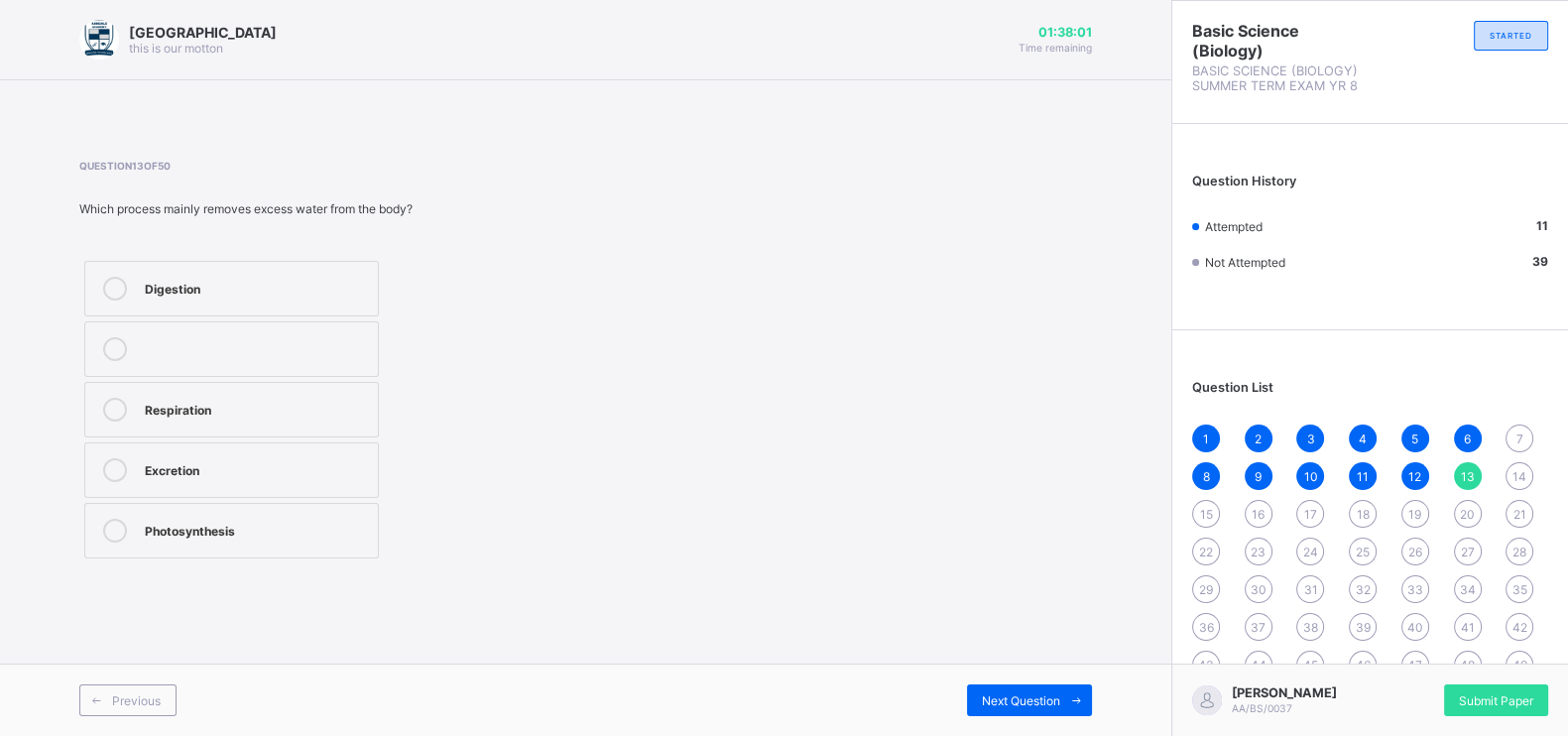 click on "Excretion" at bounding box center [256, 468] 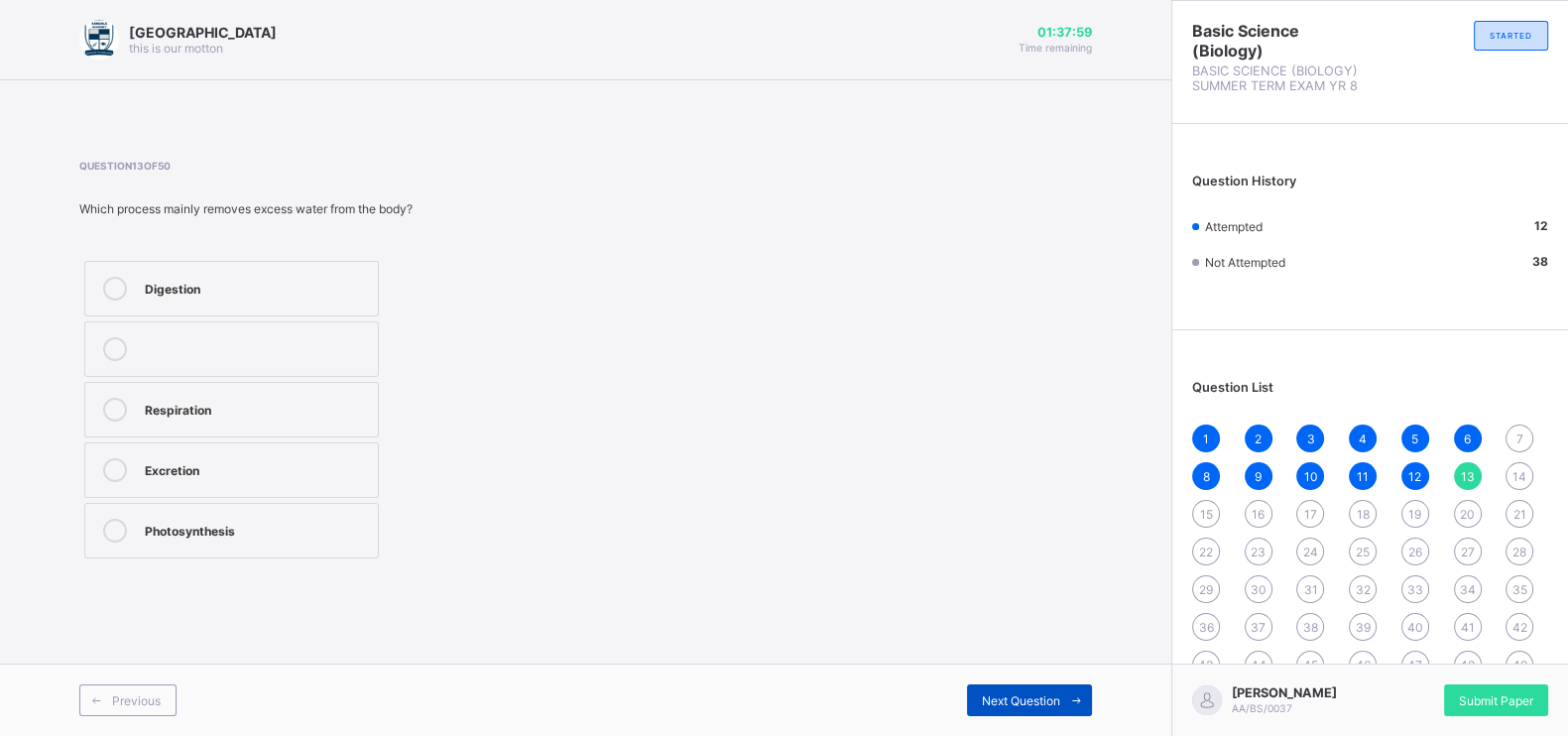 click on "Next Question" at bounding box center (1029, 700) 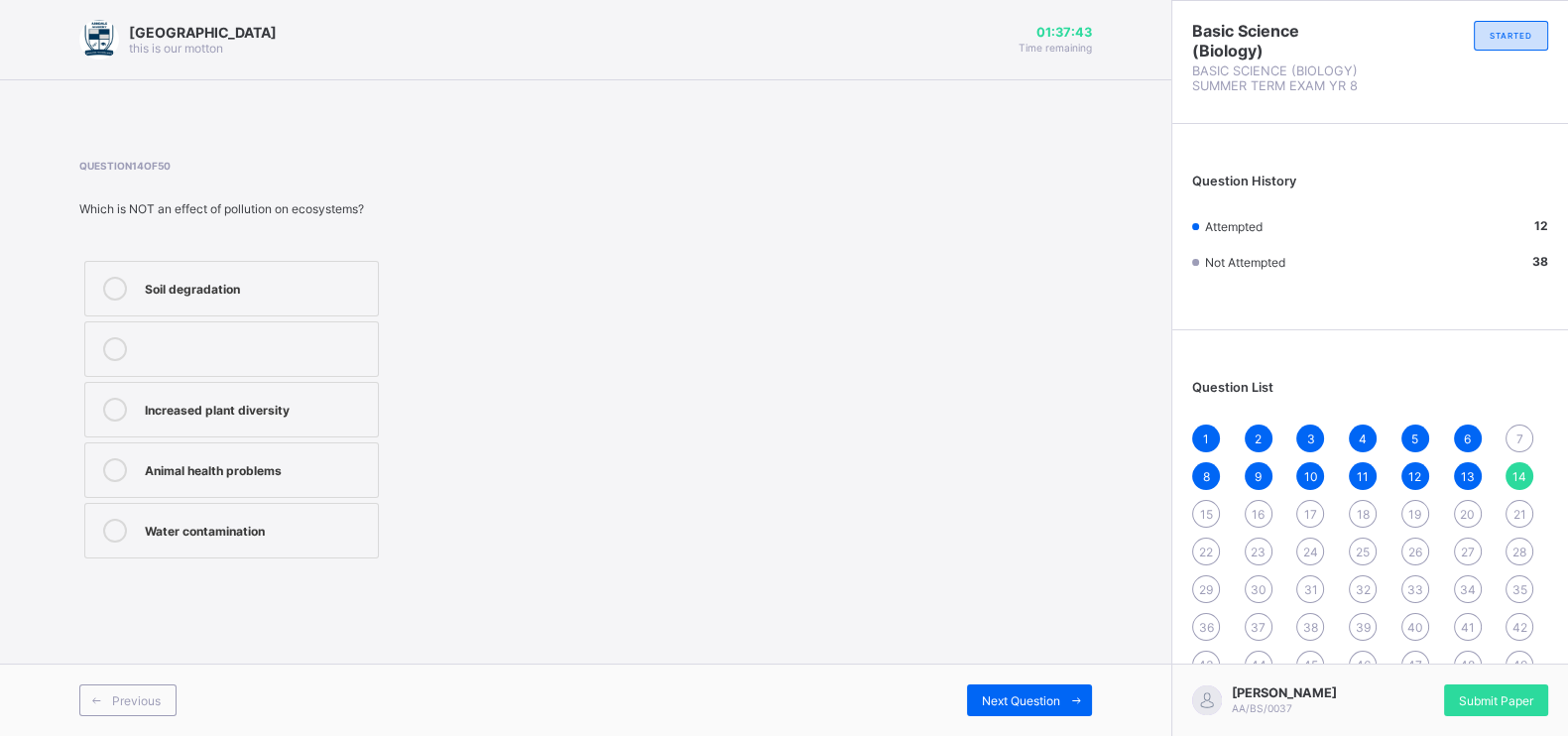 click on "Increased plant diversity" at bounding box center (231, 410) 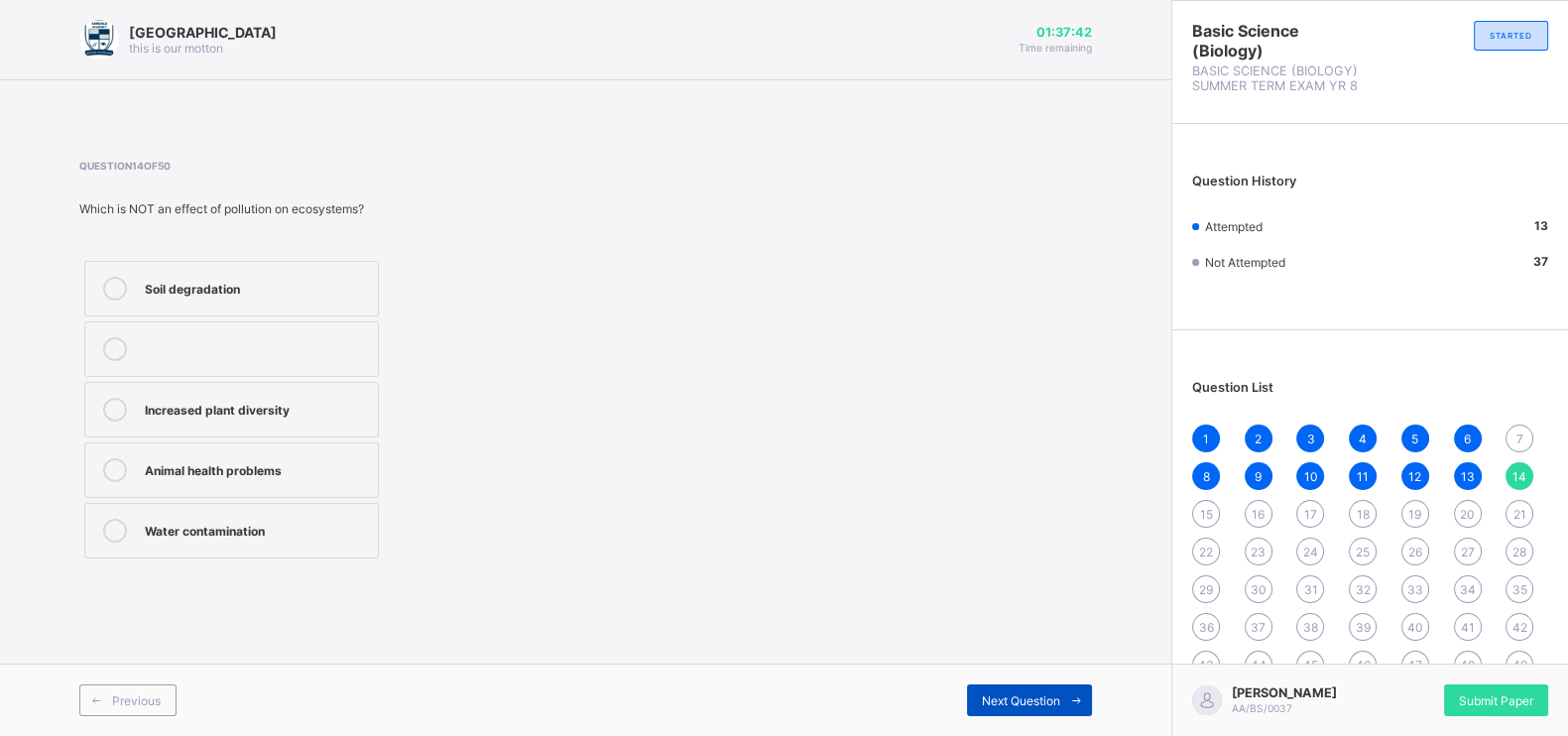 click at bounding box center (1076, 700) 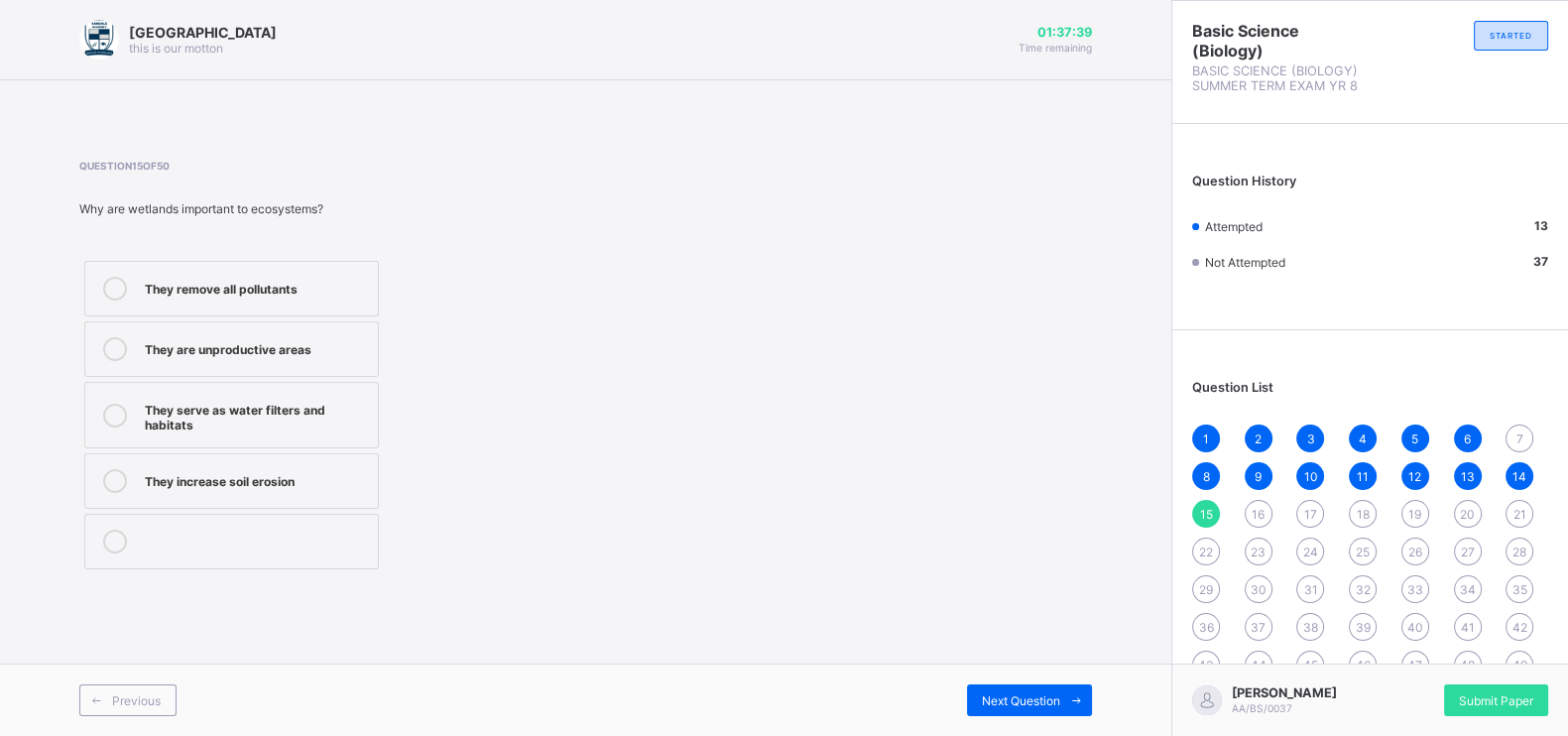 click on "7" at bounding box center (1519, 438) 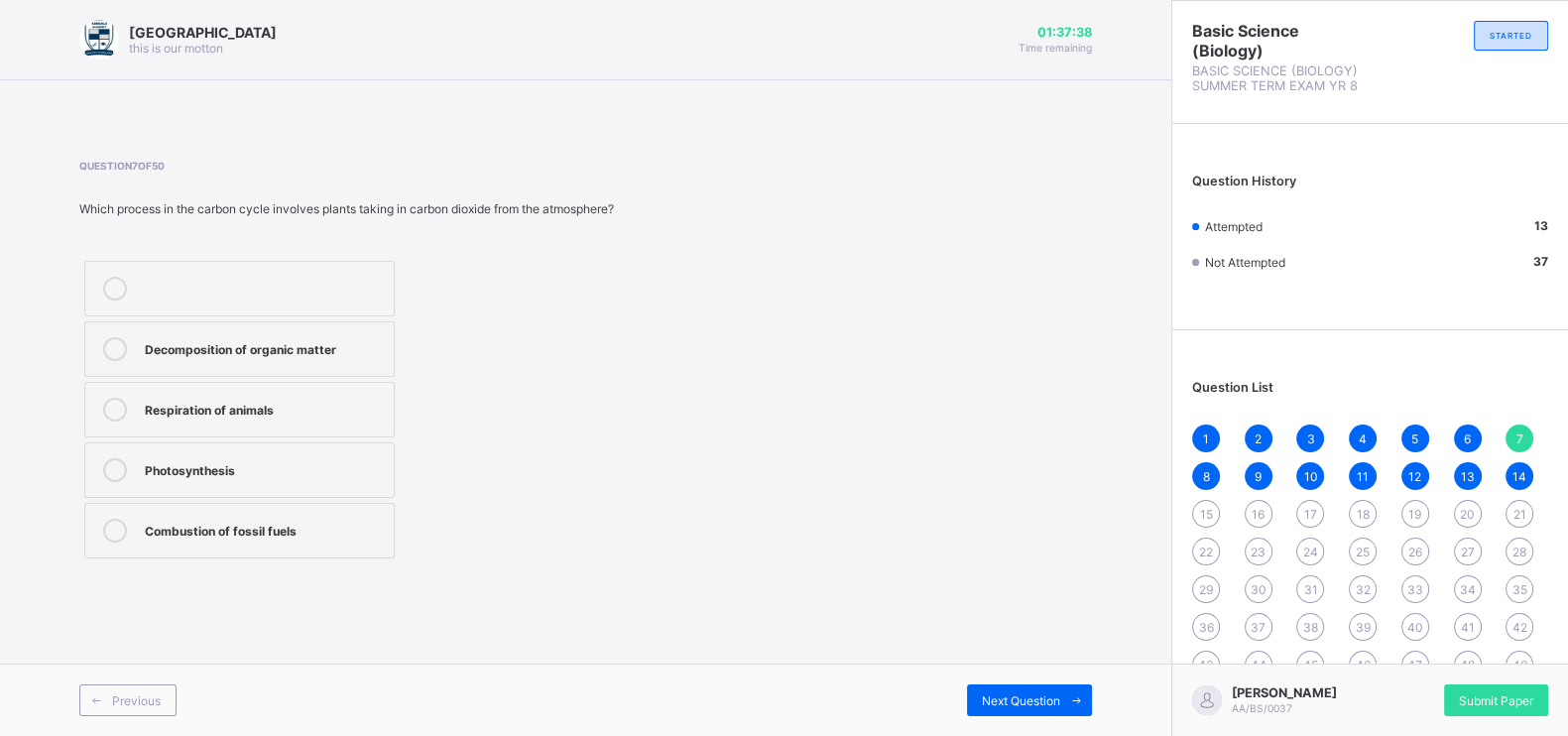 drag, startPoint x: 626, startPoint y: 408, endPoint x: 627, endPoint y: 390, distance: 18.027756 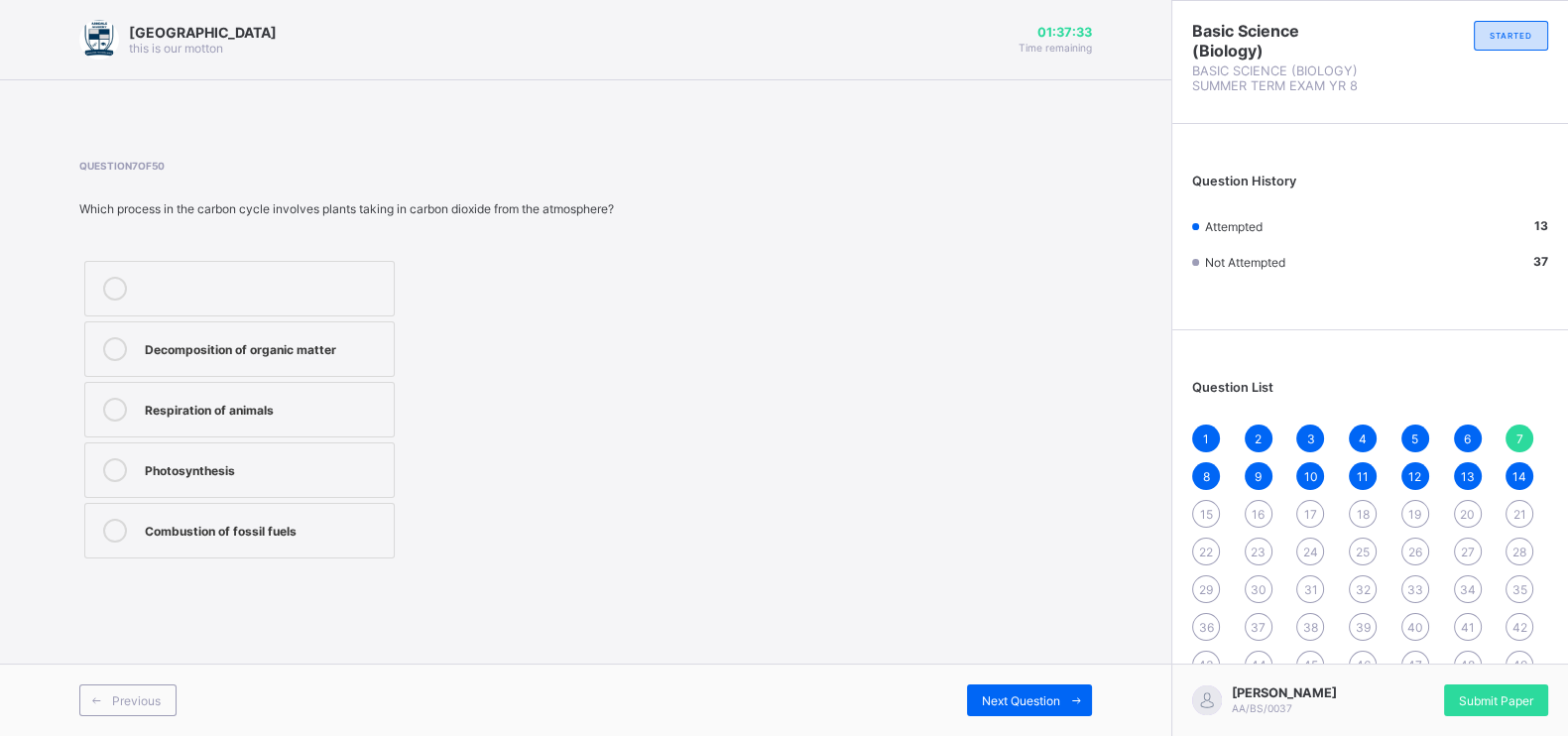 click at bounding box center [115, 470] 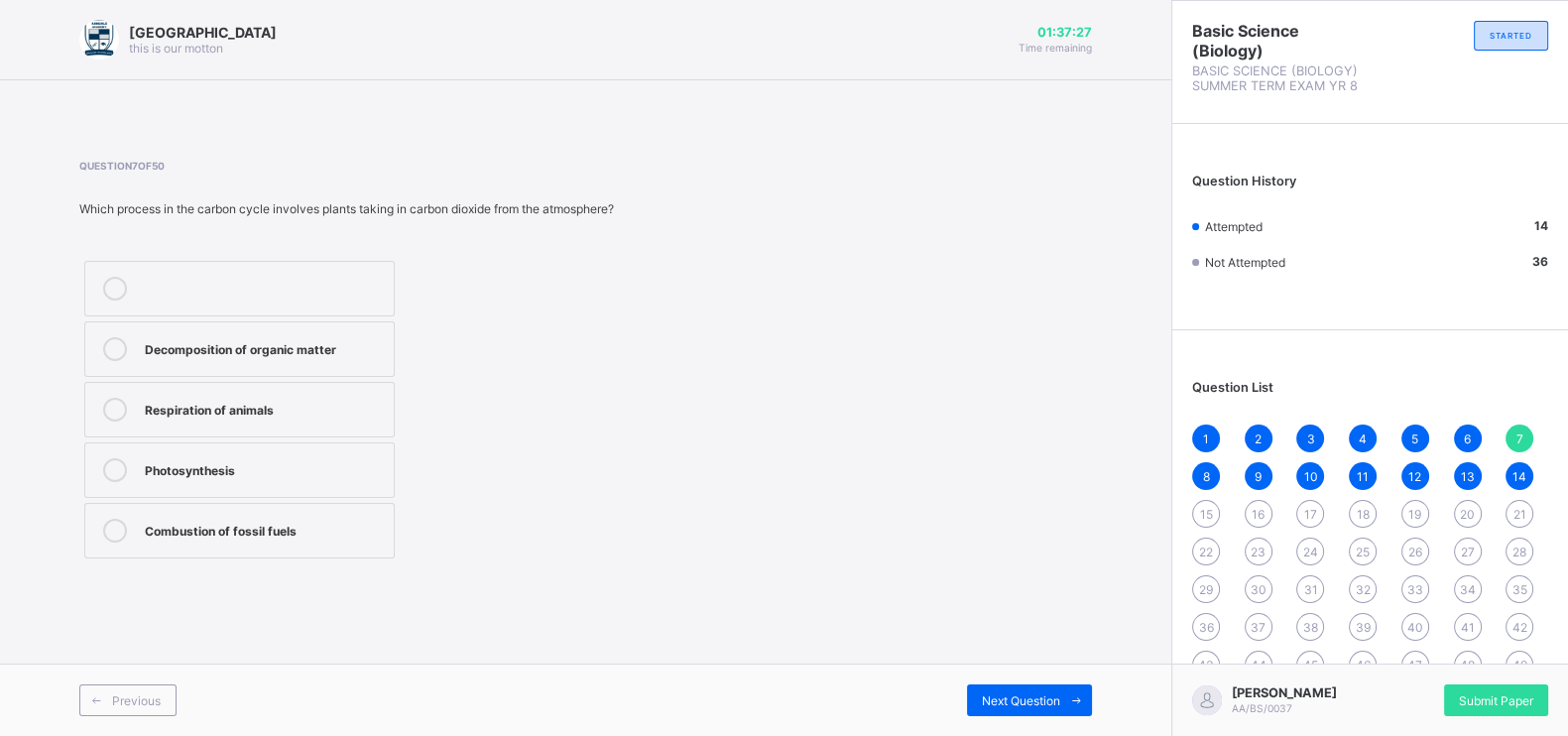 click on "15" at bounding box center [1206, 514] 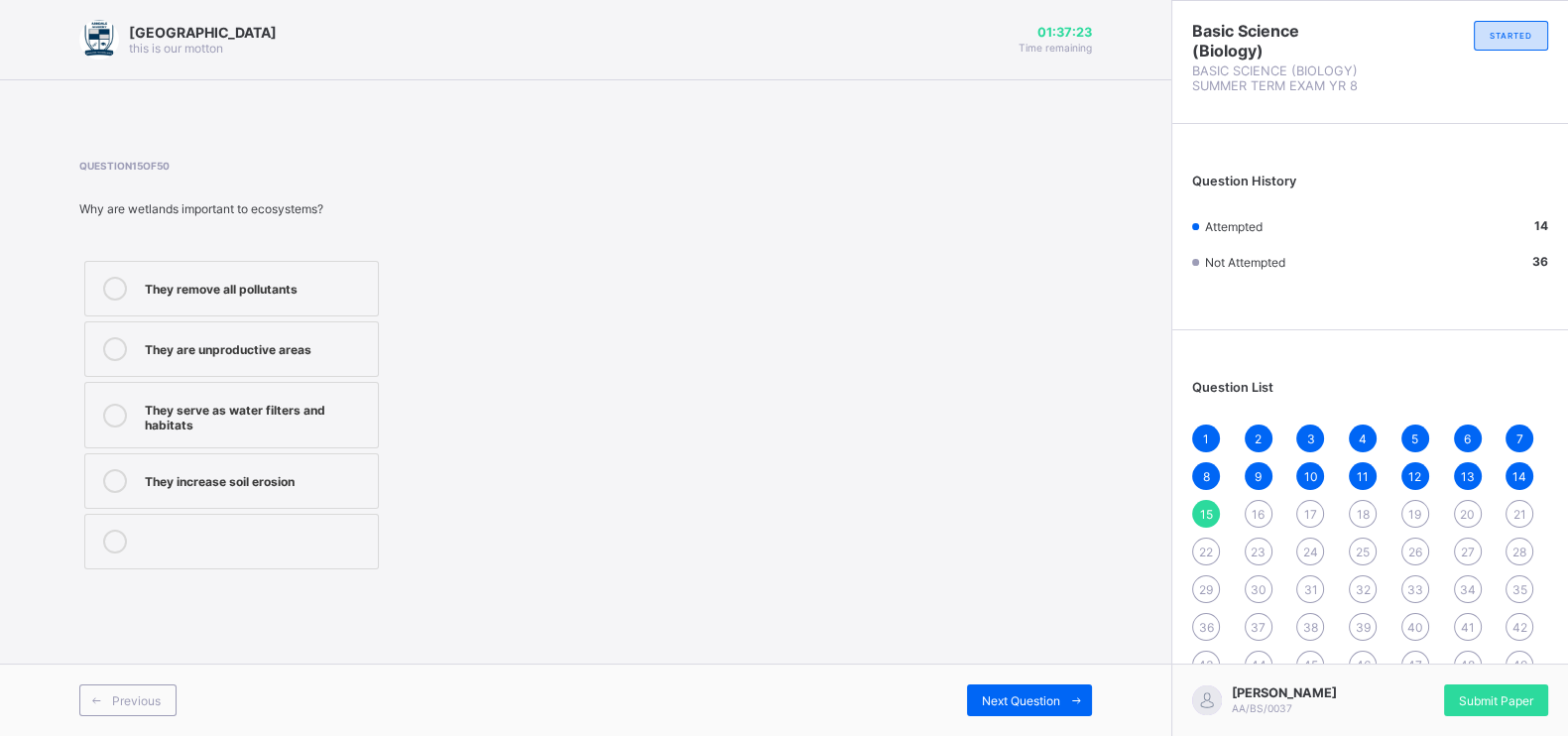 drag, startPoint x: 303, startPoint y: 374, endPoint x: 878, endPoint y: 158, distance: 614.23204 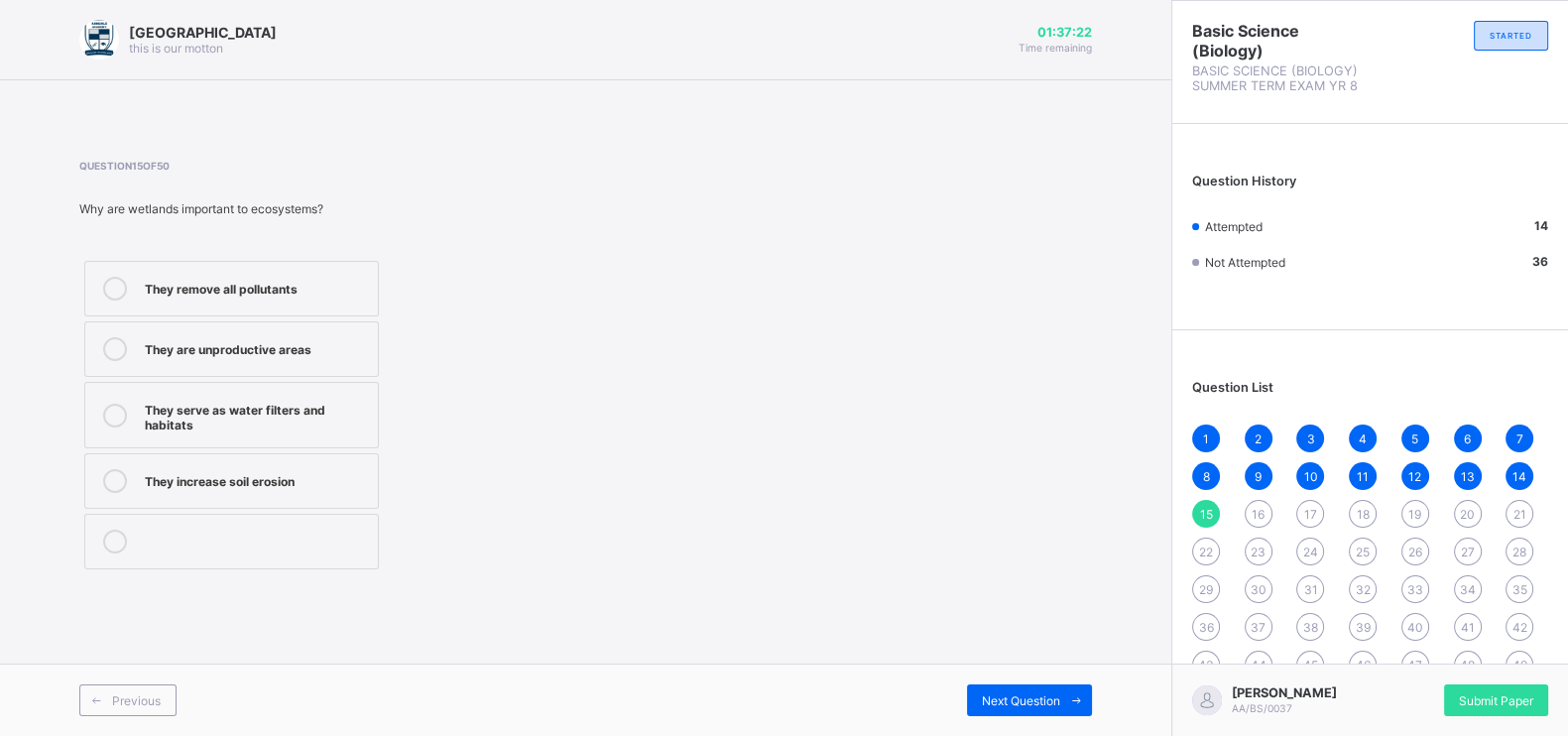 click on "They serve as water filters and habitats" at bounding box center (256, 415) 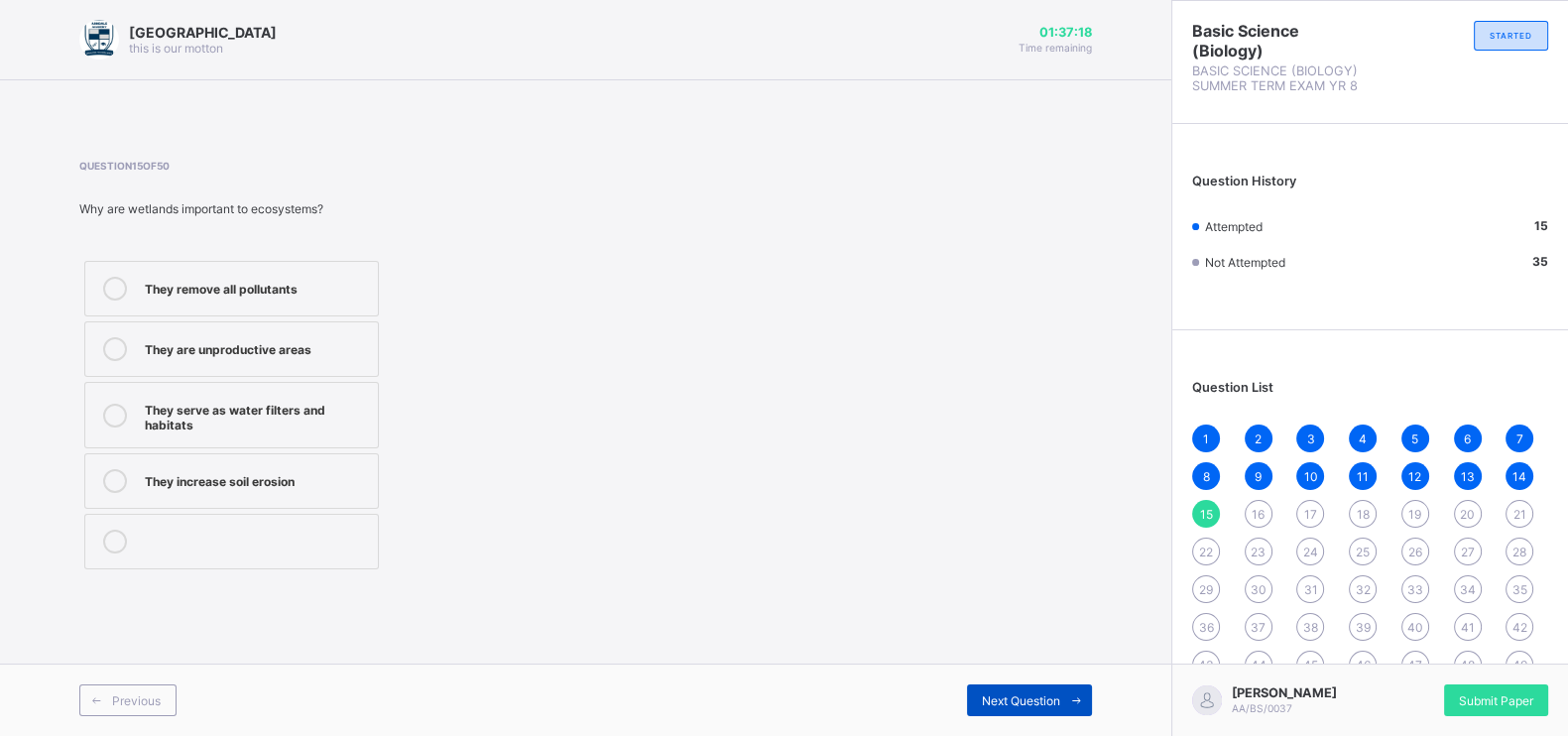 click on "Next Question" at bounding box center [1029, 700] 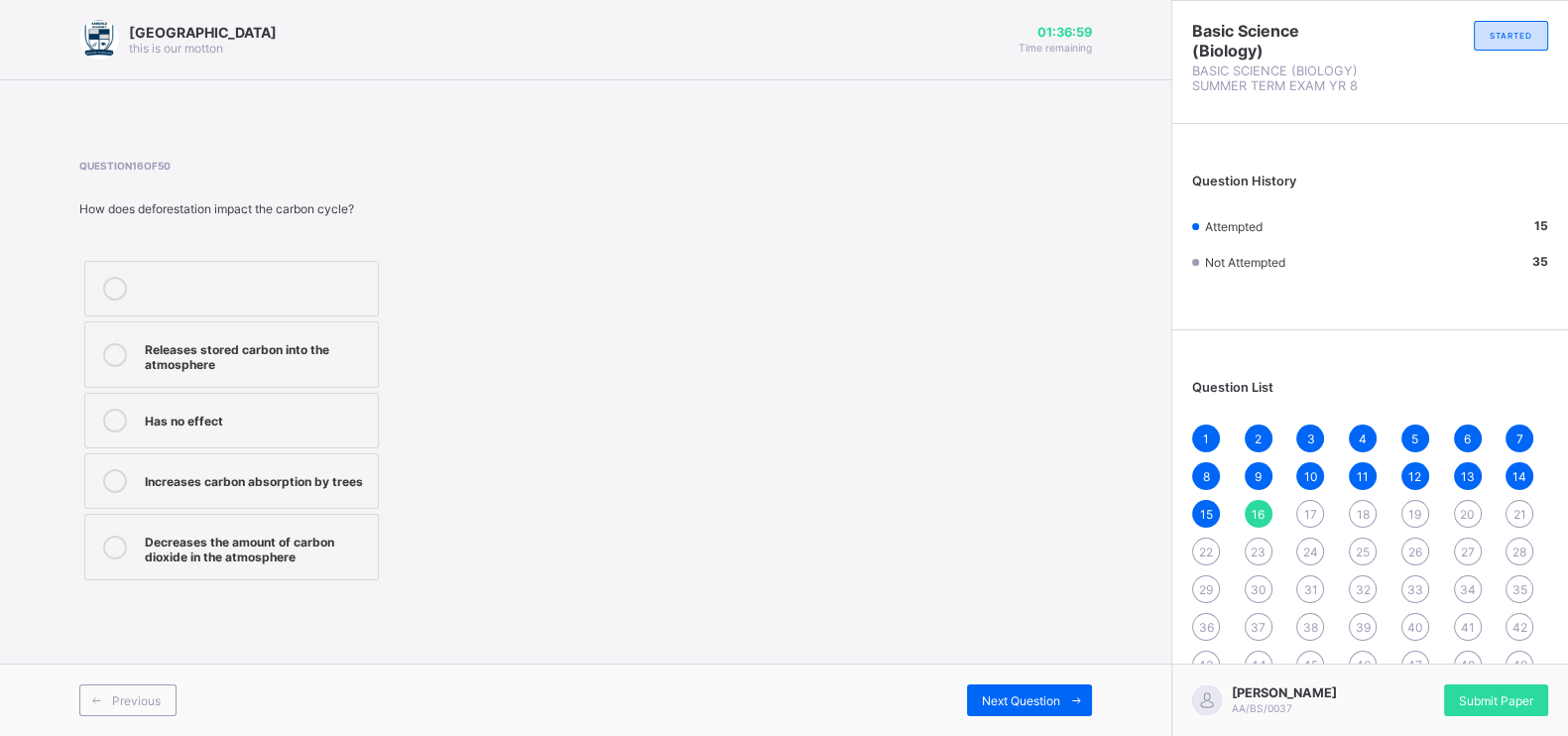 click on "Releases stored carbon into the atmosphere" at bounding box center [256, 354] 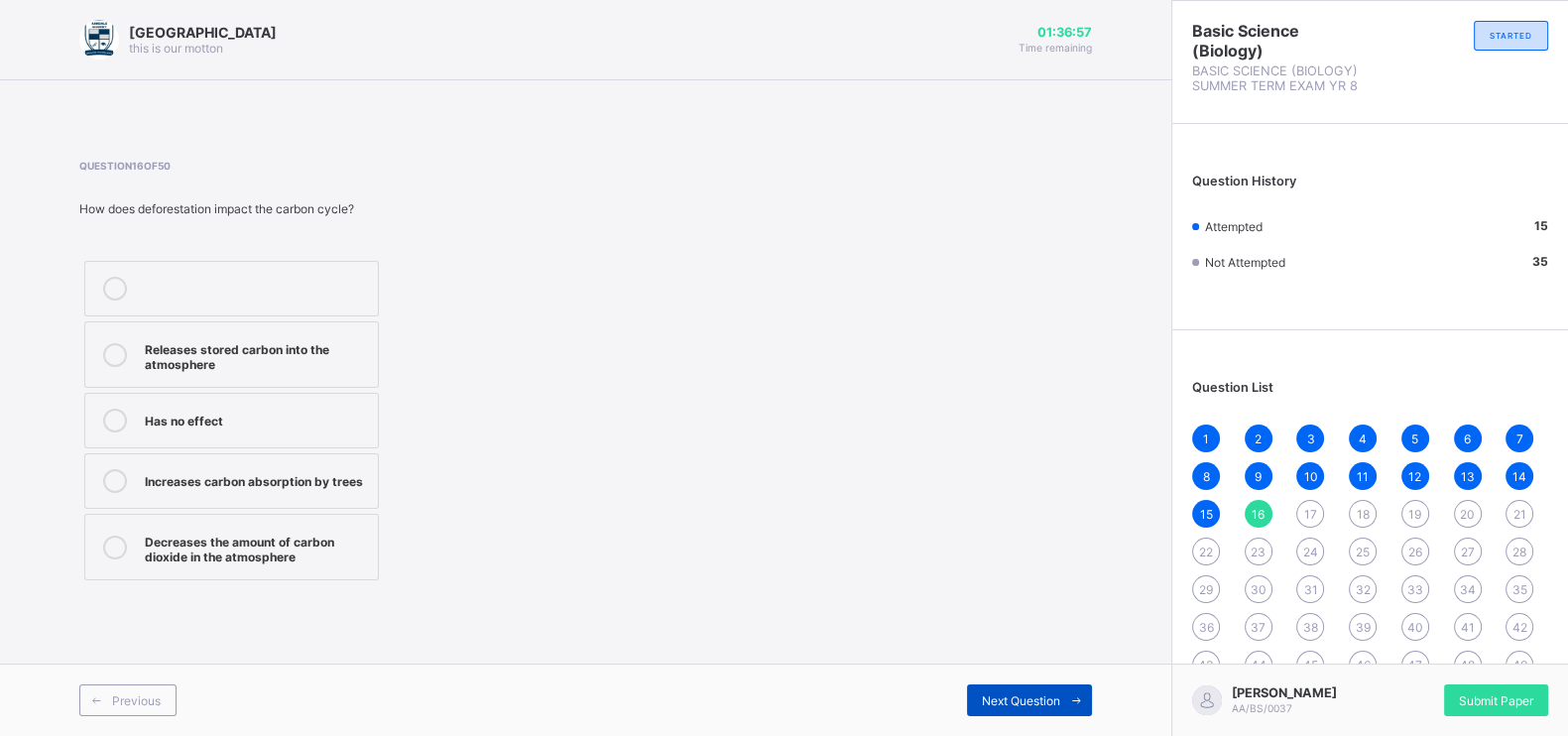click on "Next Question" at bounding box center [1029, 700] 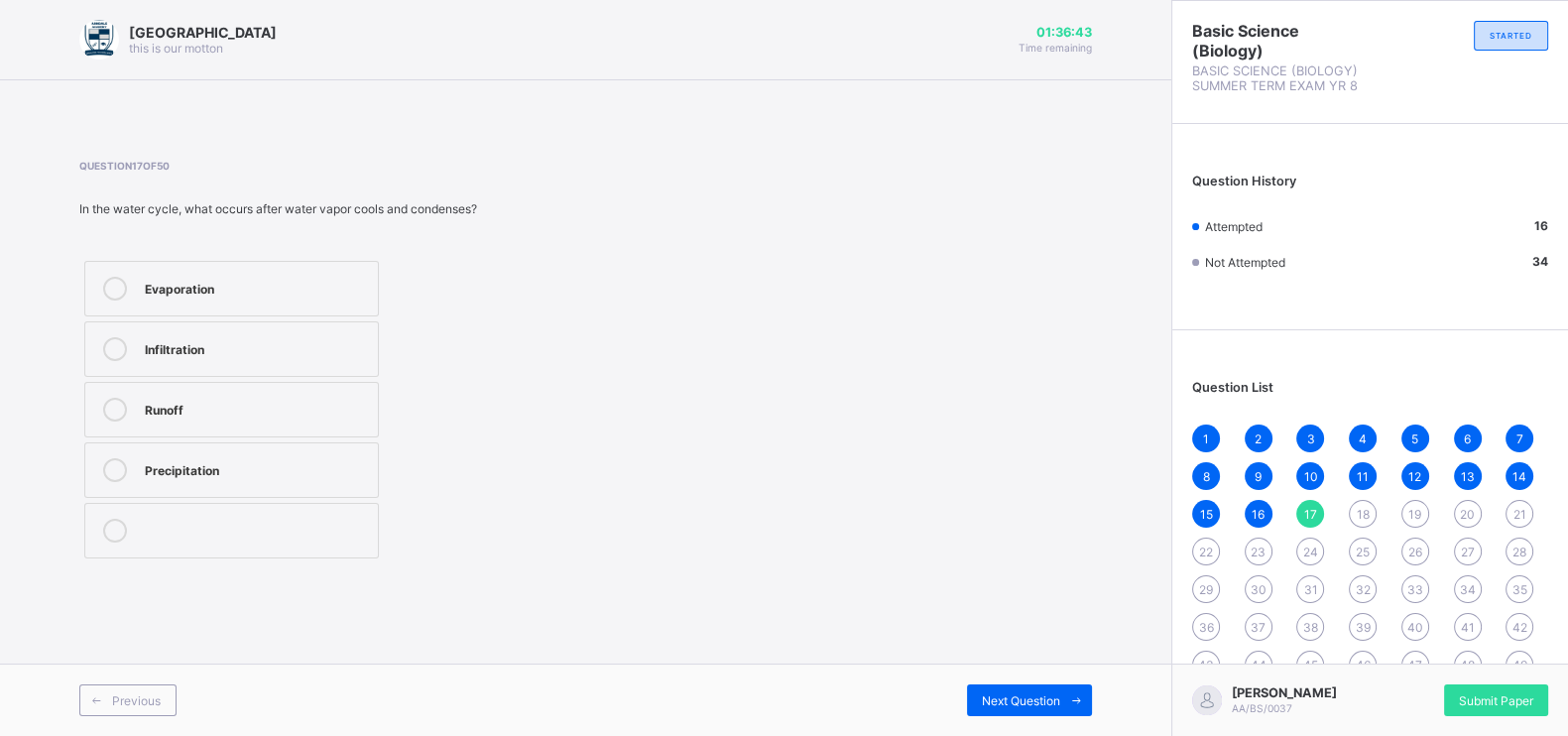 click on "Evaporation" at bounding box center [256, 287] 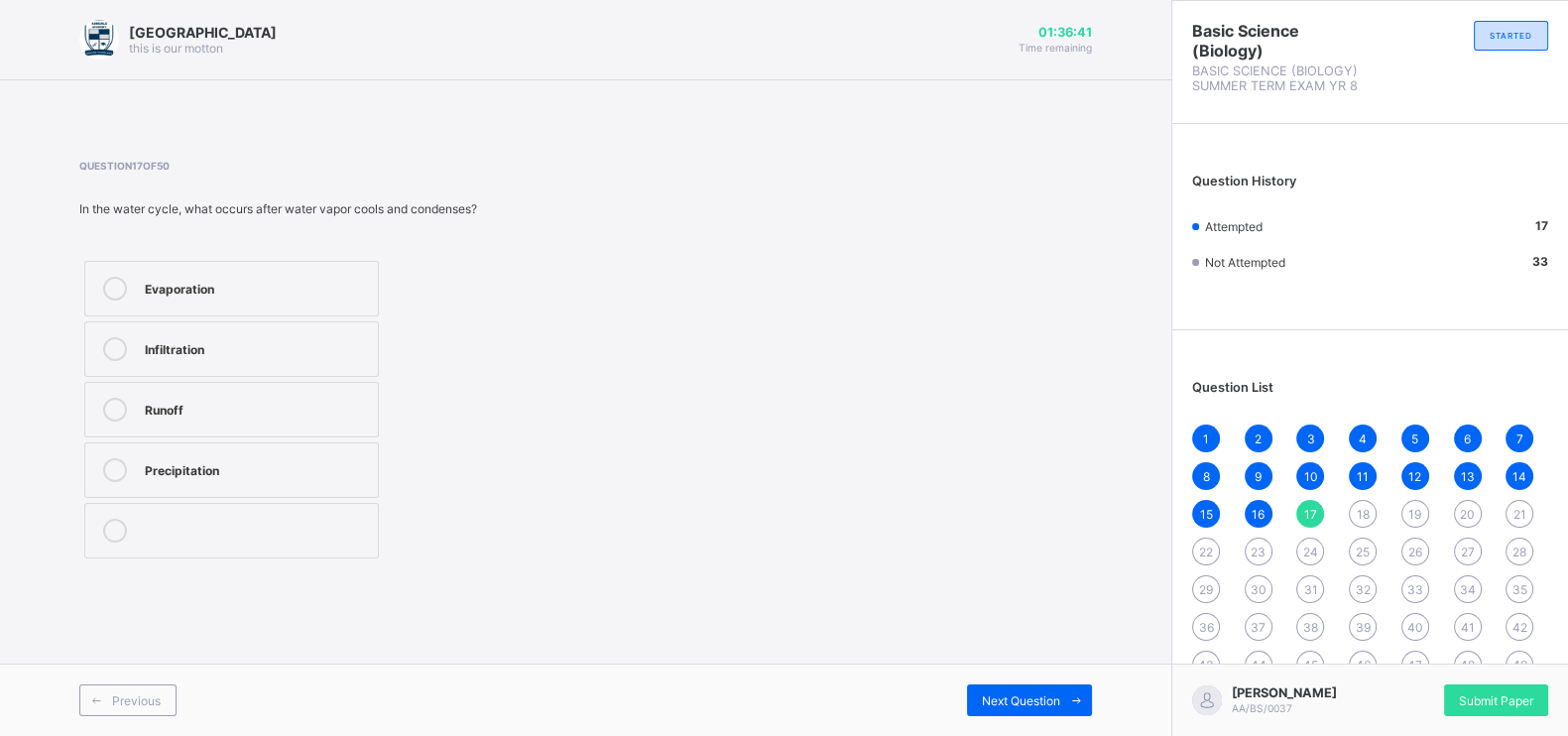 drag, startPoint x: 1095, startPoint y: 695, endPoint x: 1106, endPoint y: 670, distance: 27.313001 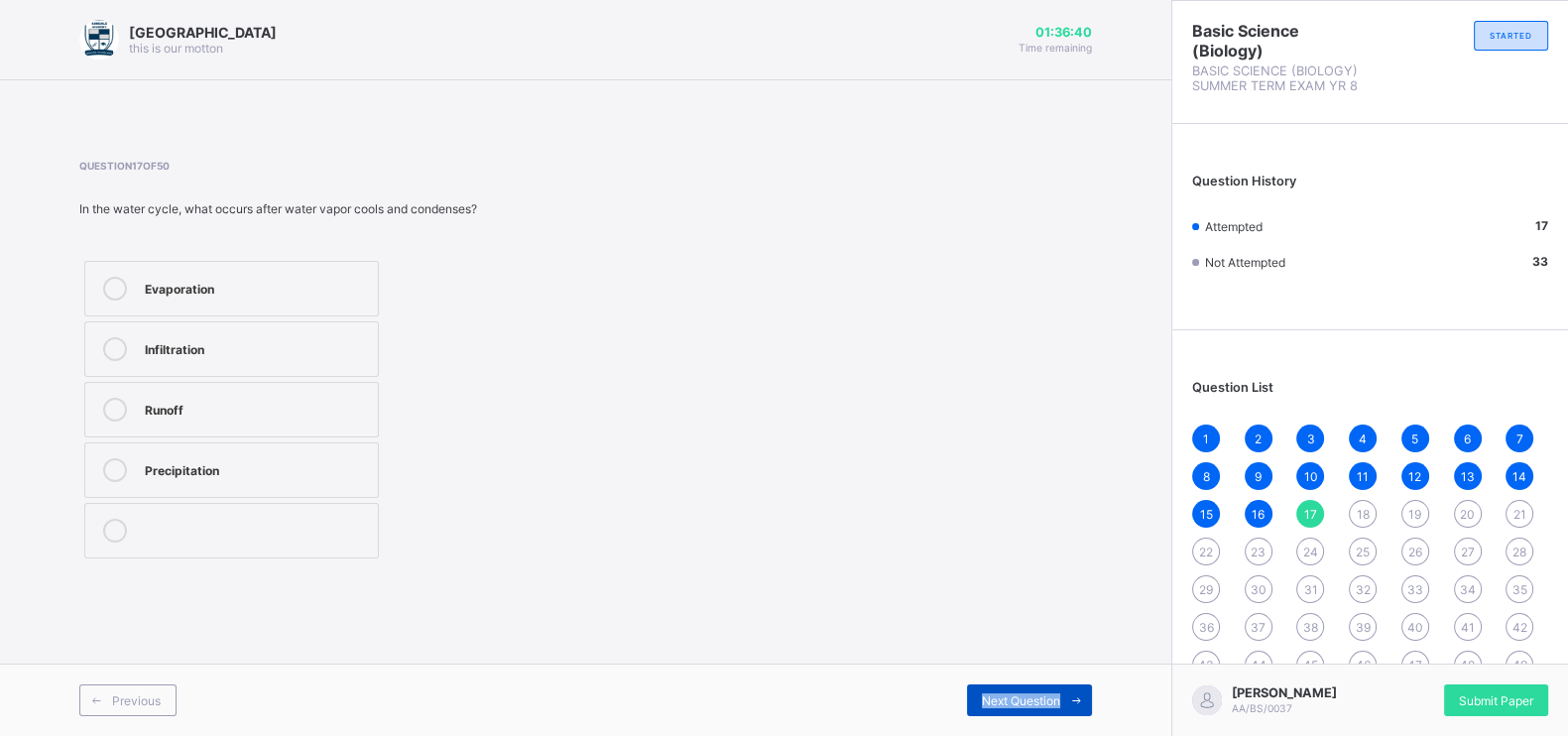 click on "Next Question" at bounding box center [1029, 700] 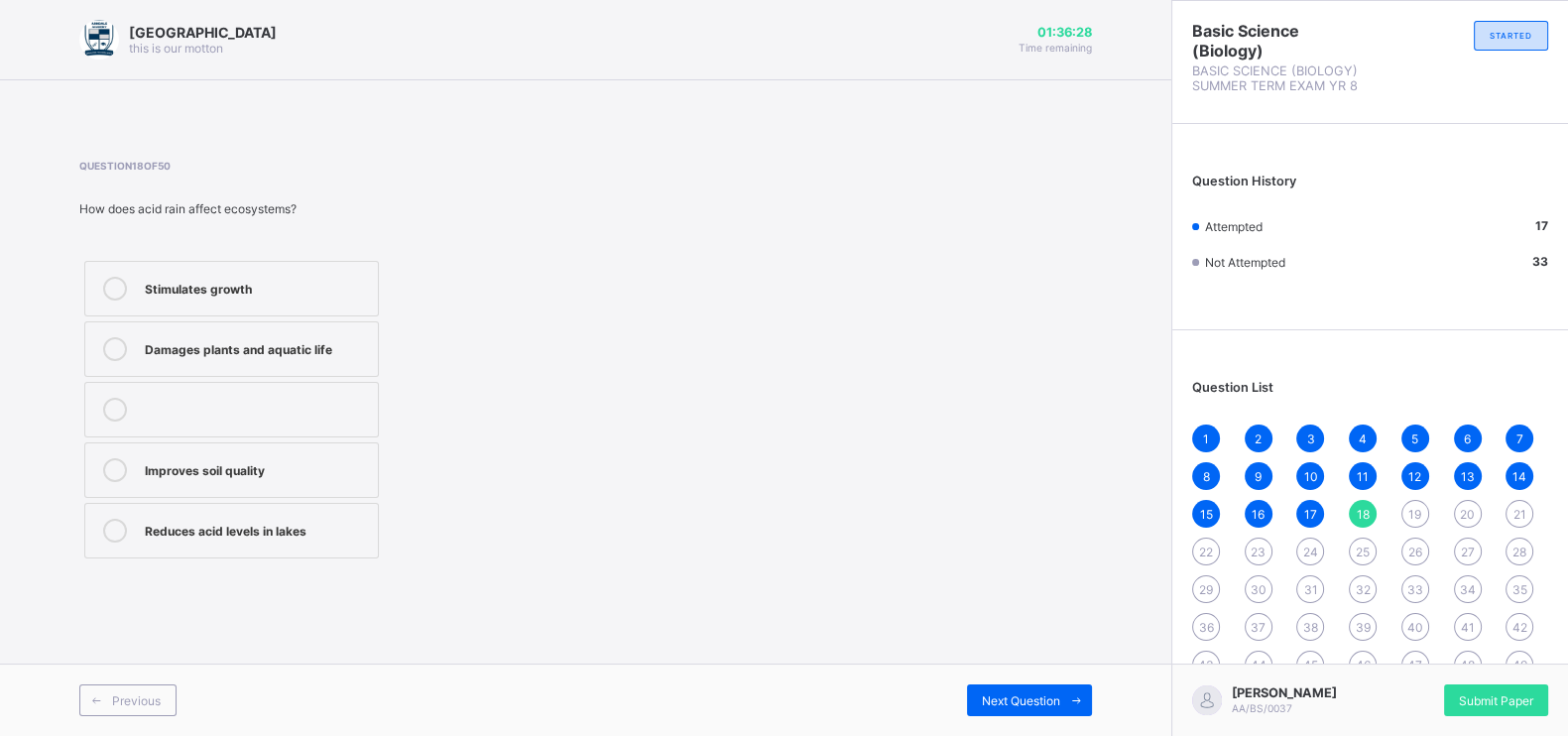 drag, startPoint x: 344, startPoint y: 341, endPoint x: 777, endPoint y: 168, distance: 466.28103 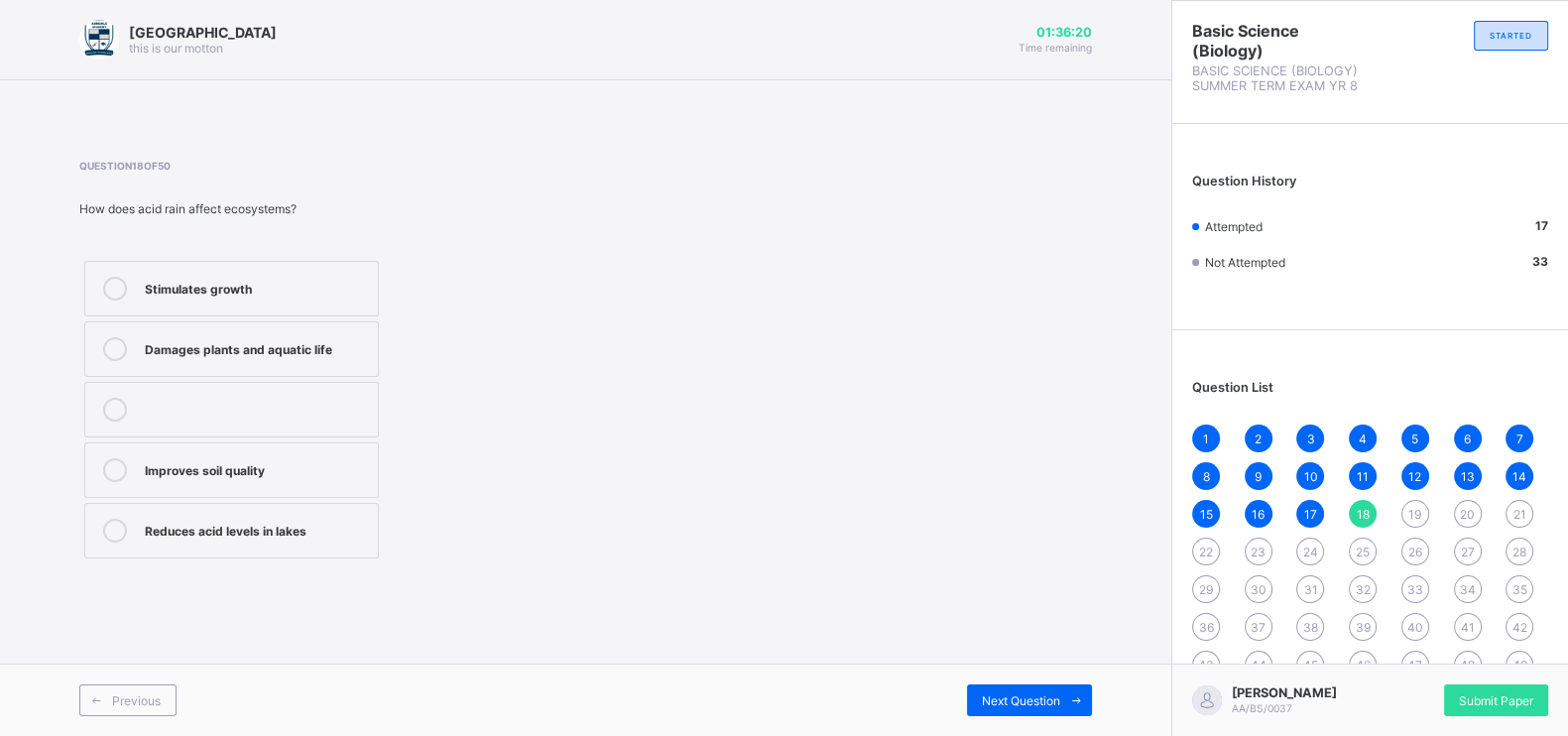 click on "Damages plants and aquatic life" at bounding box center [256, 347] 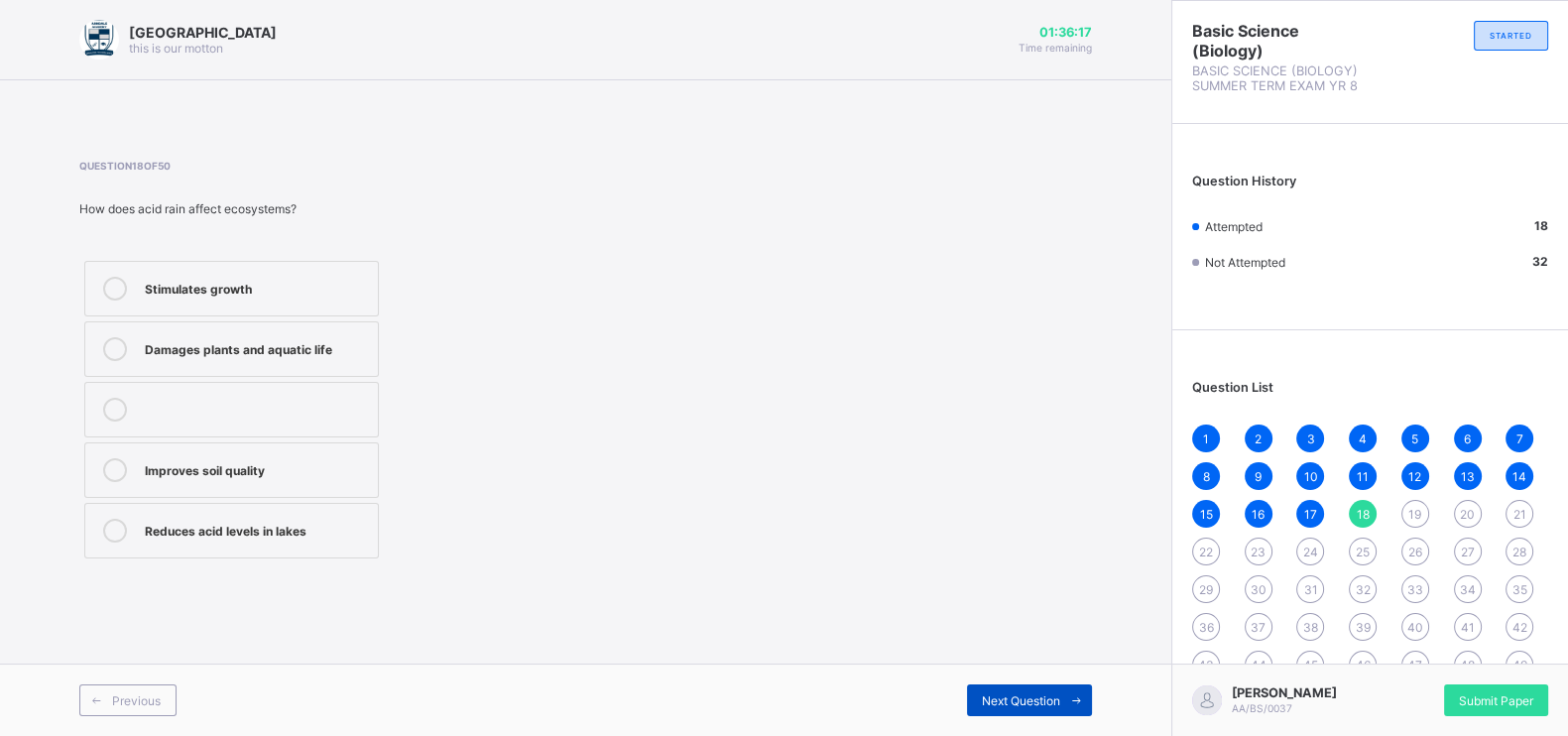 click on "Next Question" at bounding box center (1029, 700) 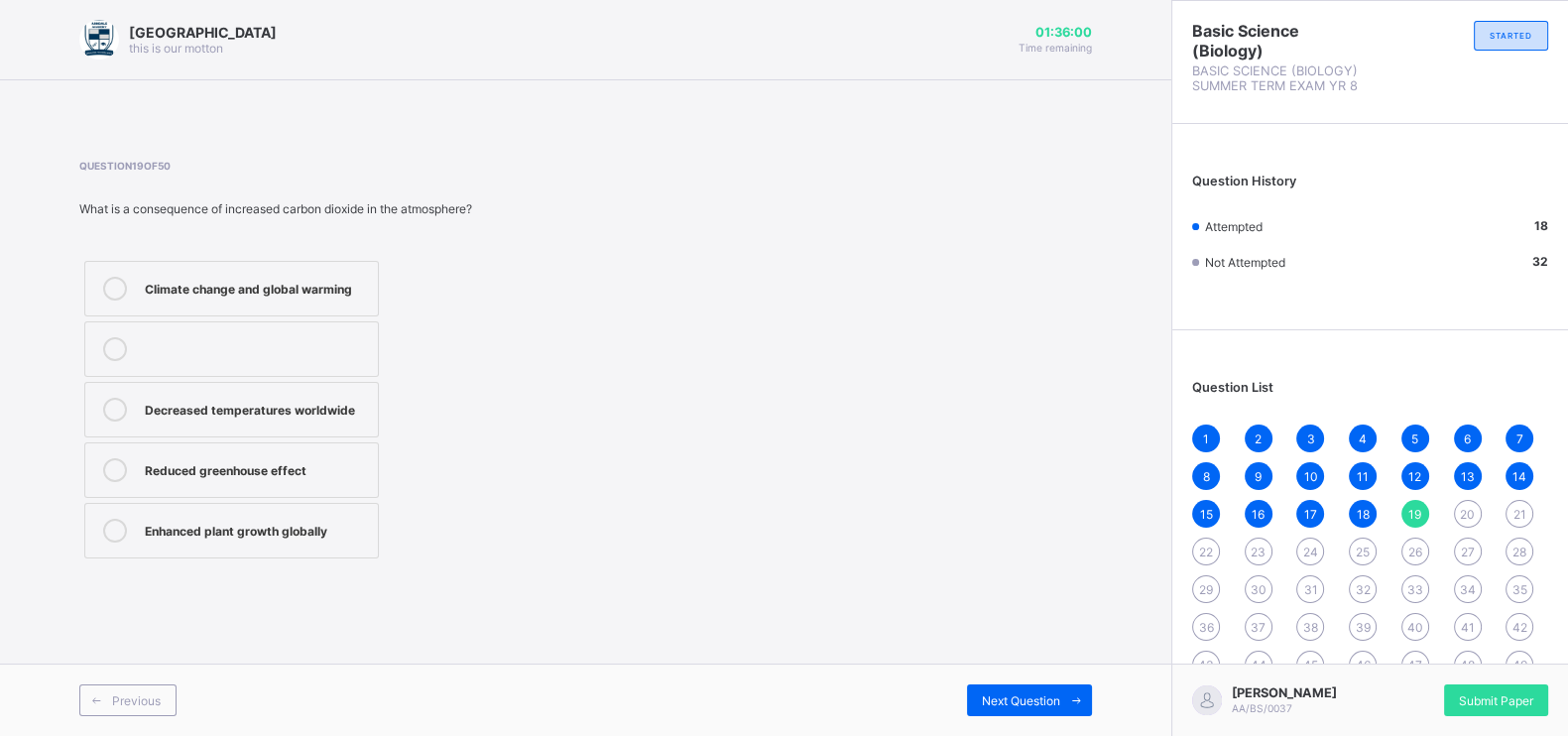 click on "Climate change and global warming" at bounding box center (231, 289) 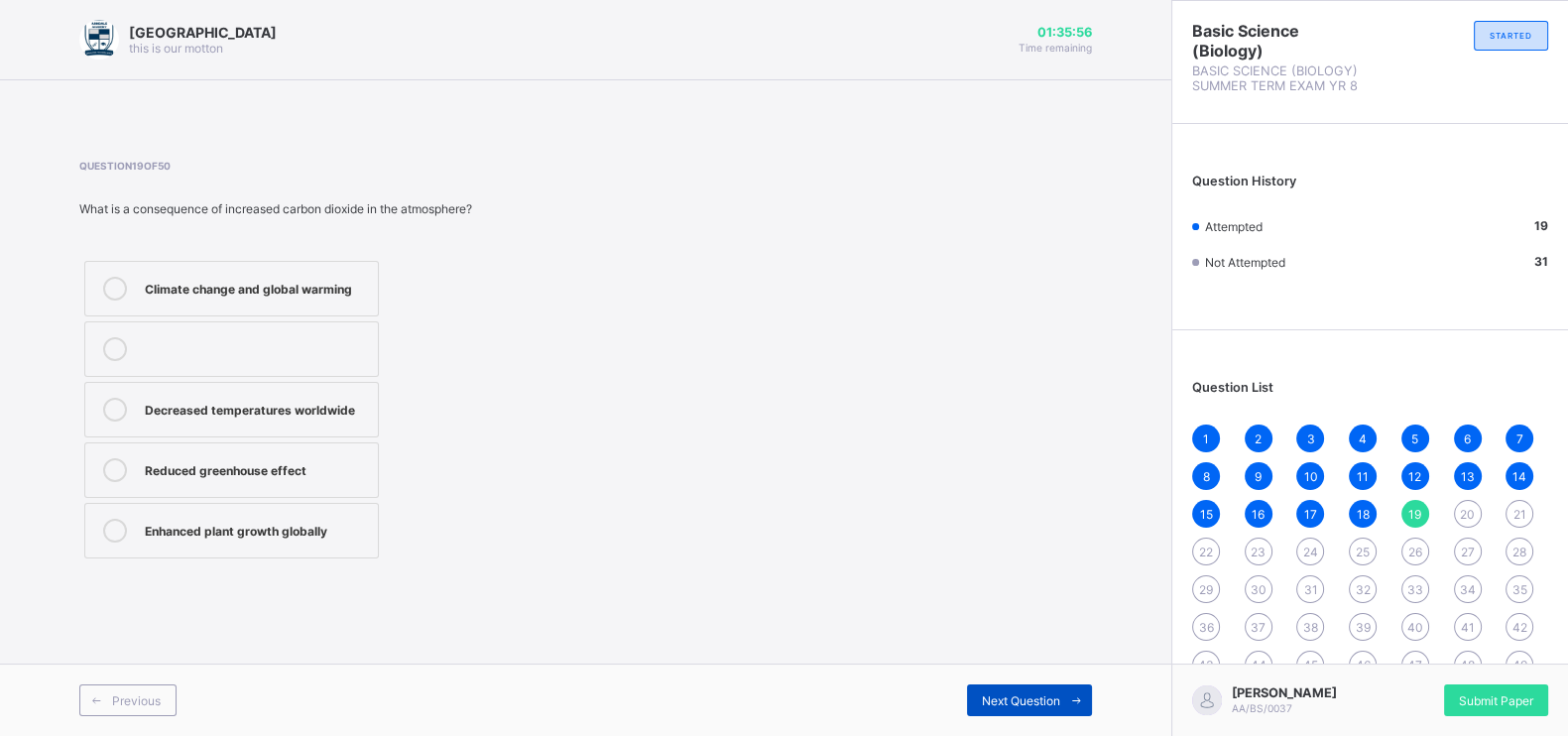 click on "Next Question" at bounding box center (1021, 700) 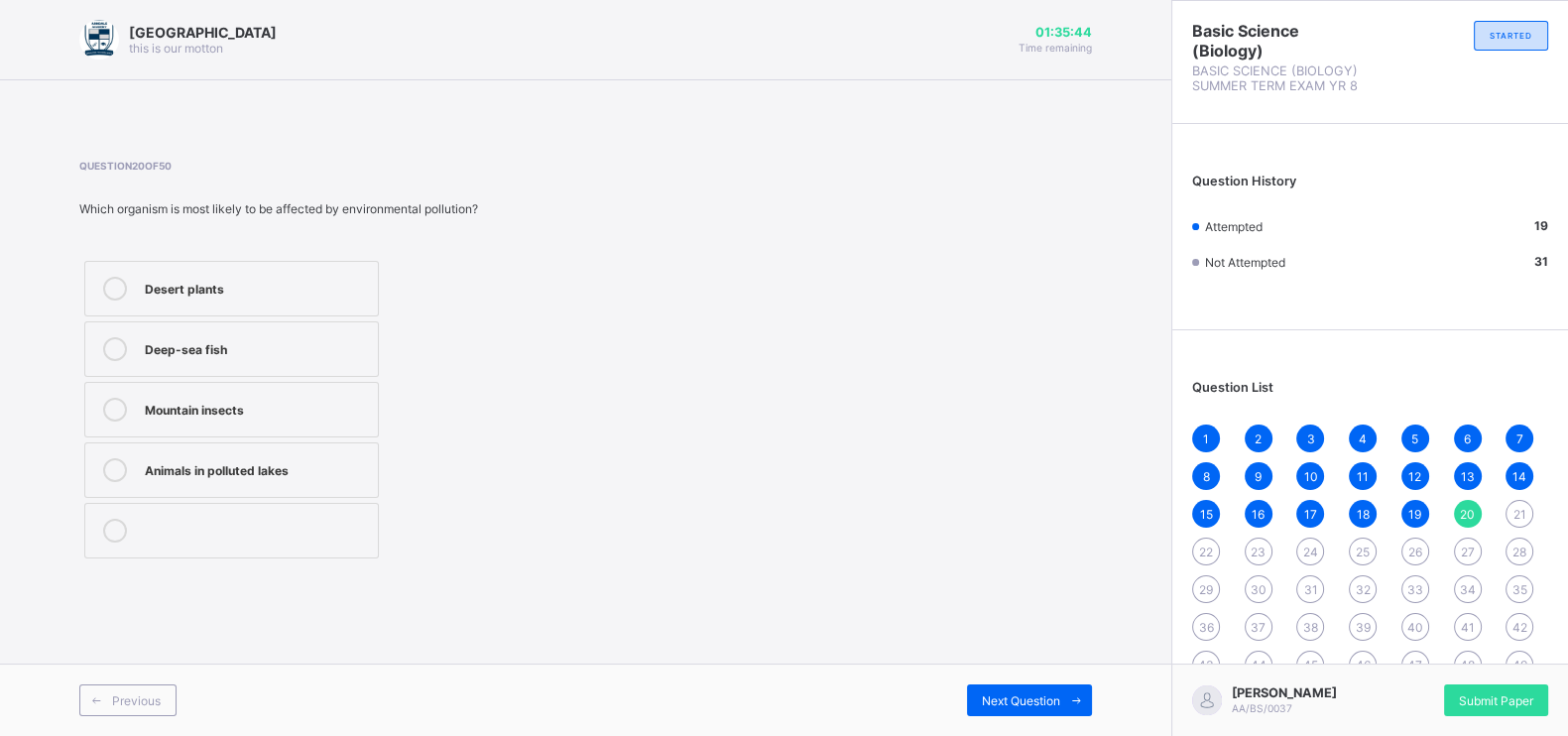 drag, startPoint x: 293, startPoint y: 460, endPoint x: 248, endPoint y: 475, distance: 47.434165 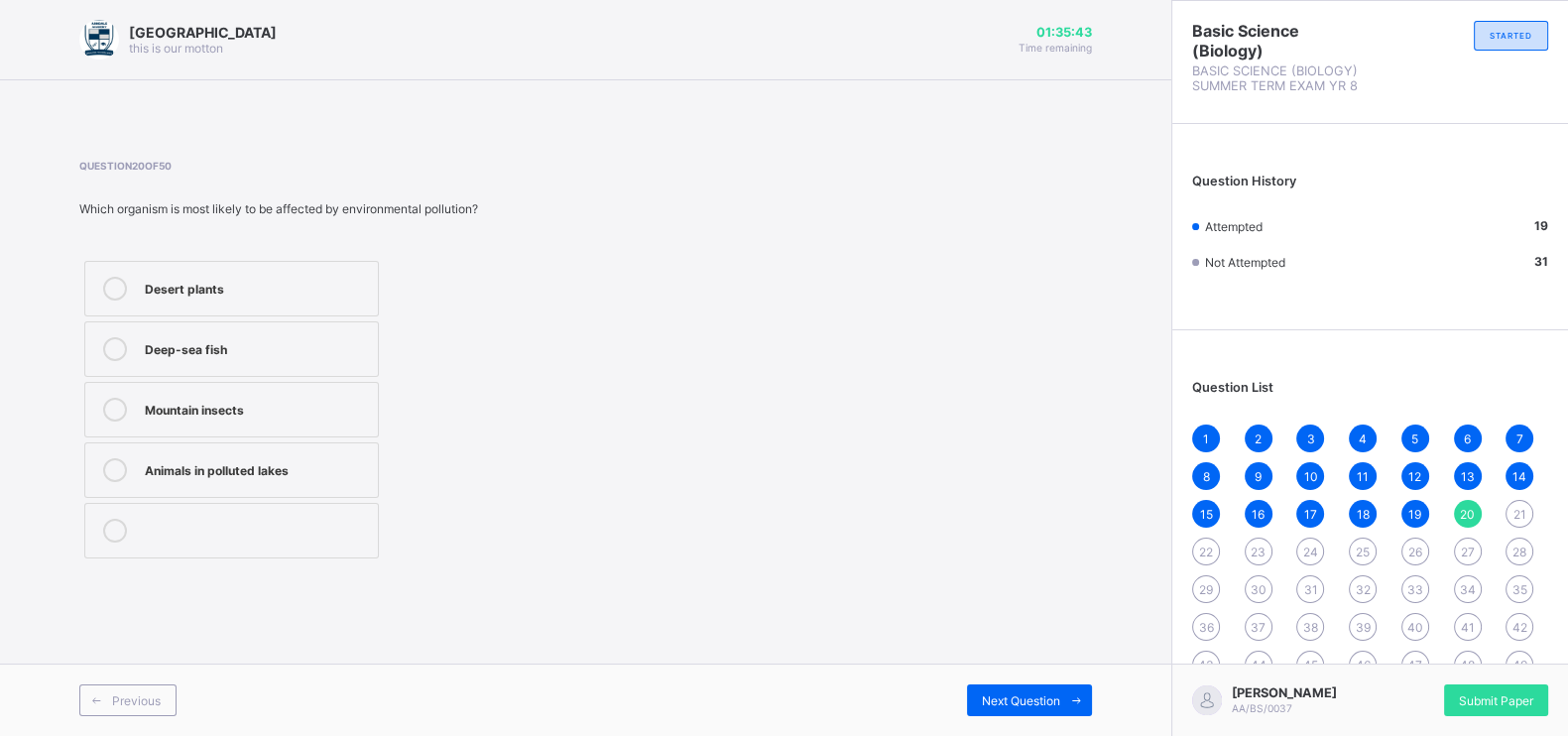click on "Previous Next Question" at bounding box center [585, 699] 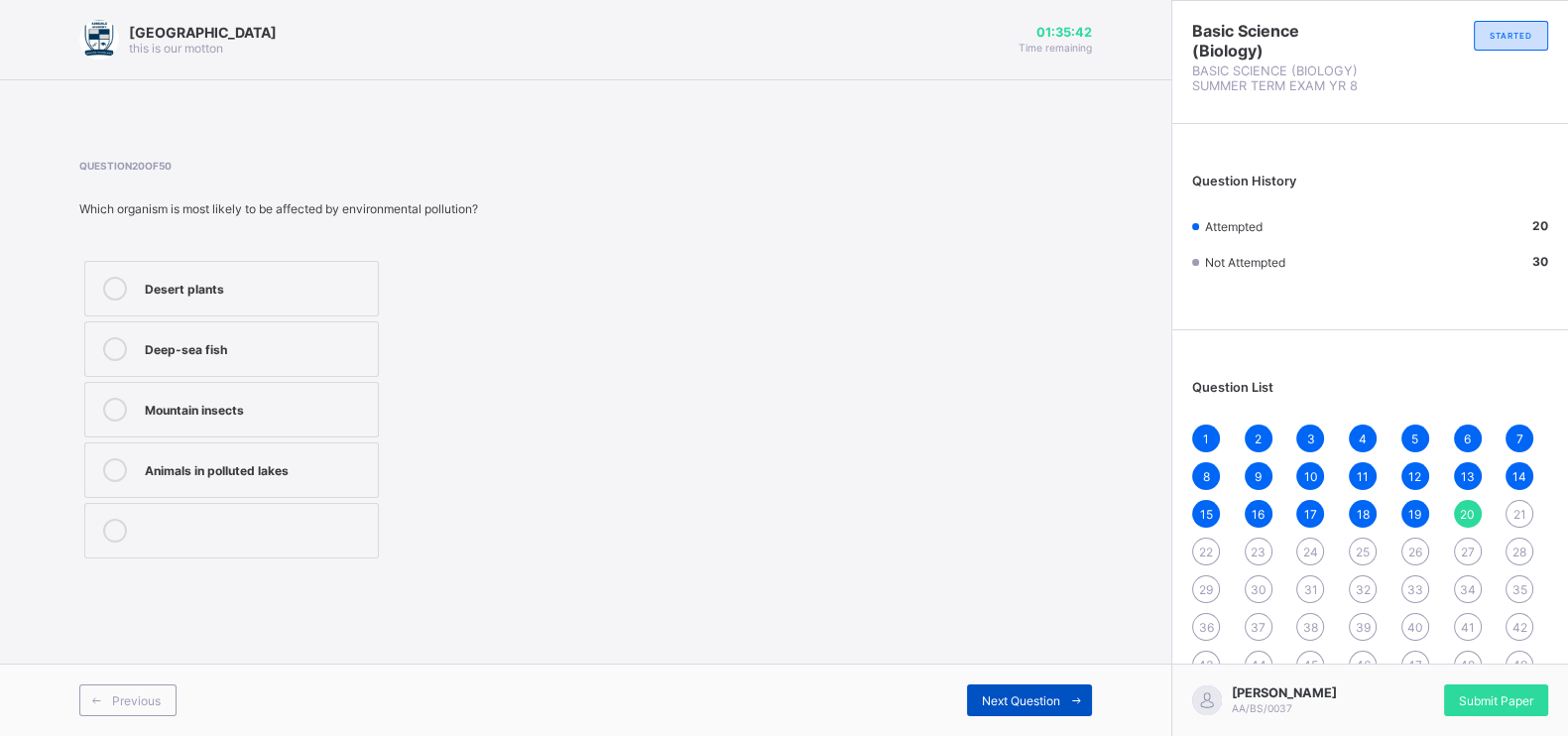 click on "Next Question" at bounding box center (1021, 700) 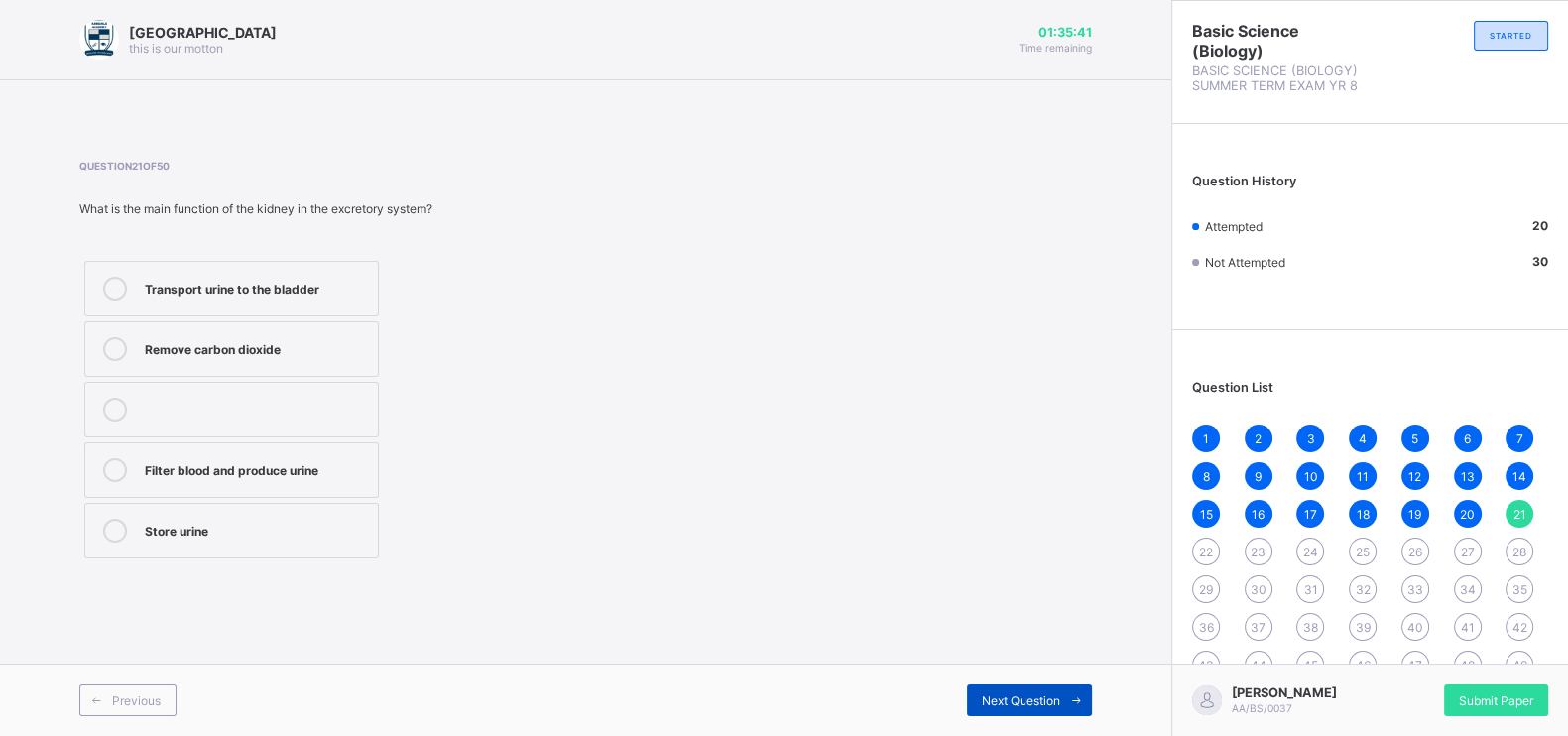 click on "Next Question" at bounding box center (1021, 700) 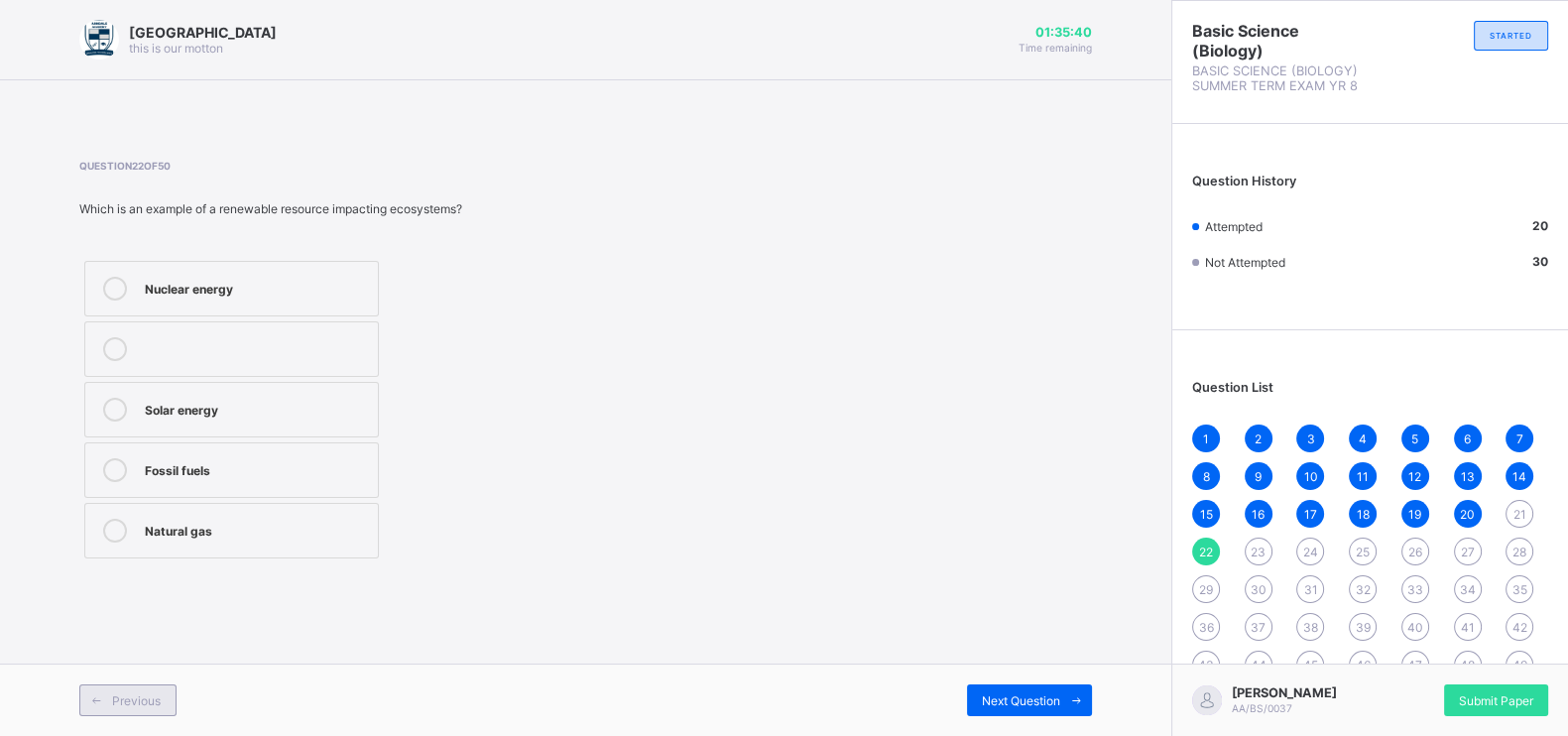 click on "Previous" at bounding box center (128, 700) 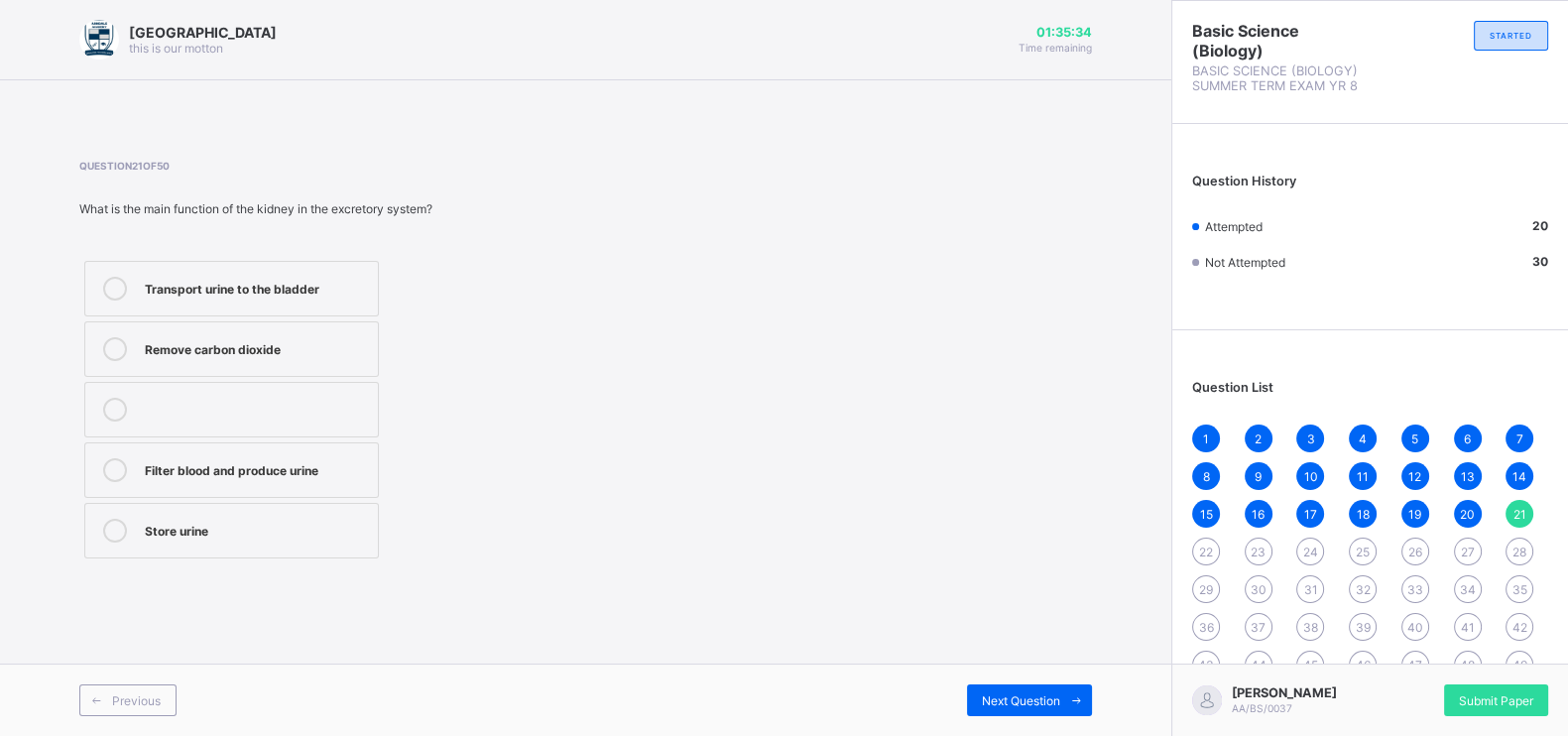 click on "Filter blood and produce urine" at bounding box center (231, 470) 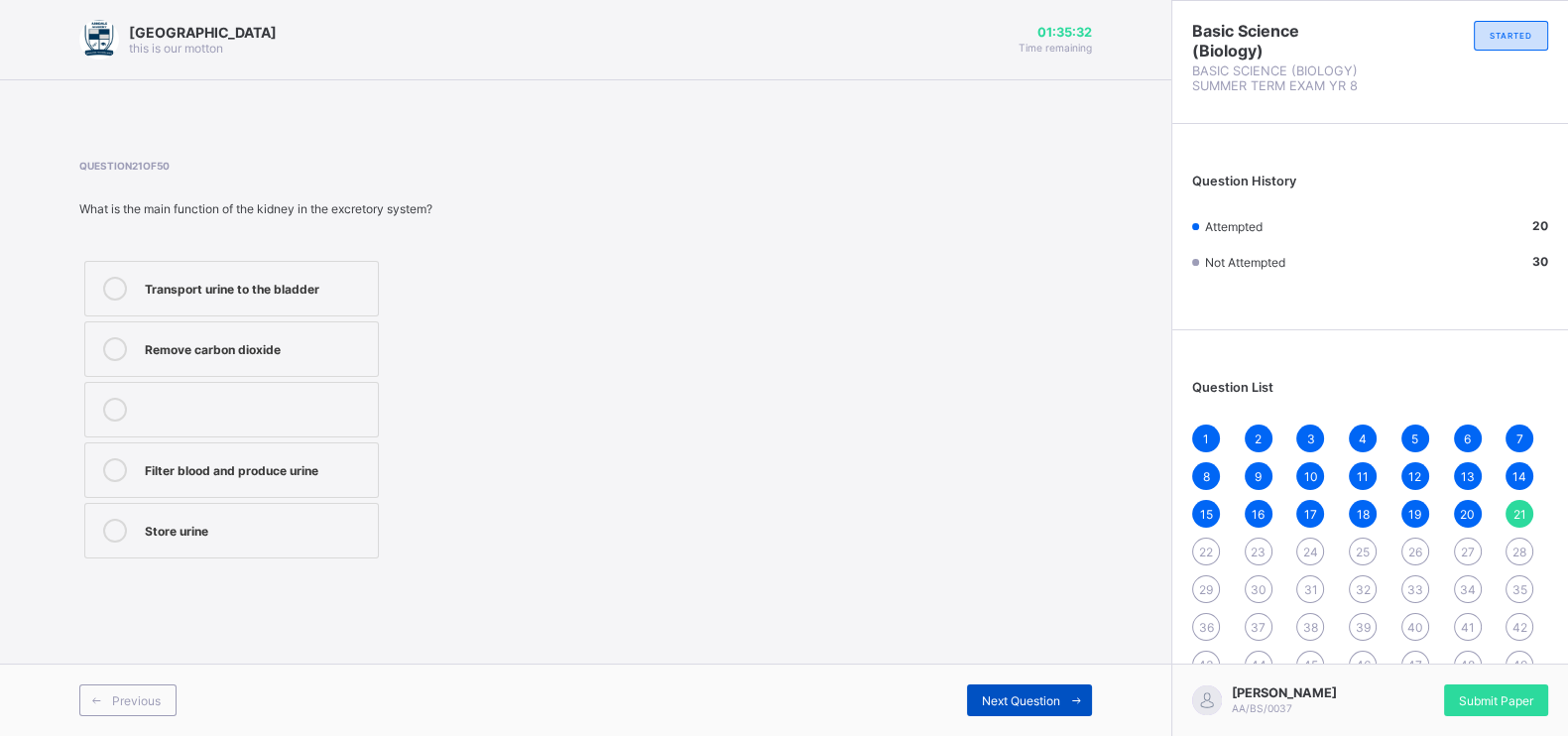 drag, startPoint x: 989, startPoint y: 701, endPoint x: 1002, endPoint y: 700, distance: 13.038405 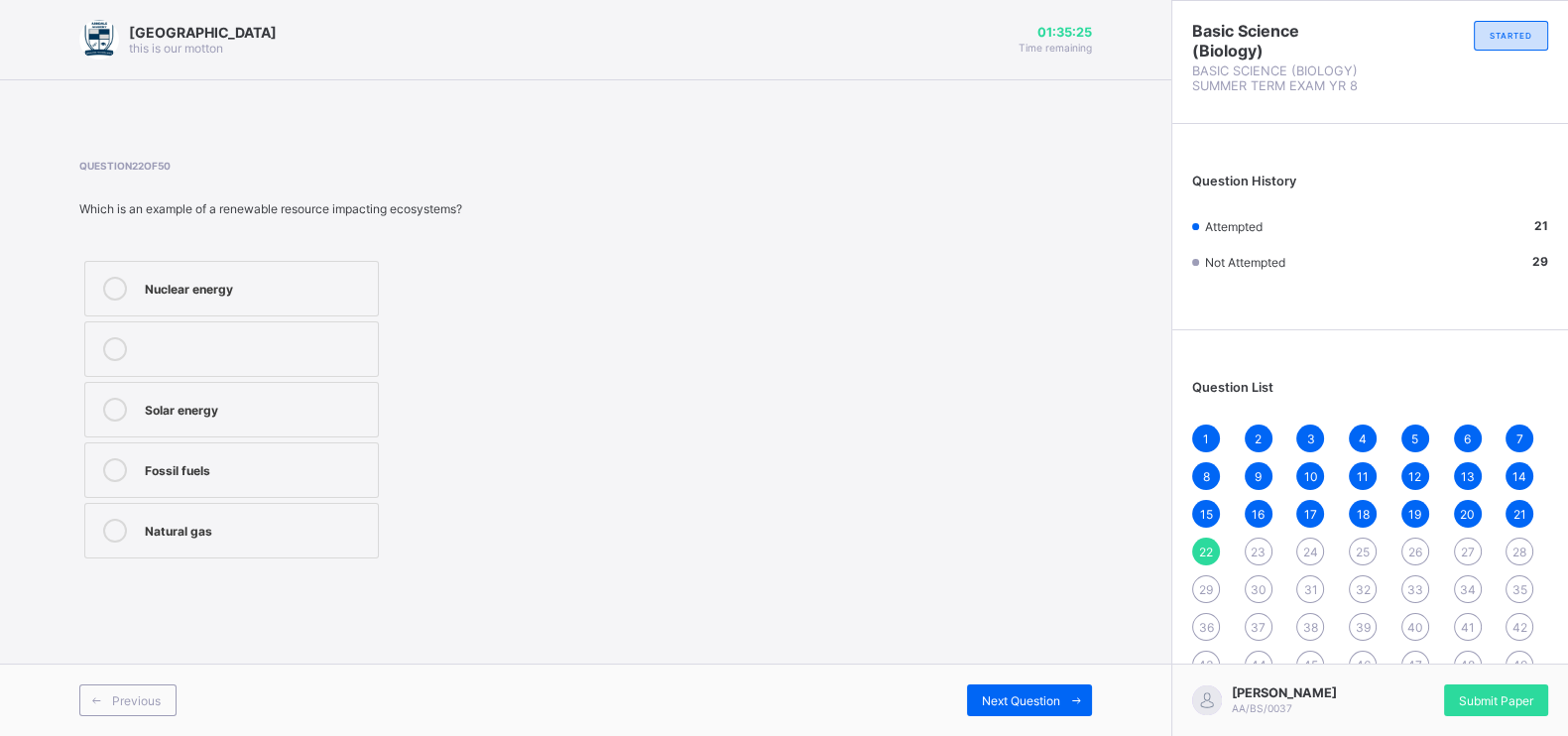 click on "Fossil fuels" at bounding box center [256, 468] 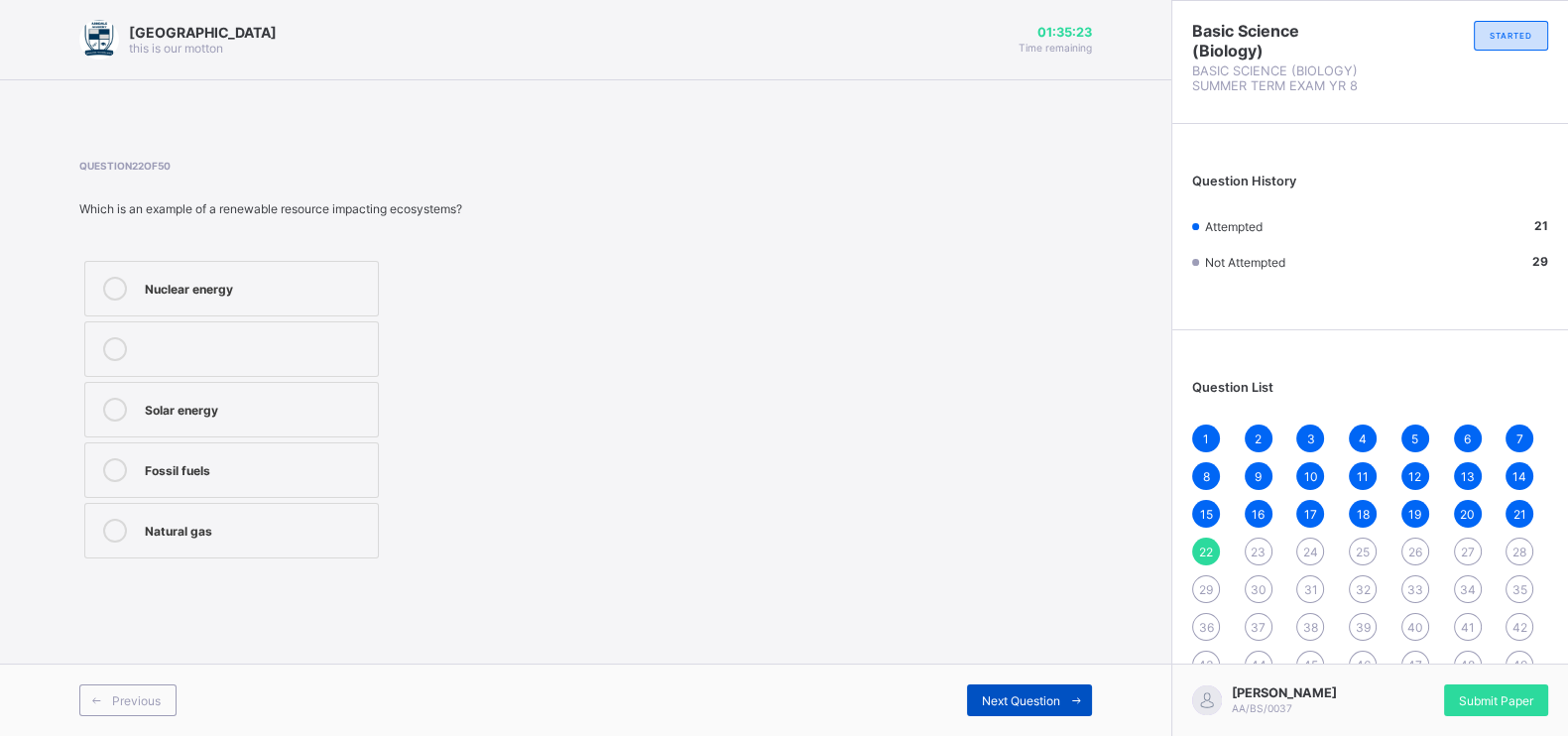 click on "Next Question" at bounding box center (1029, 700) 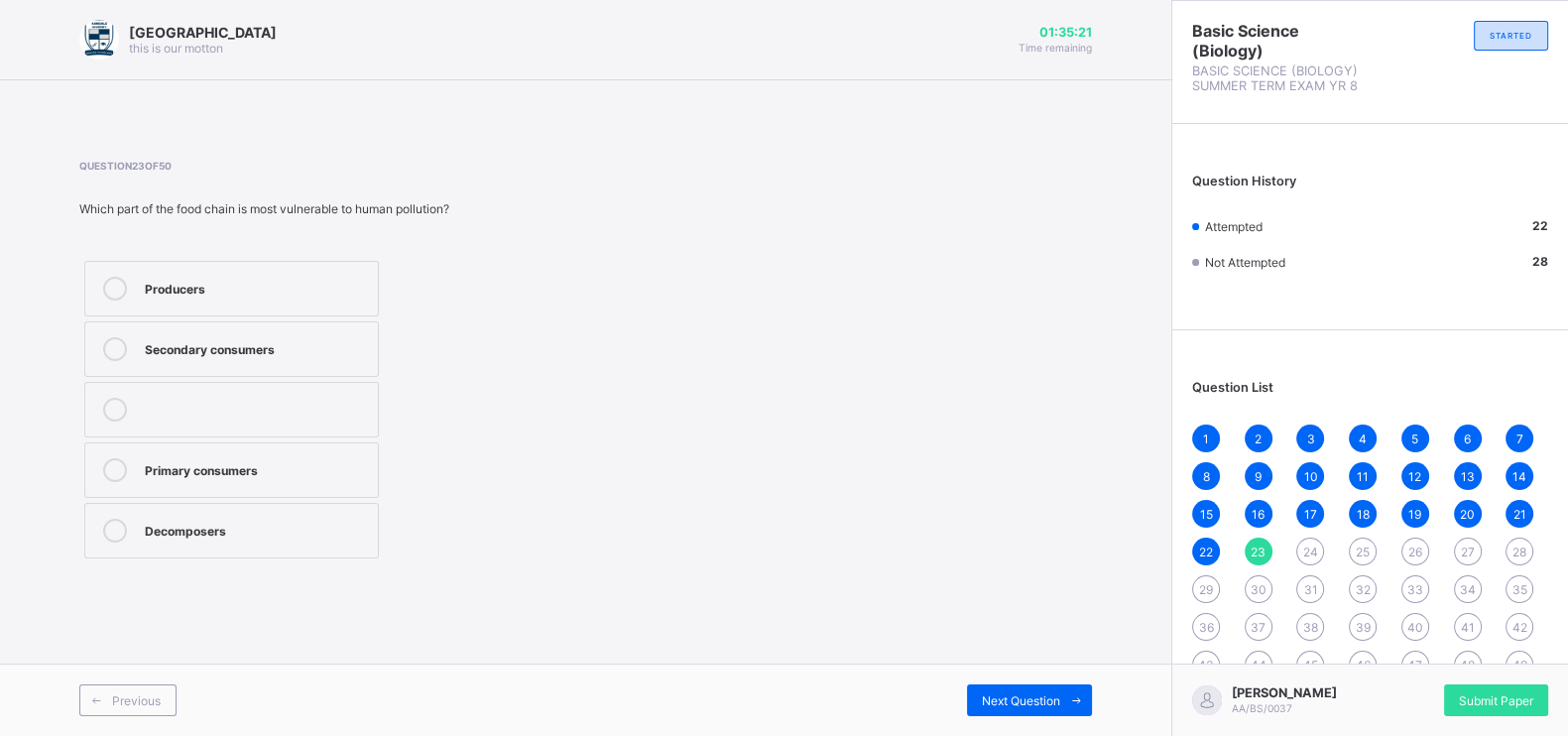 click on "22" at bounding box center (1206, 552) 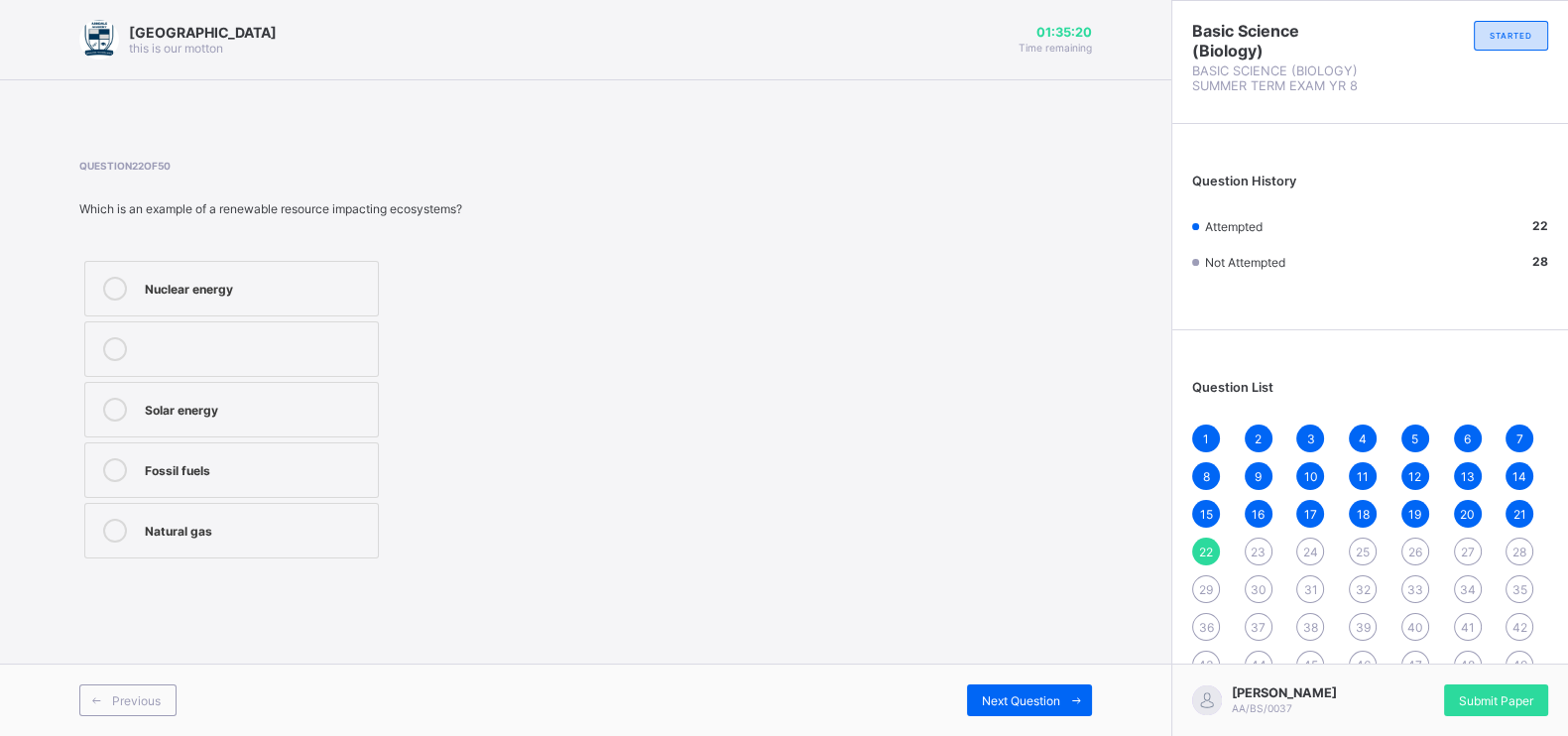 click on "23" at bounding box center (1258, 552) 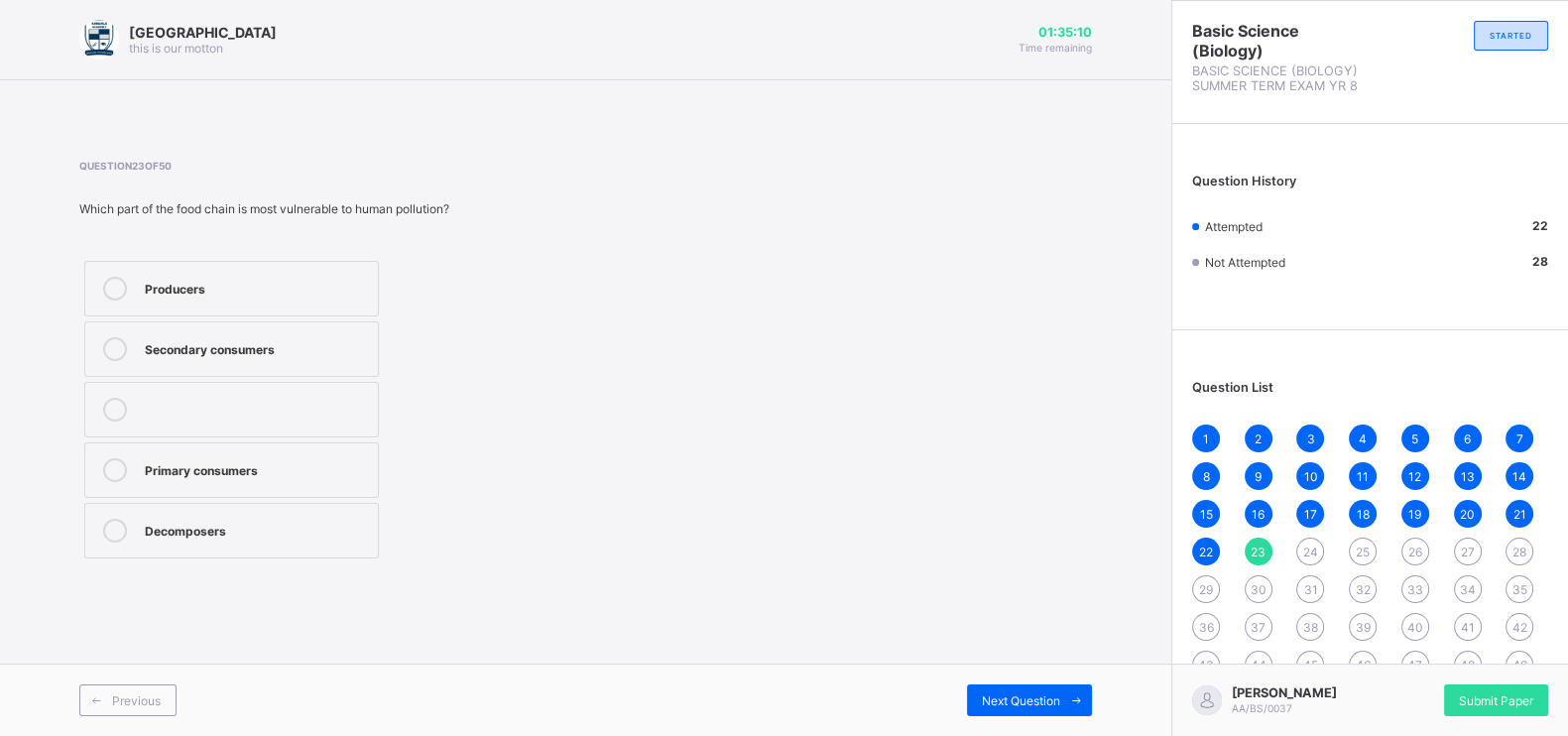 click on "Secondary consumers" at bounding box center [256, 347] 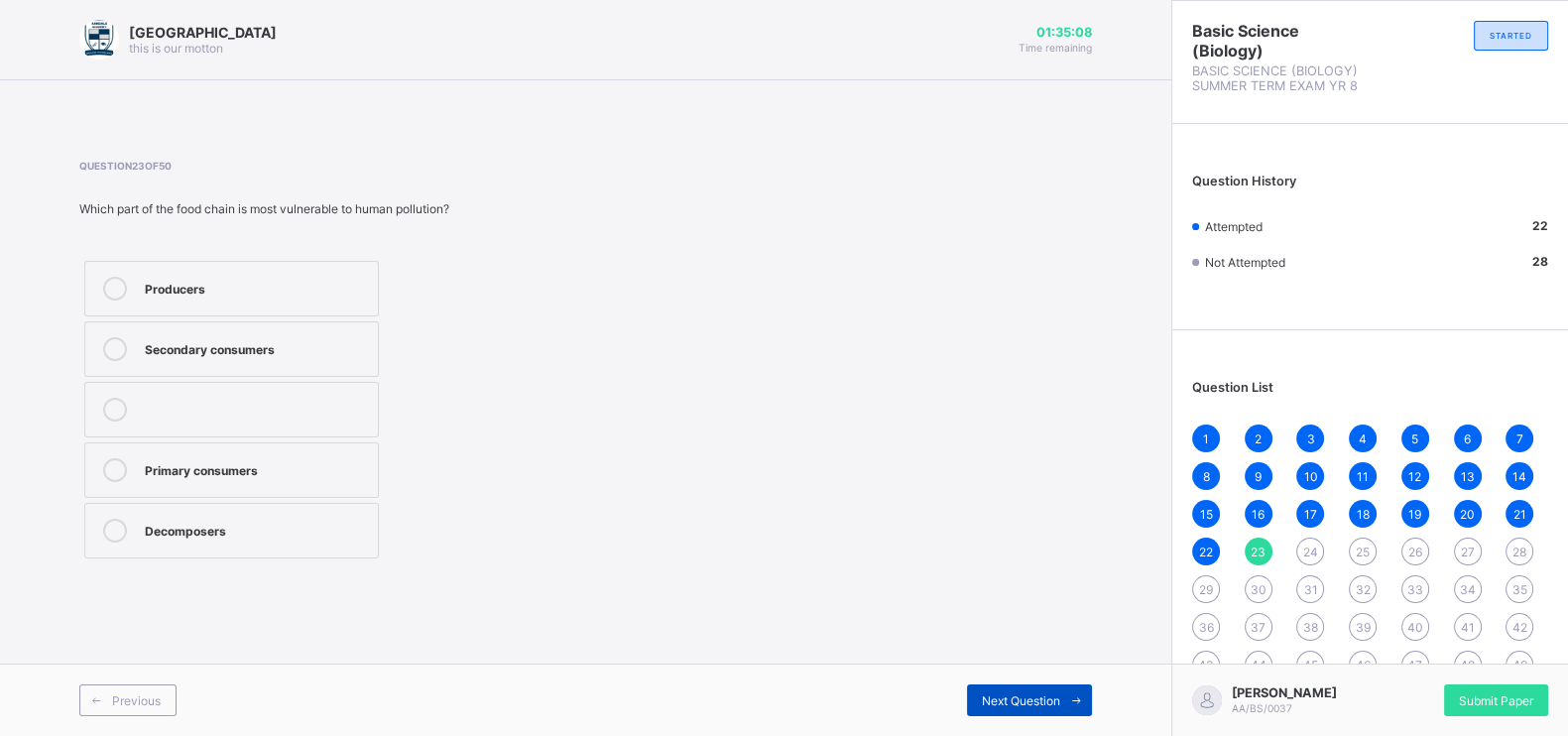 click at bounding box center [1076, 700] 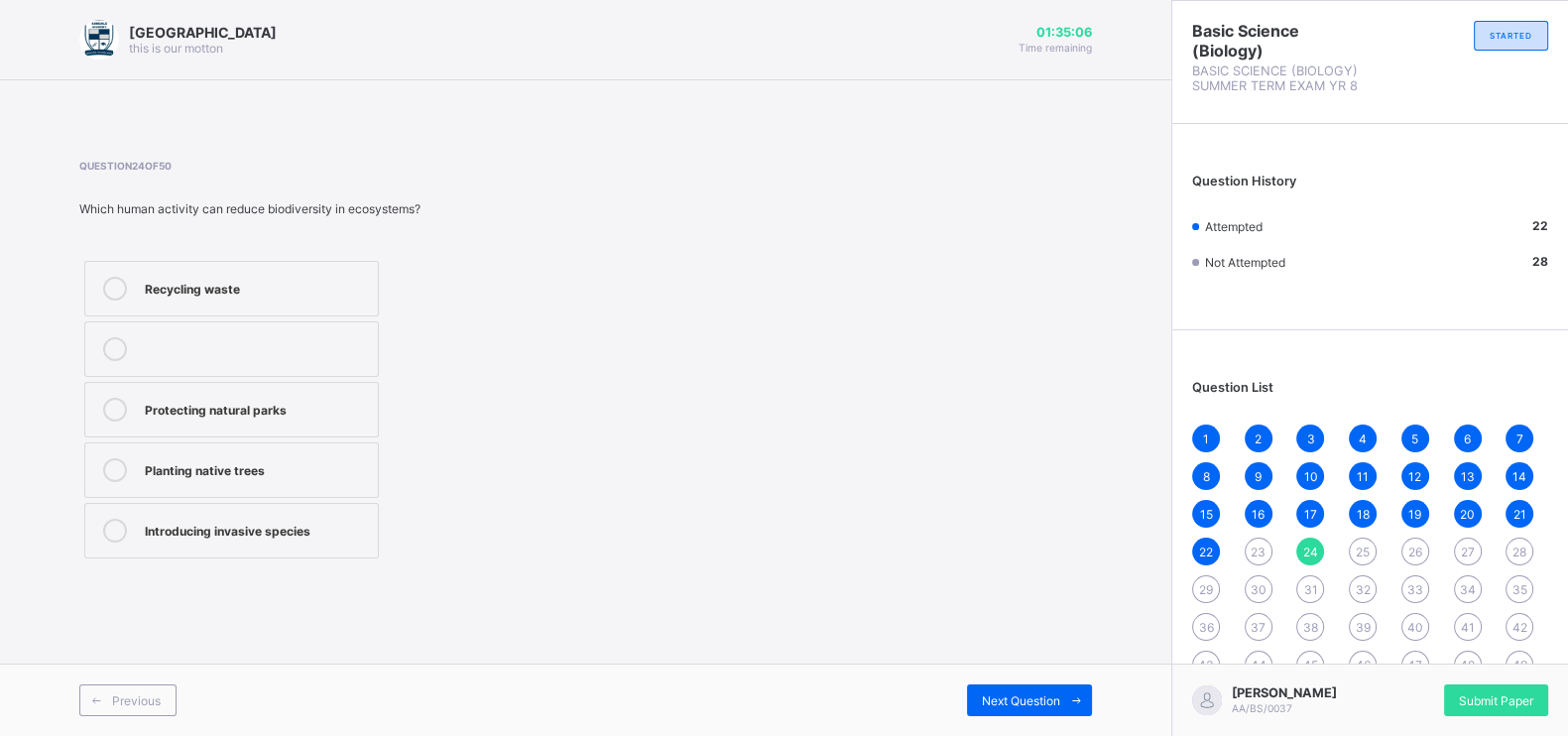drag, startPoint x: 862, startPoint y: 387, endPoint x: 882, endPoint y: 394, distance: 21.18962 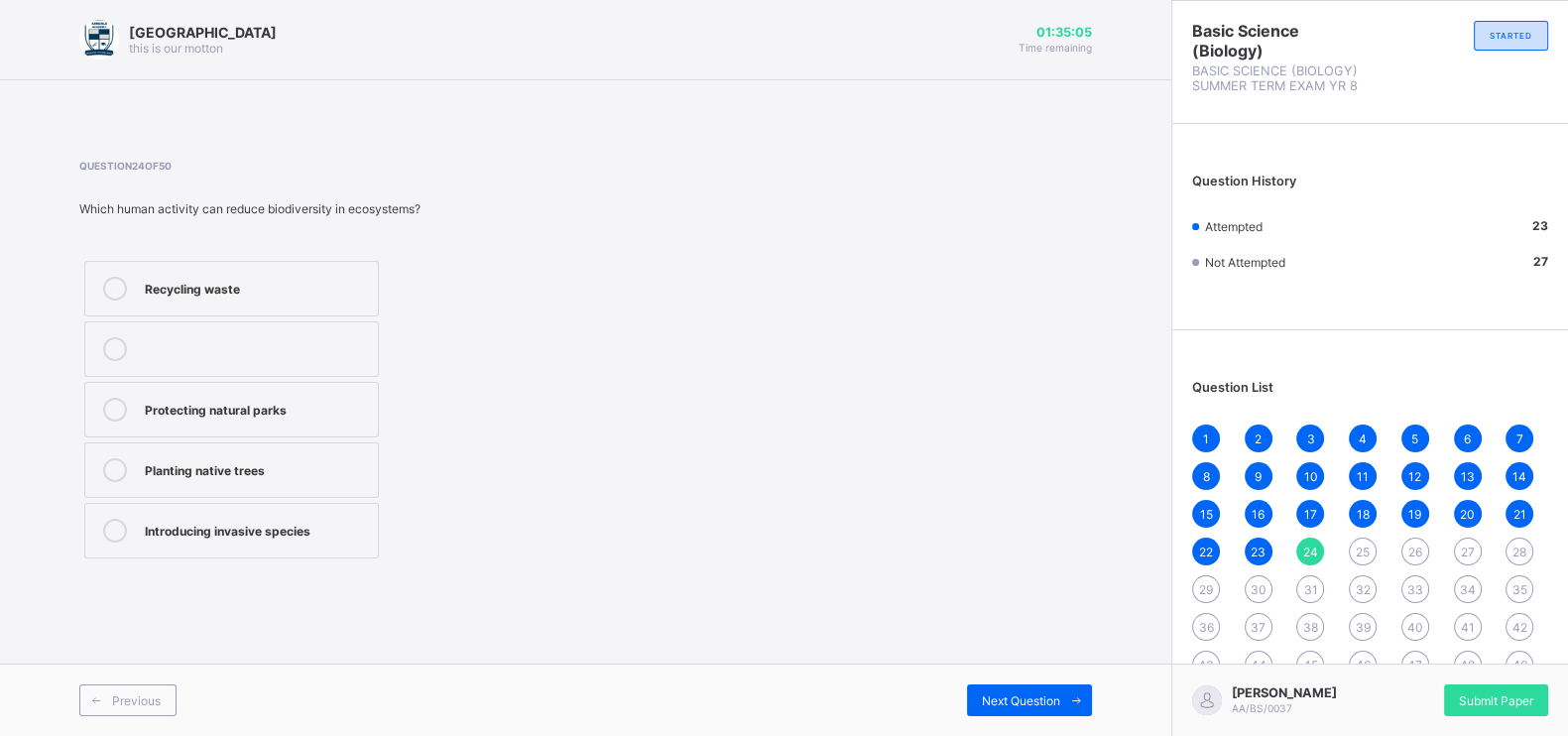 drag, startPoint x: 882, startPoint y: 394, endPoint x: 729, endPoint y: 429, distance: 156.9522 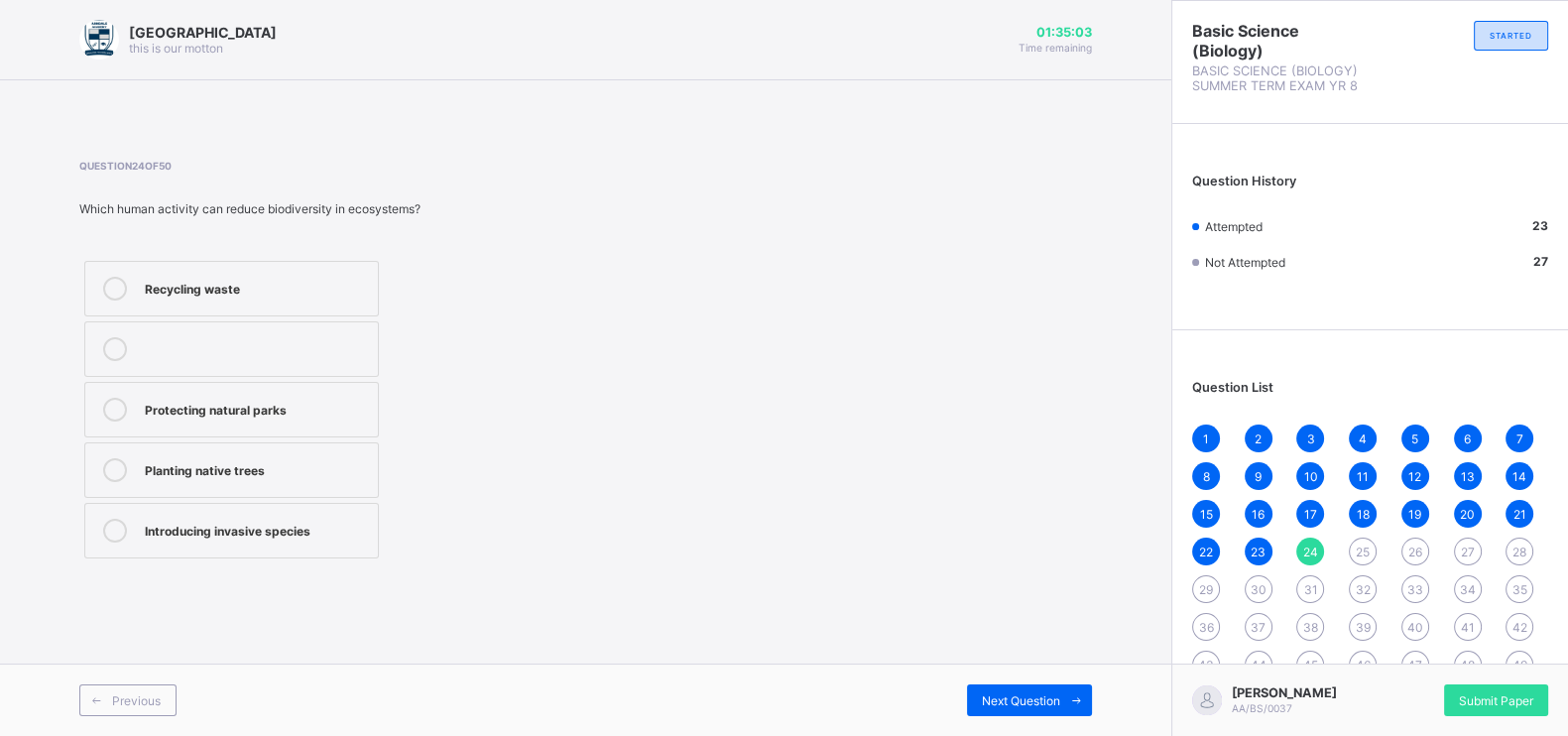 click on "23" at bounding box center (1259, 552) 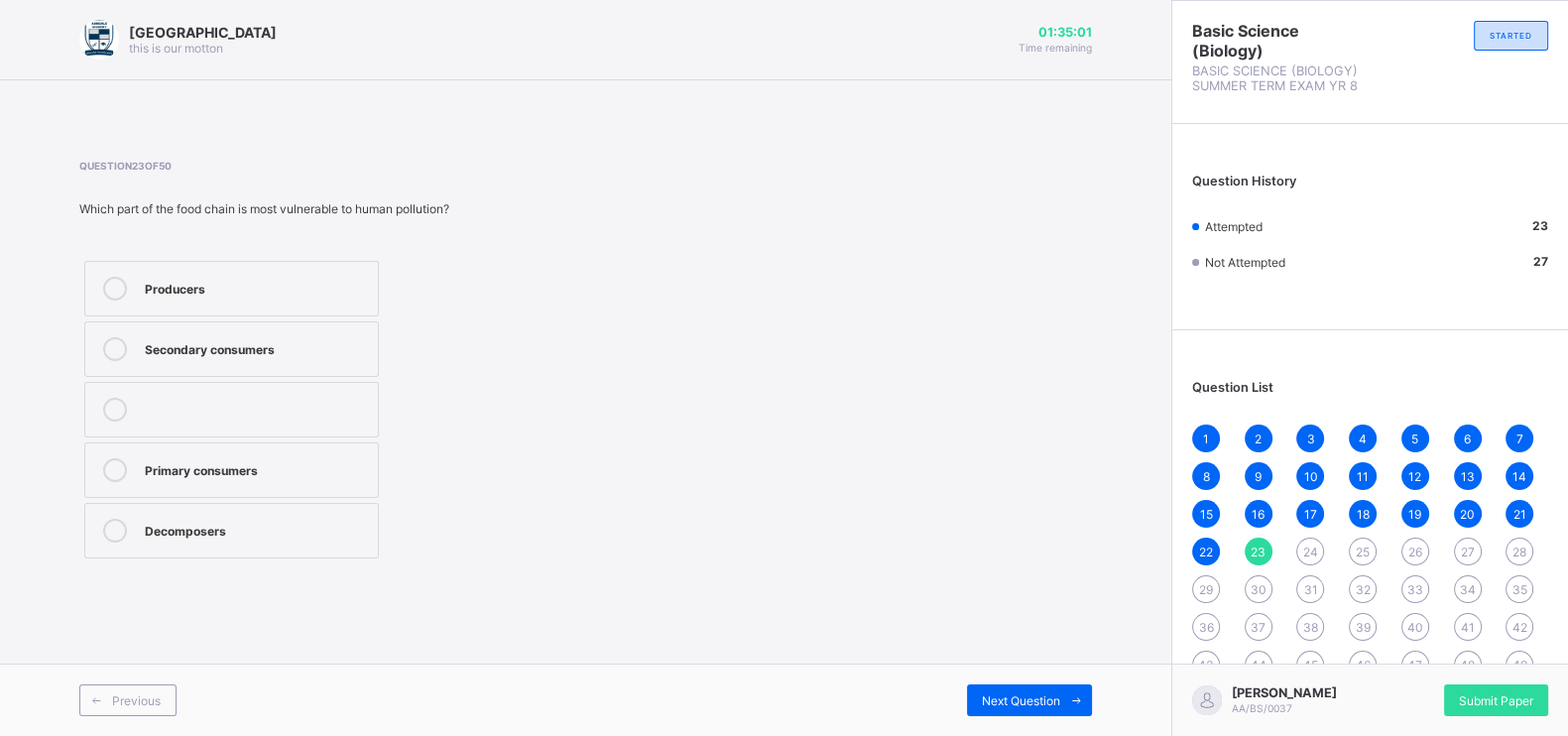 click on "24" at bounding box center [1310, 552] 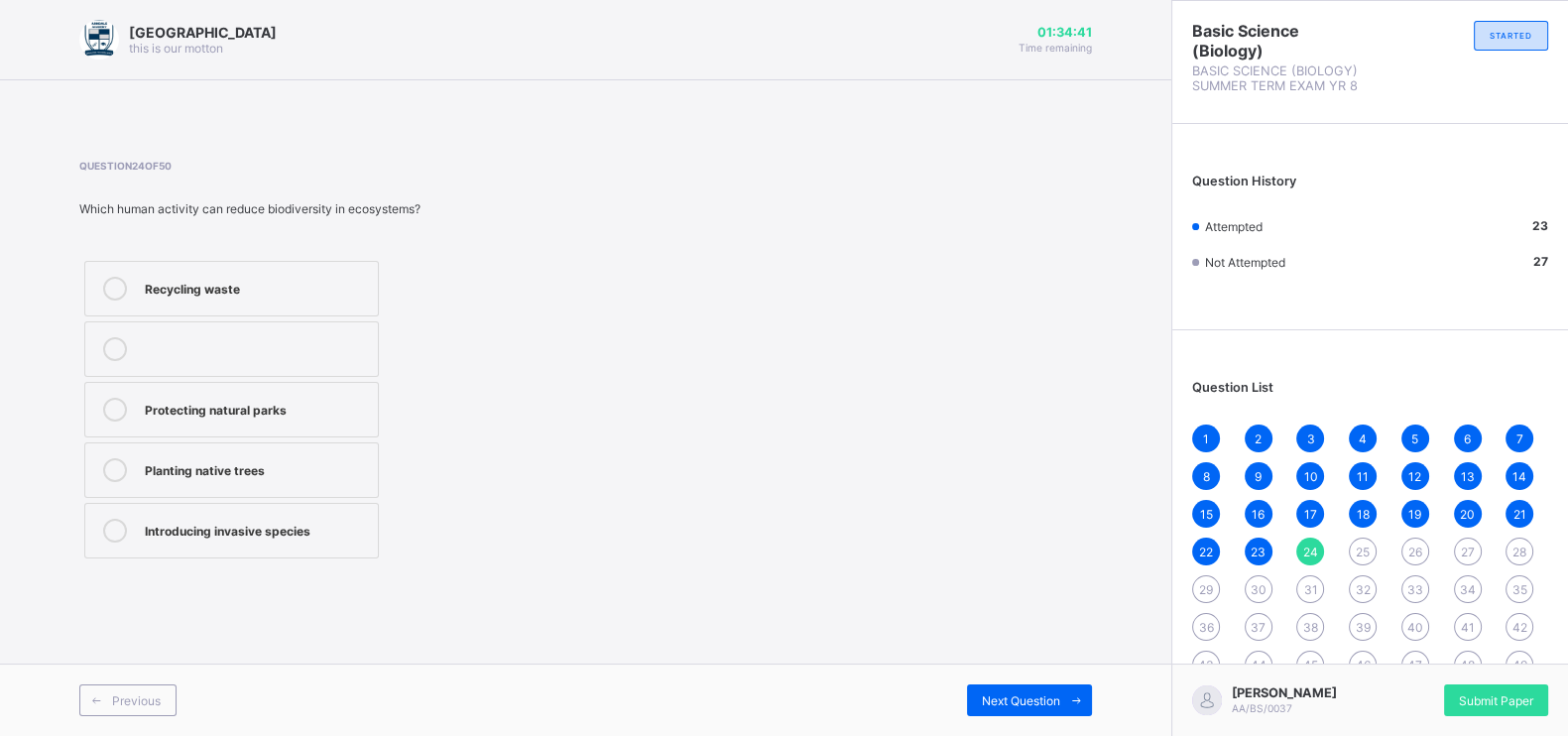 click on "Question  24  of  50 Which human activity can reduce biodiversity in ecosystems? Recycling waste Protecting natural parks Planting native trees Introducing invasive species" at bounding box center [585, 361] 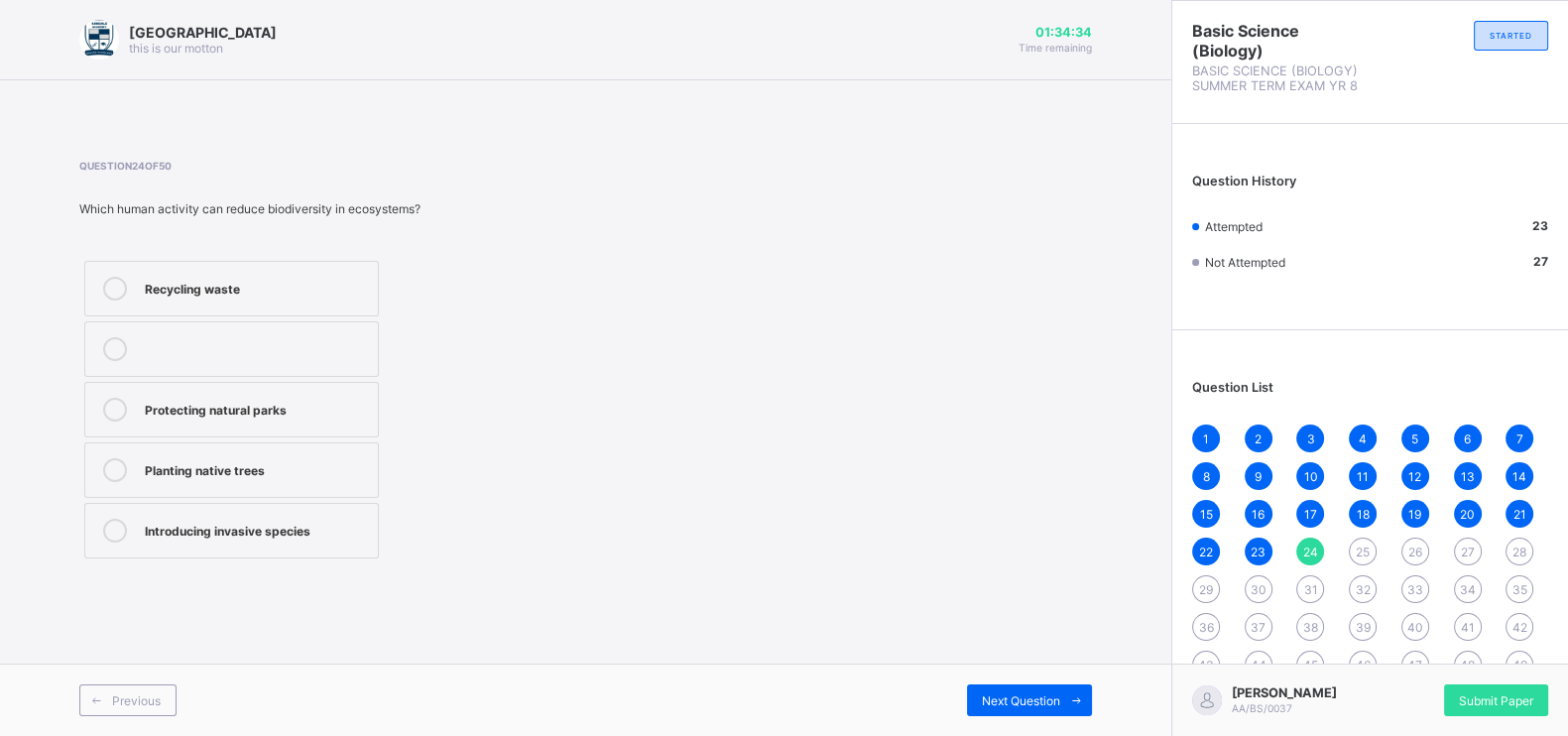 click on "Introducing invasive species" at bounding box center [256, 529] 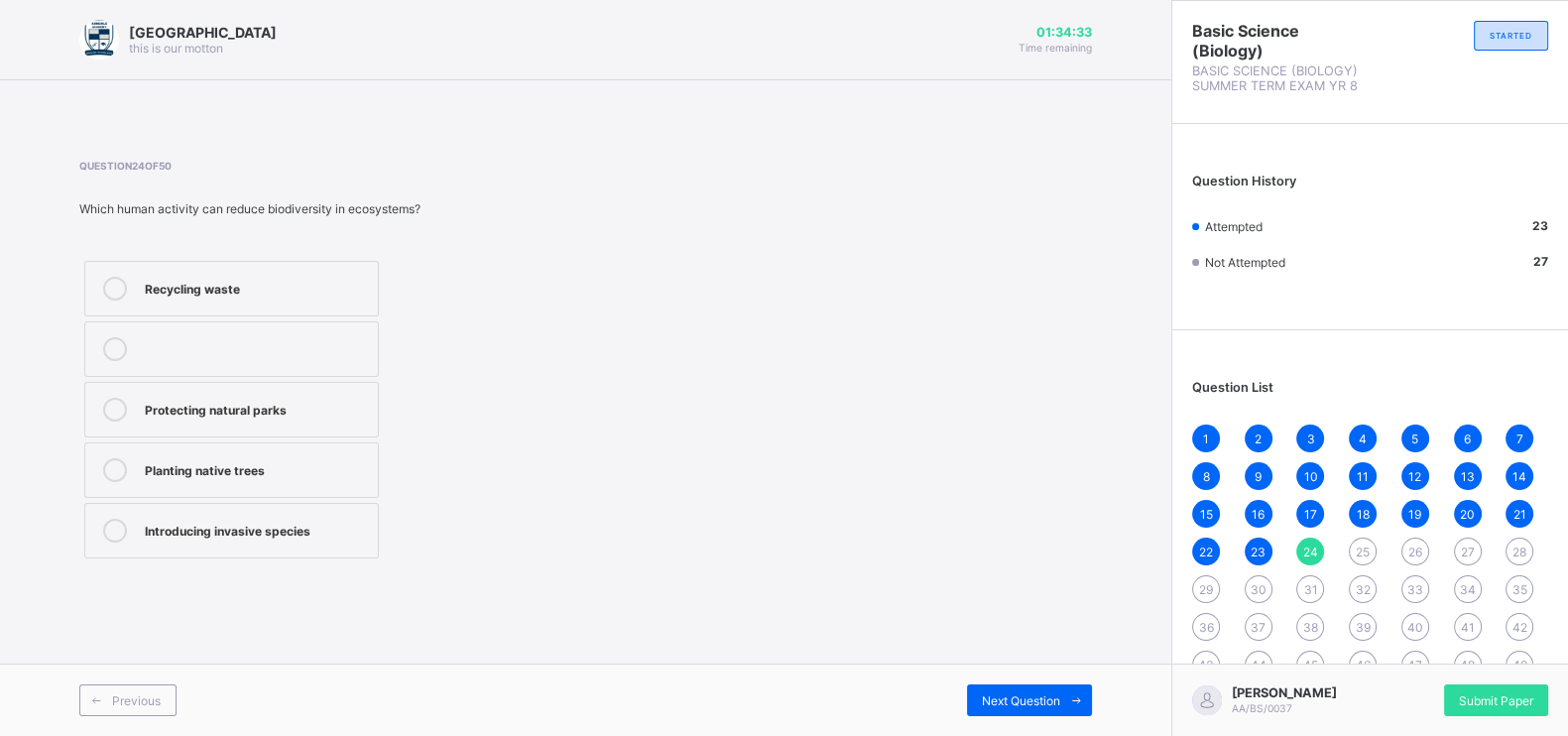 click on "Introducing invasive species" at bounding box center [256, 529] 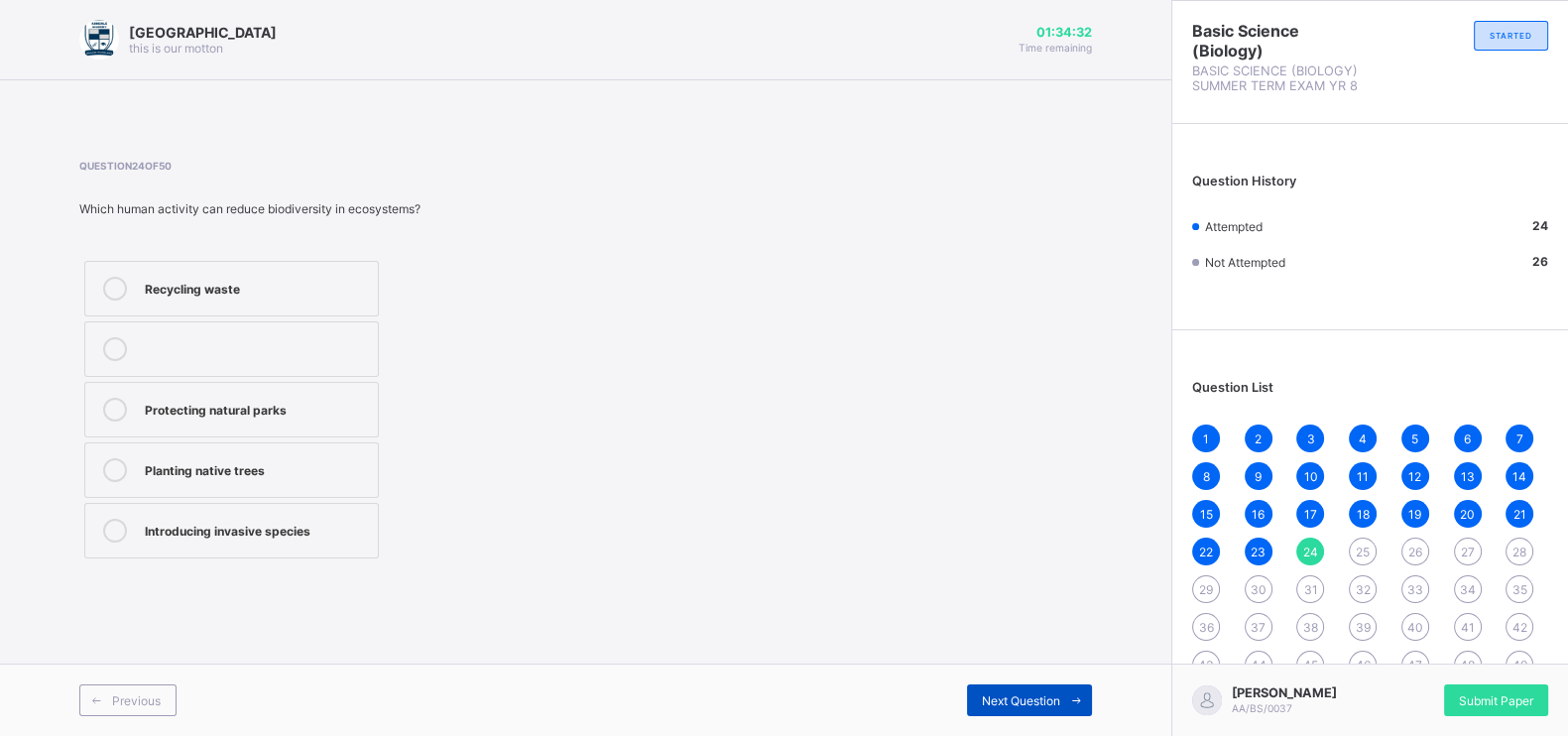 click on "Next Question" at bounding box center [1029, 700] 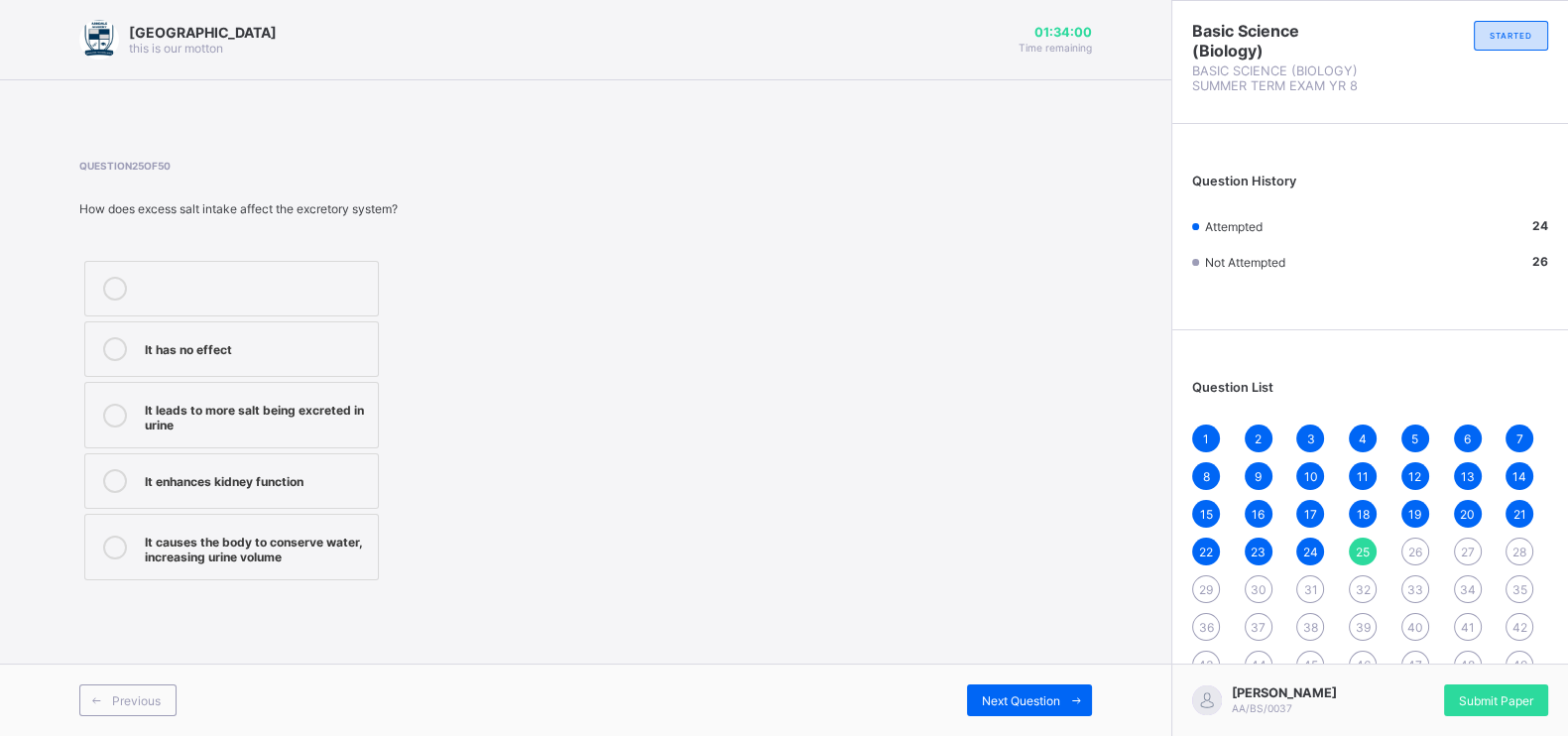 click on "It causes the body to conserve water, increasing urine volume" at bounding box center [256, 547] 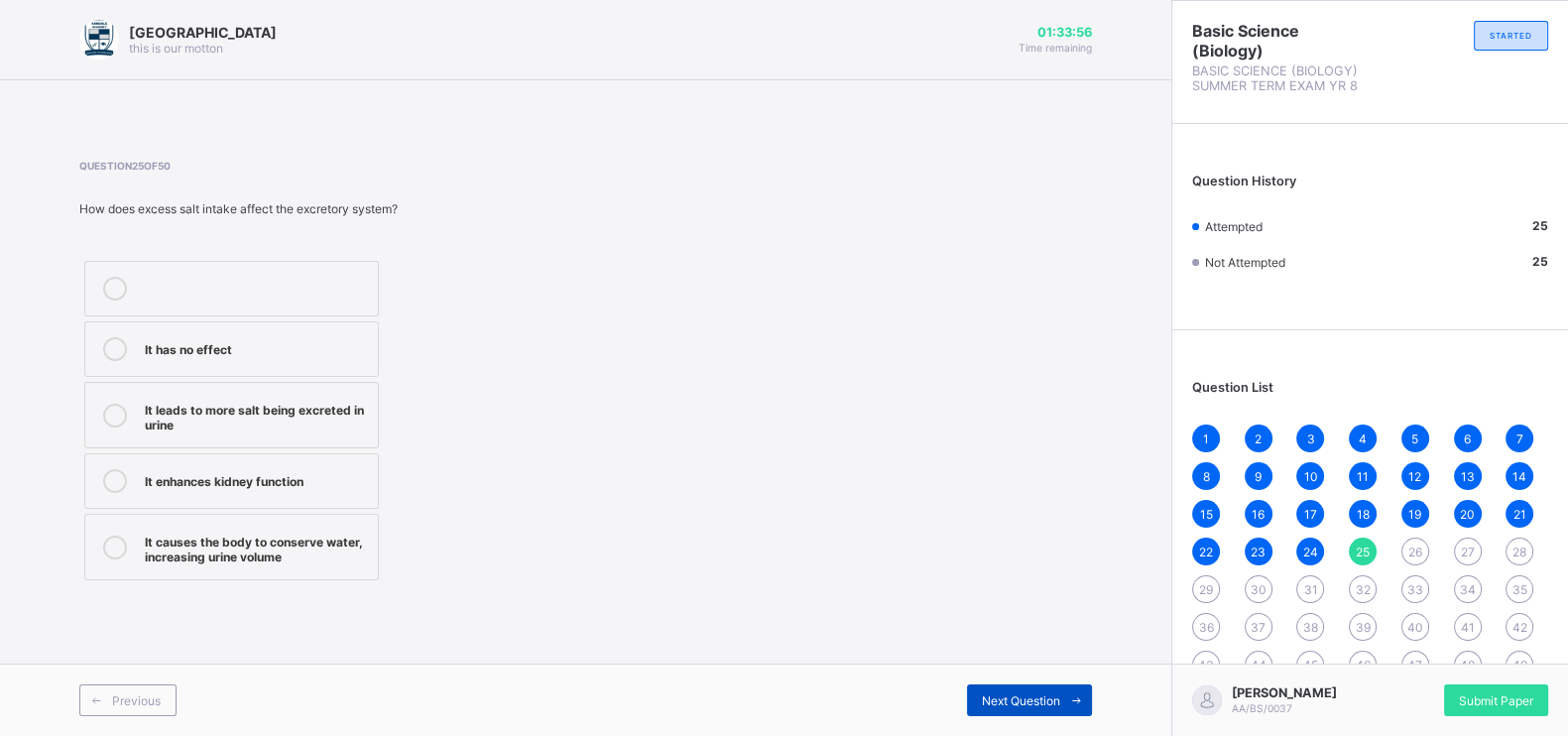 click on "Next Question" at bounding box center [1029, 700] 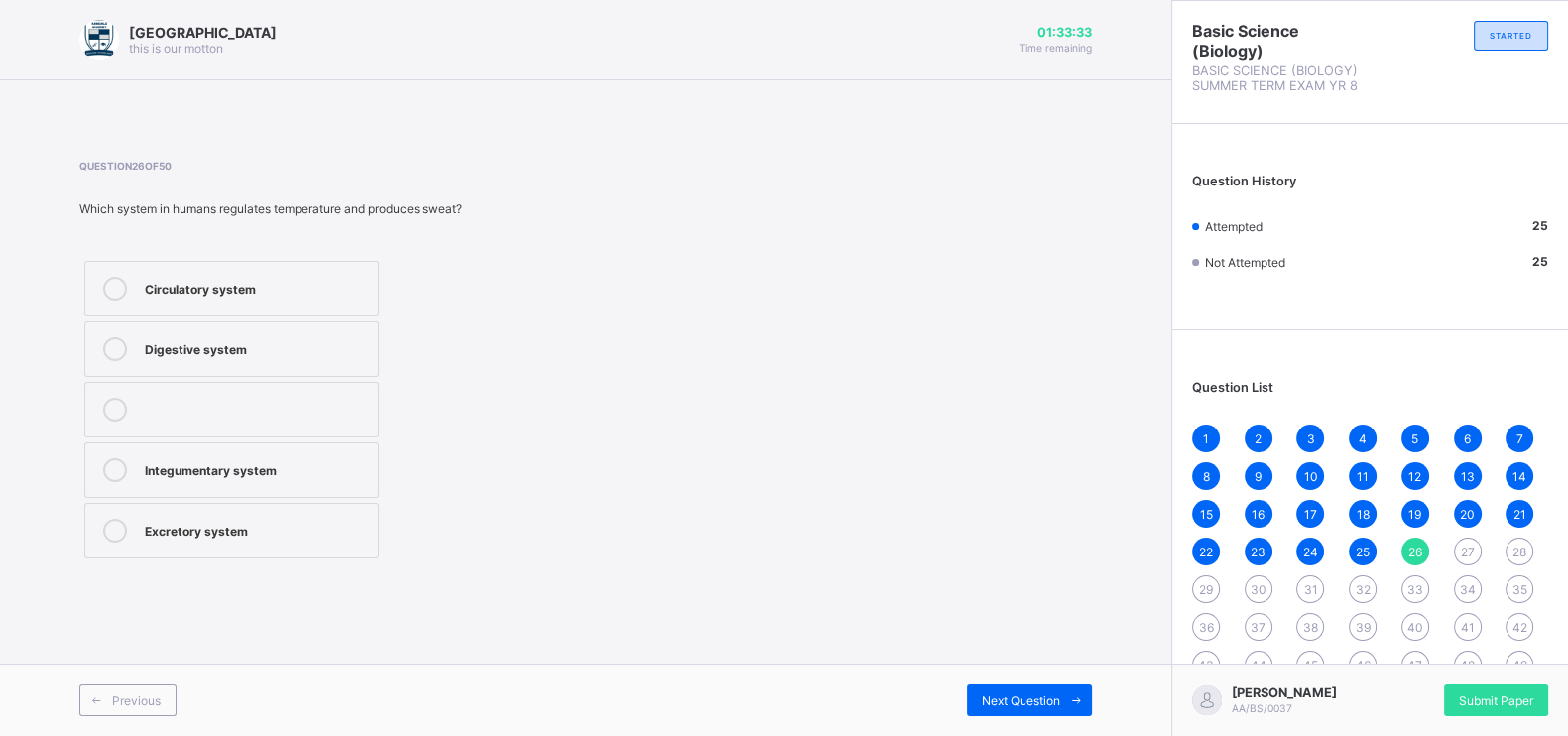 click on "Excretory system" at bounding box center [256, 531] 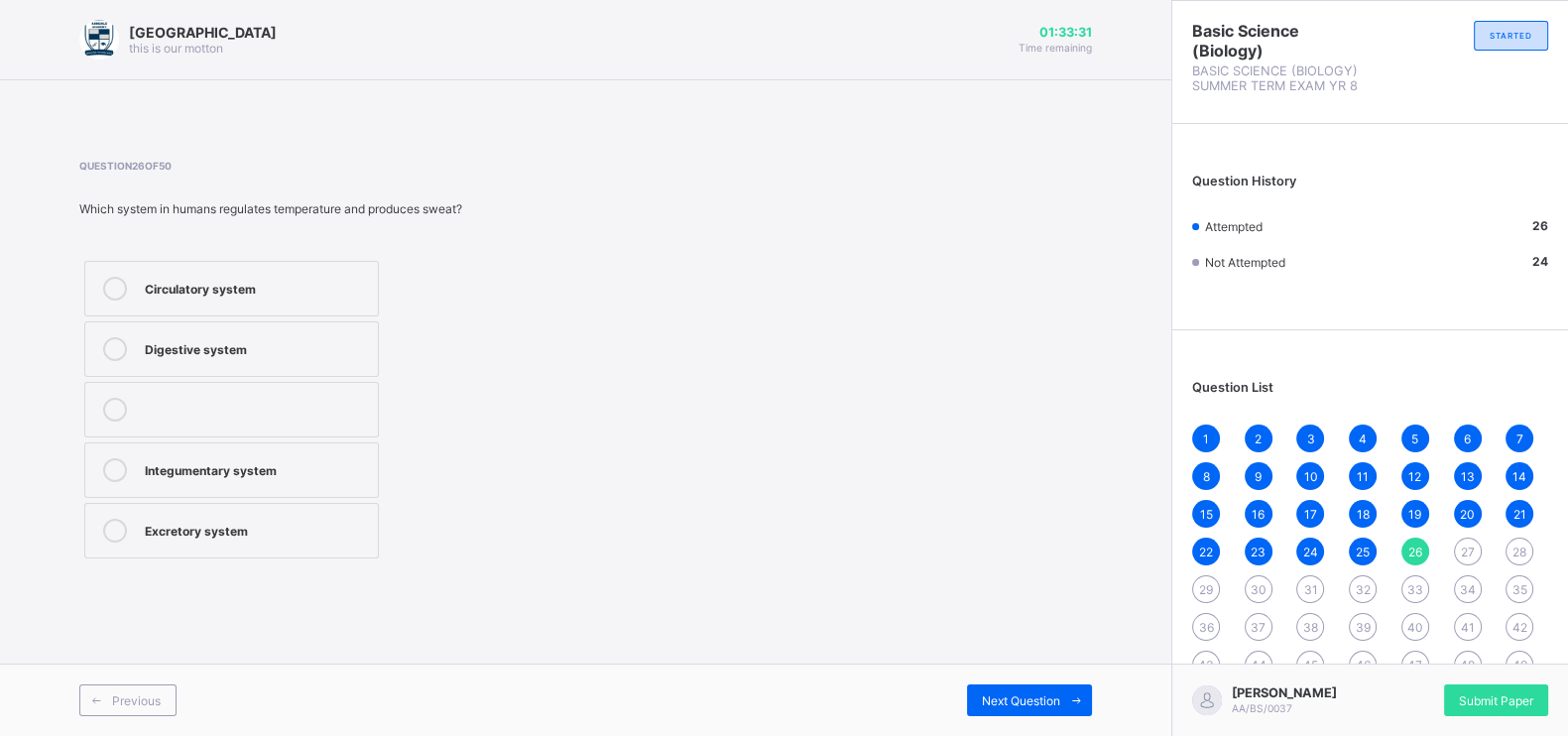 click on "Circulatory system" at bounding box center (231, 289) 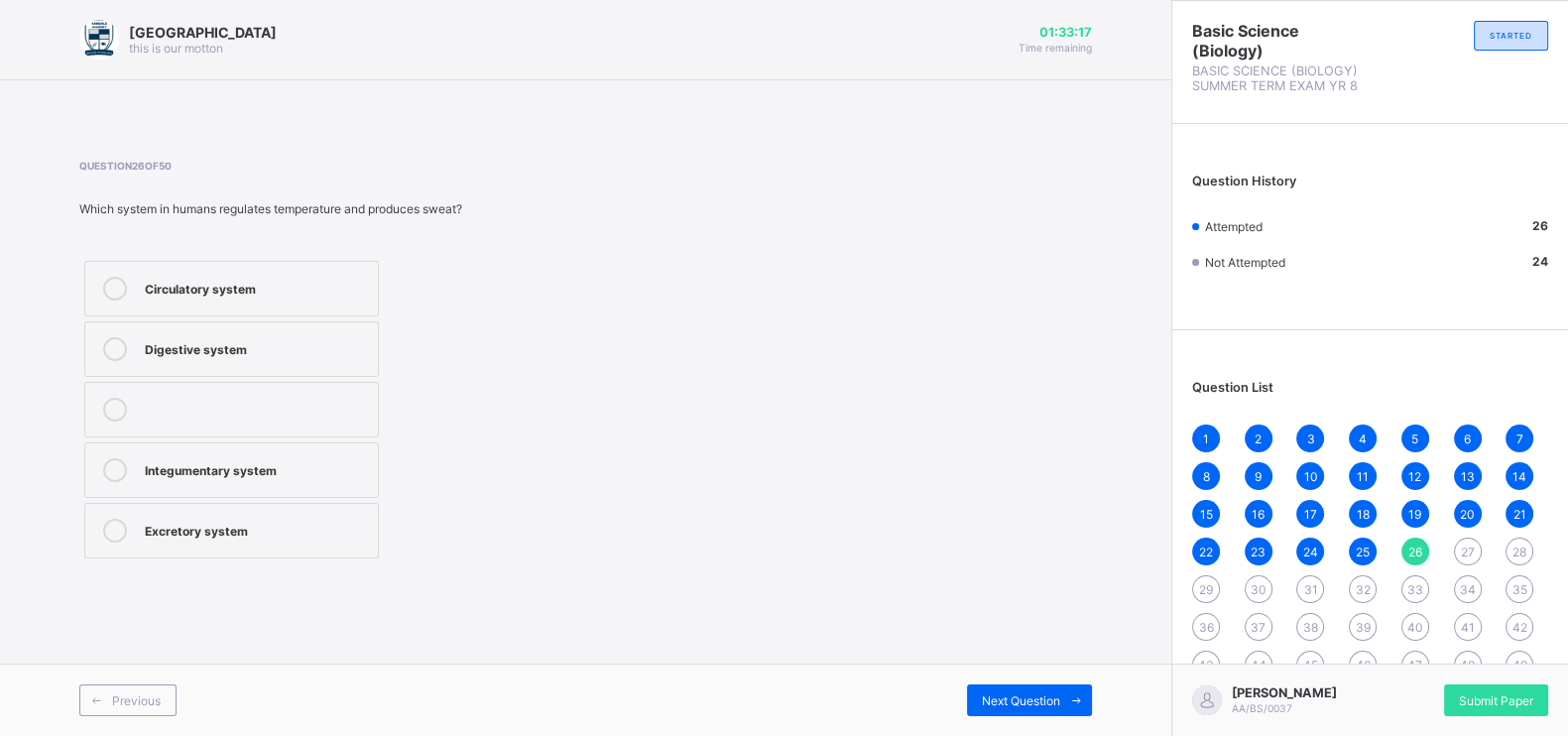 click on "Integumentary system" at bounding box center [256, 468] 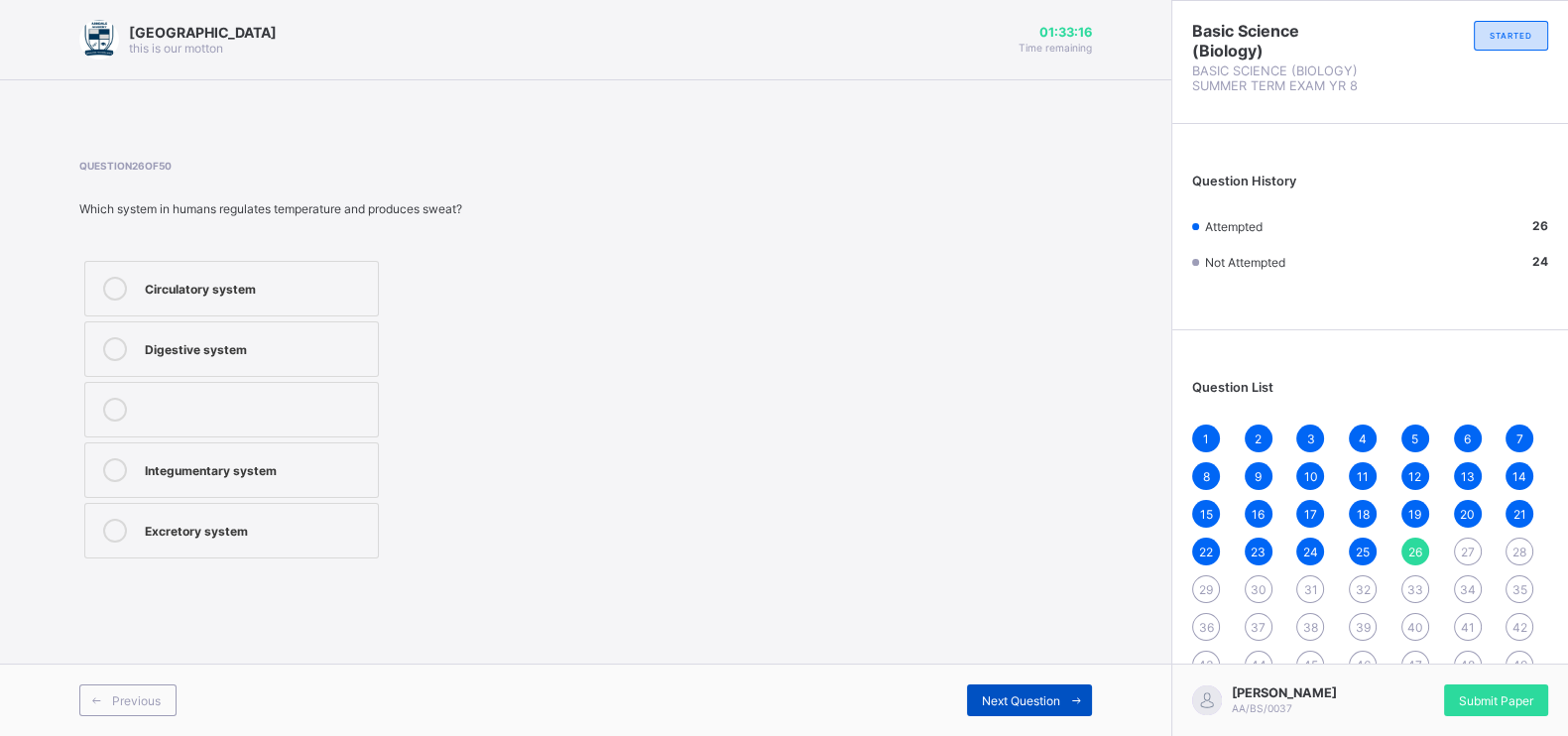 click on "Next Question" at bounding box center [1021, 700] 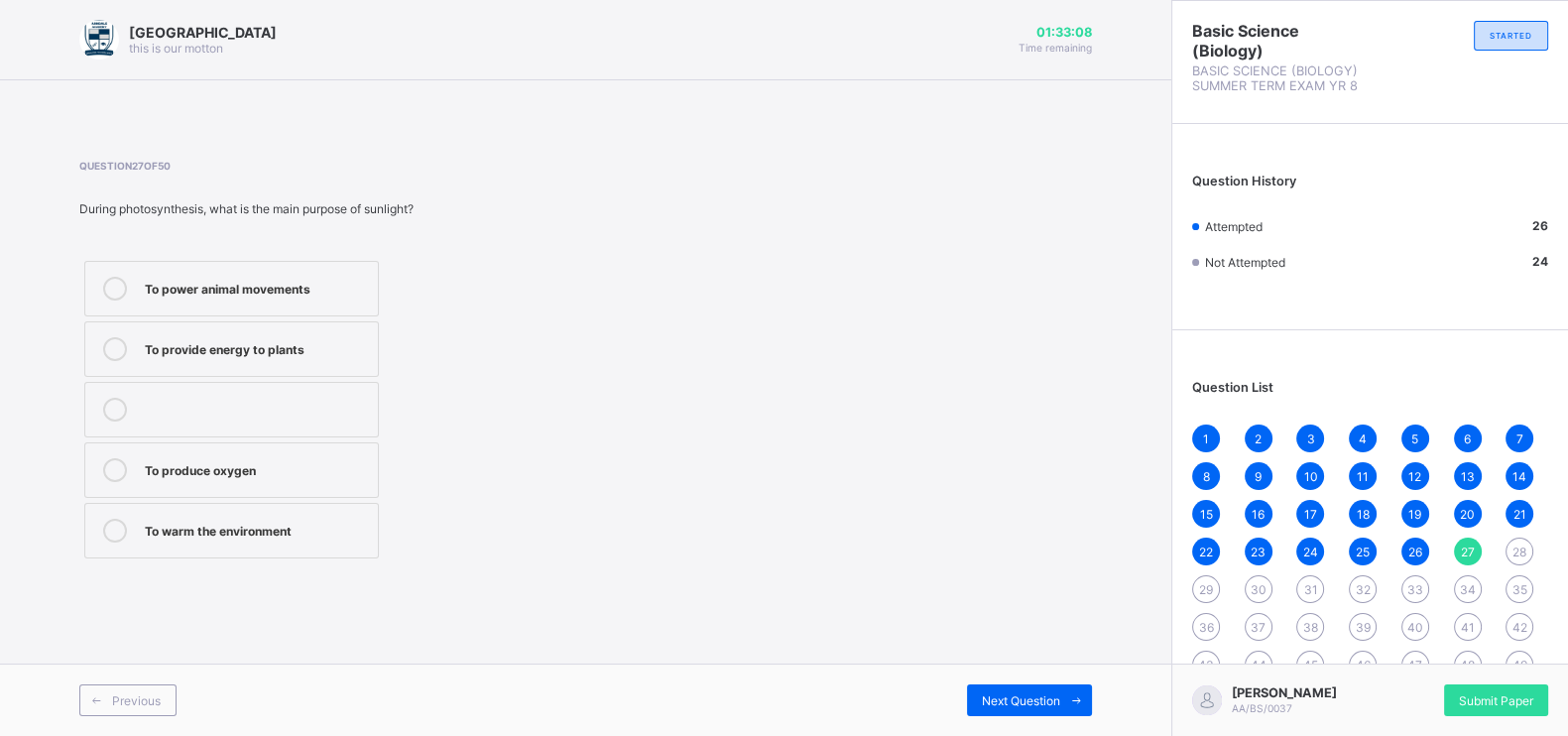 click on "To provide energy to plants" at bounding box center [256, 347] 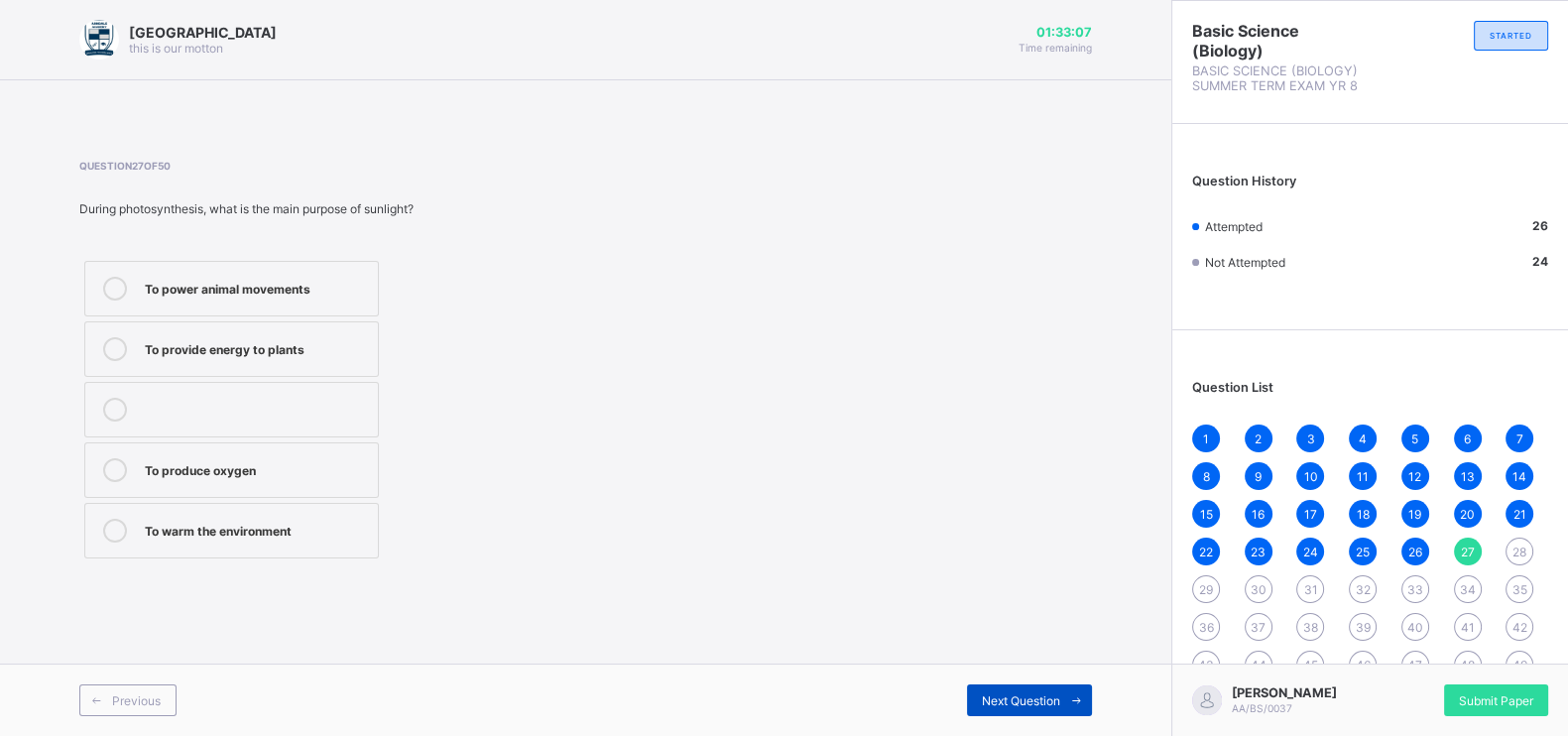 click on "Next Question" at bounding box center (1029, 700) 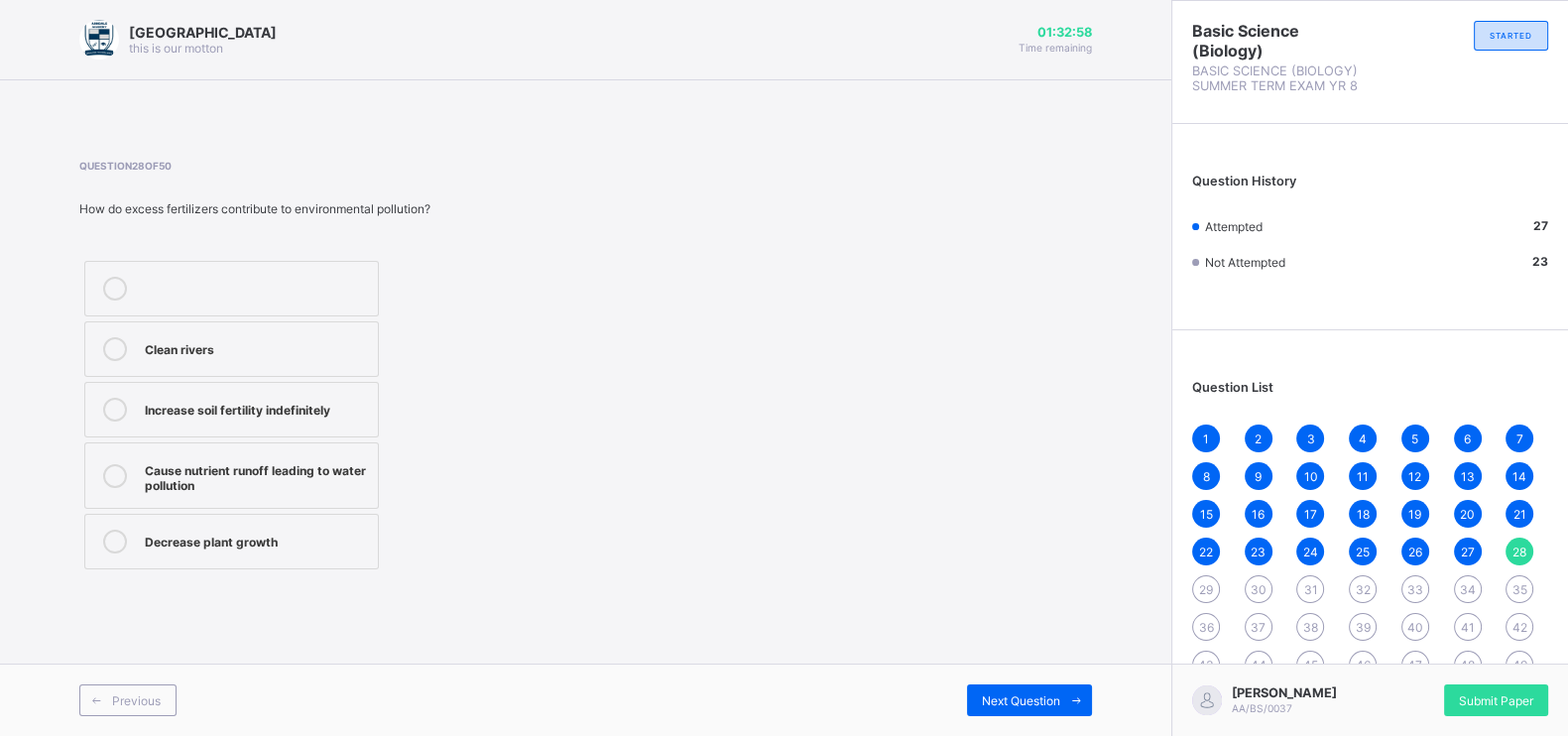 click on "Cause nutrient runoff leading to water pollution" at bounding box center (256, 475) 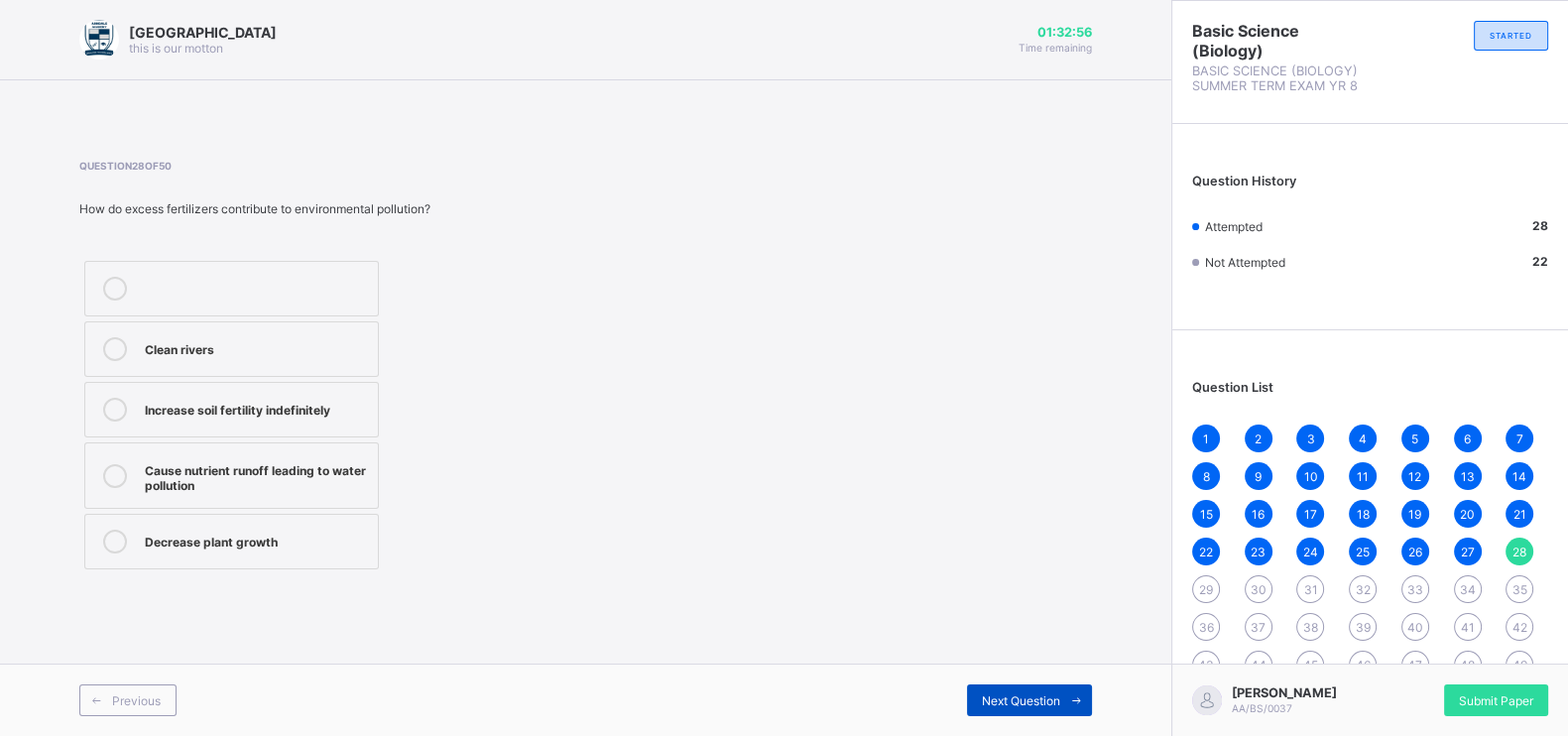 click on "Next Question" at bounding box center (1029, 700) 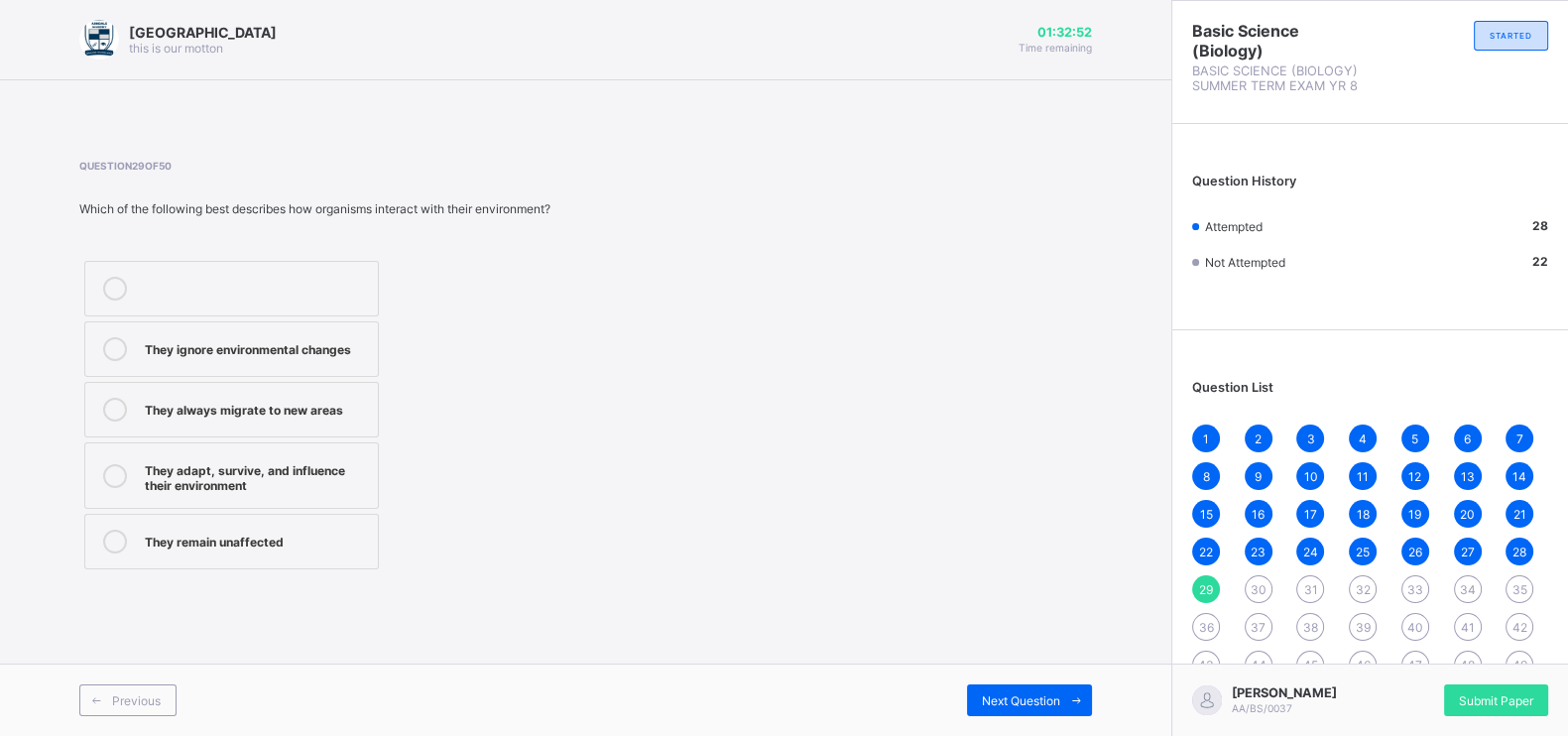 click on "They adapt, survive, and influence their environment" at bounding box center (256, 475) 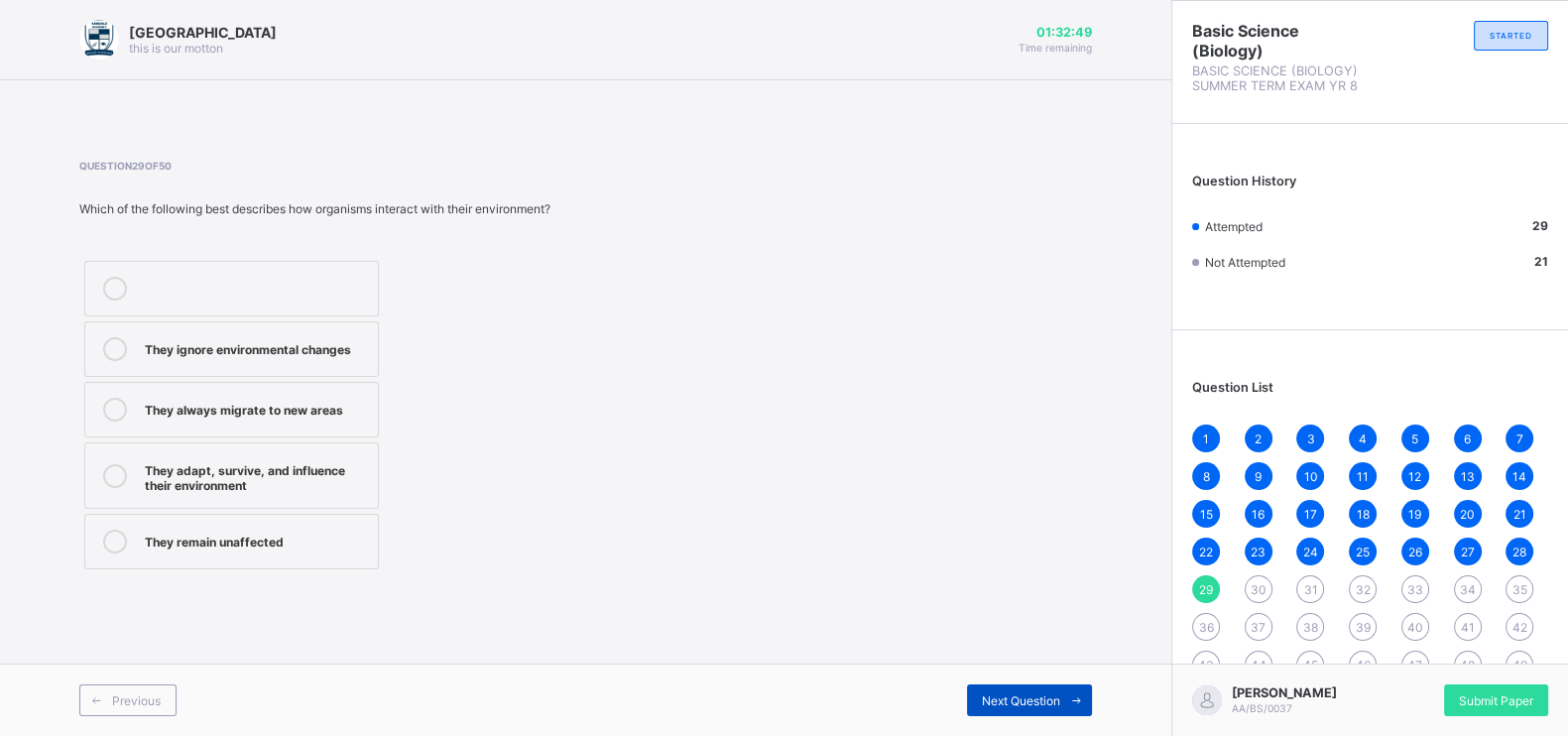 click on "Next Question" at bounding box center (1029, 700) 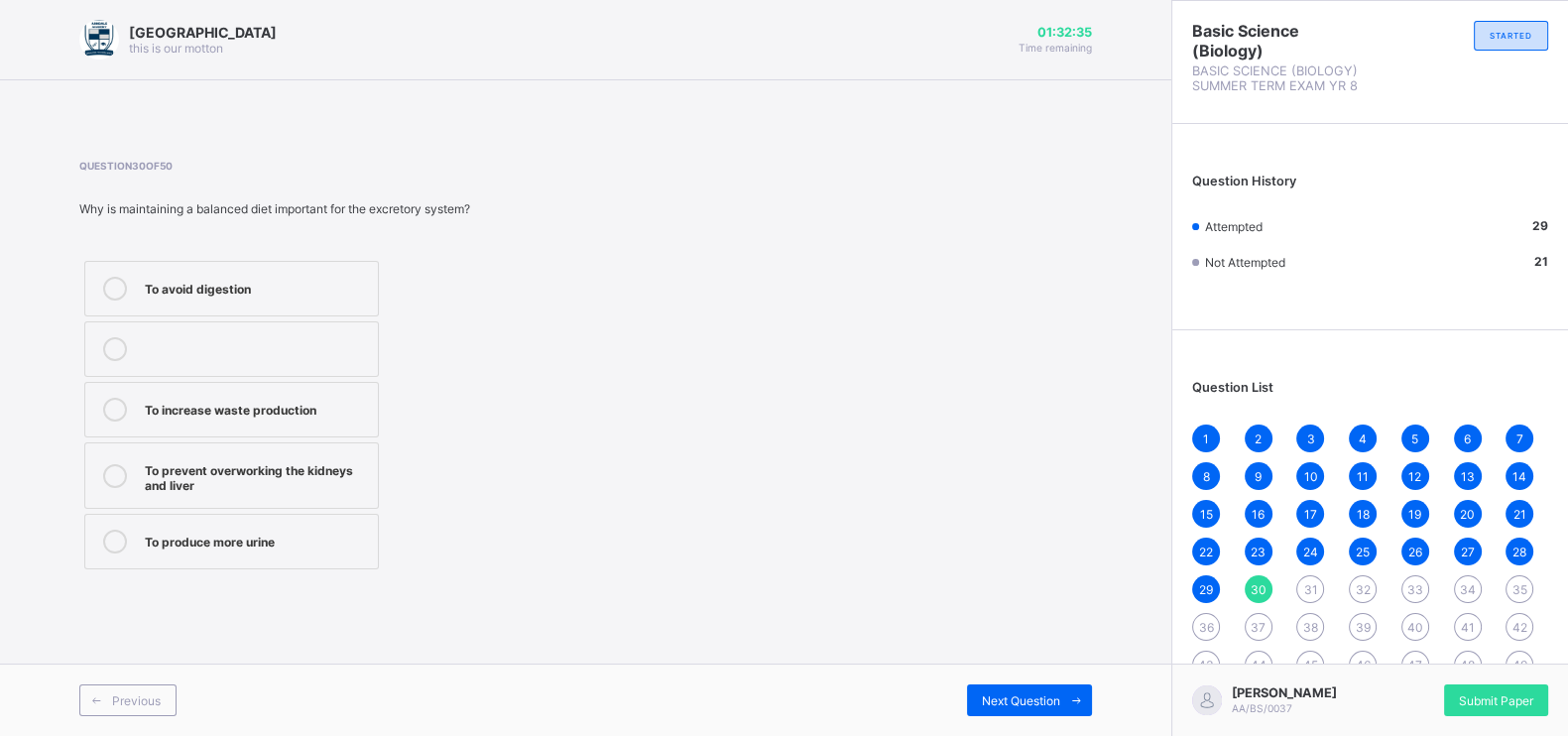 click on "To prevent overworking the kidneys and liver" at bounding box center (256, 475) 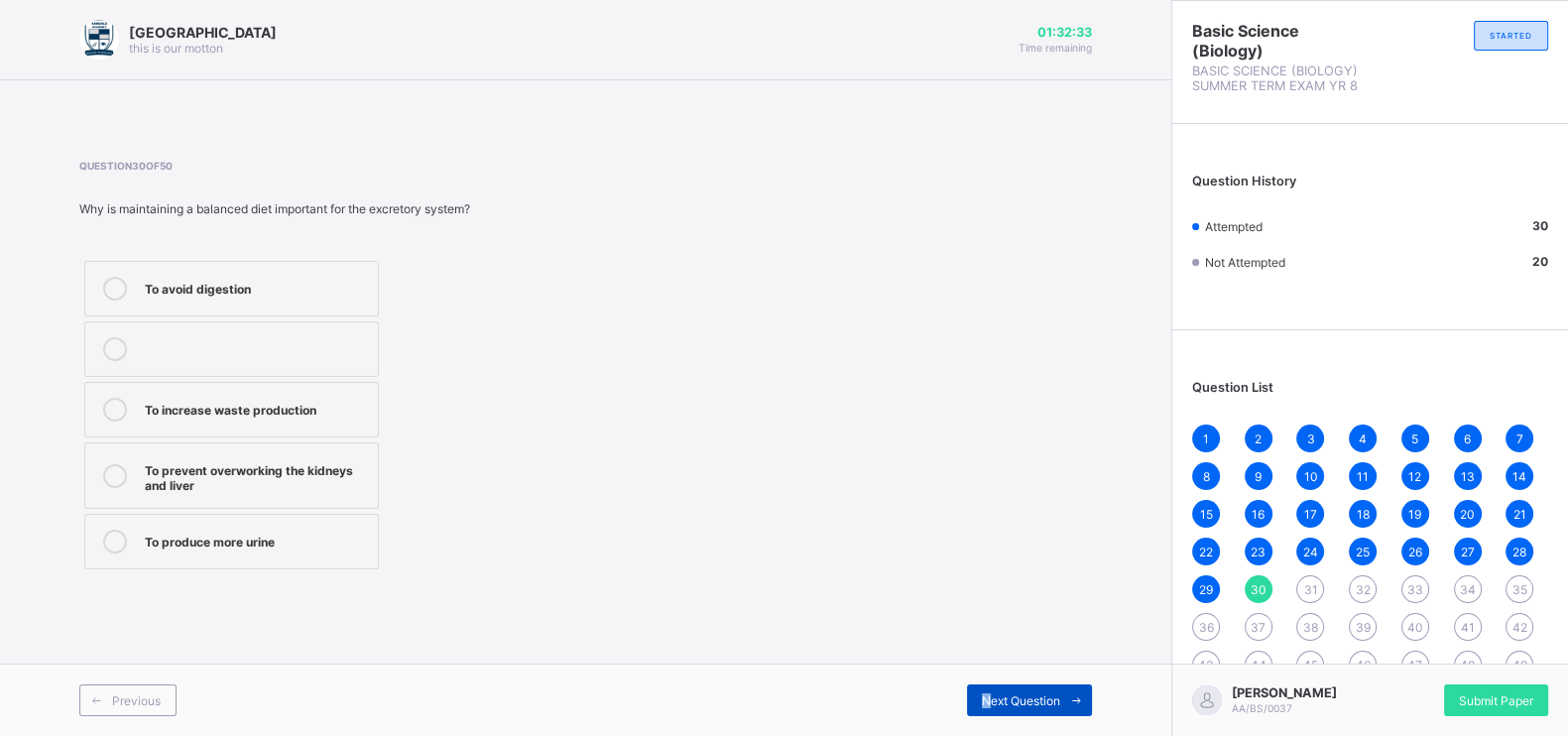 click on "Next Question" at bounding box center [1021, 700] 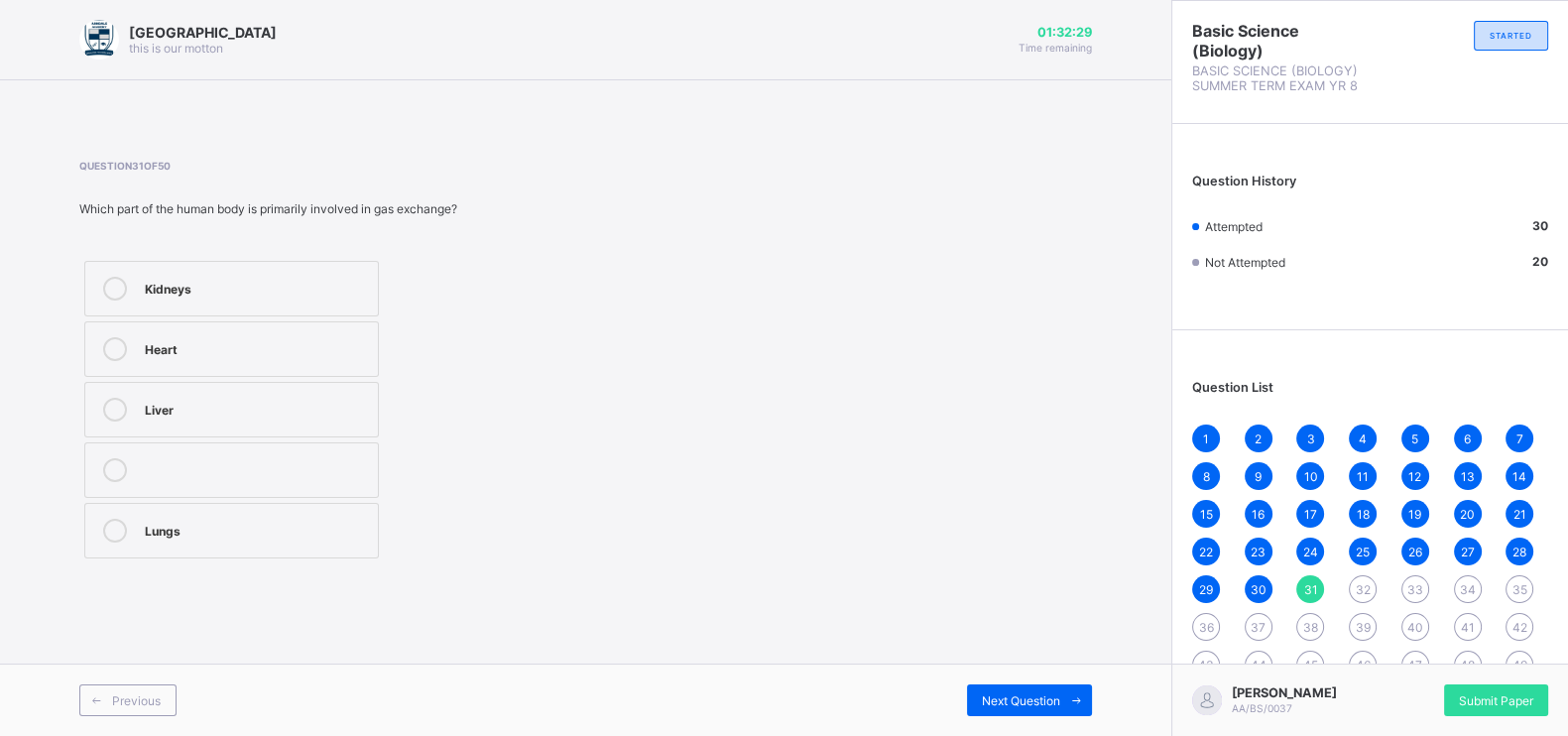 click on "Lungs" at bounding box center [256, 529] 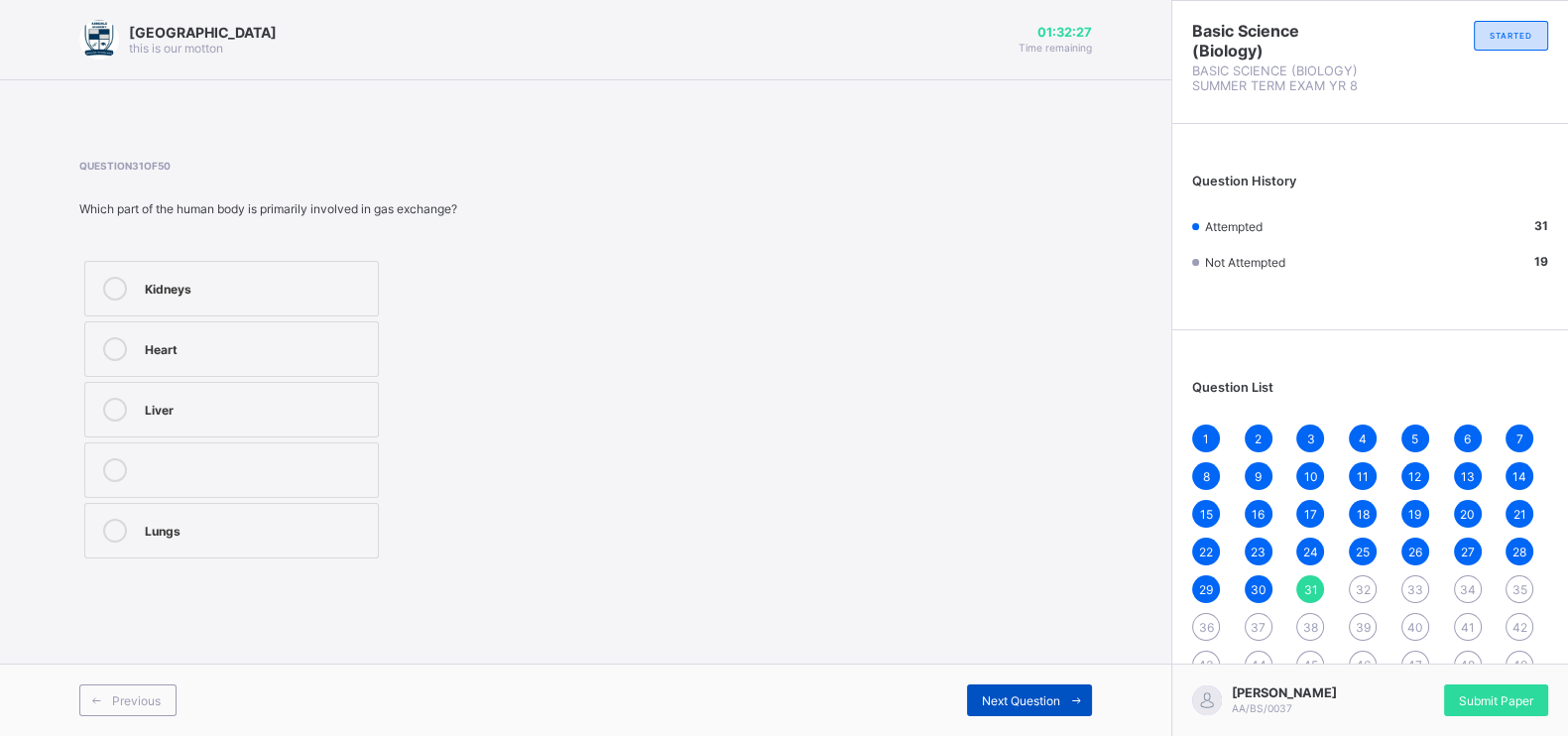 click on "Next Question" at bounding box center [1021, 700] 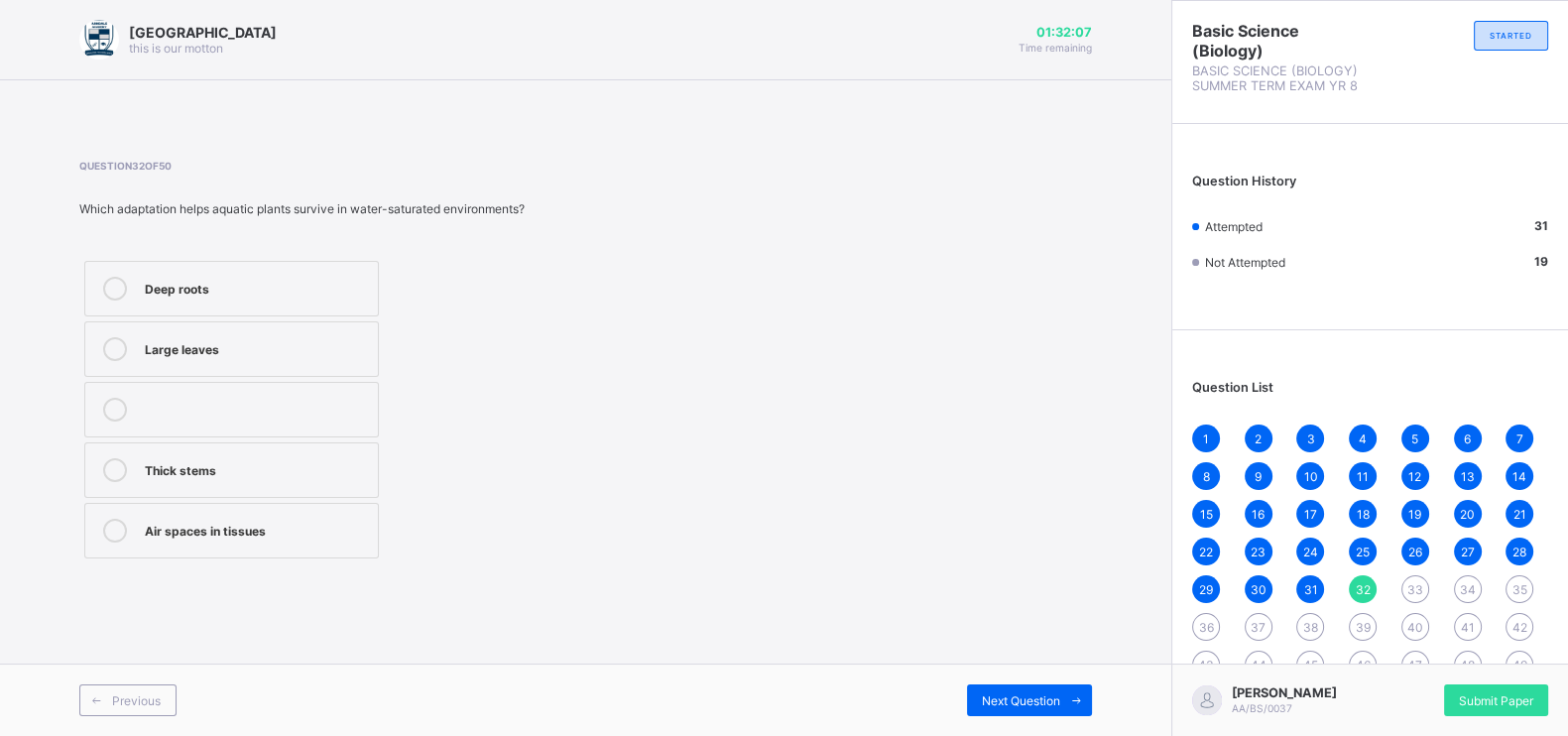 click on "Deep roots" at bounding box center [256, 289] 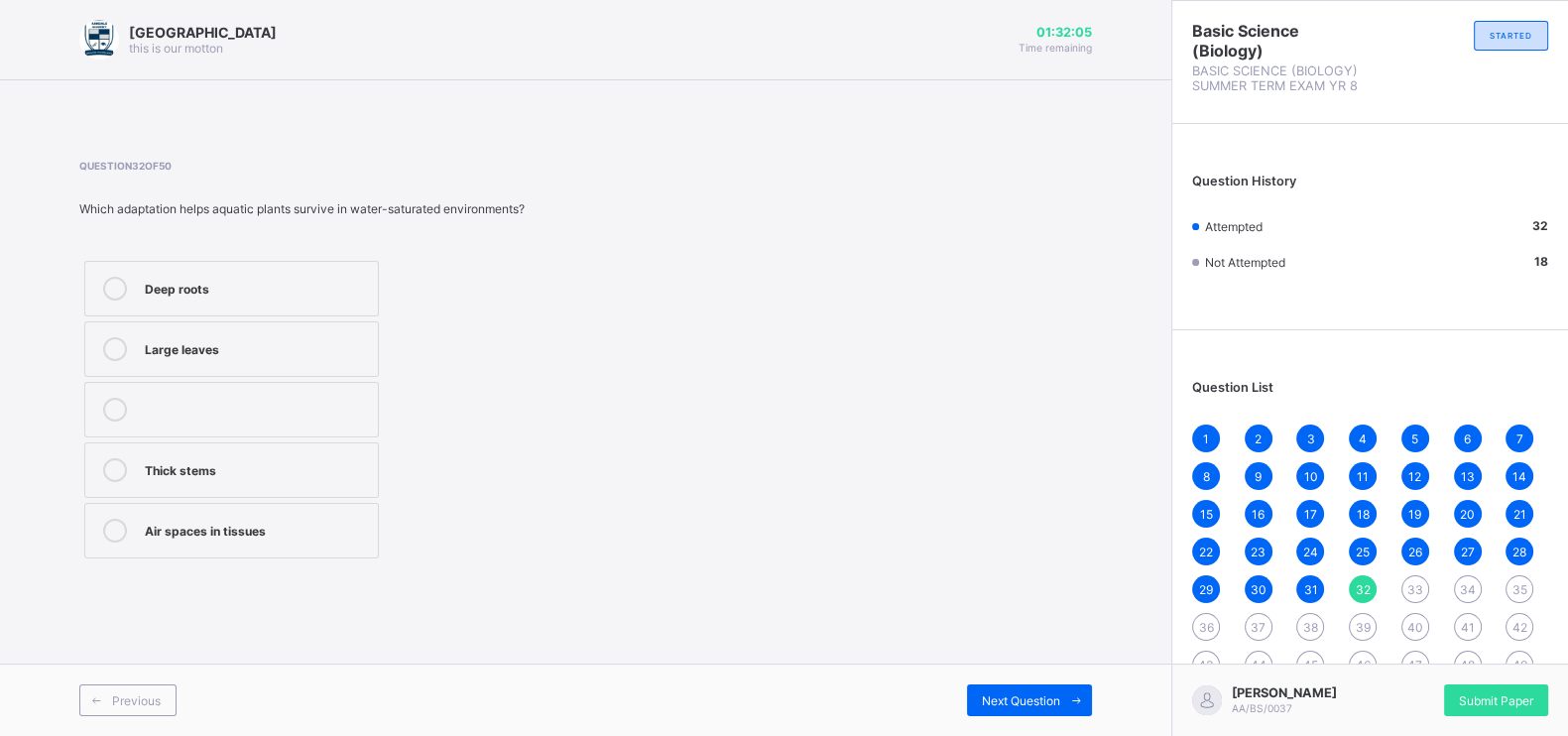 click on "Thick stems" at bounding box center [256, 468] 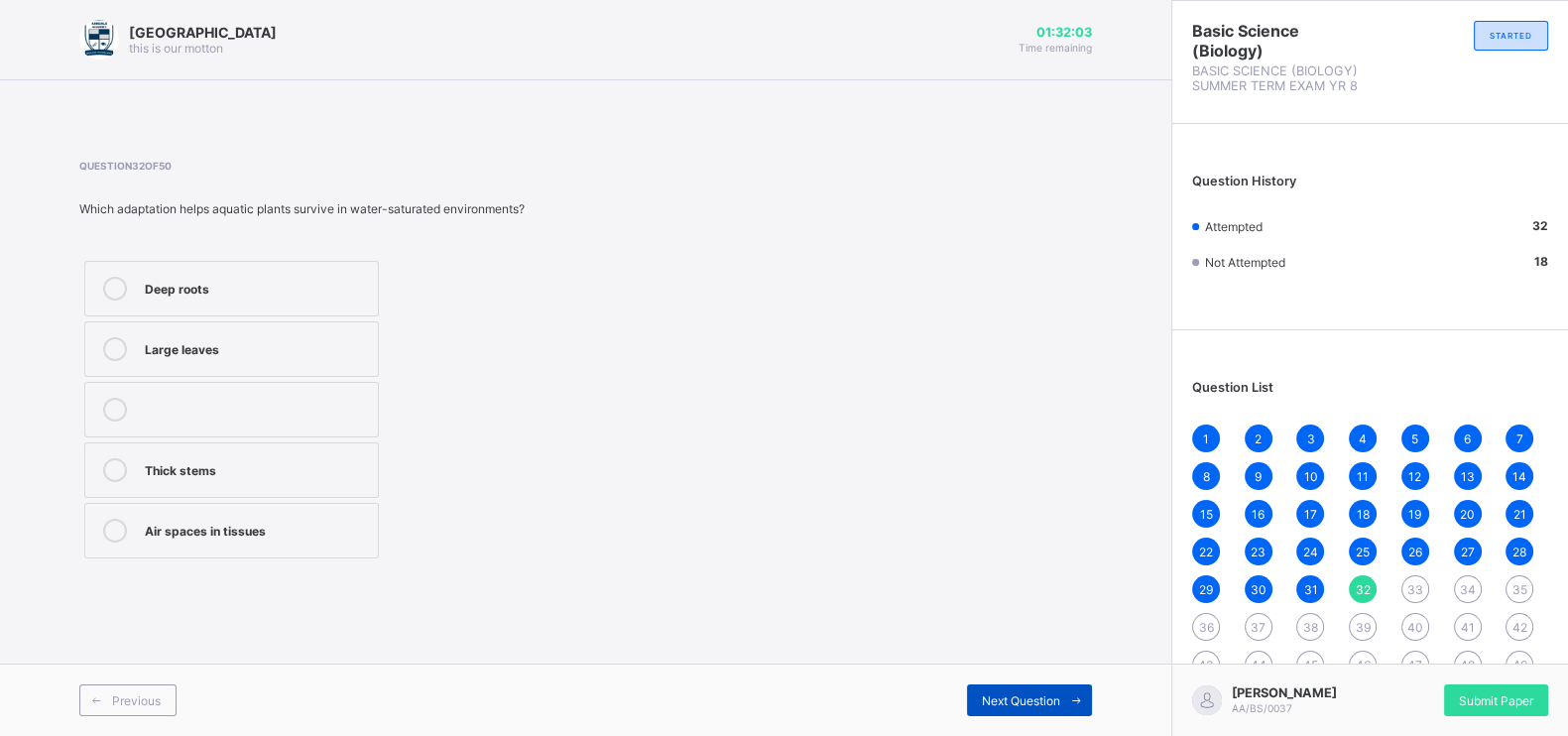click on "Next Question" at bounding box center [1029, 700] 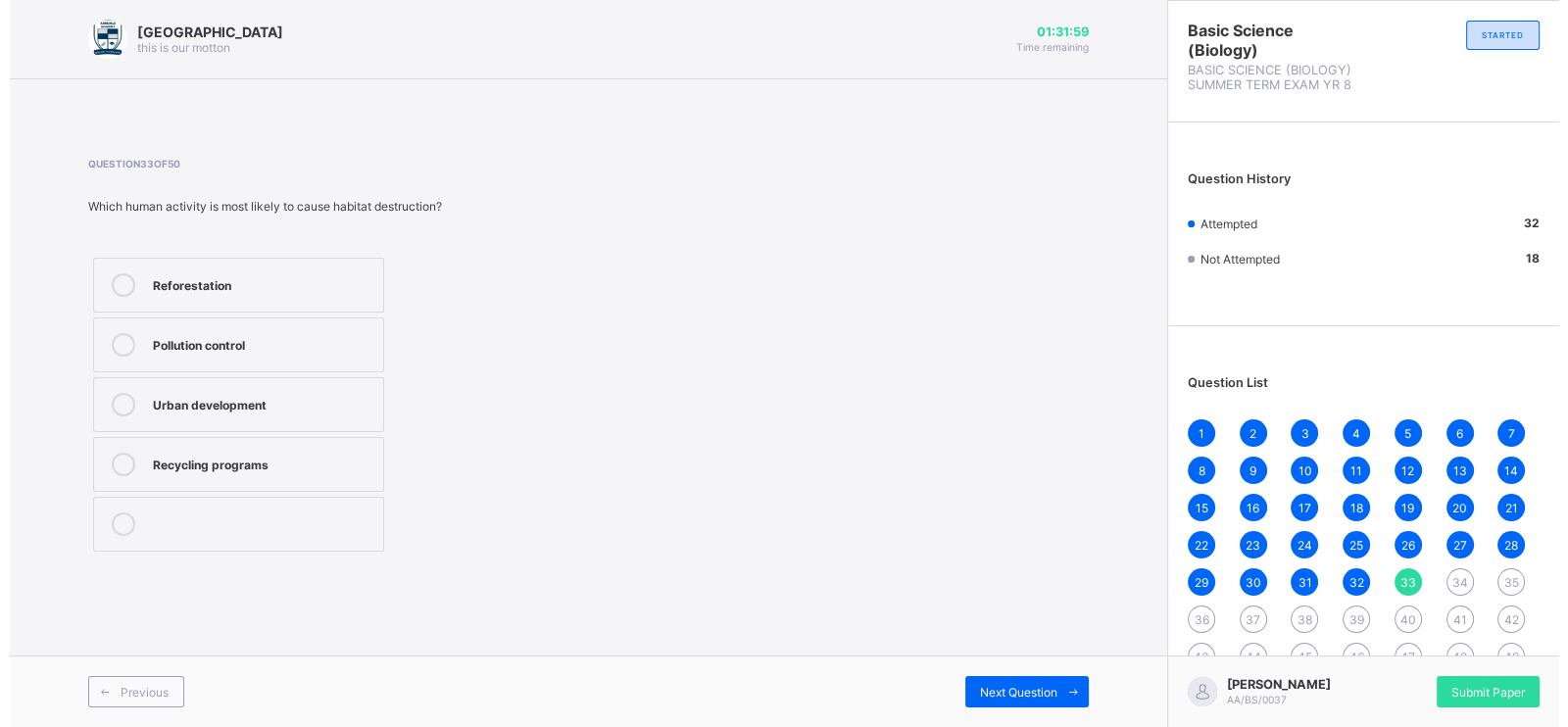 scroll, scrollTop: 1, scrollLeft: 0, axis: vertical 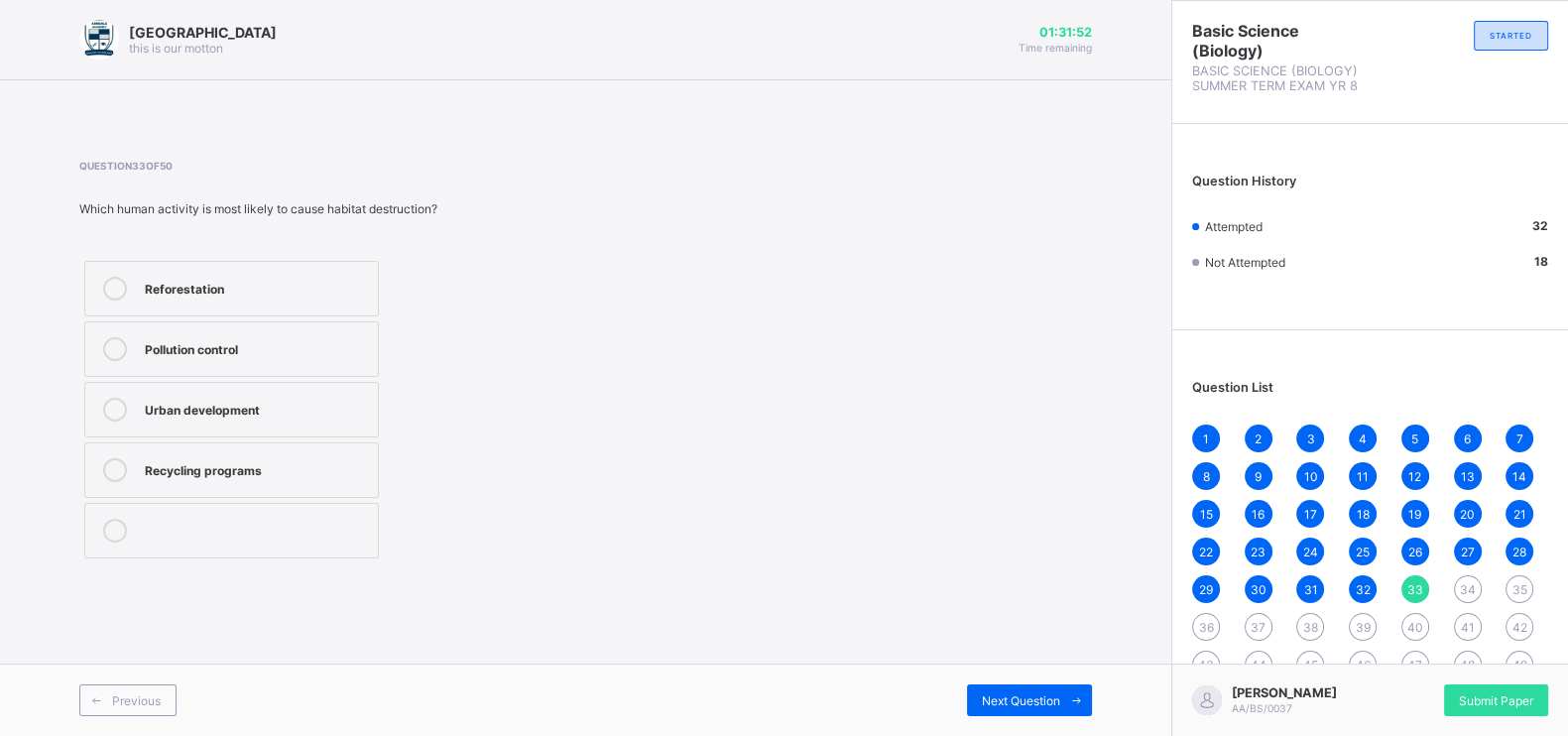 click on "Reforestation" at bounding box center [256, 287] 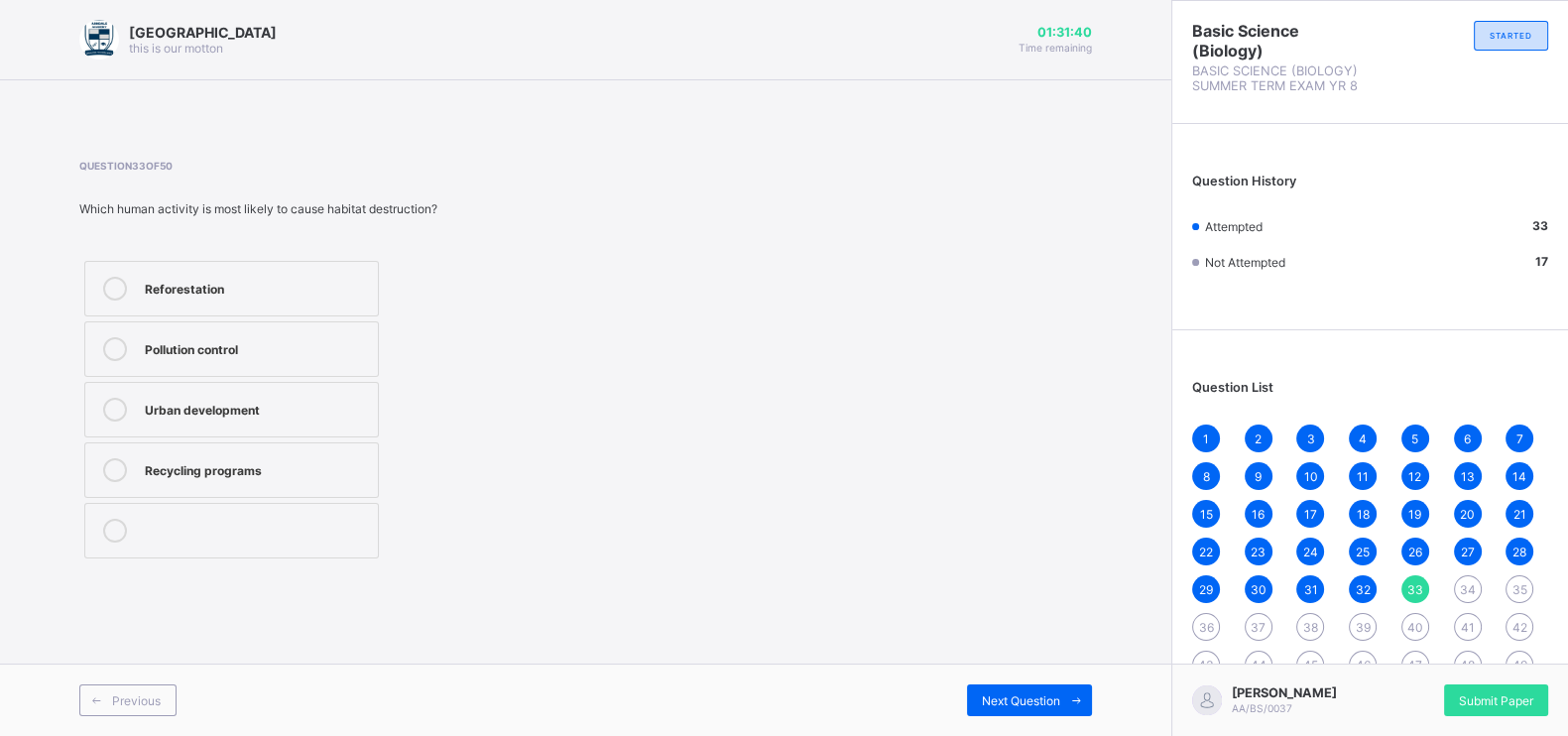 click at bounding box center [115, 410] 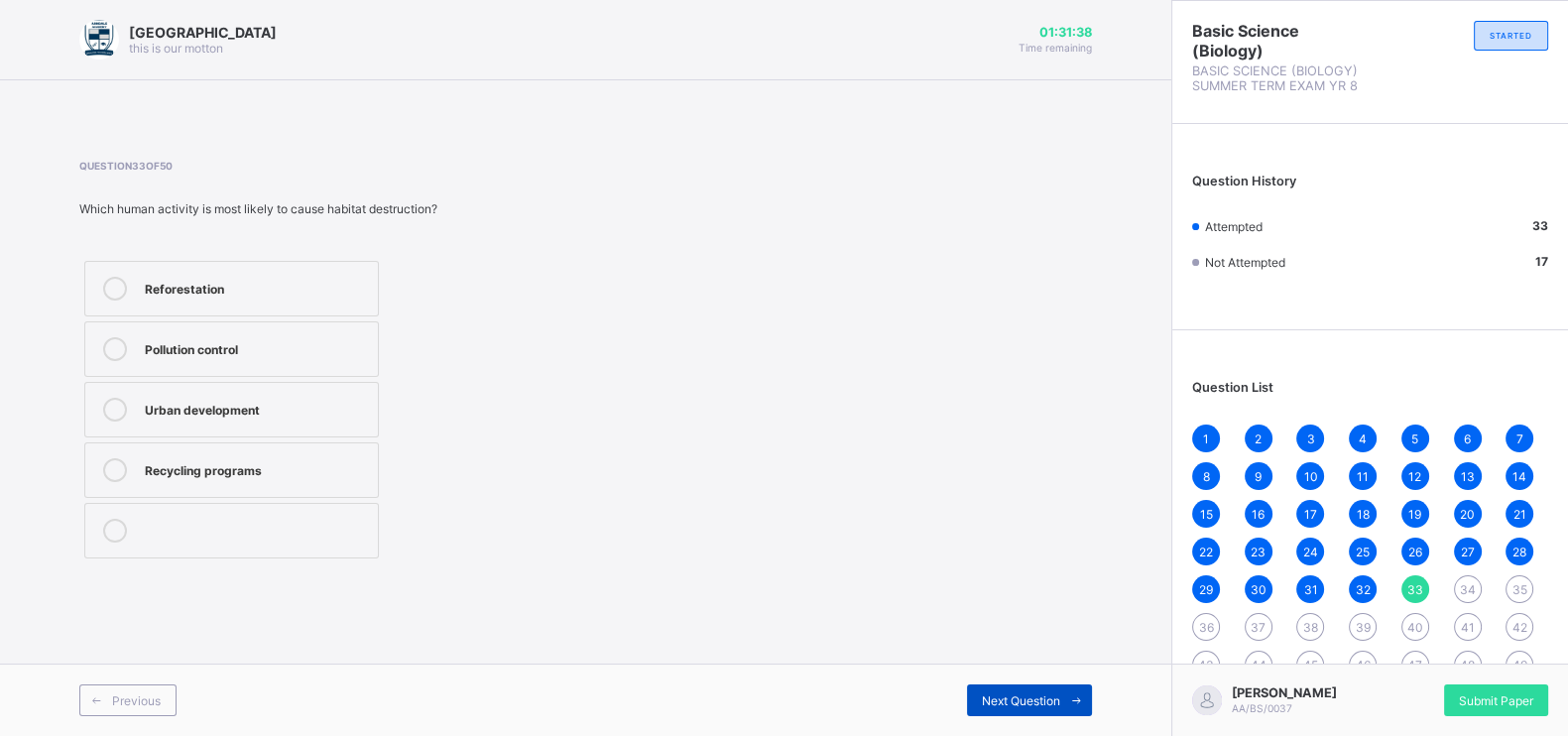 click on "Next Question" at bounding box center [1021, 700] 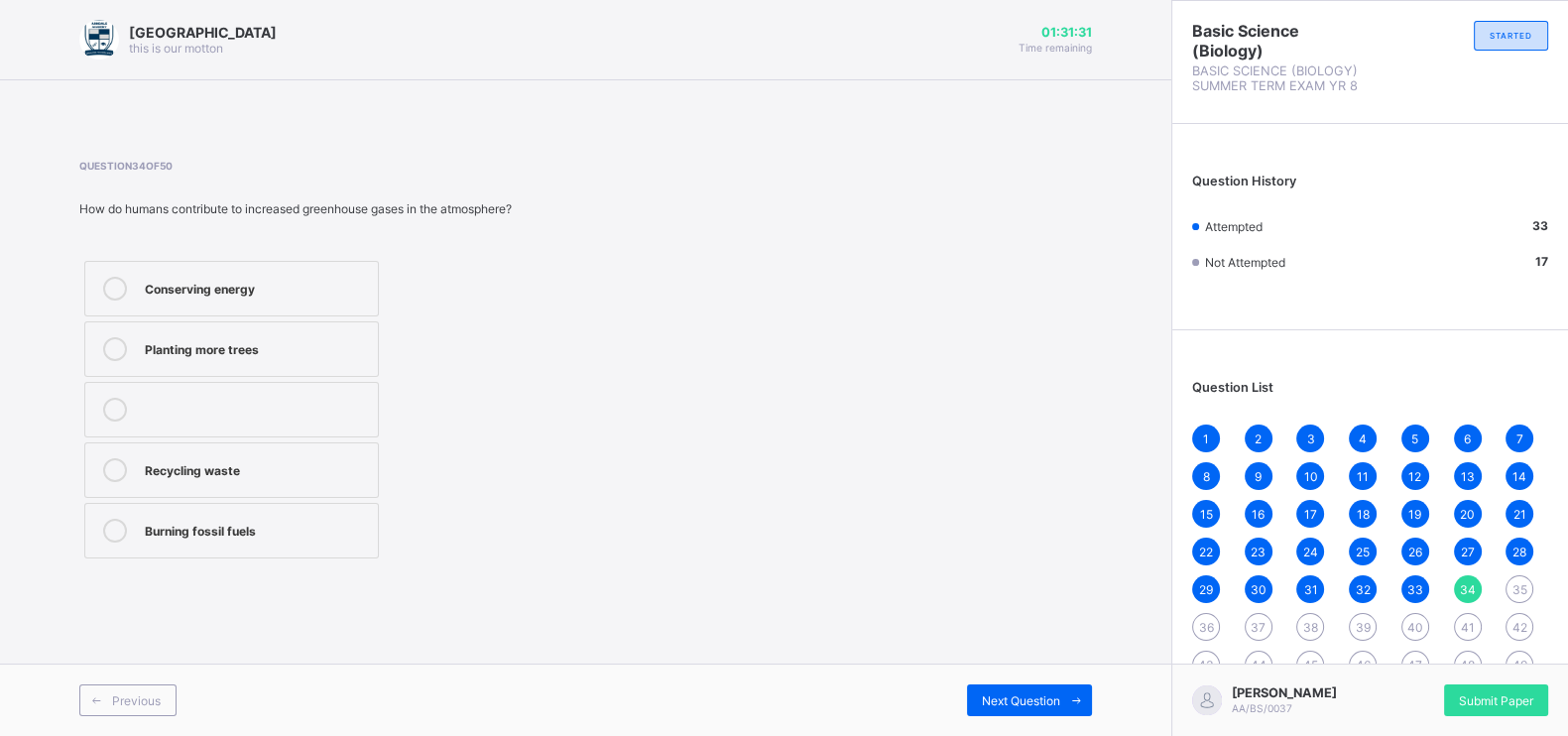 click on "Burning fossil fuels" at bounding box center [256, 529] 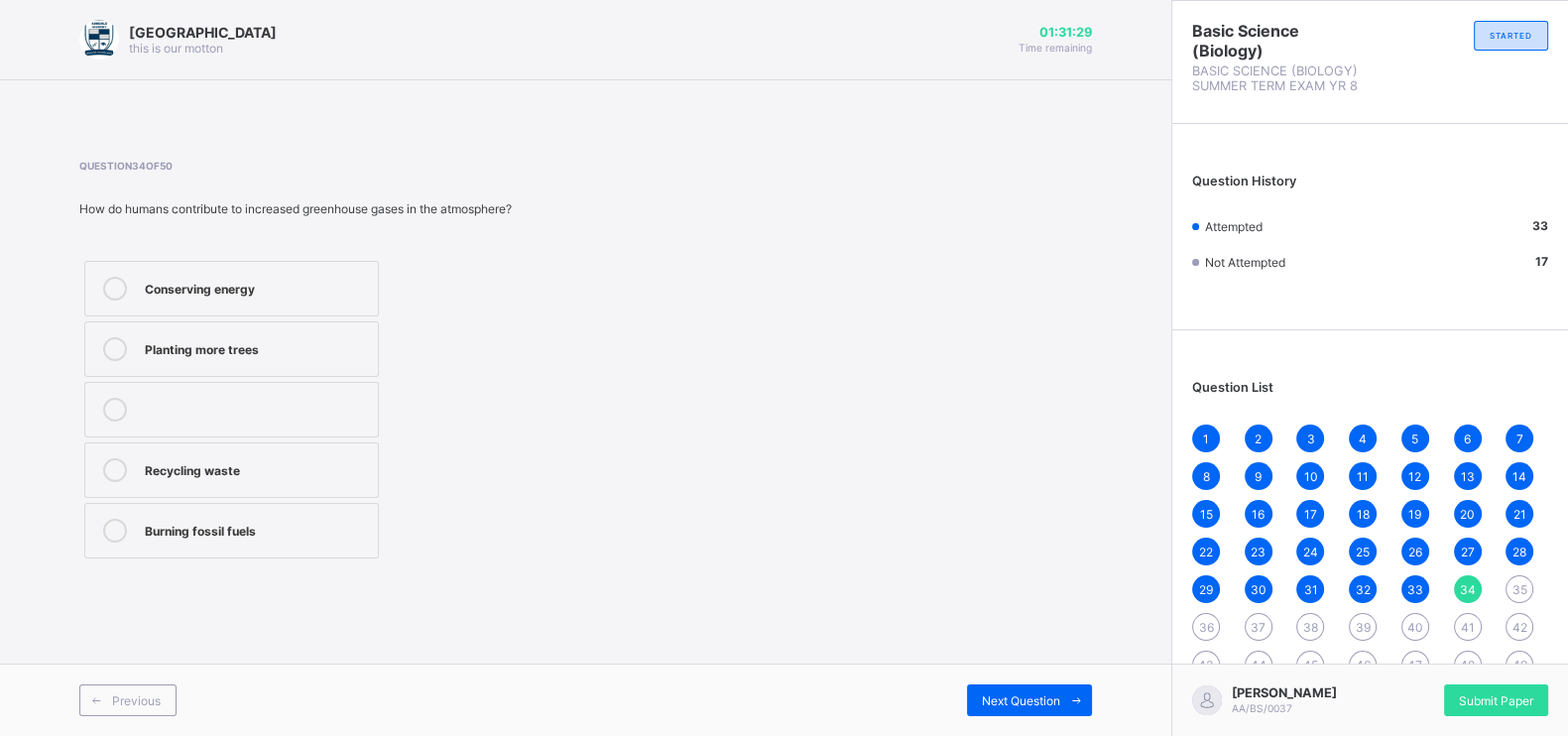 drag, startPoint x: 708, startPoint y: 535, endPoint x: 844, endPoint y: 646, distance: 175.5477 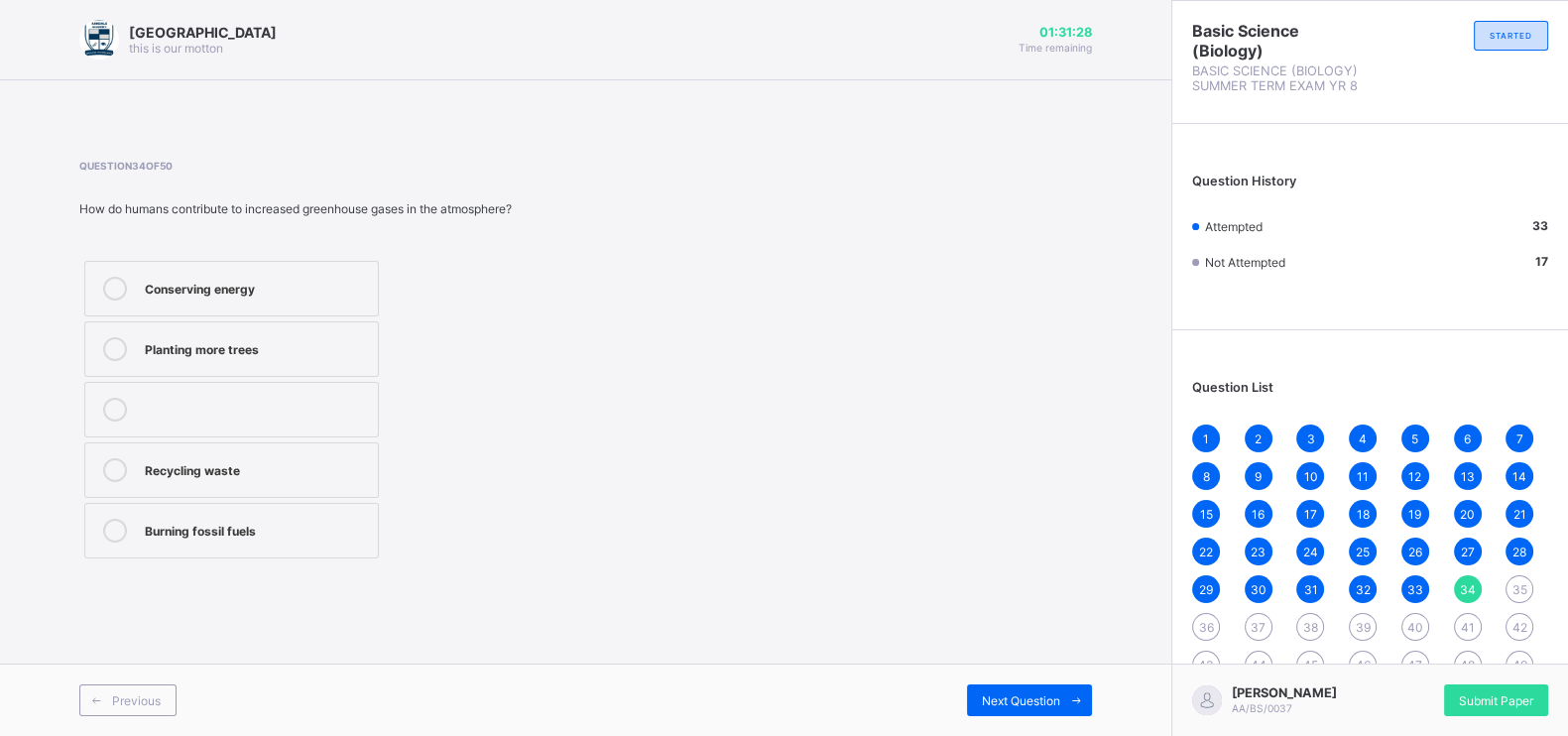 drag, startPoint x: 1019, startPoint y: 701, endPoint x: 1013, endPoint y: 678, distance: 23.769729 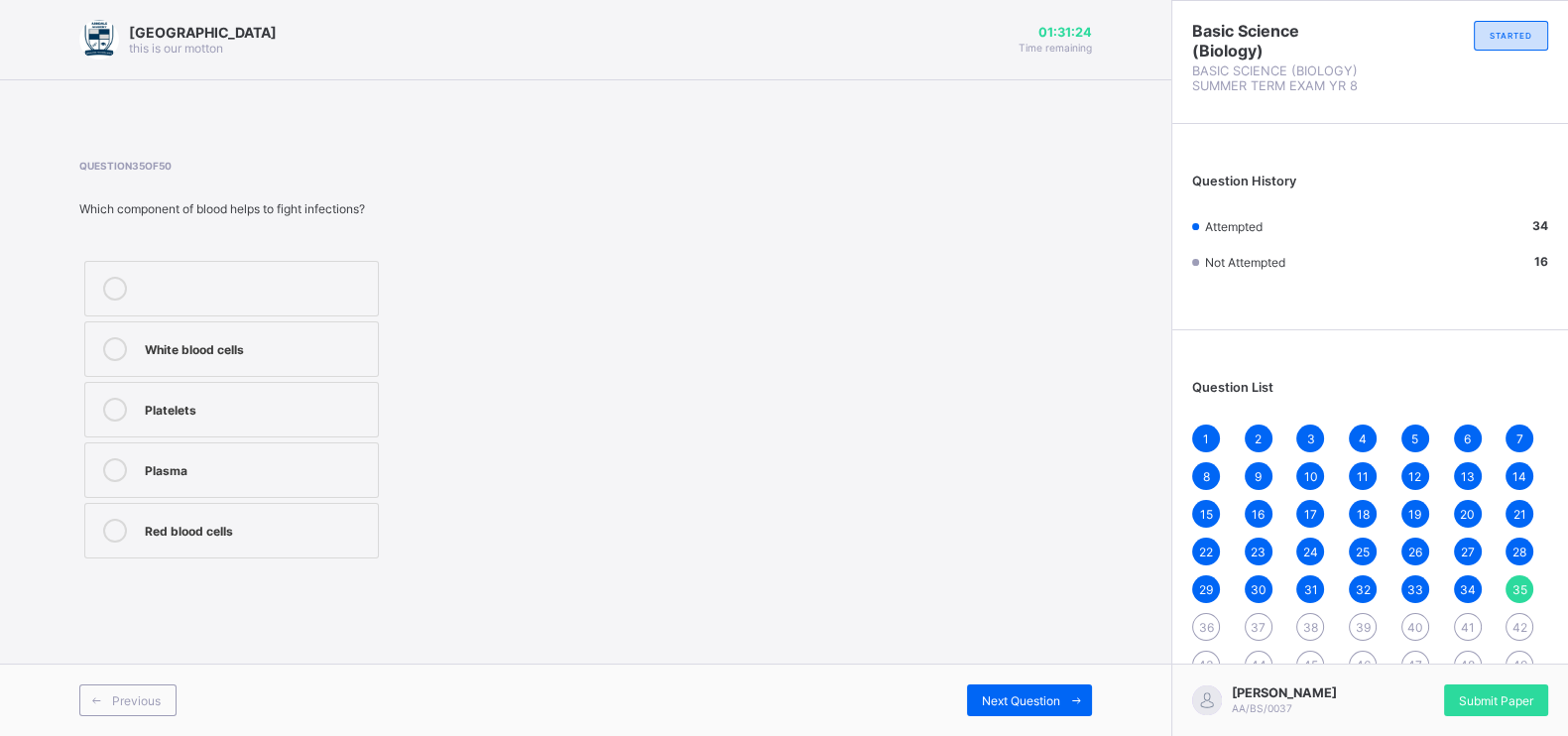 click on "White blood cells" at bounding box center (231, 349) 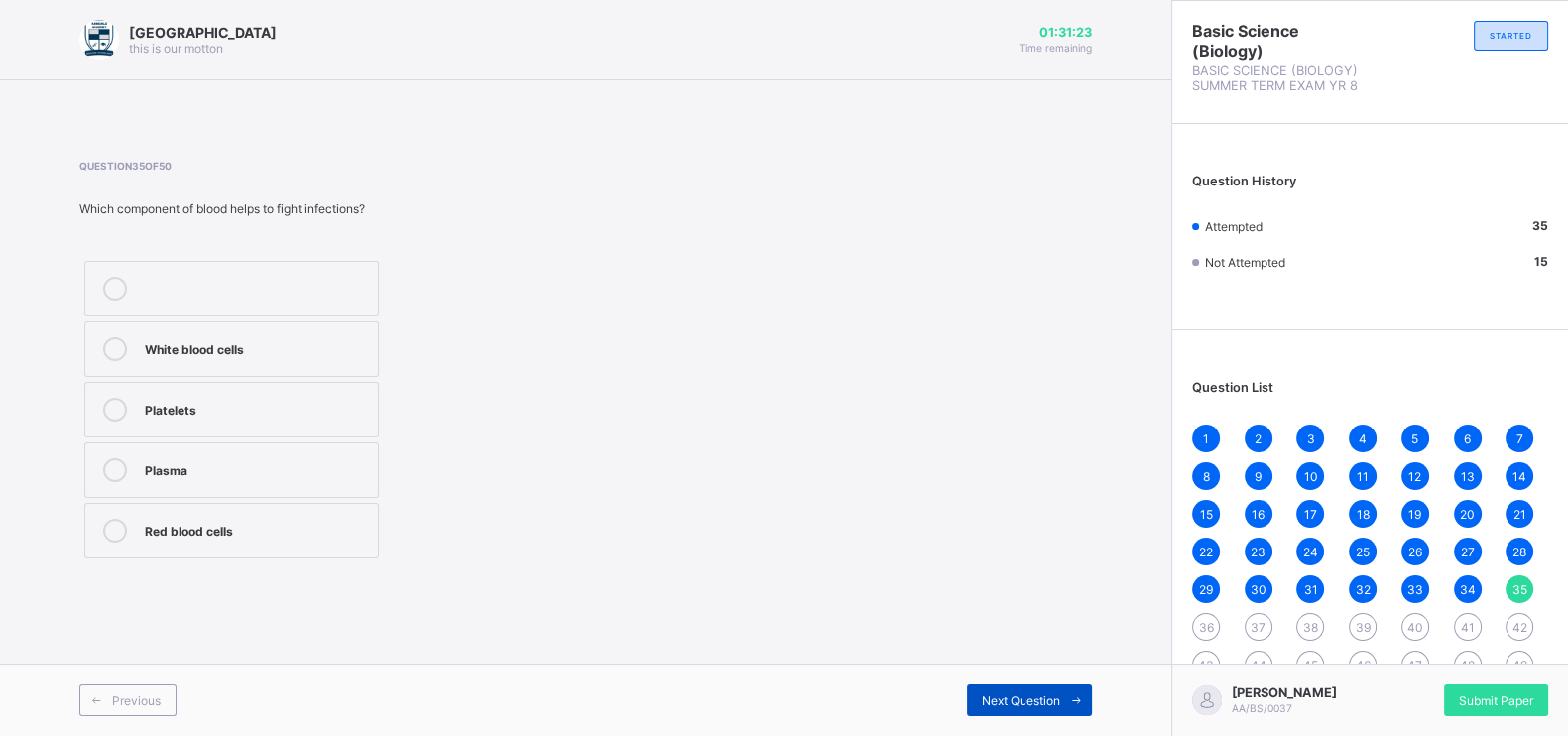 click on "Next Question" at bounding box center [1029, 700] 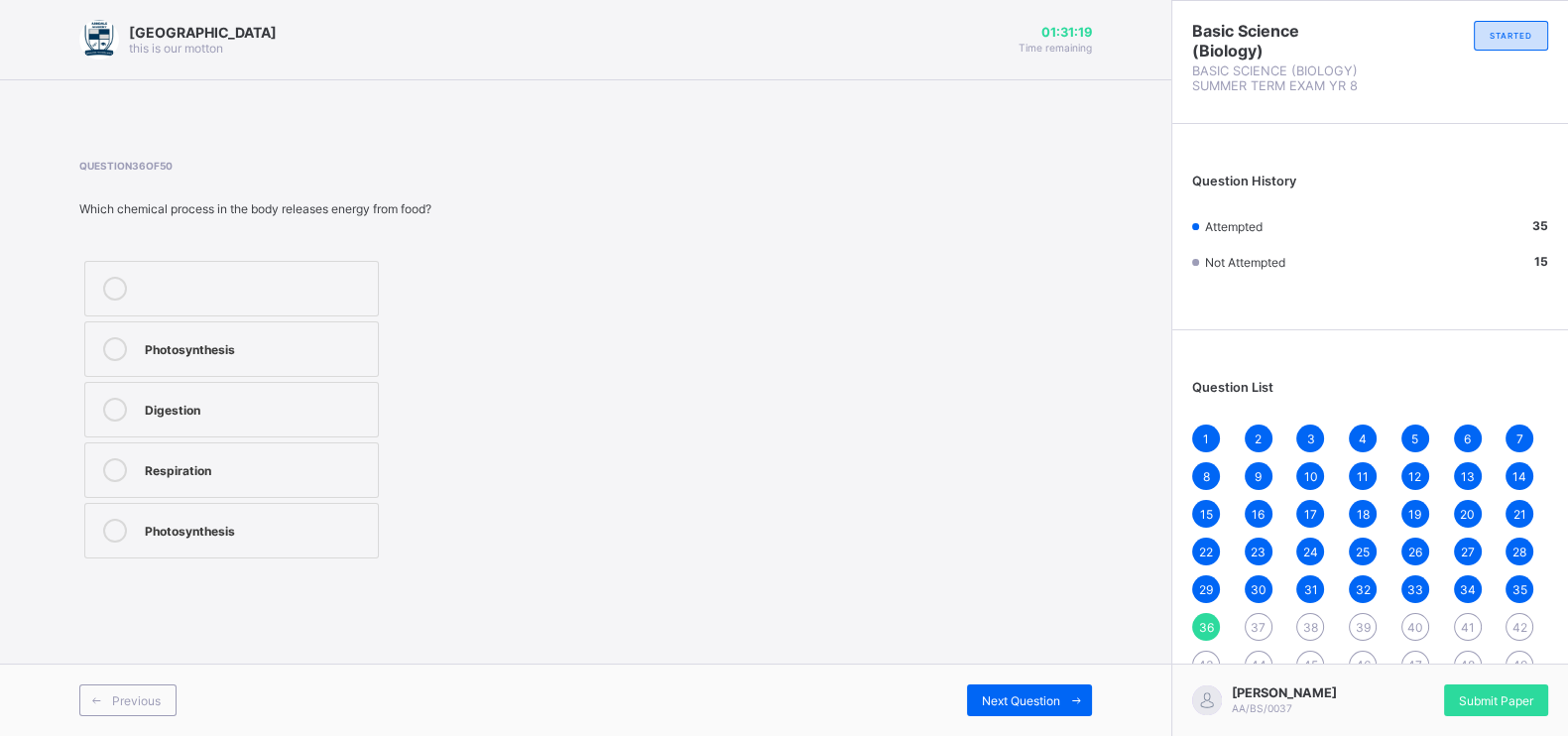 drag, startPoint x: 751, startPoint y: 167, endPoint x: 672, endPoint y: 134, distance: 85.61542 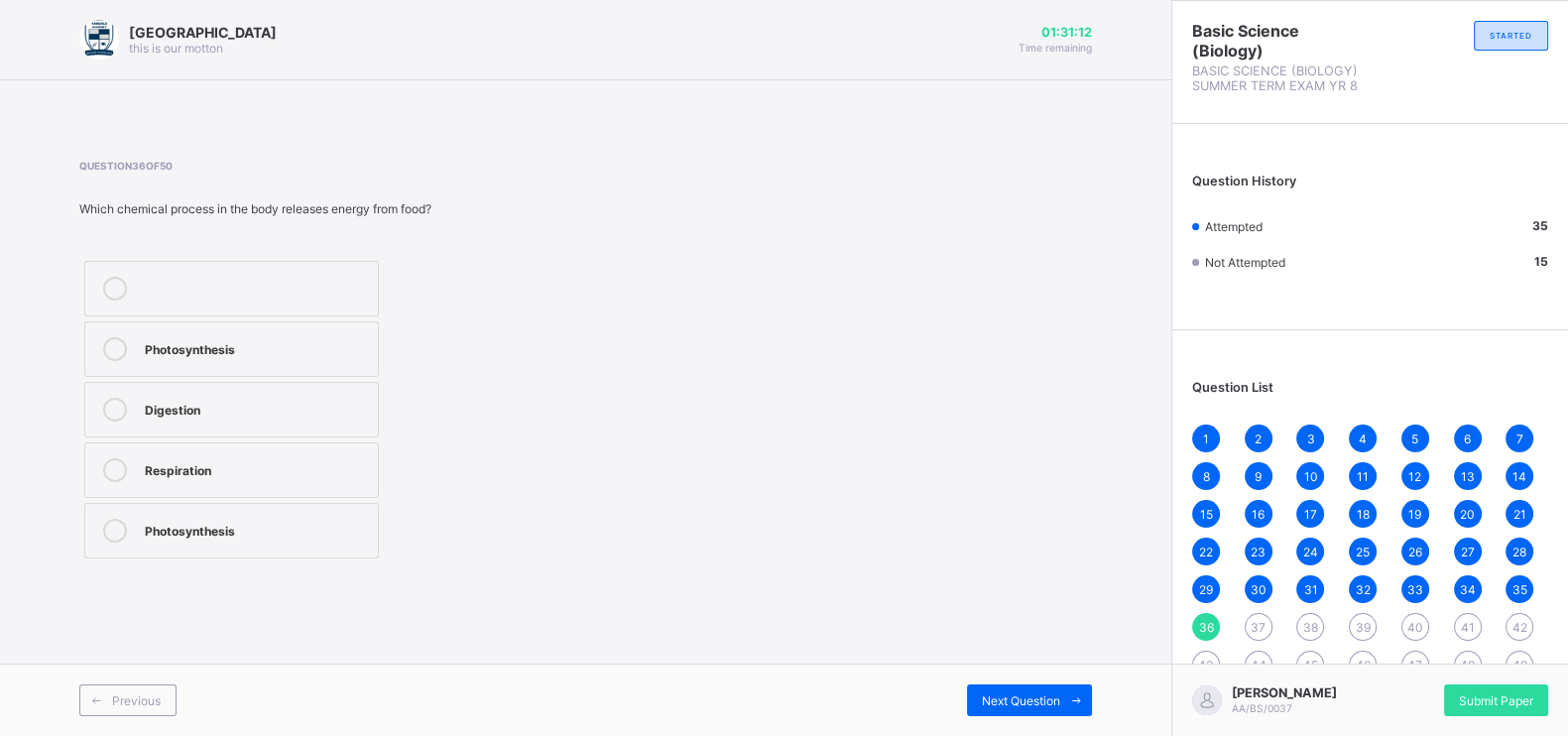 click on "Digestion" at bounding box center (256, 408) 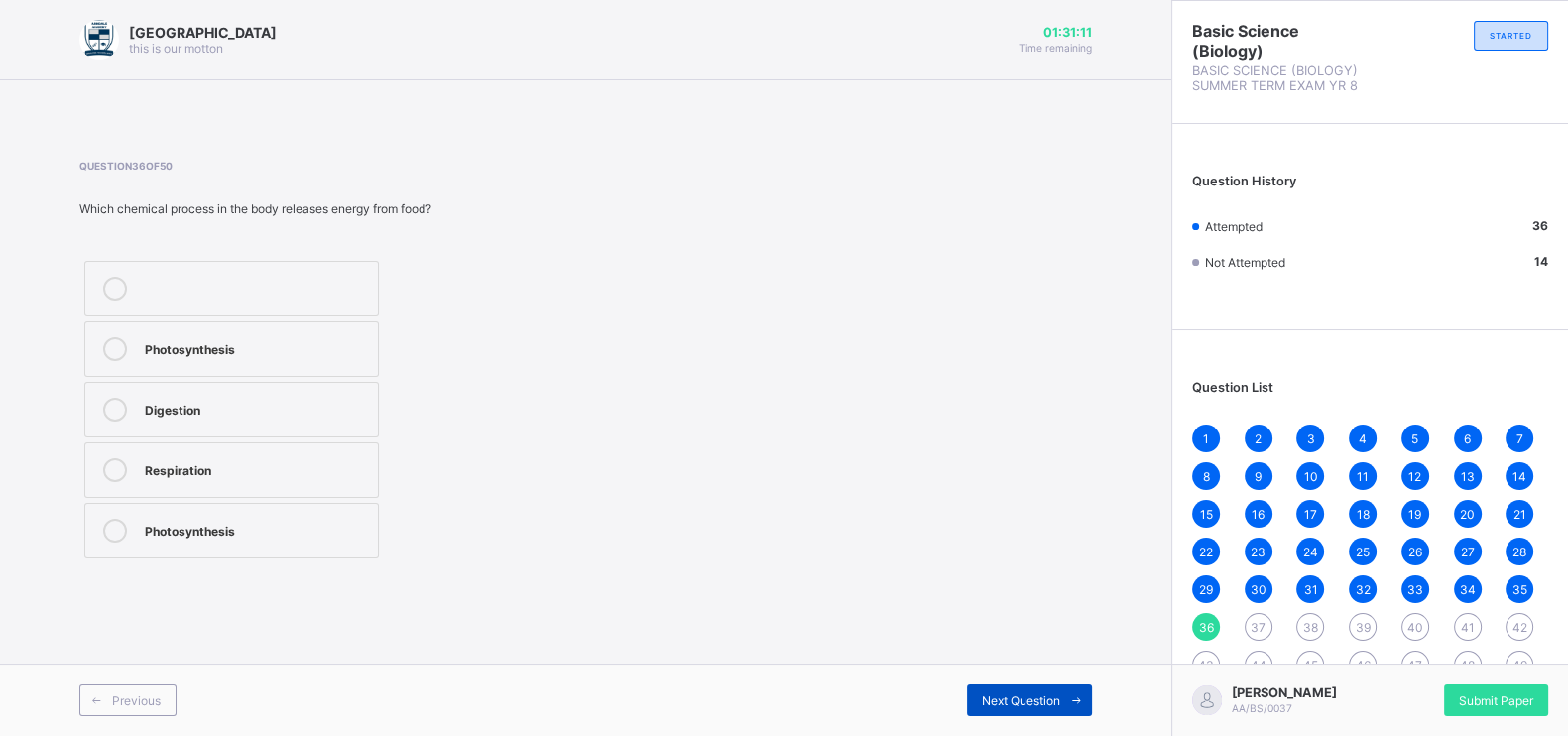 click on "Next Question" at bounding box center [1021, 700] 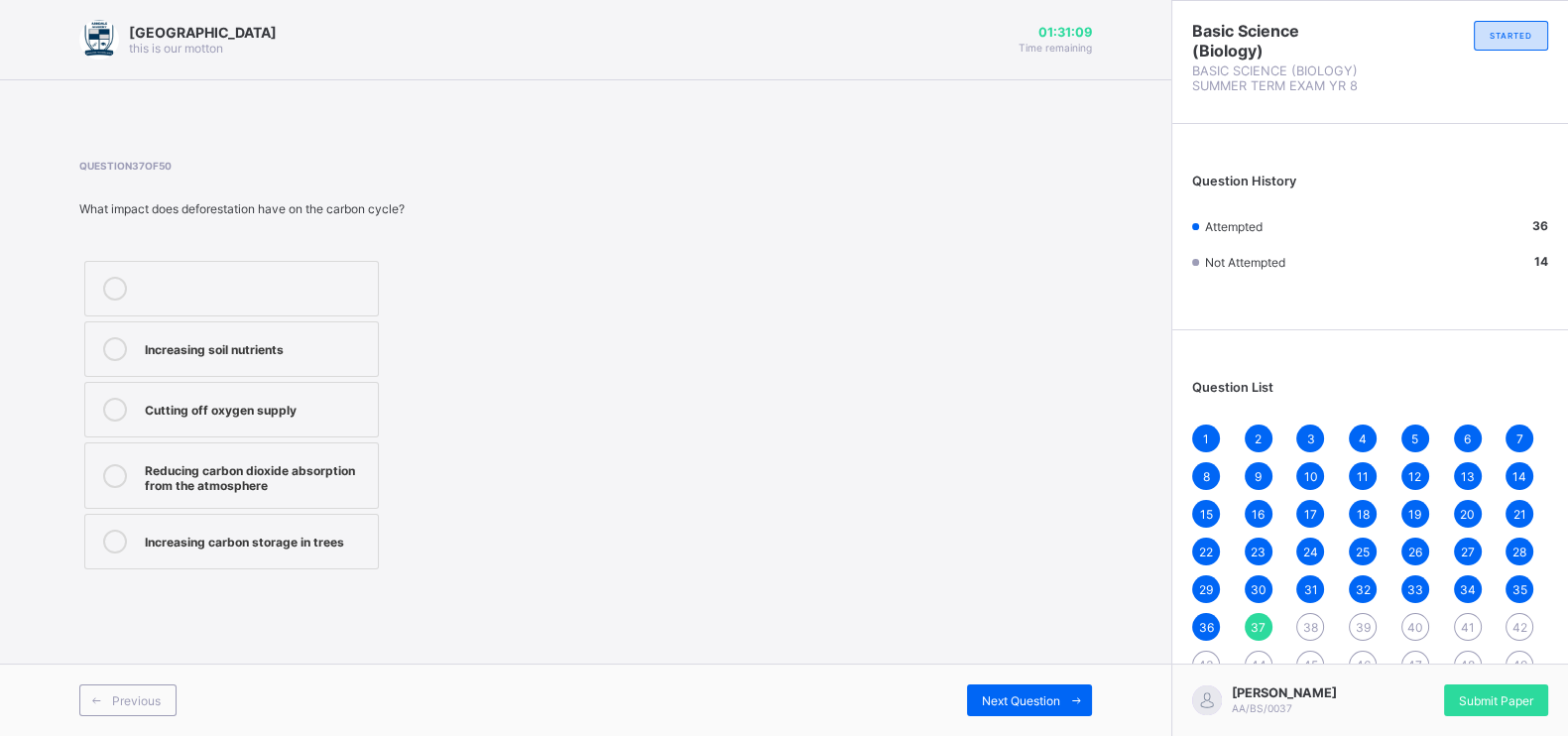 drag, startPoint x: 879, startPoint y: 448, endPoint x: 658, endPoint y: 436, distance: 221.32555 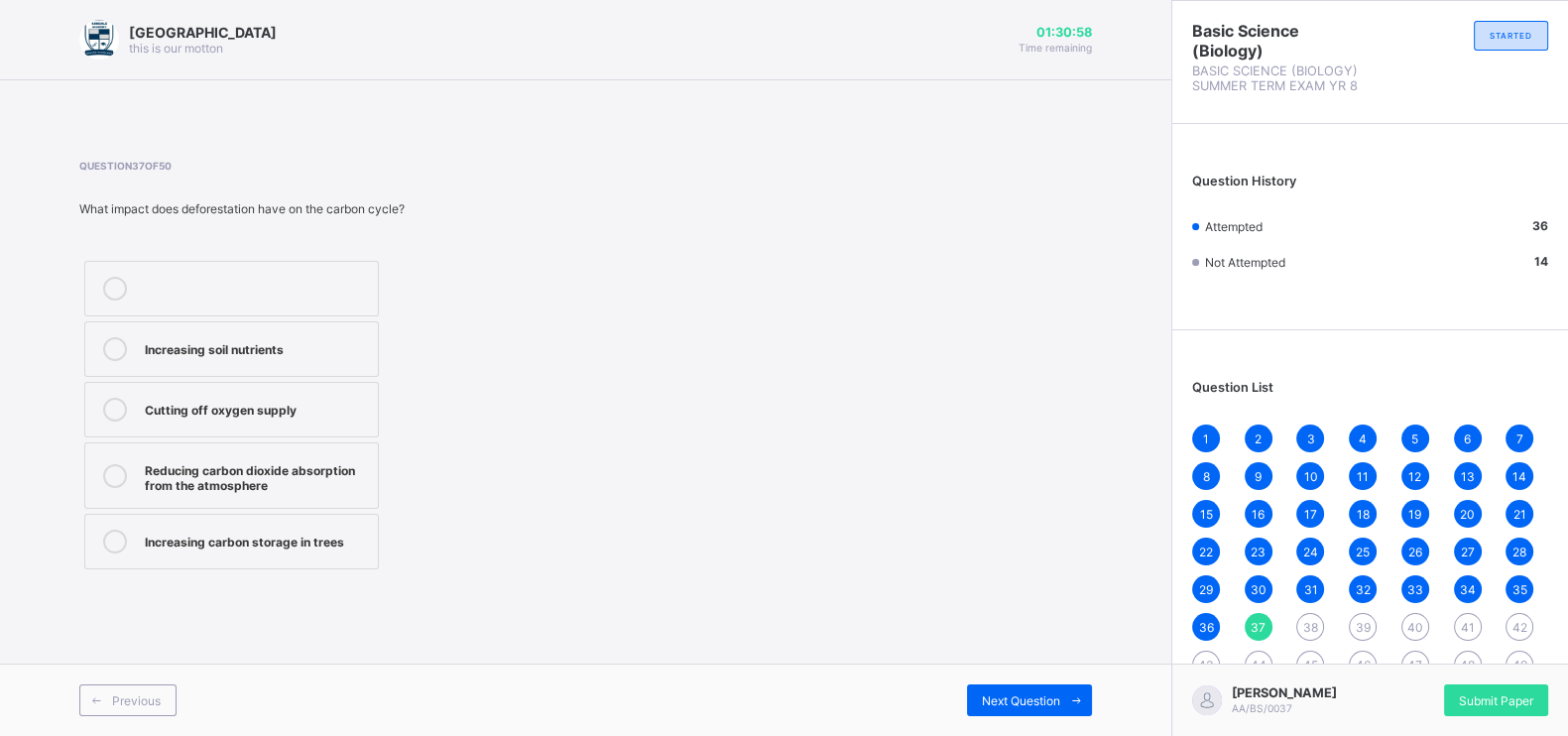 click on "Reducing carbon dioxide absorption from the atmosphere" at bounding box center (256, 475) 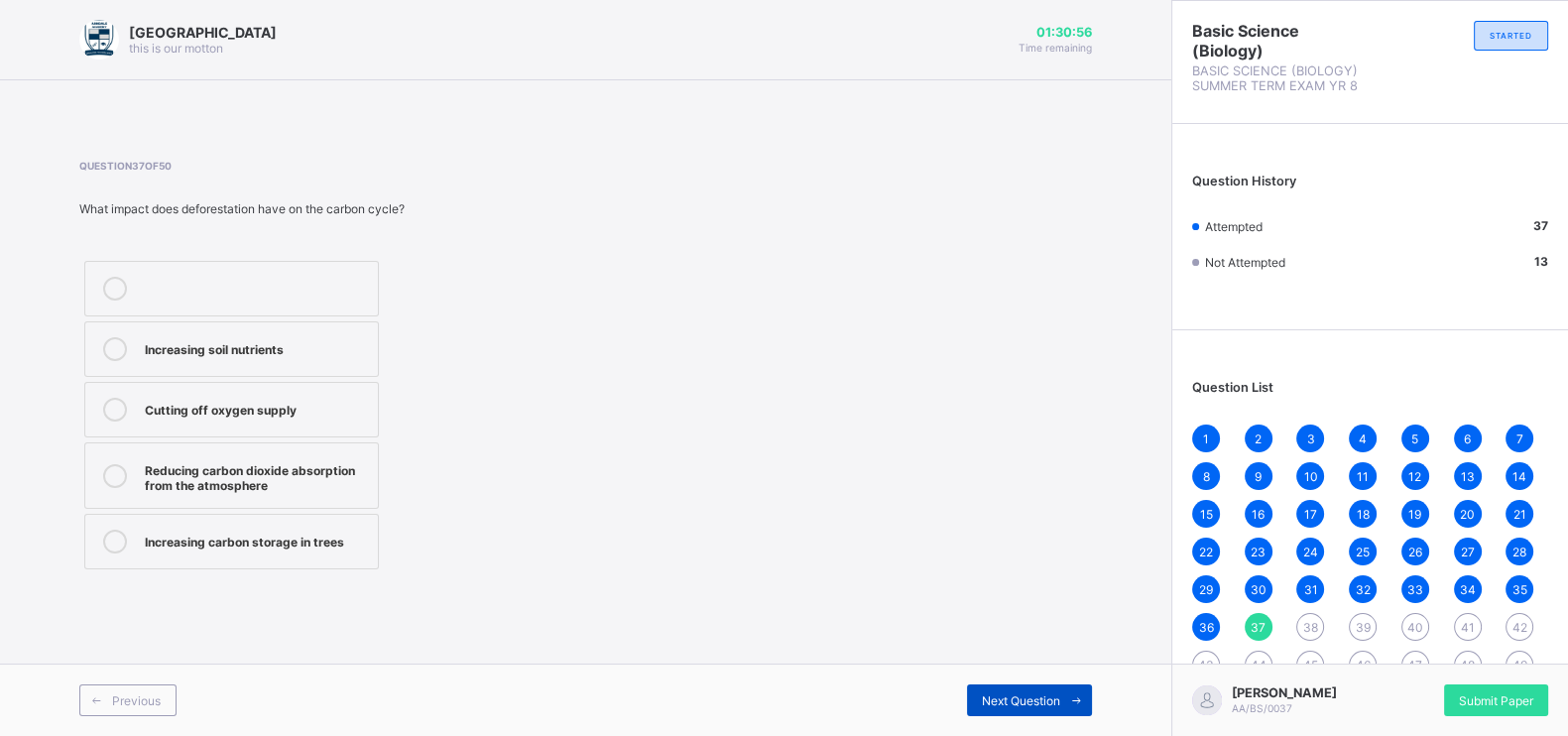 click on "Next Question" at bounding box center [1021, 700] 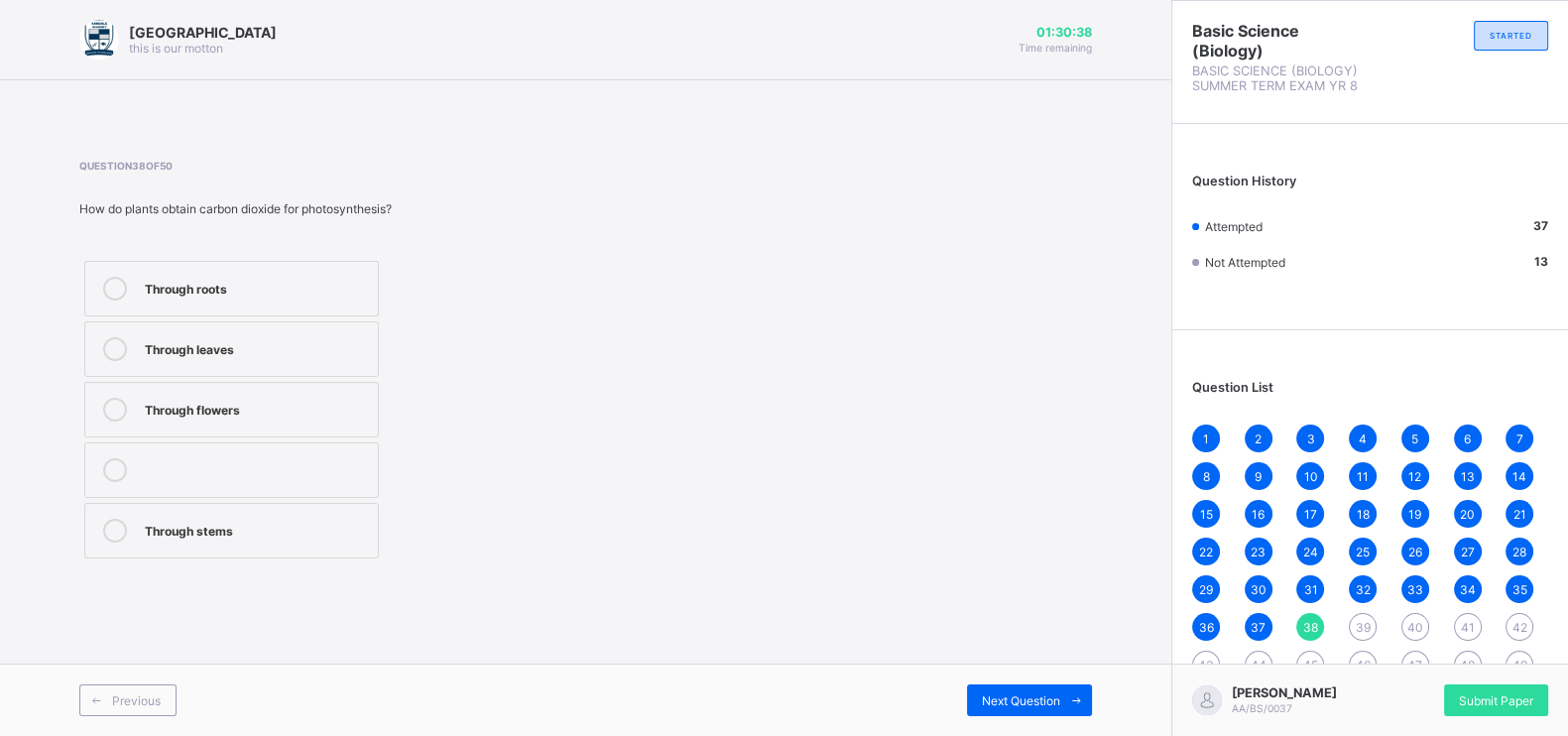 click on "Through leaves" at bounding box center (256, 347) 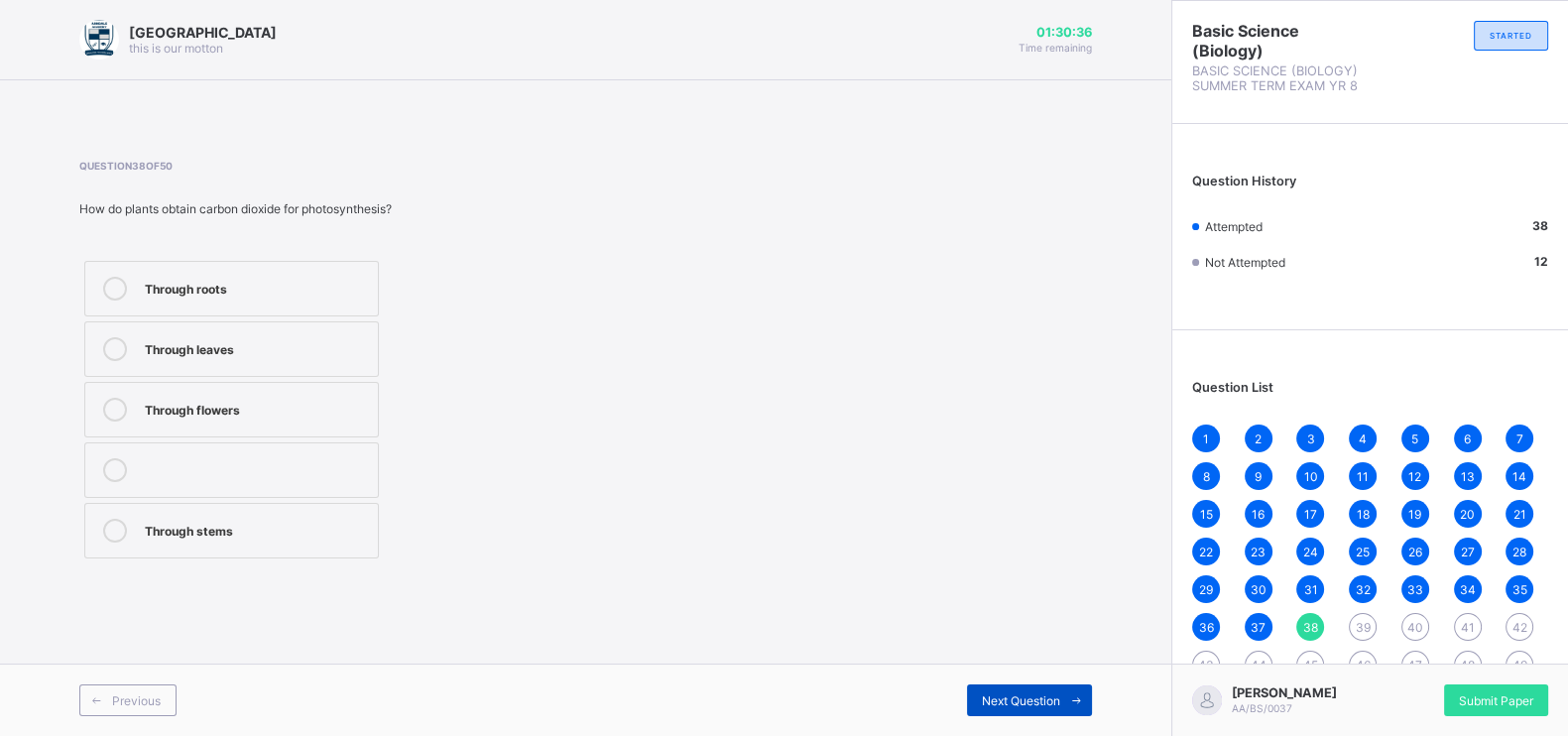click on "Next Question" at bounding box center (1021, 700) 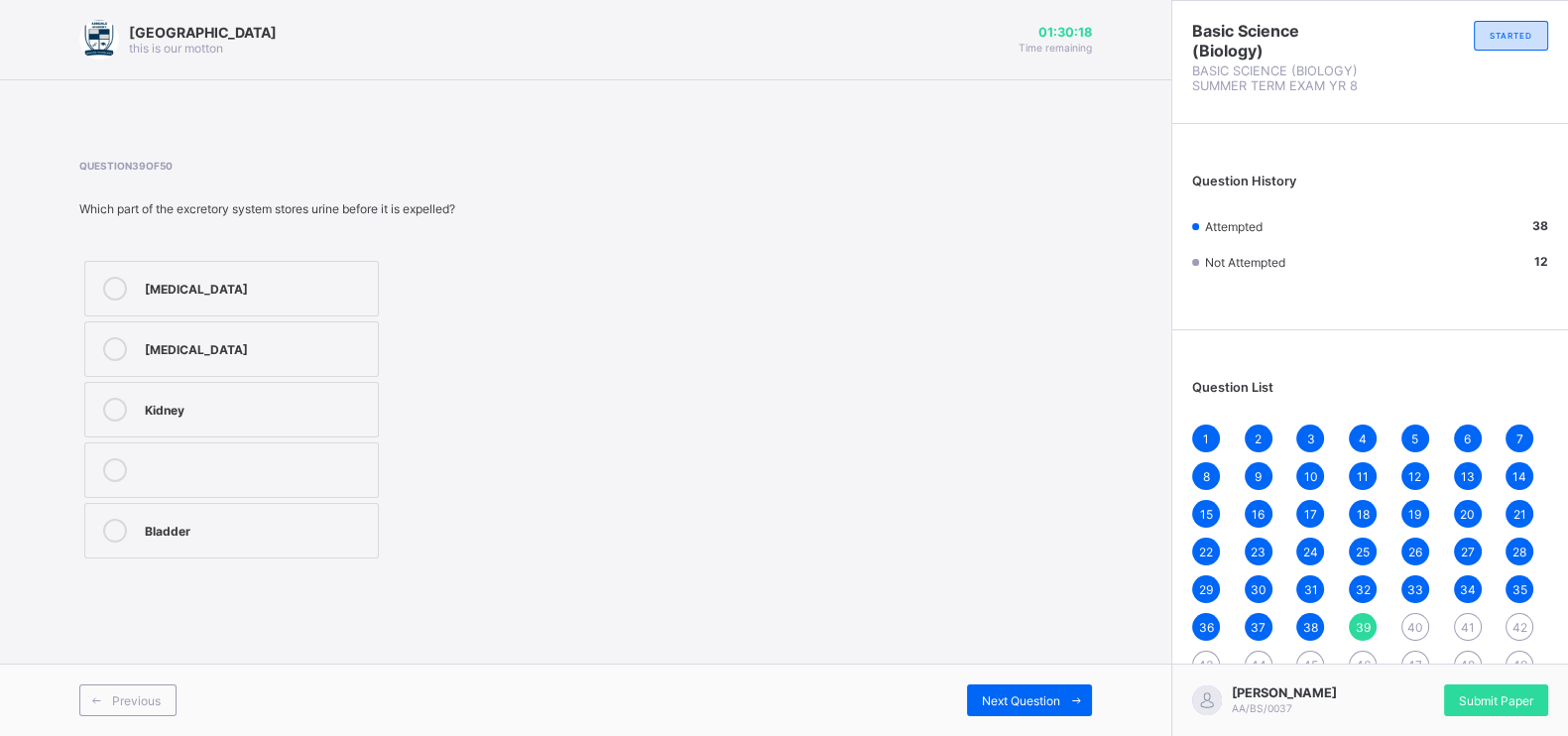 click on "Bladder" at bounding box center (256, 529) 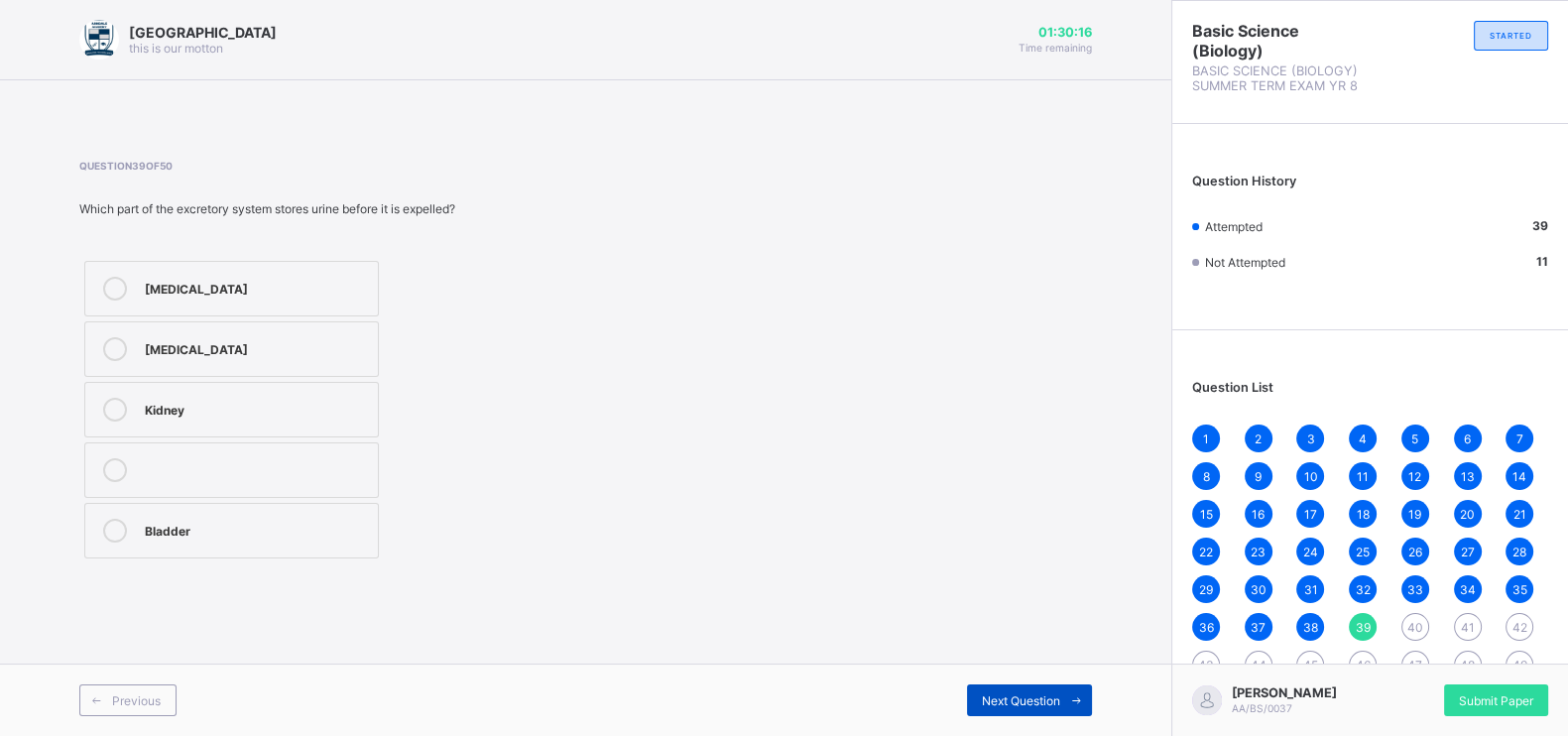 click on "Next Question" at bounding box center [1021, 700] 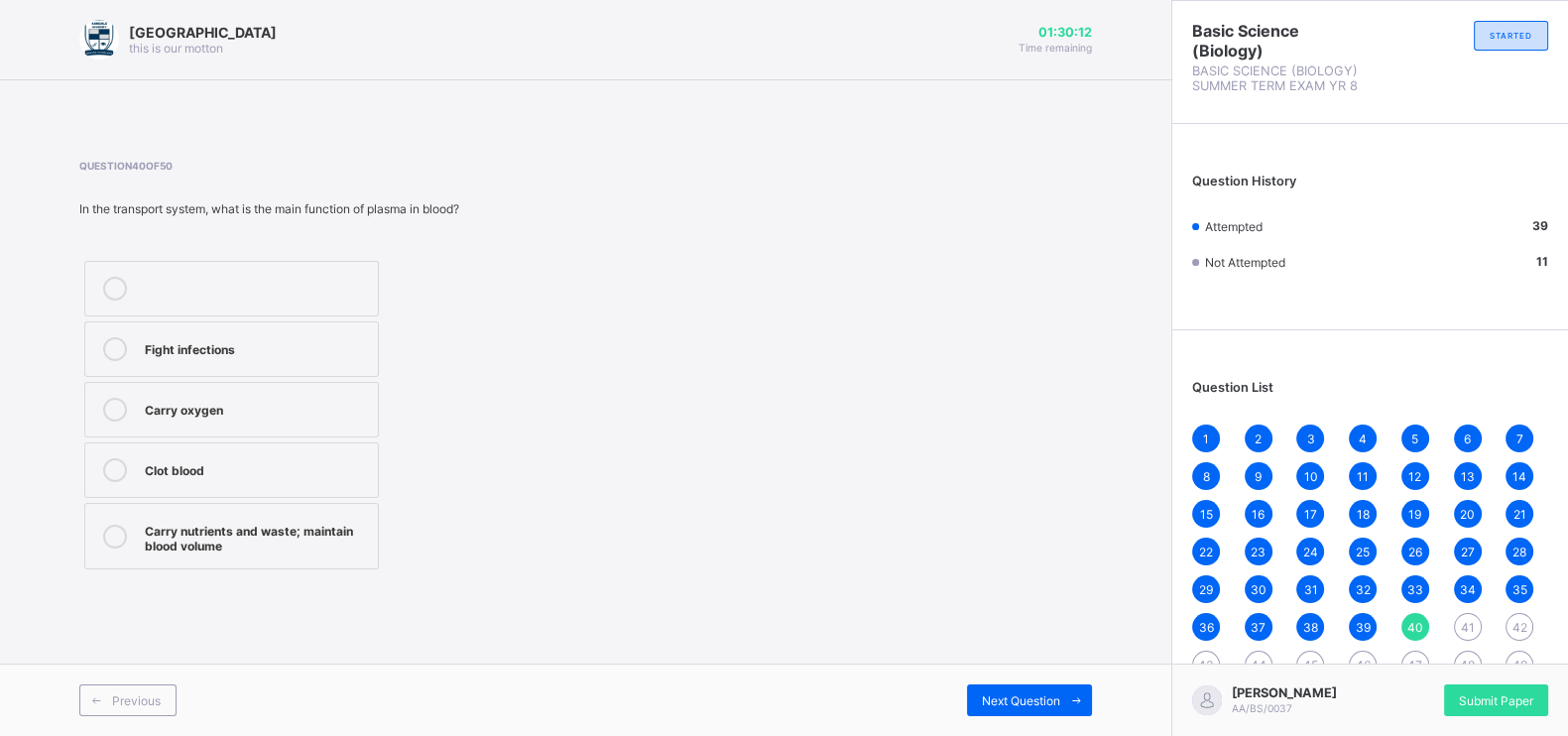 click on "Carry nutrients and waste; maintain blood volume" at bounding box center (256, 536) 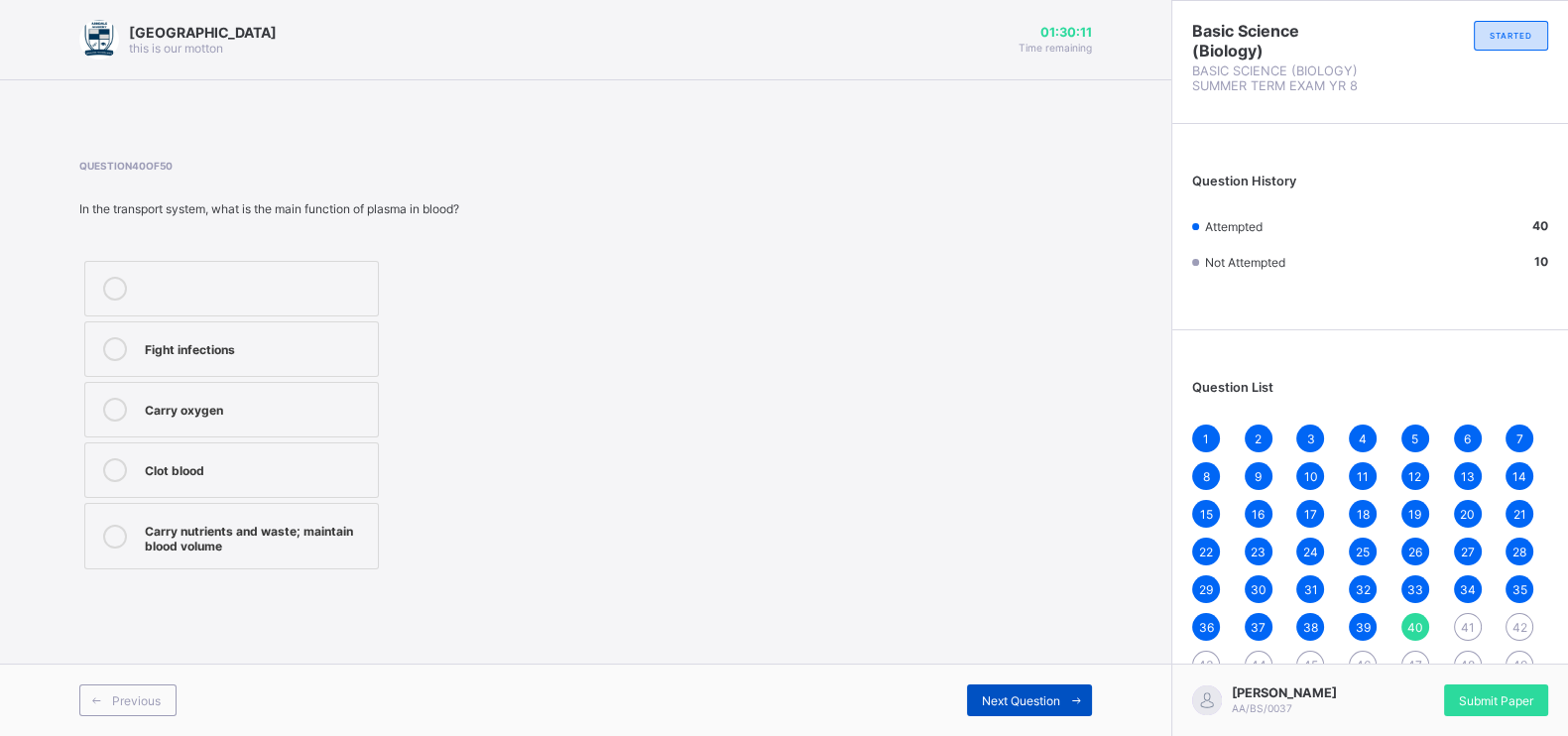 click on "Next Question" at bounding box center (1021, 700) 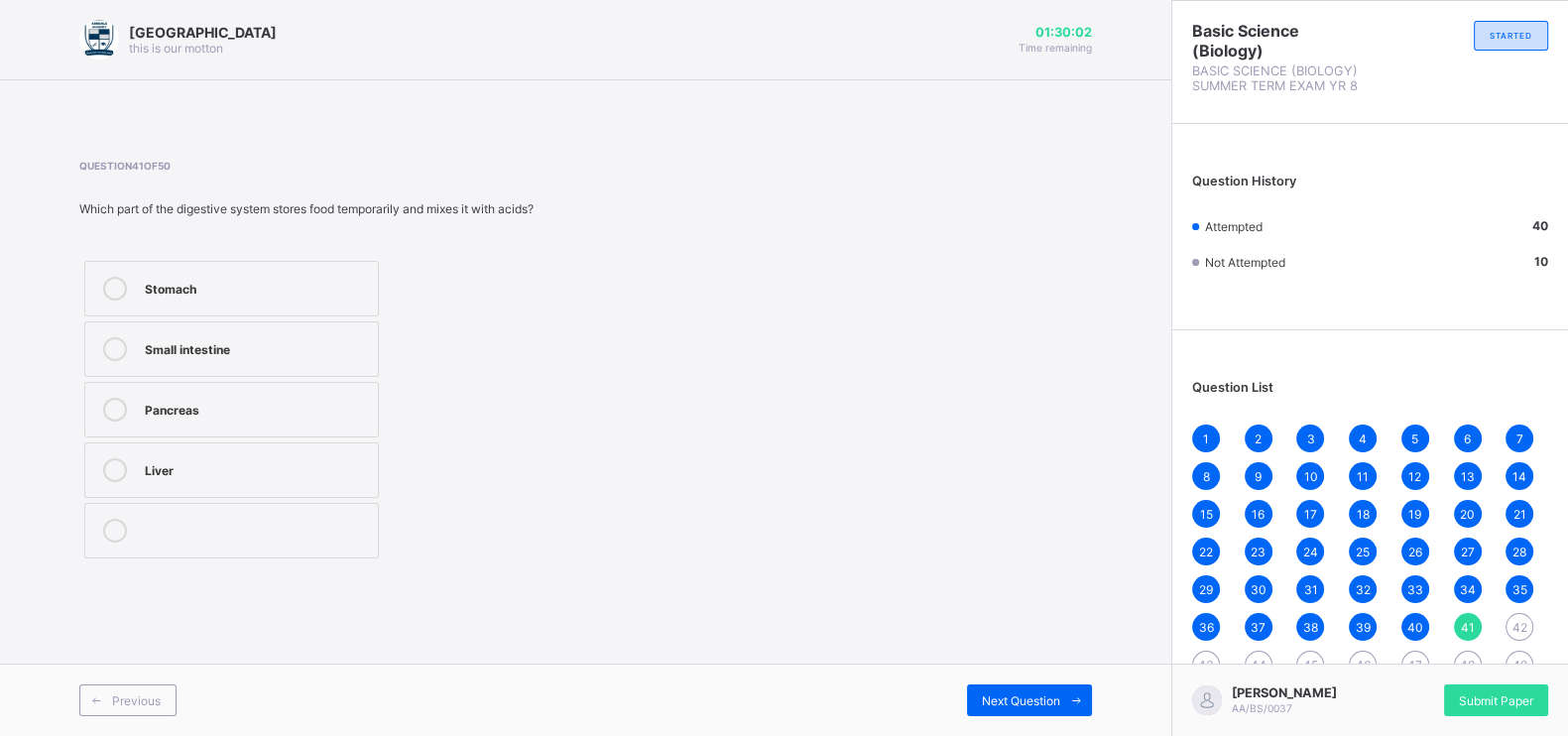 click on "Stomach" at bounding box center (231, 289) 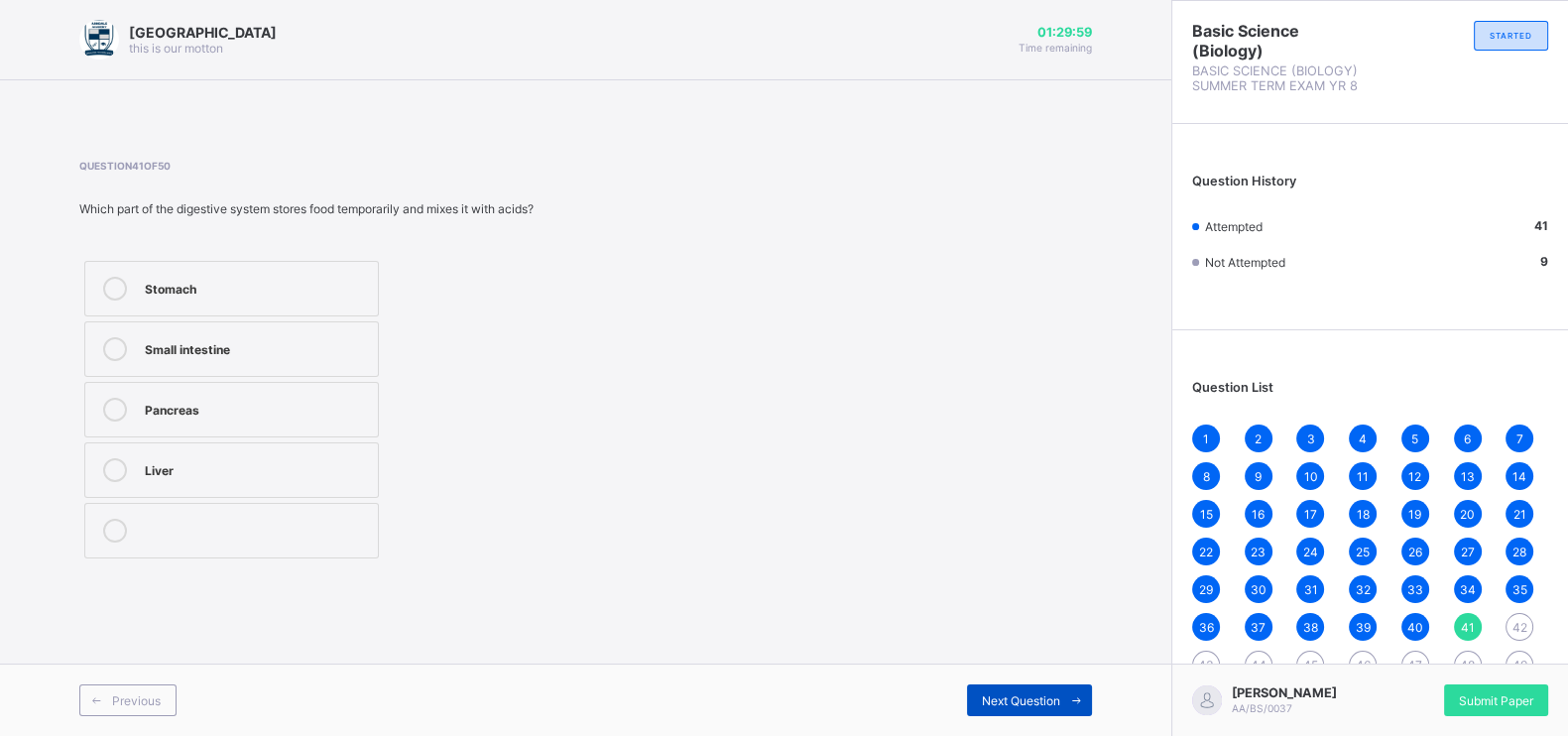 click at bounding box center (1076, 700) 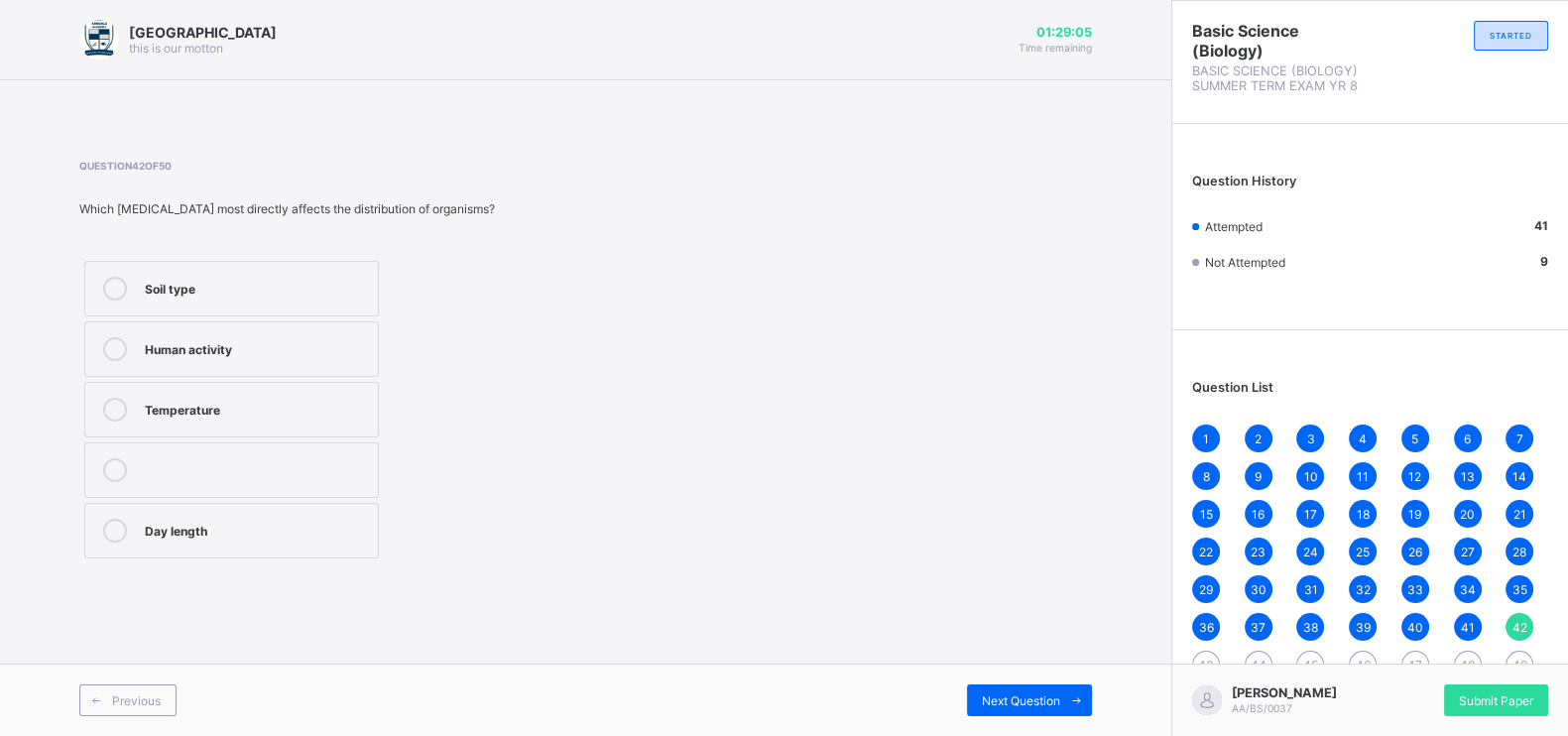 click on "Human activity" at bounding box center (231, 349) 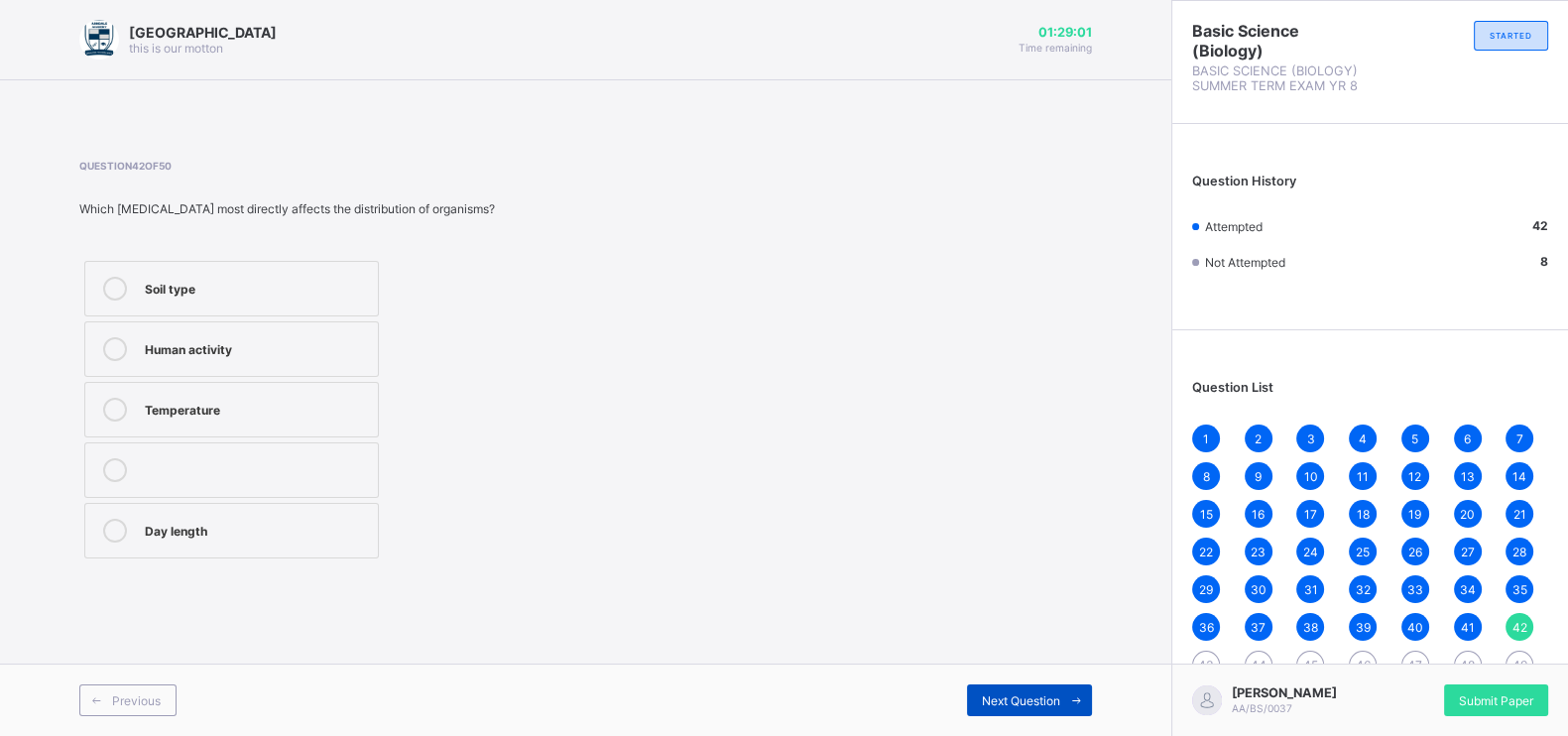 drag, startPoint x: 1046, startPoint y: 686, endPoint x: 1046, endPoint y: 704, distance: 18 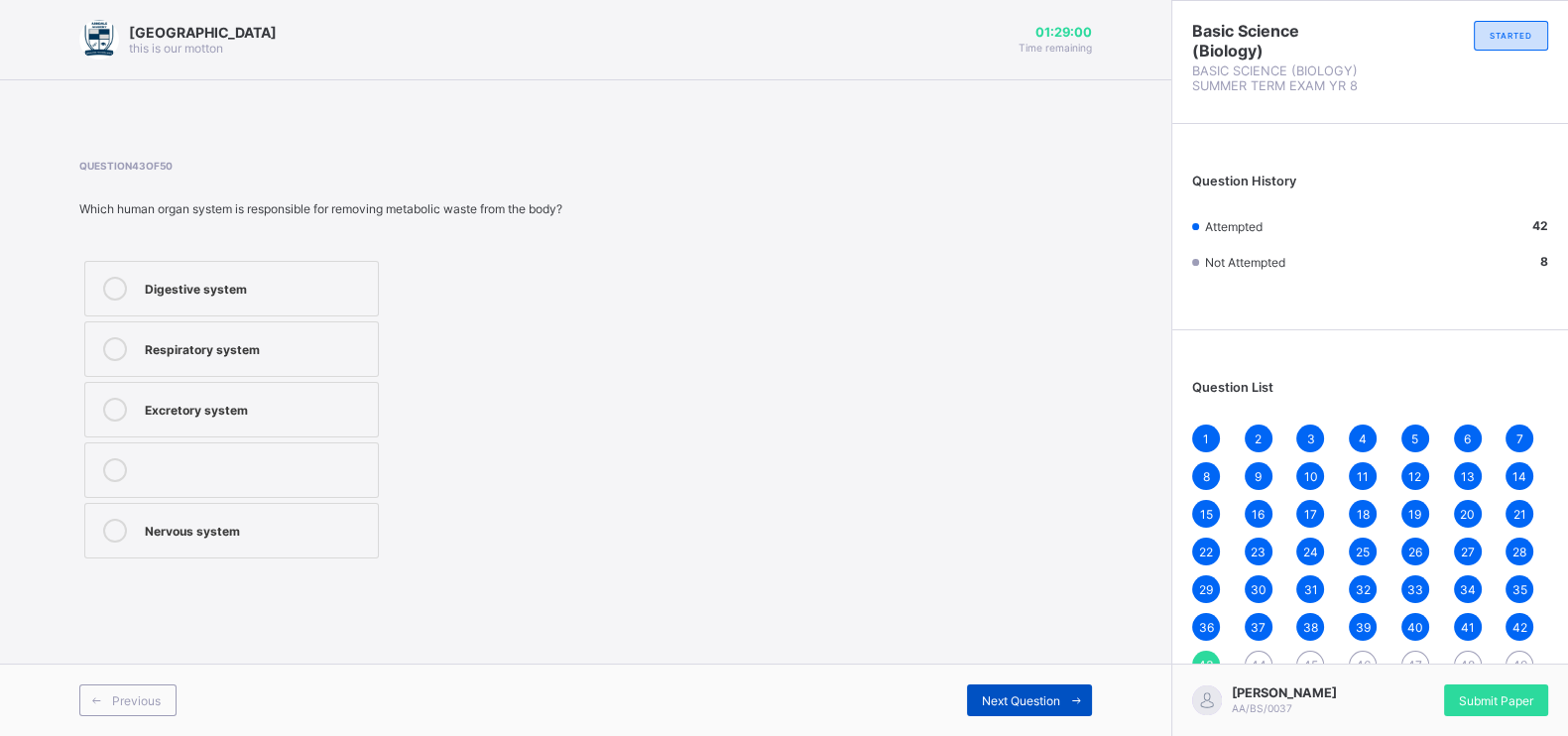 click on "Next Question" at bounding box center (1021, 700) 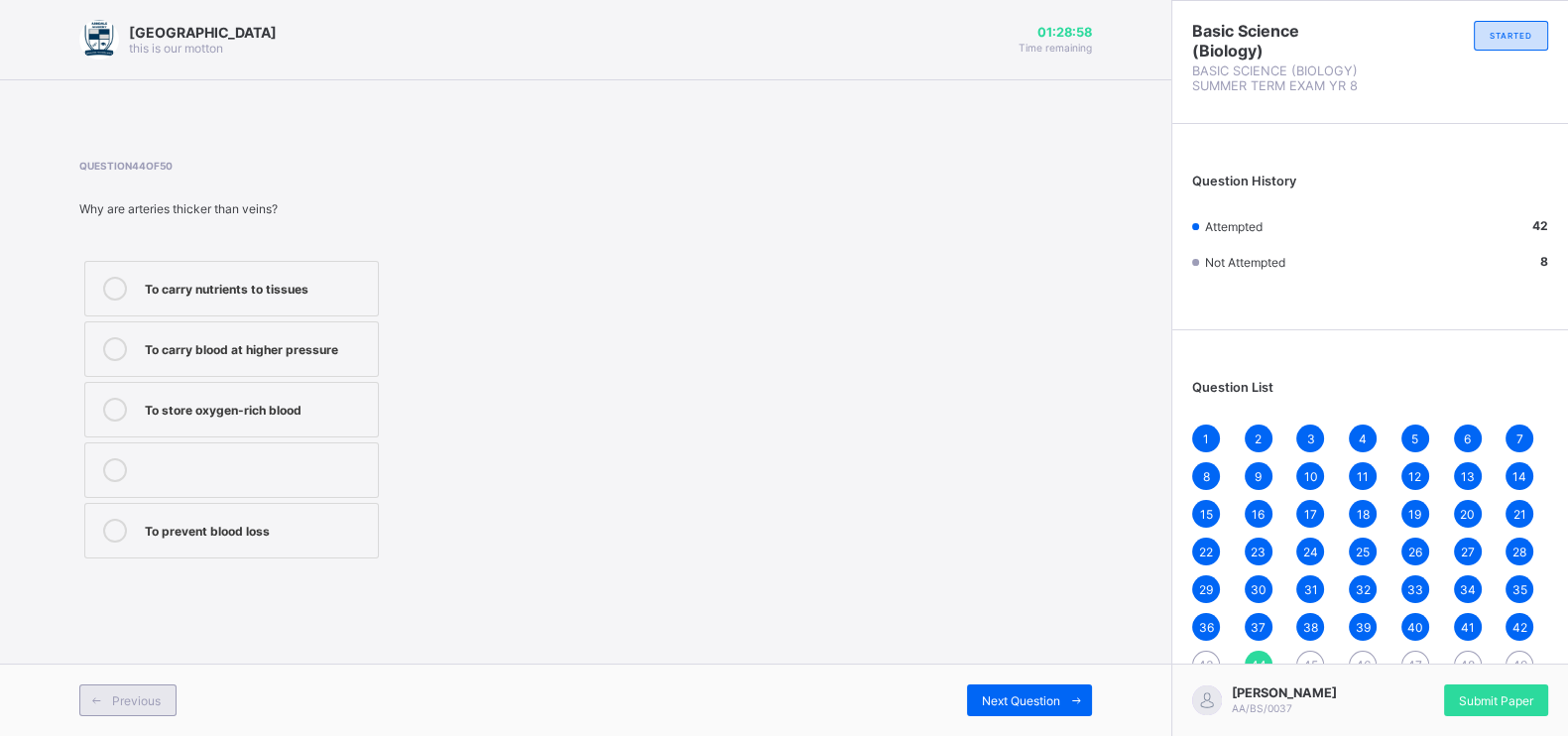 click on "Previous" at bounding box center (136, 700) 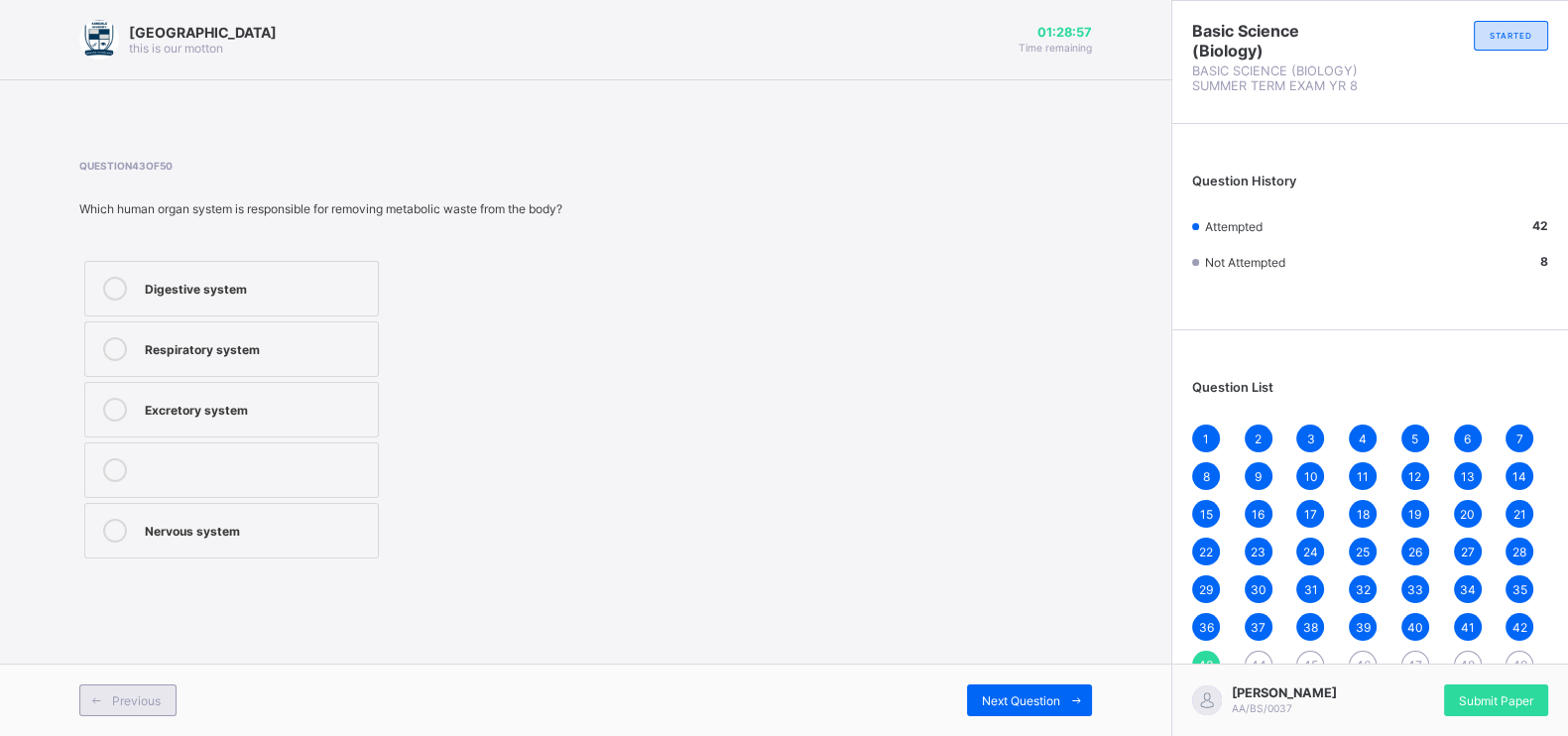 click on "Previous" at bounding box center (128, 700) 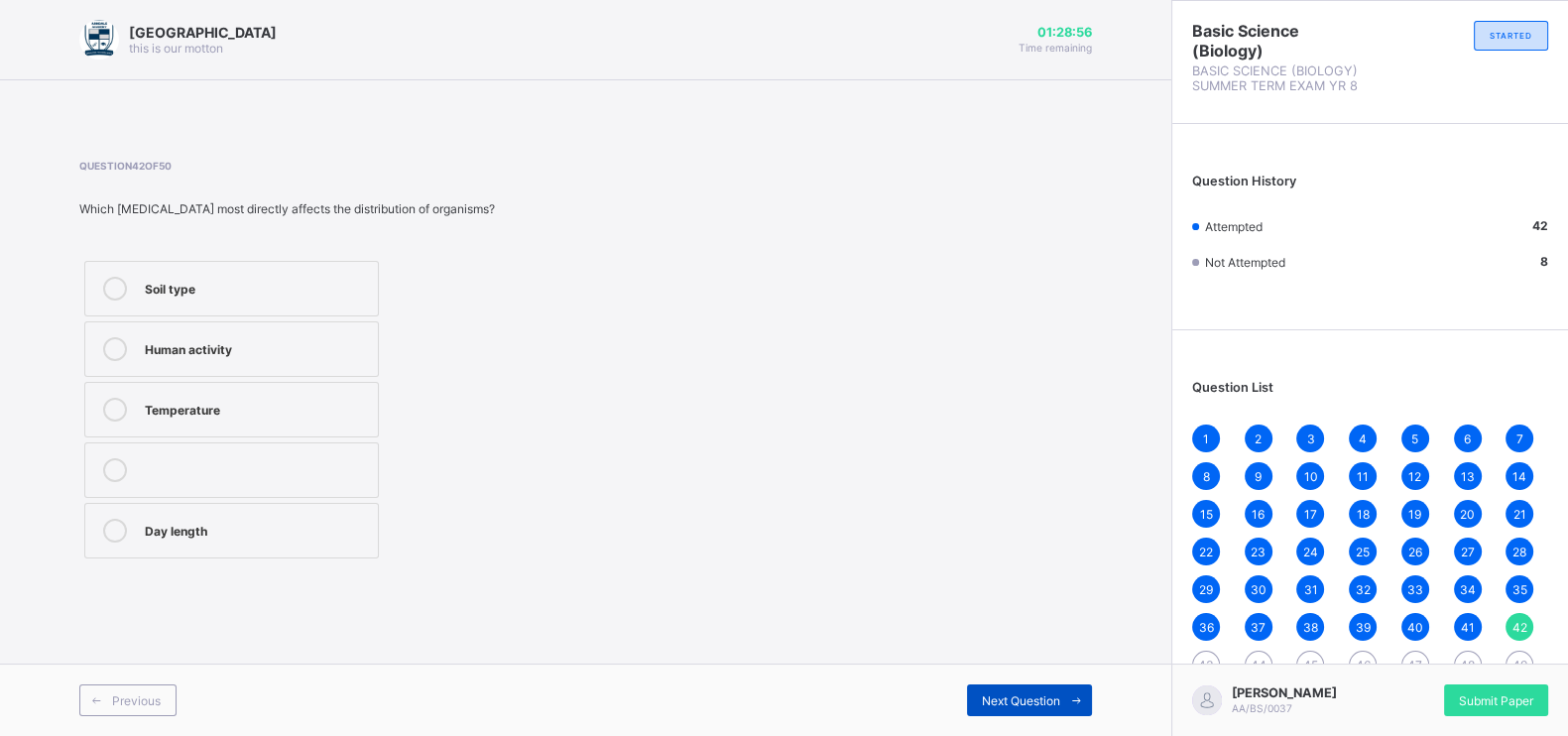 click on "Next Question" at bounding box center [1021, 700] 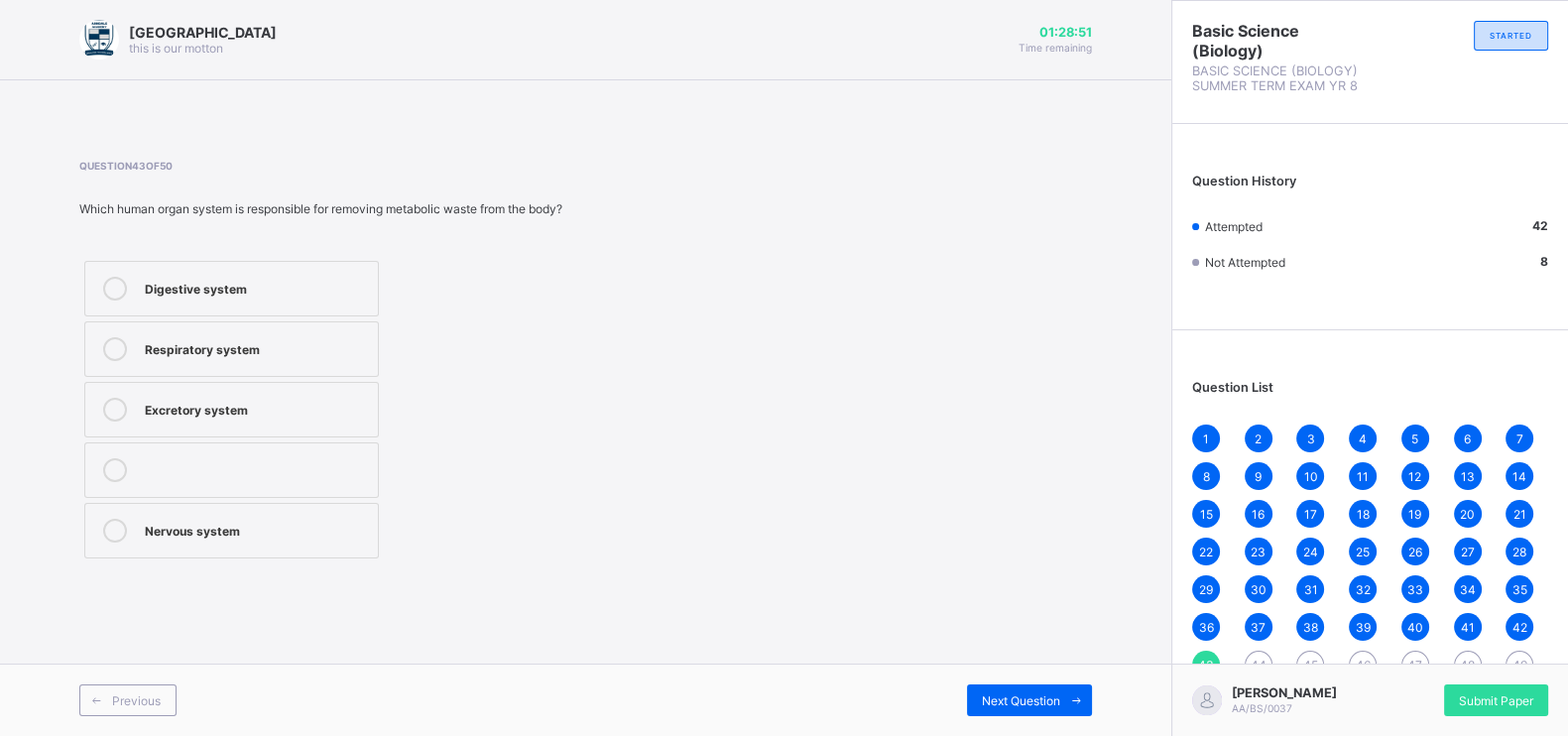 drag, startPoint x: 308, startPoint y: 384, endPoint x: 358, endPoint y: 404, distance: 53.851648 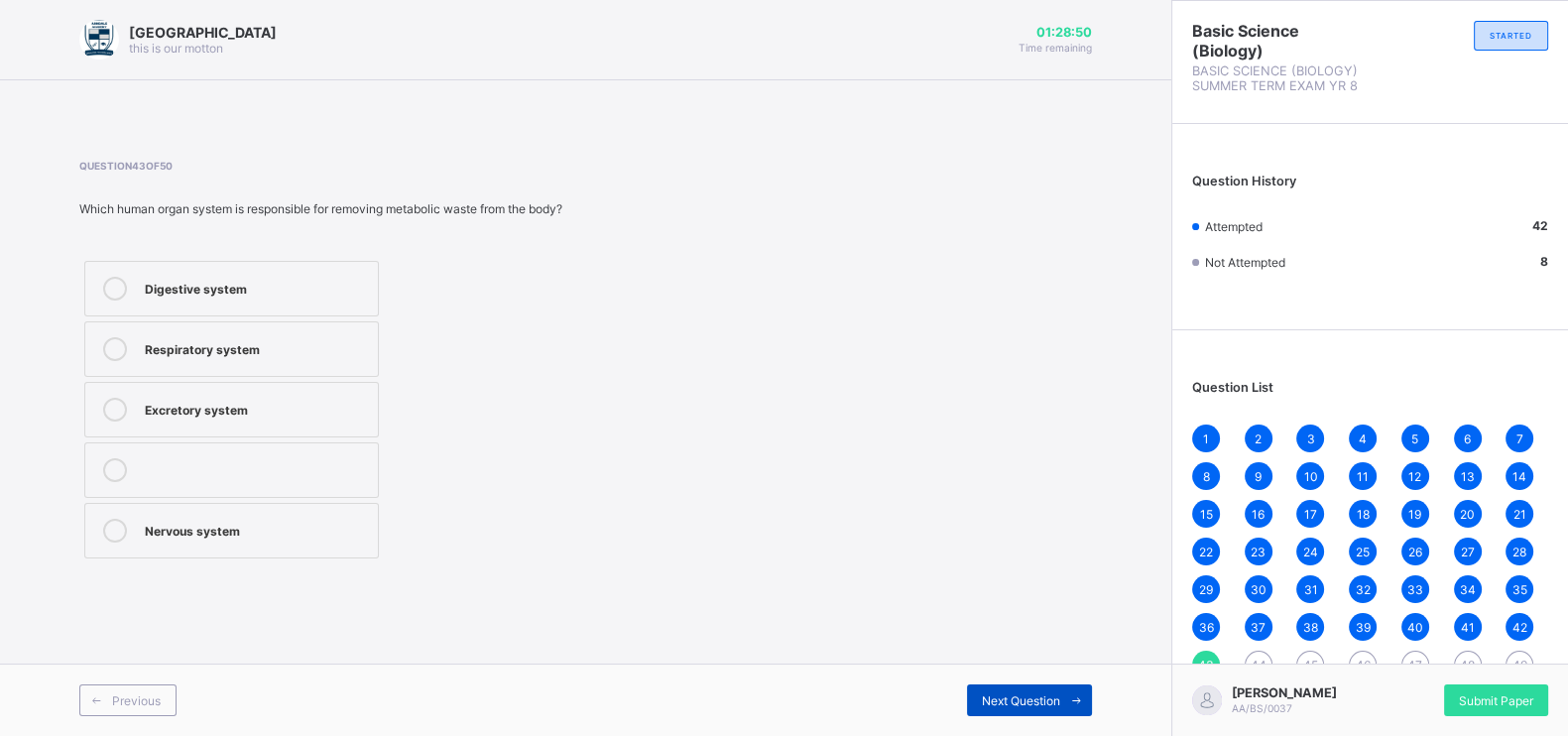 click on "Next Question" at bounding box center [1021, 700] 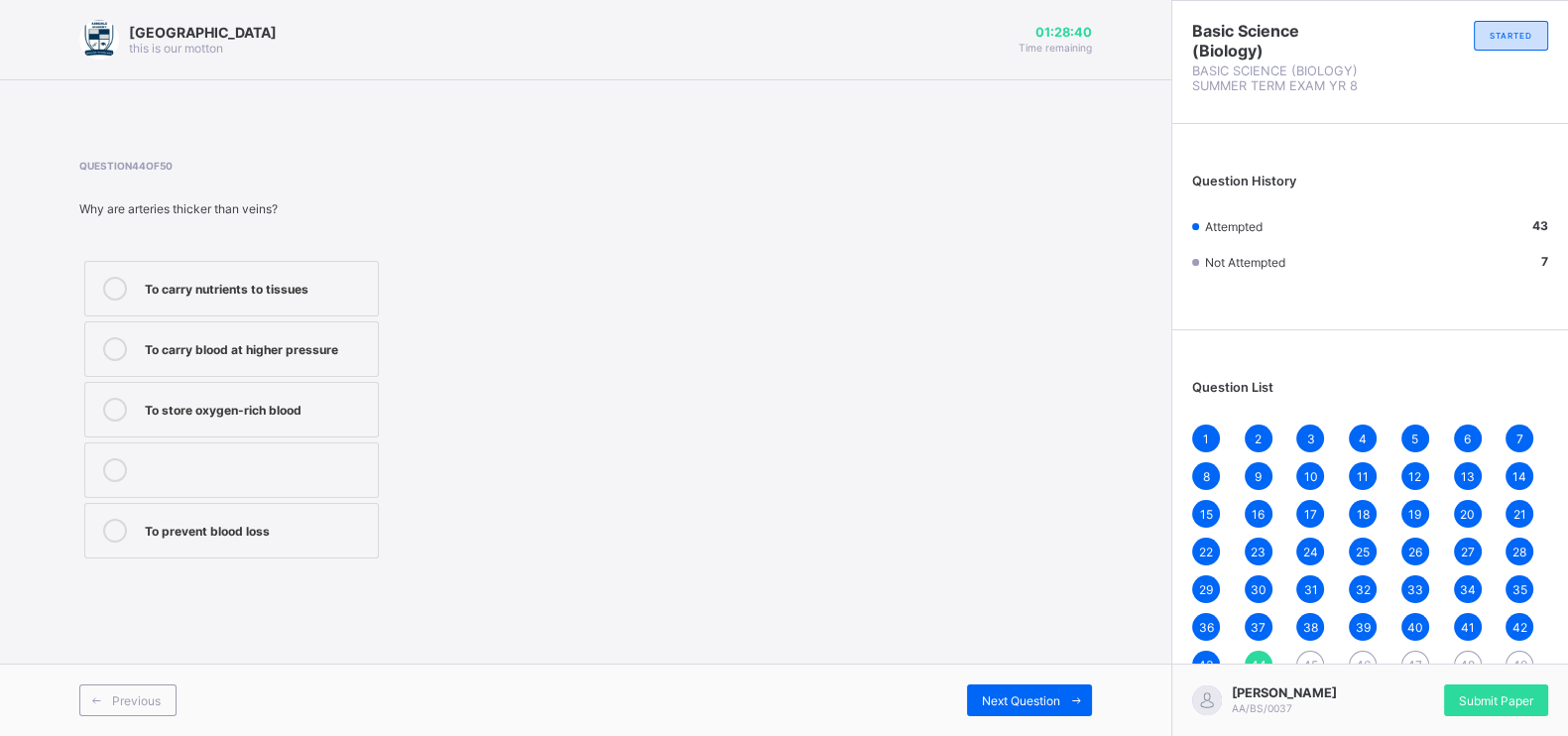 click on "To store oxygen-rich blood" at bounding box center (256, 408) 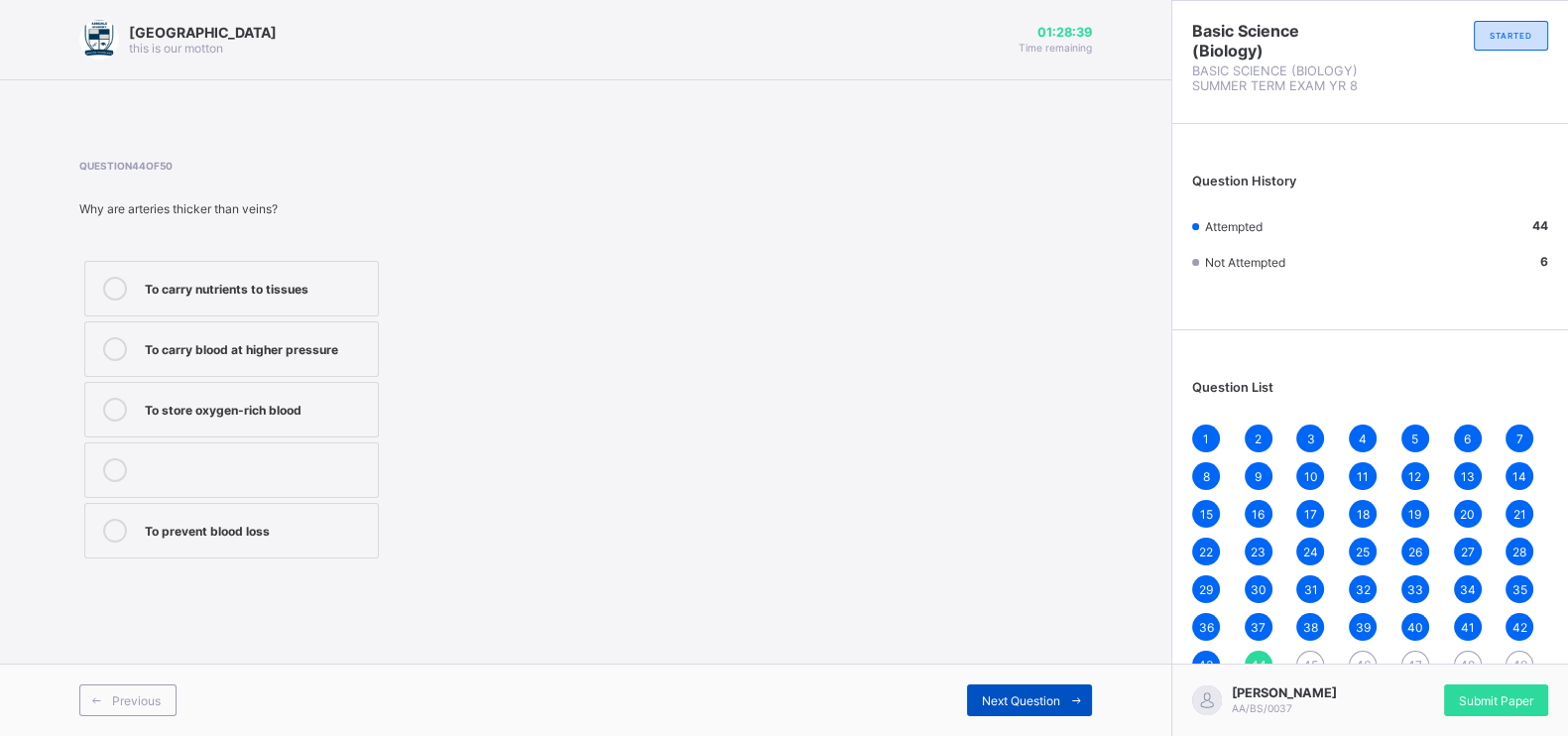 click on "Next Question" at bounding box center [1029, 700] 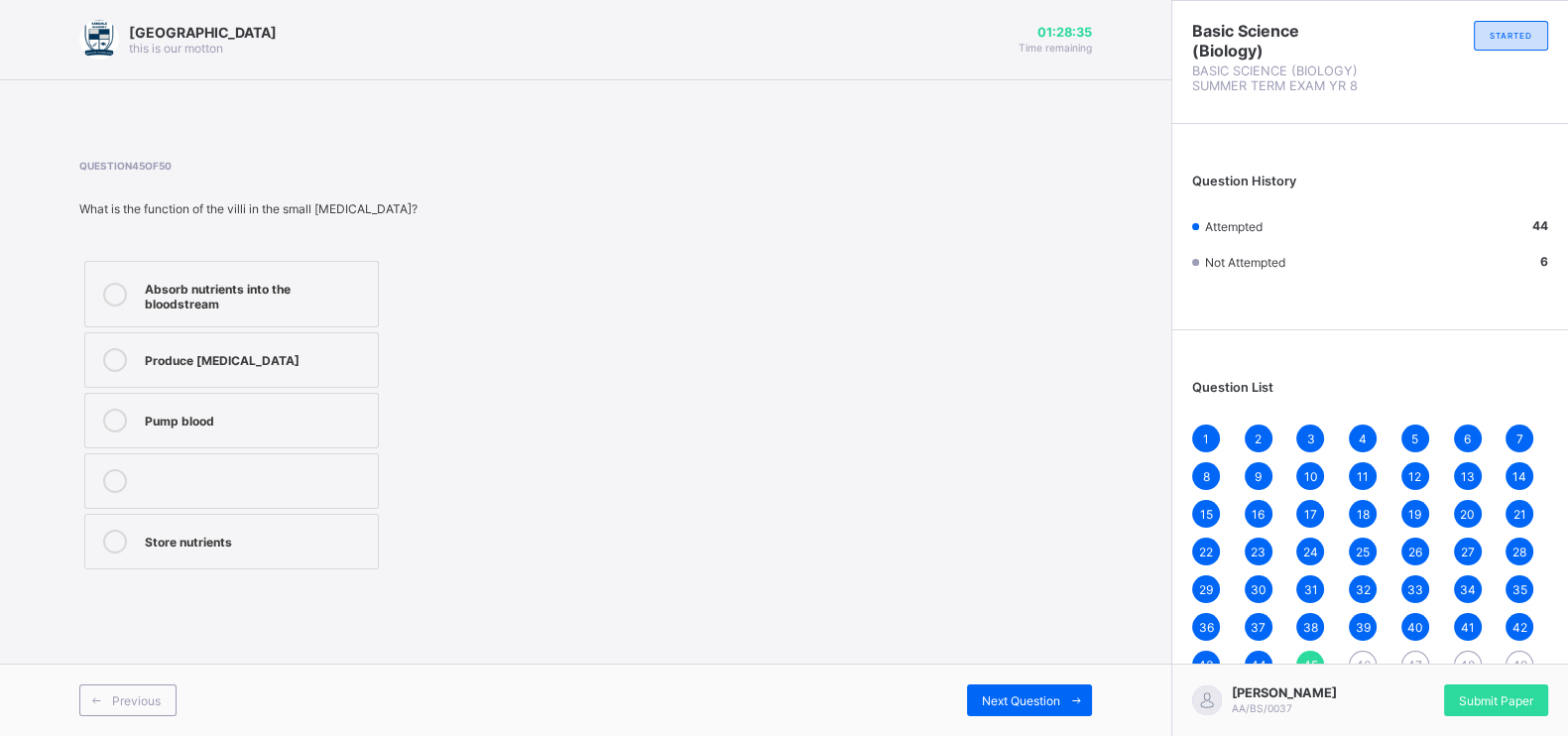 click on "Absorb nutrients into the bloodstream" at bounding box center (256, 294) 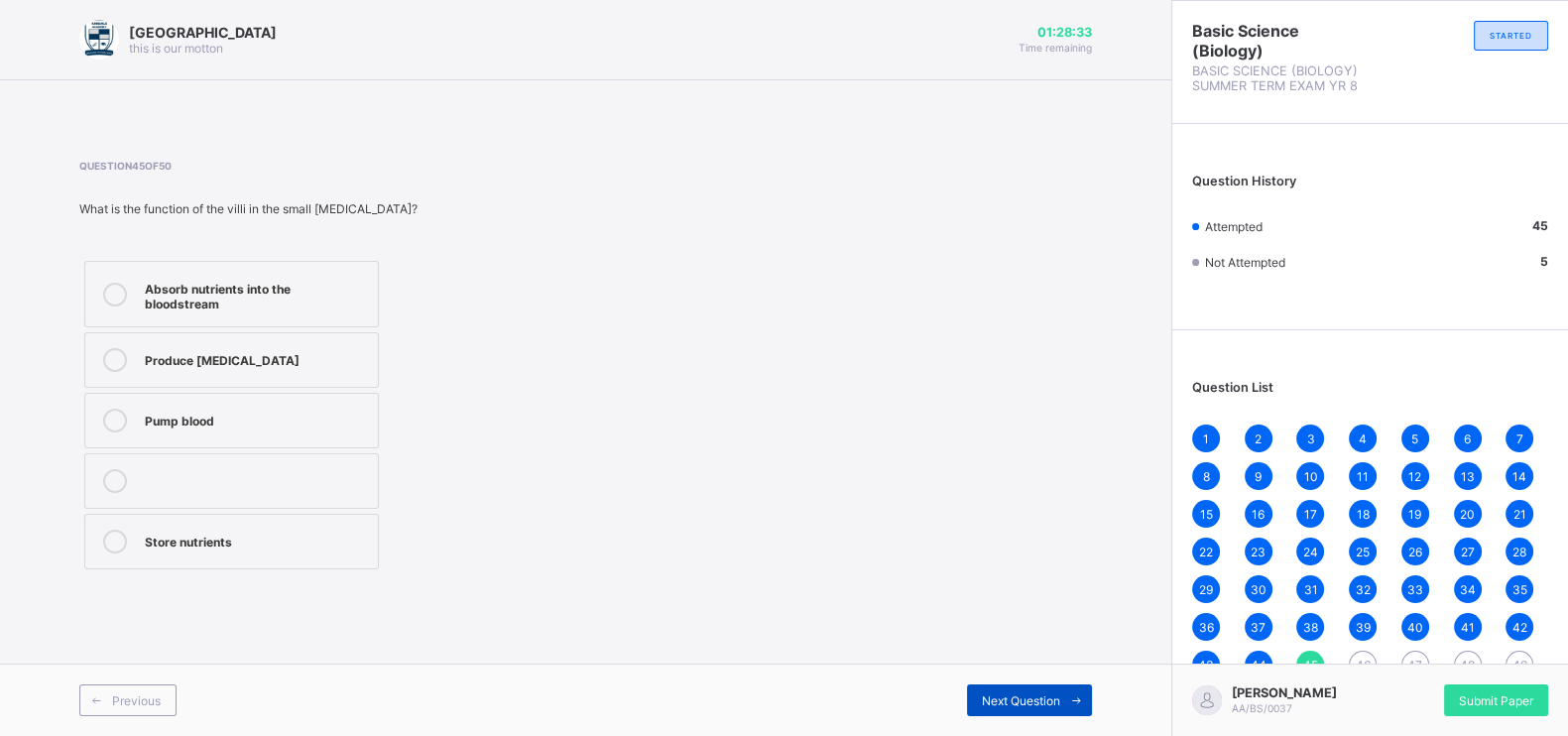 click at bounding box center [1076, 700] 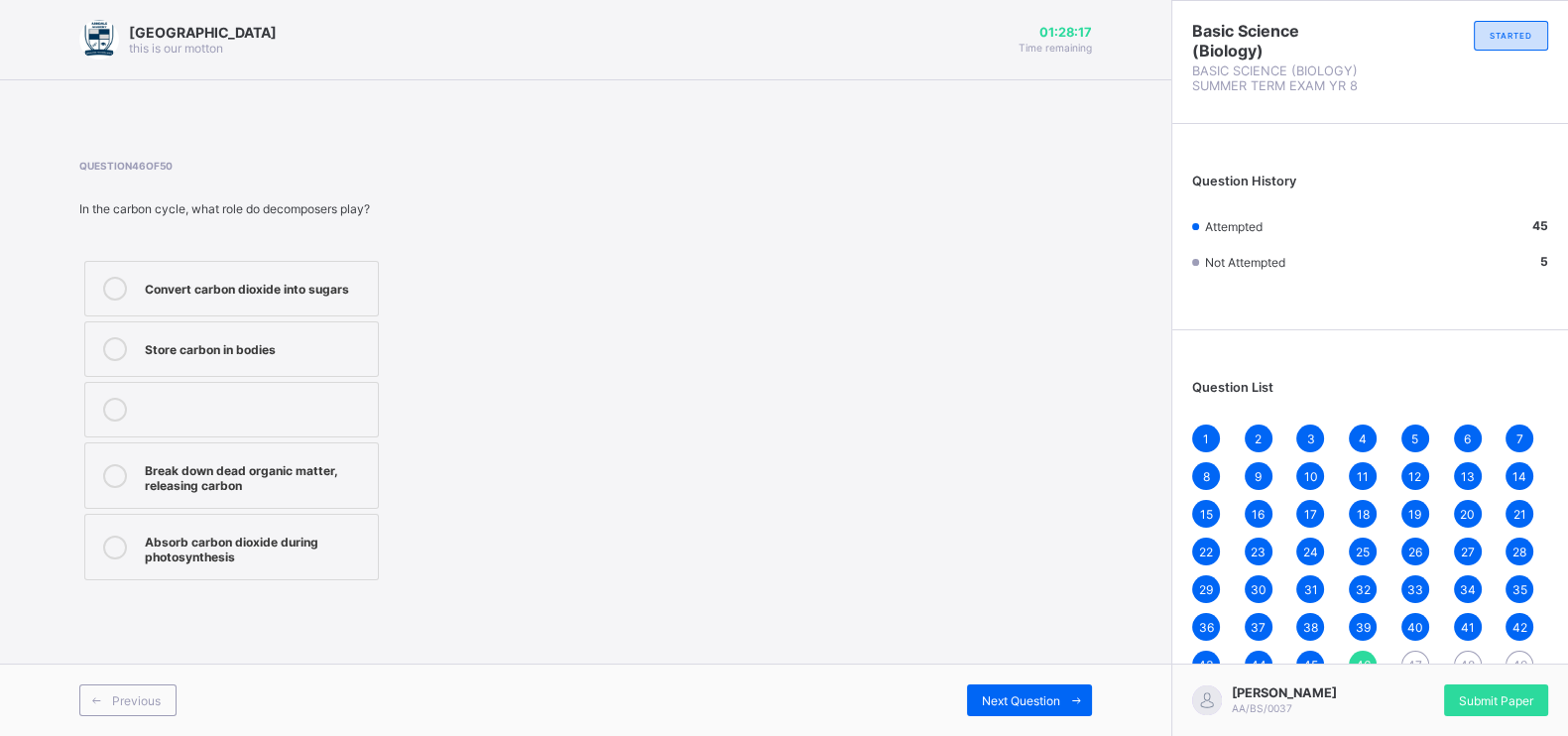 click on "Break down dead organic matter, releasing carbon" at bounding box center [256, 475] 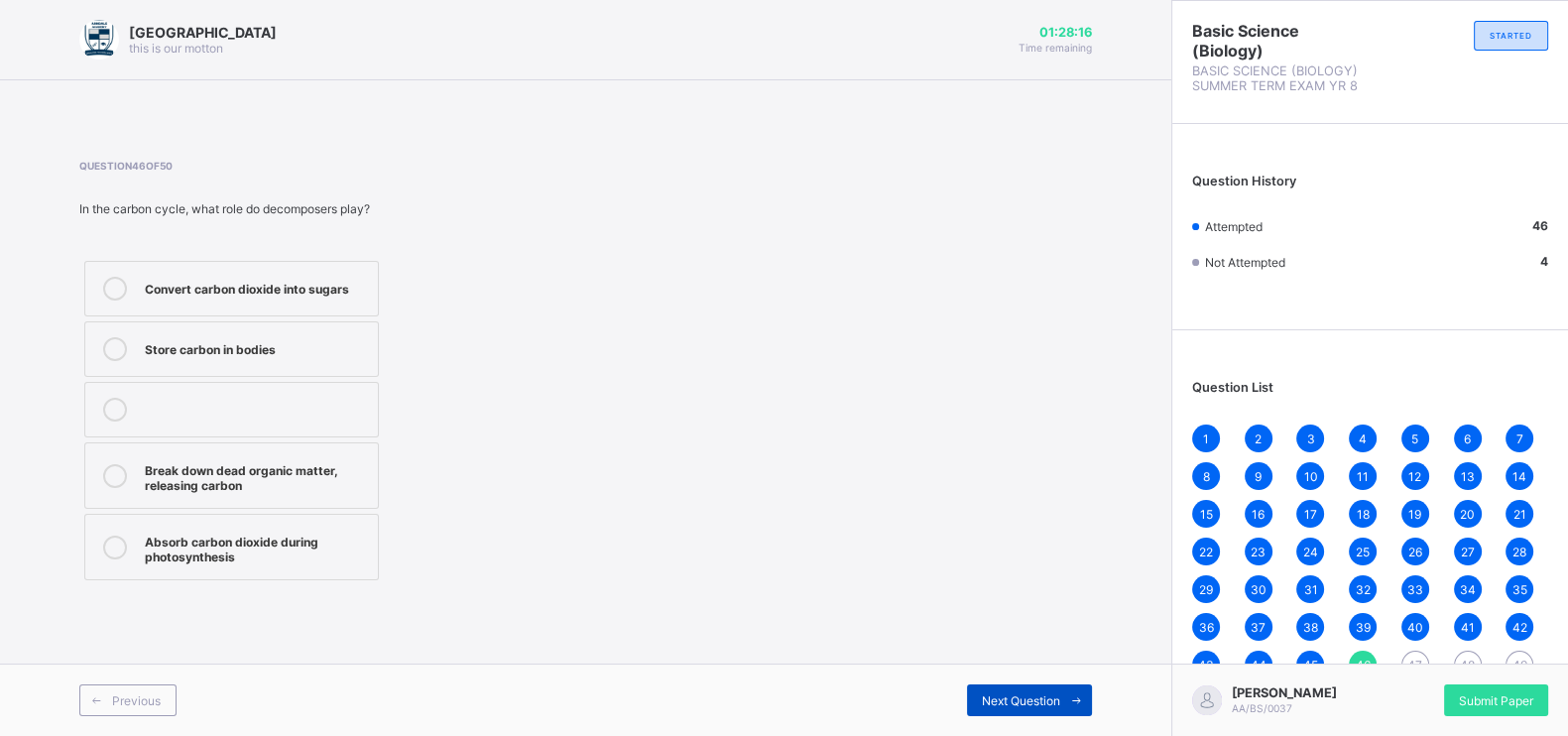 click at bounding box center (1076, 700) 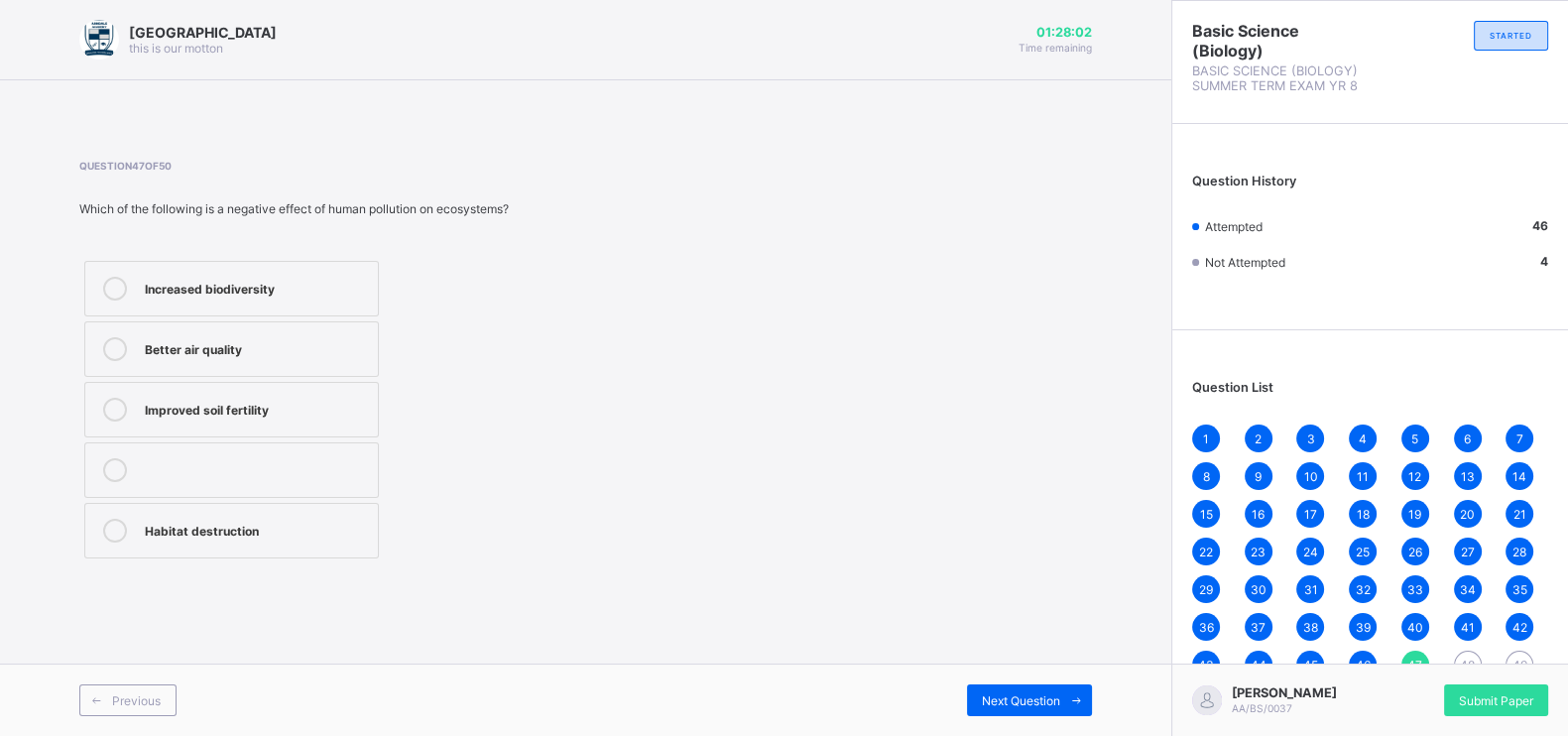 click on "Habitat destruction" at bounding box center [231, 531] 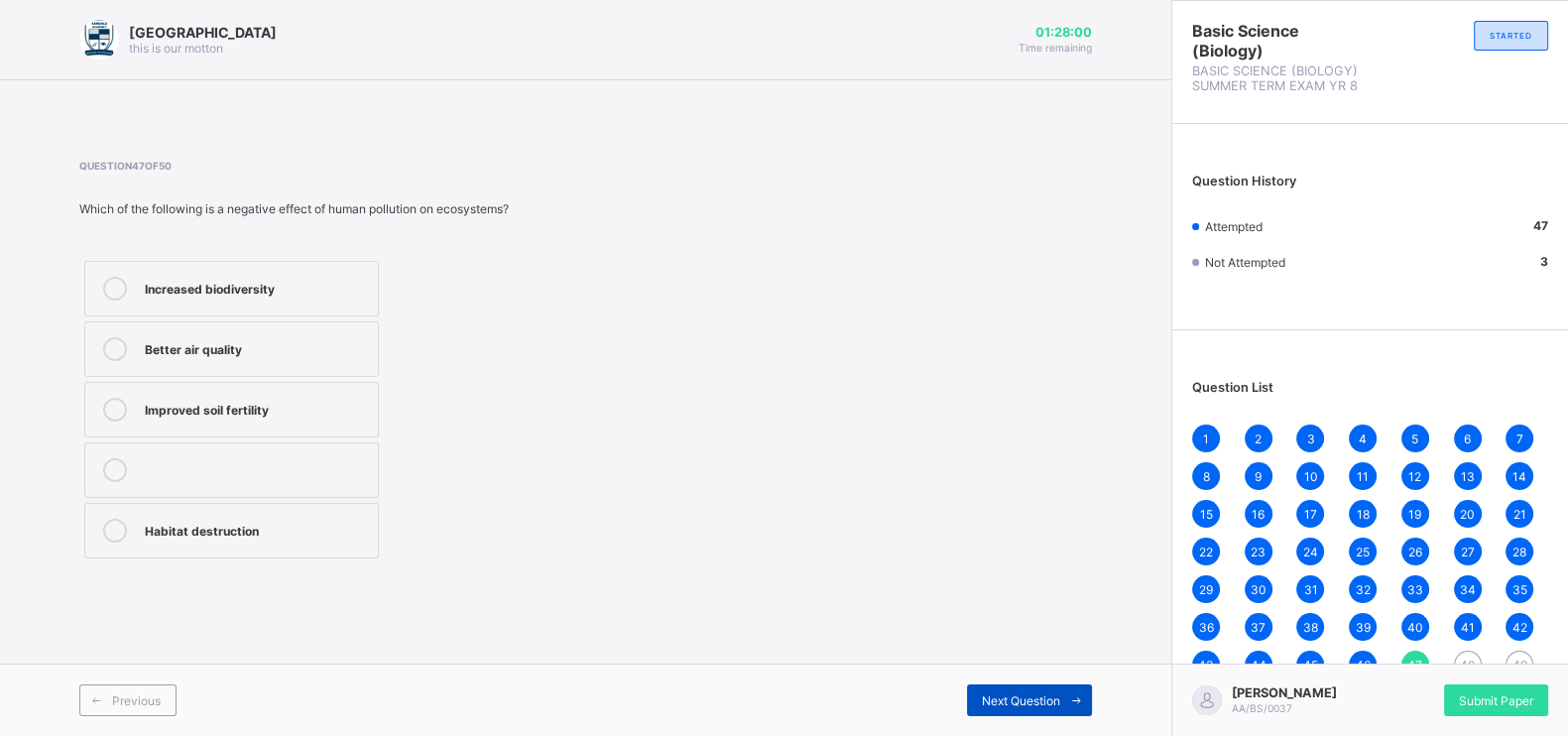 click on "Next Question" at bounding box center (1029, 700) 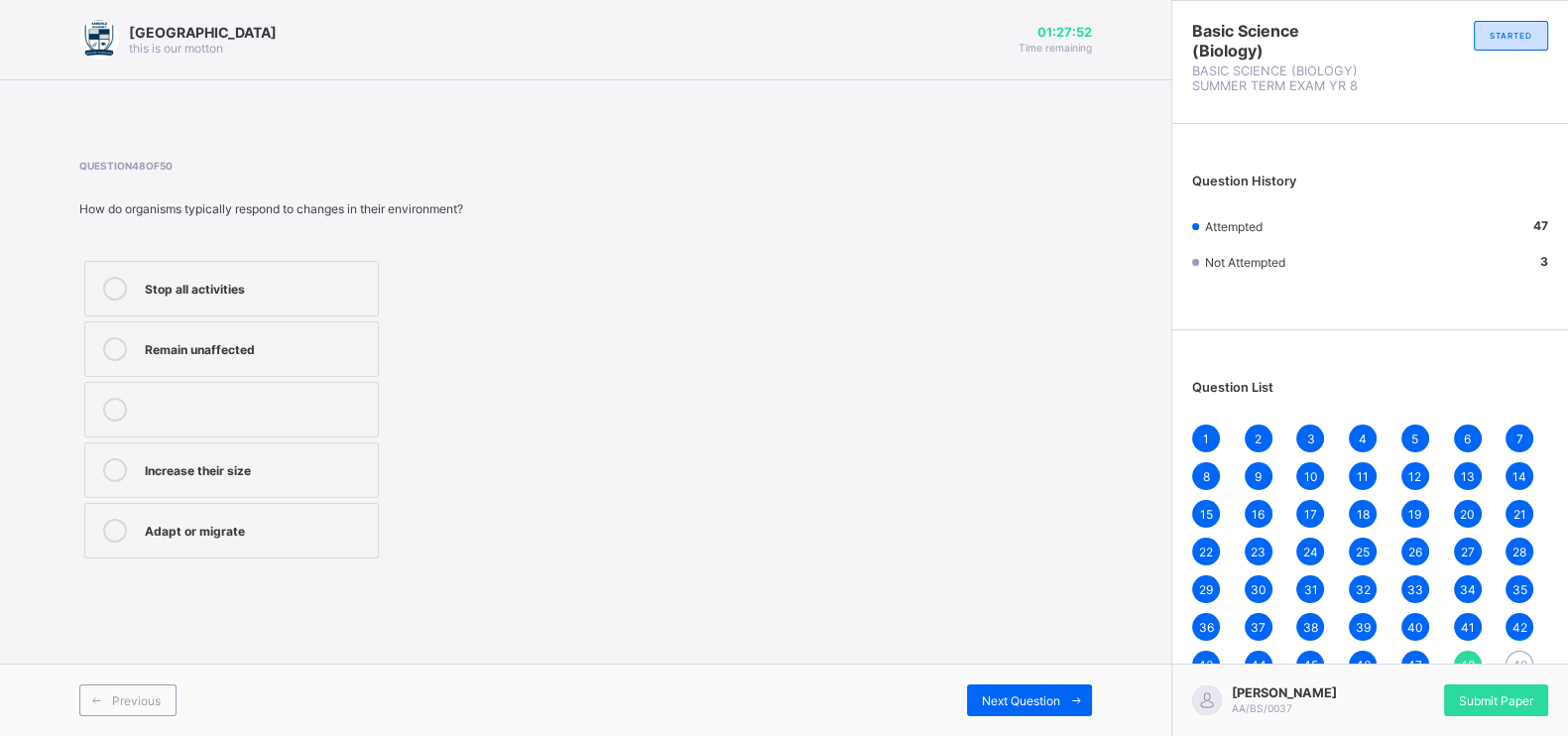 drag, startPoint x: 286, startPoint y: 512, endPoint x: 293, endPoint y: 503, distance: 11.401754 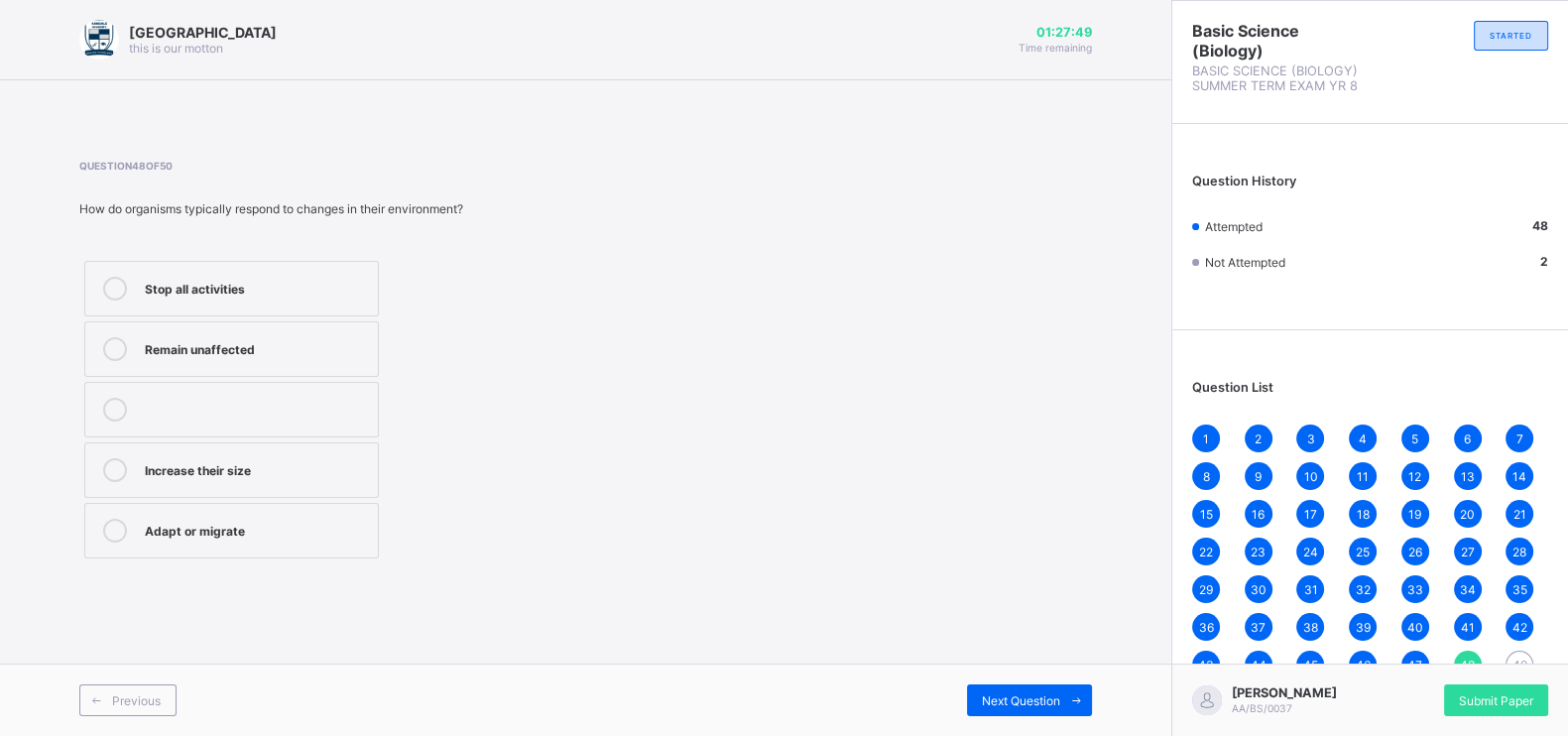 click on "Previous Next Question" at bounding box center [585, 699] 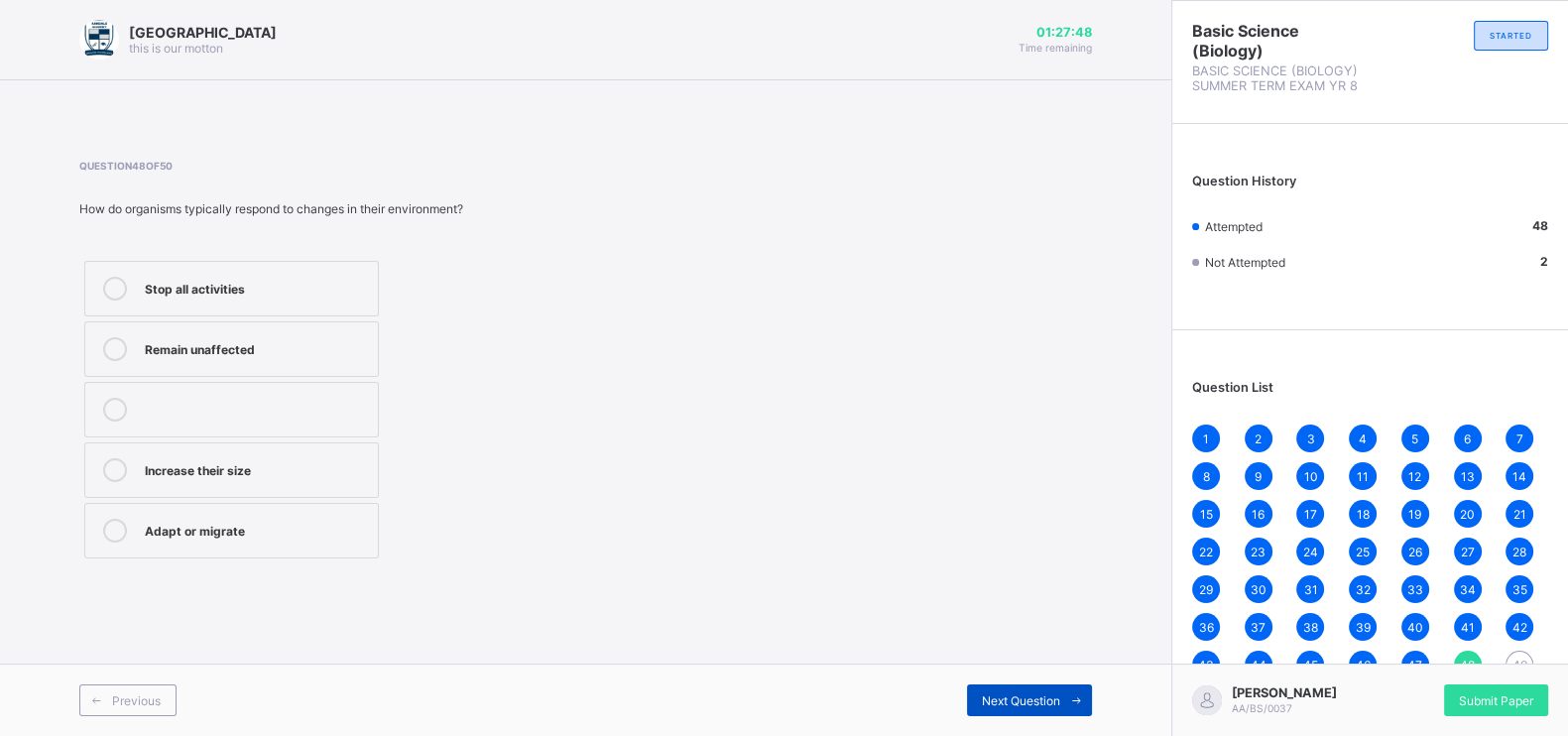 click on "Next Question" at bounding box center (1029, 700) 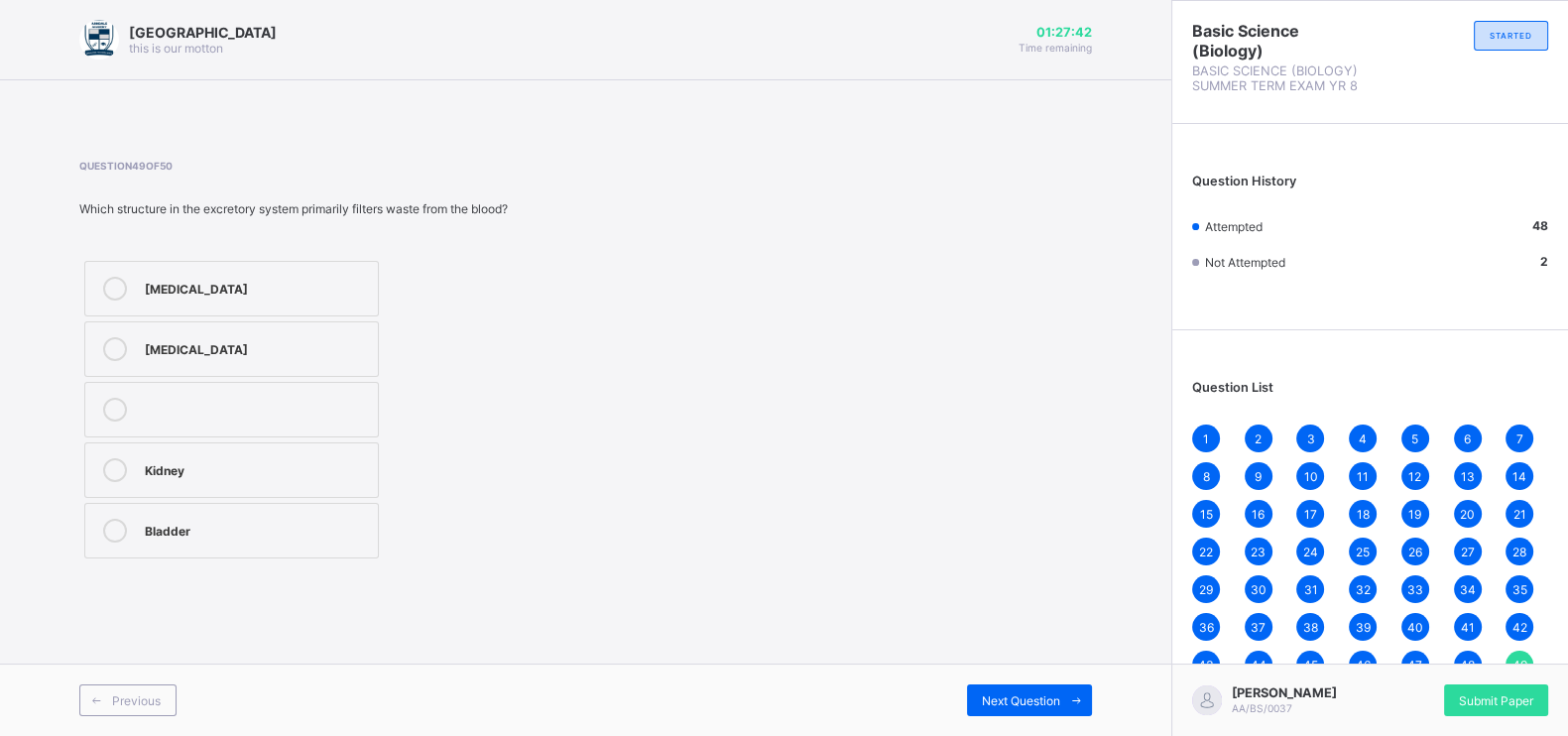 click on "Kidney" at bounding box center (231, 470) 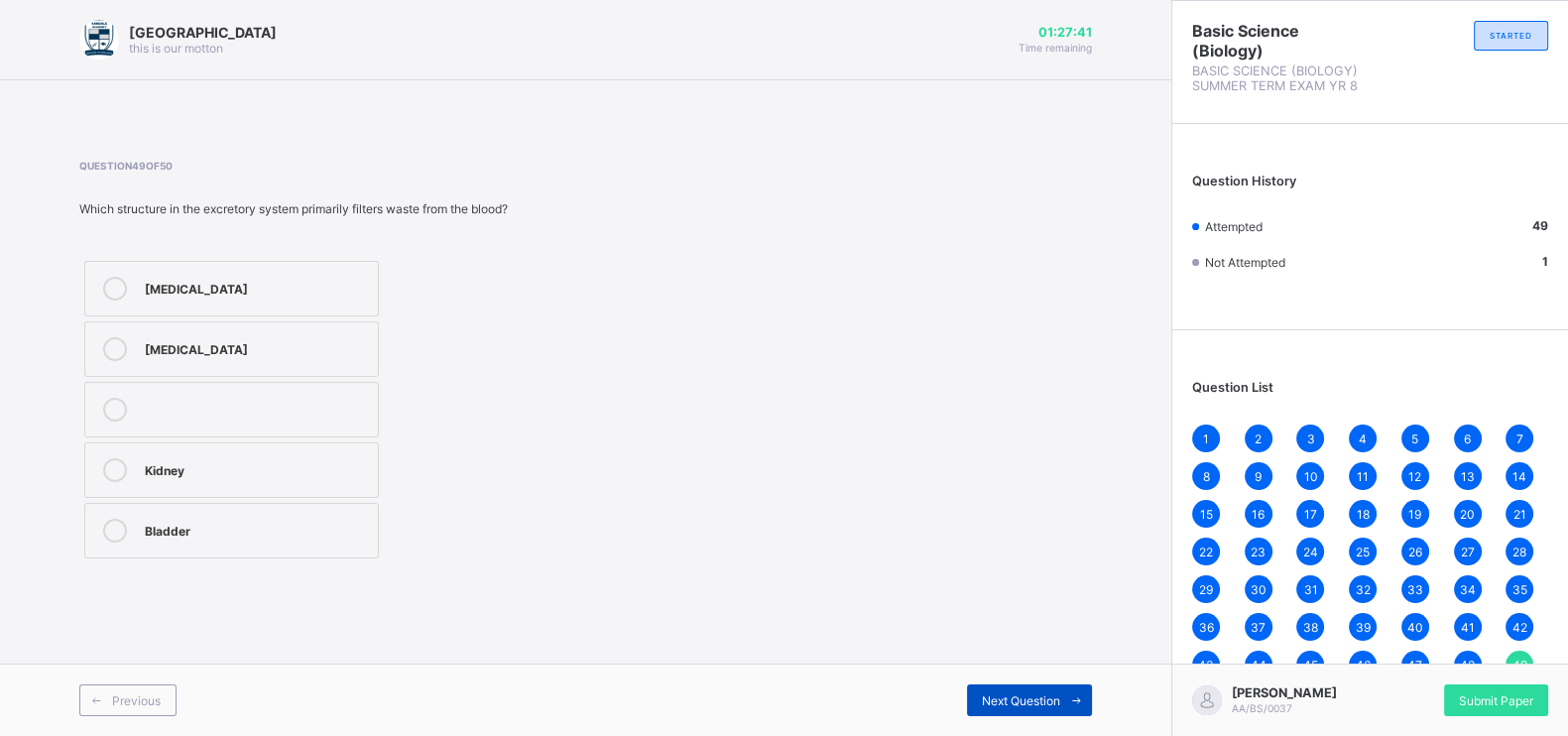 click on "Next Question" at bounding box center (1021, 700) 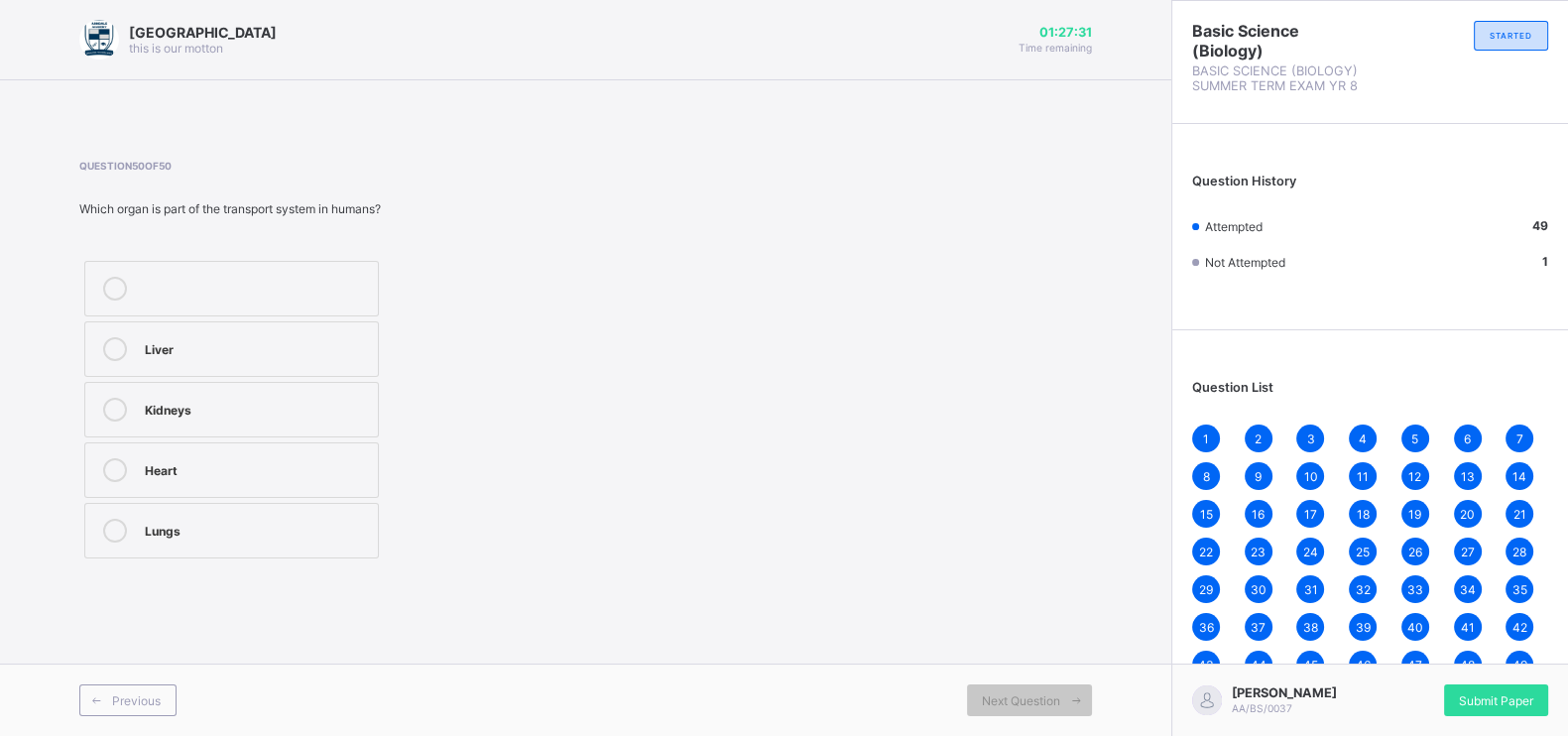 click on "Heart" at bounding box center [256, 468] 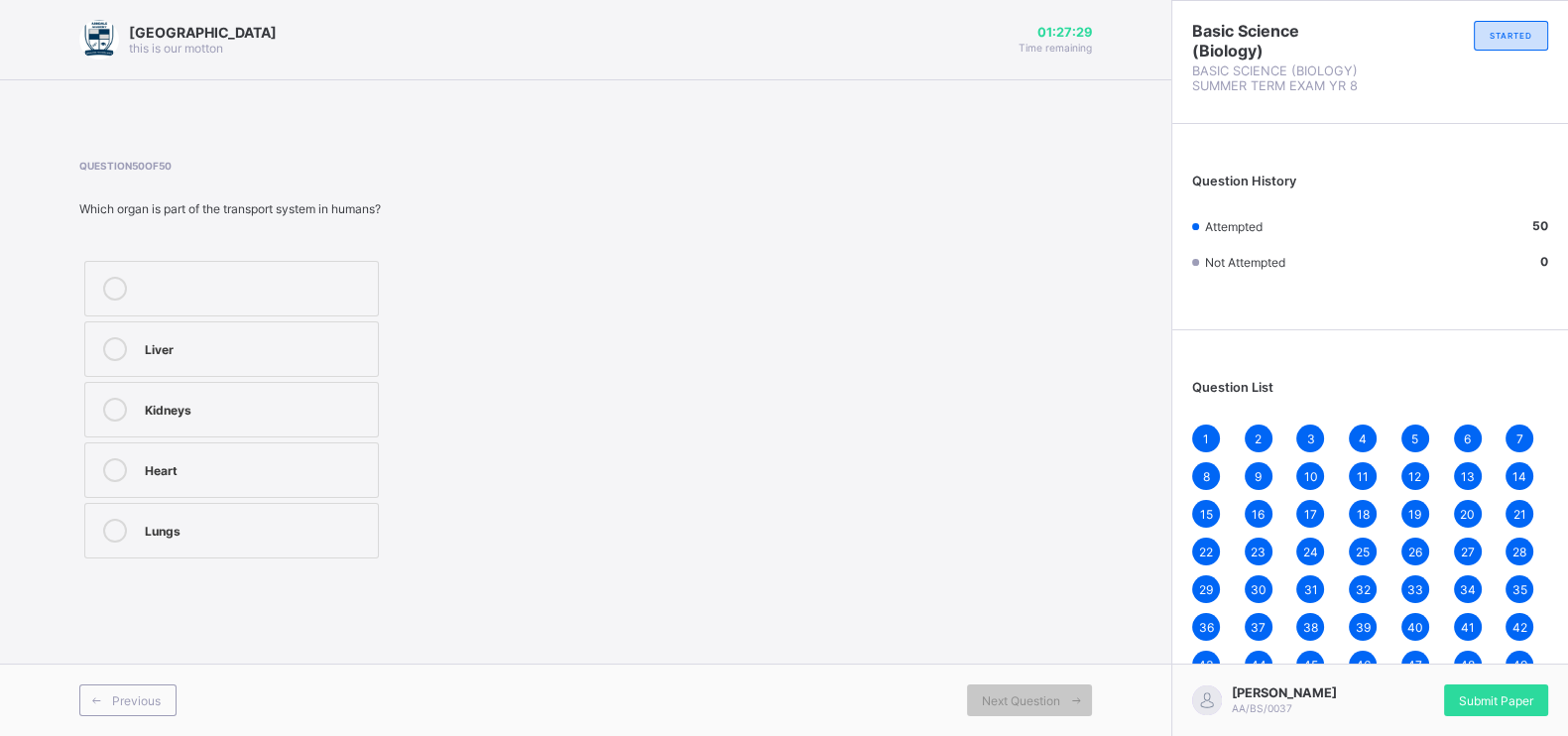 click on "Submit Paper" at bounding box center (1496, 700) 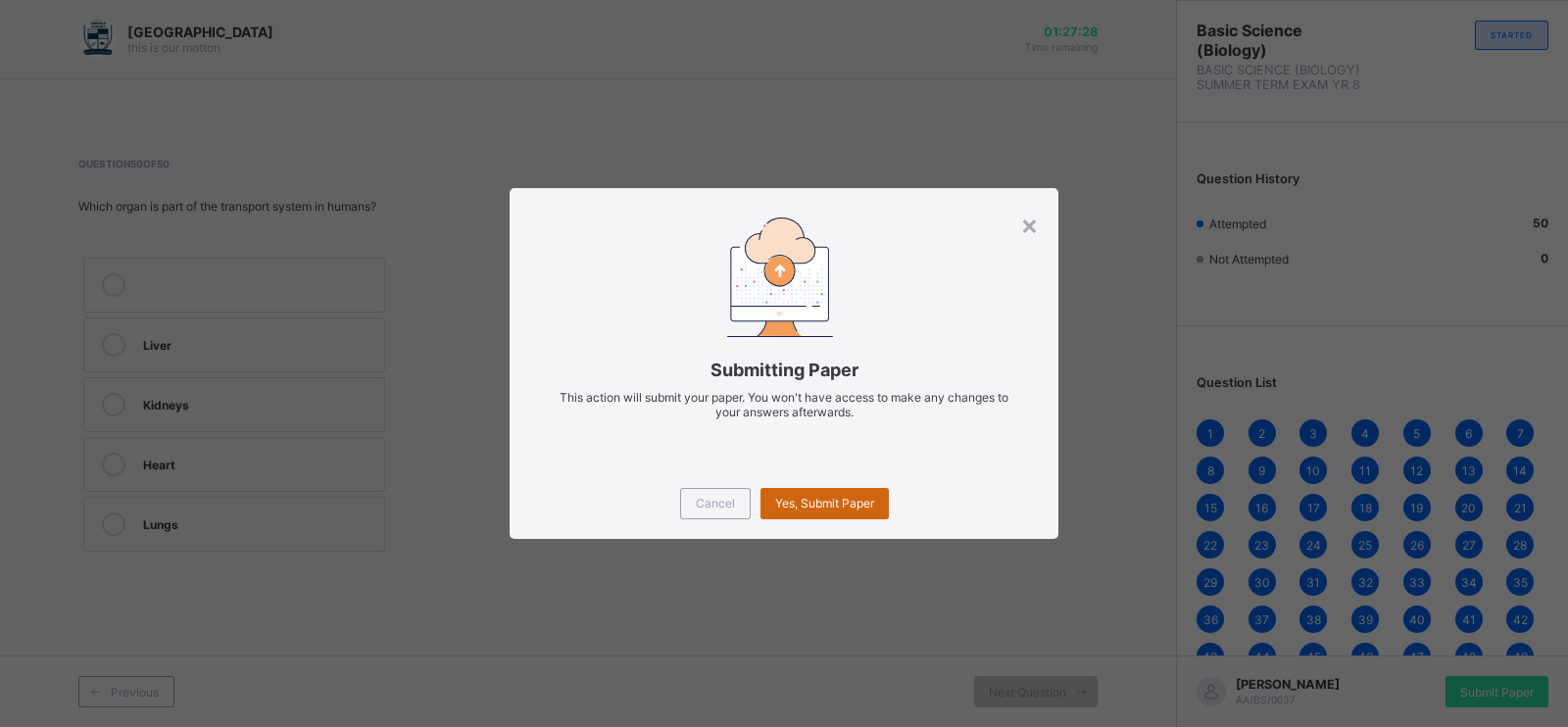 click on "Yes, Submit Paper" at bounding box center (824, 504) 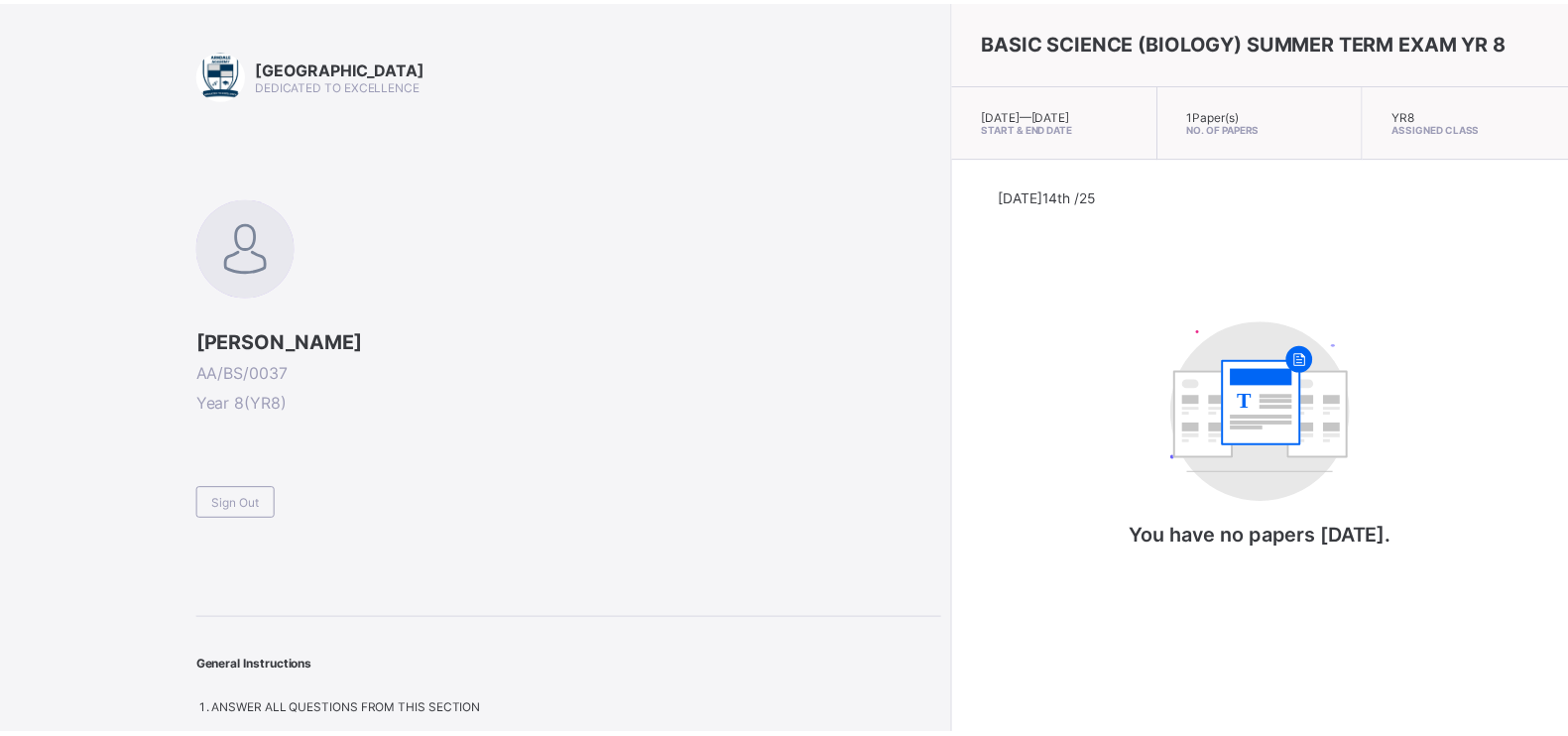 scroll, scrollTop: 0, scrollLeft: 0, axis: both 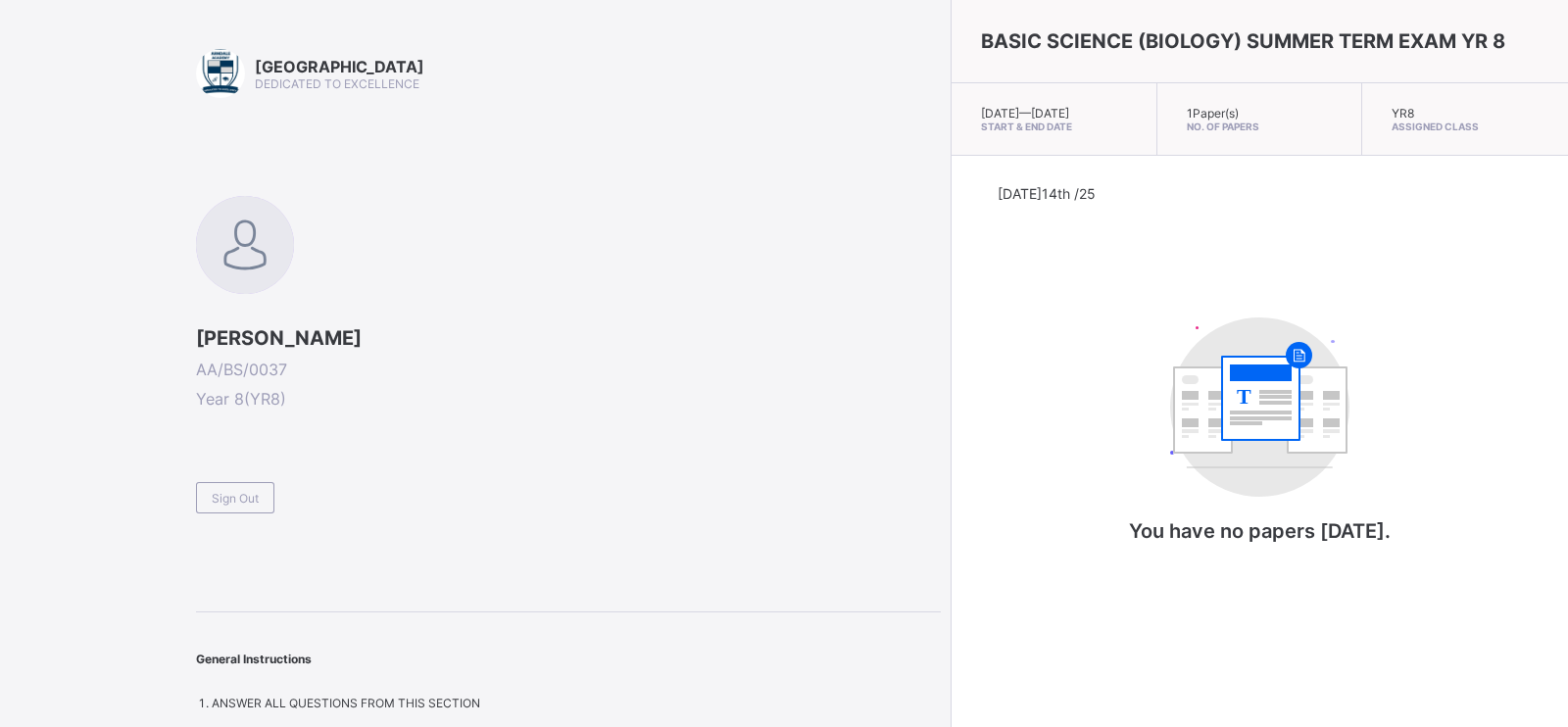 click on "BASIC SCIENCE (BIOLOGY) SUMMER TERM  EXAM YR 8" at bounding box center [1259, 41] 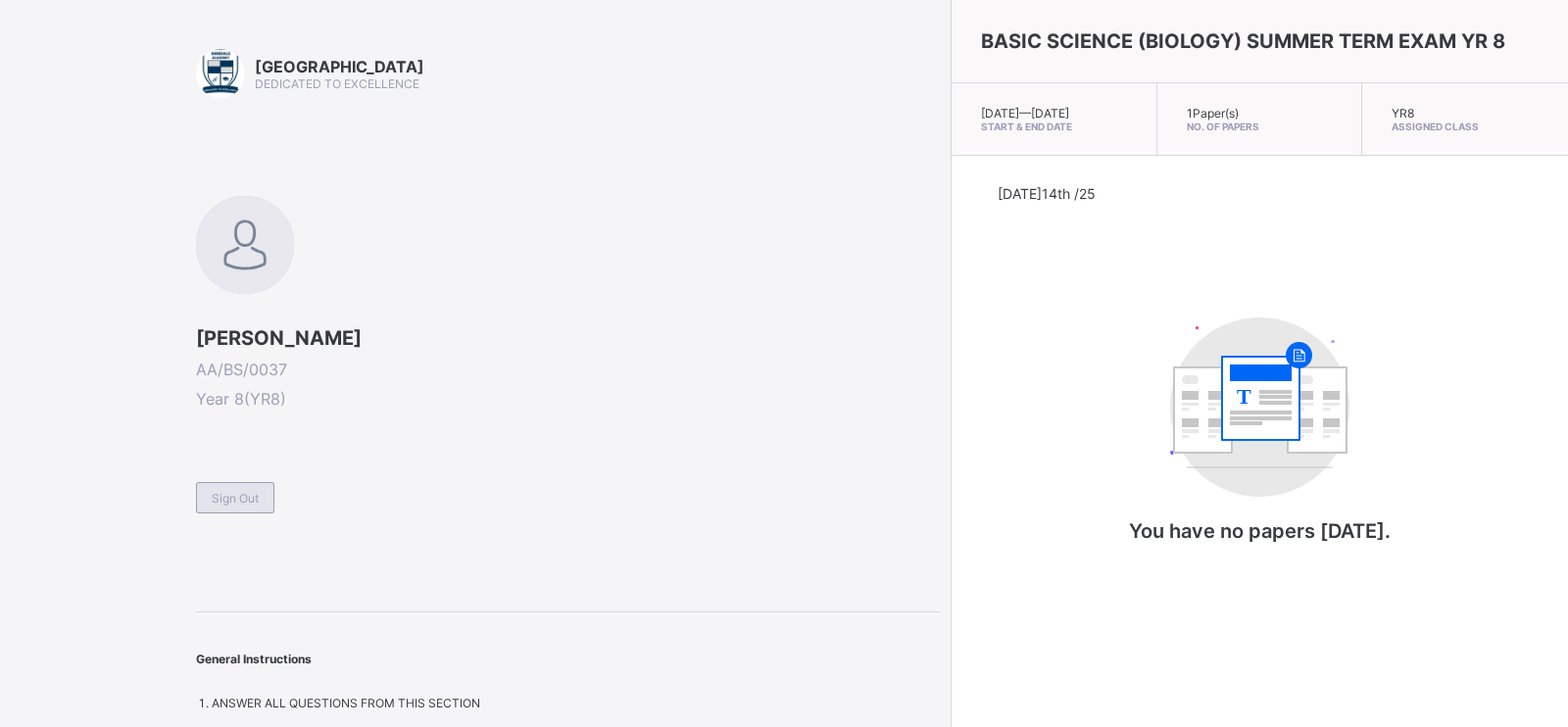 click on "Sign Out" at bounding box center [235, 498] 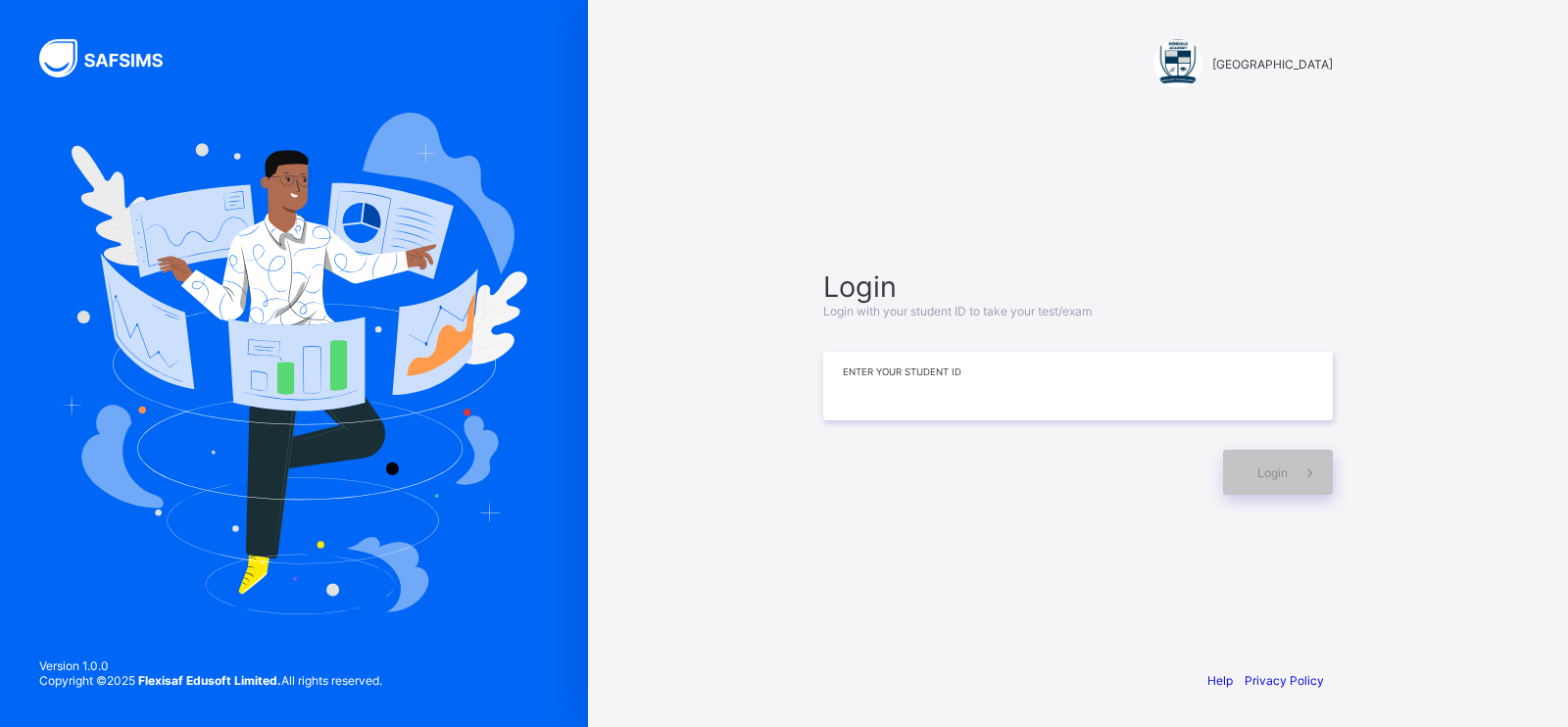 click at bounding box center [1078, 386] 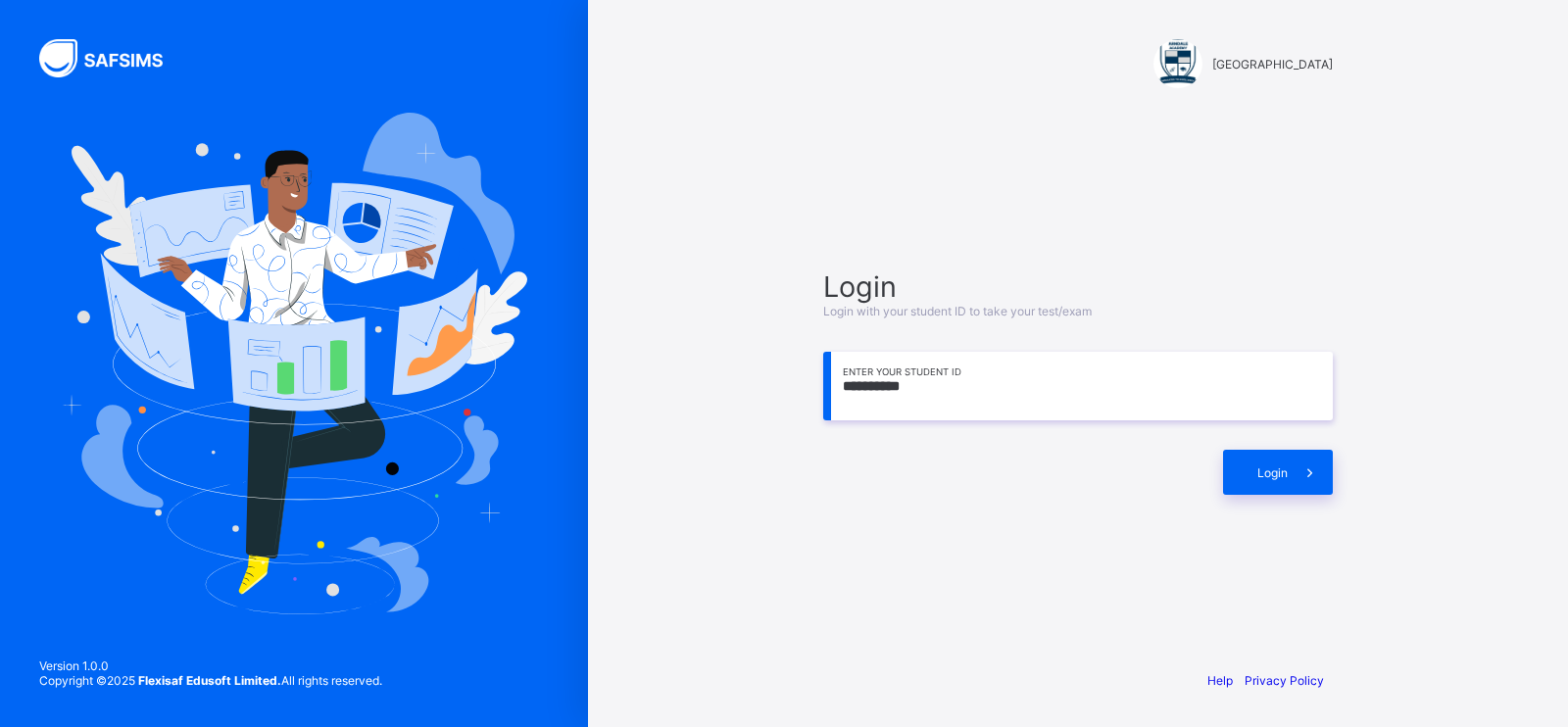 type on "**********" 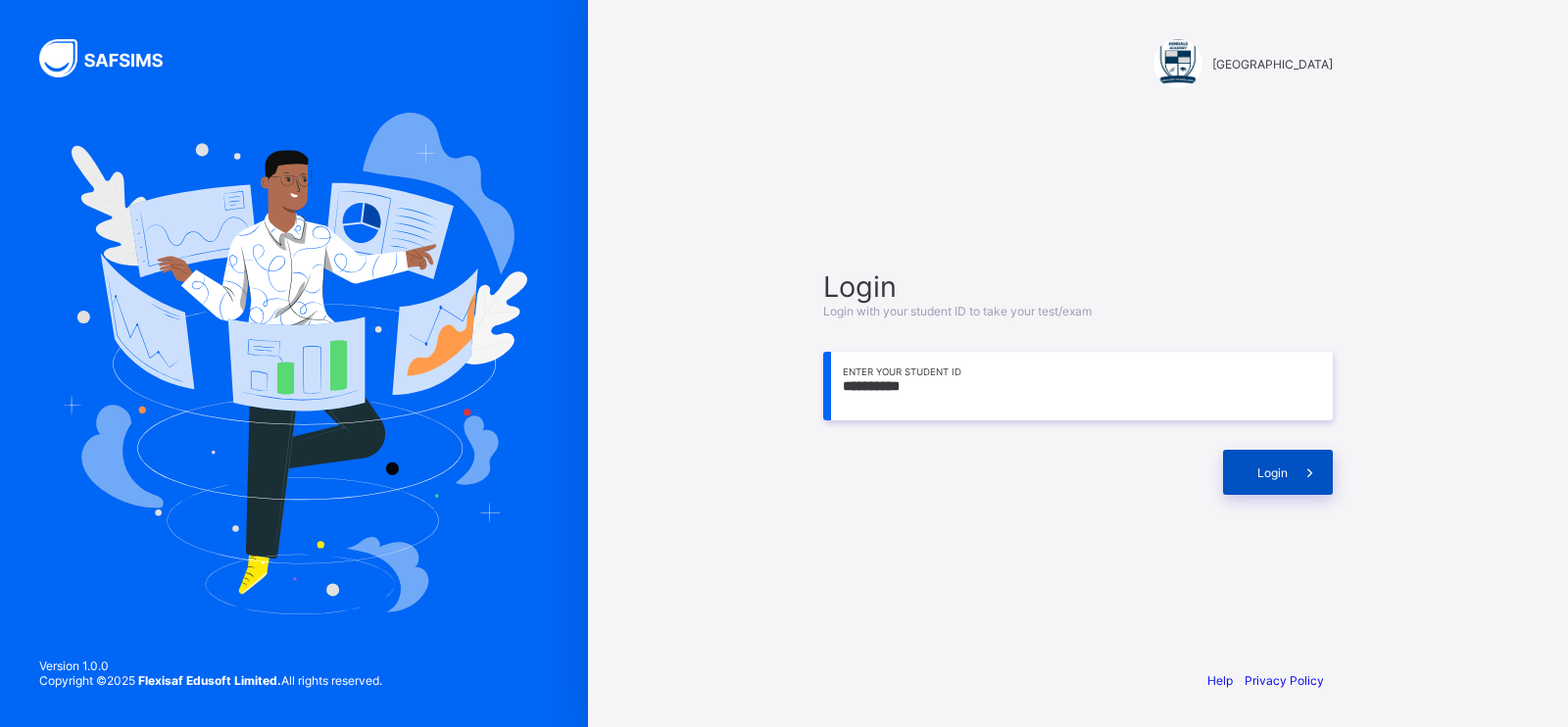 click on "Login" at bounding box center (1278, 472) 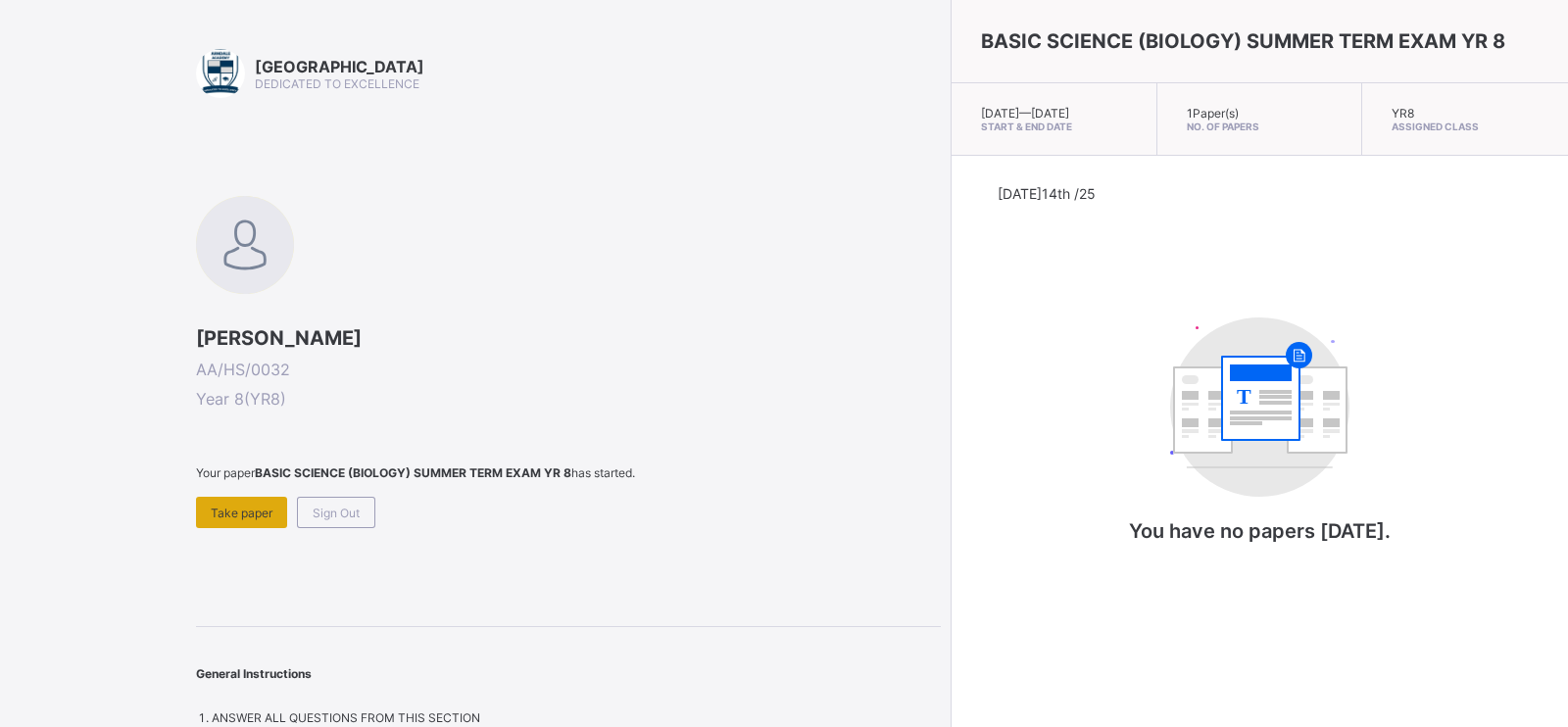 click on "Take paper" at bounding box center (241, 512) 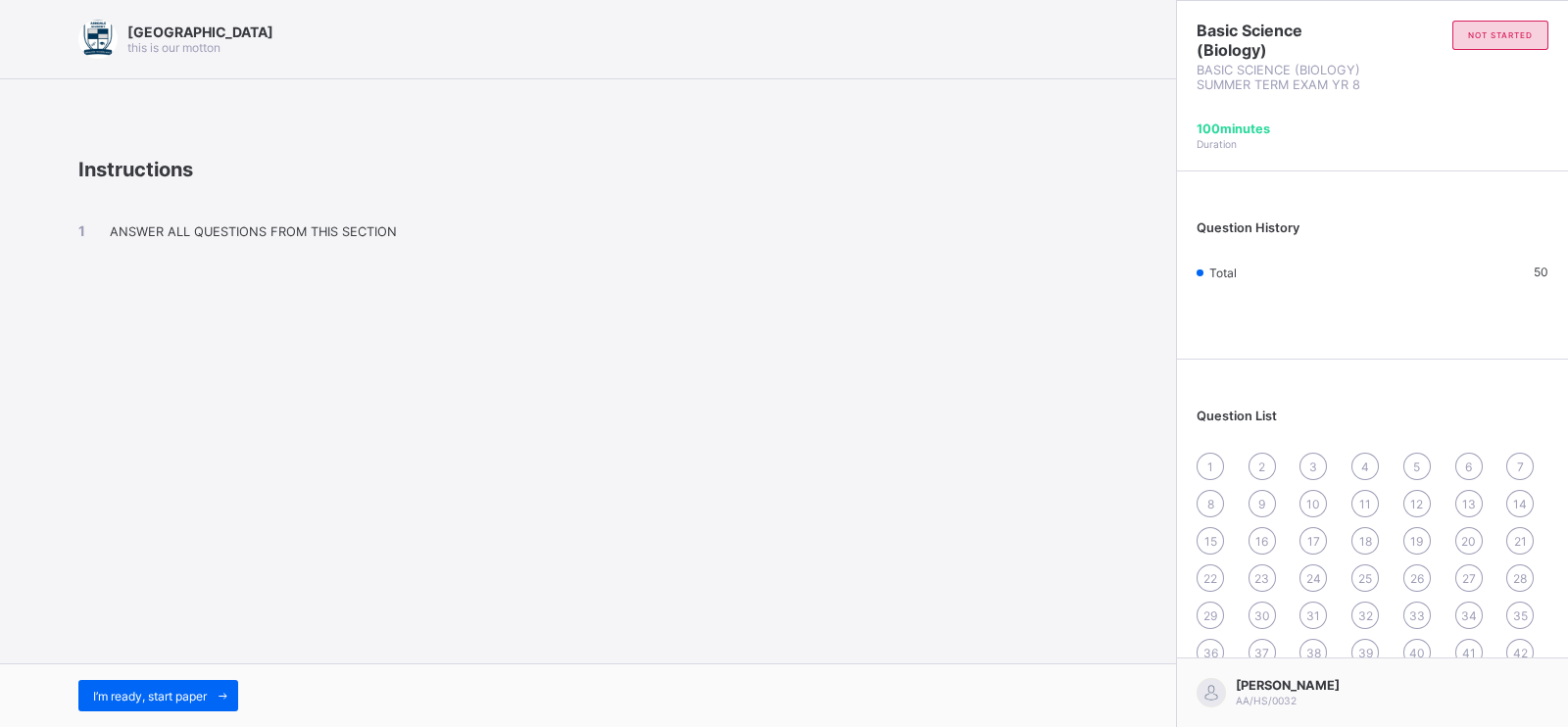click on "I’m ready, start paper" at bounding box center [588, 695] 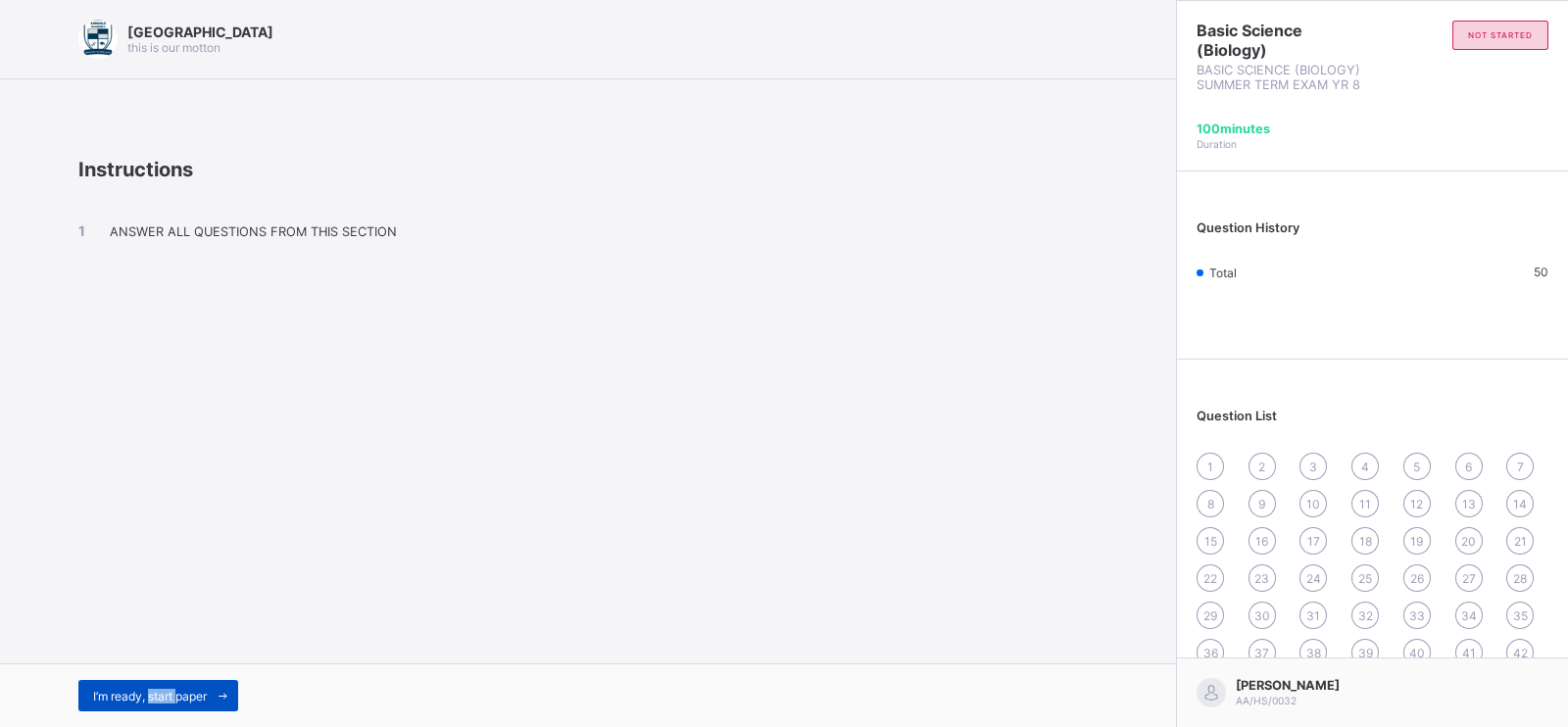 drag, startPoint x: 167, startPoint y: 716, endPoint x: 174, endPoint y: 680, distance: 36.67424 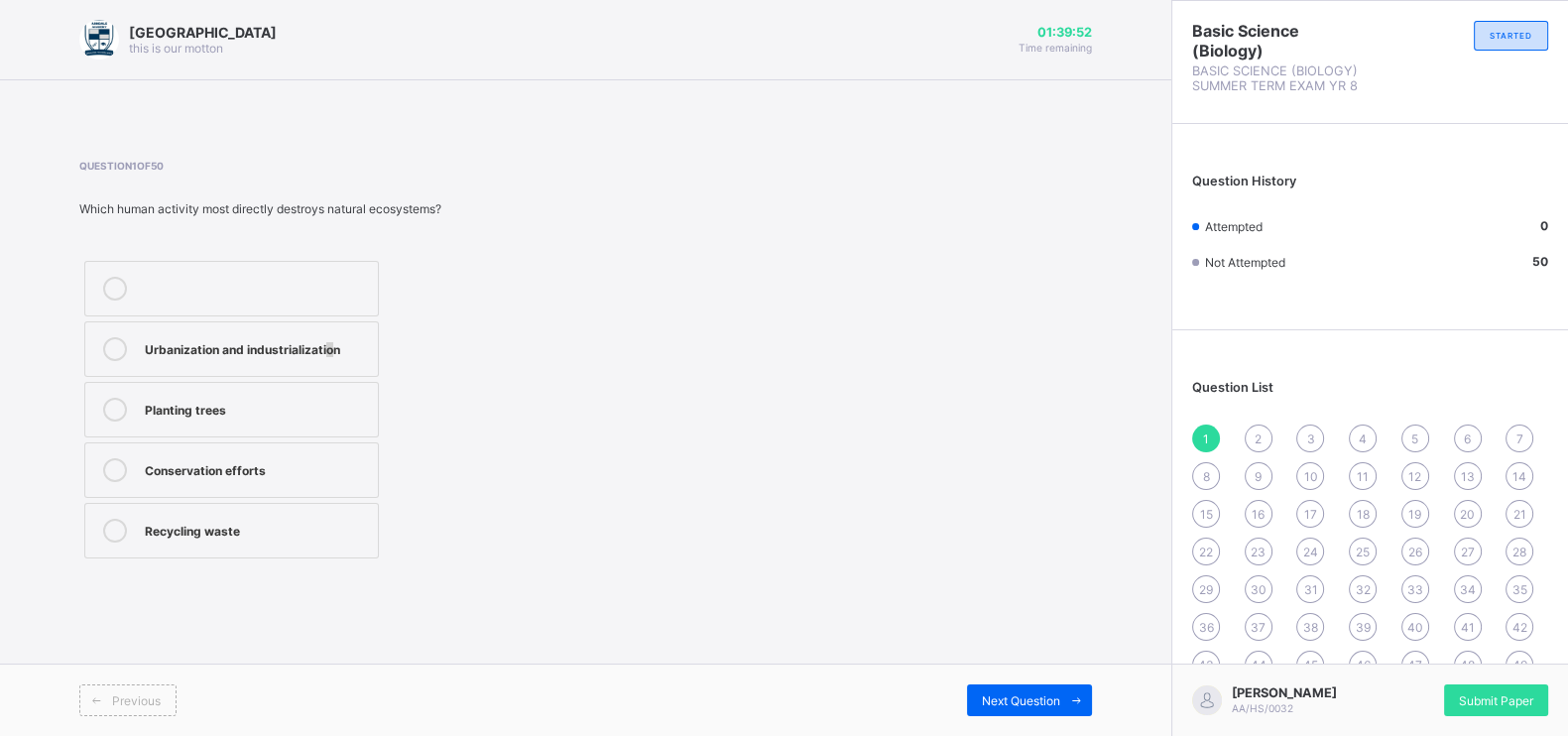 click on "Urbanization and industrialization" at bounding box center [256, 347] 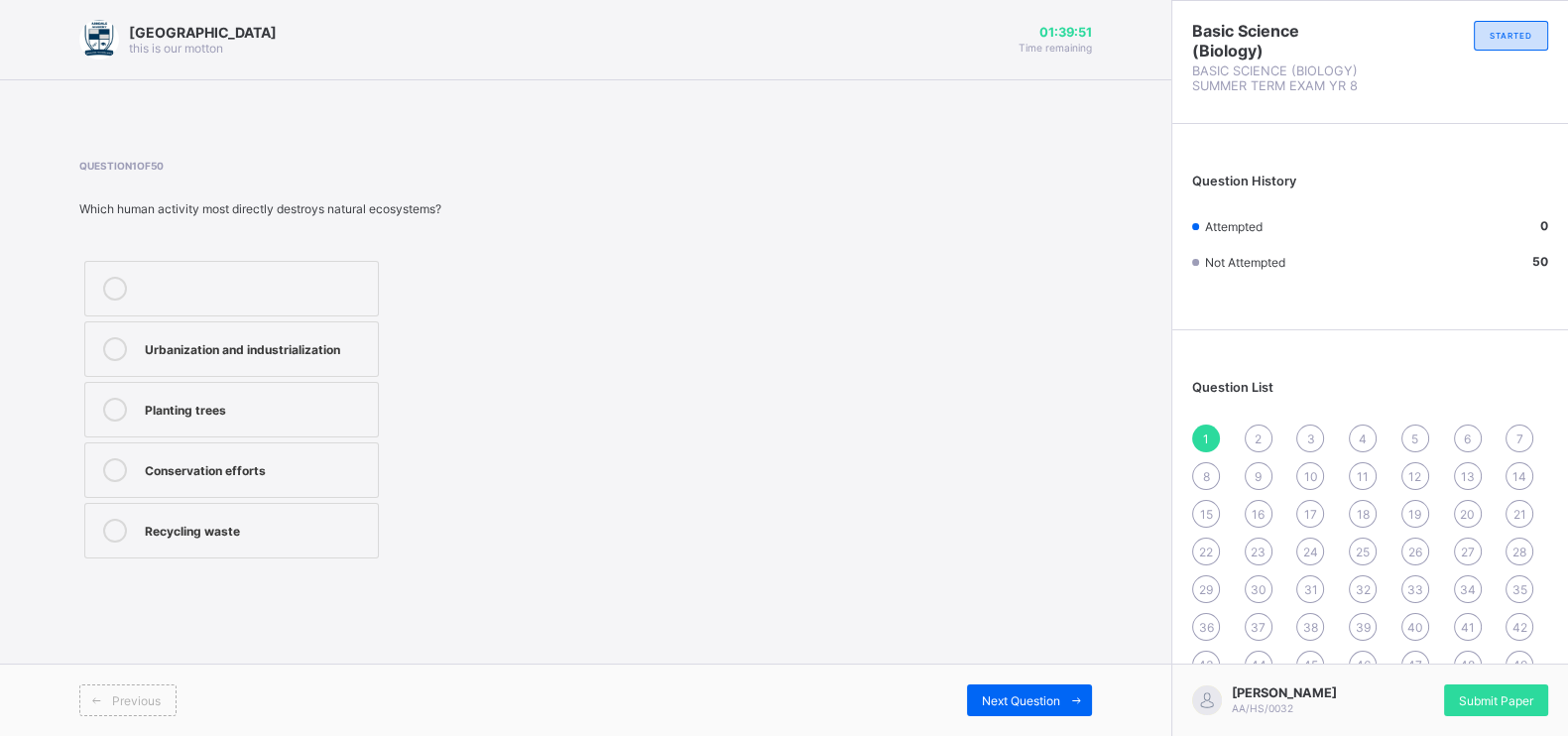 click on "Urbanization and industrialization" at bounding box center (256, 347) 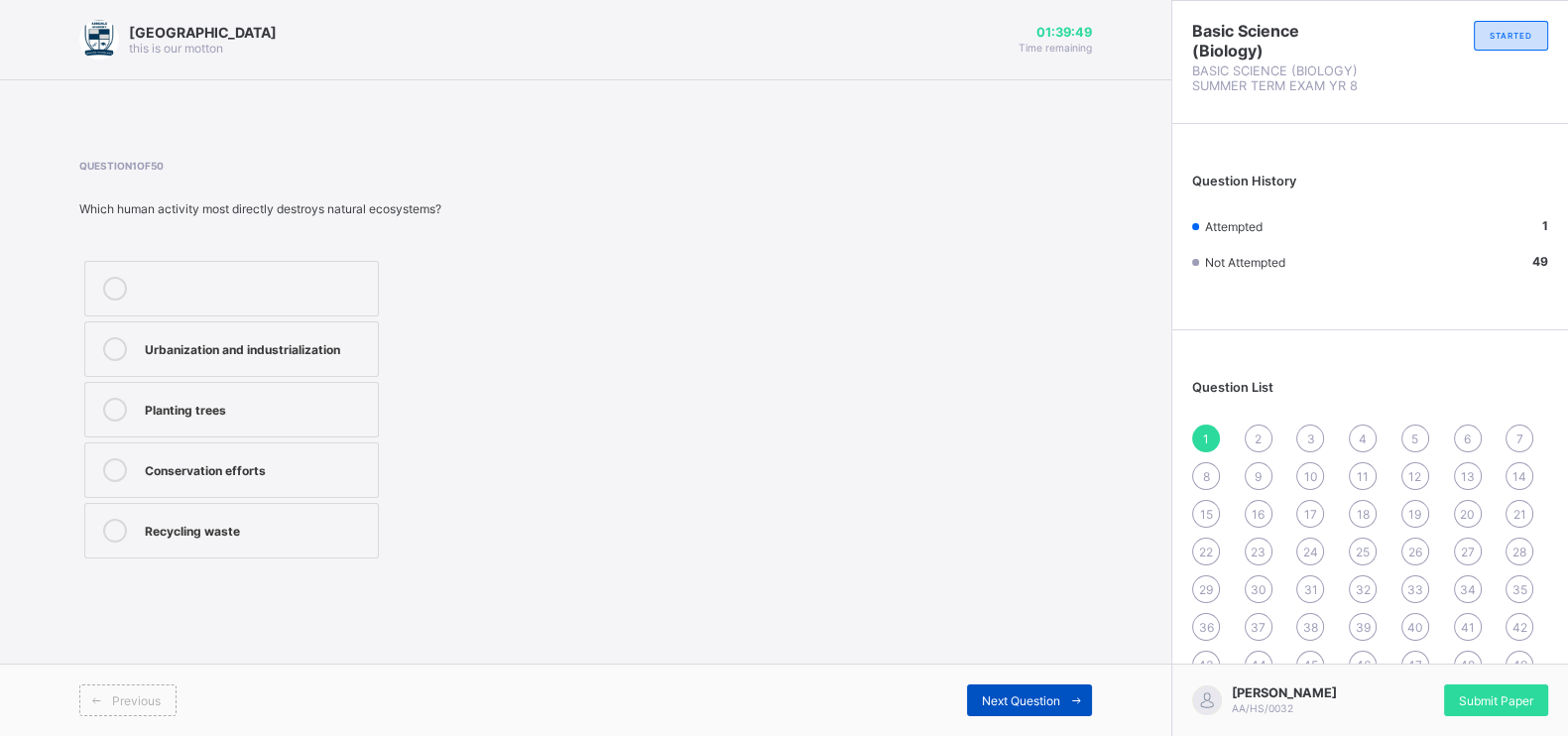 click at bounding box center [1076, 700] 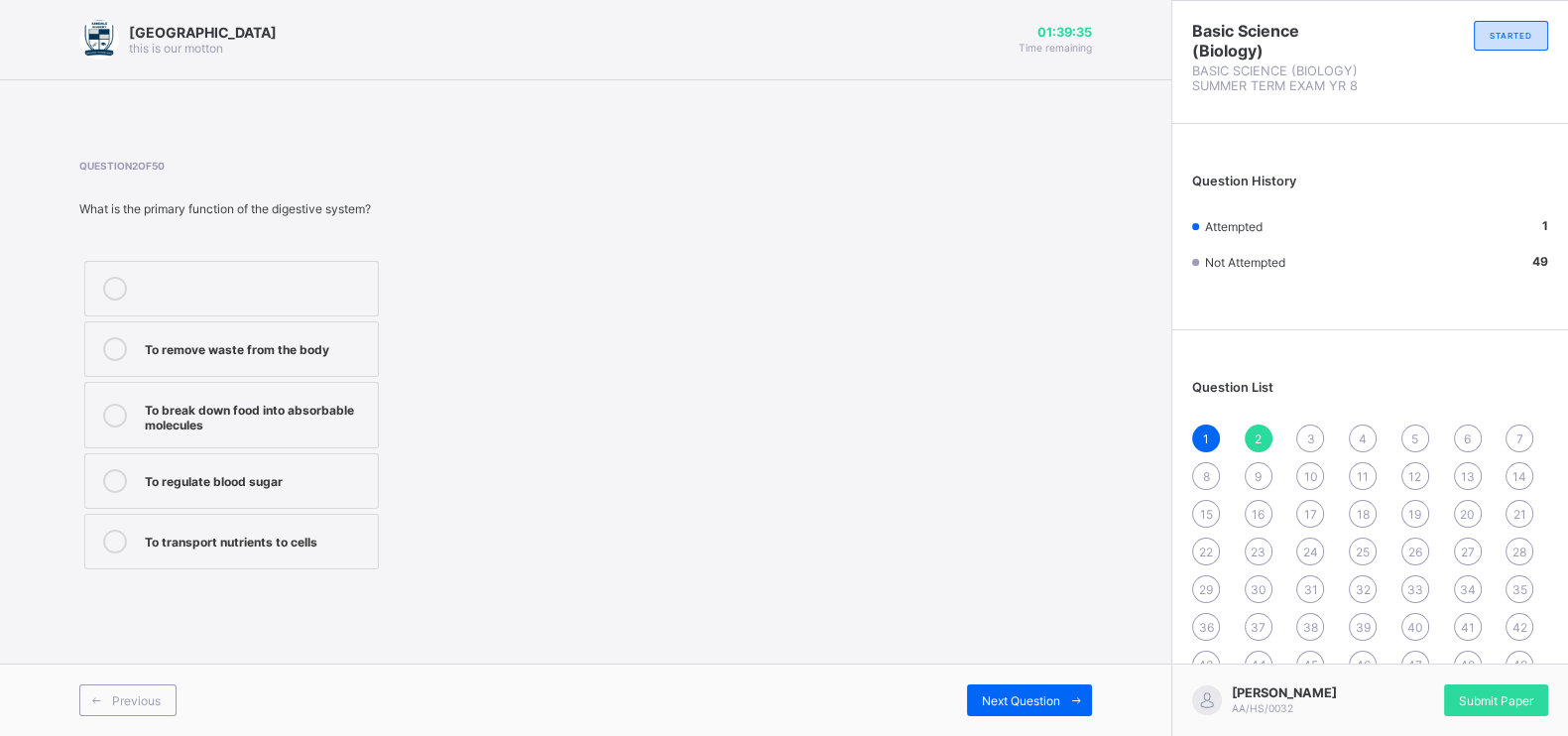 click on "To break down food into absorbable molecules" at bounding box center [256, 415] 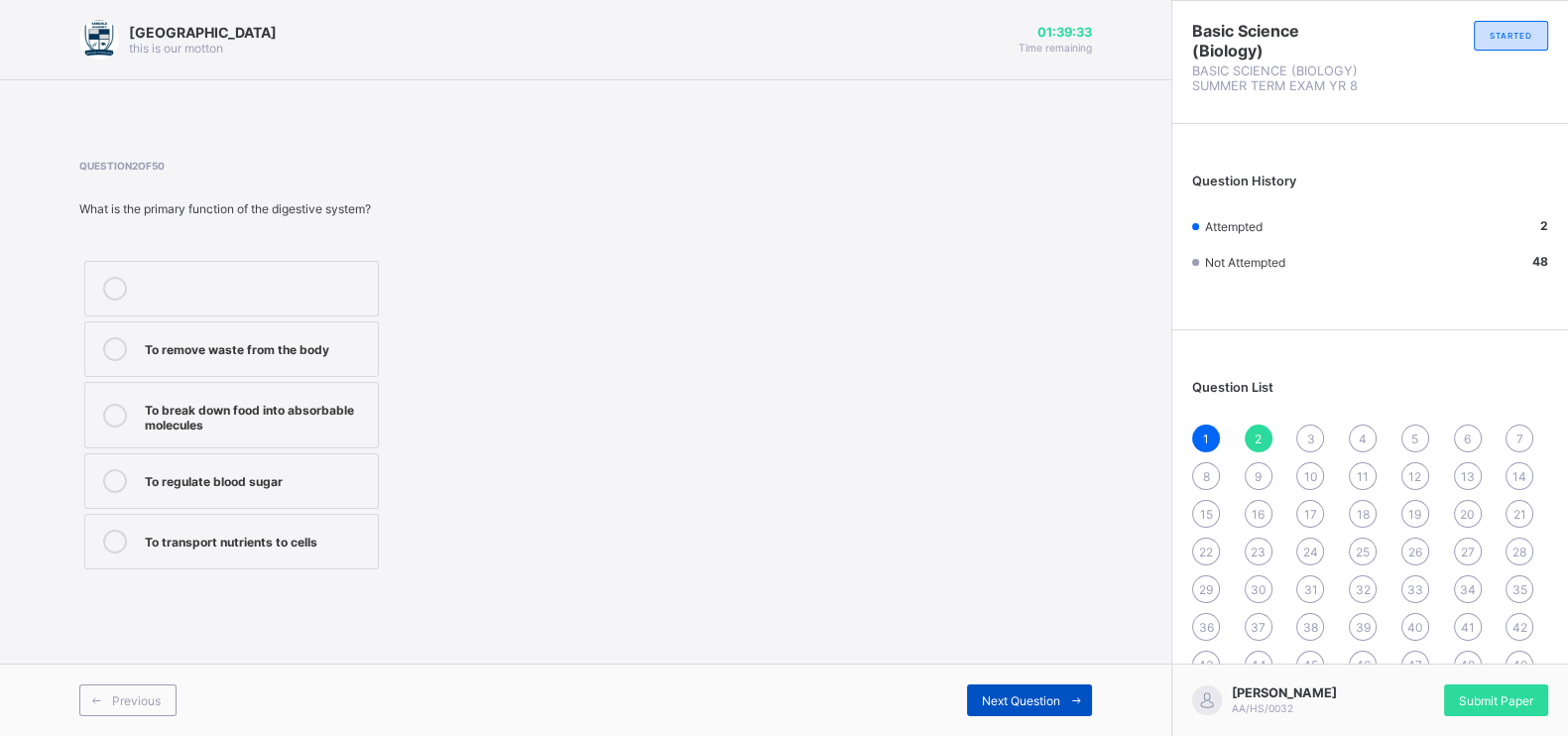 click on "Next Question" at bounding box center [1021, 700] 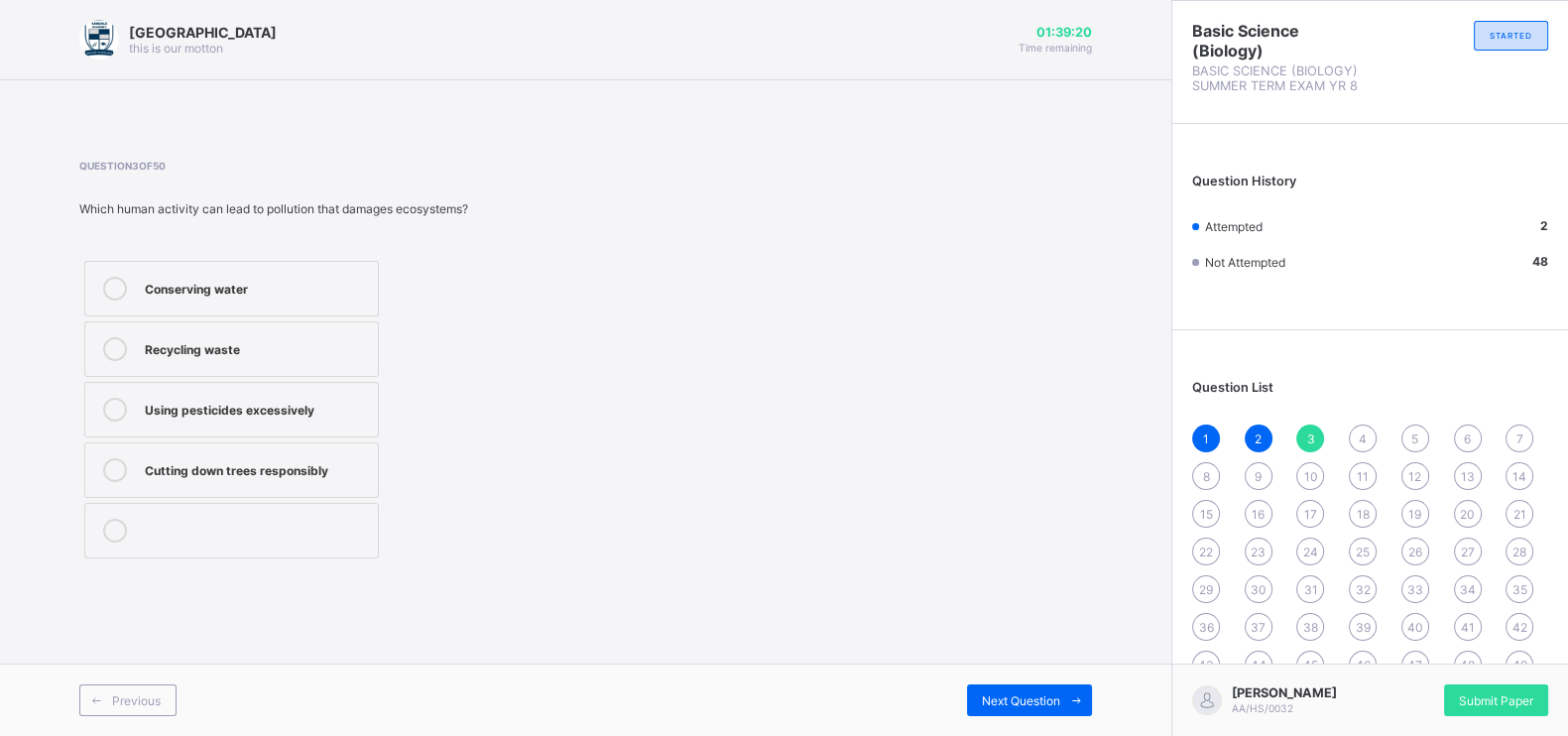 click on "Using pesticides excessively" at bounding box center [256, 408] 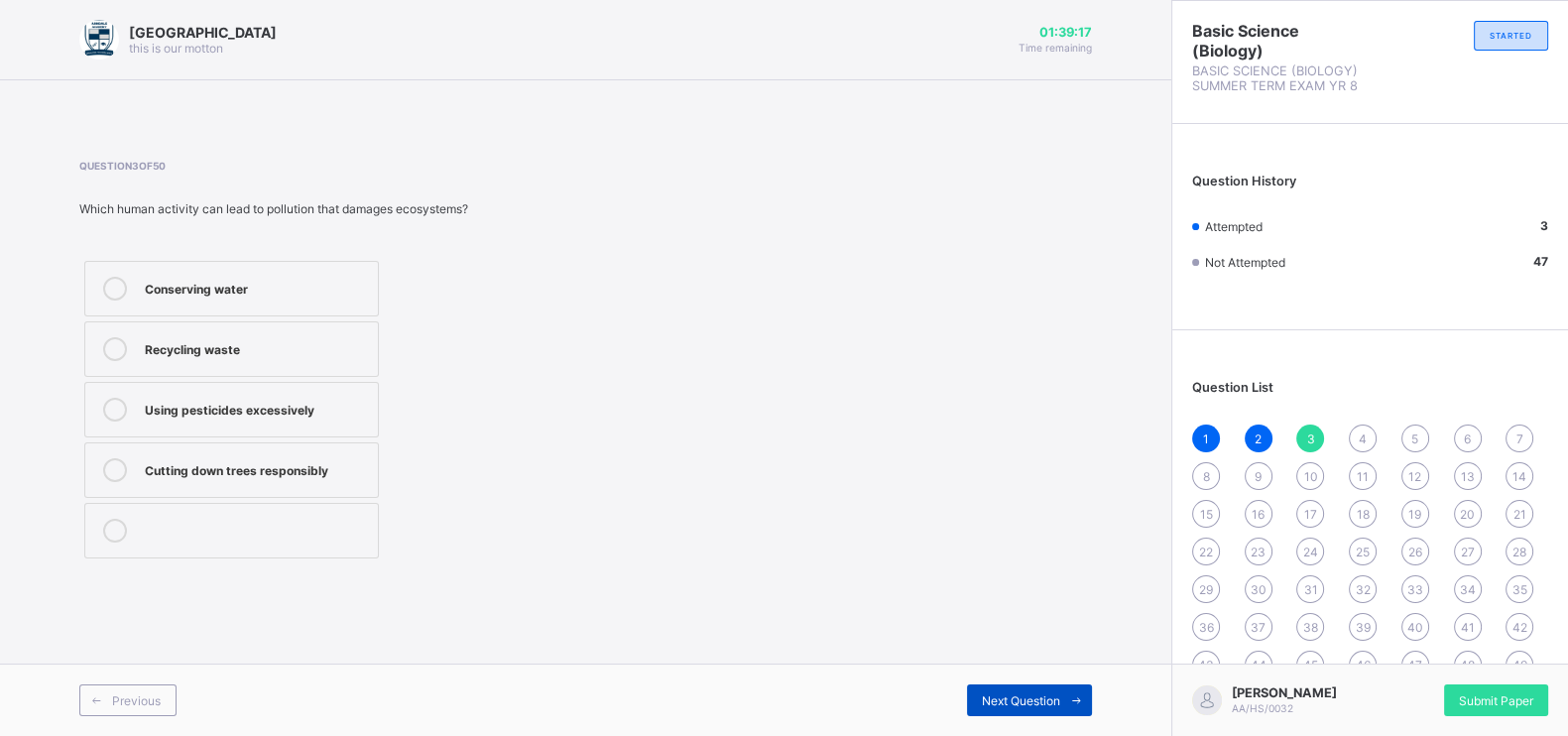 drag, startPoint x: 1031, startPoint y: 706, endPoint x: 1018, endPoint y: 711, distance: 13.928388 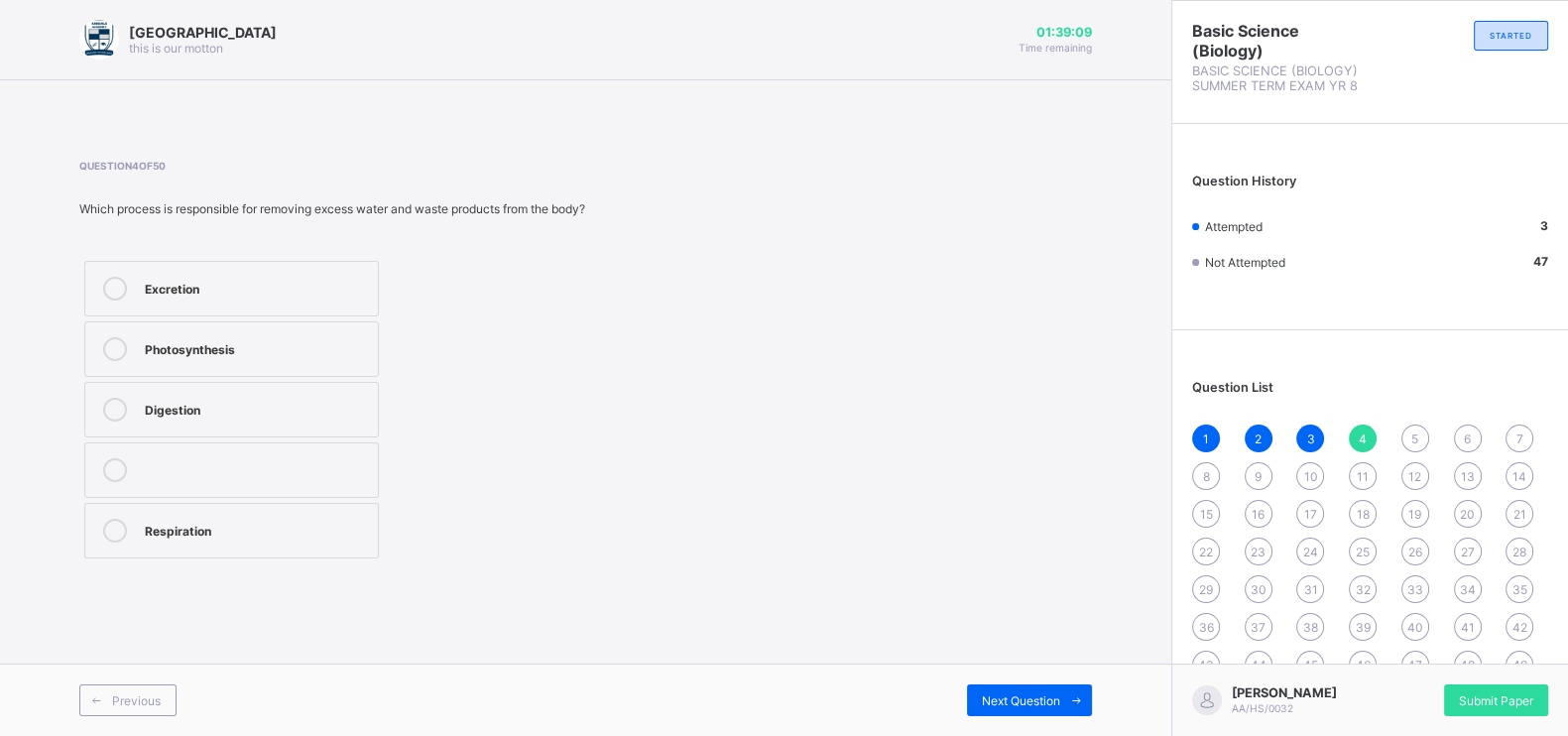 drag, startPoint x: 223, startPoint y: 258, endPoint x: 238, endPoint y: 261, distance: 15.297059 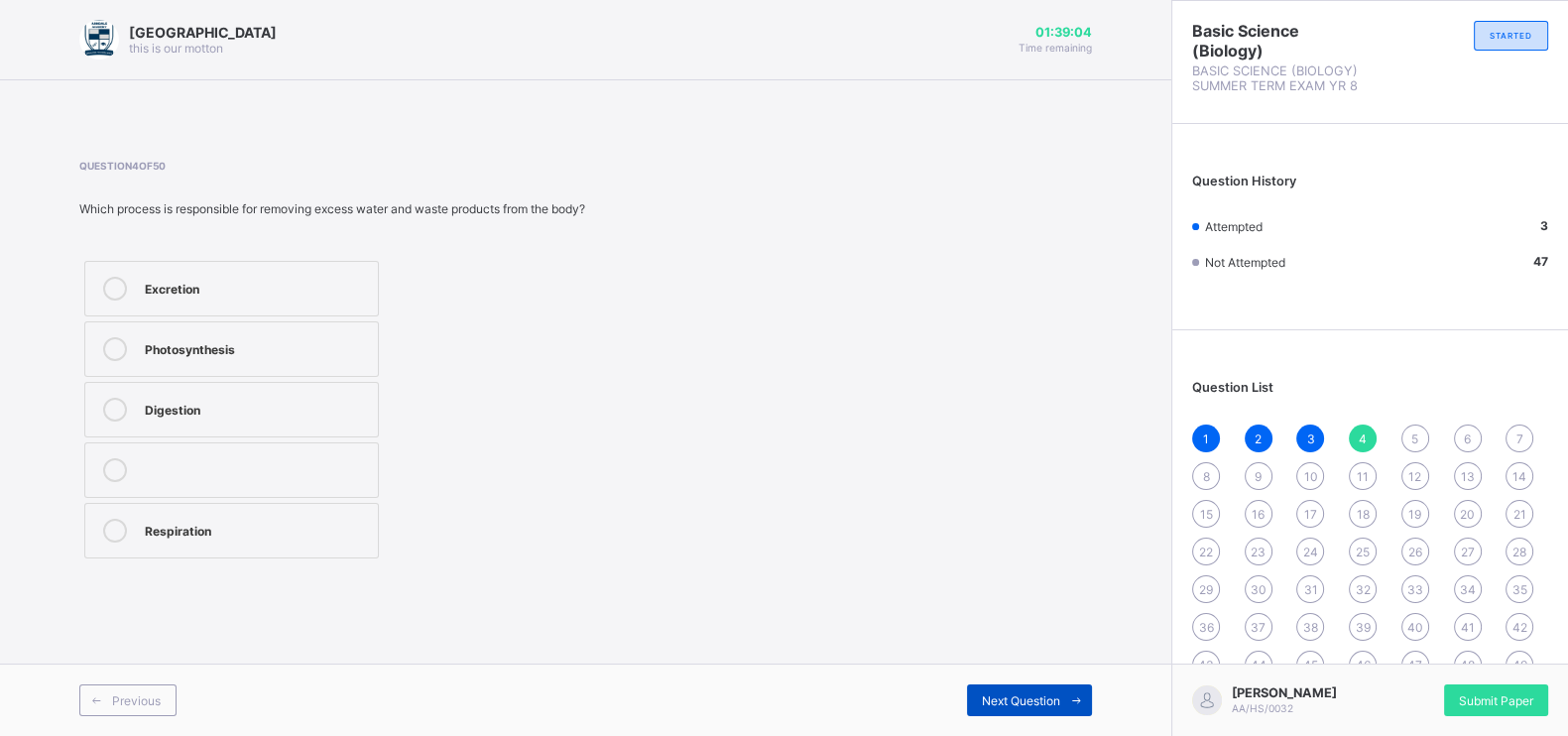 click on "Next Question" at bounding box center [1021, 700] 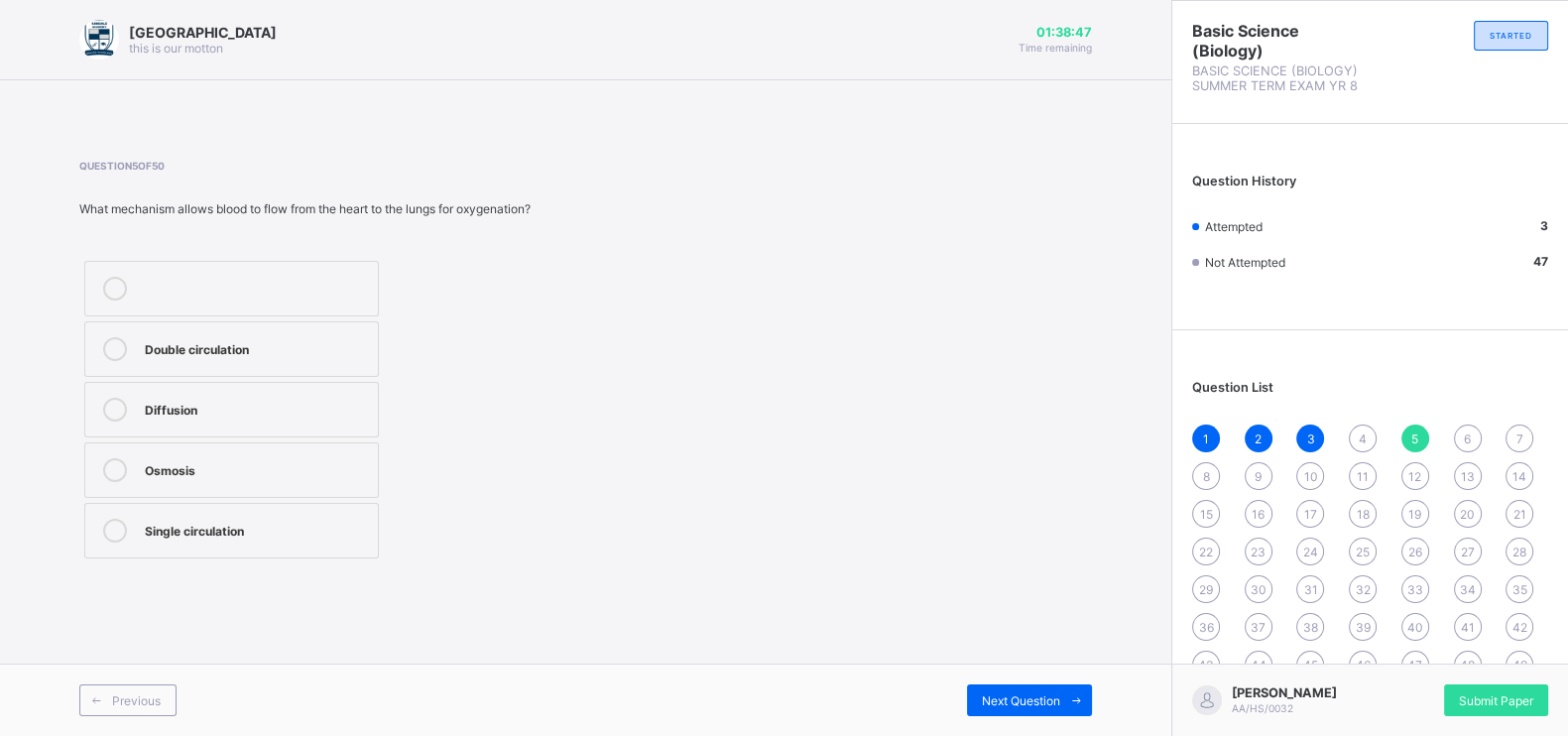 click on "Double circulation" at bounding box center [256, 347] 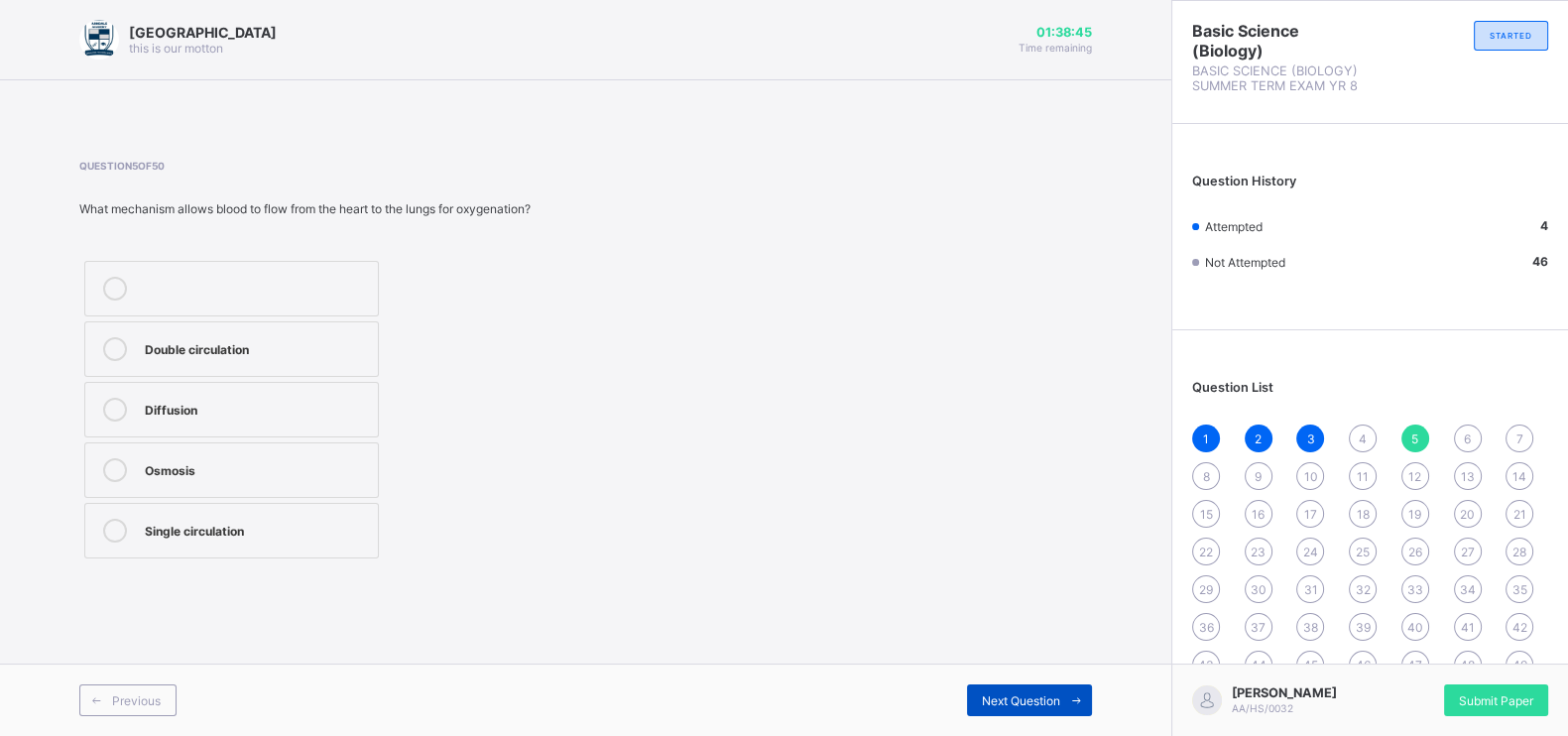 click on "Next Question" at bounding box center (1029, 700) 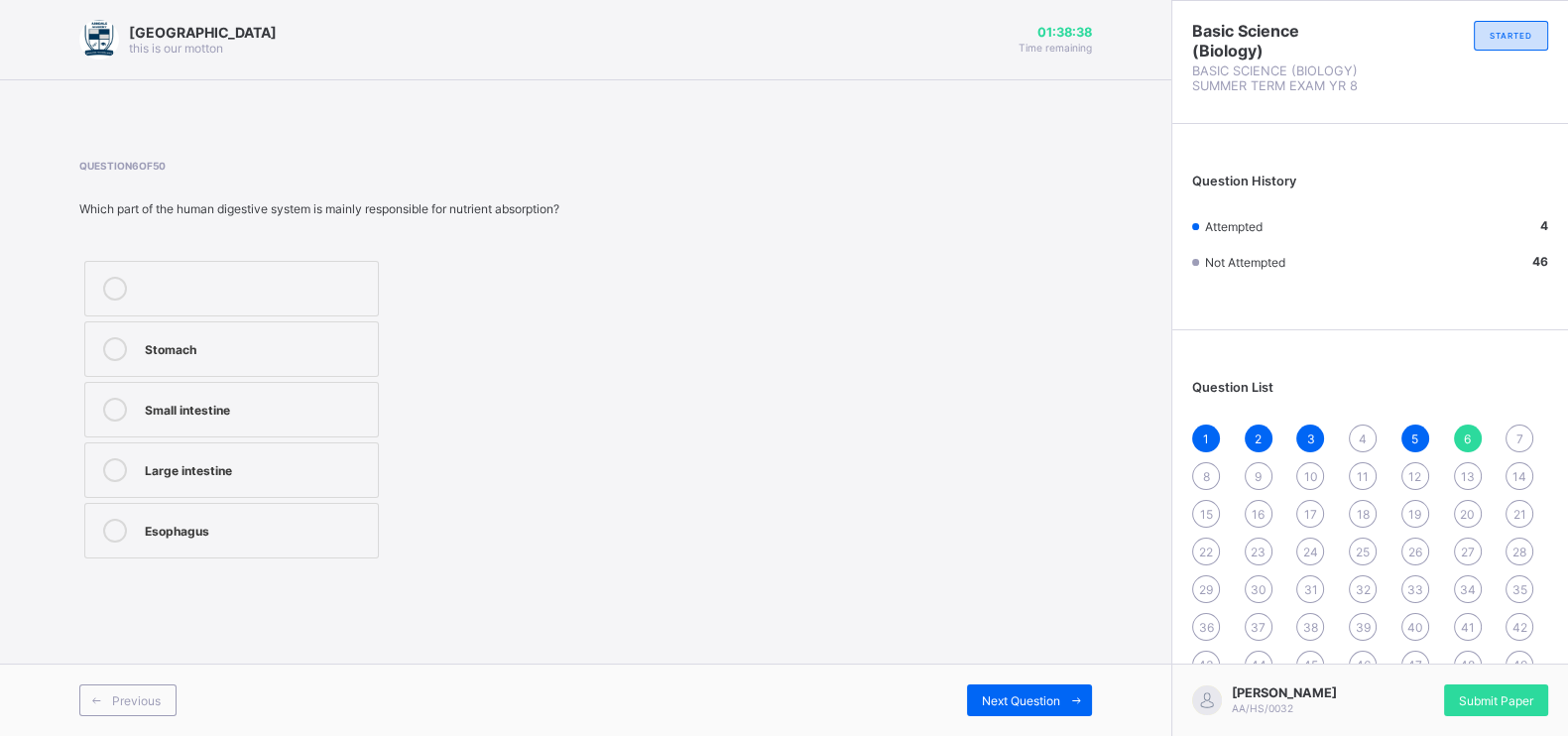 click on "Small intestine" at bounding box center [256, 408] 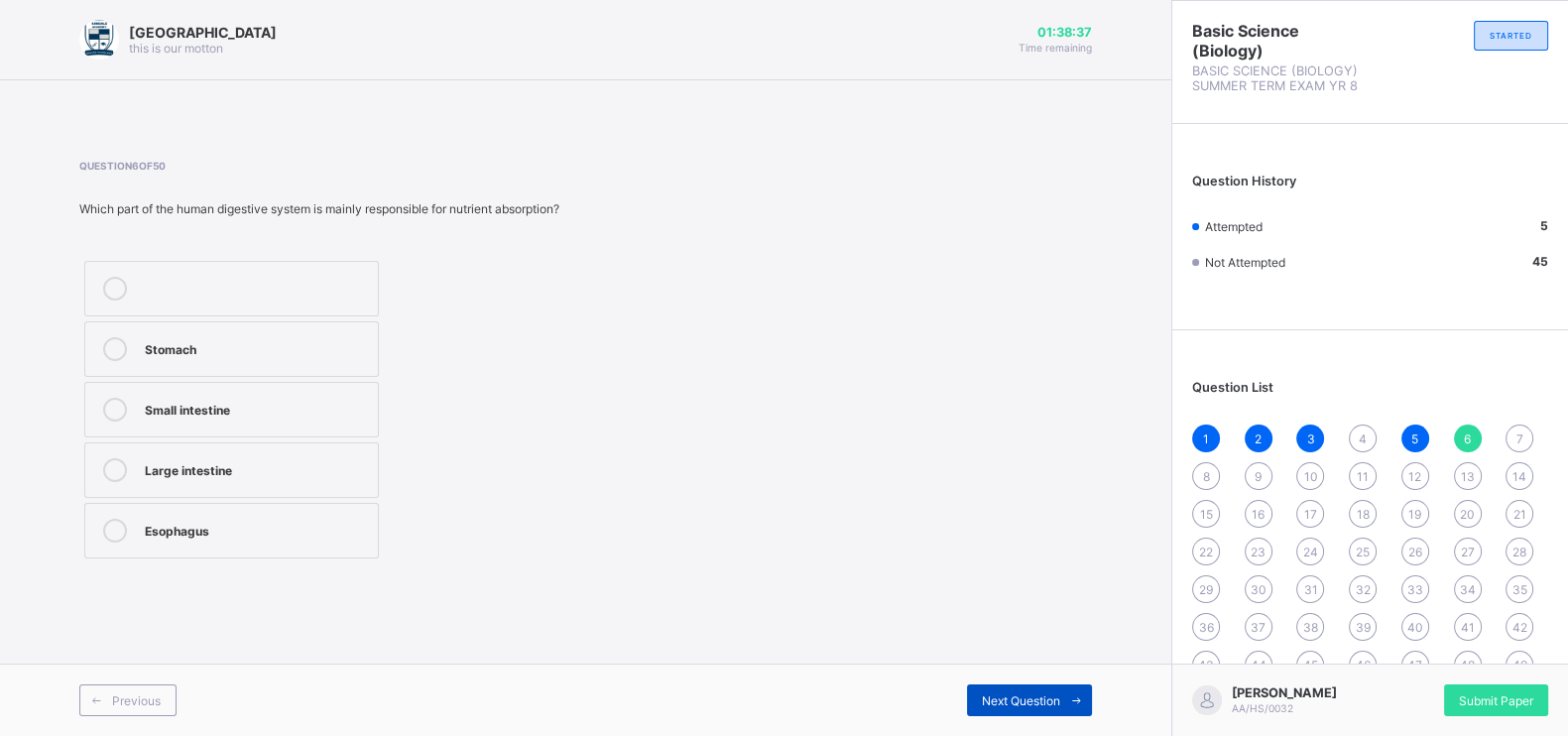 click on "Next Question" at bounding box center (1021, 700) 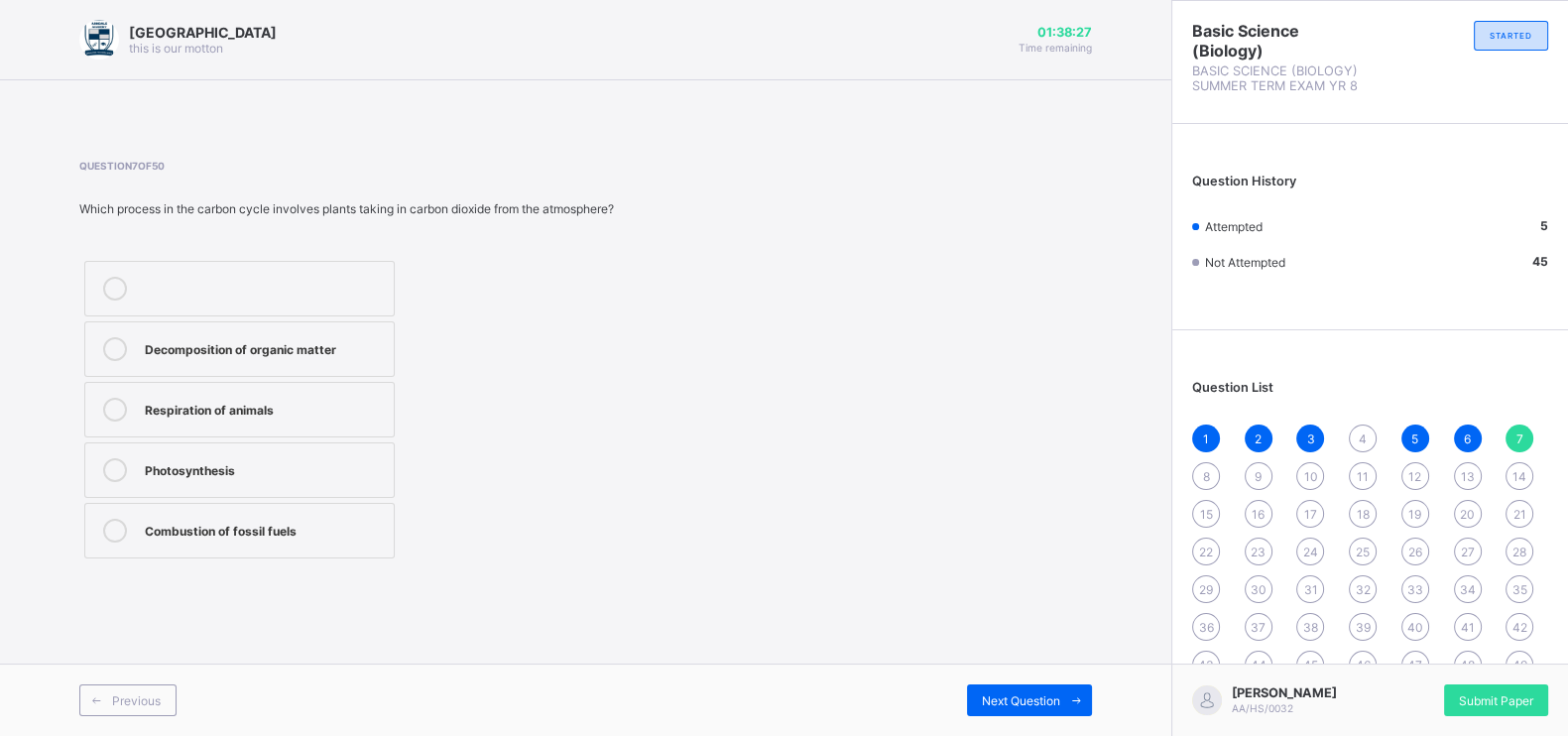 drag, startPoint x: 312, startPoint y: 444, endPoint x: 355, endPoint y: 442, distance: 43.046487 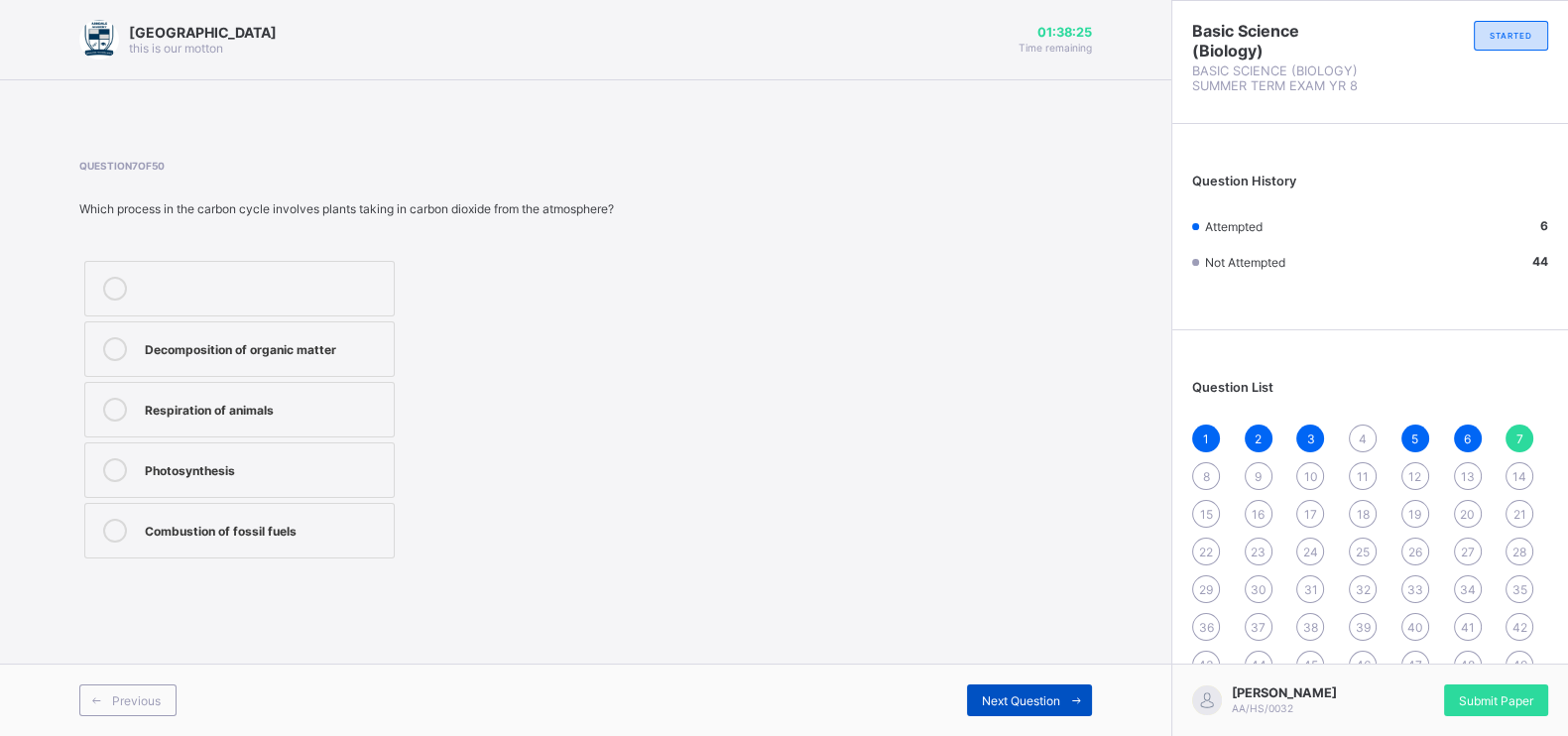 drag, startPoint x: 1059, startPoint y: 701, endPoint x: 1057, endPoint y: 688, distance: 13.152946 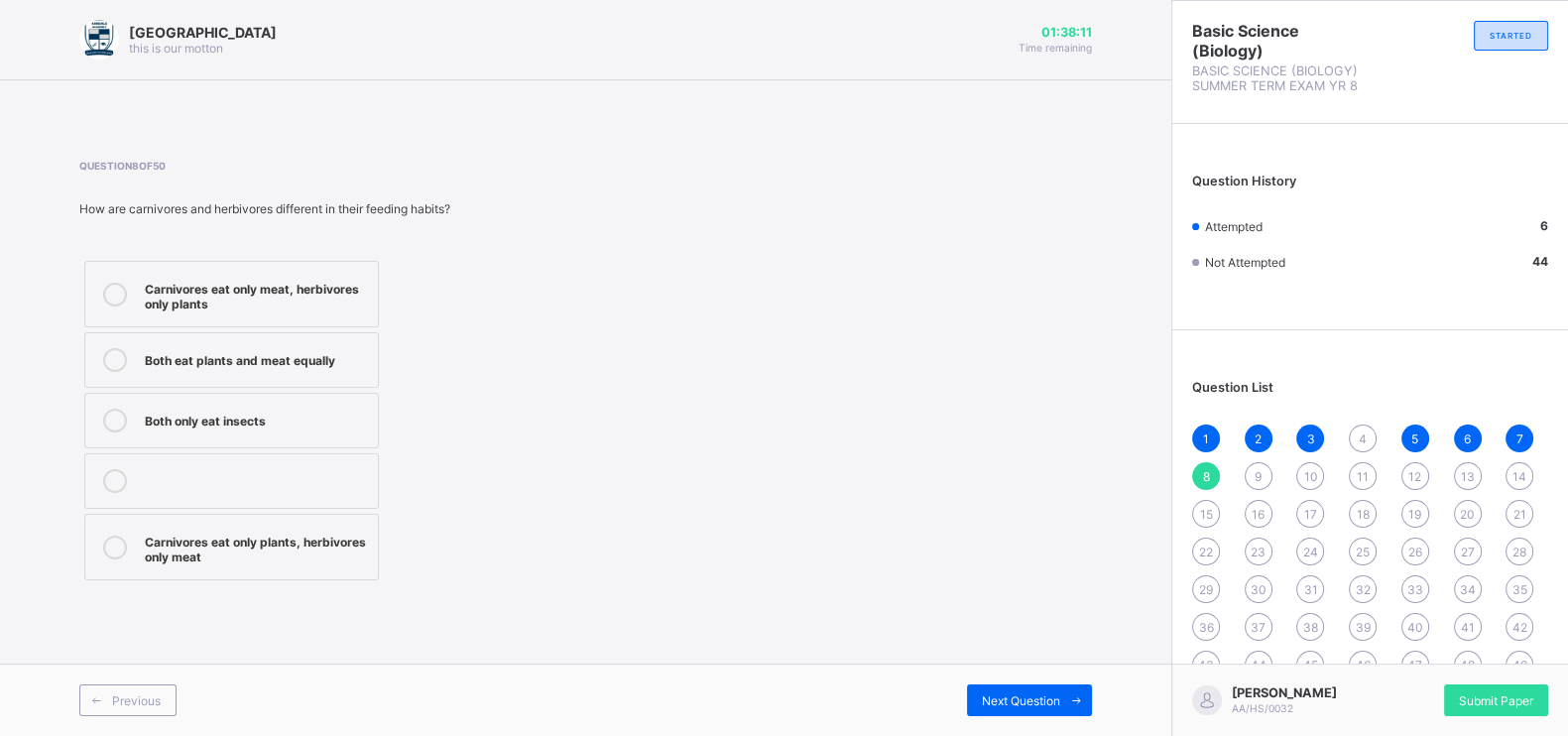 click on "Carnivores eat only meat, herbivores only plants" at bounding box center (256, 294) 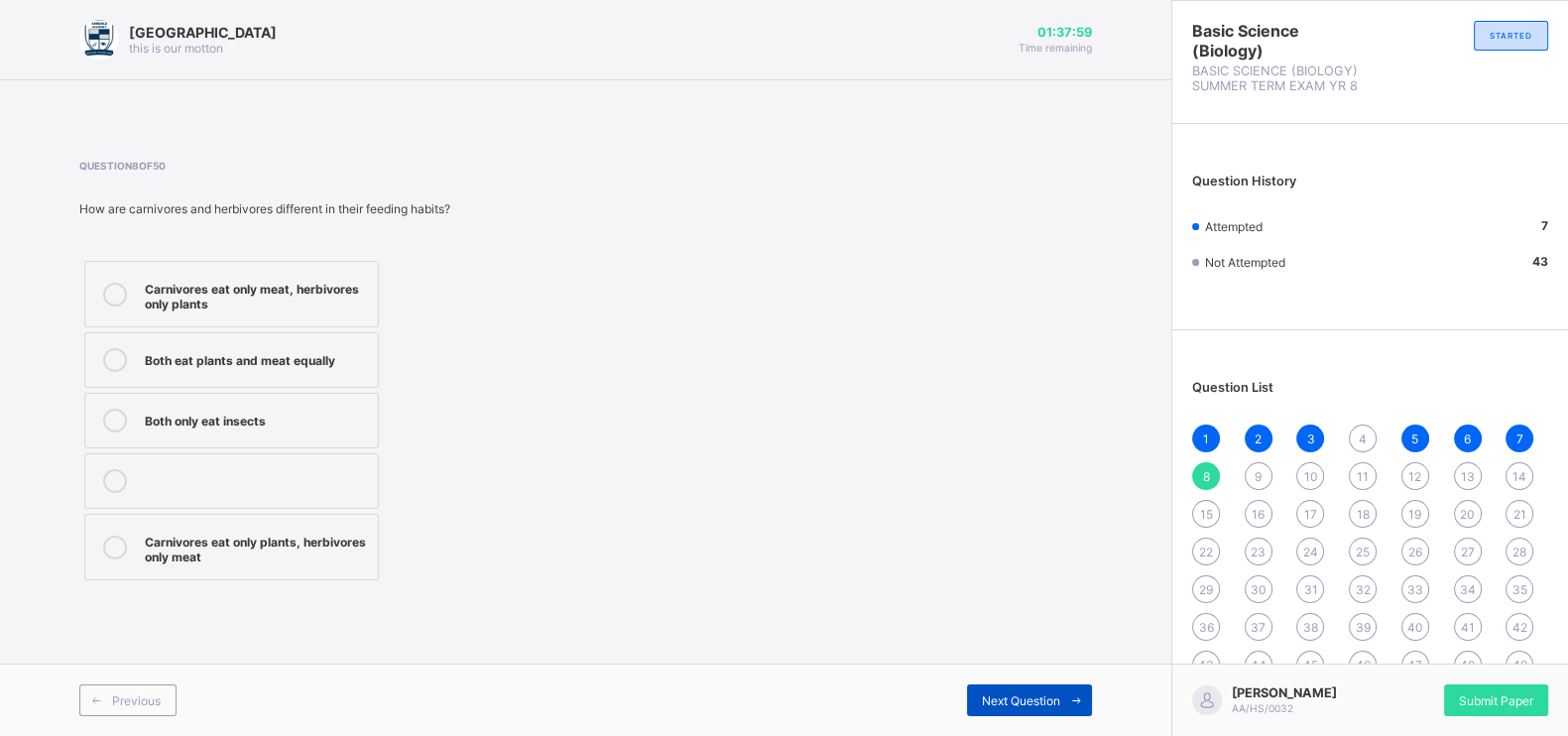 click on "Next Question" at bounding box center (1021, 700) 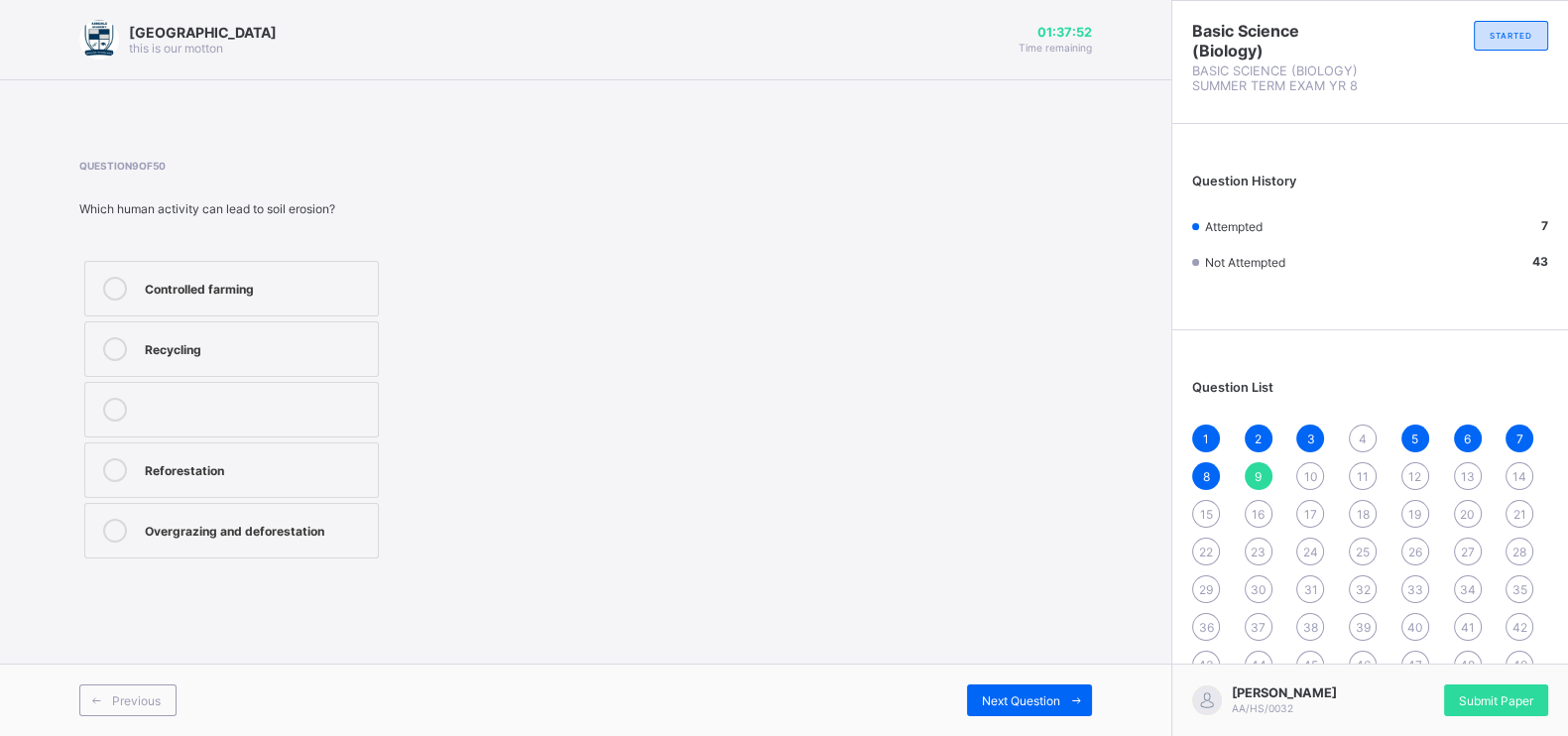 click on "Overgrazing and deforestation" at bounding box center [256, 529] 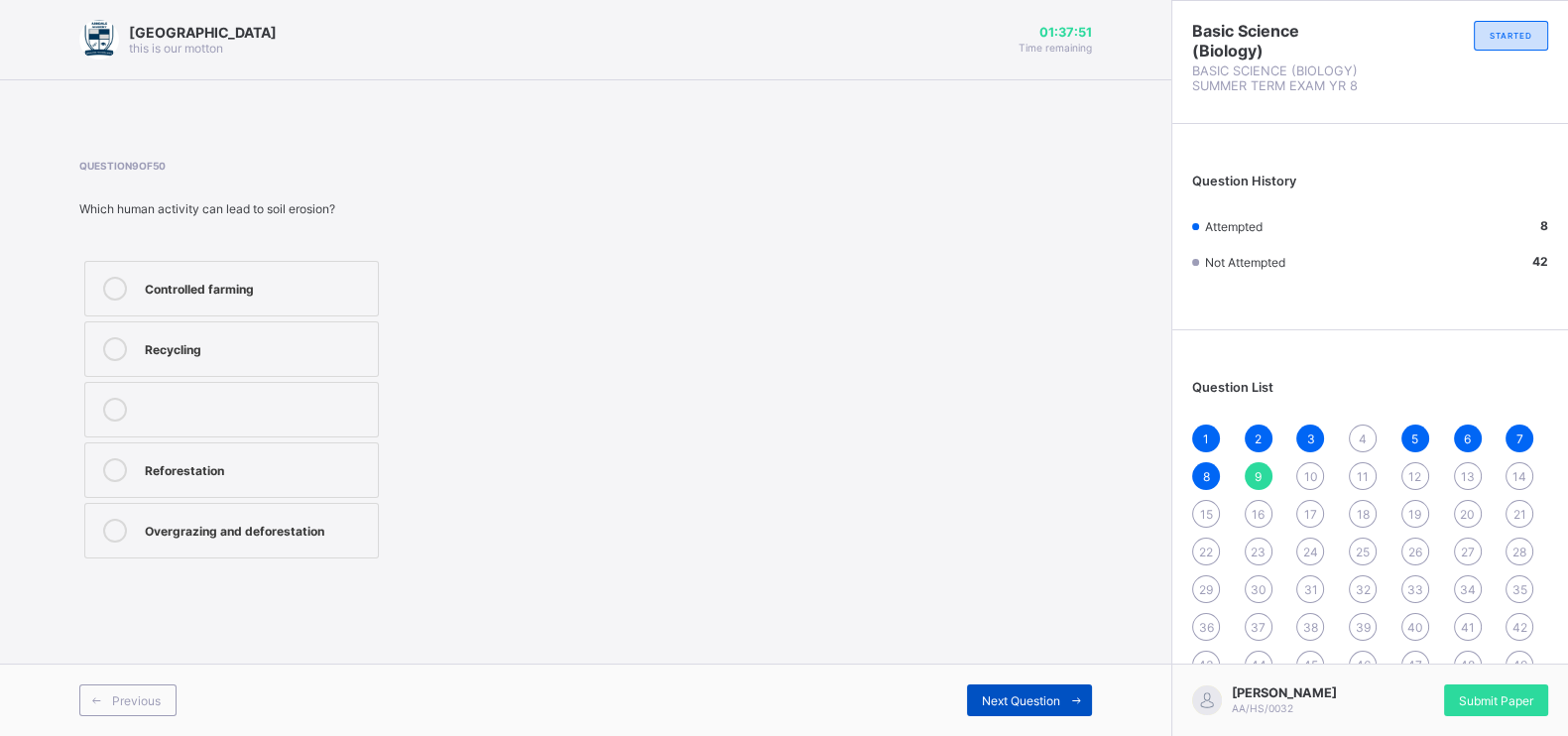 click on "Next Question" at bounding box center (1021, 700) 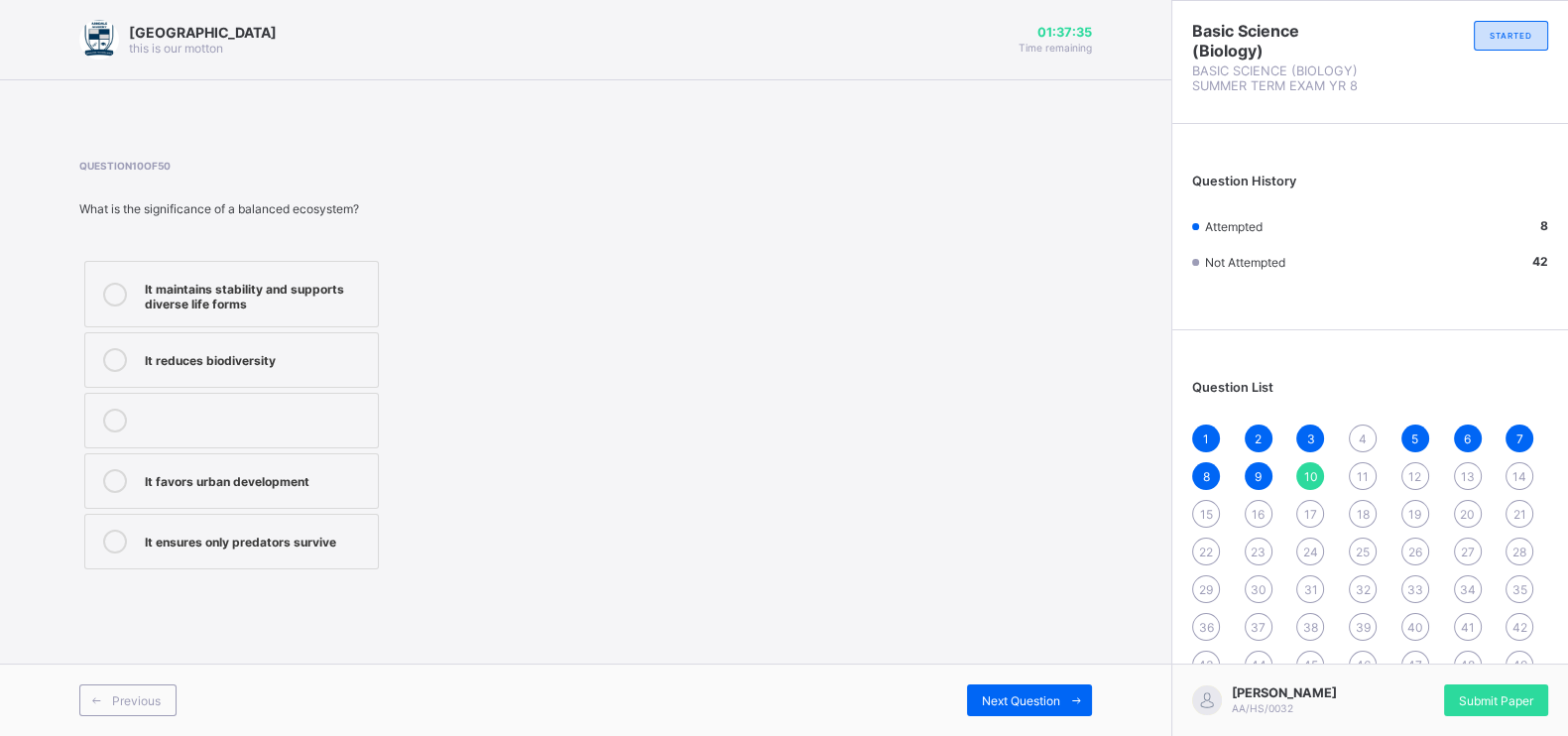 click on "It maintains stability and supports diverse life forms" at bounding box center (256, 294) 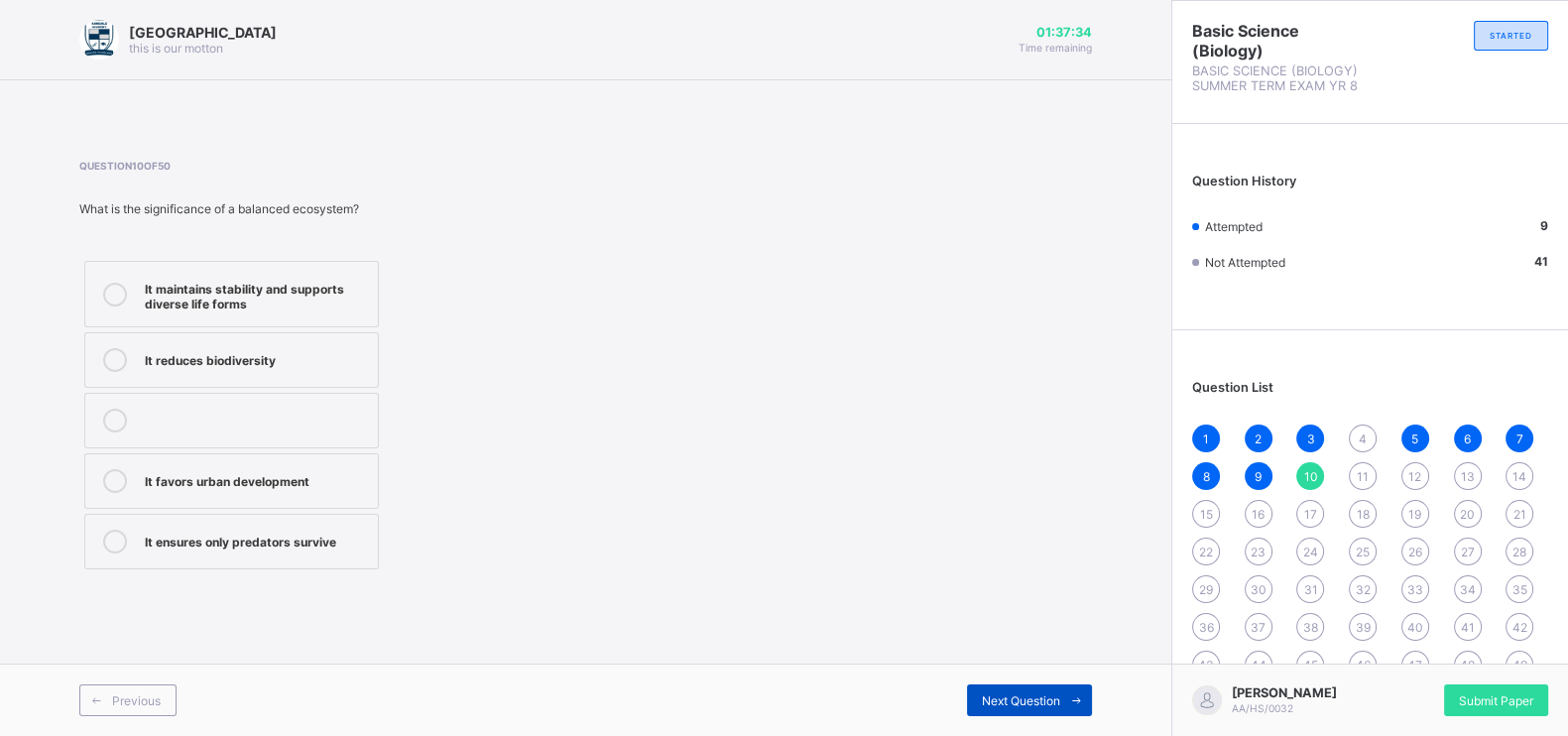 click on "Next Question" at bounding box center (1029, 700) 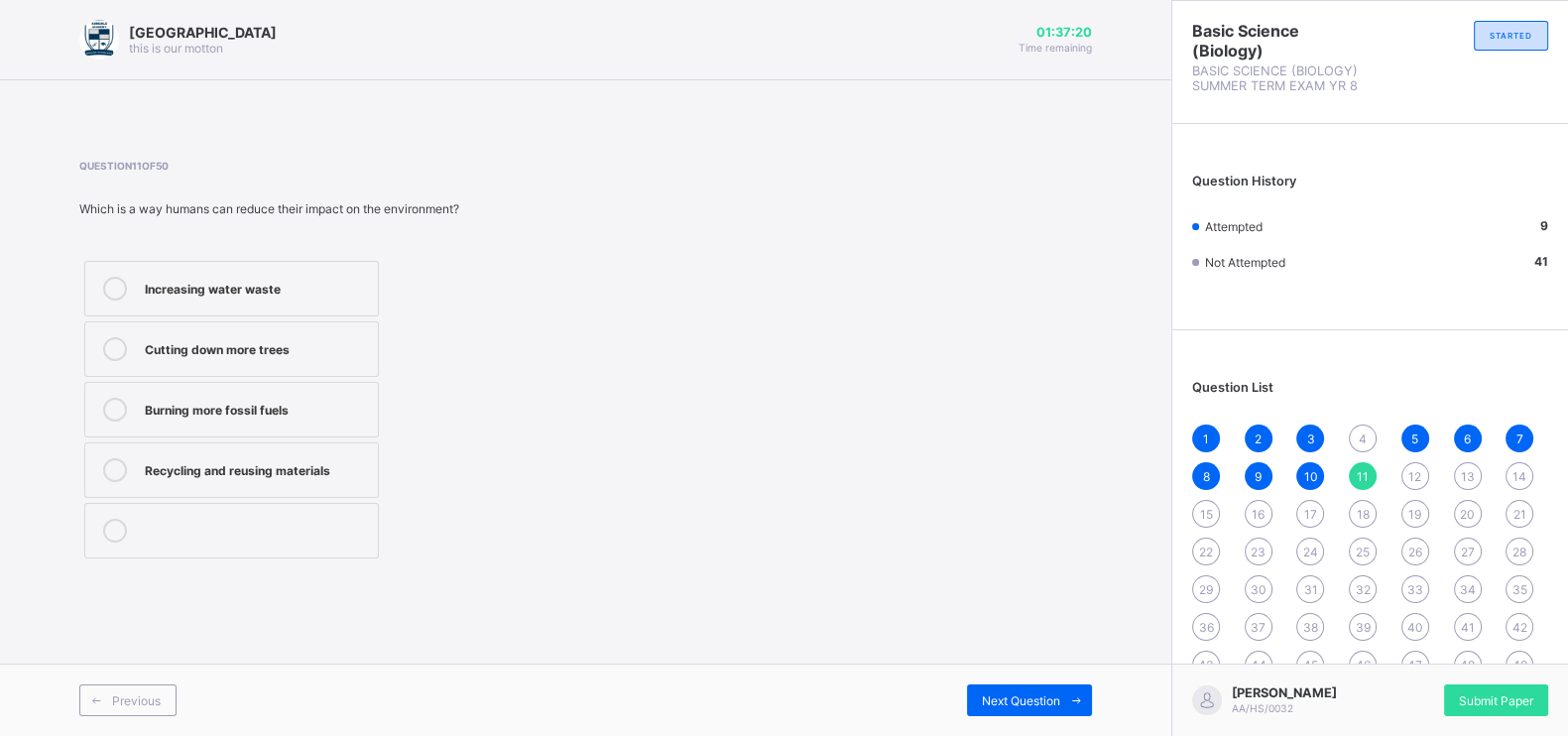 click on "Recycling and reusing materials" at bounding box center (256, 468) 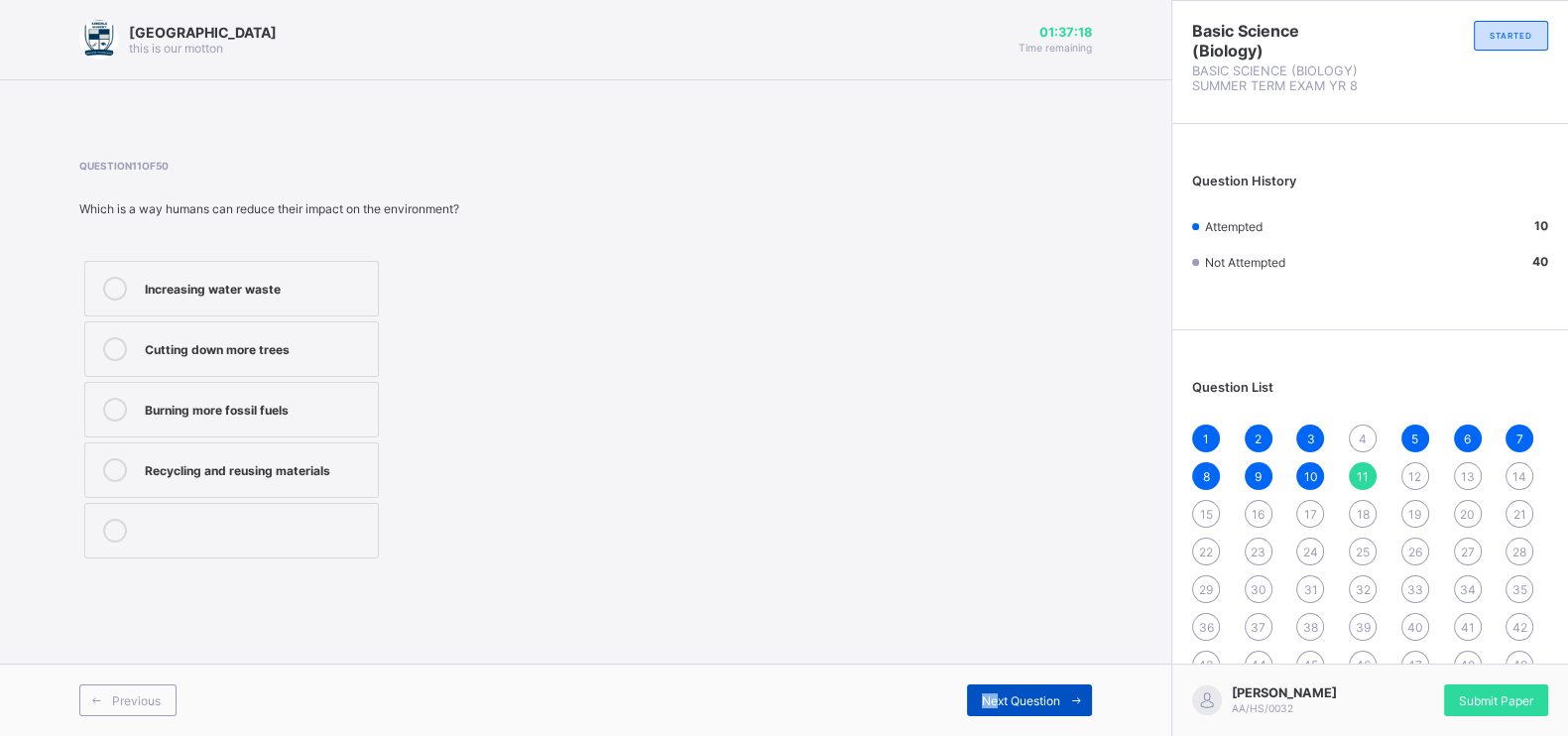 drag, startPoint x: 1052, startPoint y: 677, endPoint x: 1016, endPoint y: 711, distance: 49.51767 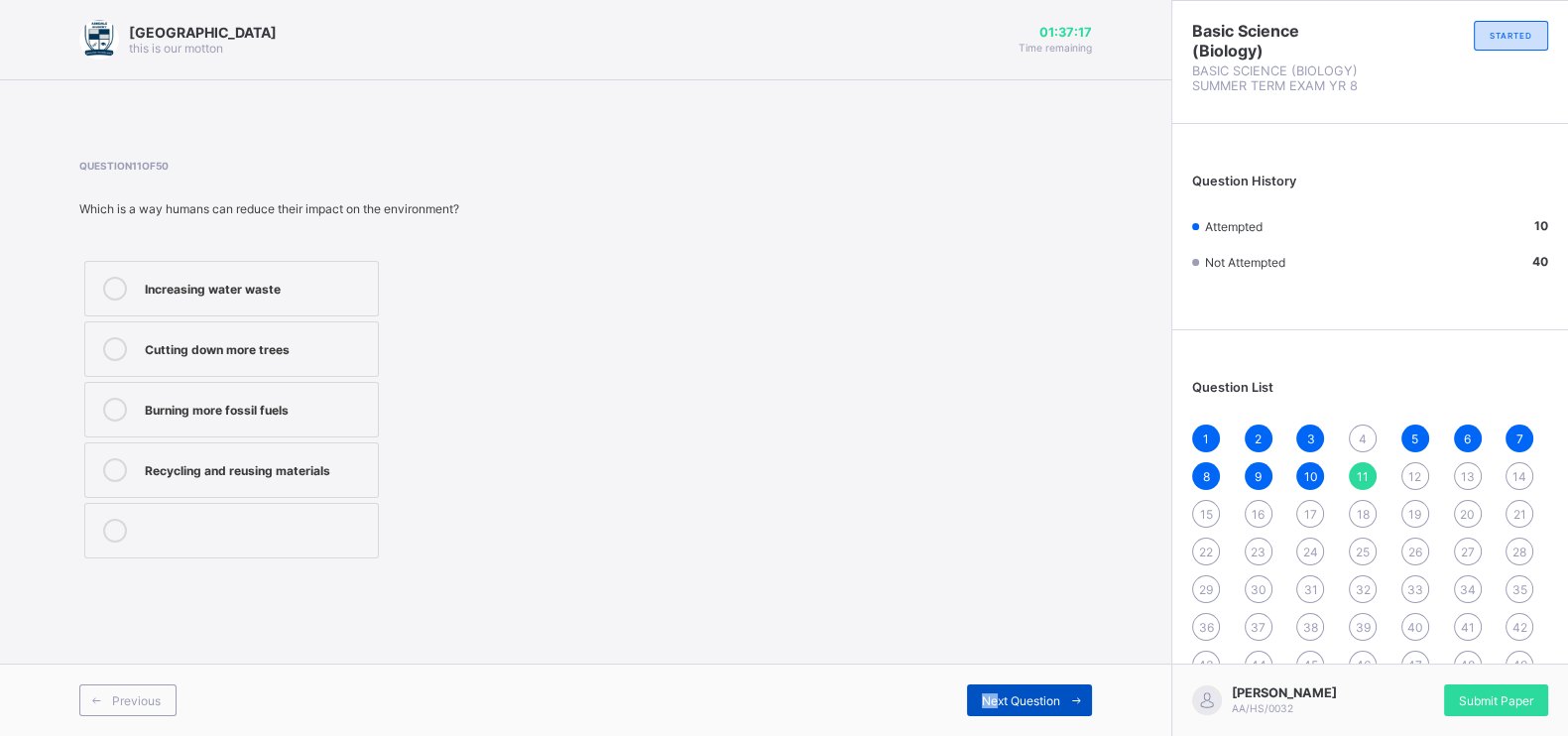 click on "Next Question" at bounding box center [1029, 700] 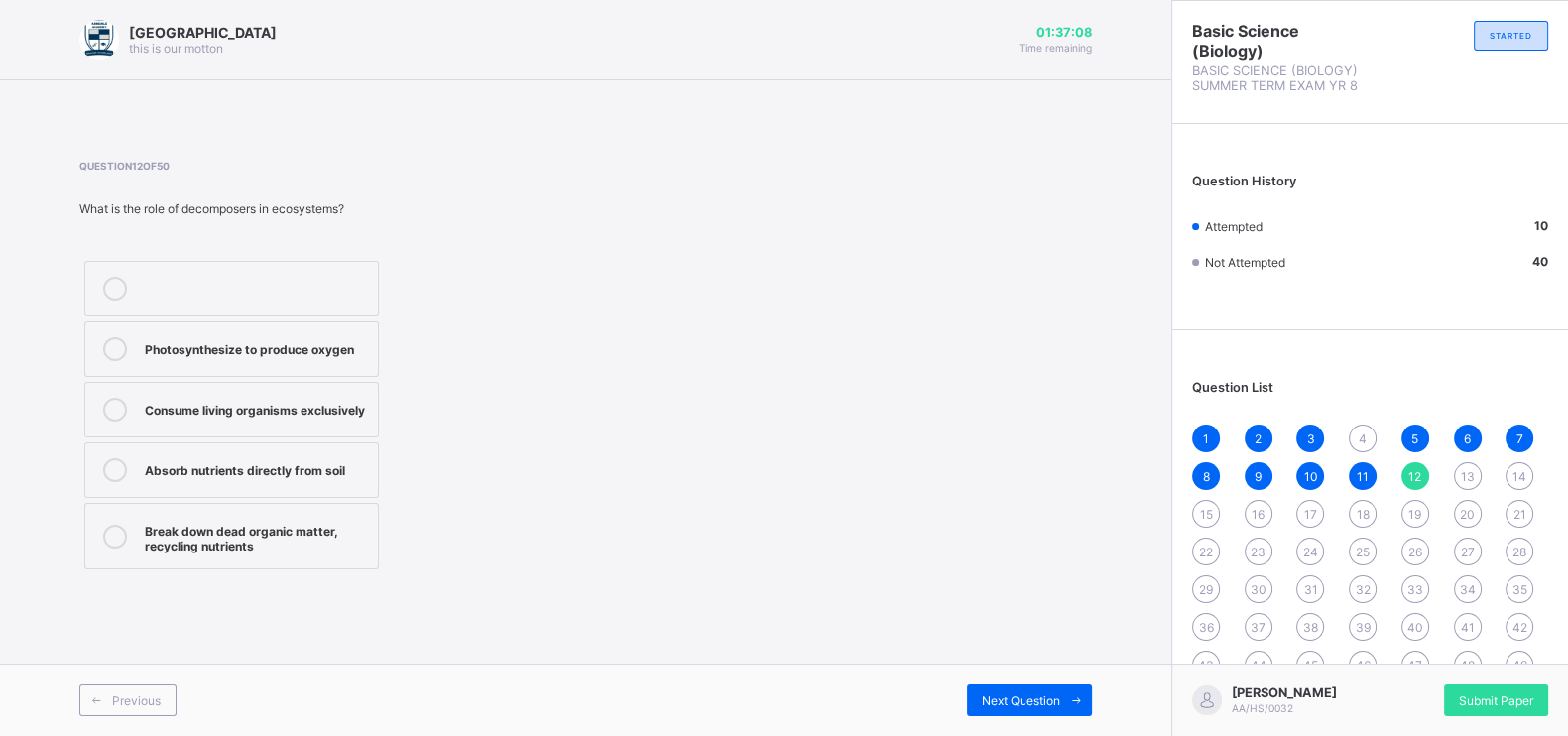 click on "Break down dead organic matter, recycling nutrients" at bounding box center [256, 536] 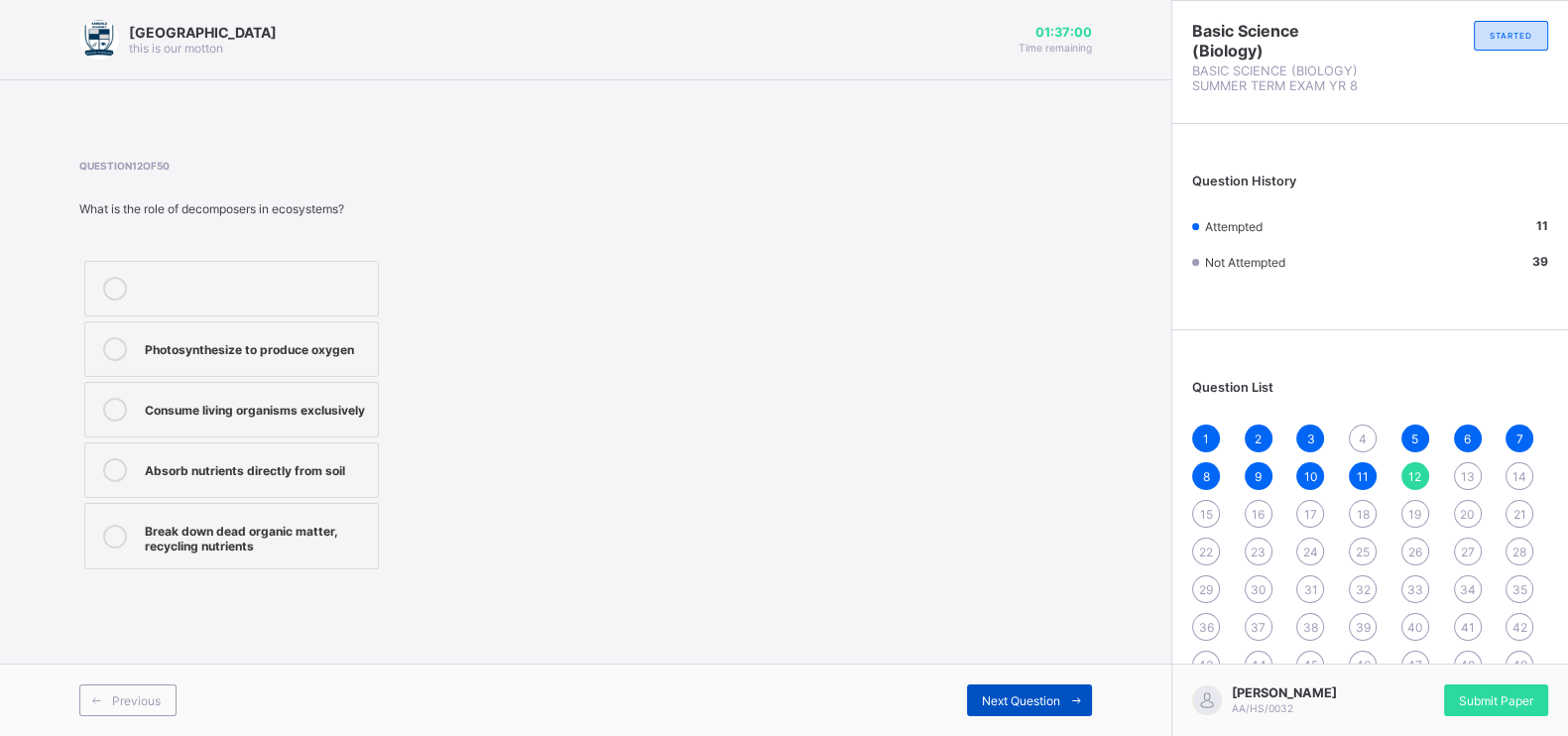 click on "Next Question" at bounding box center [1029, 700] 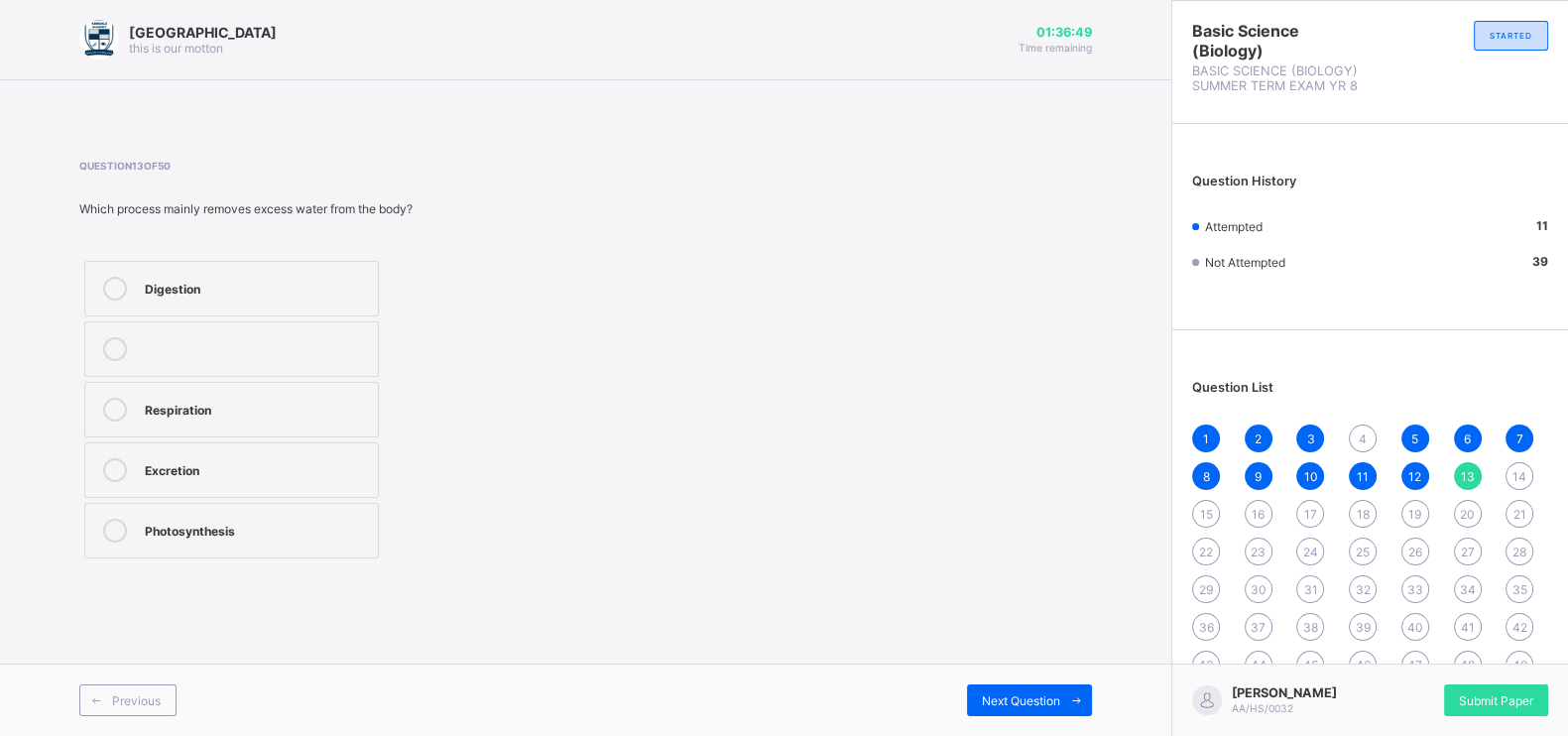click on "Excretion" at bounding box center [231, 470] 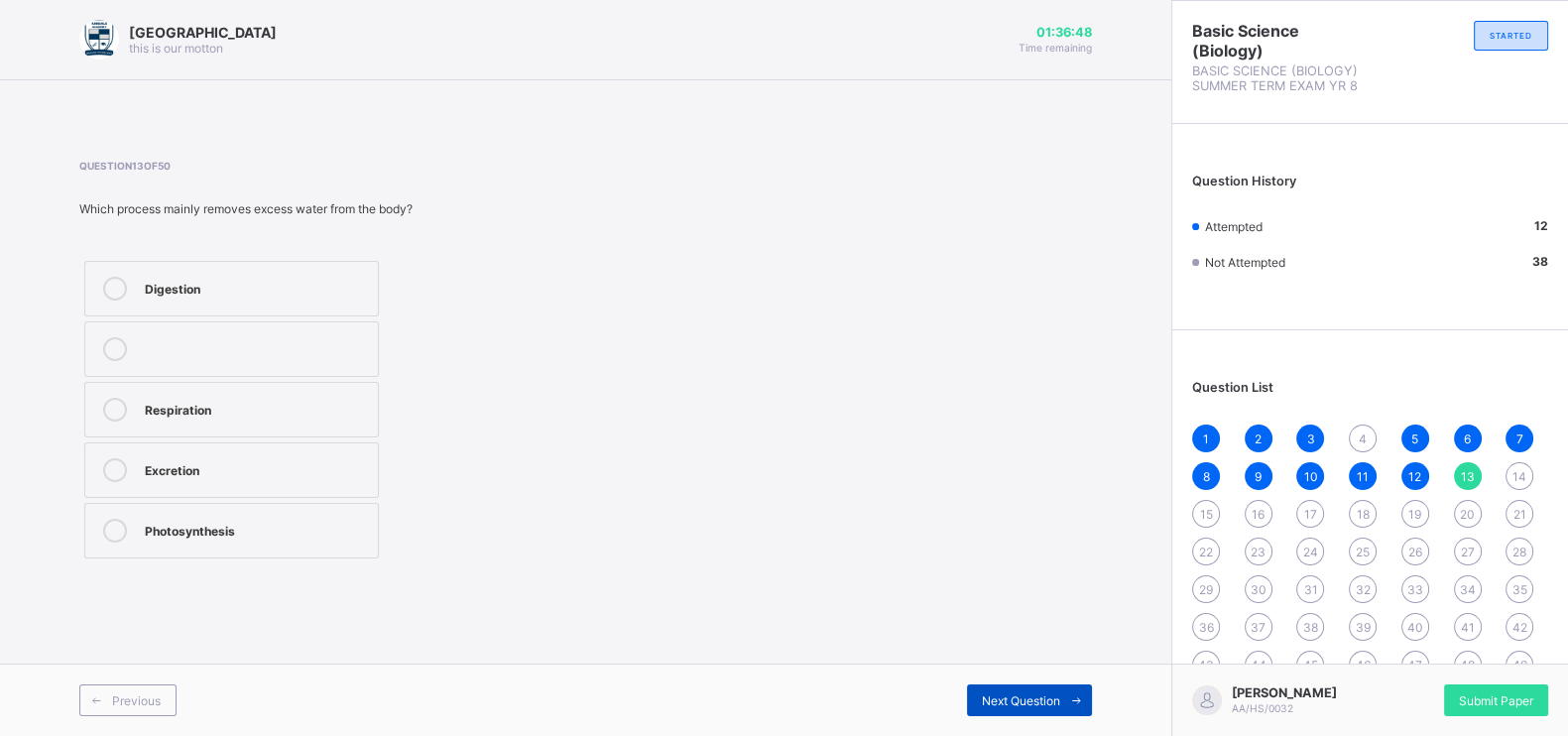 click on "Next Question" at bounding box center (1021, 700) 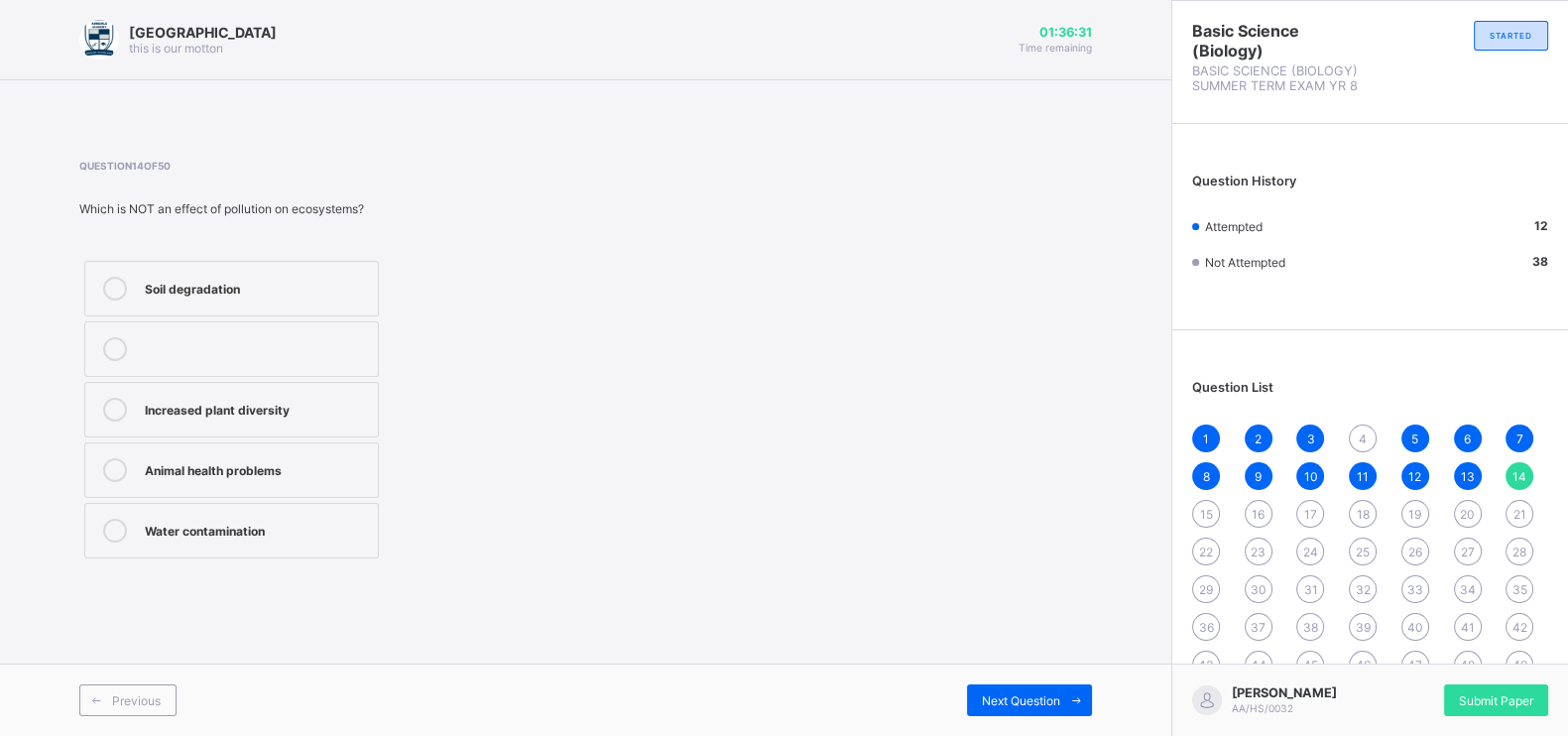 click on "Water contamination" at bounding box center [256, 529] 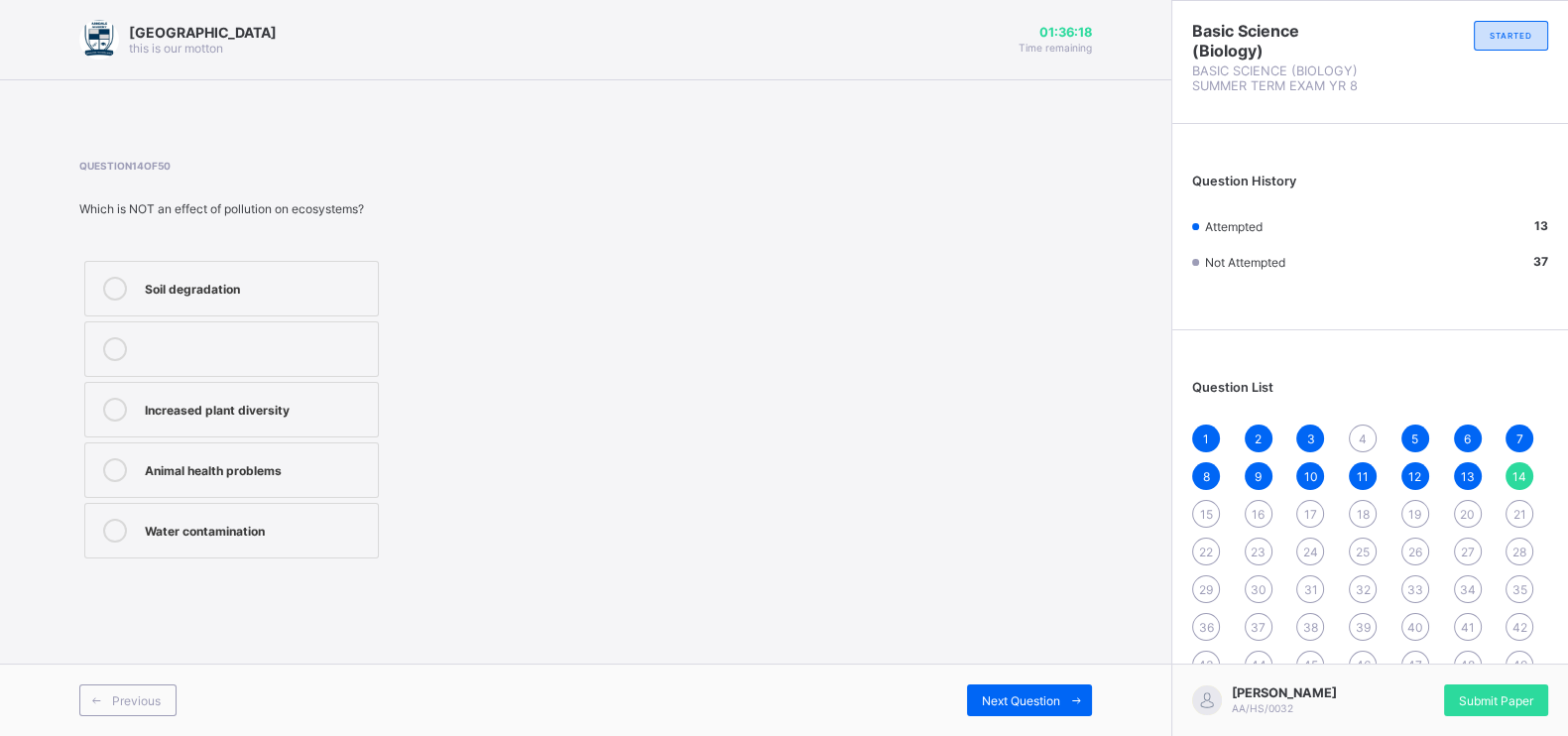 click on "Increased plant diversity" at bounding box center [231, 410] 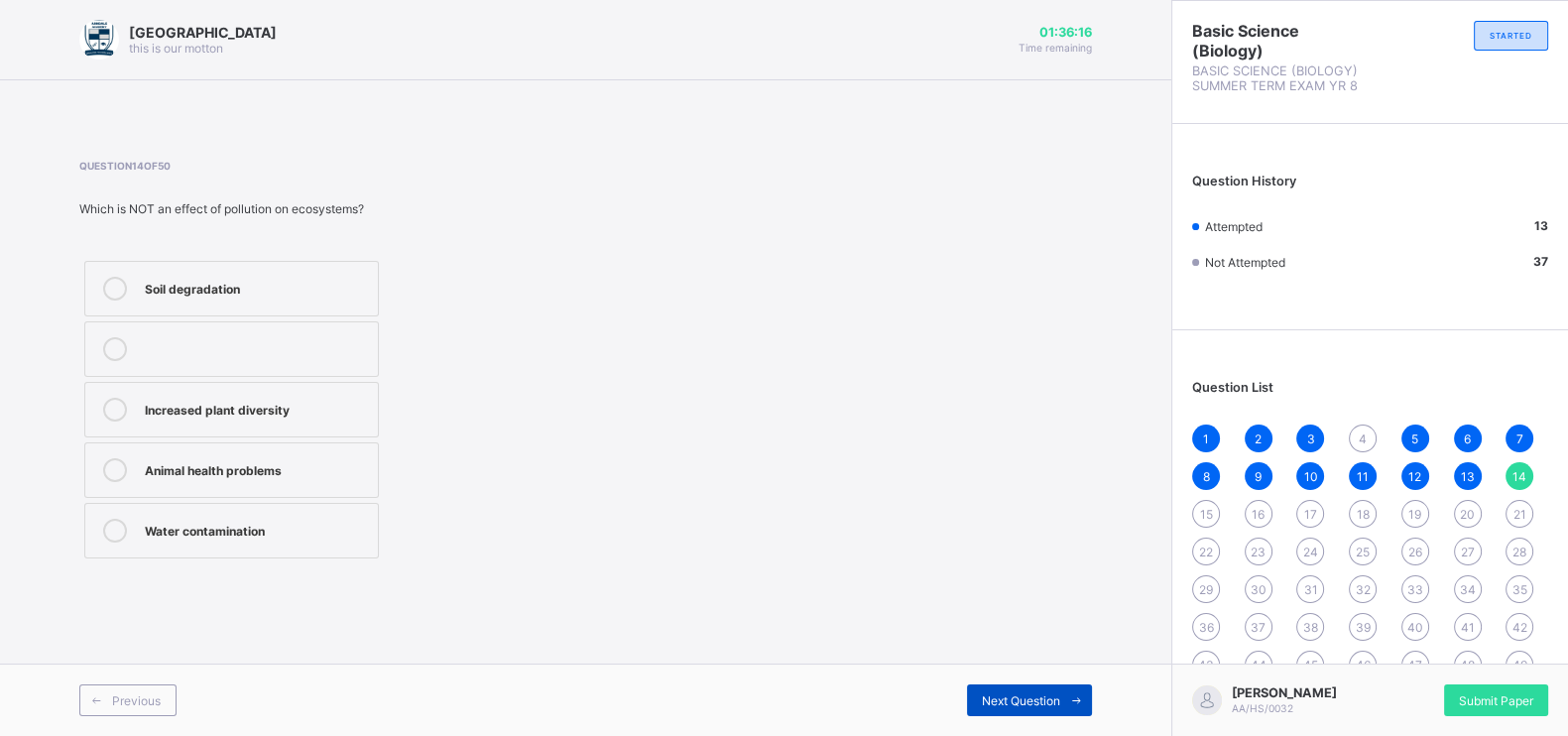 click at bounding box center [1076, 700] 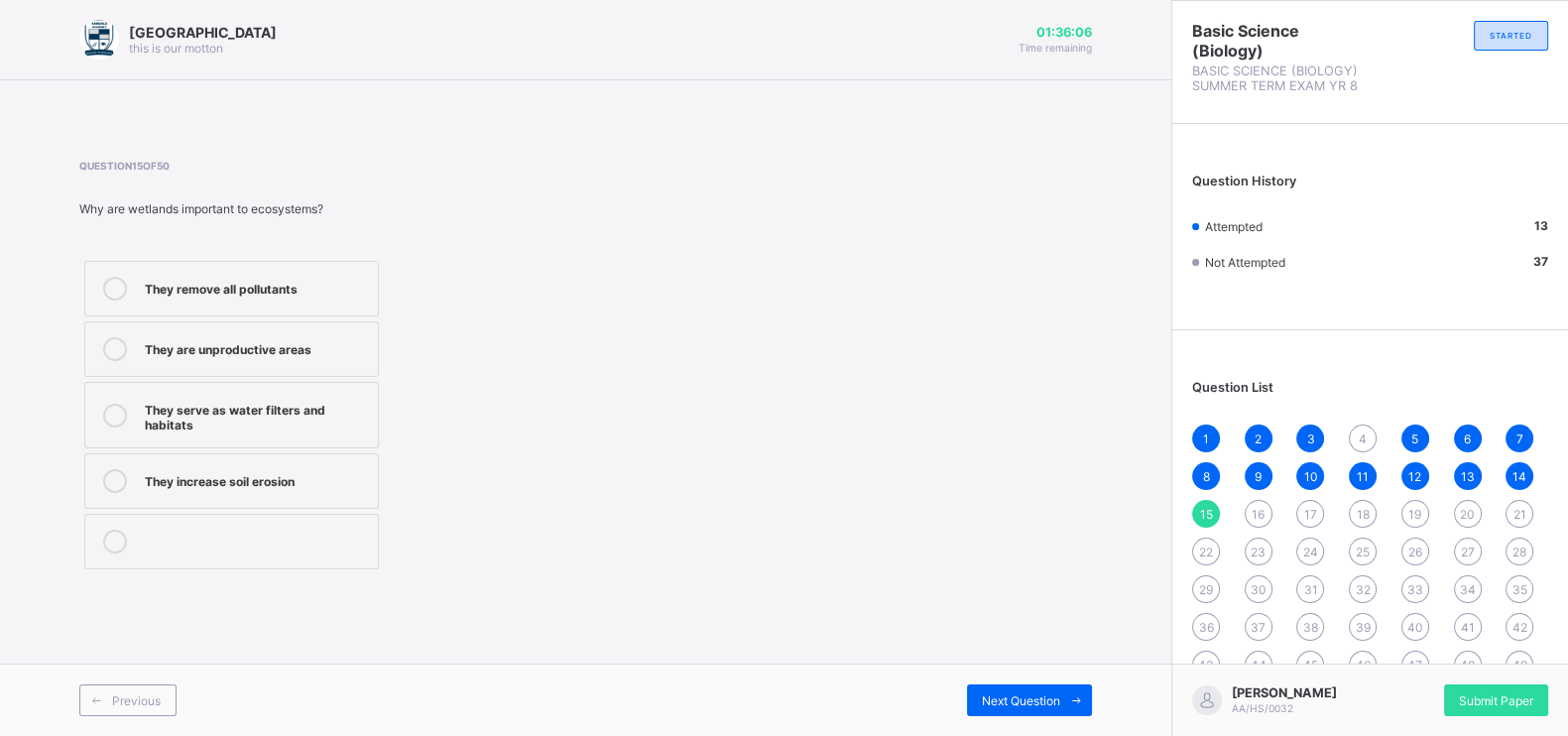 click on "They serve as water filters and habitats" at bounding box center [256, 415] 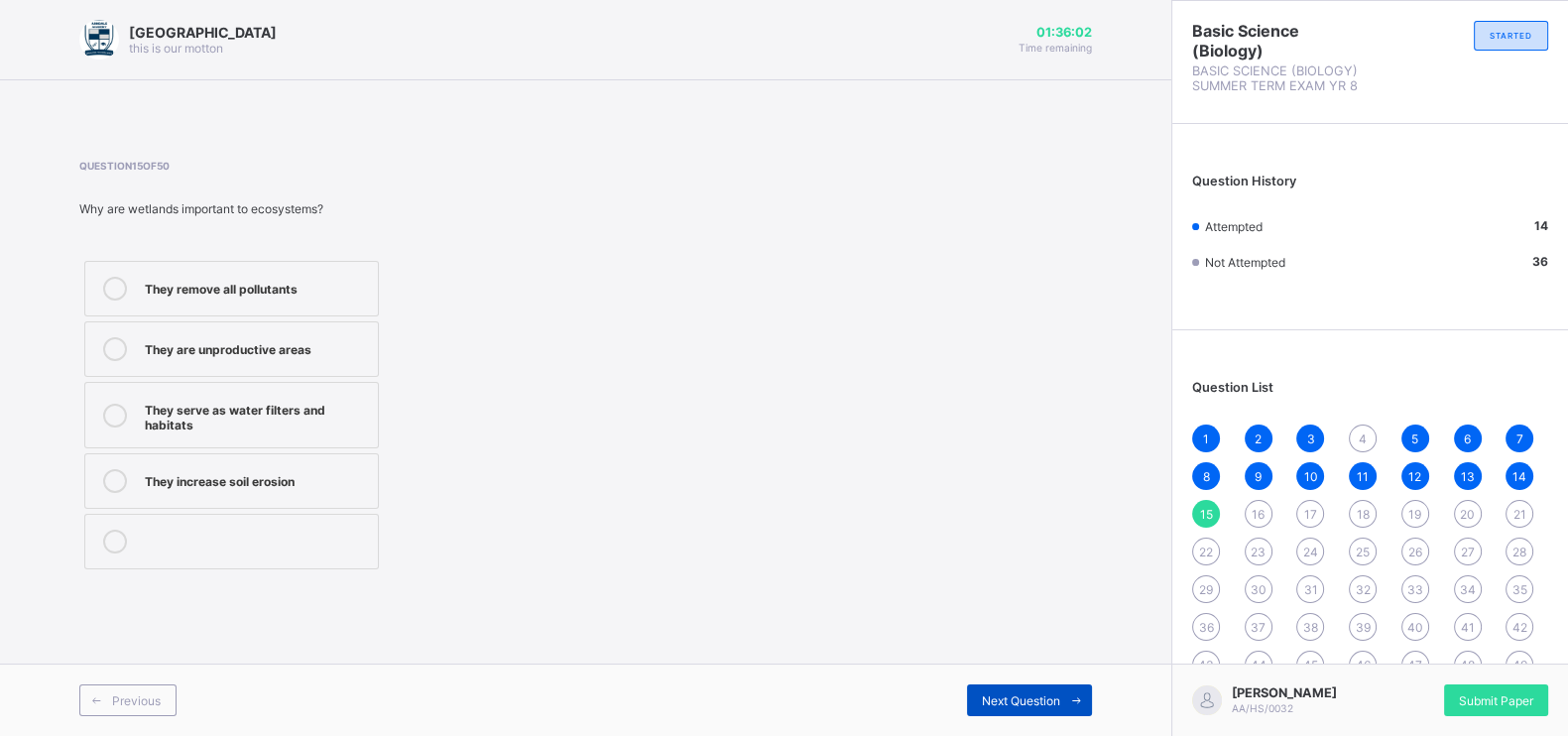 click on "Next Question" at bounding box center (1029, 700) 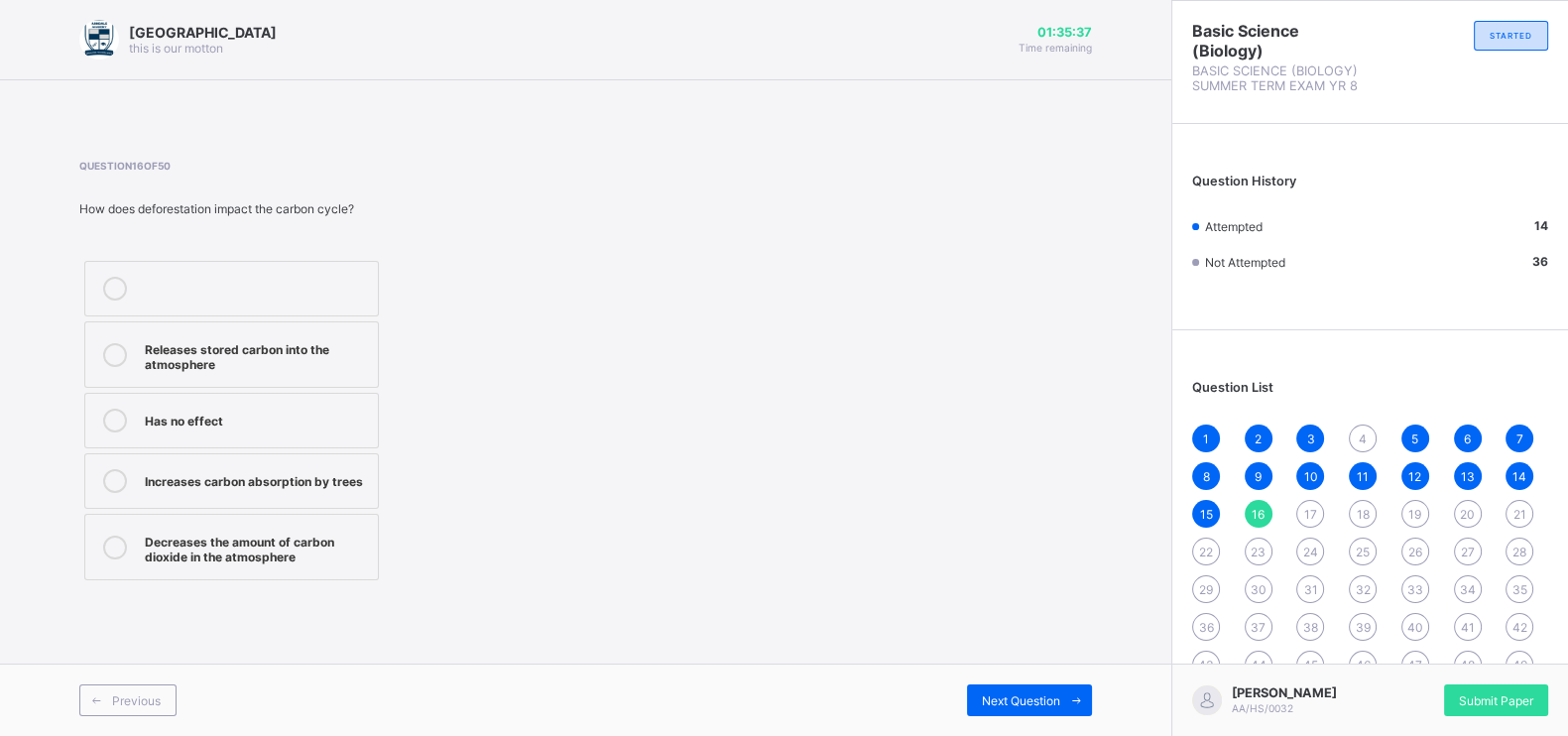 click on "Decreases the amount of carbon dioxide in the atmosphere" at bounding box center (256, 547) 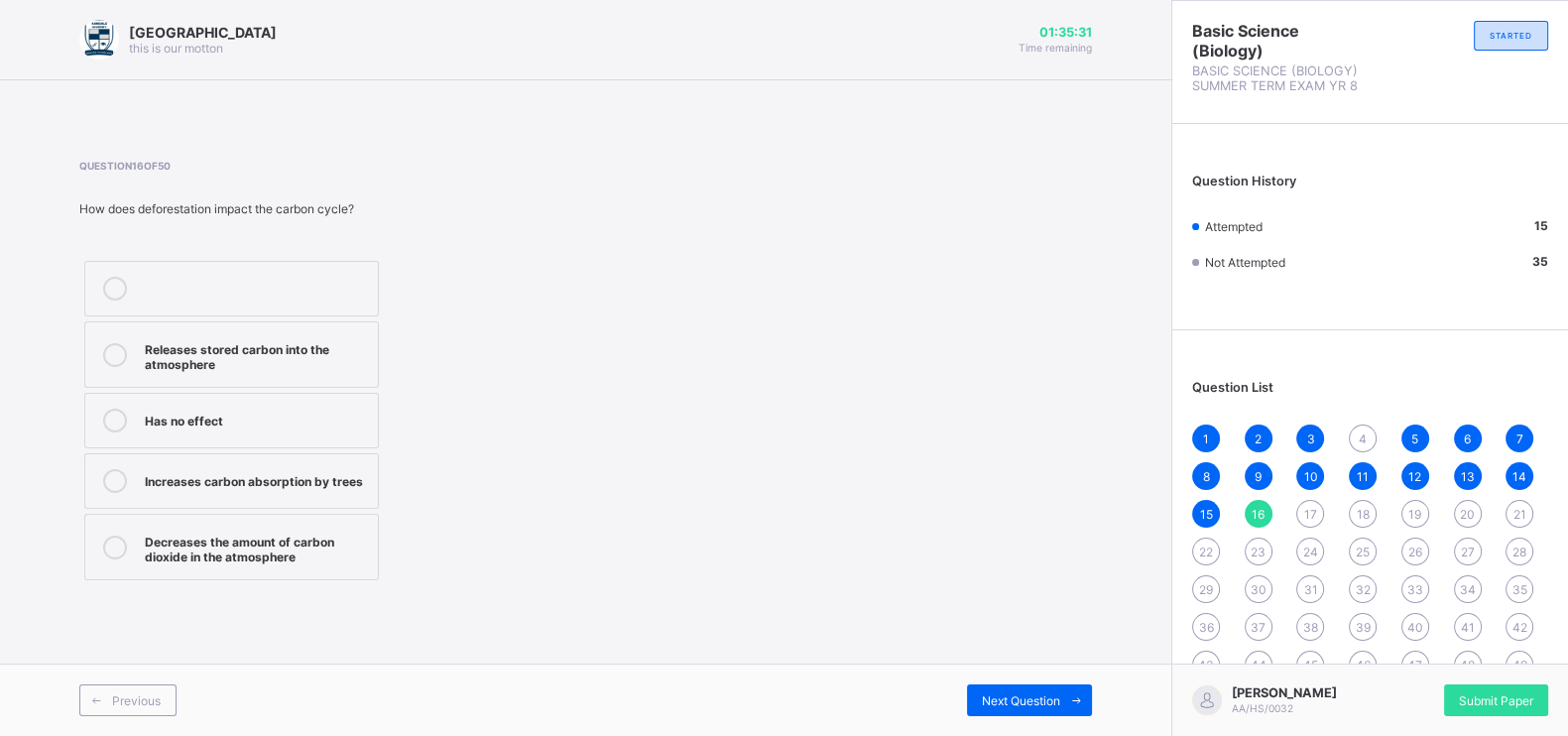 click on "Releases stored carbon into the atmosphere" at bounding box center [256, 354] 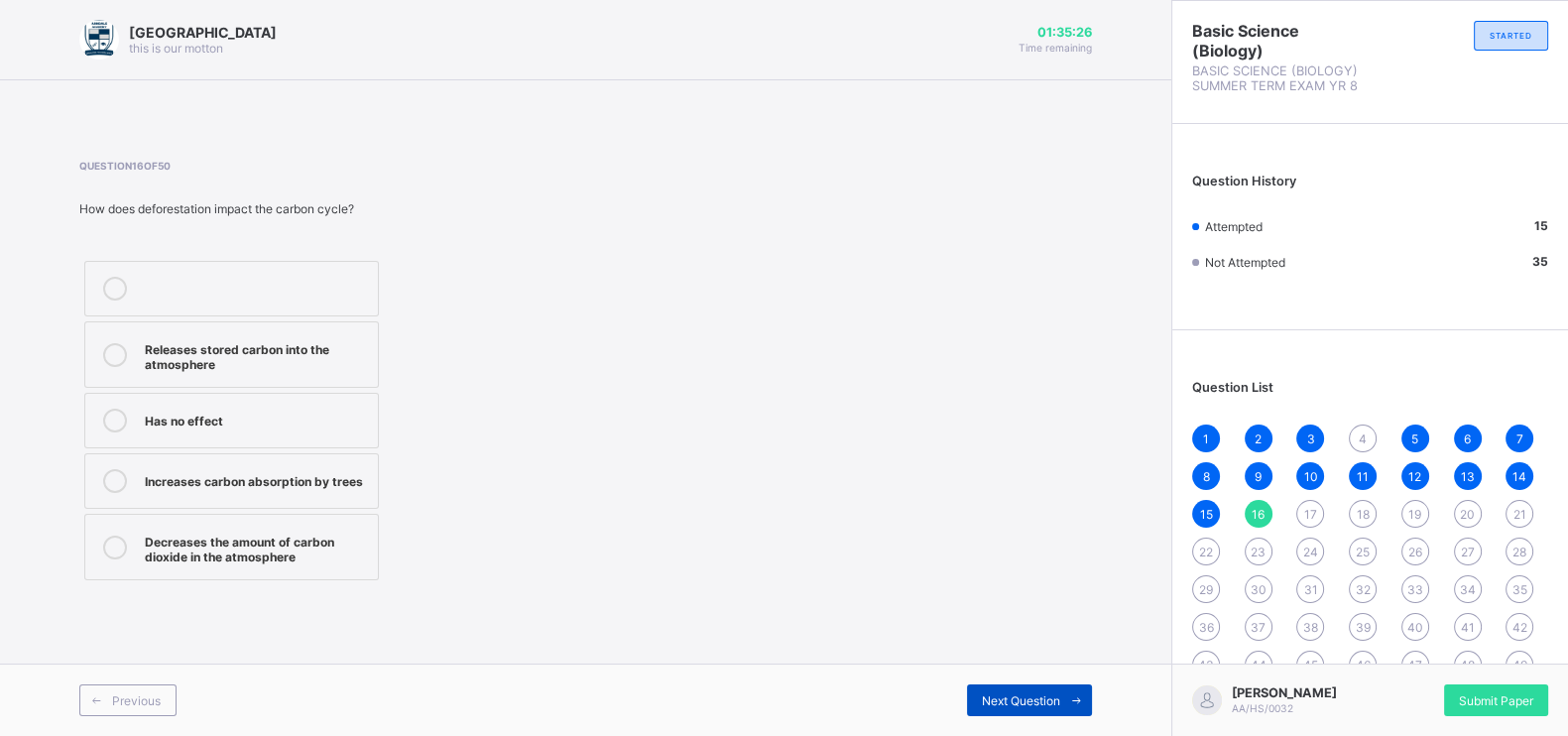 click on "Next Question" at bounding box center (1021, 700) 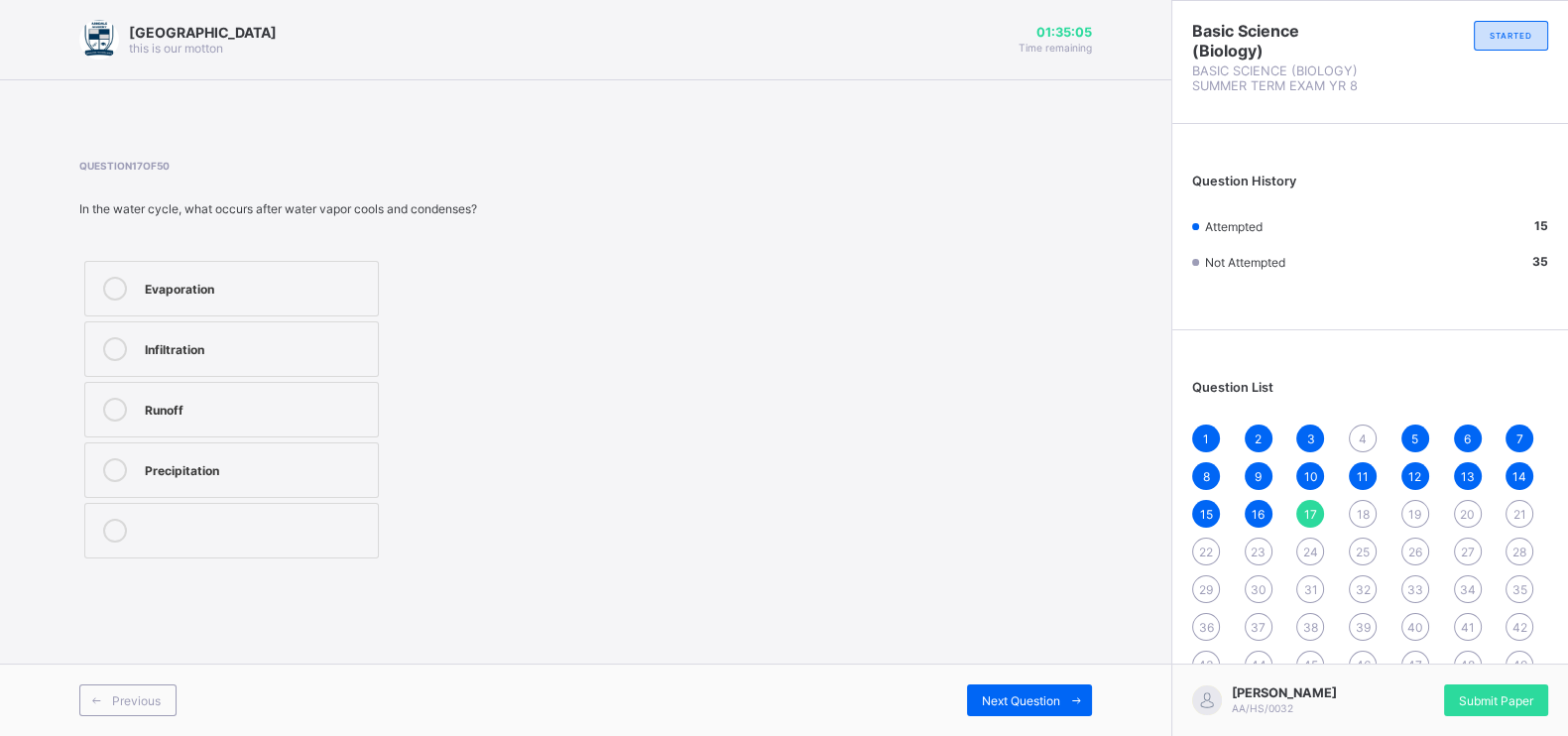 click on "Precipitation" at bounding box center (256, 468) 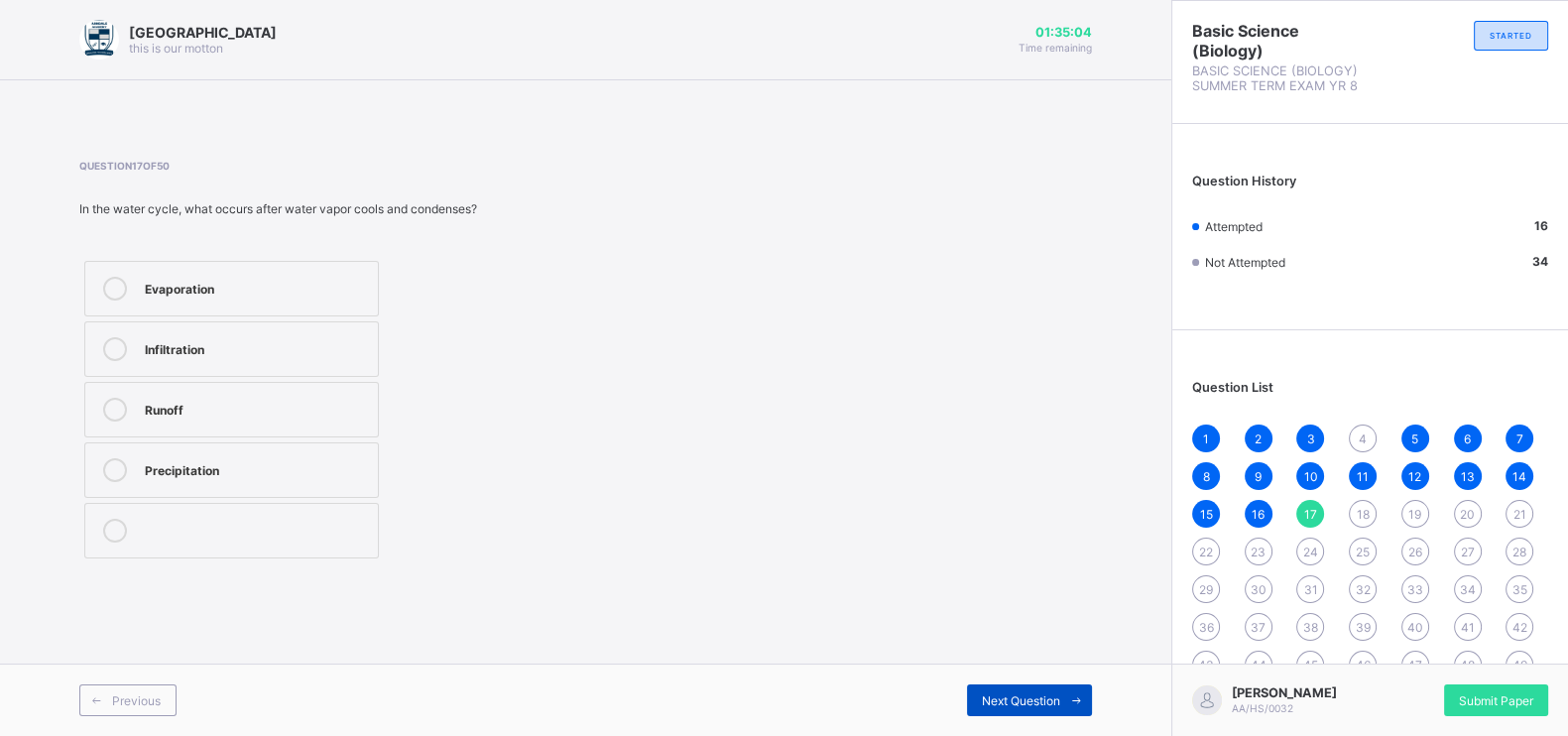 click at bounding box center [1076, 700] 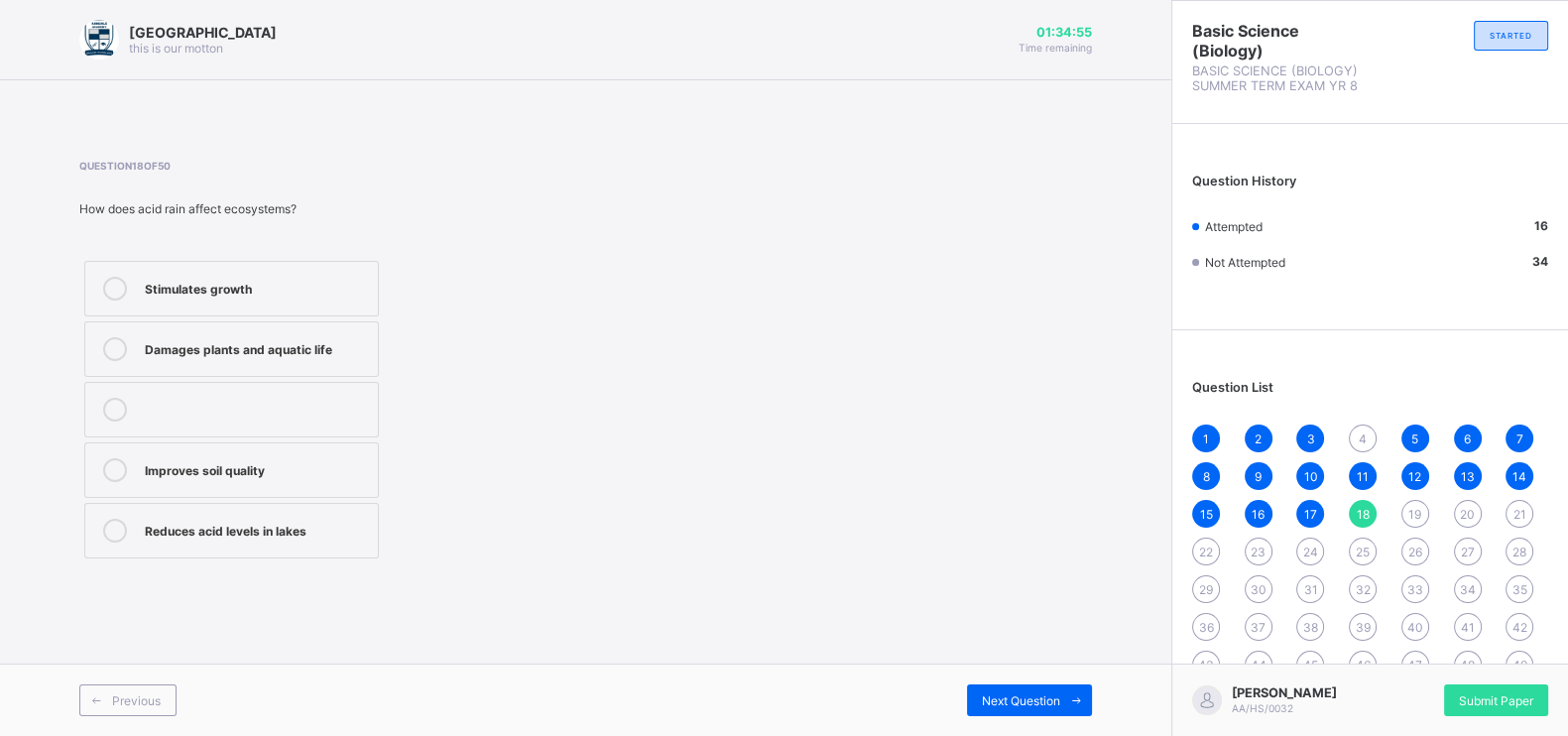 click on "Damages plants and aquatic life" at bounding box center [256, 347] 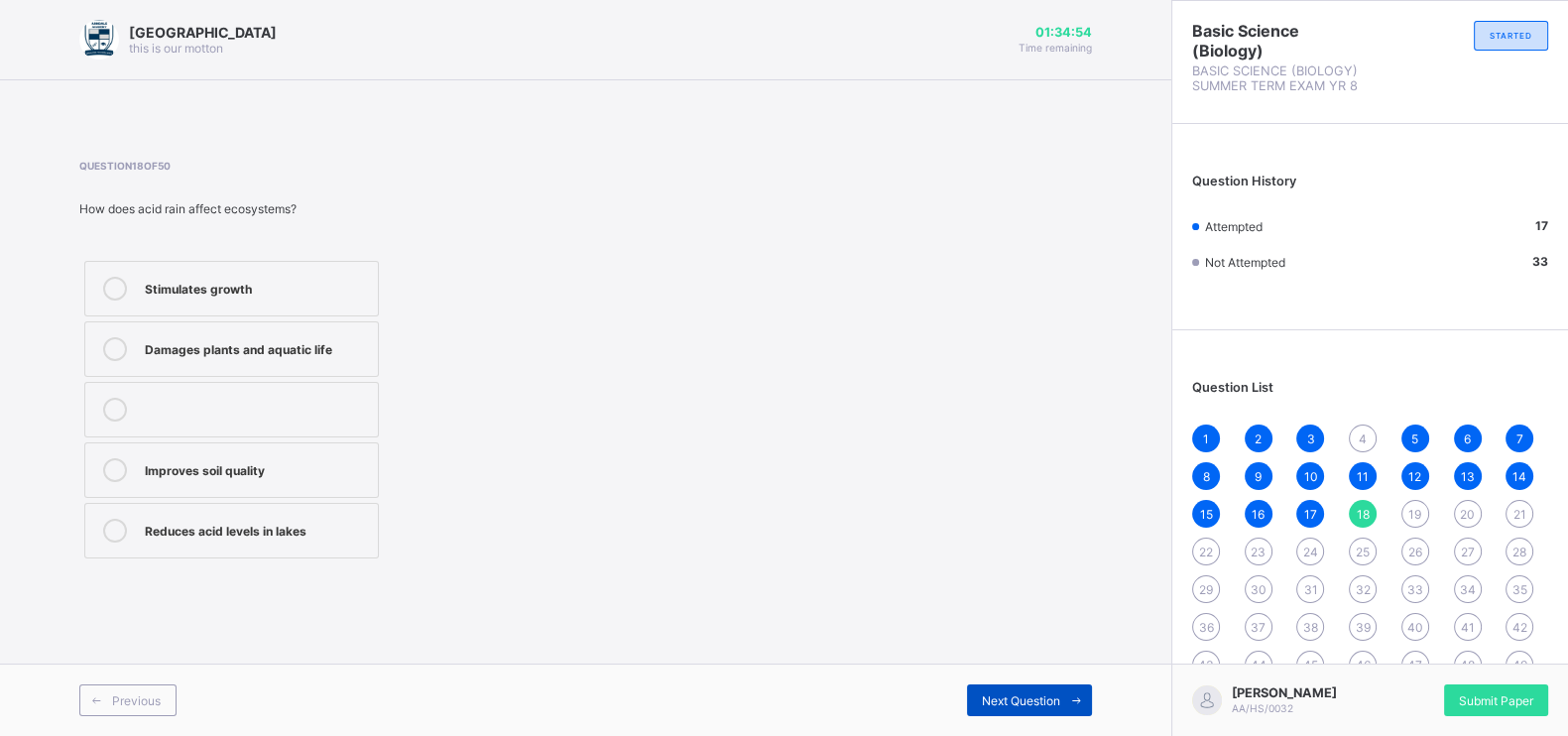 click on "Next Question" at bounding box center (1021, 700) 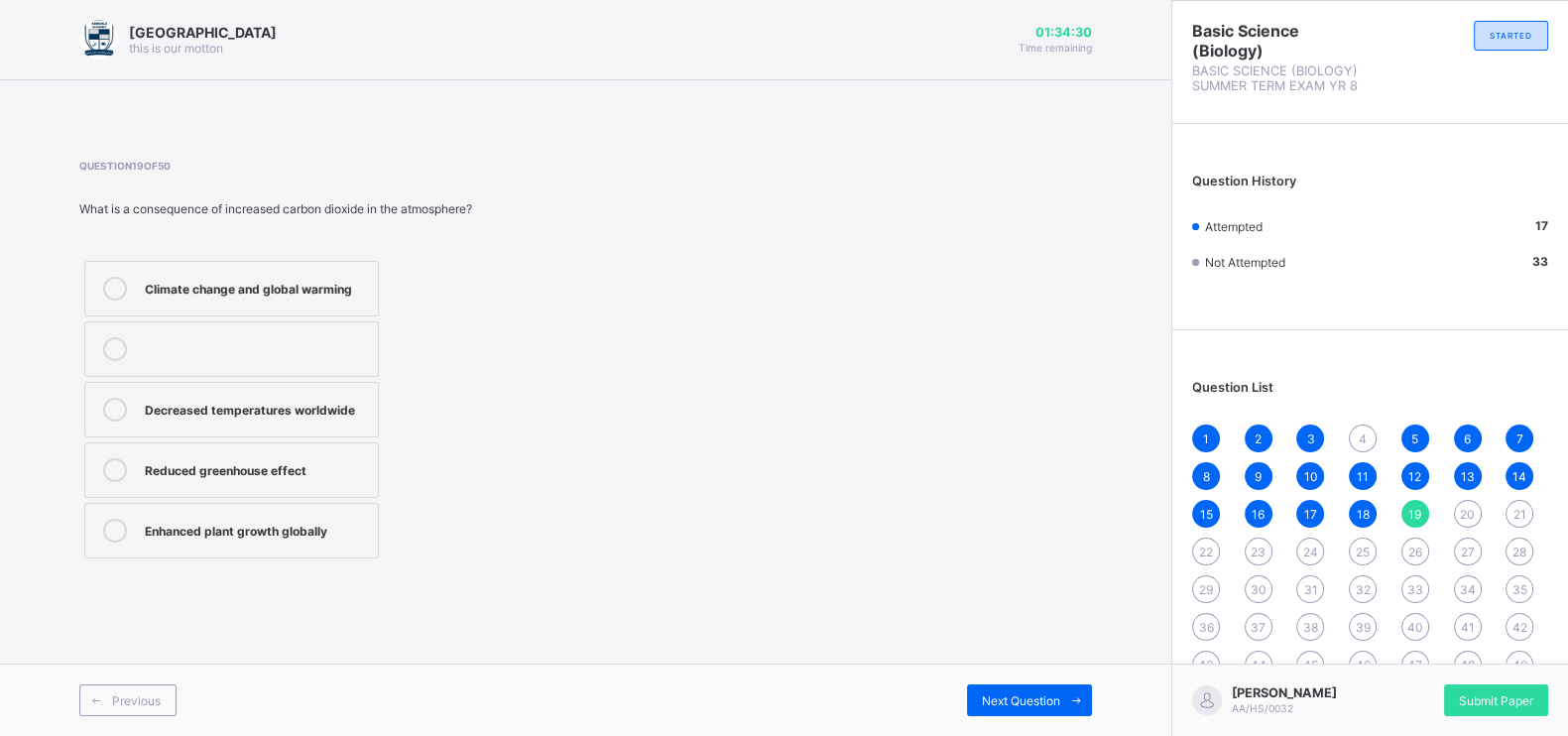 click on "Climate change and global warming" at bounding box center [256, 287] 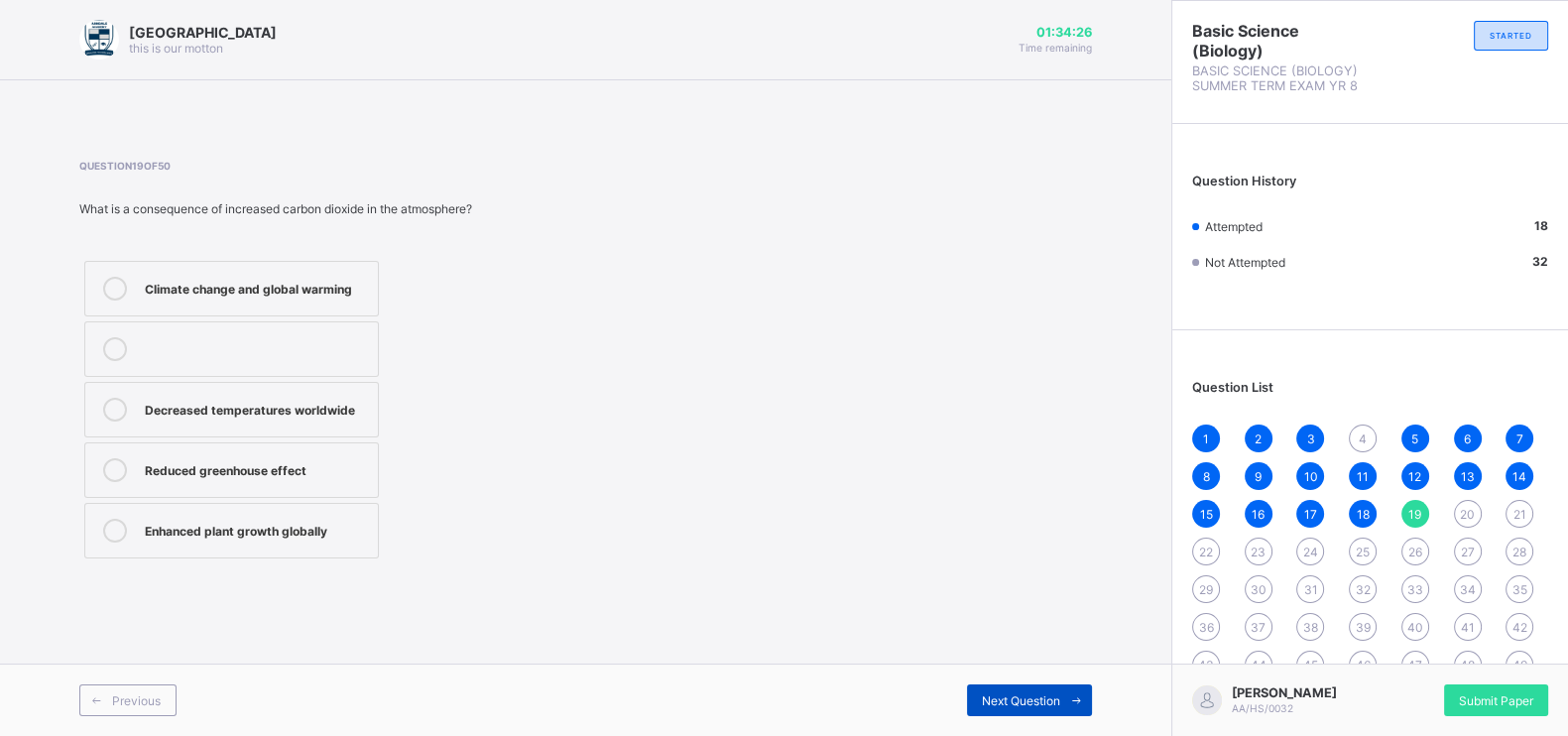 click at bounding box center [1076, 700] 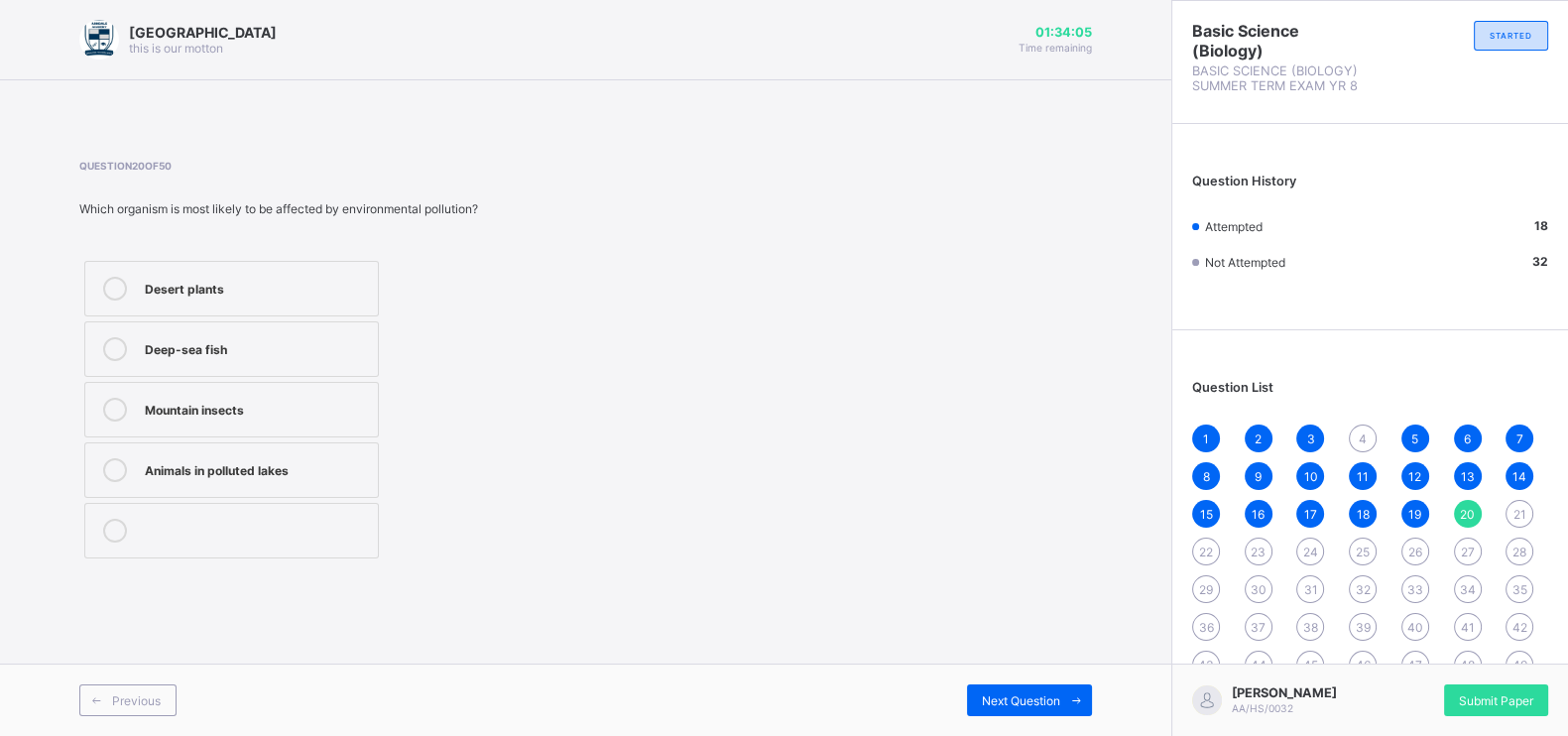 click on "Deep-sea fish" at bounding box center (256, 347) 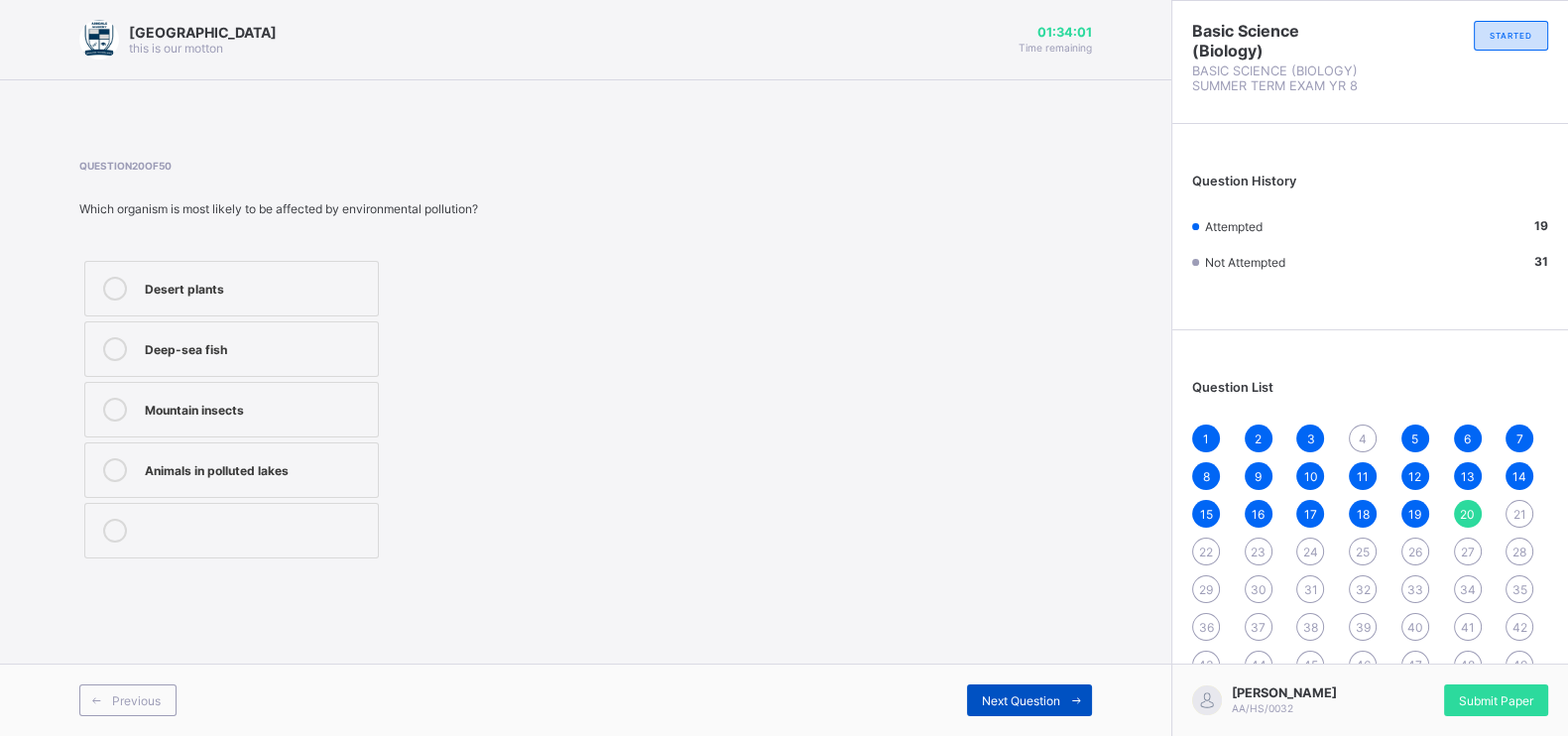 click on "Next Question" at bounding box center [1021, 700] 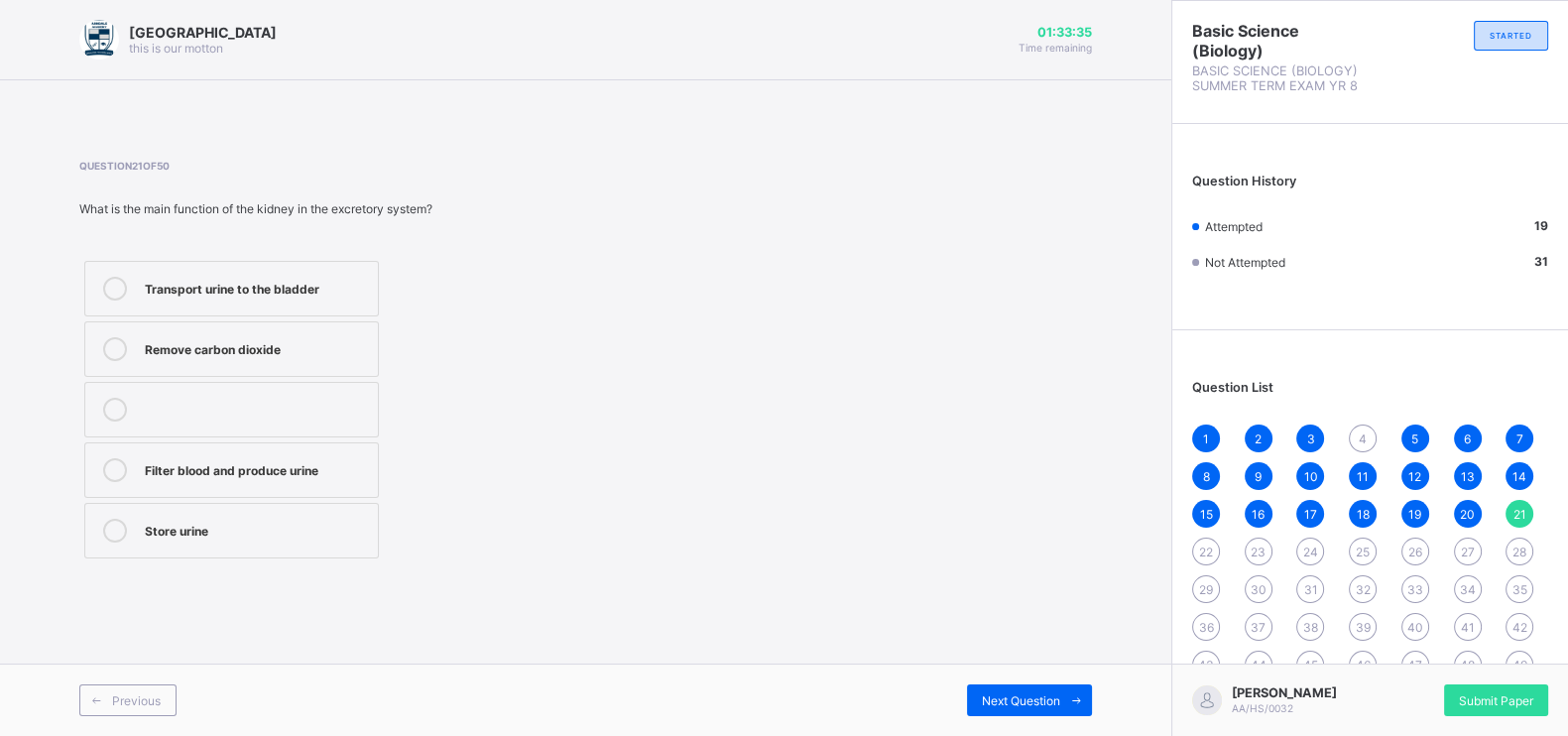 click on "Transport urine to the bladder" at bounding box center [256, 287] 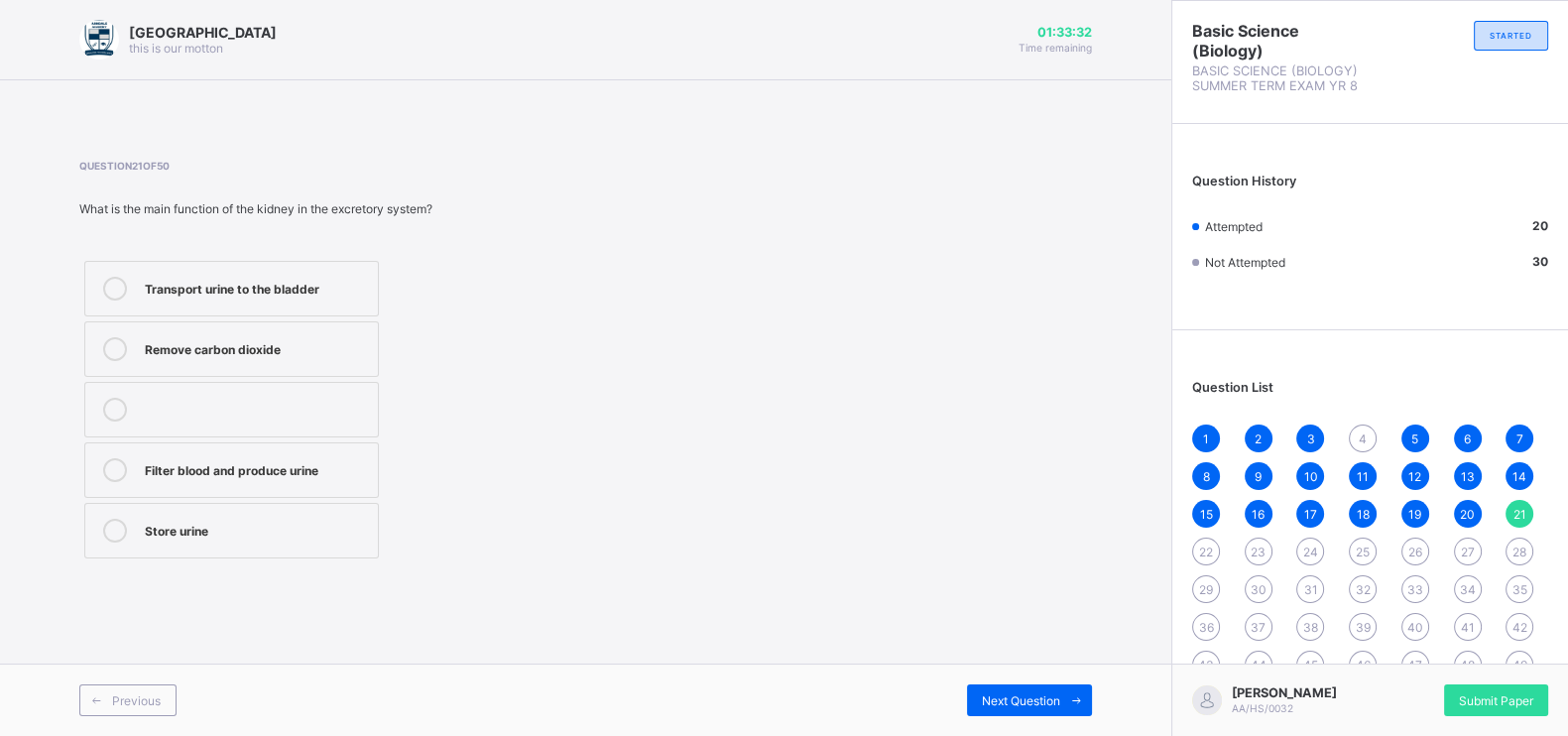 click on "Previous Next Question" at bounding box center [585, 699] 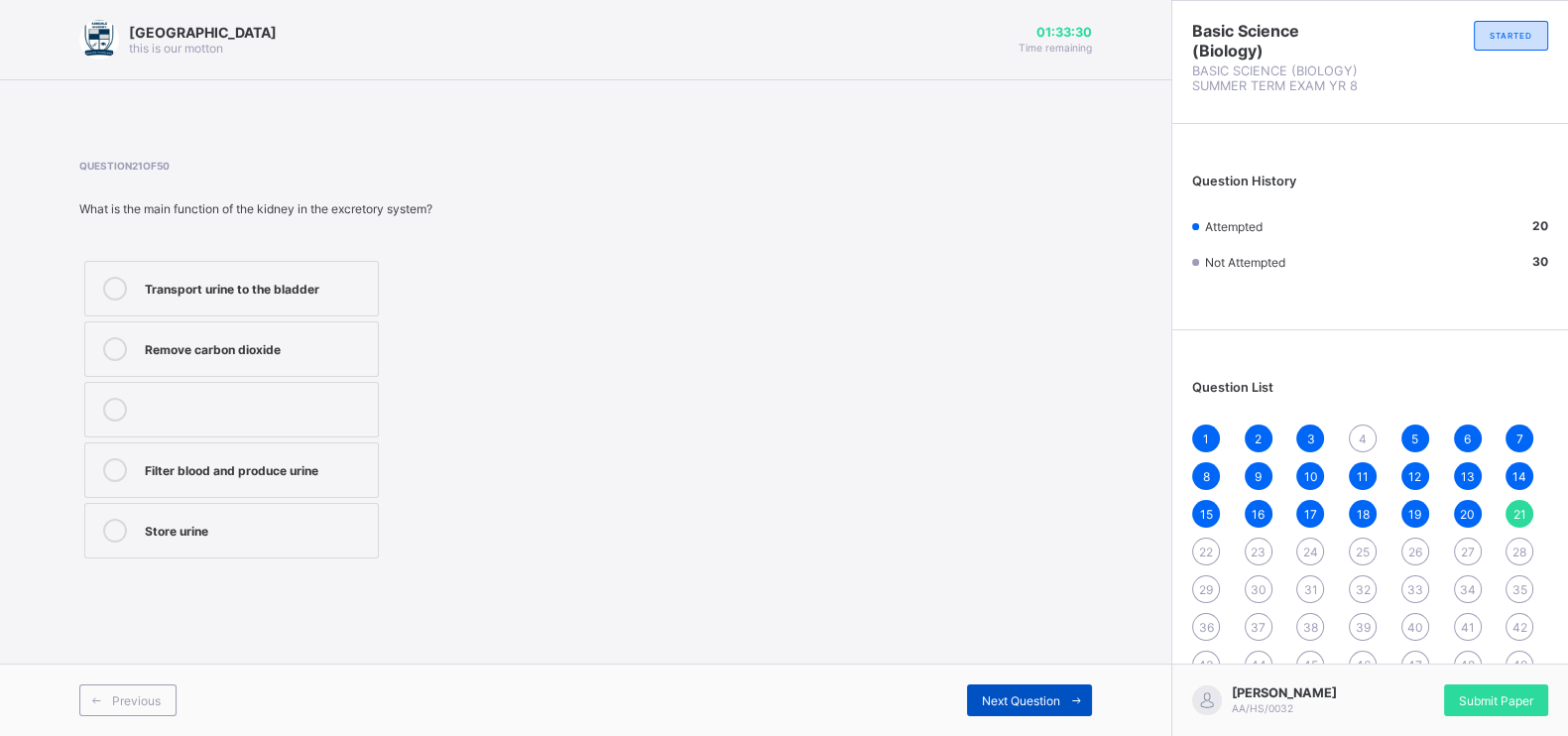 click on "Next Question" at bounding box center (1021, 700) 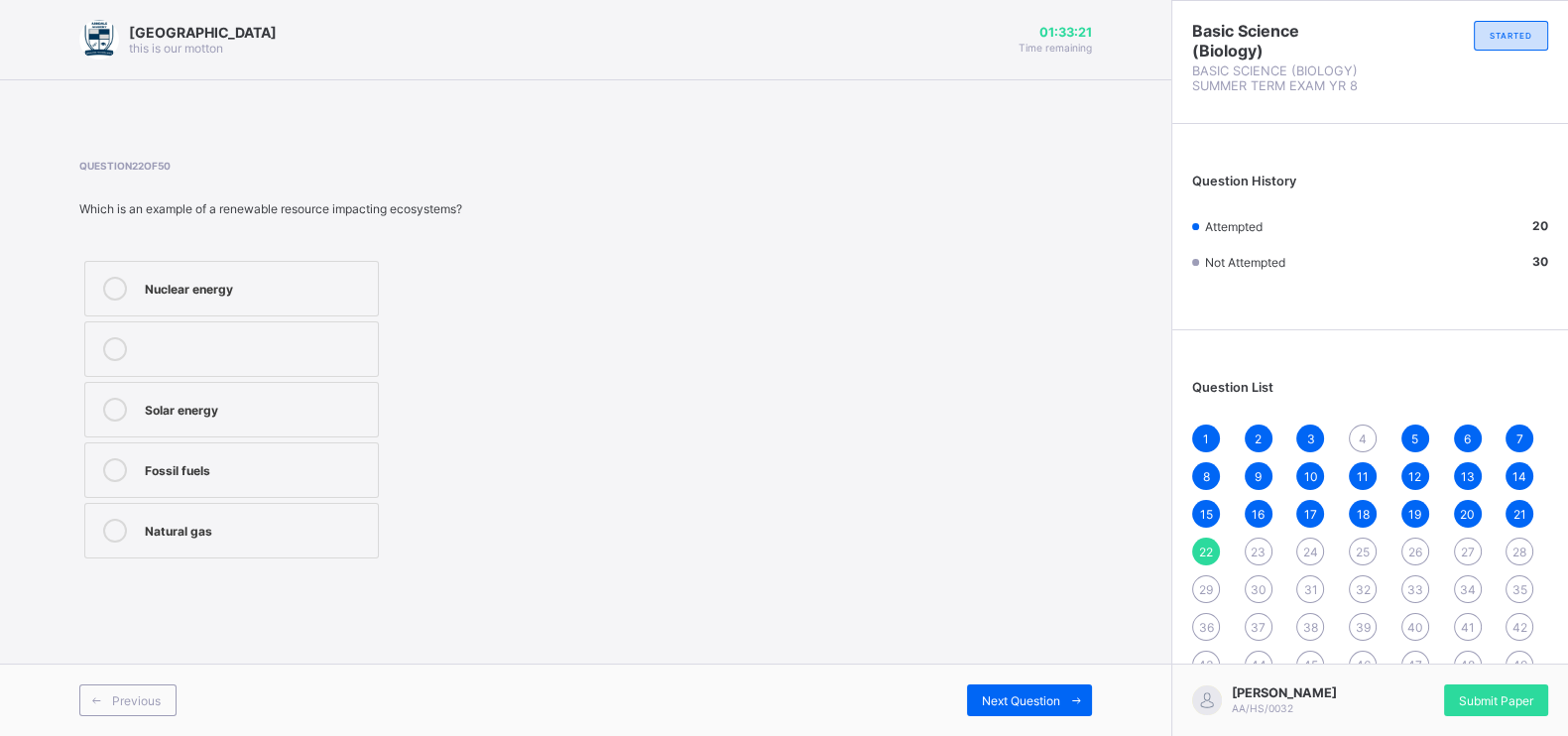 click on "Solar energy" at bounding box center [256, 408] 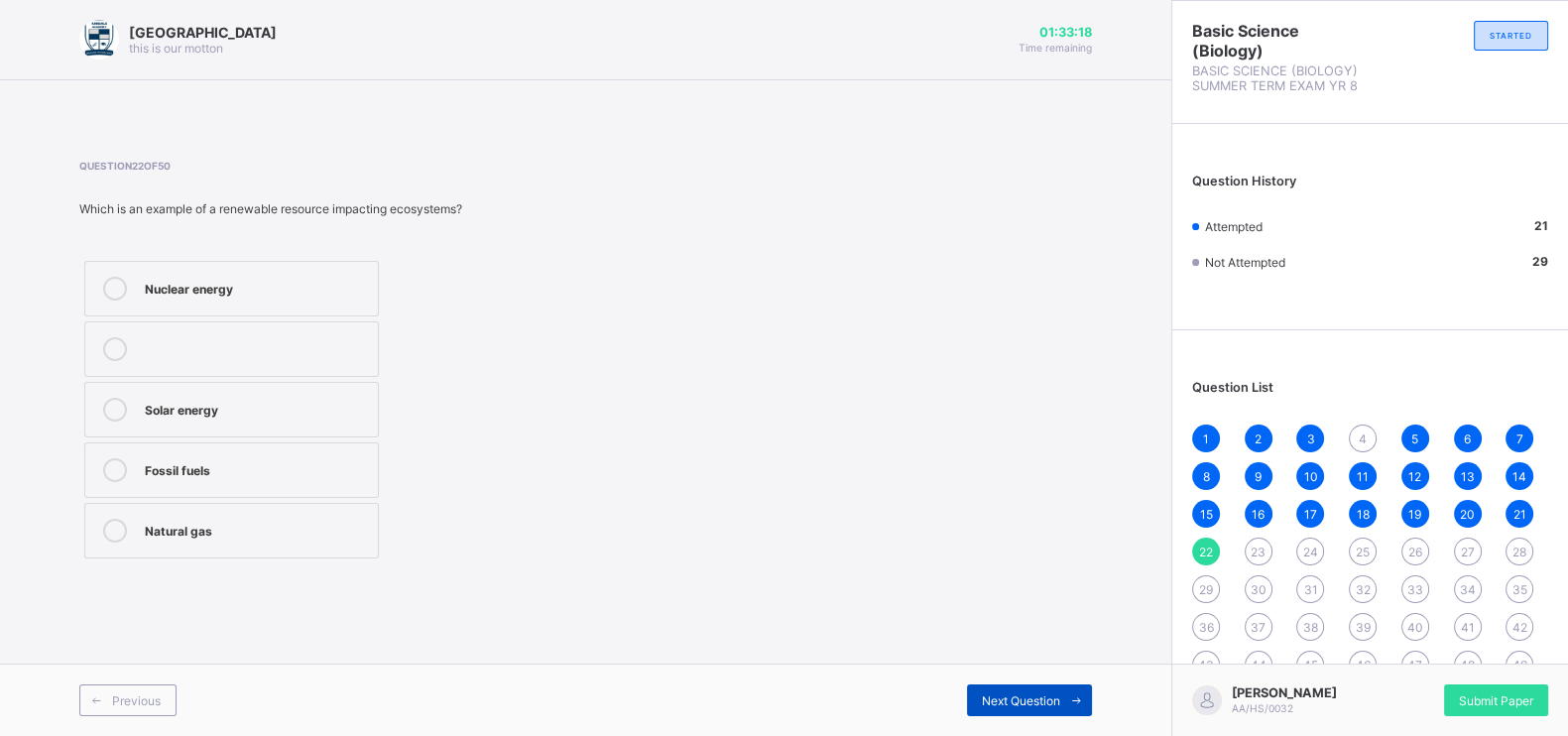 click on "Next Question" at bounding box center [1021, 700] 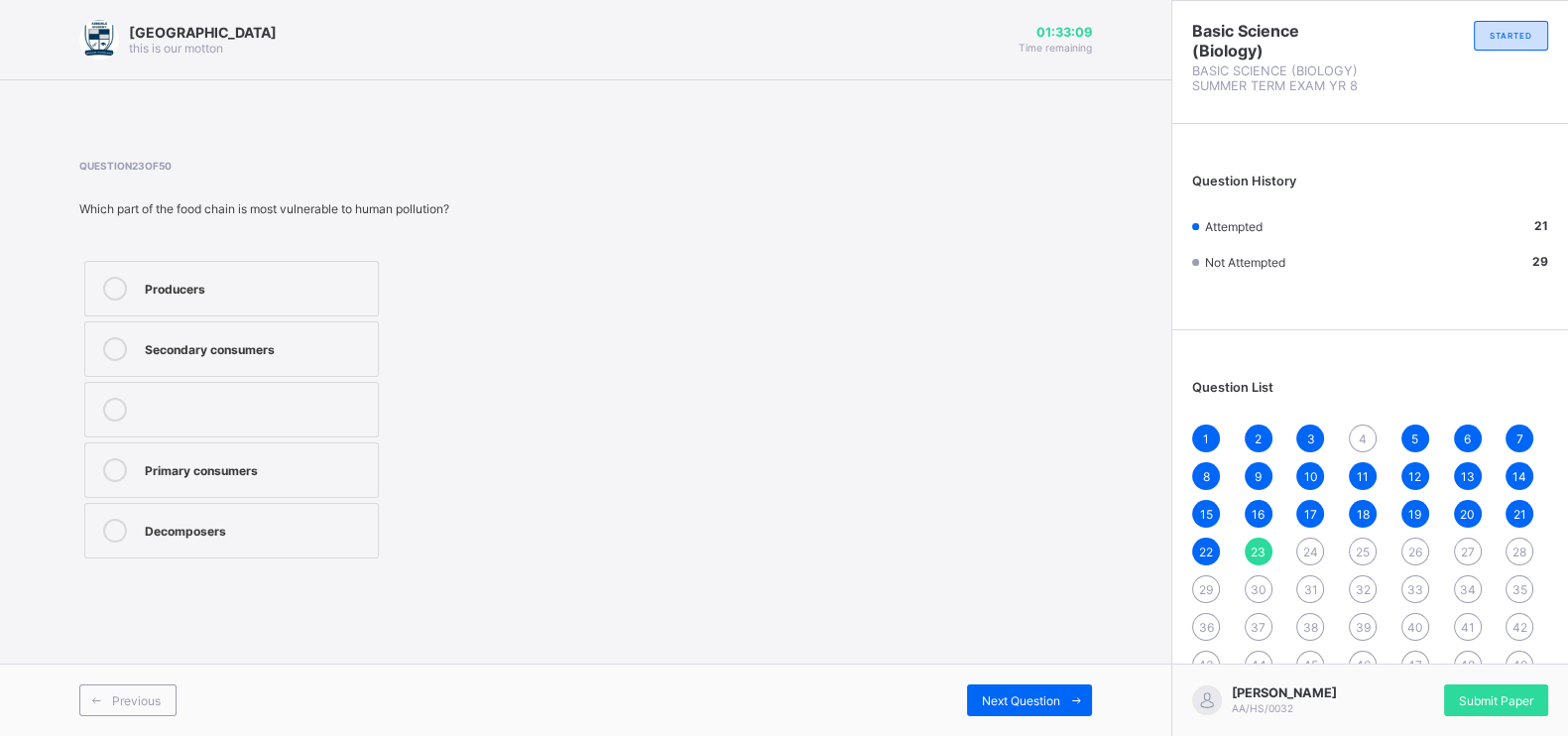click on "Producers" at bounding box center (256, 287) 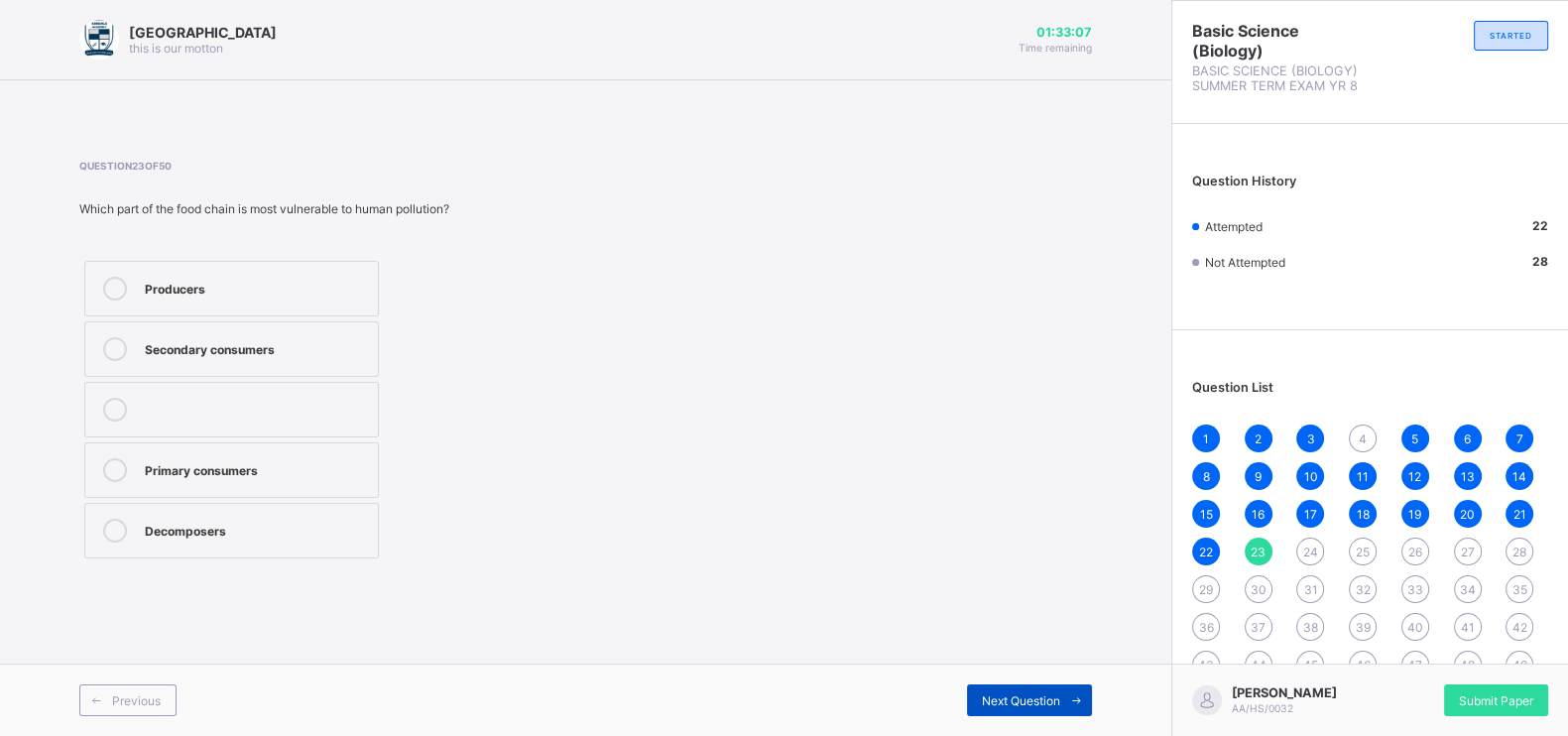 click at bounding box center [1076, 700] 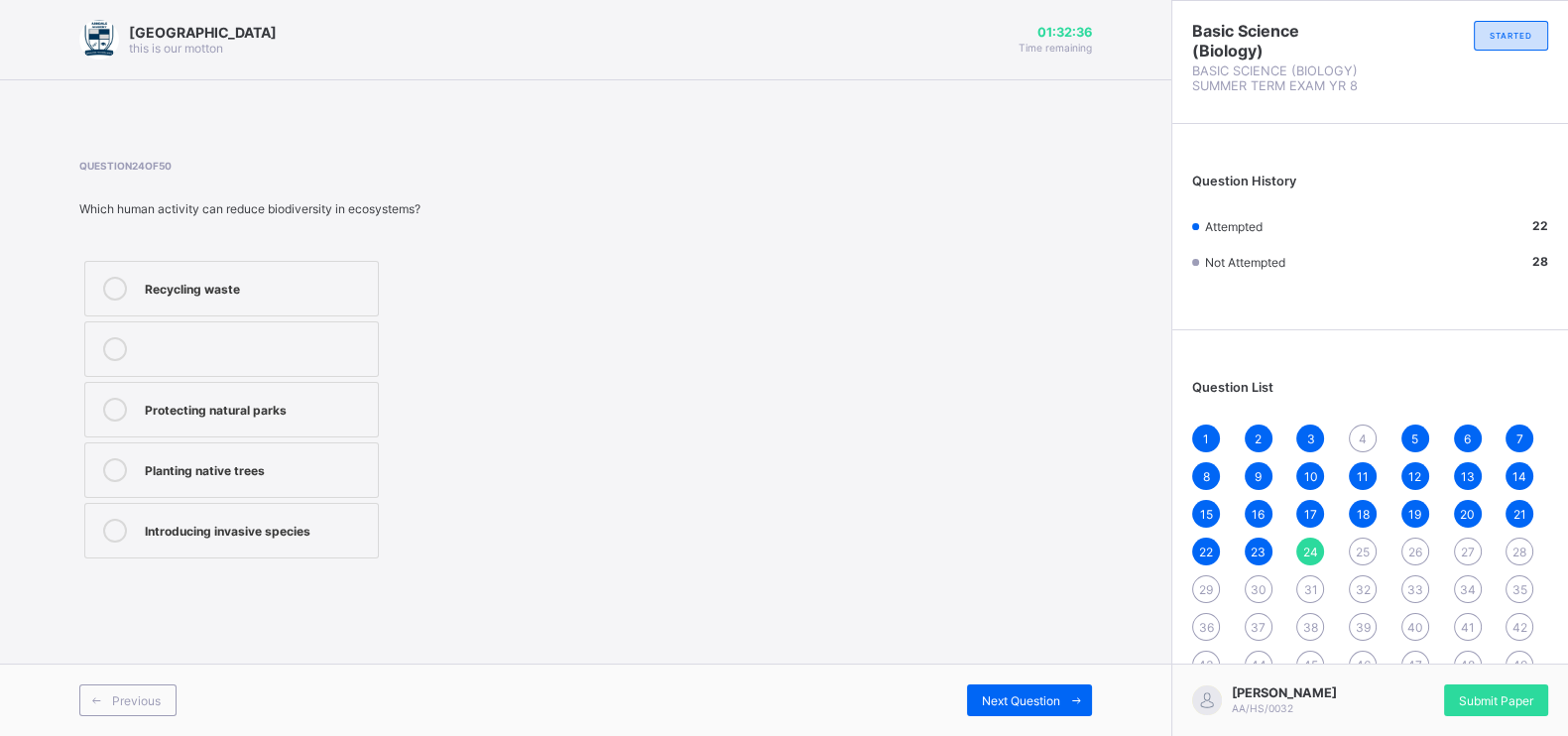 click on "Recycling waste" at bounding box center (256, 287) 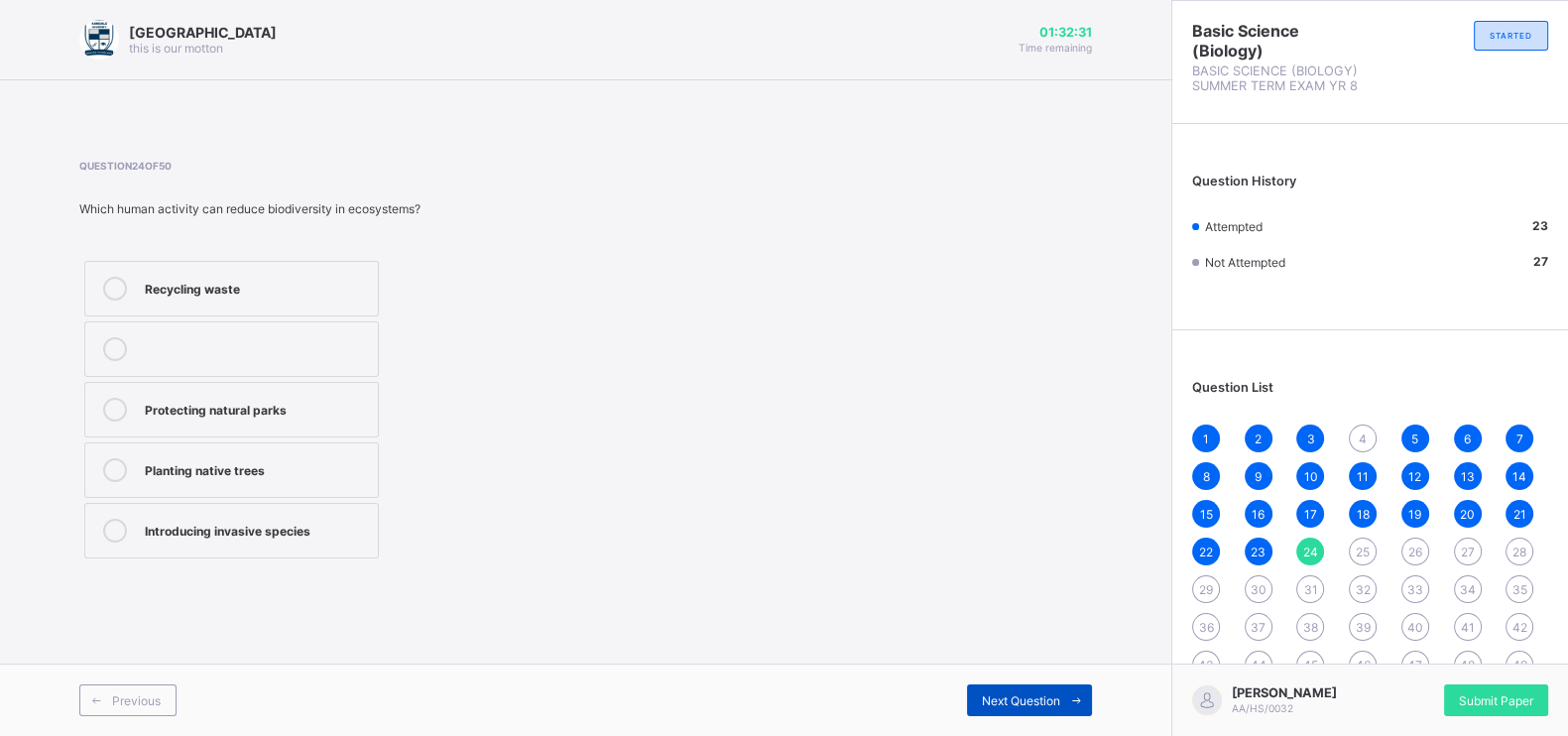 click on "Next Question" at bounding box center (1021, 700) 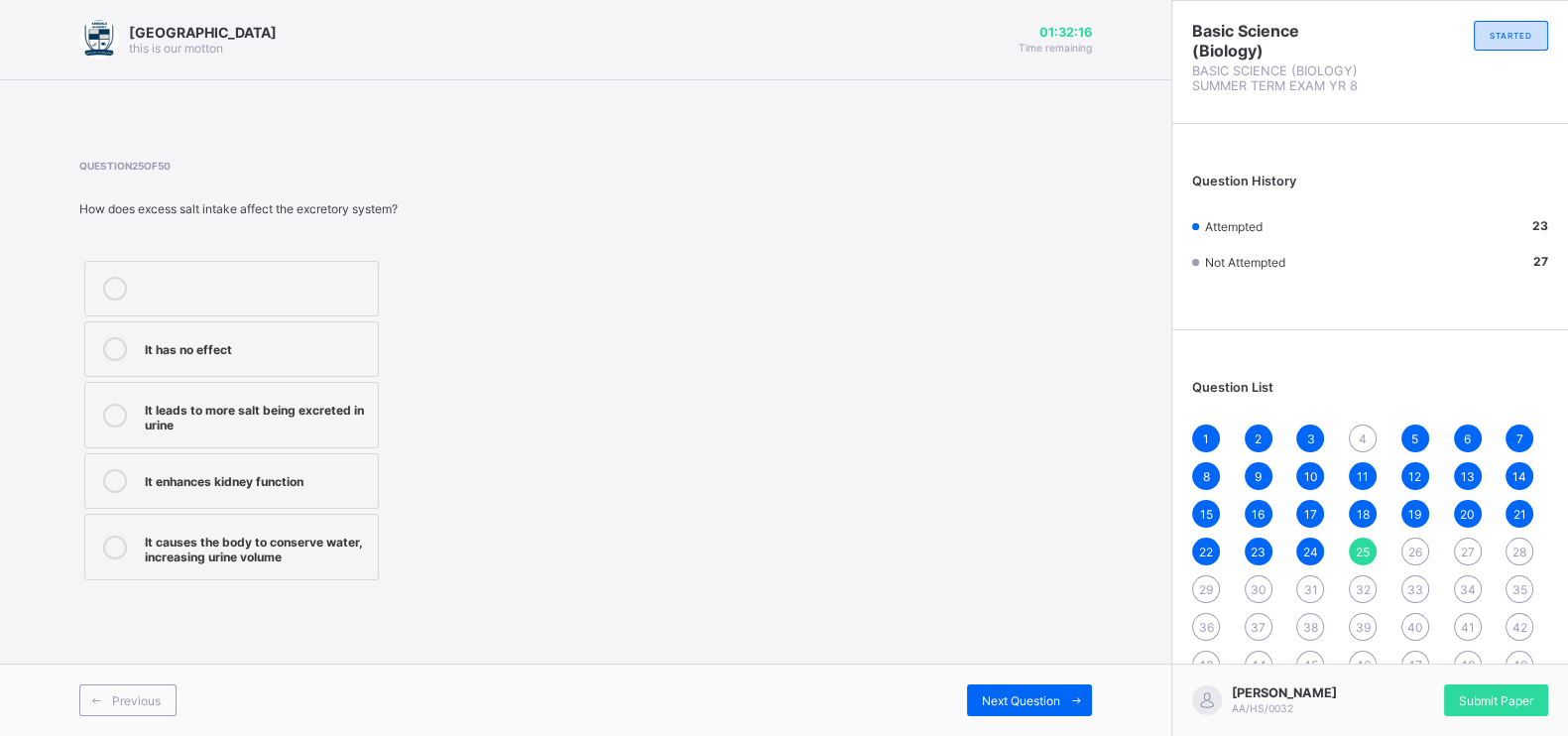 click on "It causes the body to conserve water, increasing urine volume" at bounding box center (256, 547) 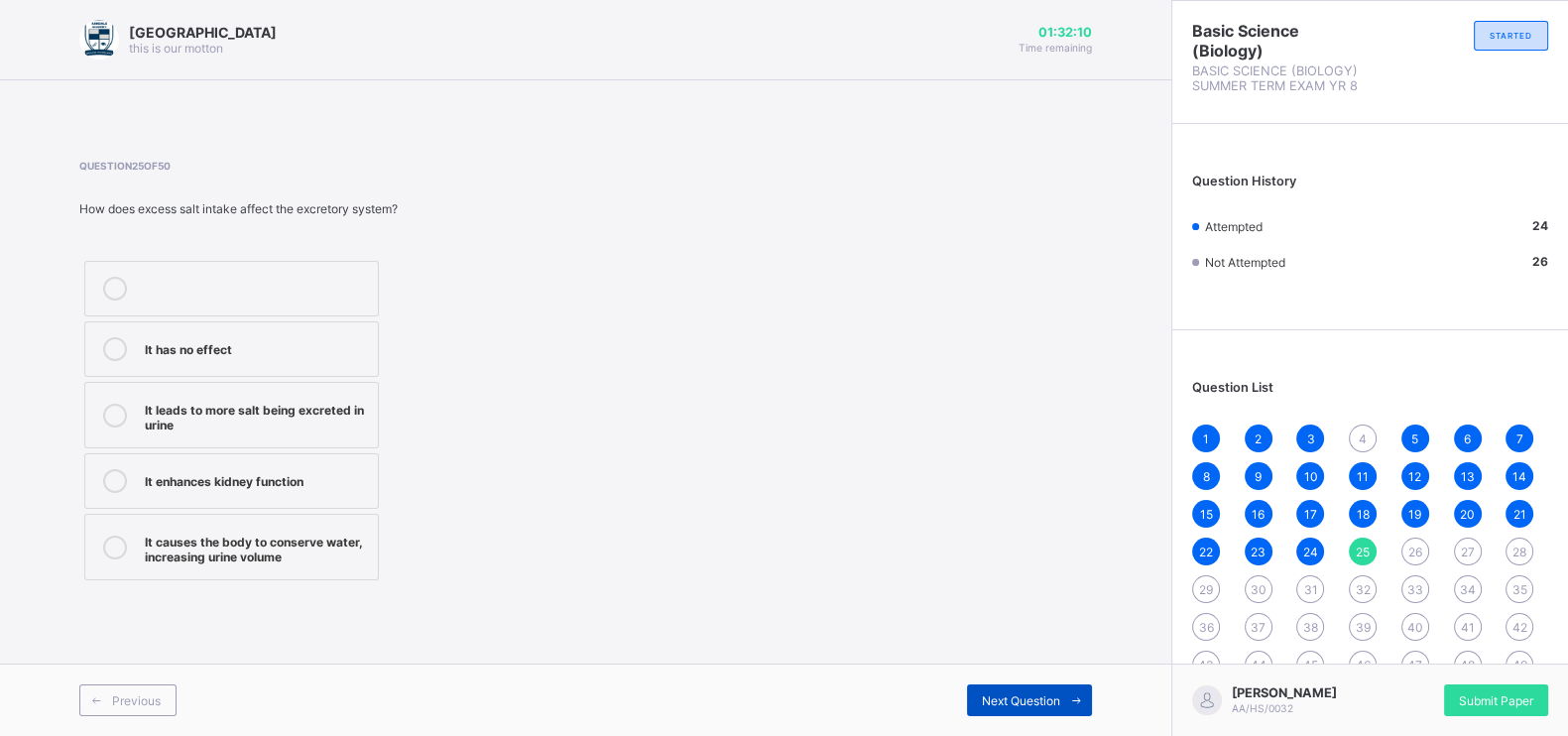 click on "Next Question" at bounding box center [1021, 700] 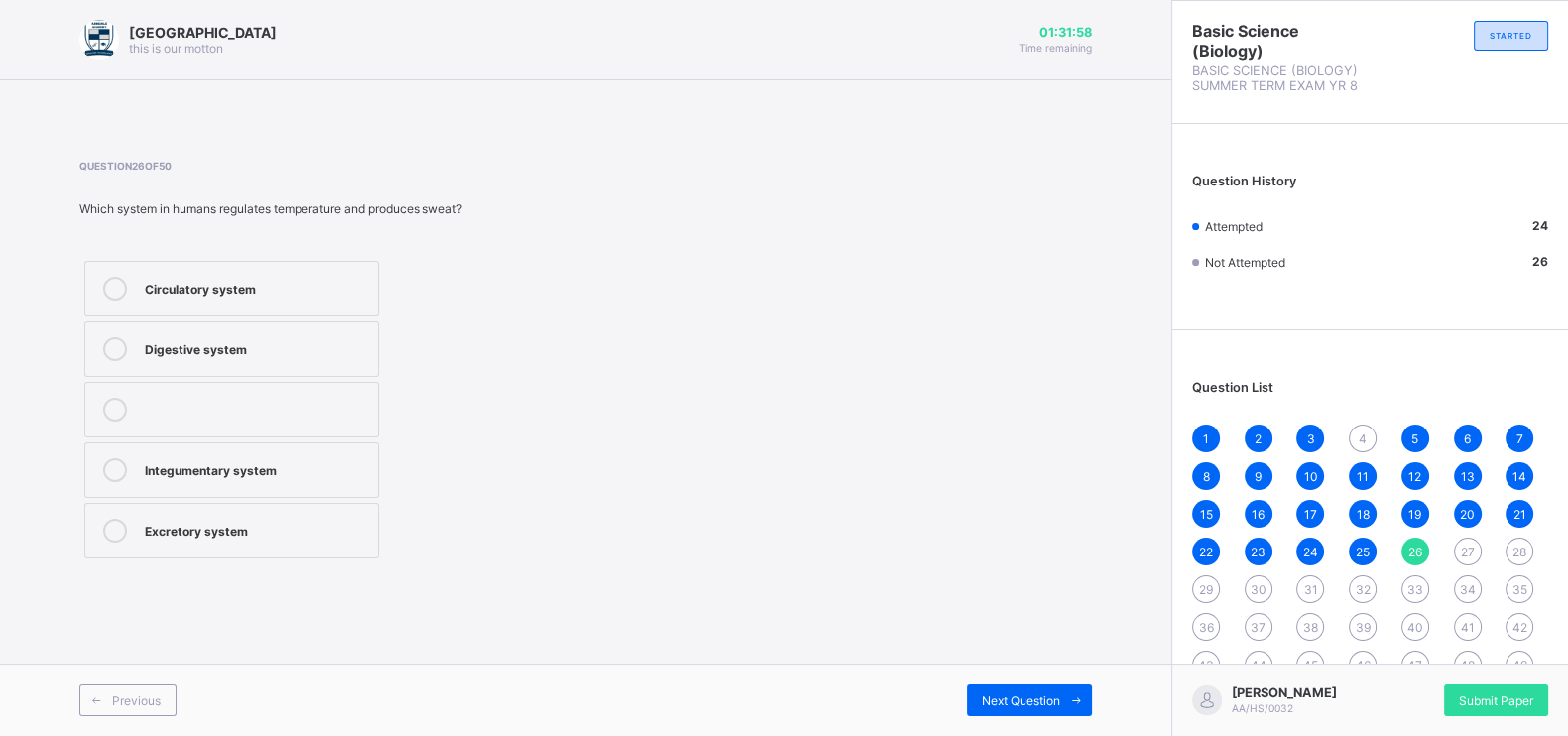 click on "Integumentary system" at bounding box center [256, 470] 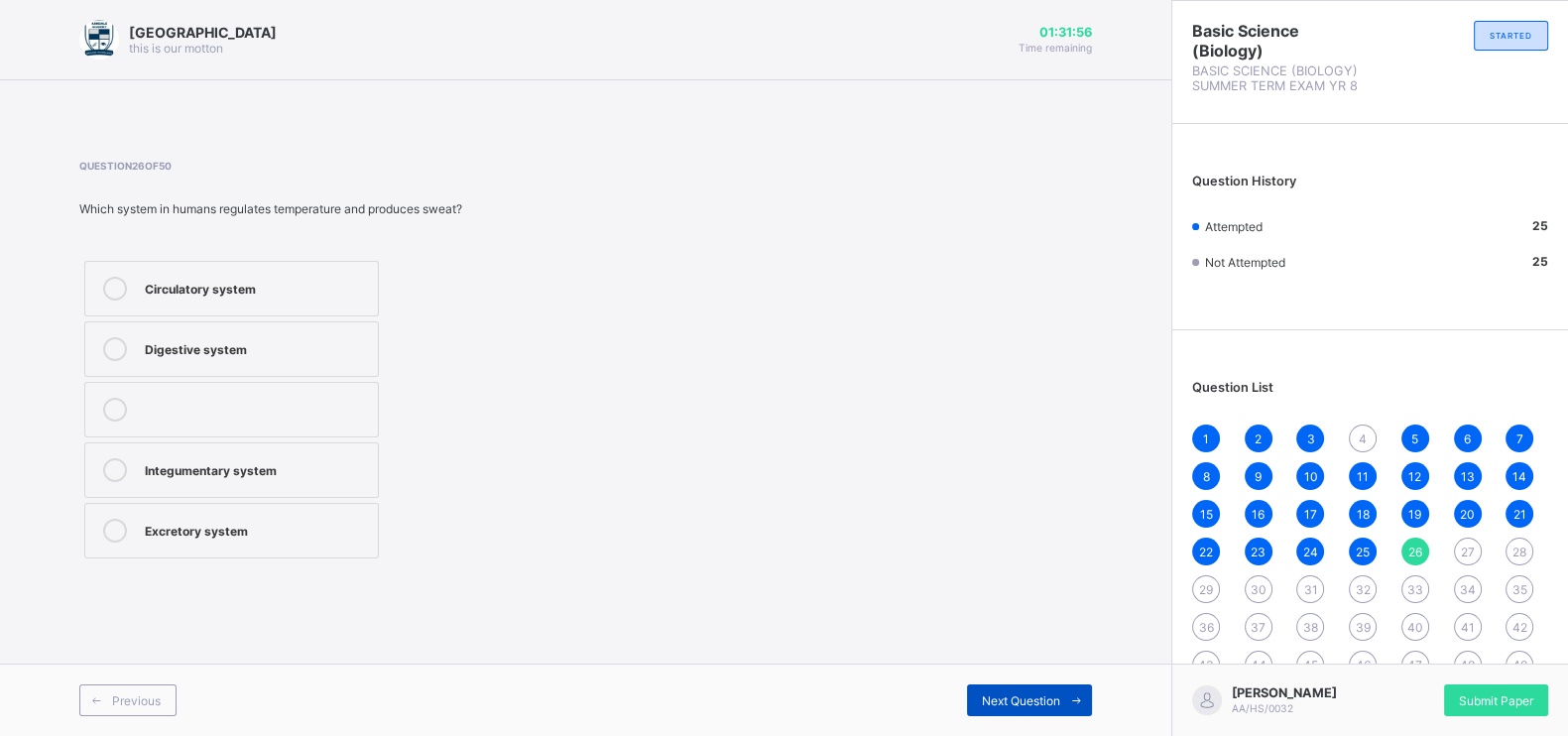 click at bounding box center (1076, 700) 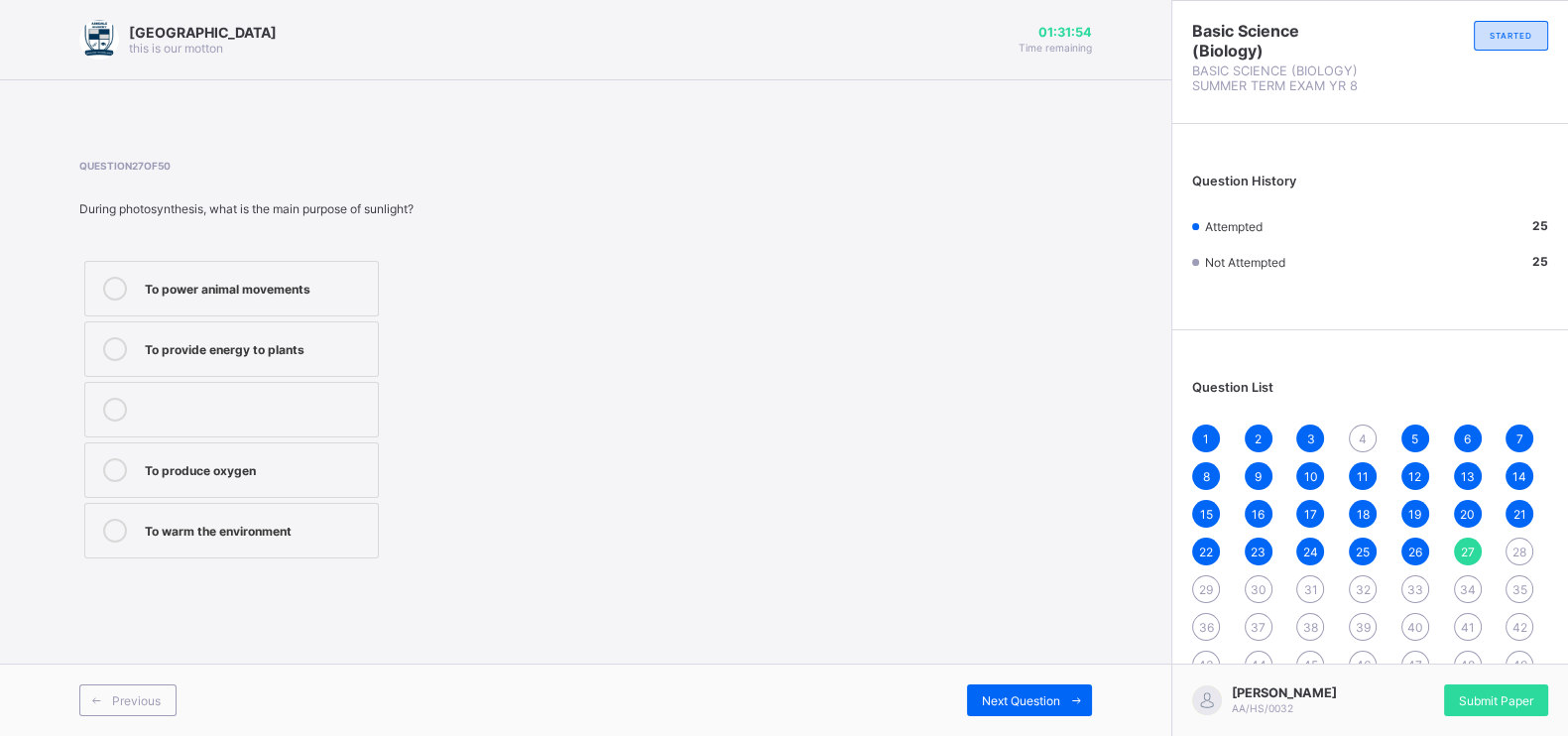 click on "4" at bounding box center [1363, 438] 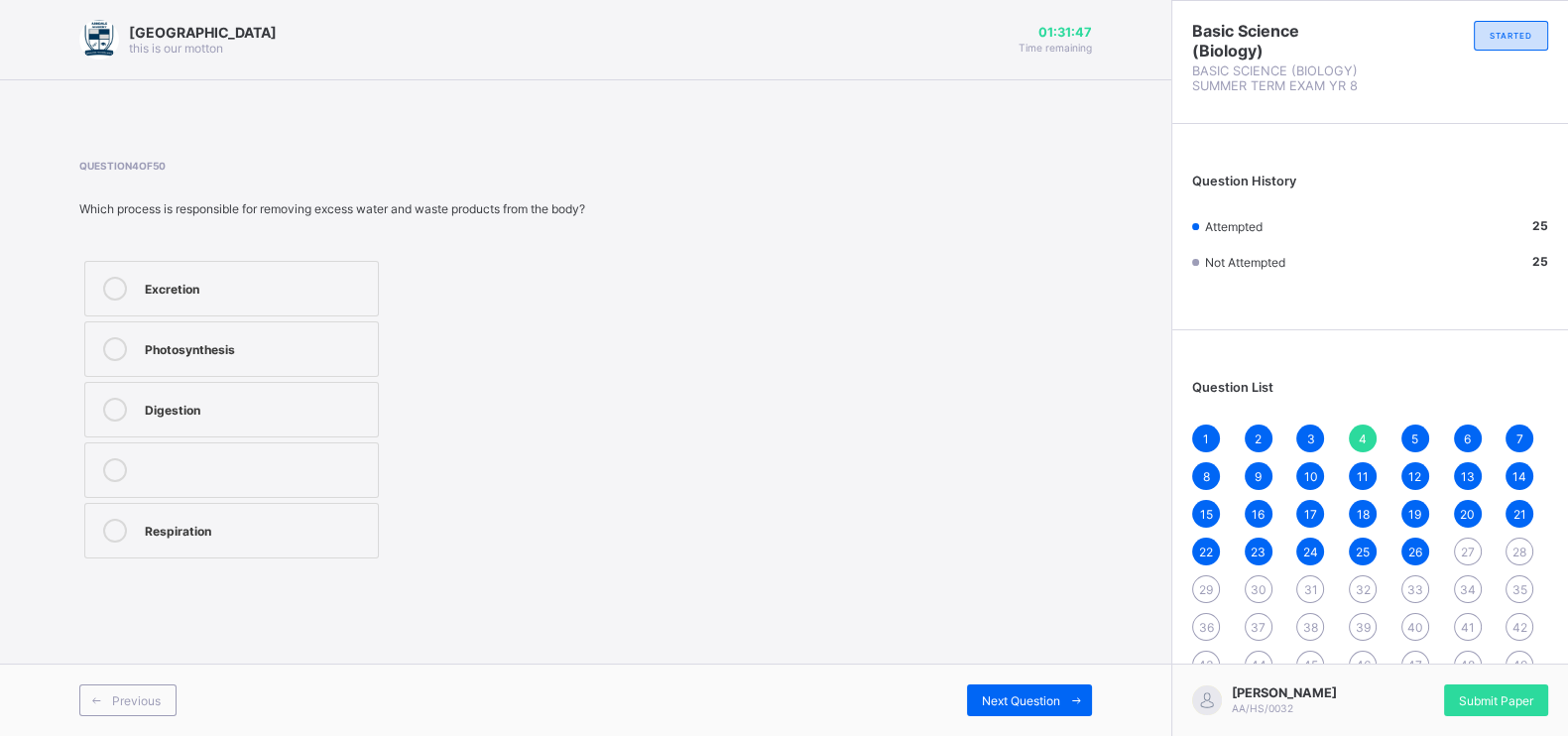click on "Excretion" at bounding box center (256, 287) 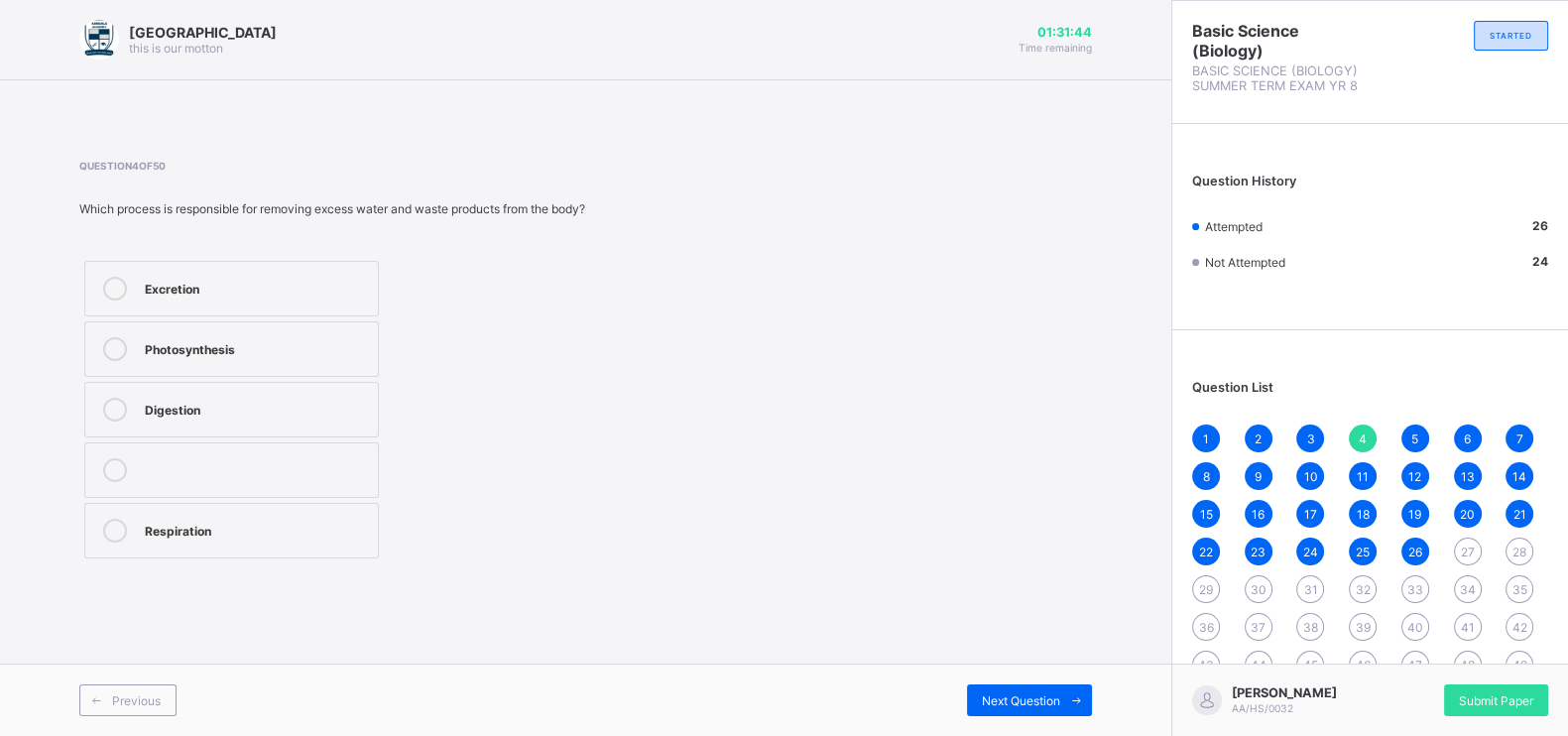 click on "26" at bounding box center (1415, 552) 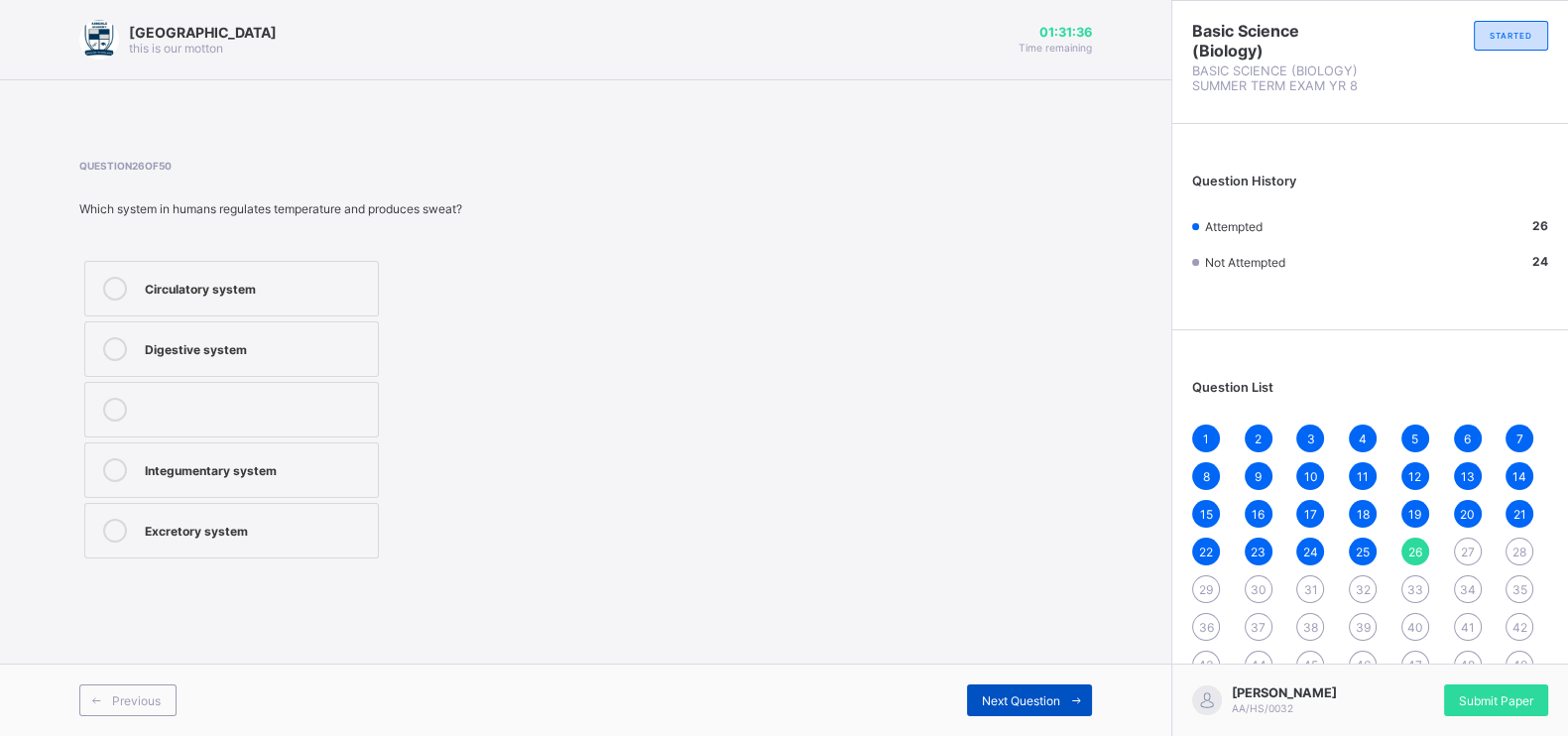 click on "Next Question" at bounding box center [1029, 700] 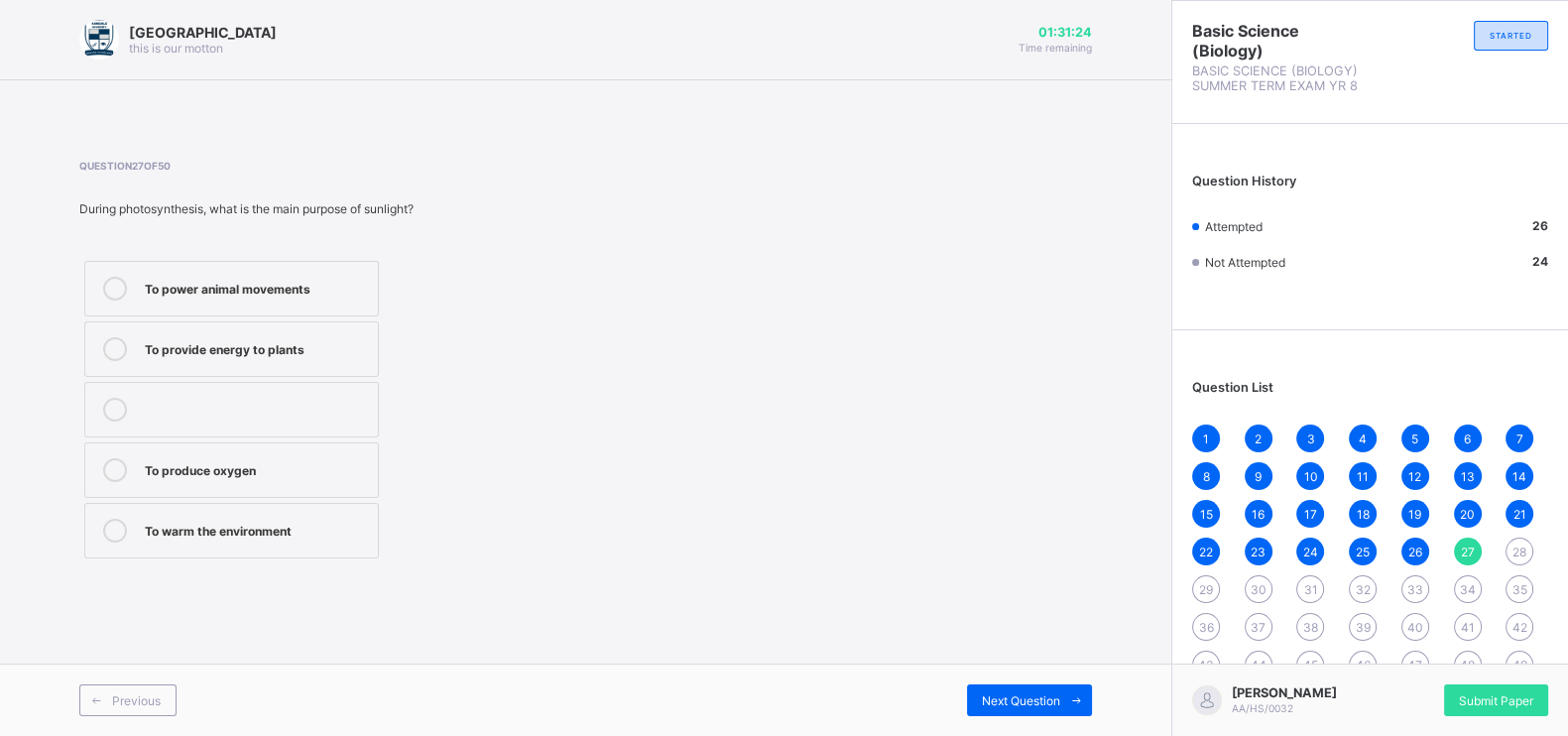 click on "To produce oxygen" at bounding box center (256, 468) 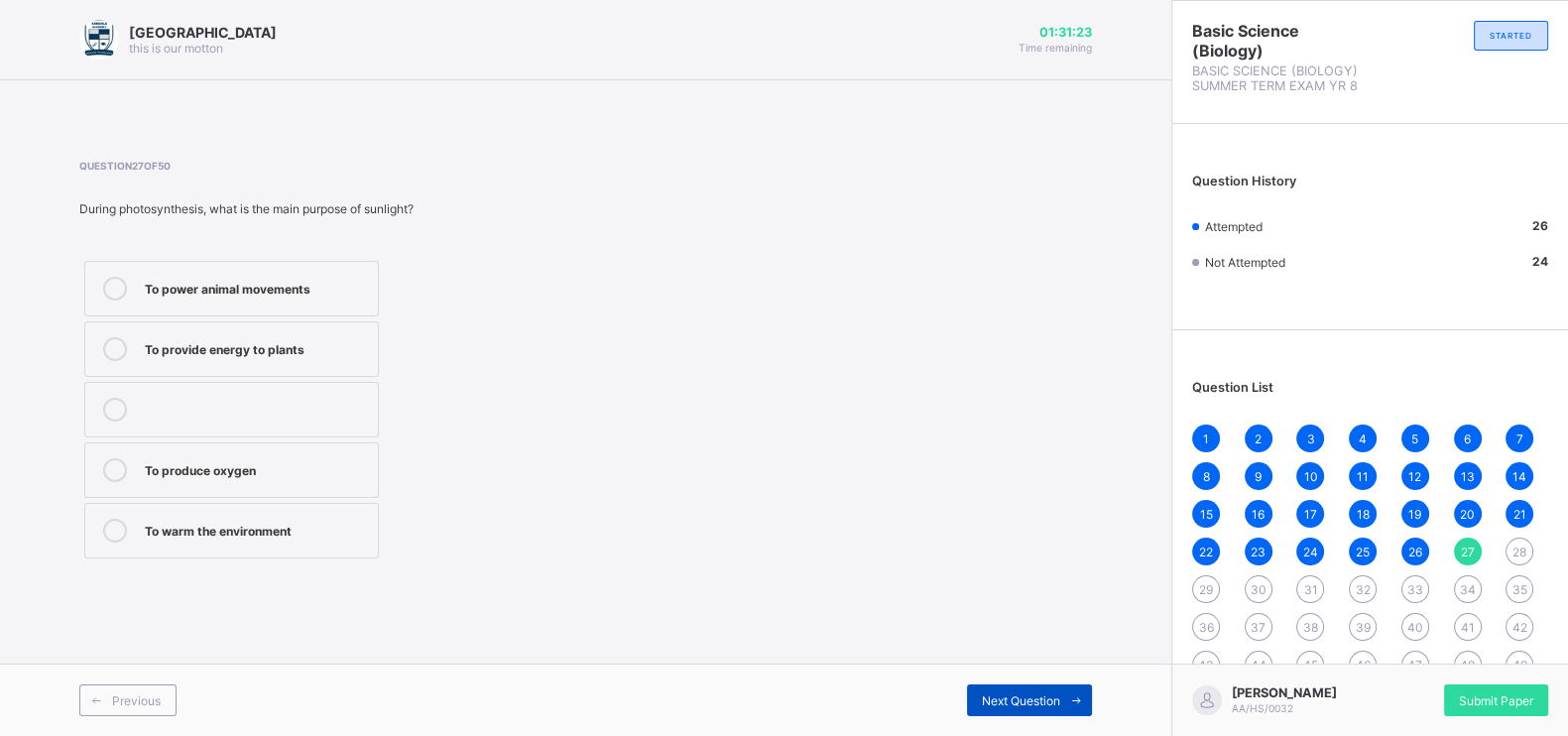 click on "Next Question" at bounding box center [1021, 700] 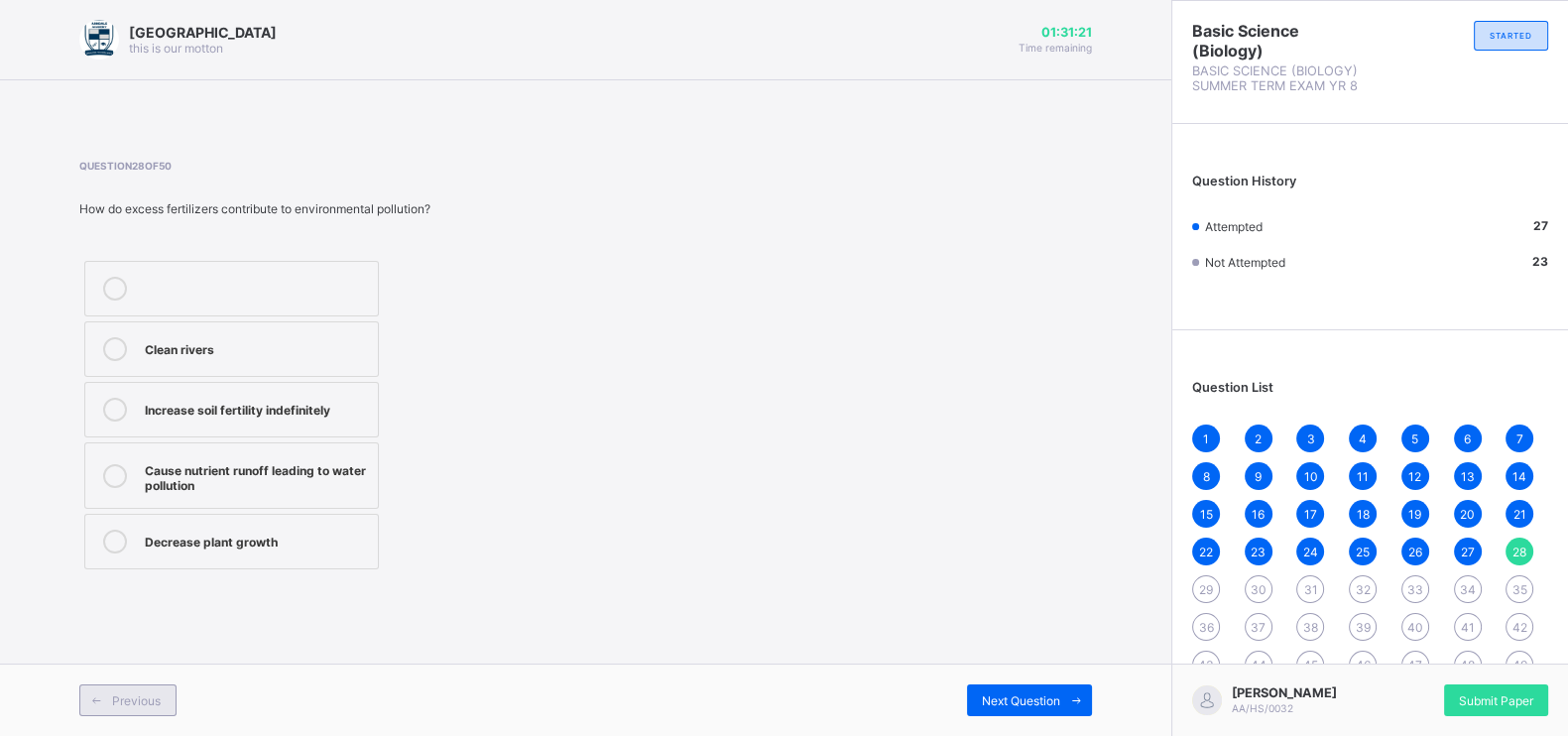 click on "Previous" at bounding box center (136, 700) 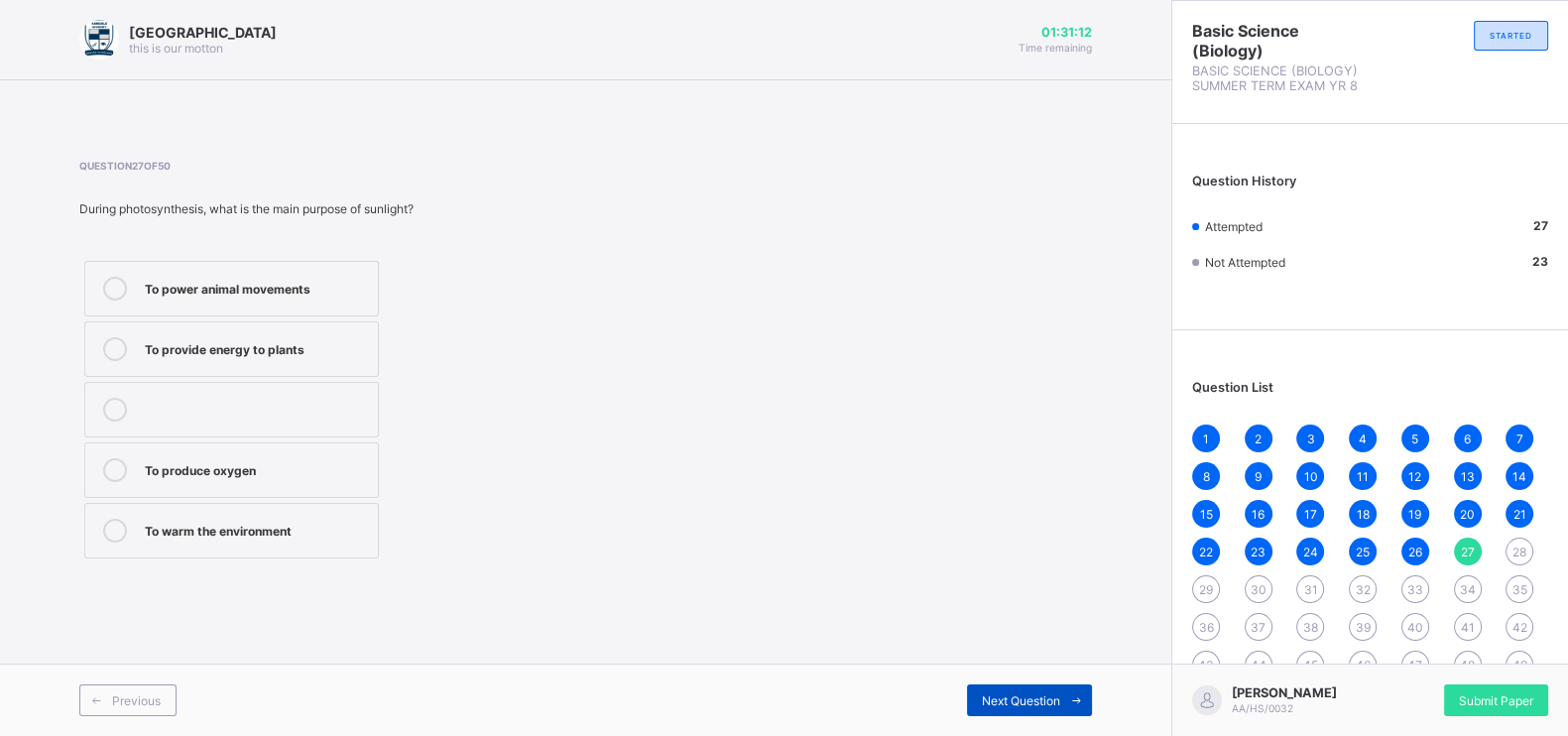 click on "Next Question" at bounding box center (1021, 700) 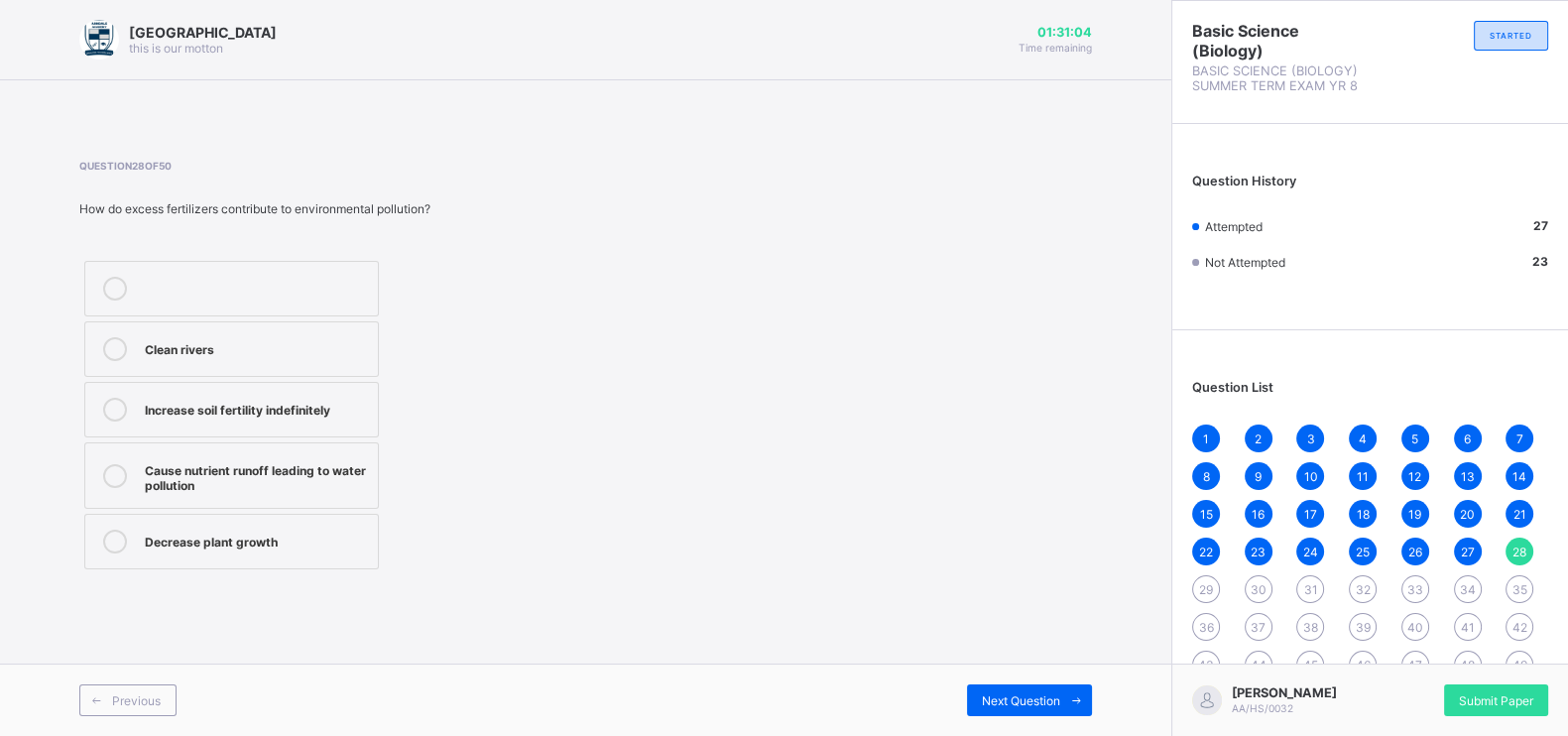 click on "Cause nutrient runoff leading to water pollution" at bounding box center [256, 475] 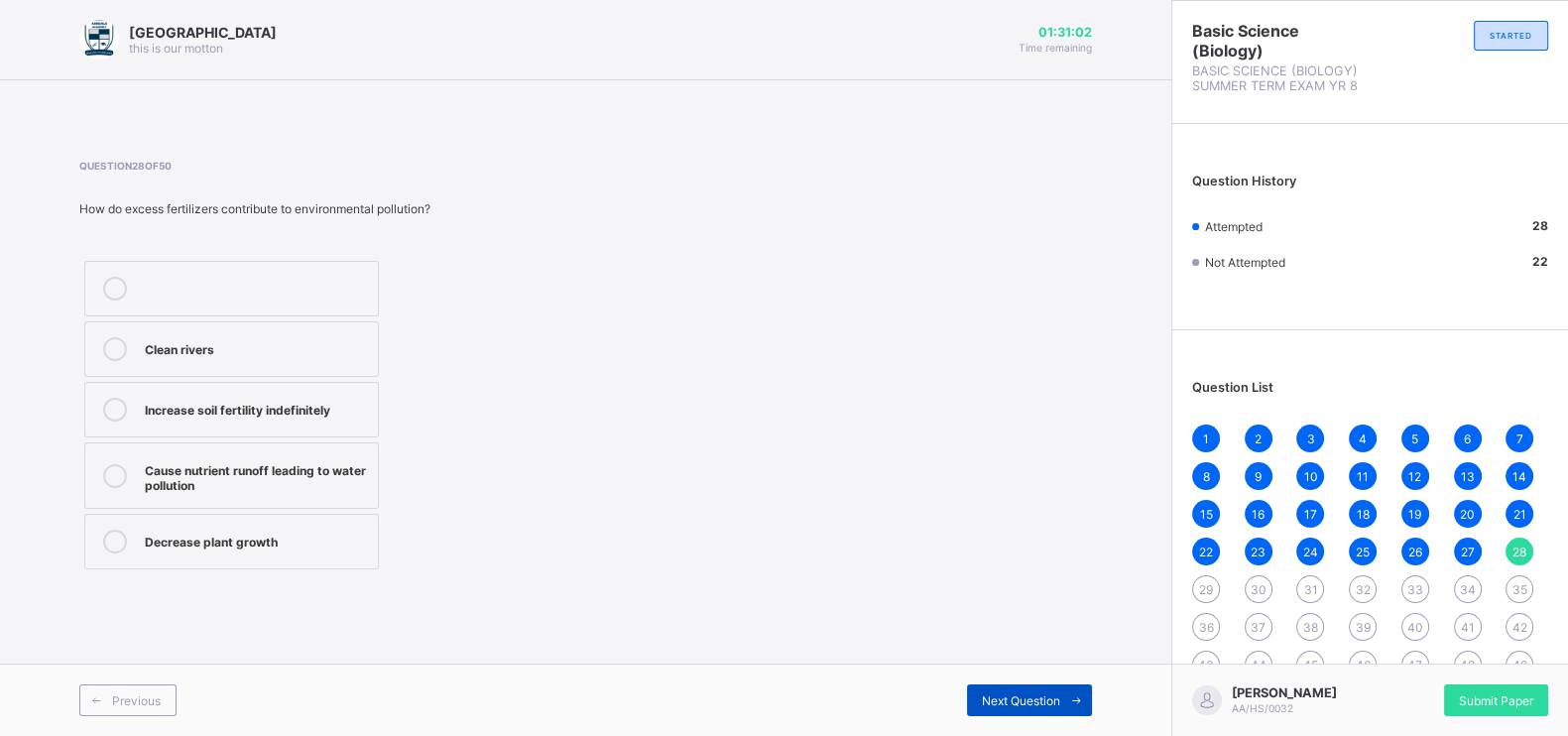 click on "Next Question" at bounding box center (1029, 700) 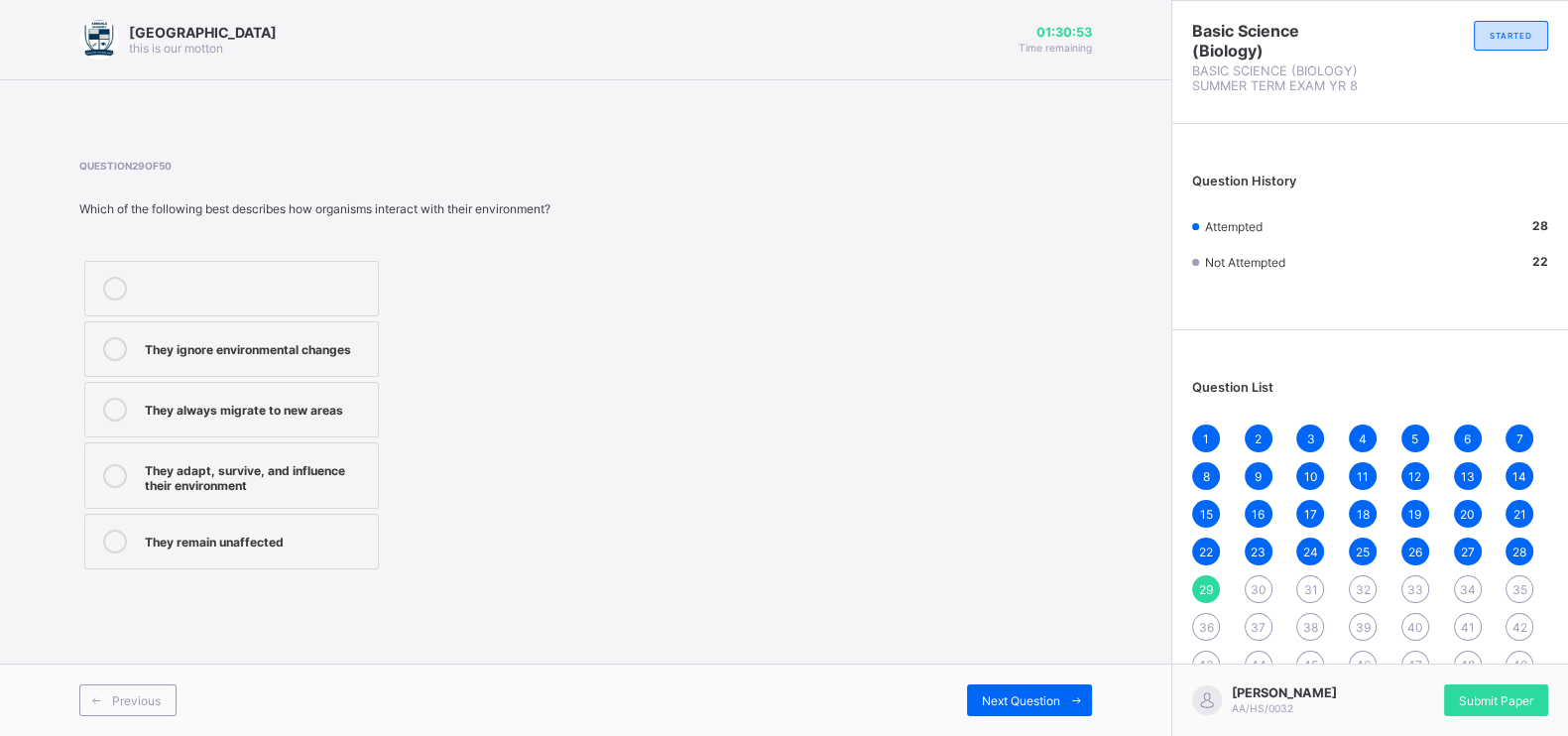 click on "They adapt, survive, and influence their environment" at bounding box center (256, 475) 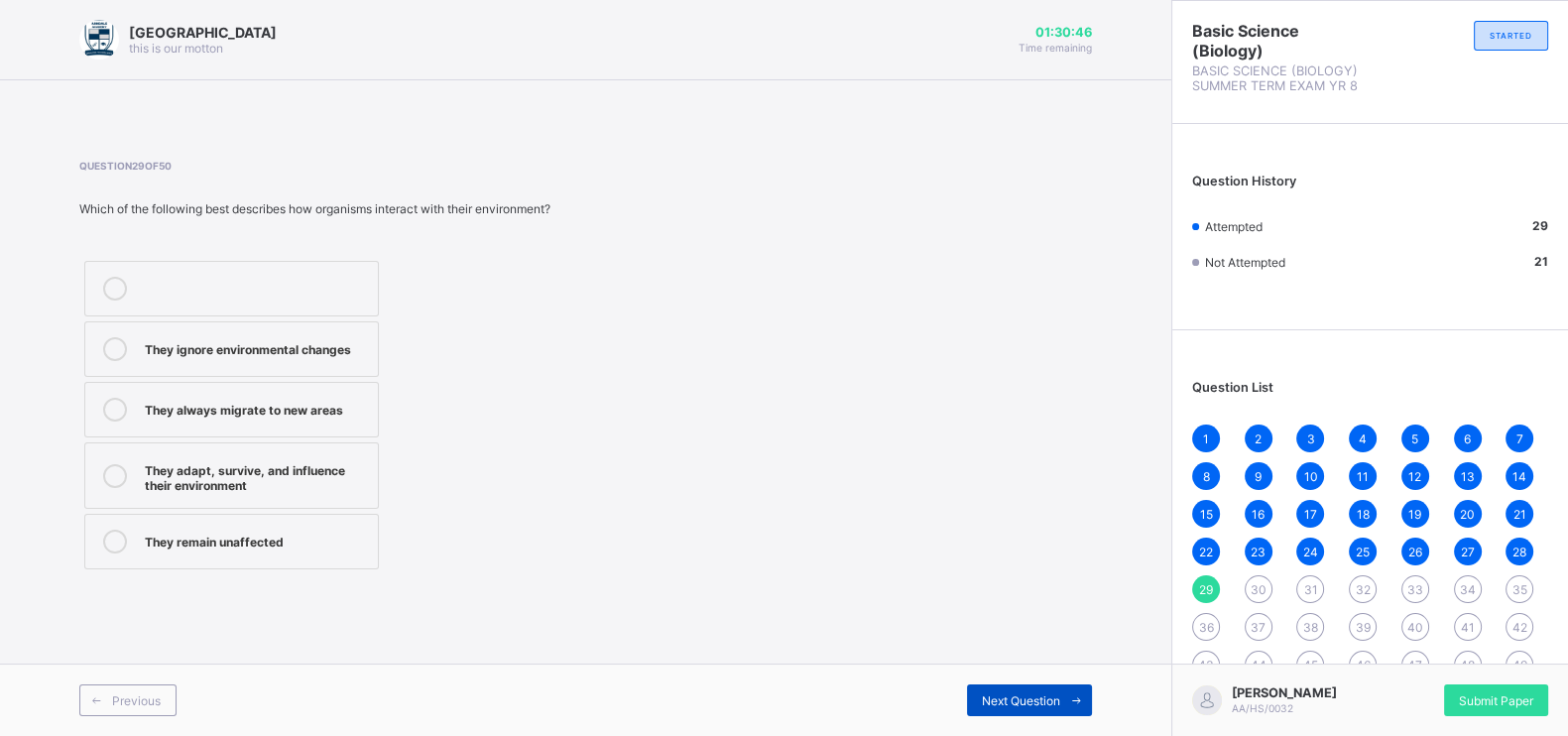 click at bounding box center (1076, 700) 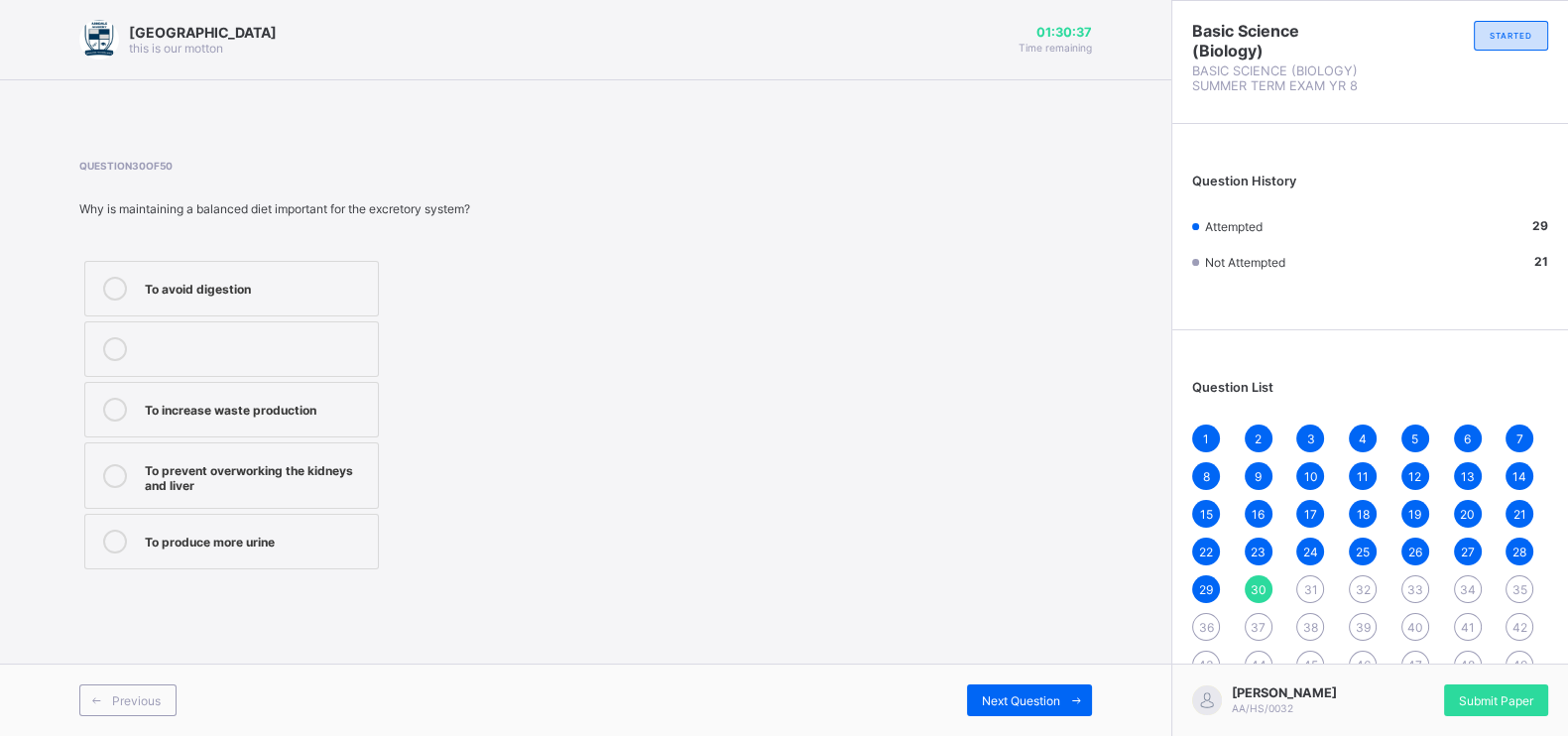 click on "To prevent overworking the kidneys and liver" at bounding box center [256, 475] 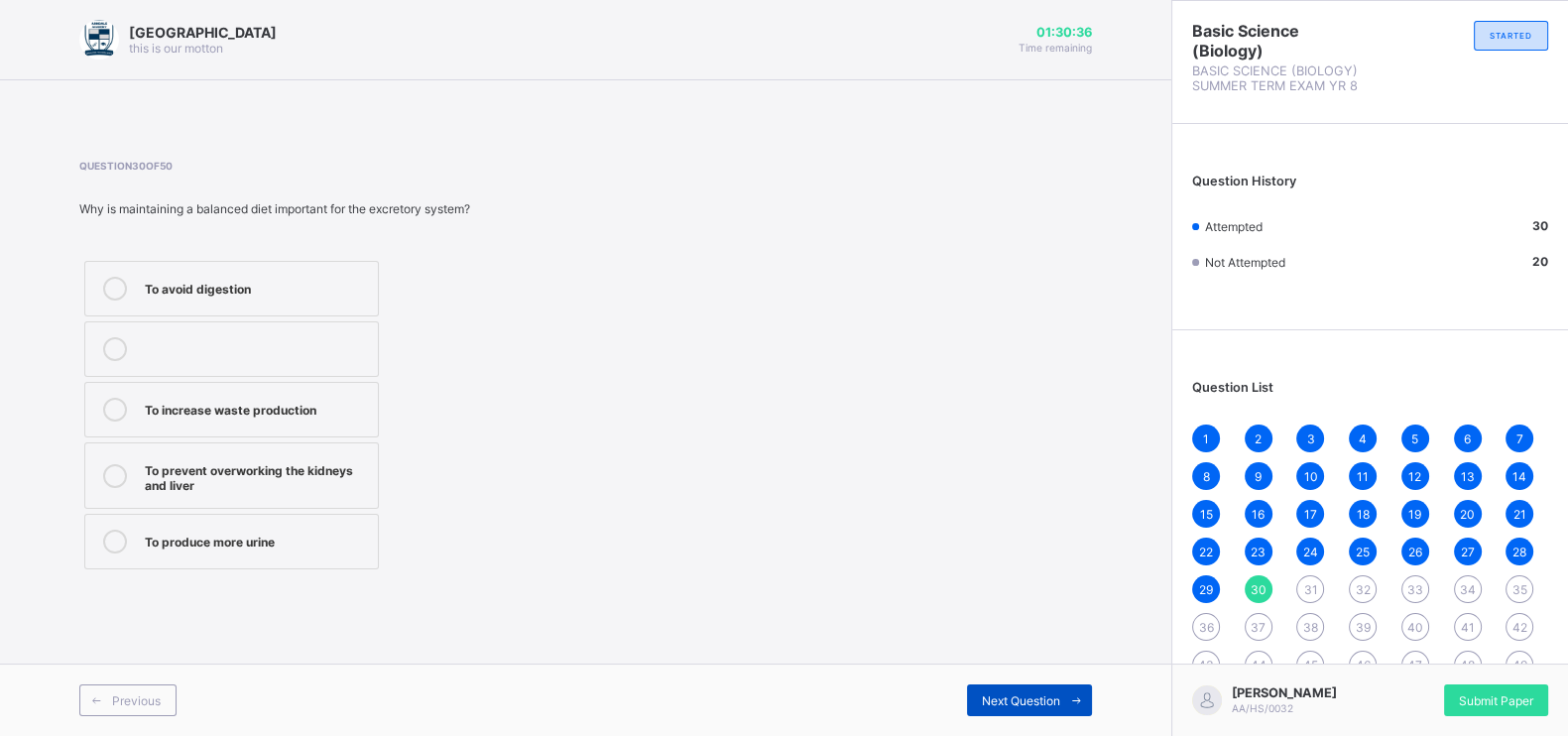 click on "Next Question" at bounding box center (1029, 700) 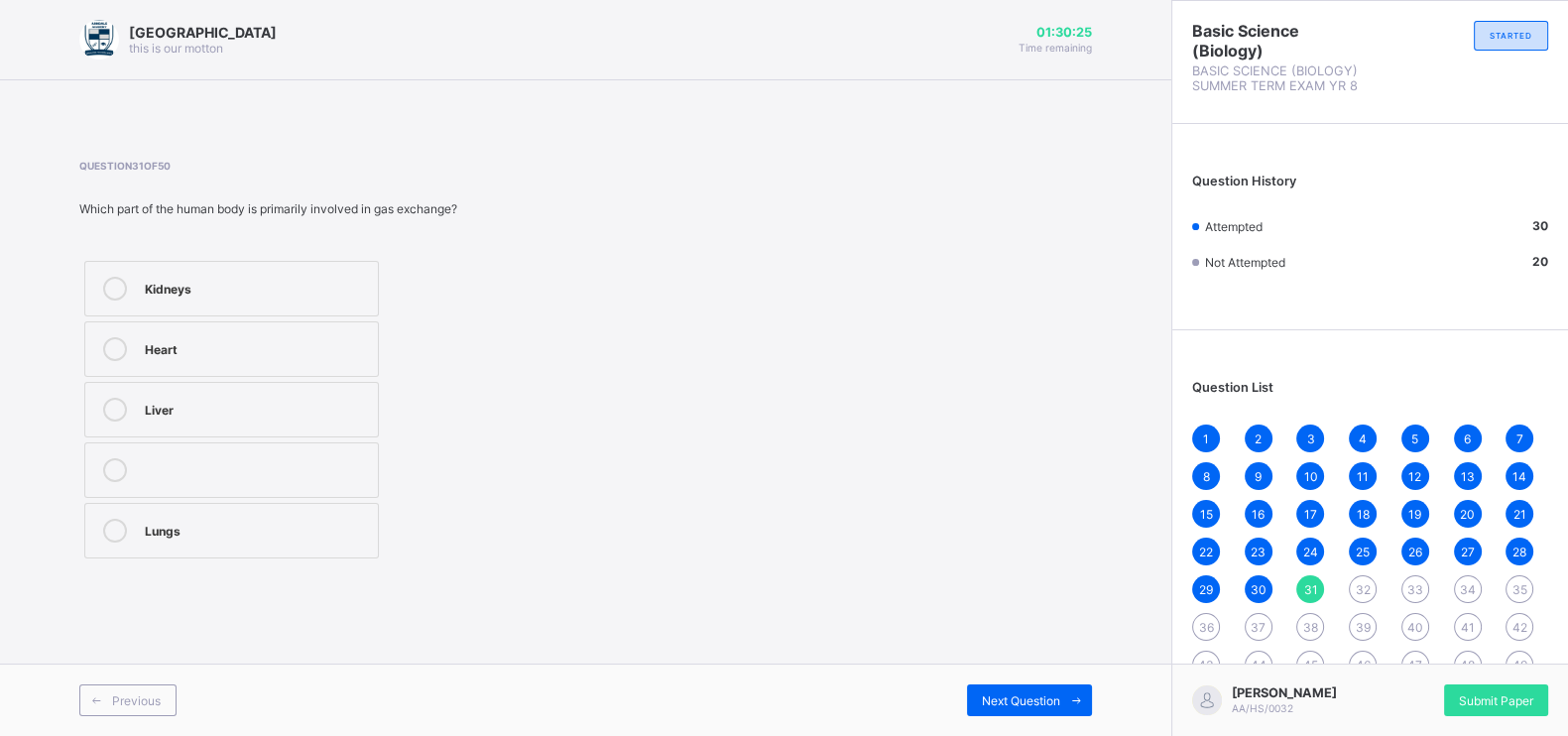 click on "Lungs" at bounding box center [256, 529] 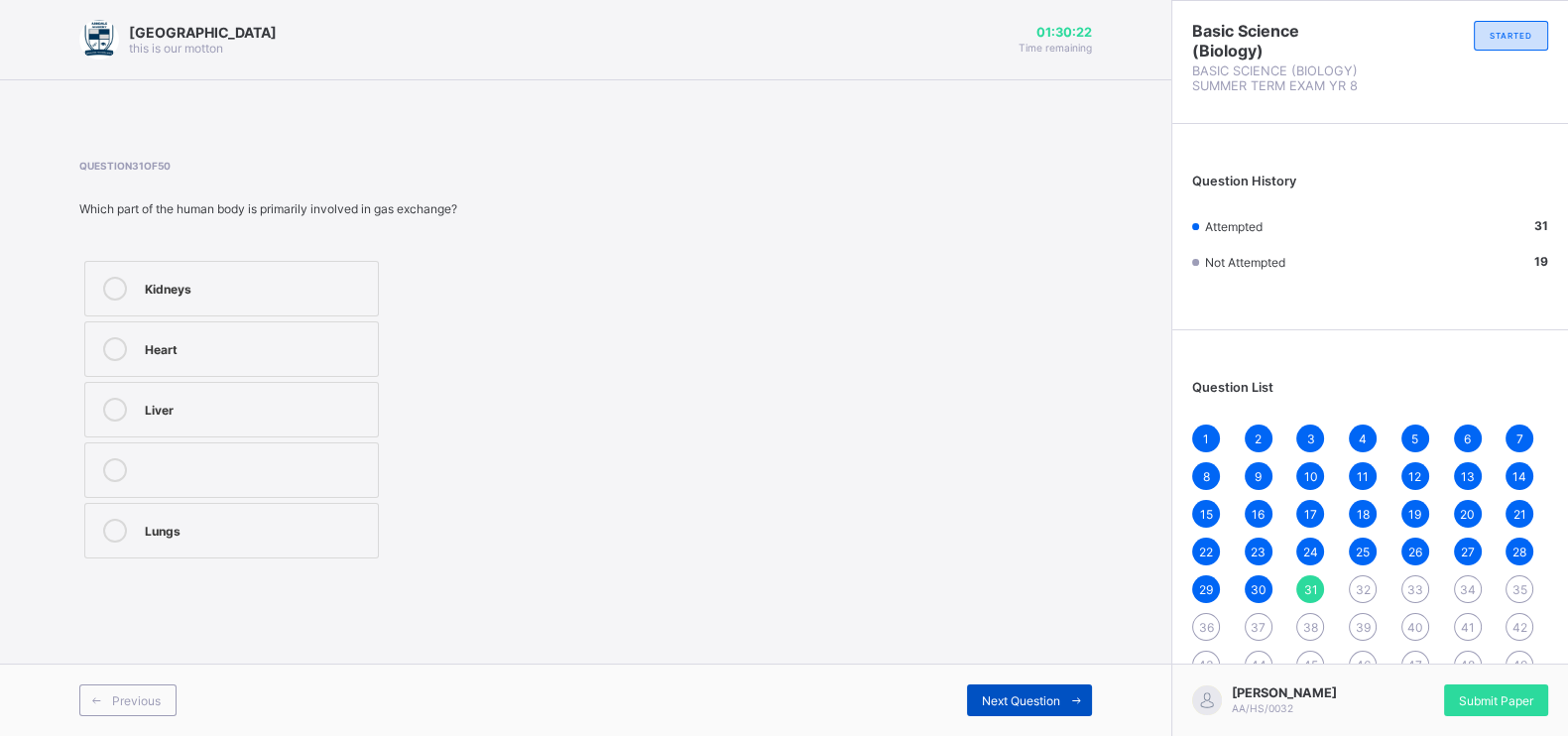 click on "Next Question" at bounding box center (1021, 700) 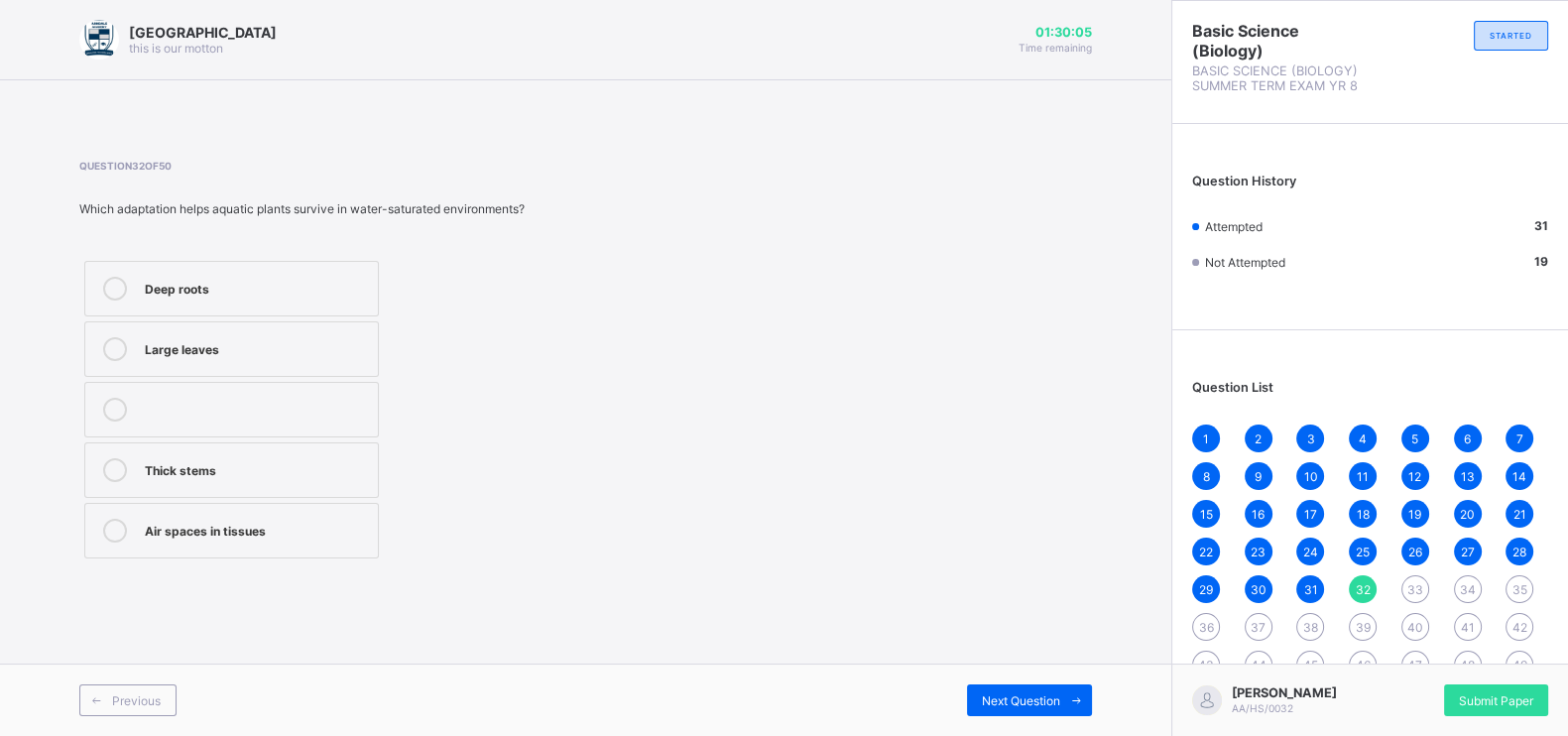 click on "Air spaces in tissues" at bounding box center [256, 529] 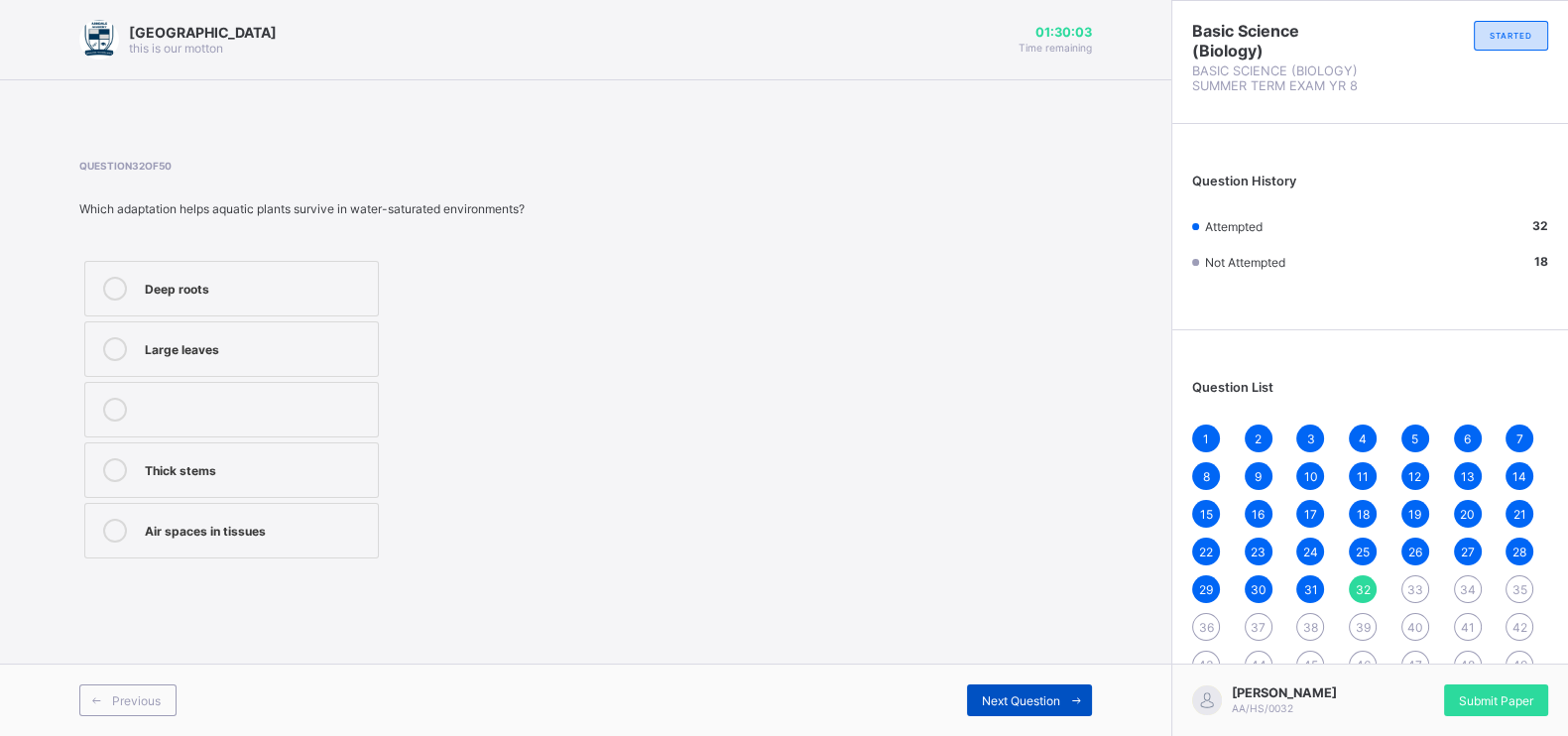 click on "Next Question" at bounding box center (1021, 700) 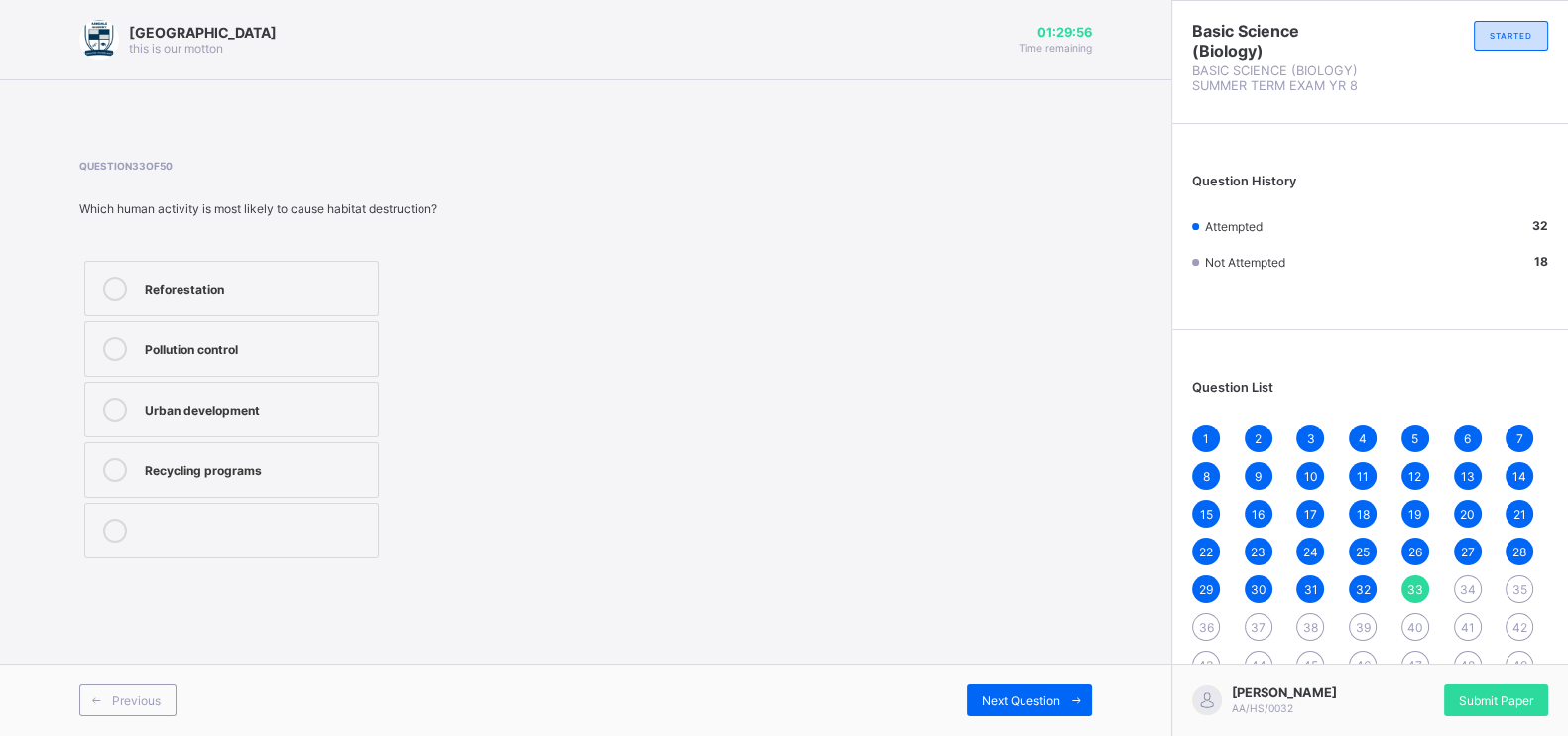 scroll, scrollTop: 1, scrollLeft: 0, axis: vertical 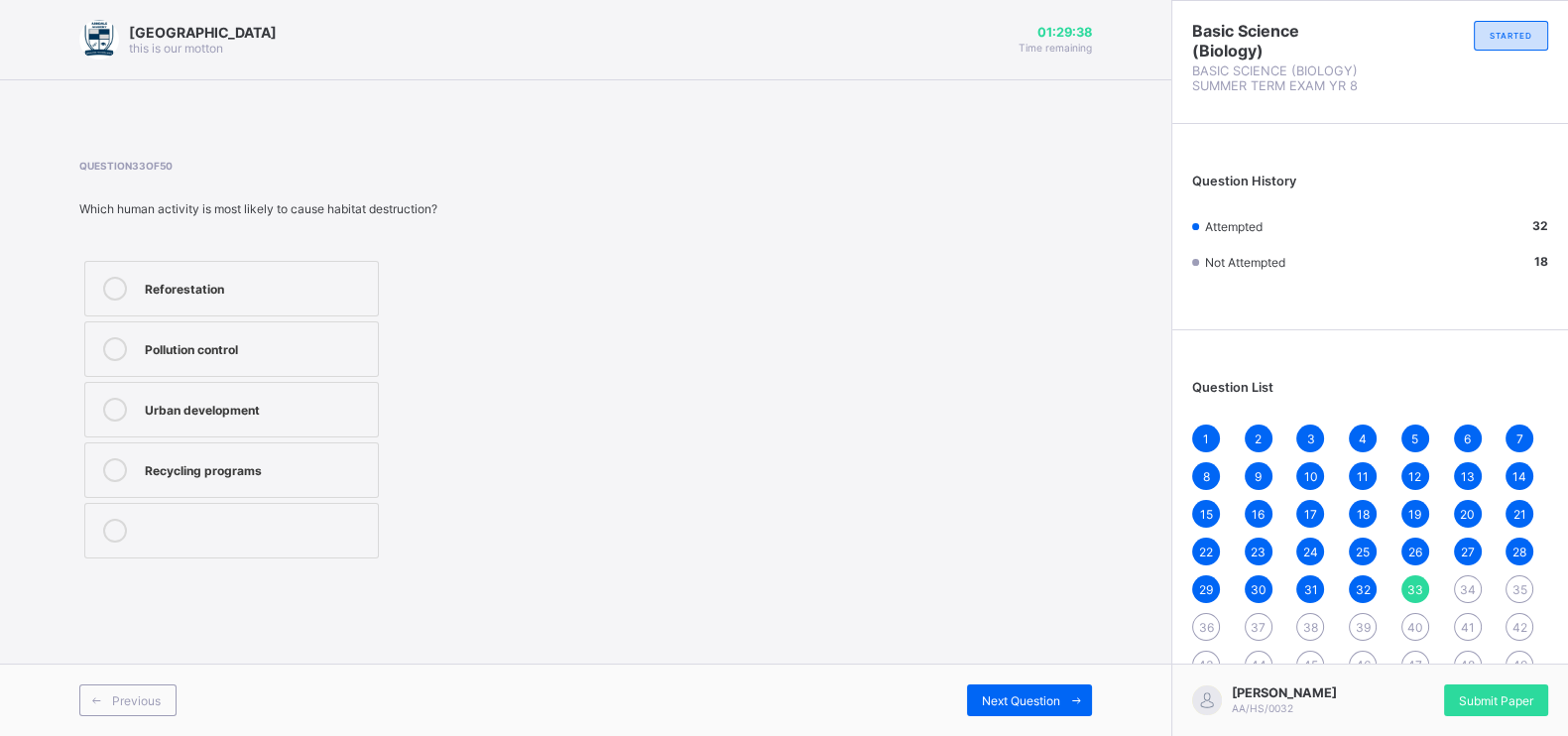 click on "Urban development" at bounding box center [256, 410] 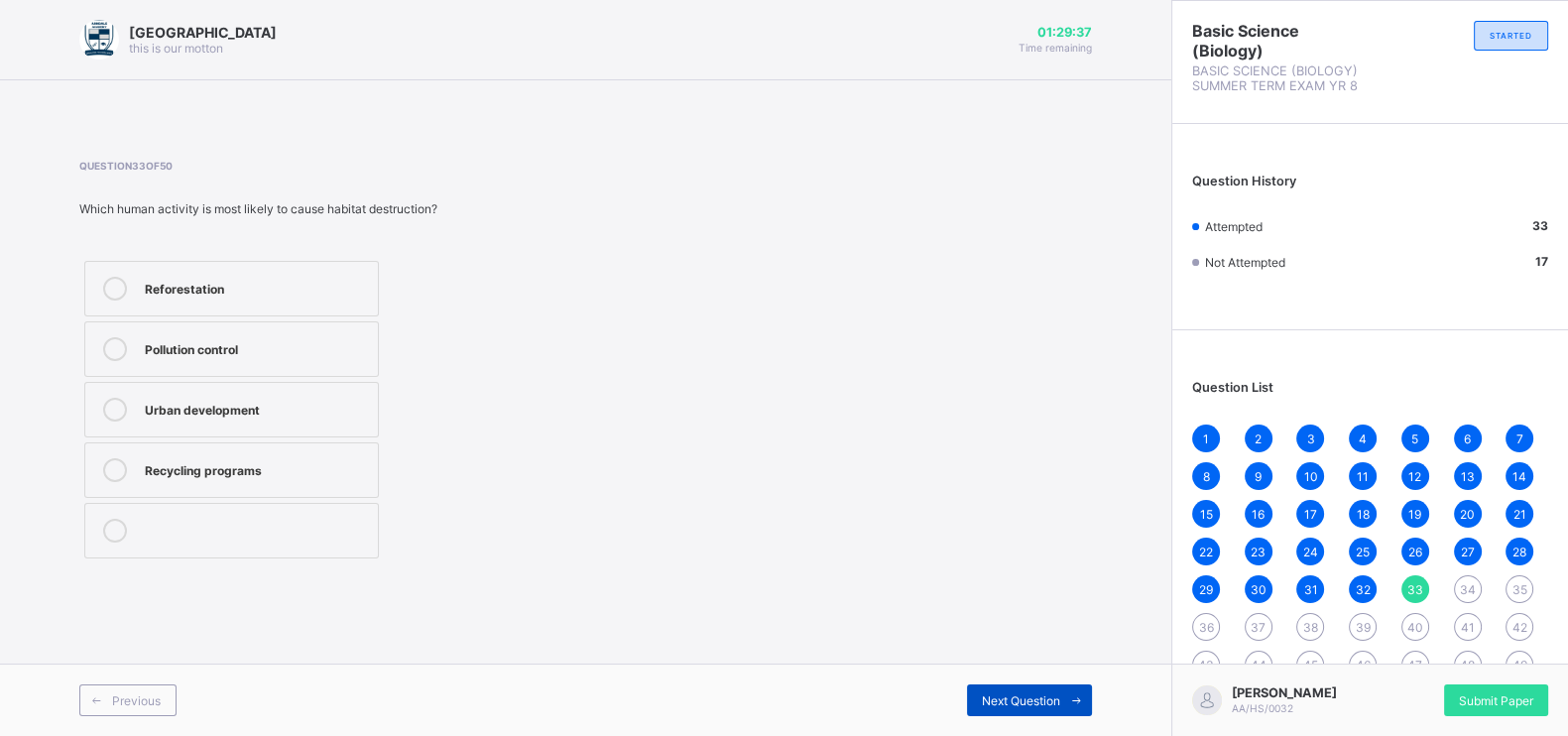 click on "Next Question" at bounding box center [1029, 700] 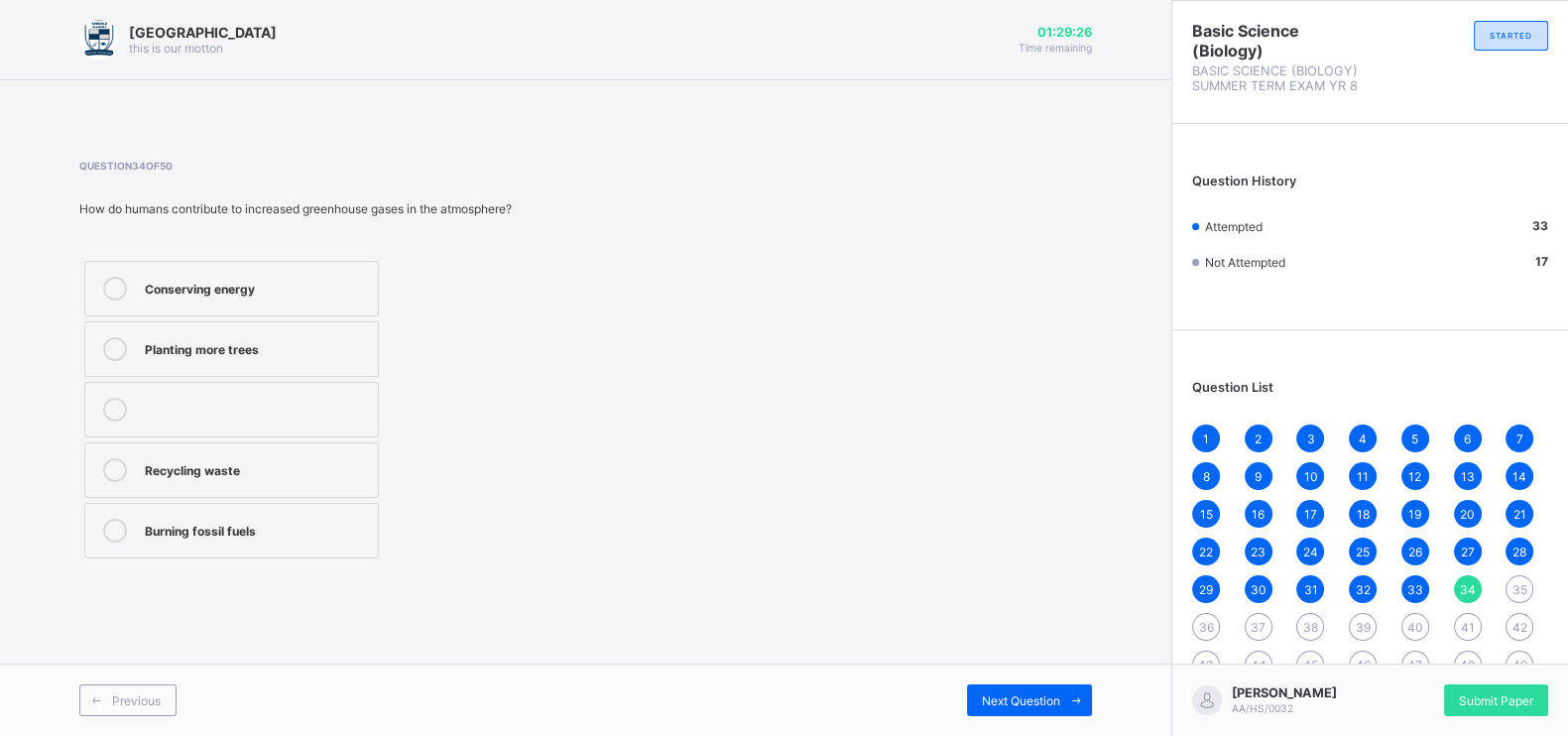 click on "Burning fossil fuels" at bounding box center (256, 531) 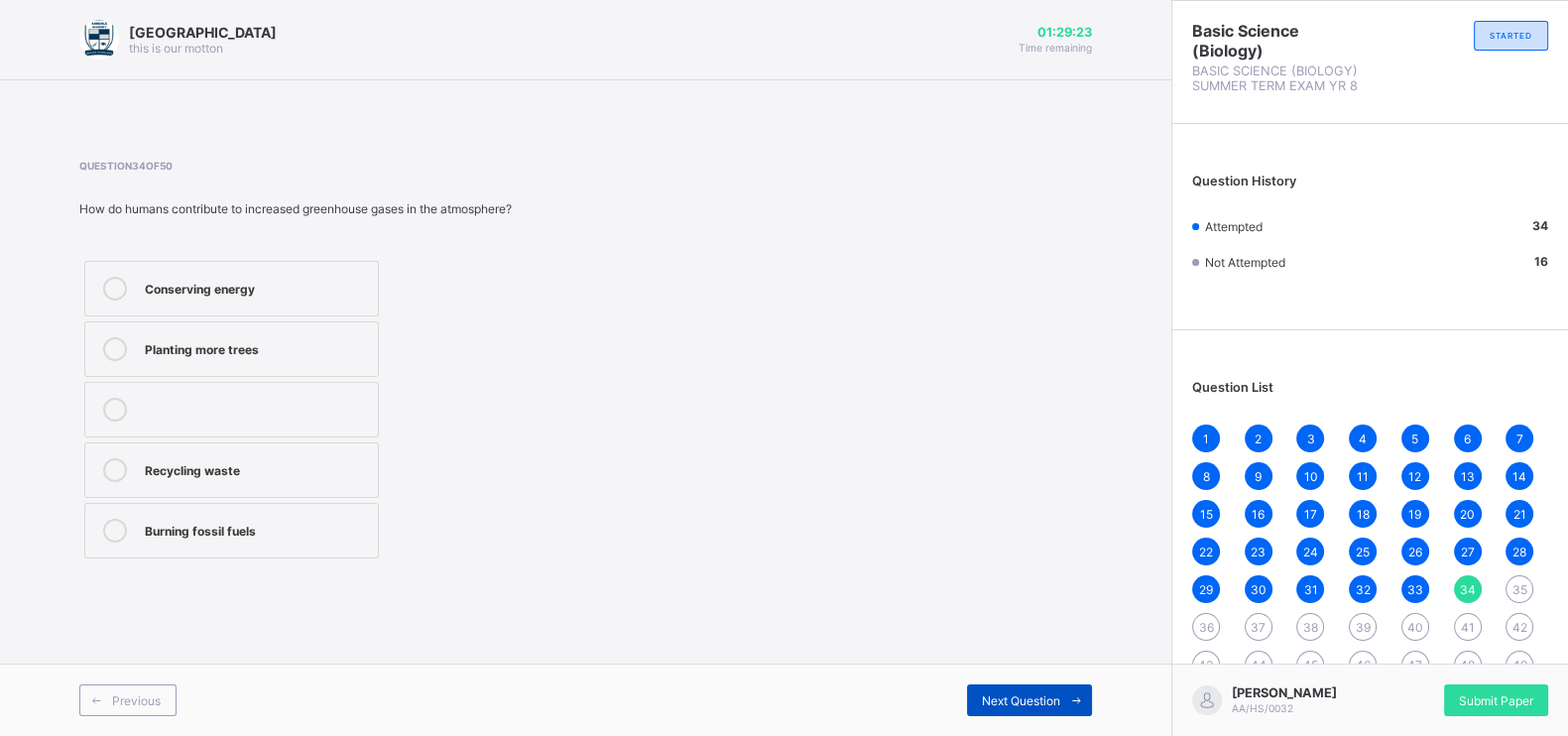 click on "Next Question" at bounding box center (1021, 700) 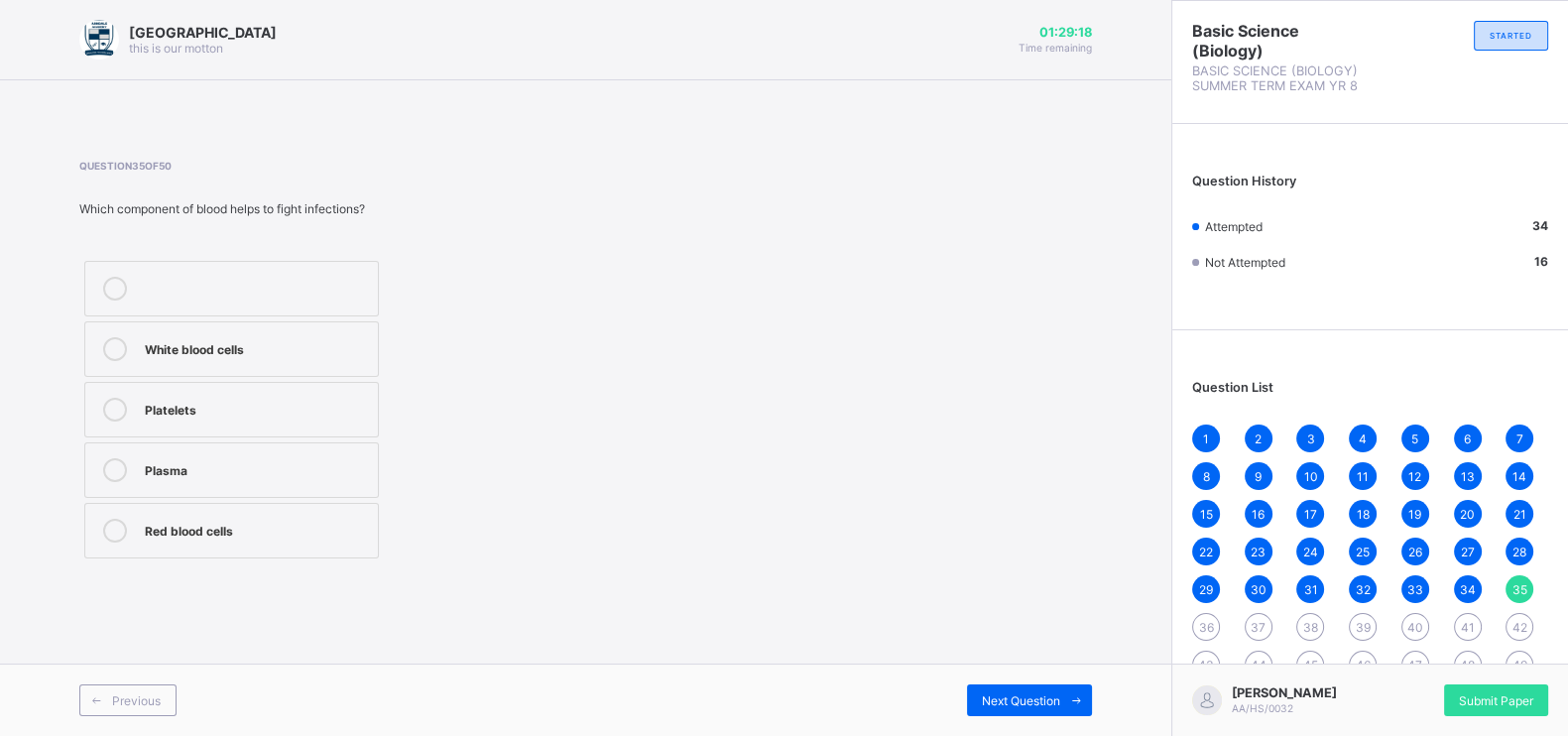click on "White blood cells" at bounding box center (256, 347) 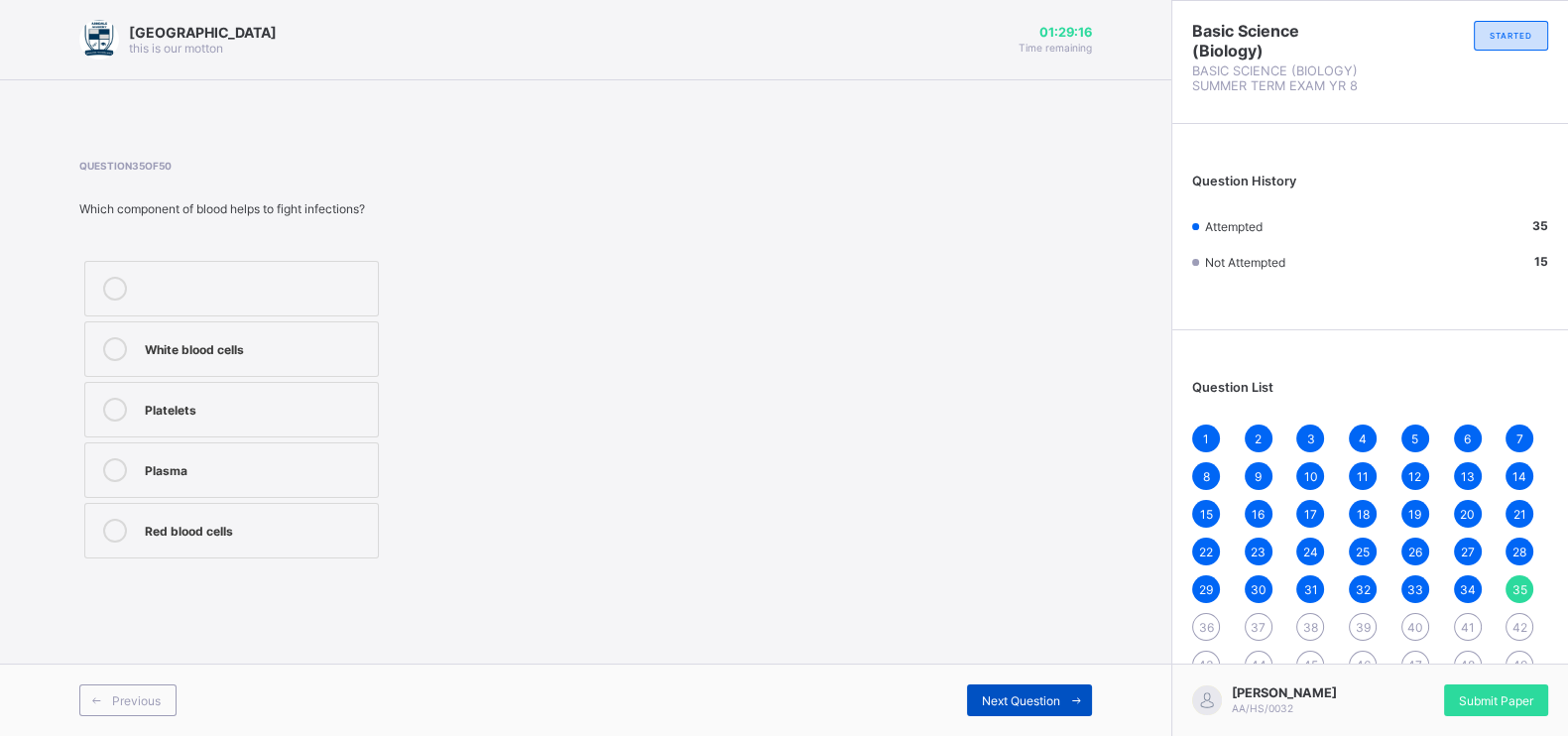 click on "Next Question" at bounding box center (1021, 700) 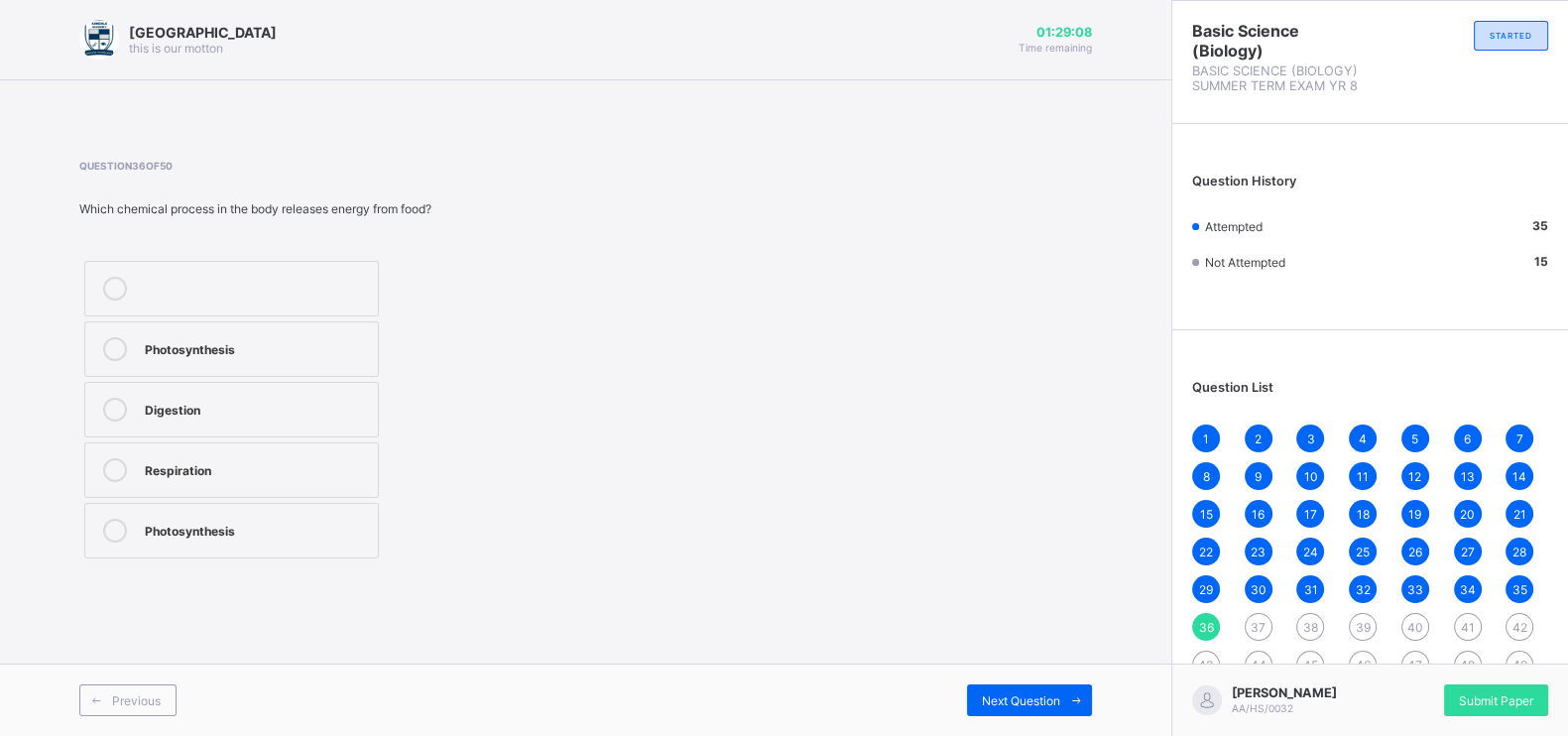 click on "Digestion" at bounding box center (256, 408) 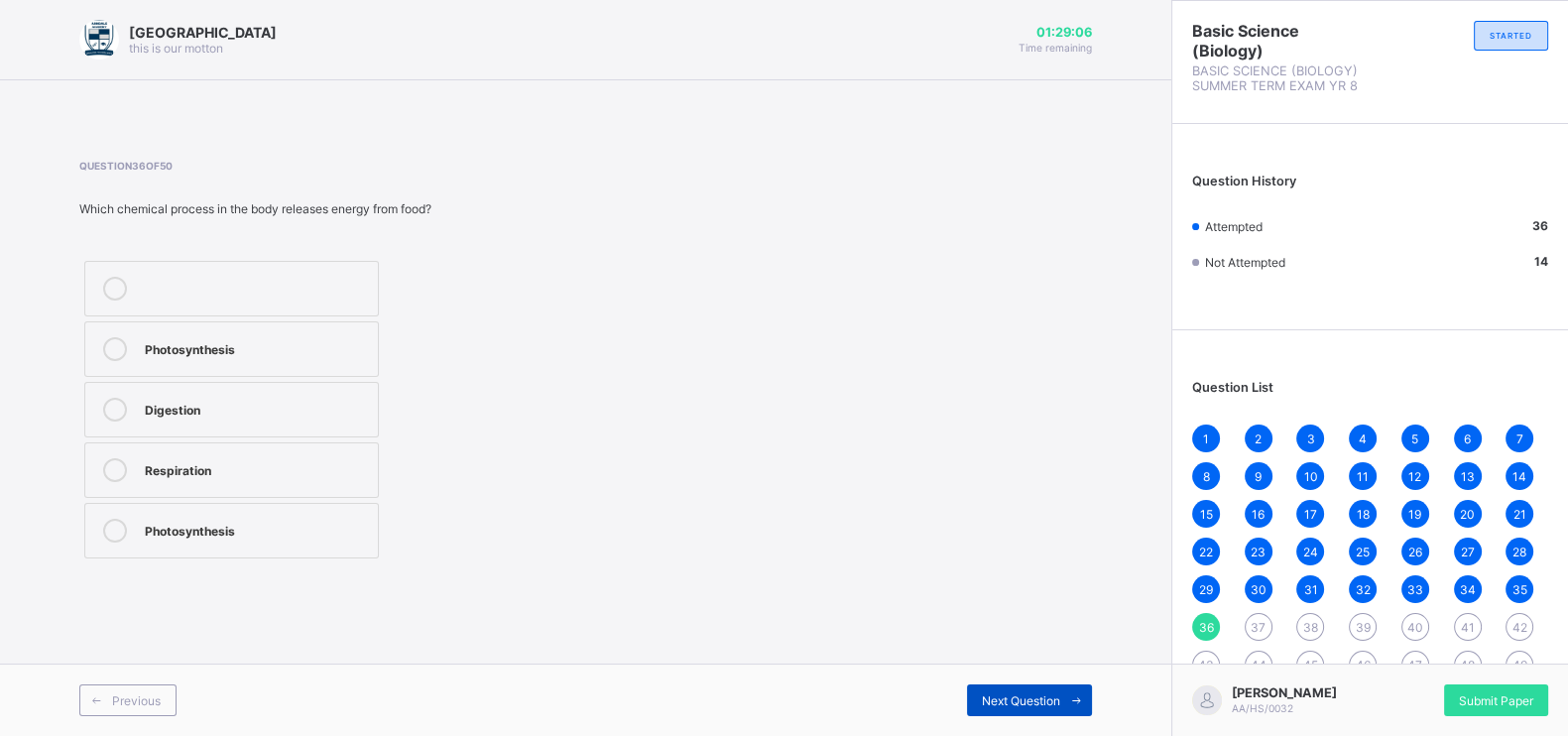 click on "Next Question" at bounding box center [1021, 700] 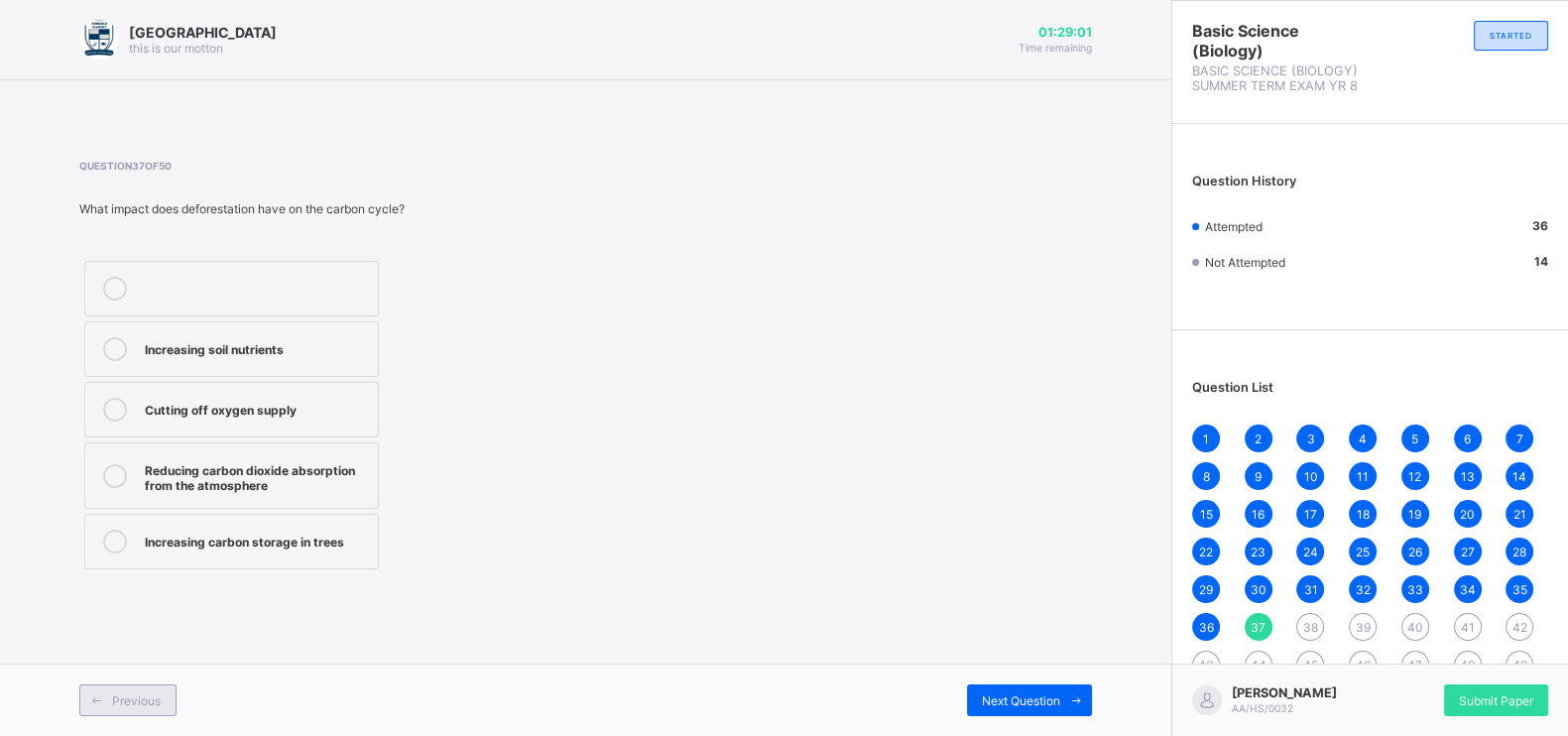 click at bounding box center (96, 700) 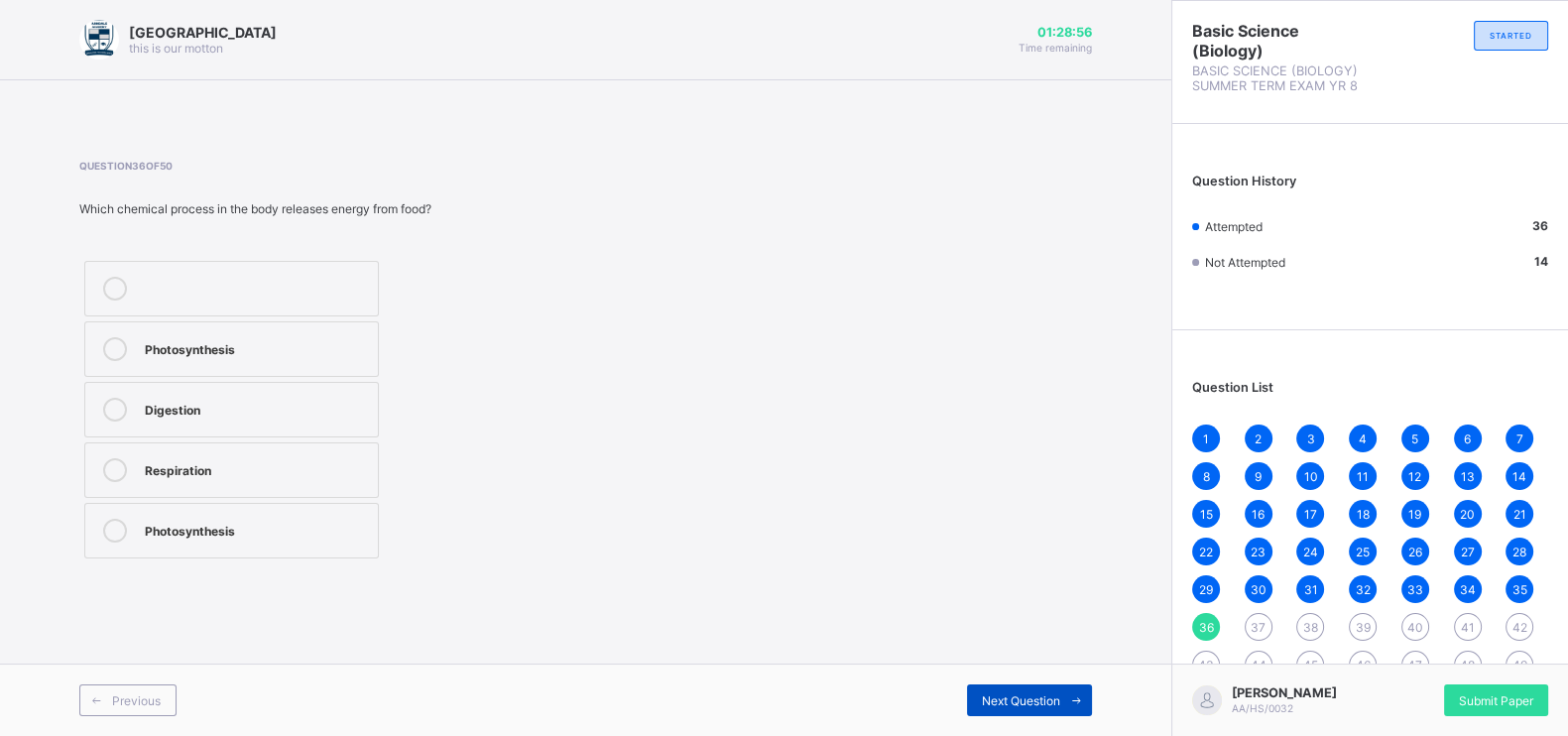 click on "Next Question" at bounding box center [1029, 700] 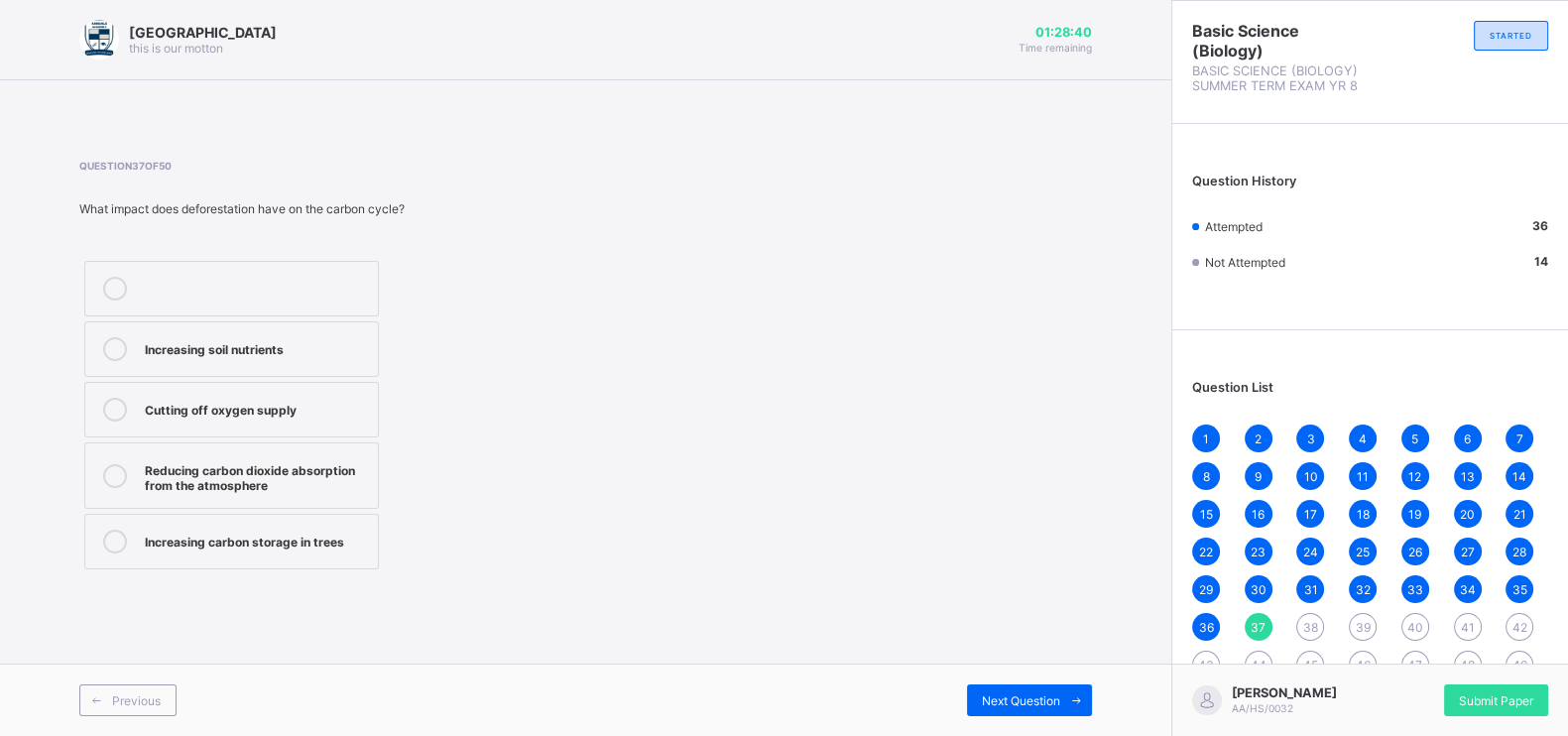 click on "Reducing carbon dioxide absorption from the atmosphere" at bounding box center [256, 475] 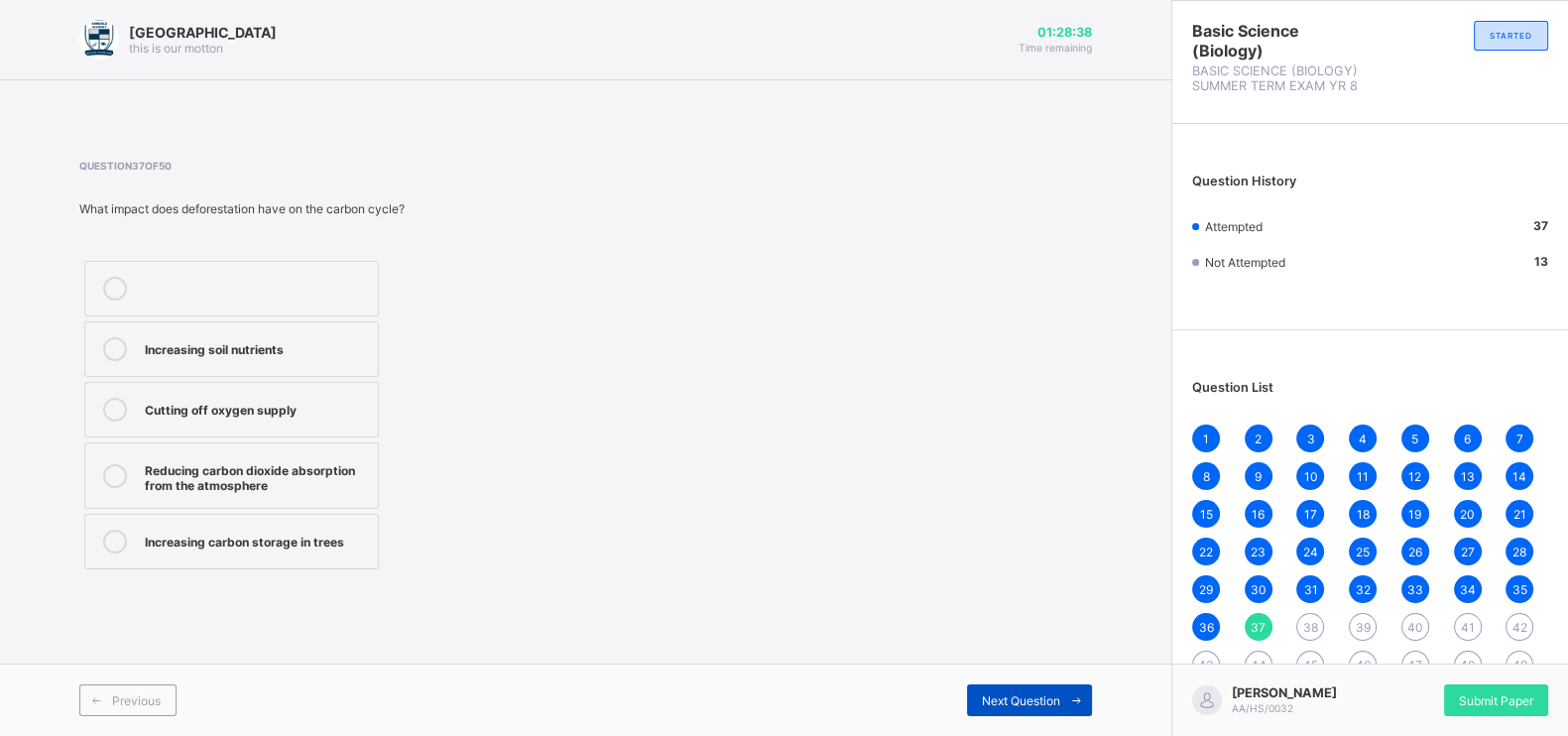 click on "Next Question" at bounding box center [1021, 700] 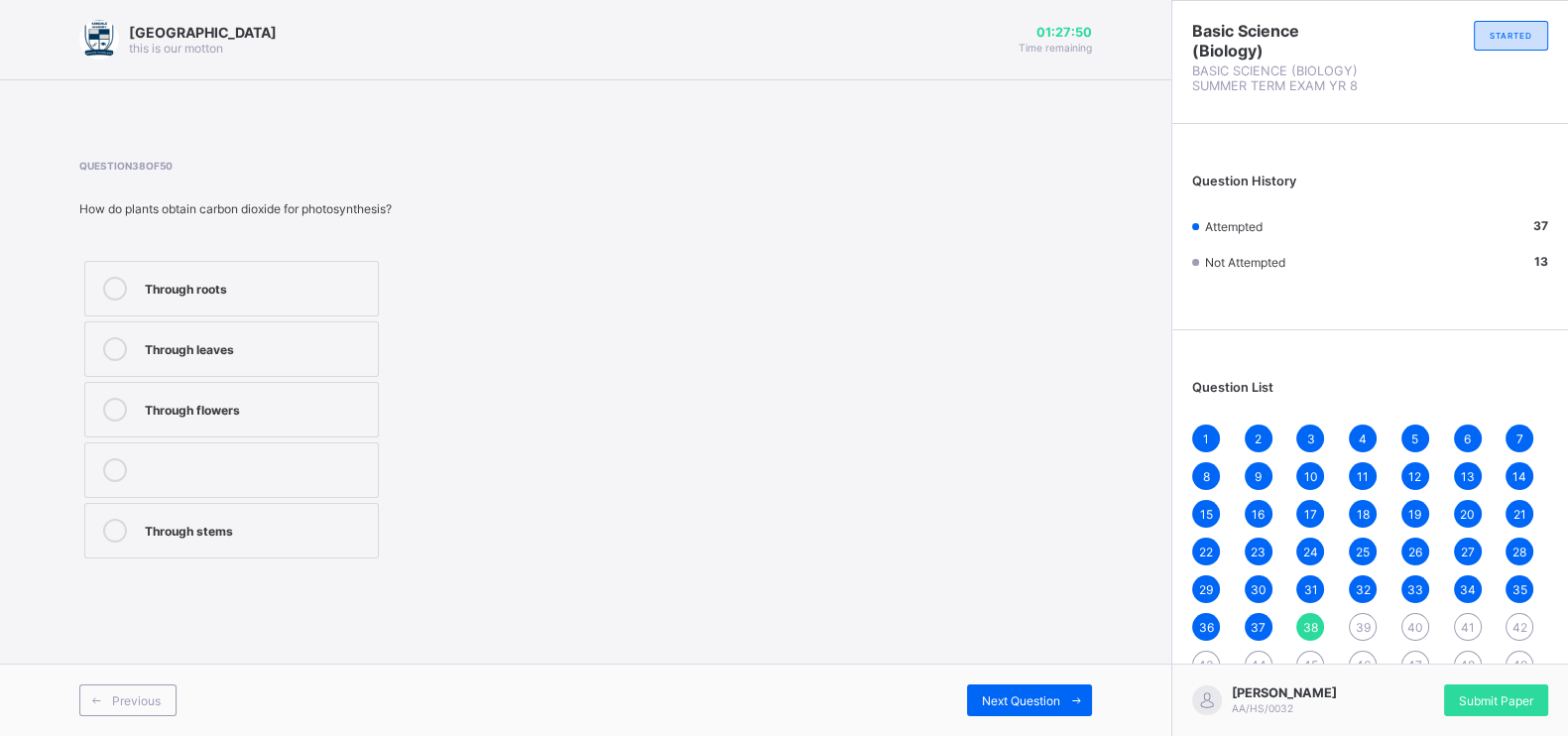 scroll, scrollTop: 0, scrollLeft: 0, axis: both 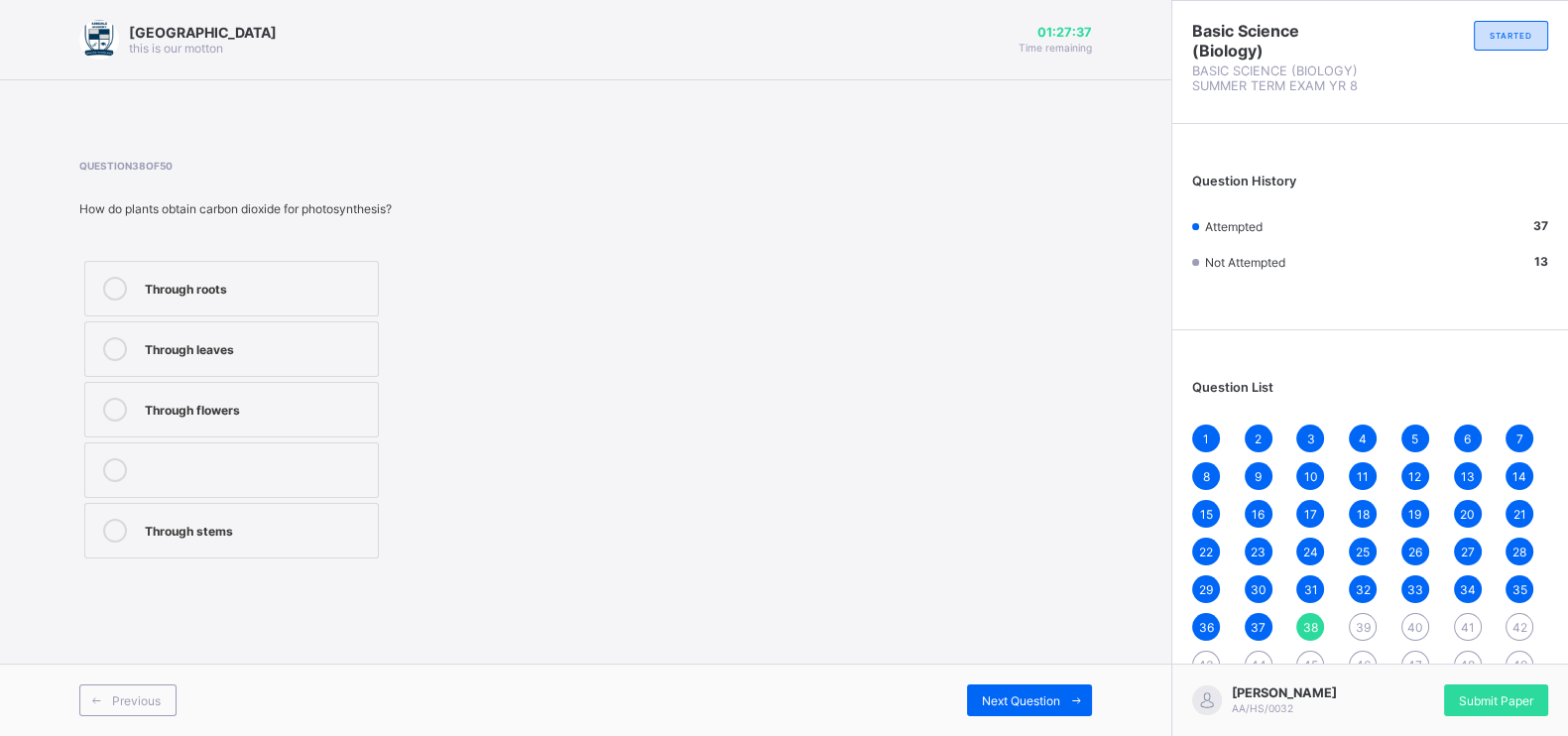 click on "Through flowers" at bounding box center (256, 408) 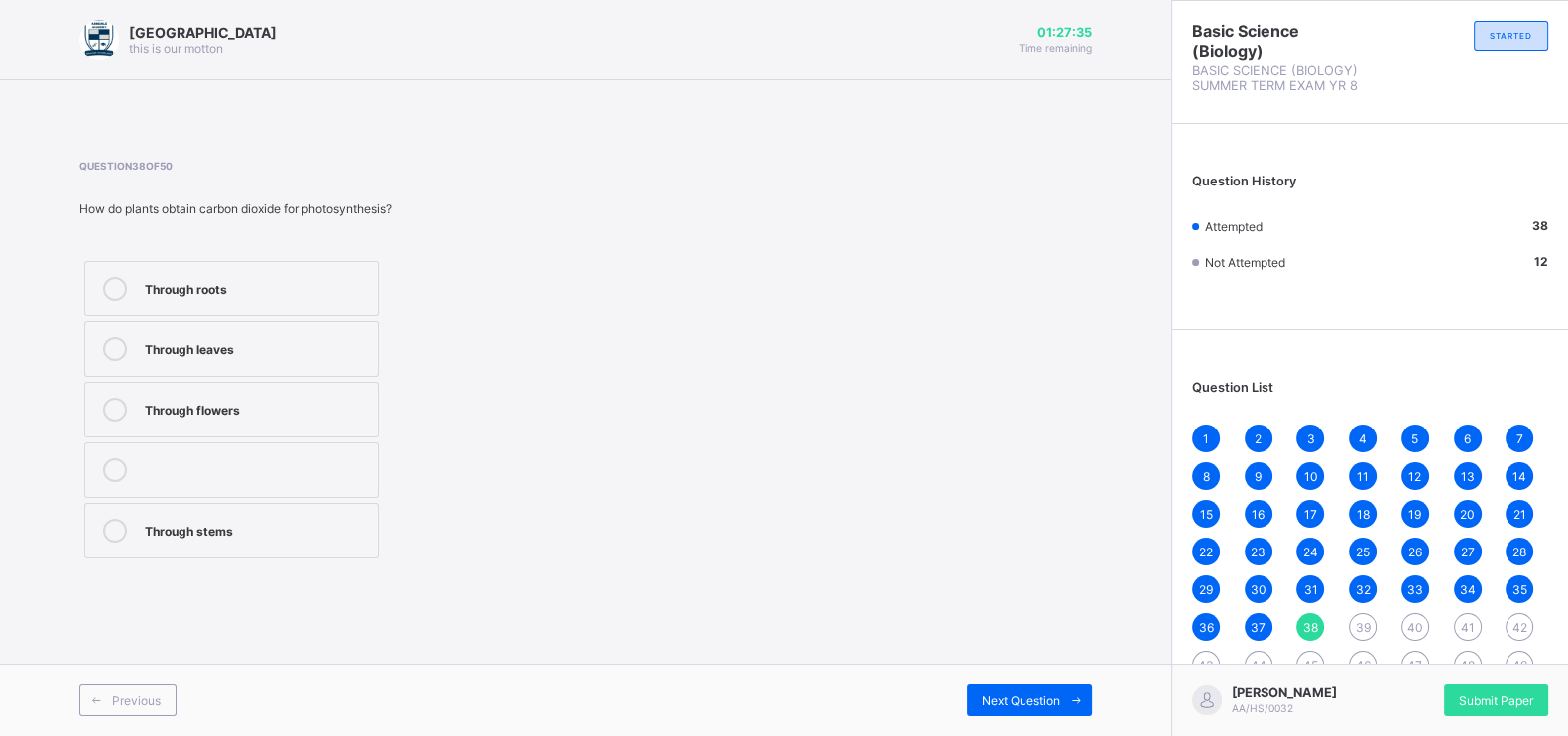 click on "Through leaves" at bounding box center [231, 349] 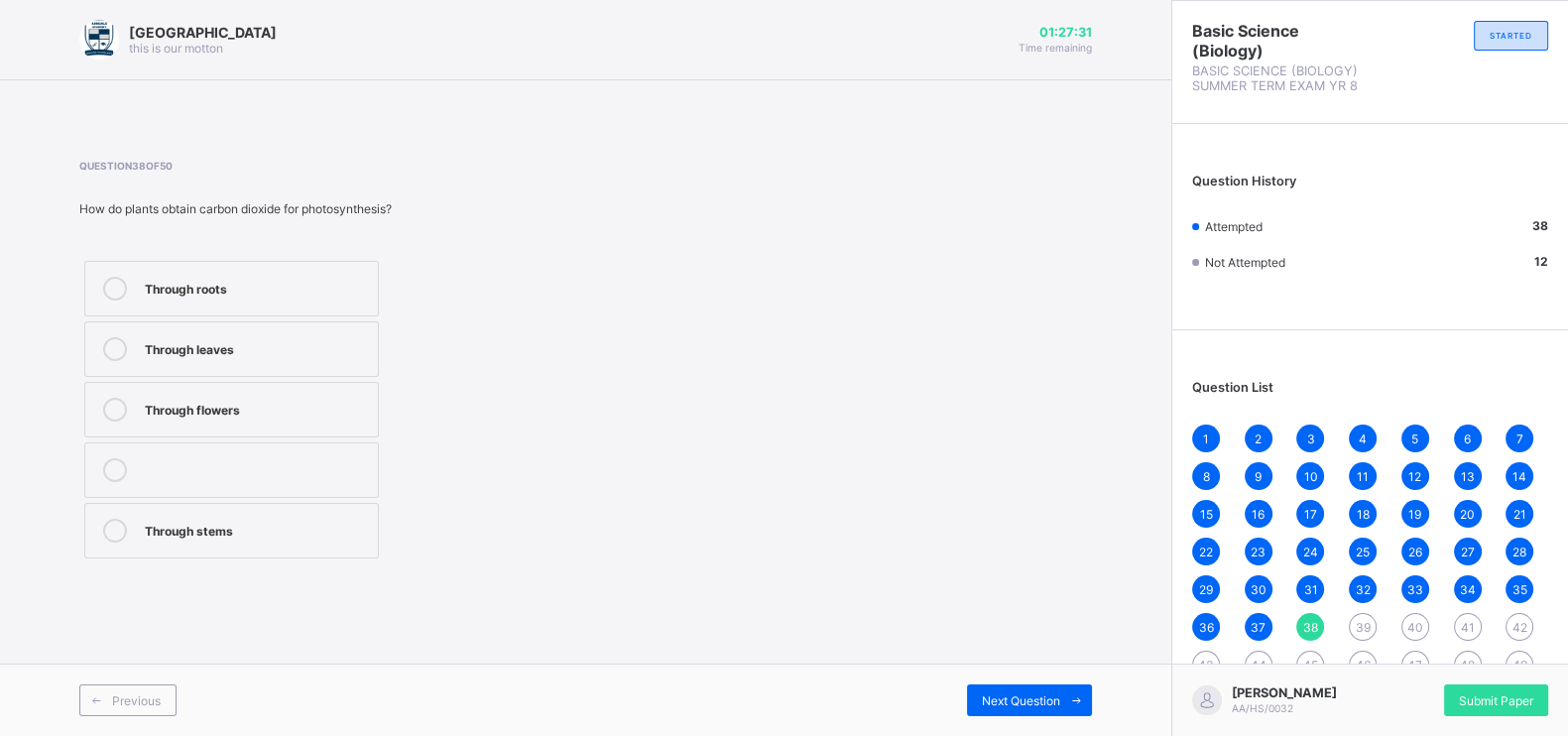 click on "Through roots" at bounding box center (256, 287) 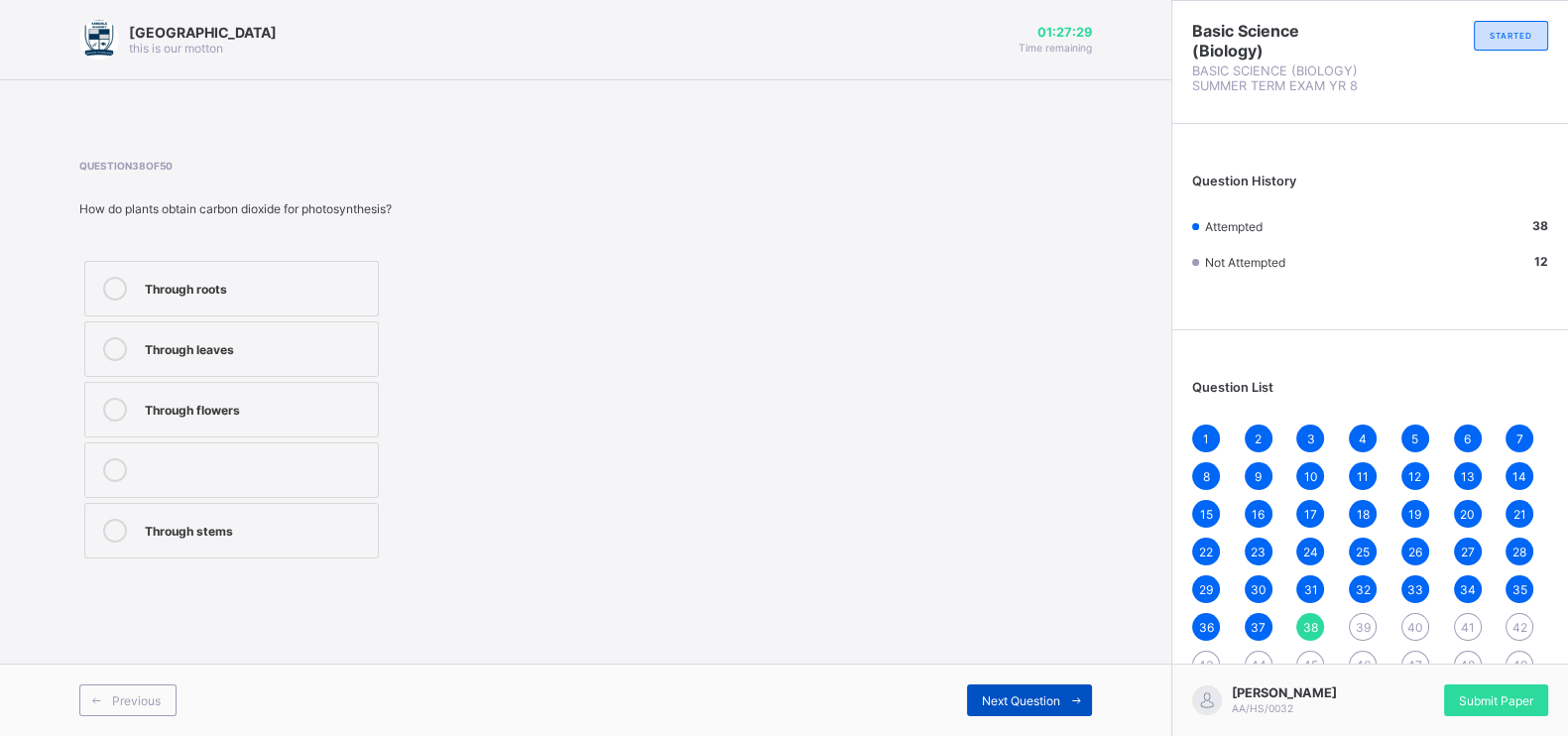 click on "Next Question" at bounding box center [1029, 700] 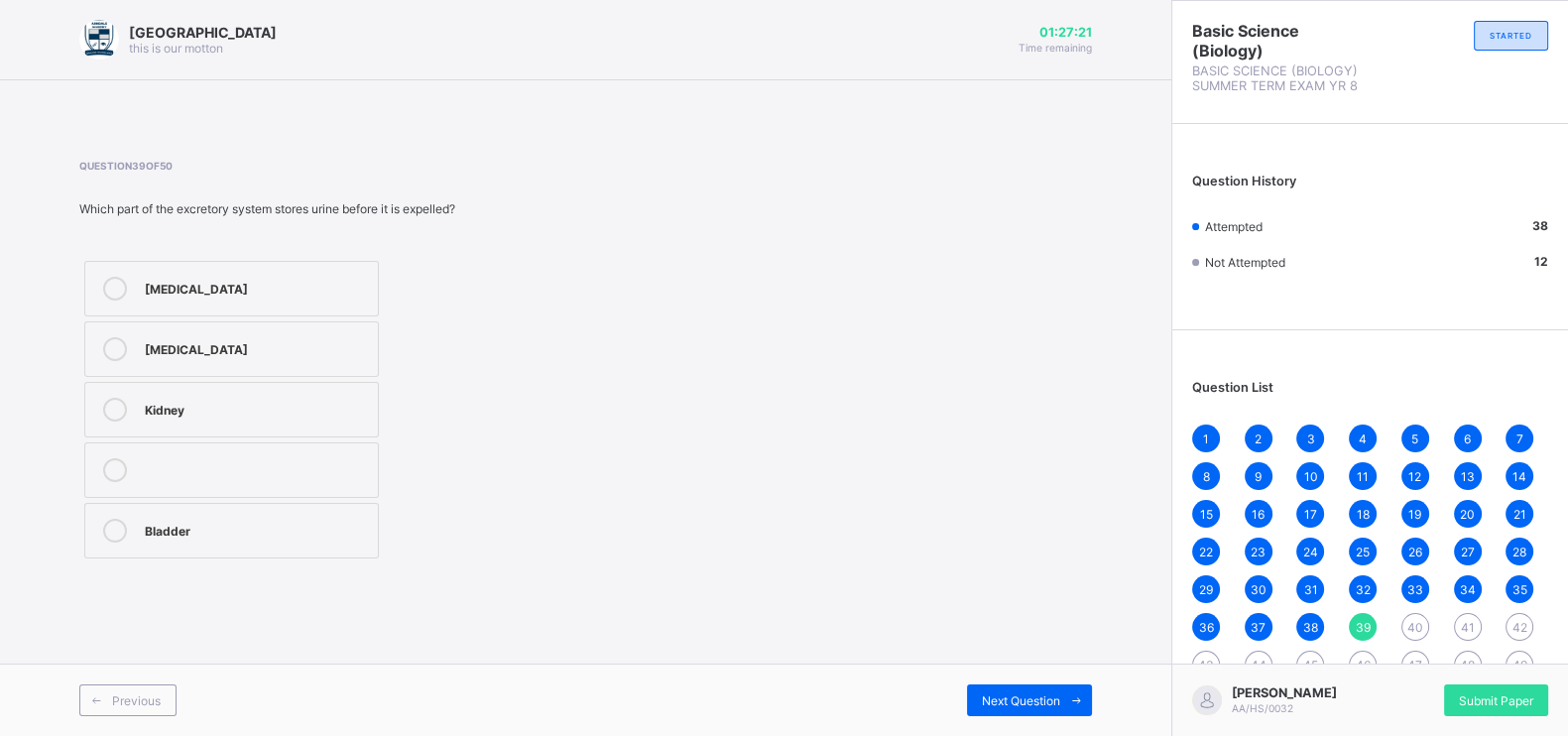 click on "Bladder" at bounding box center (256, 529) 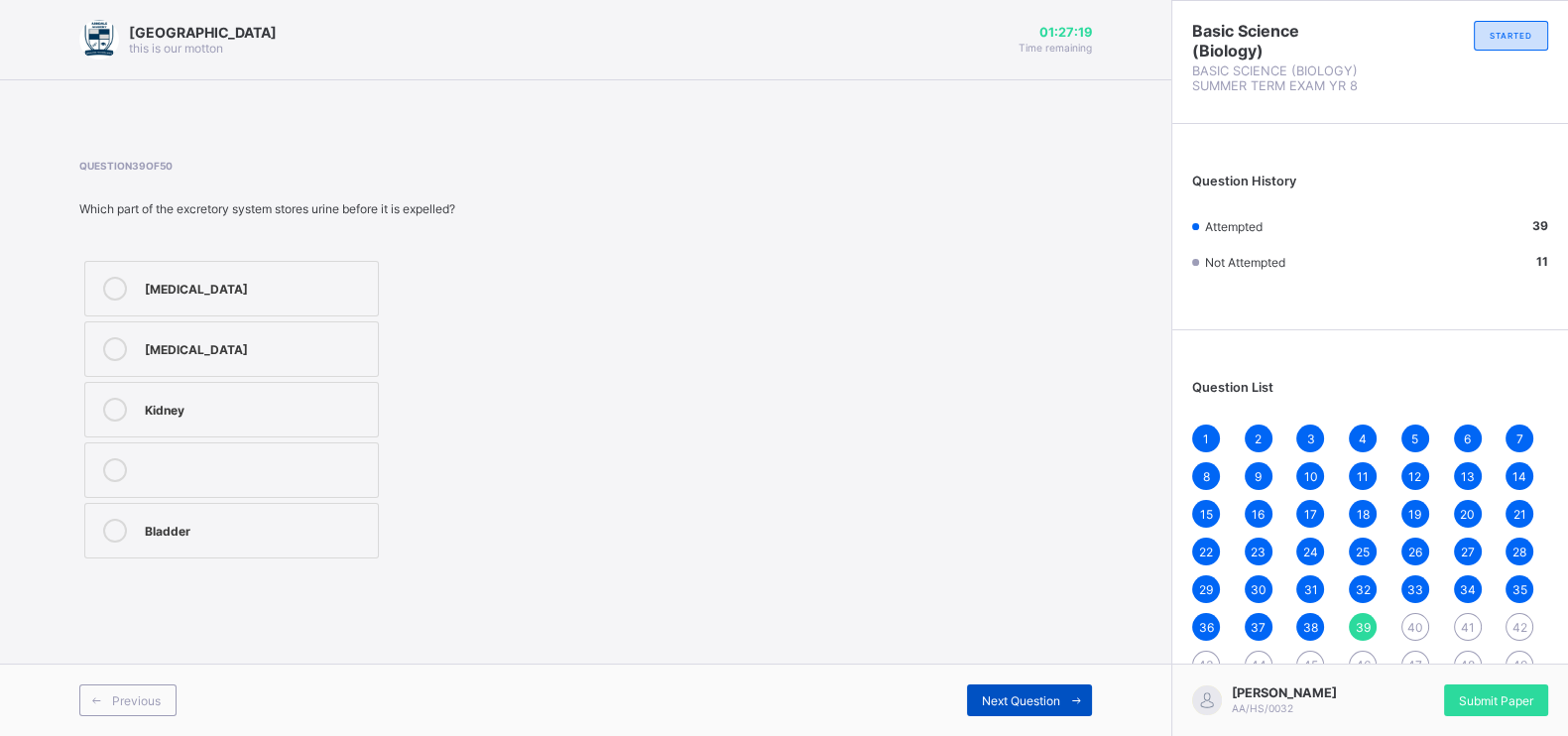 click on "Next Question" at bounding box center (1021, 700) 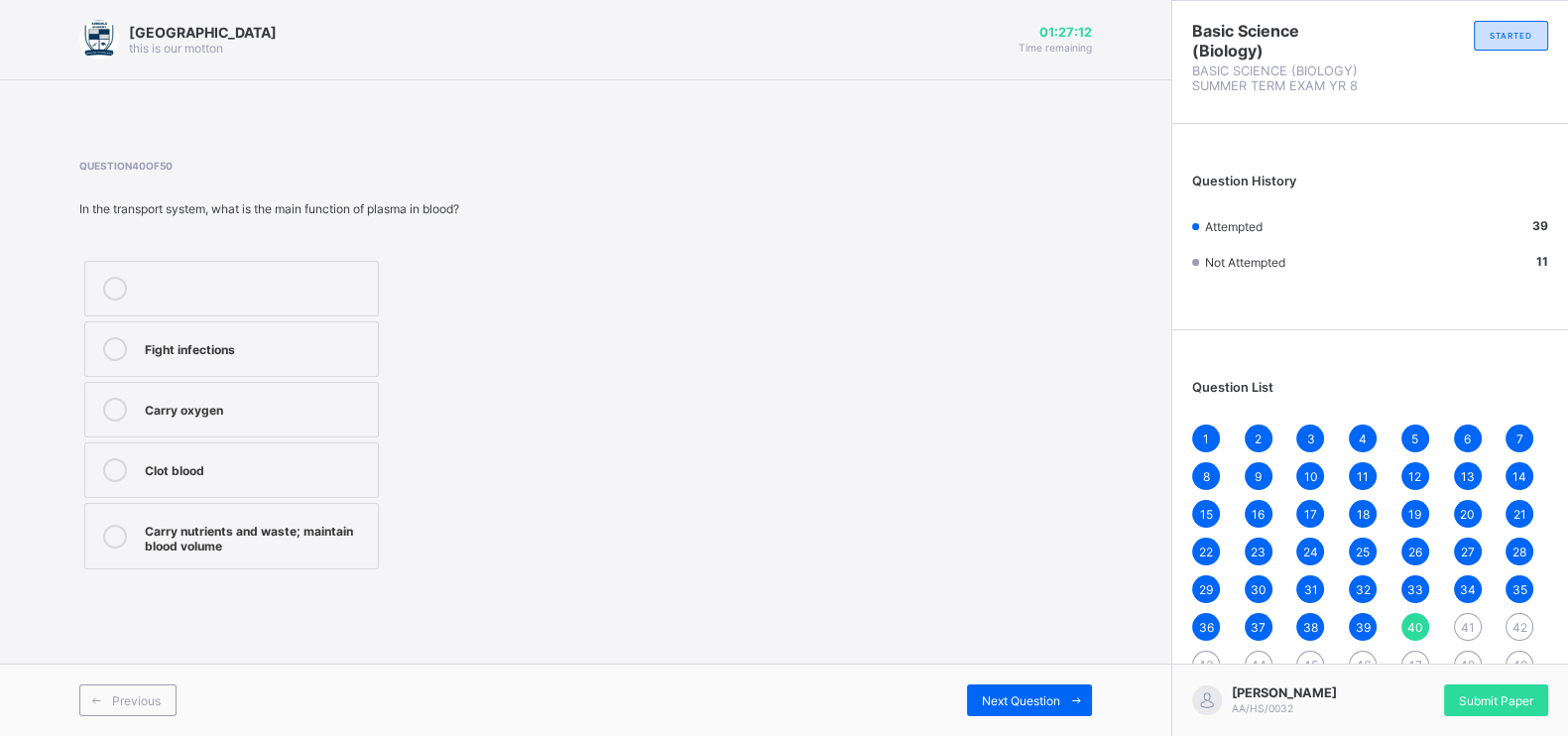 click on "Carry nutrients and waste; maintain blood volume" at bounding box center (231, 536) 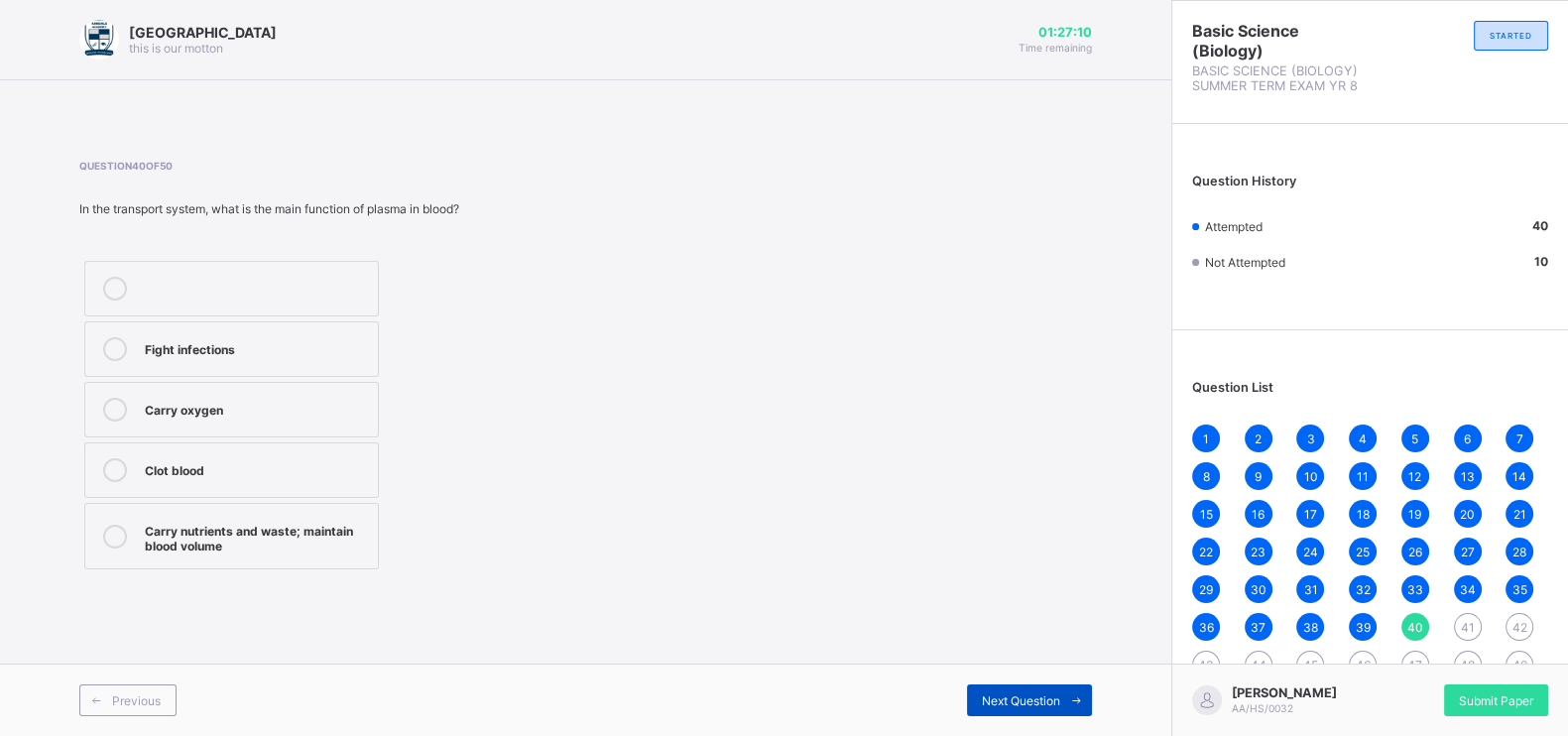 click on "Next Question" at bounding box center (1021, 700) 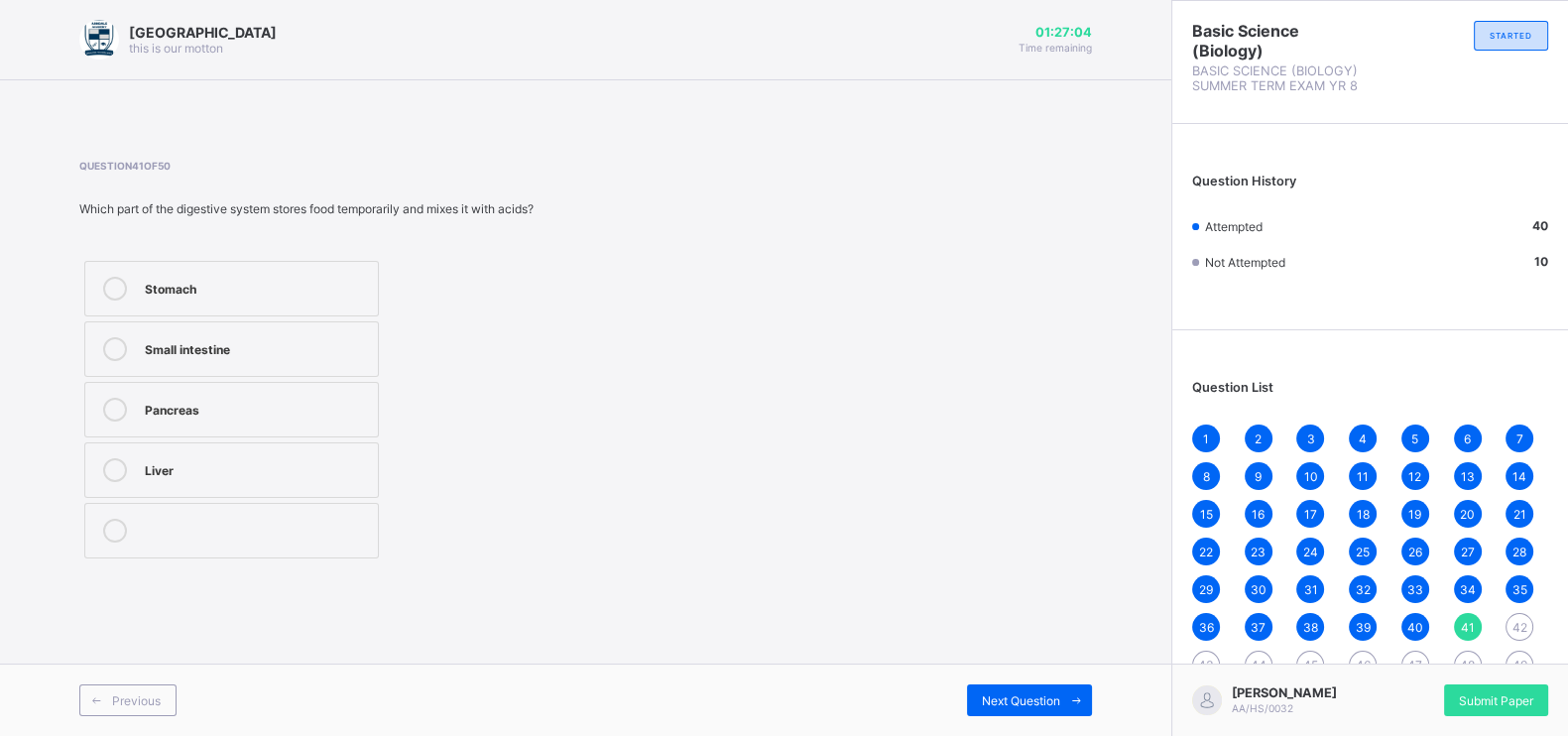 click on "Stomach" at bounding box center [231, 289] 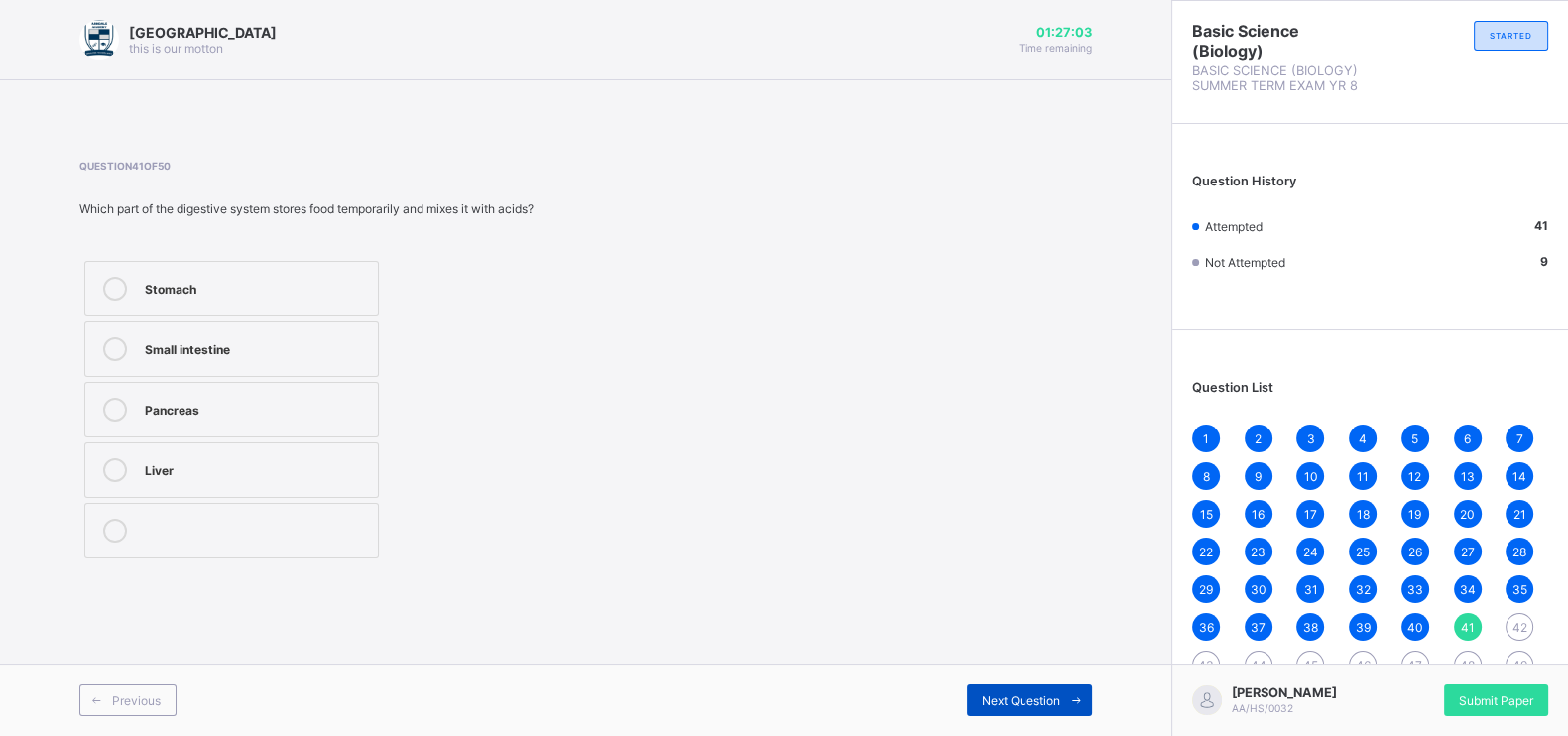 click on "Next Question" at bounding box center [1029, 700] 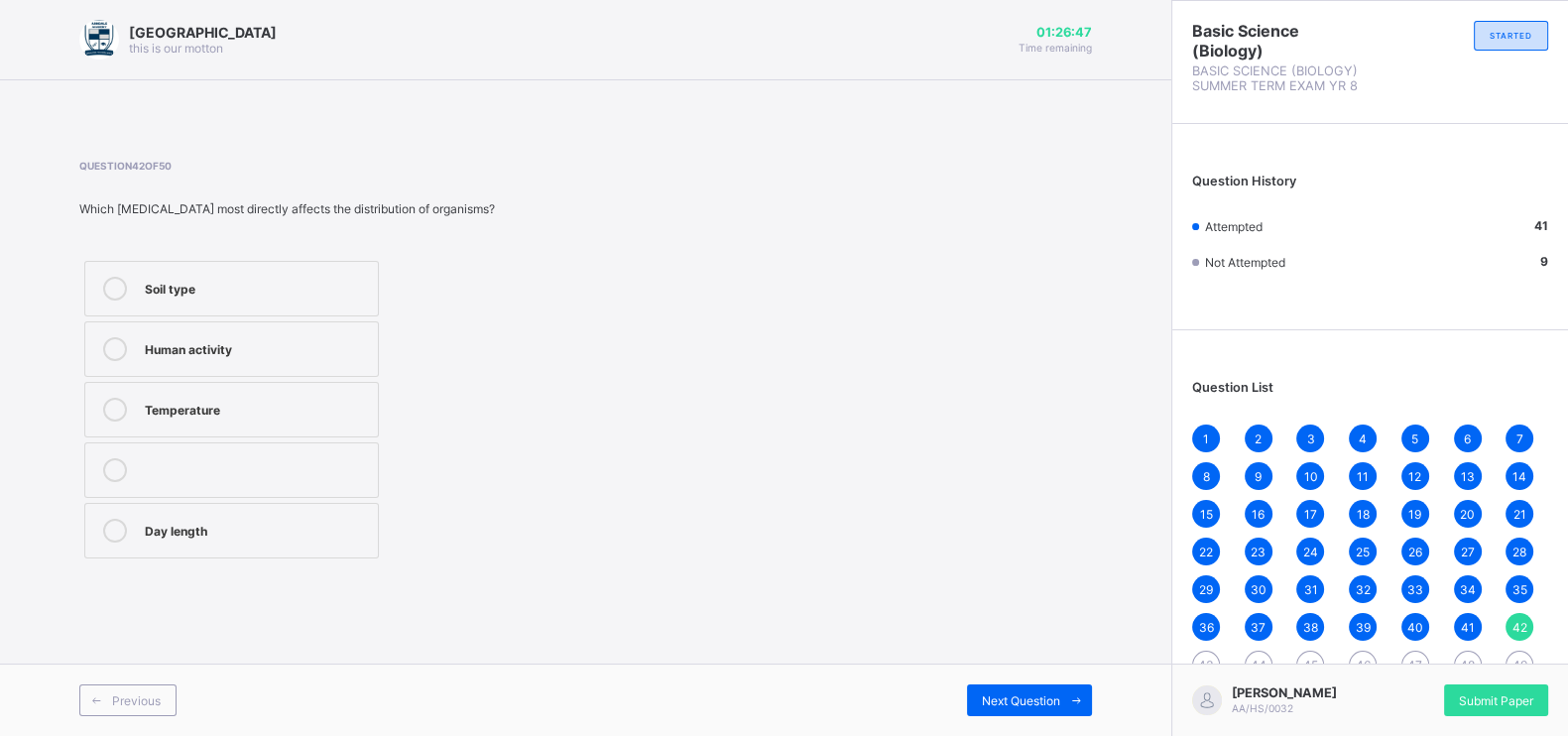 click on "Temperature" at bounding box center (231, 410) 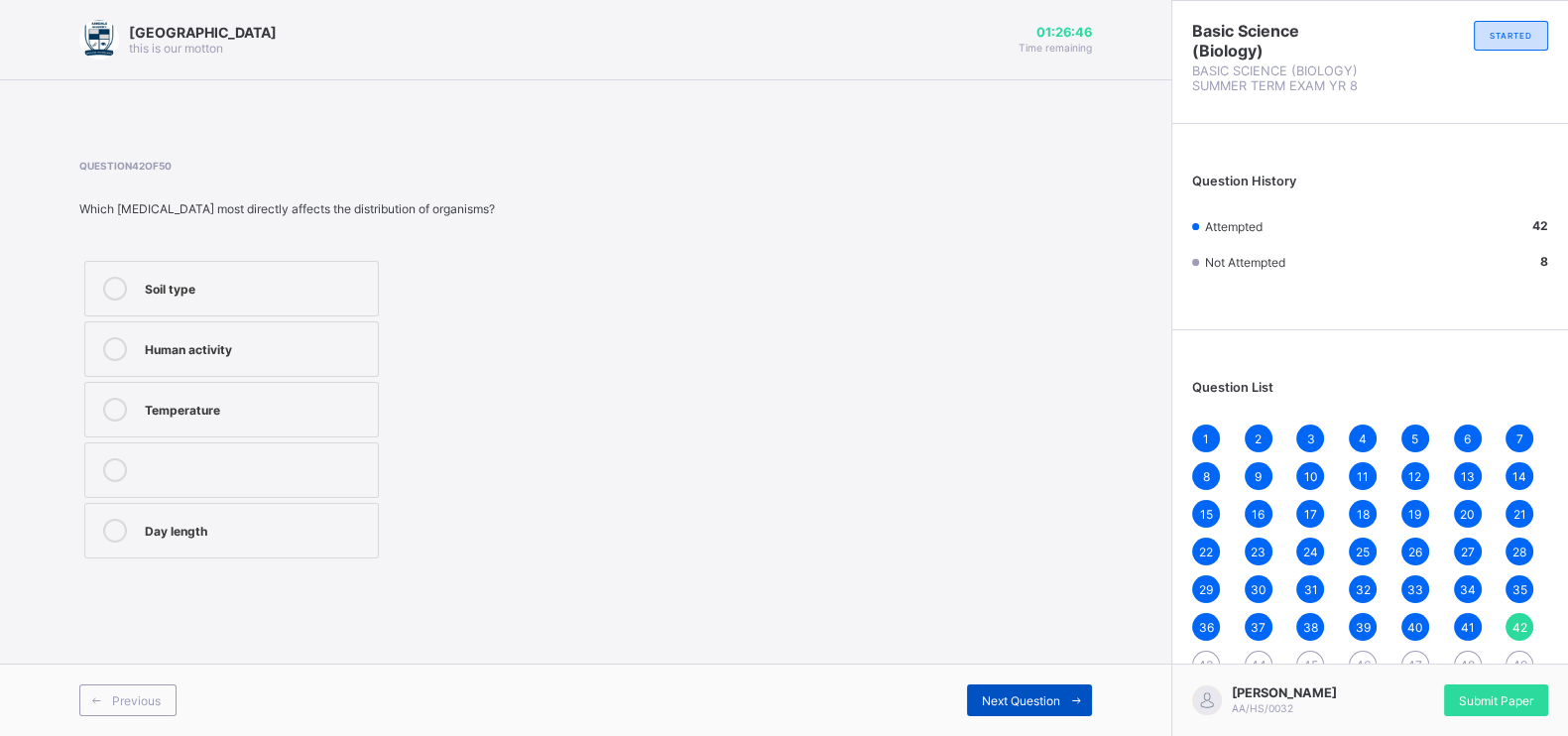 click on "Next Question" at bounding box center (1029, 700) 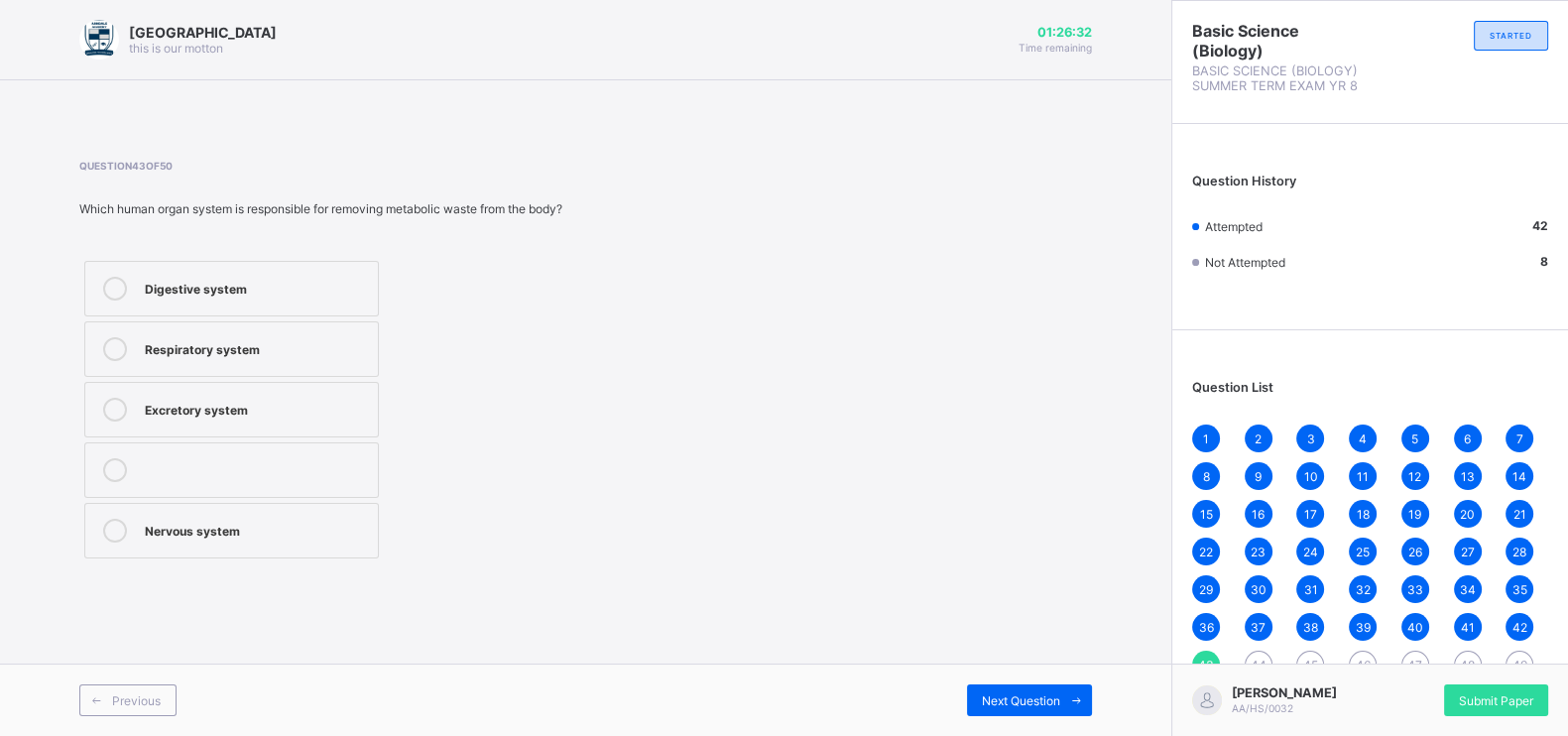 click on "Excretory system" at bounding box center (256, 408) 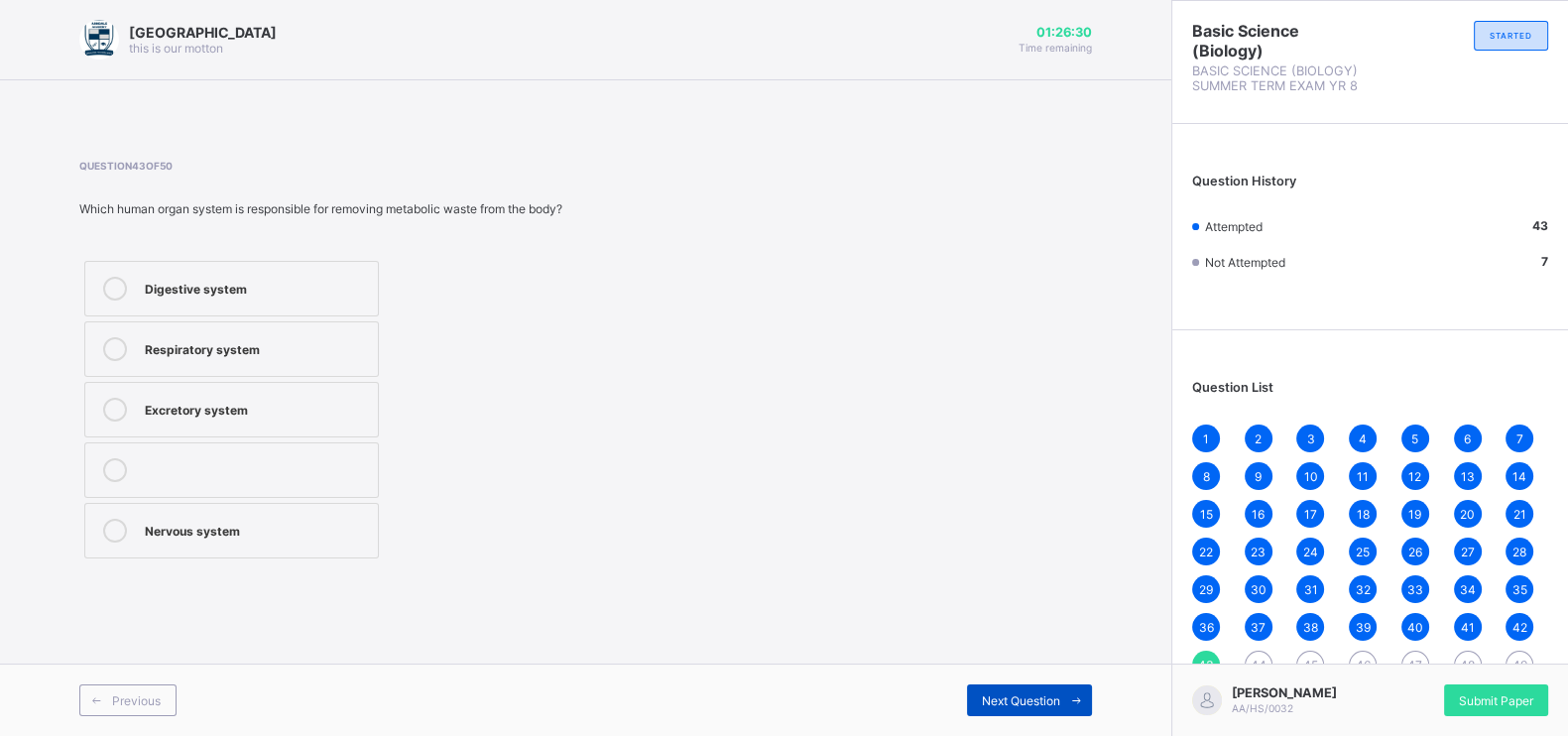 click on "Next Question" at bounding box center (1021, 700) 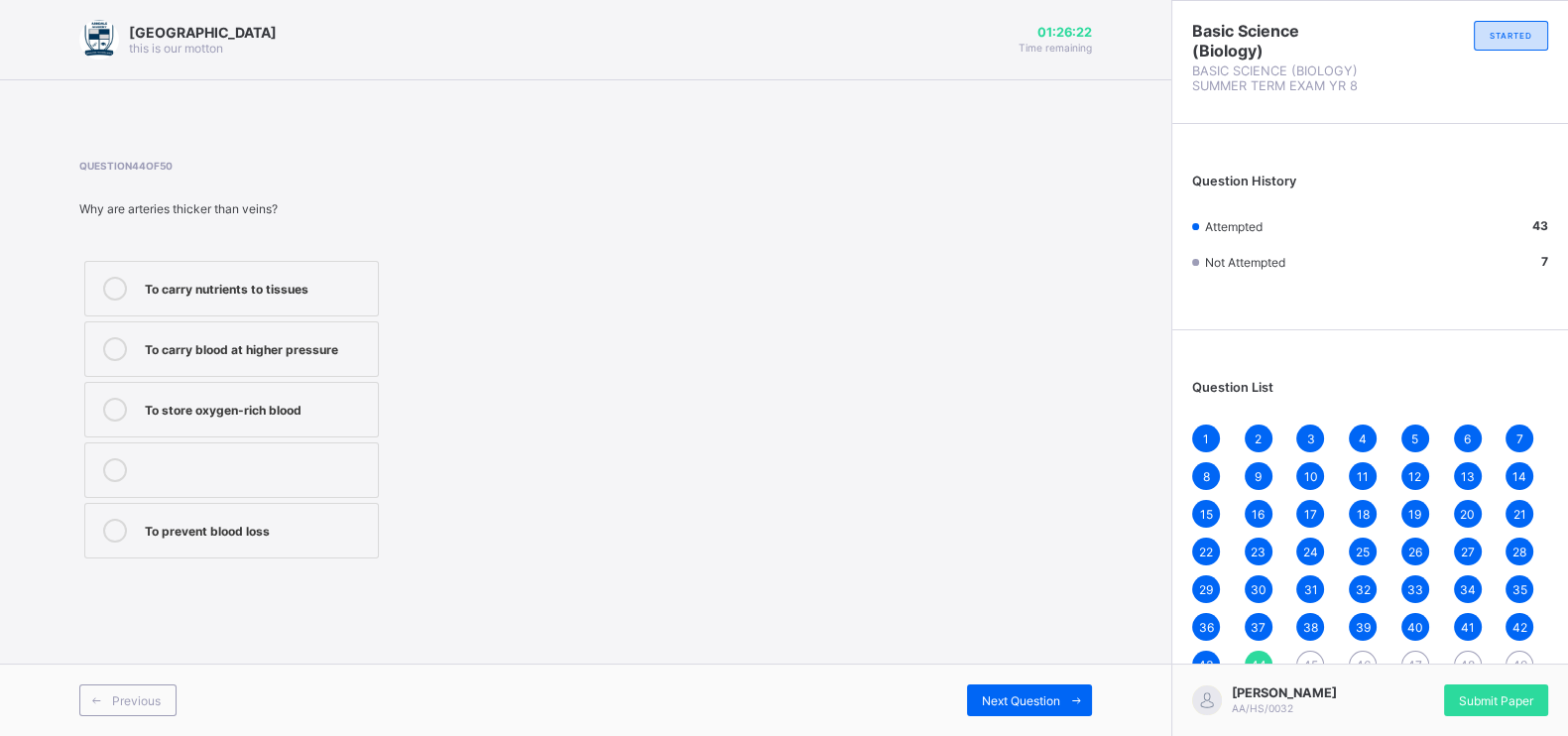 click on "To carry blood at higher pressure" at bounding box center (256, 347) 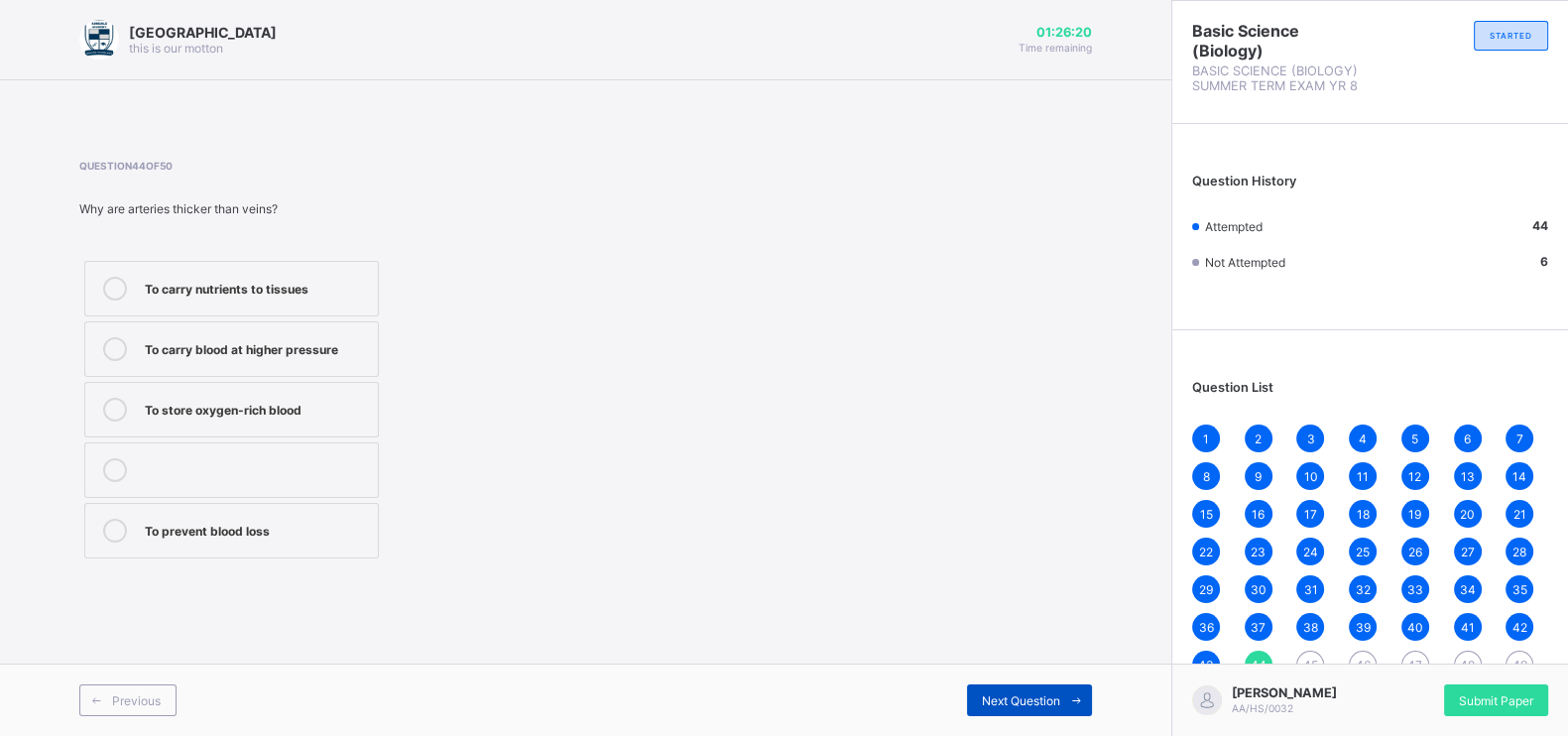 click on "Next Question" at bounding box center (1029, 700) 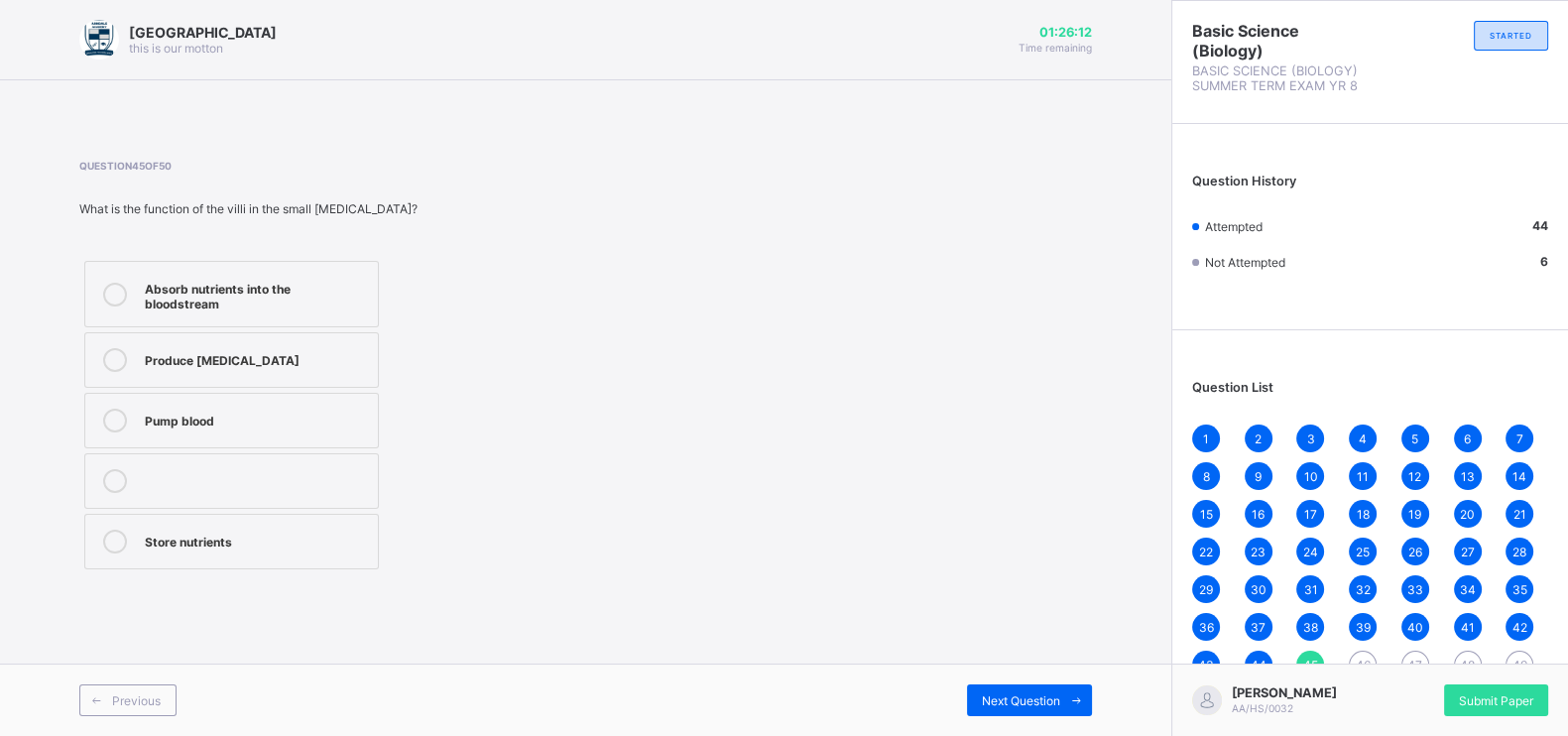 click on "Absorb nutrients into the bloodstream" at bounding box center (256, 294) 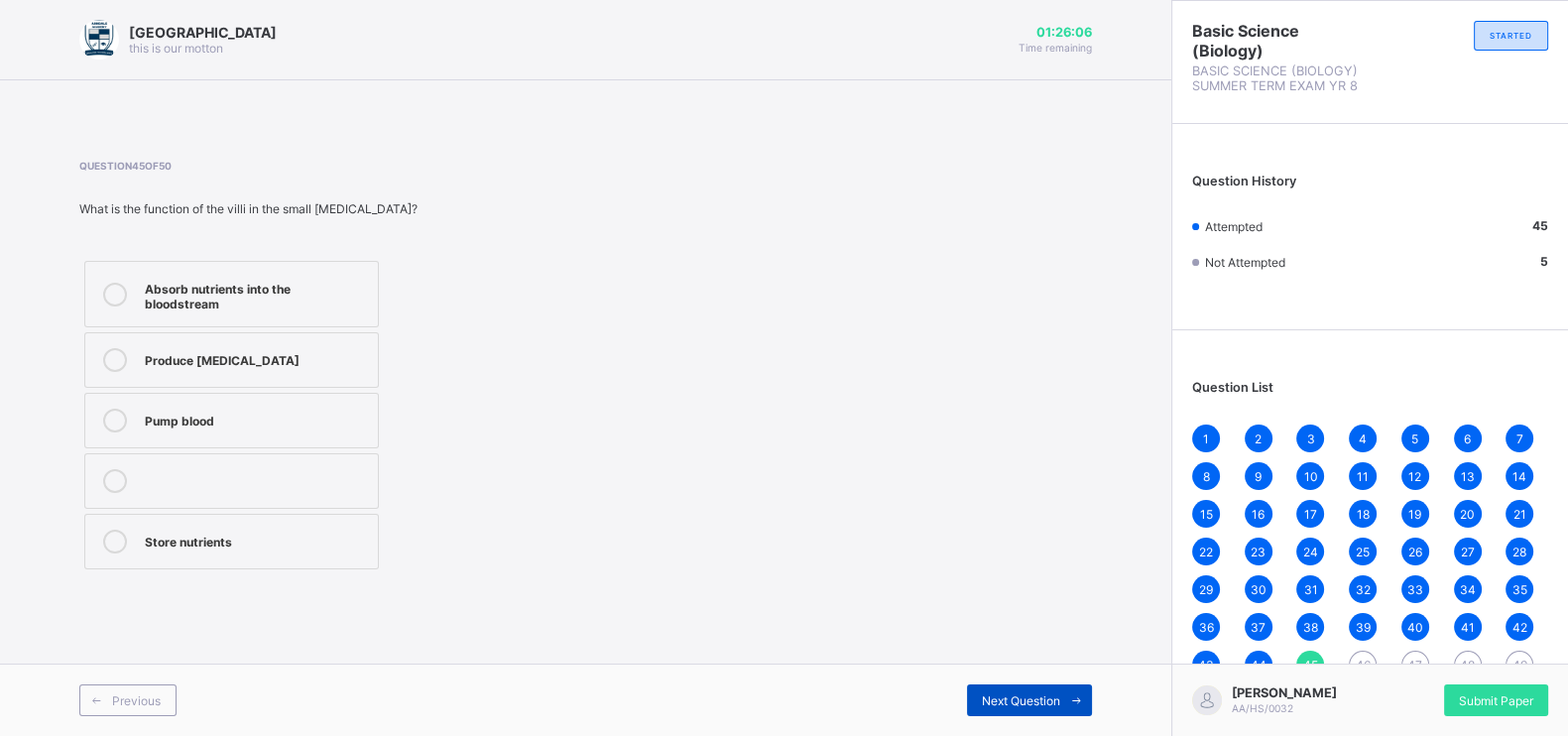 click on "Next Question" at bounding box center [1029, 700] 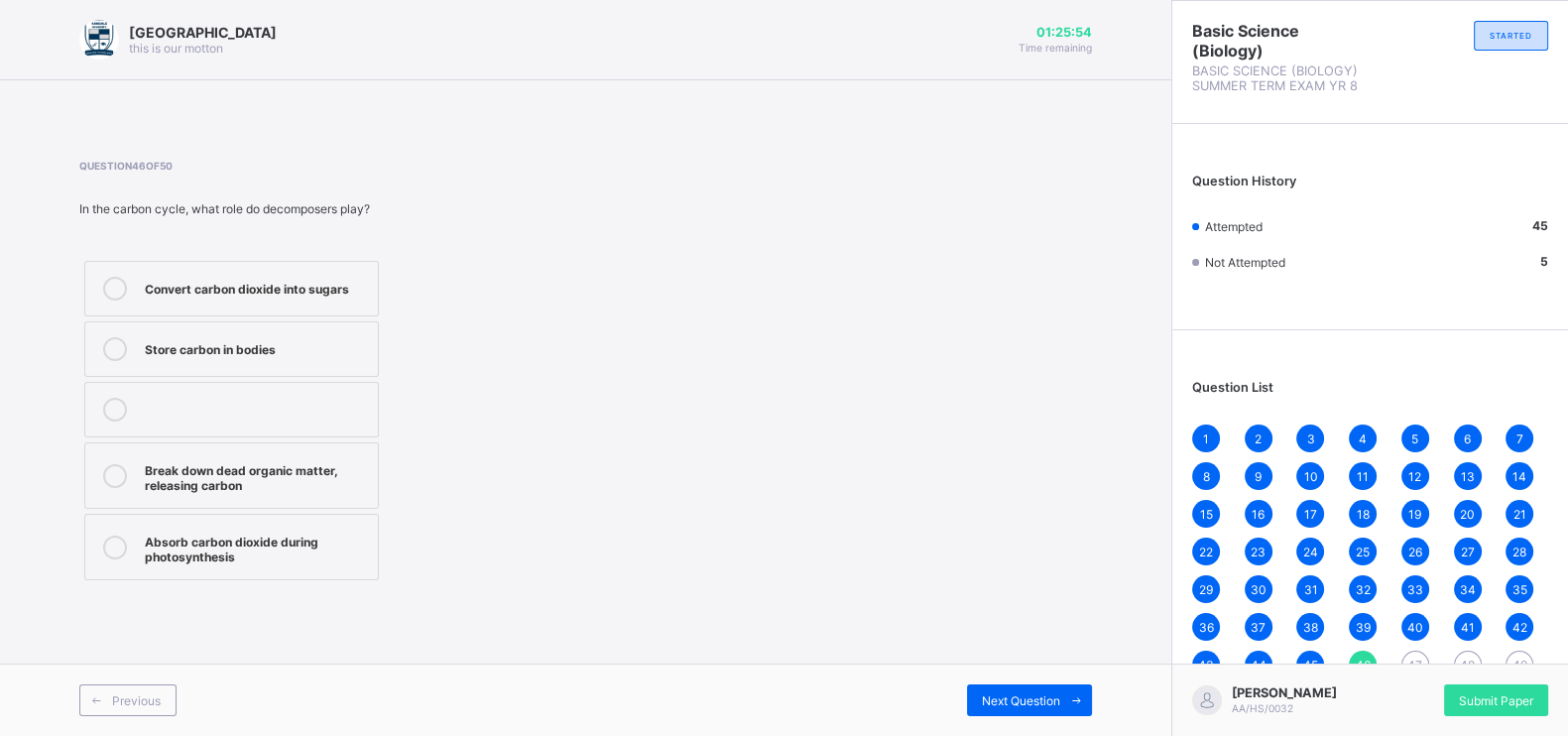 click on "Break down dead organic matter, releasing carbon" at bounding box center [256, 475] 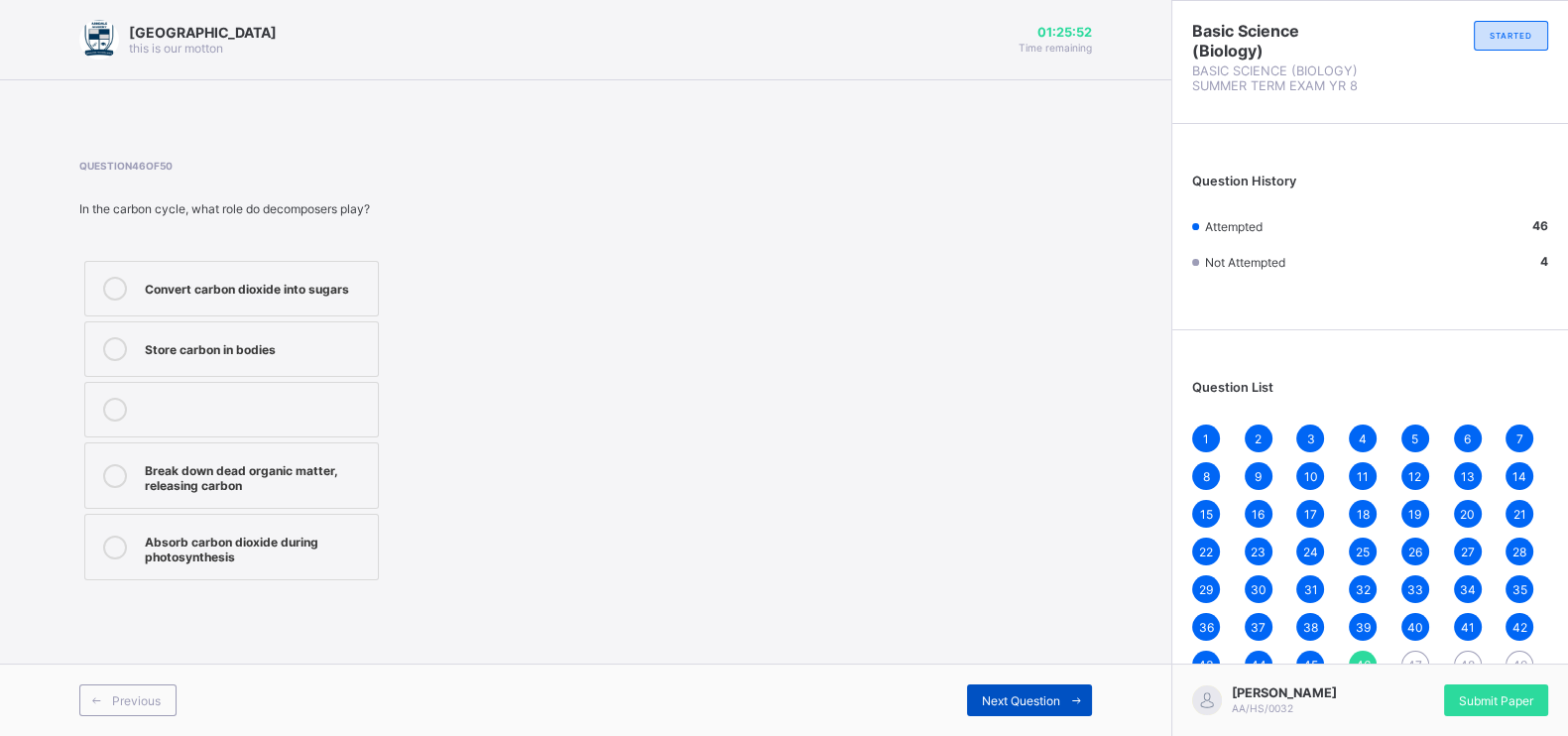 click on "Next Question" at bounding box center [1029, 700] 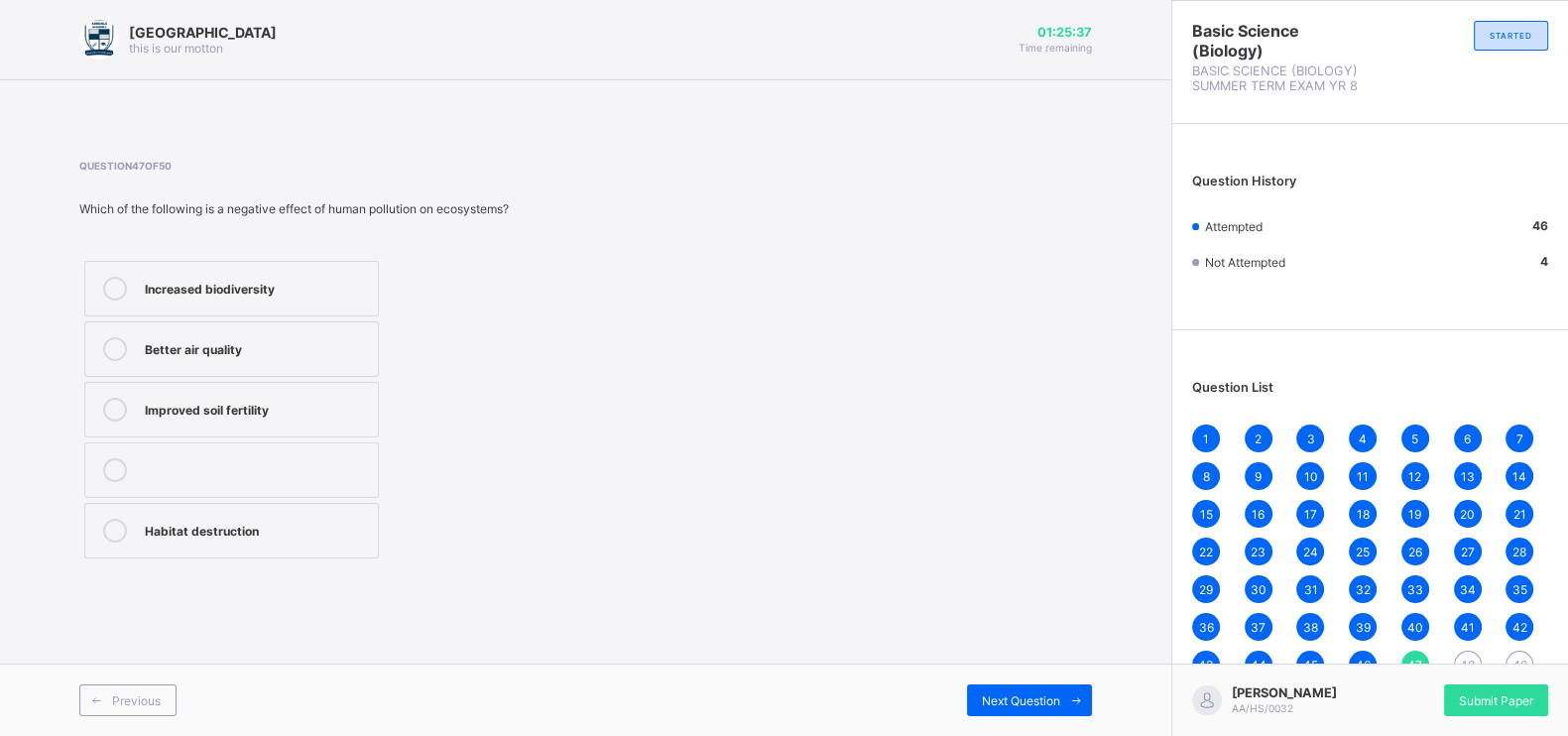click on "Habitat destruction" at bounding box center (256, 529) 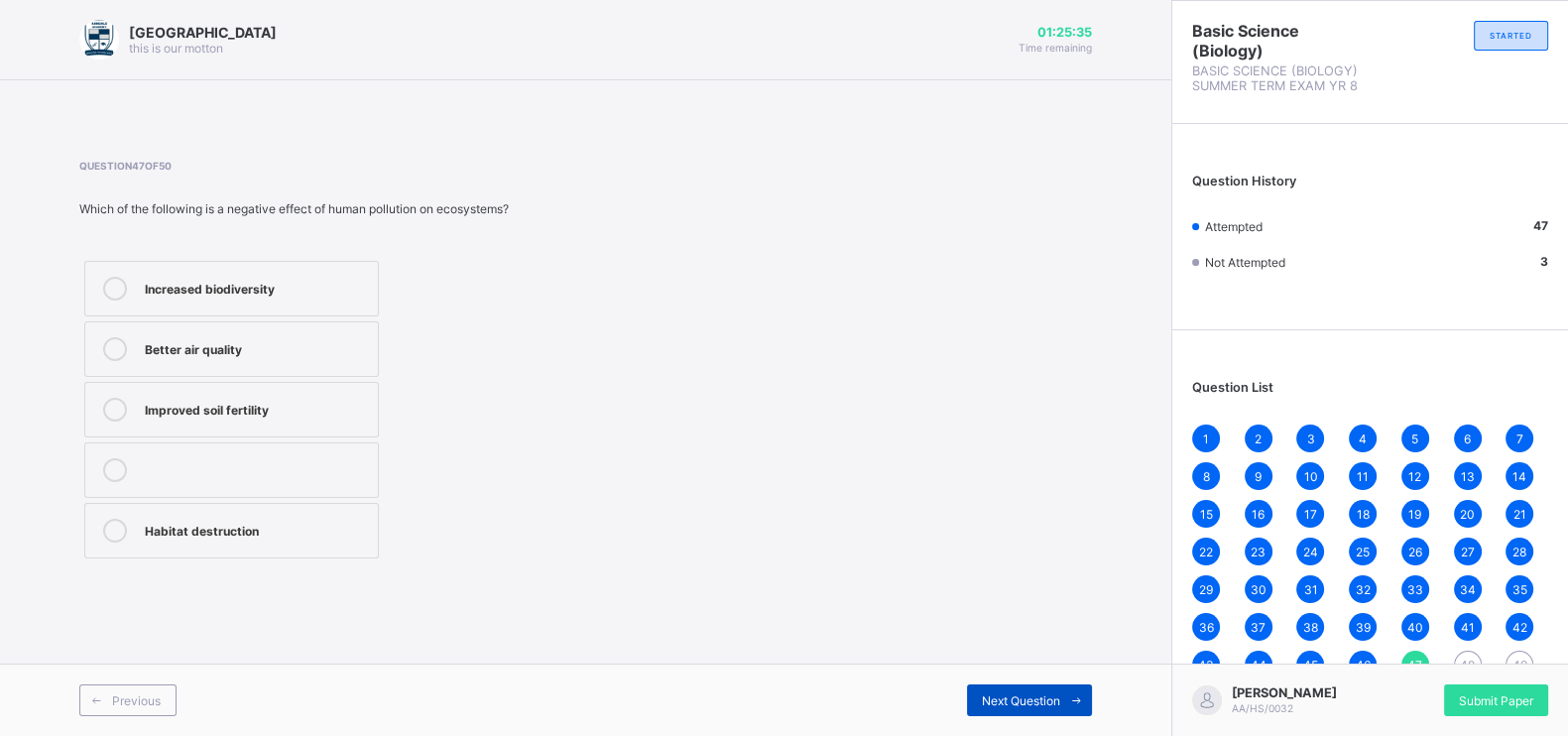 click on "Next Question" at bounding box center (1029, 700) 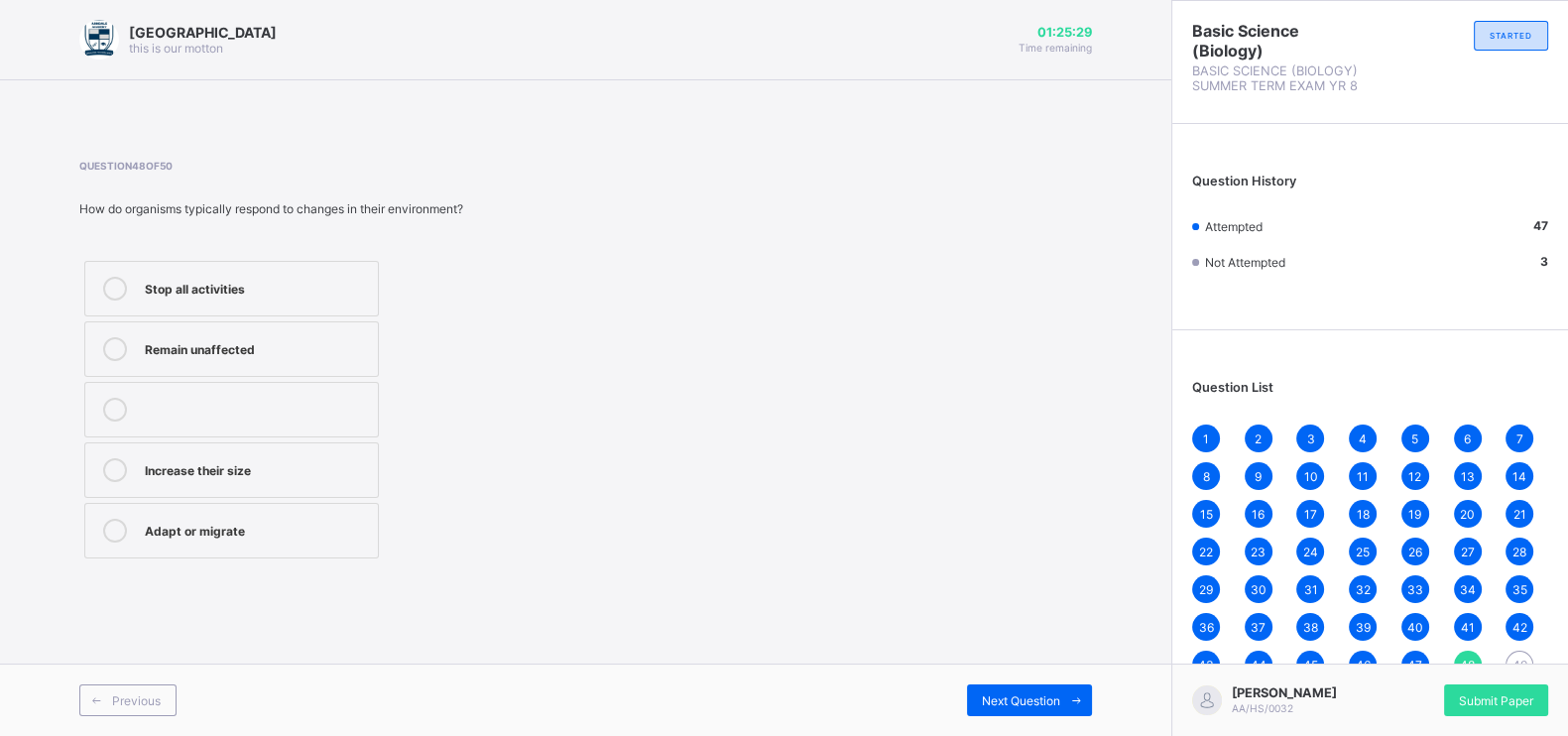click on "Adapt or migrate" at bounding box center [256, 529] 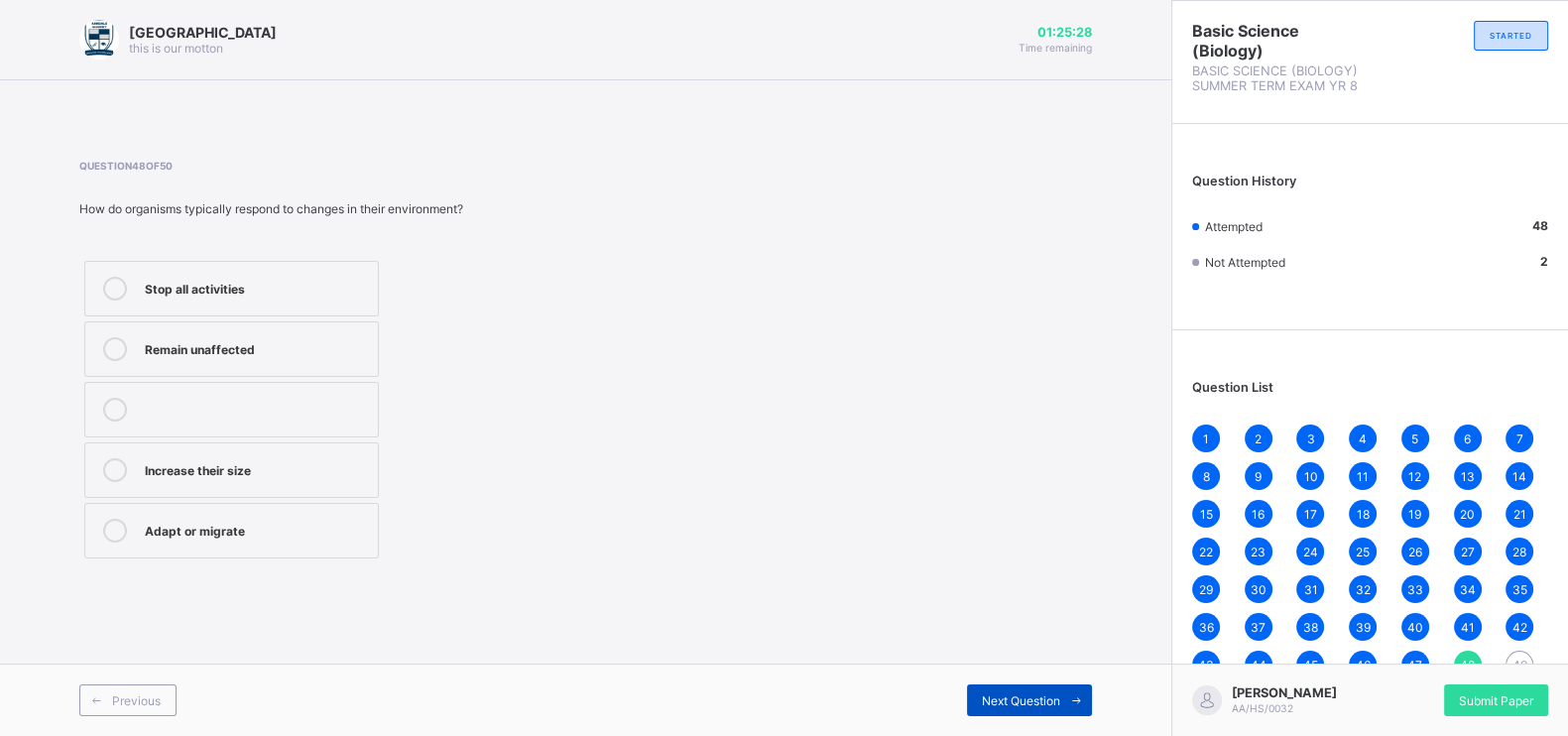 click on "Next Question" at bounding box center (1029, 700) 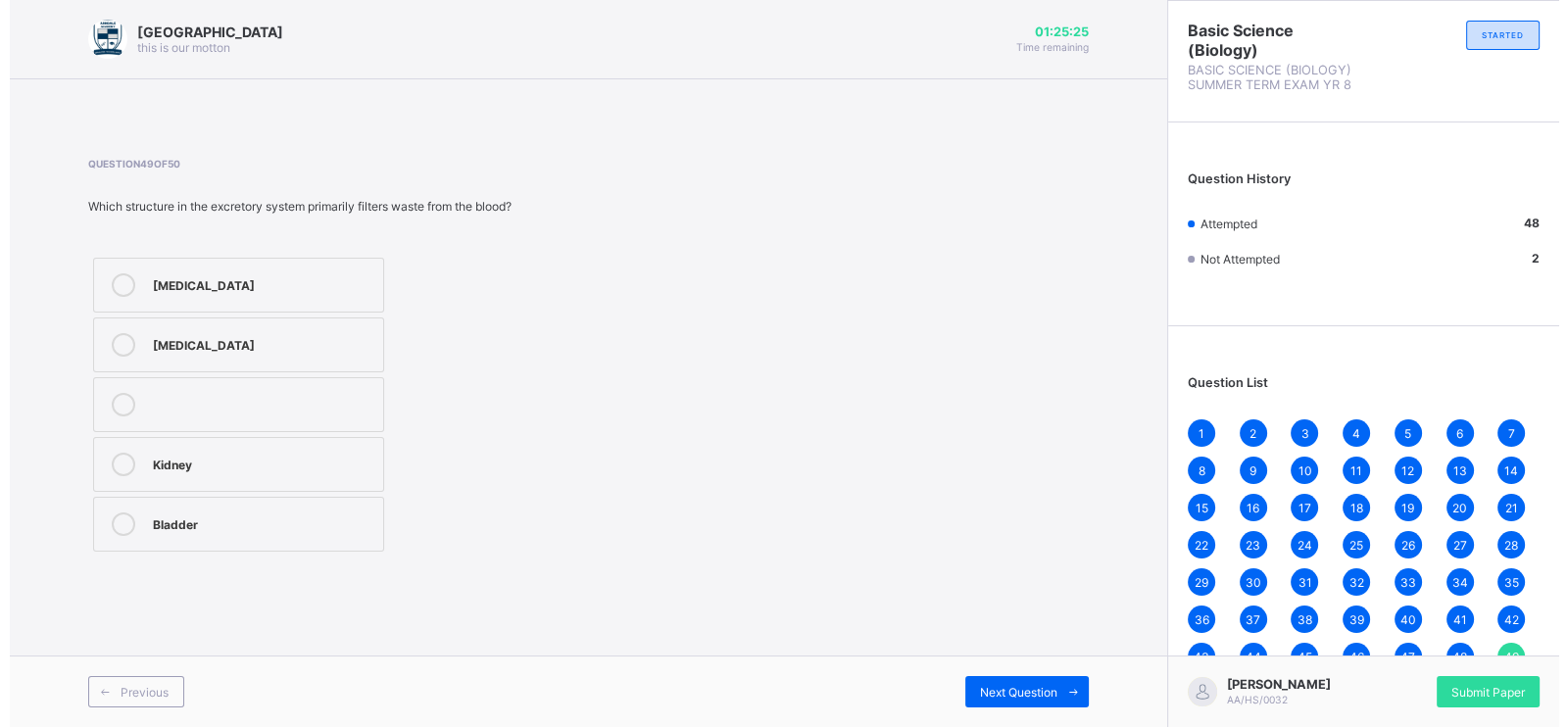 scroll, scrollTop: 1, scrollLeft: 0, axis: vertical 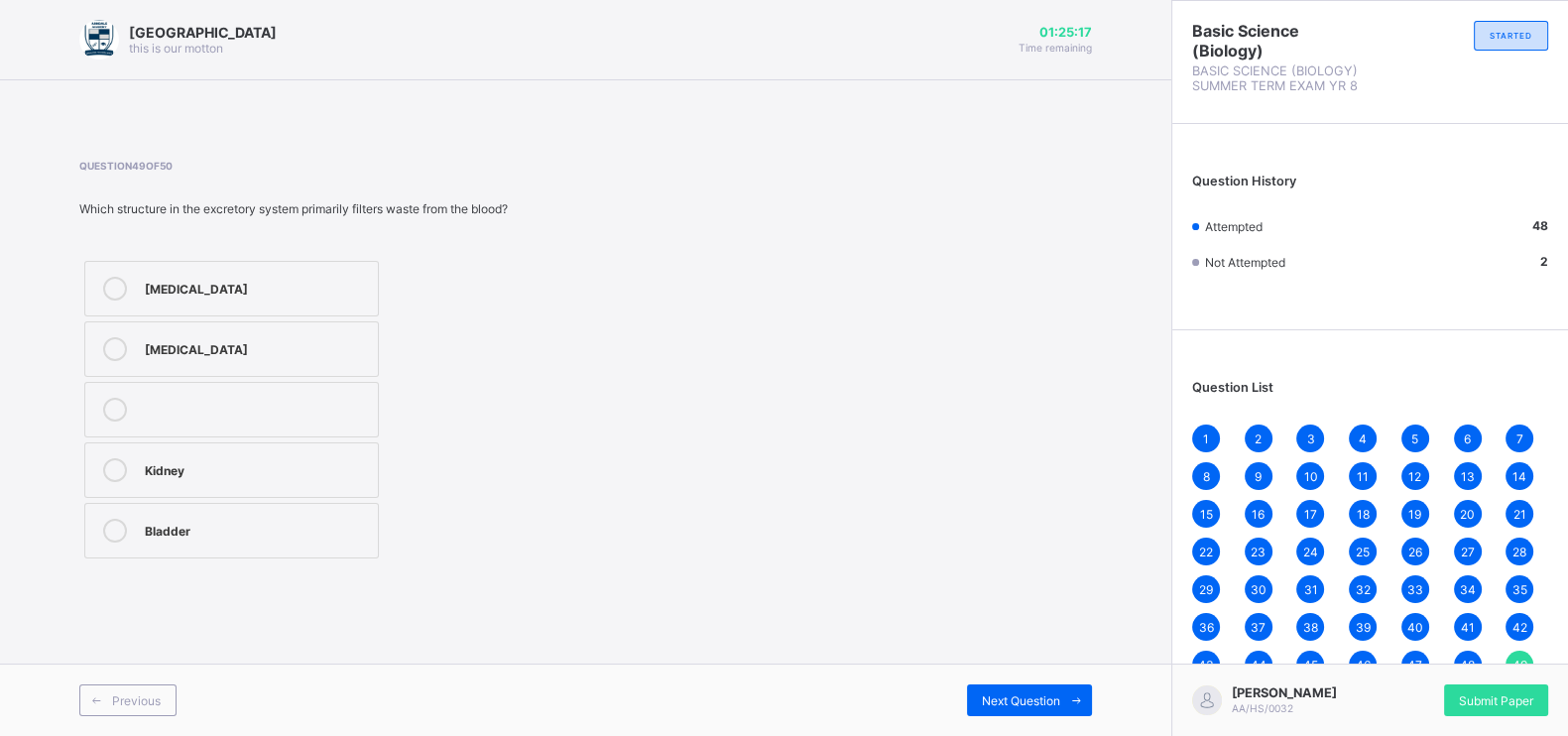 click on "Kidney" at bounding box center (256, 470) 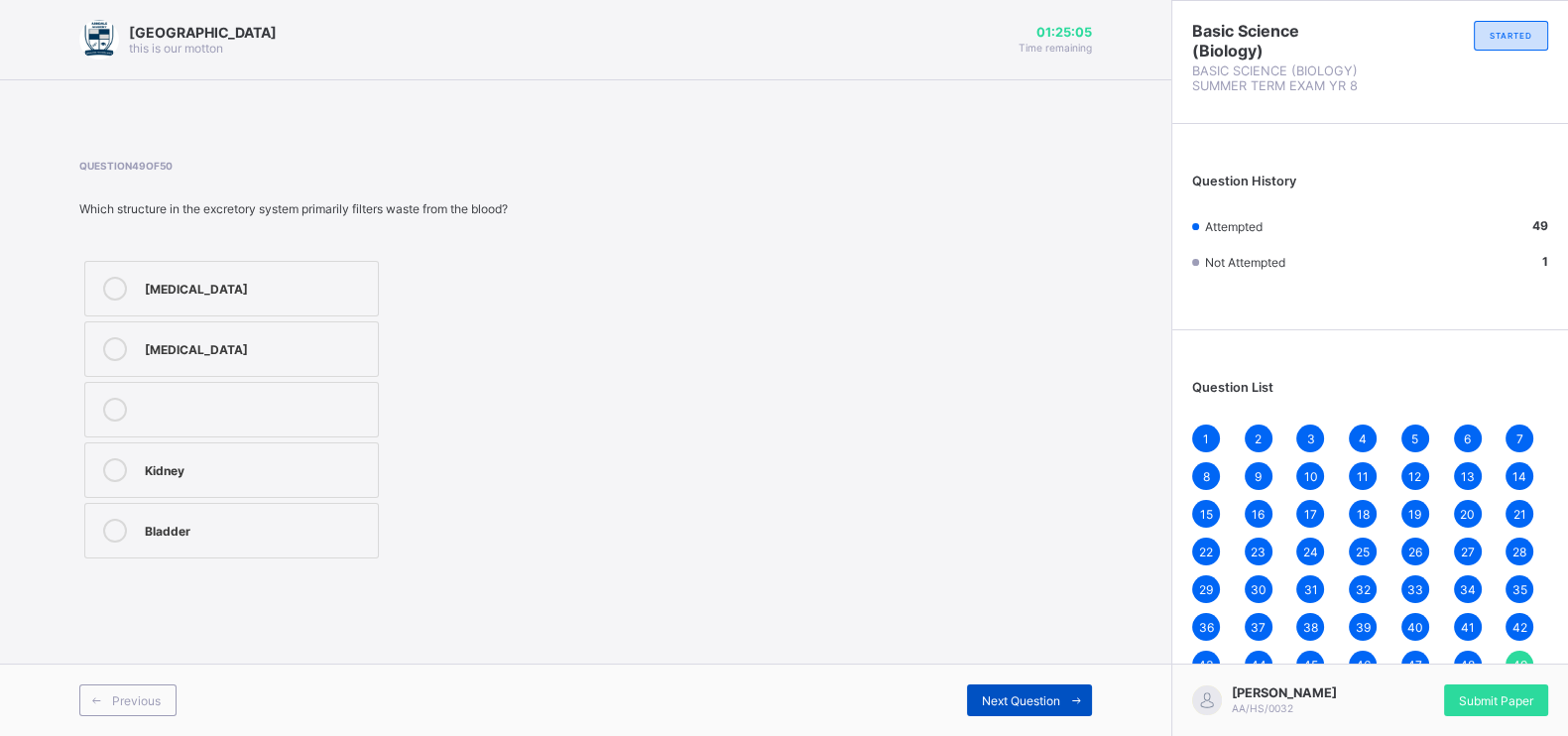 click on "Next Question" at bounding box center (1029, 700) 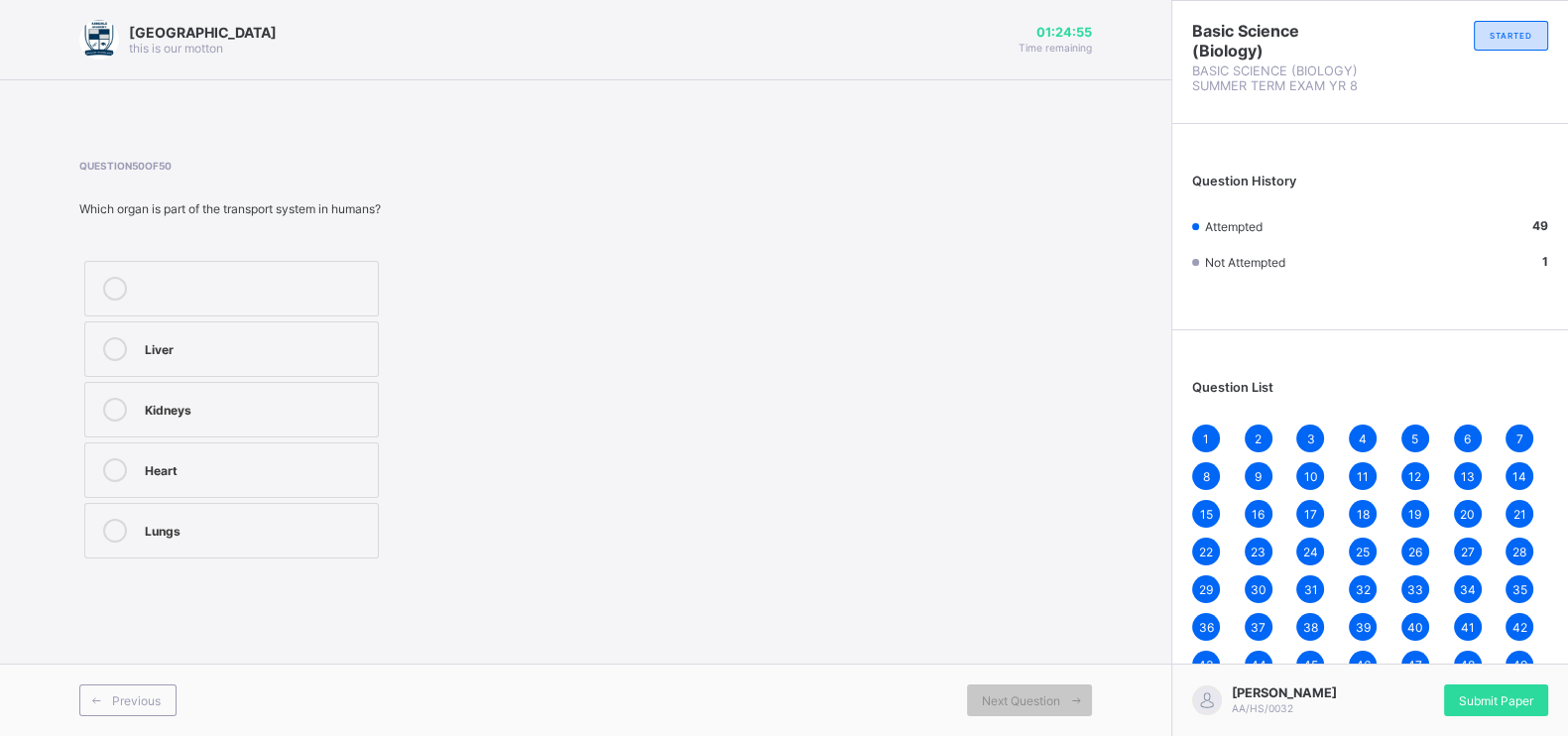 click on "Heart" at bounding box center (256, 468) 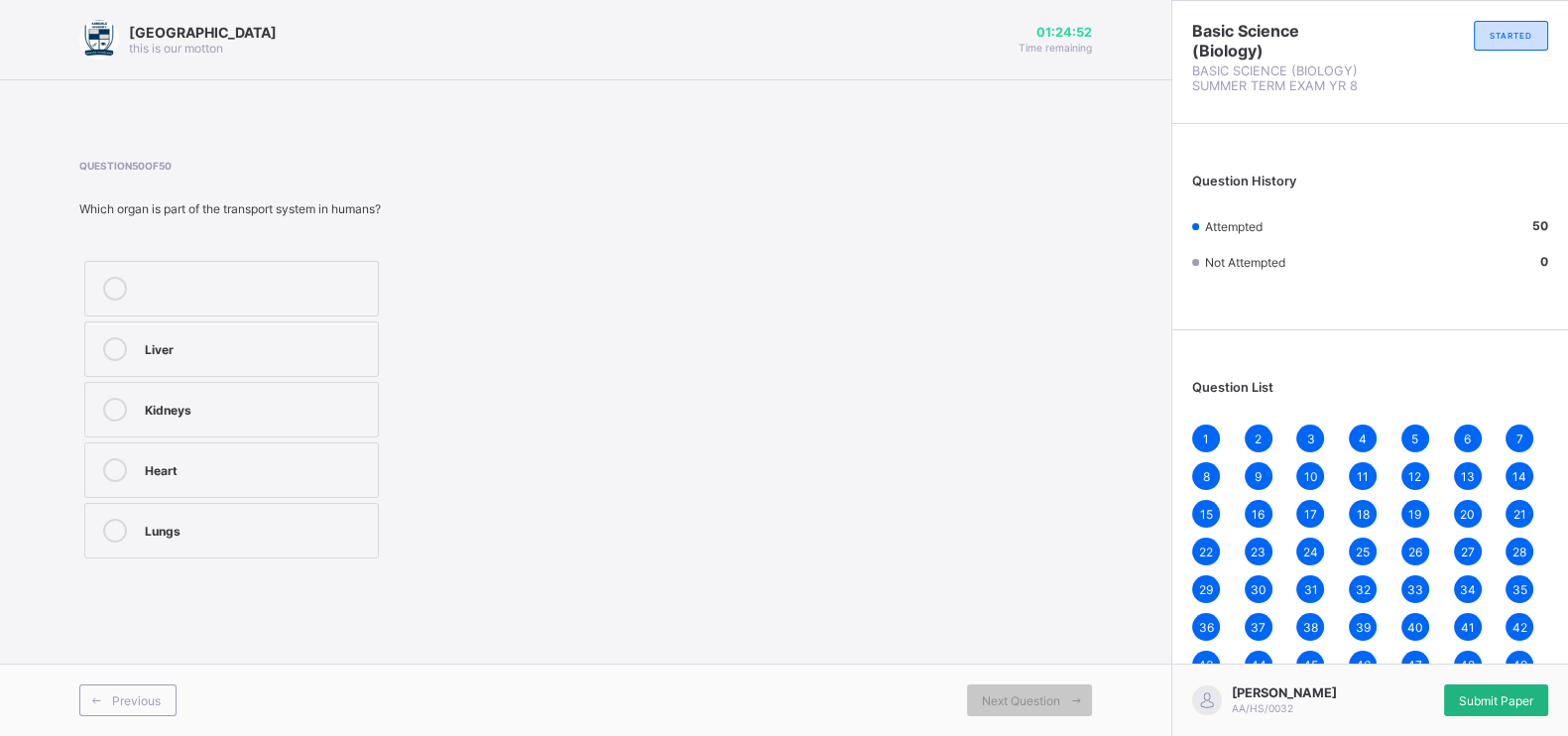 click on "Submit Paper" at bounding box center (1496, 700) 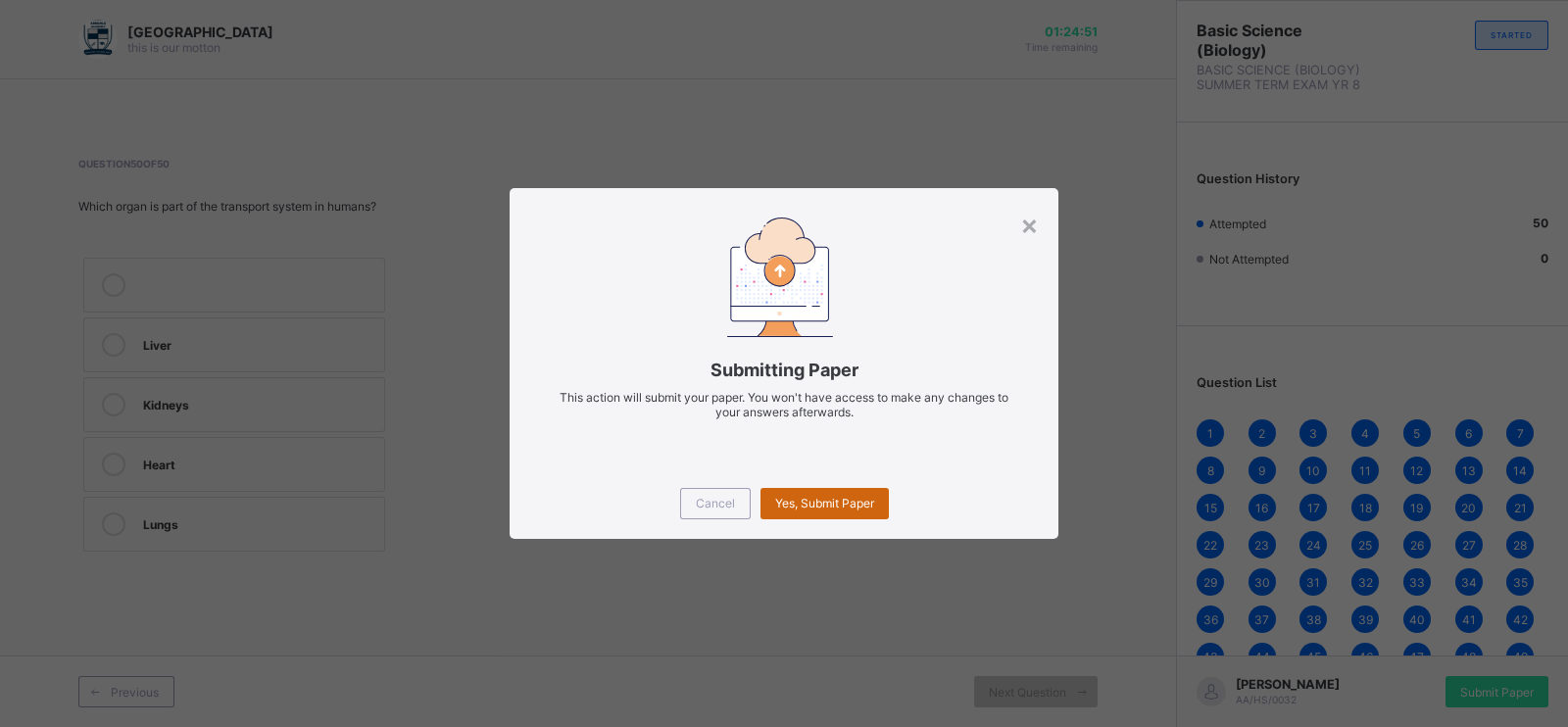 click on "Yes, Submit Paper" at bounding box center [824, 503] 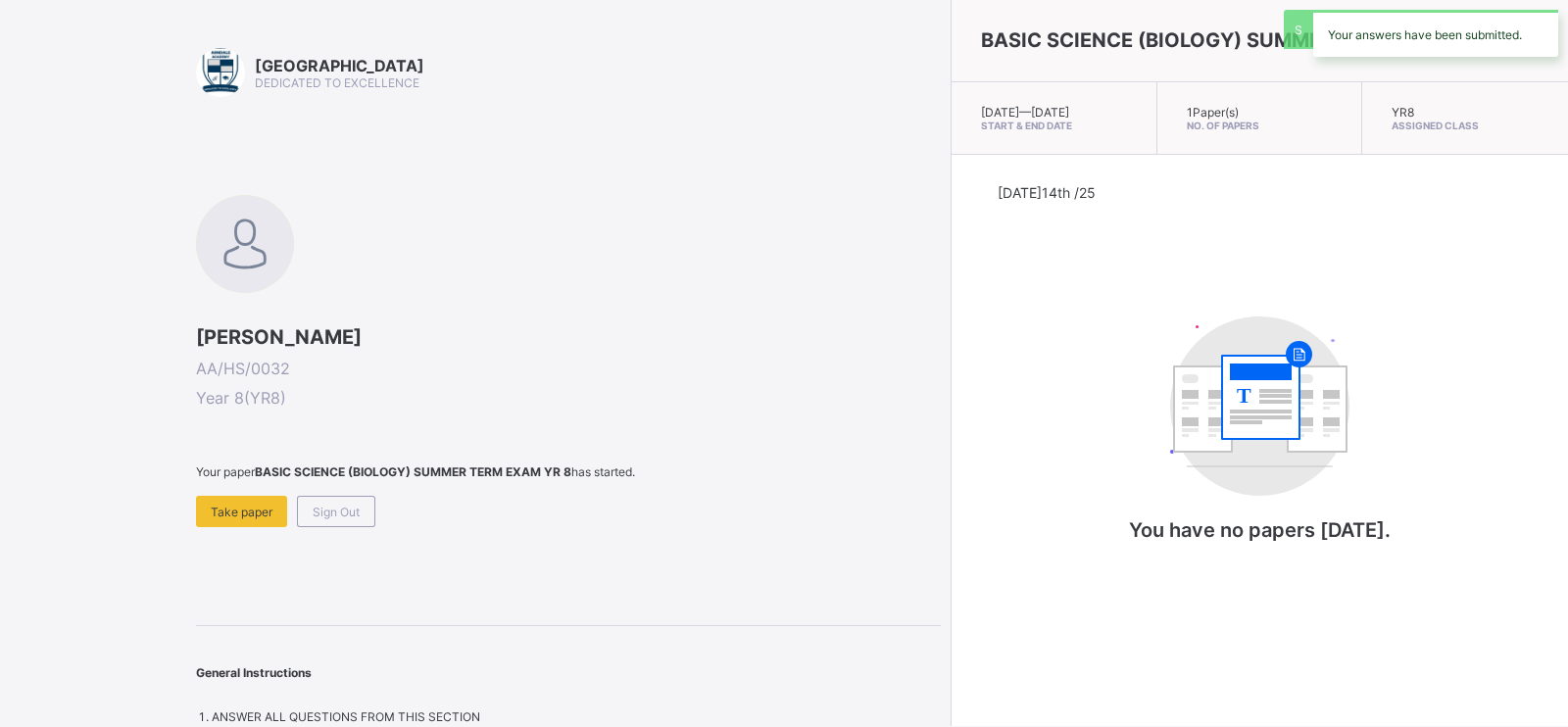 scroll, scrollTop: 0, scrollLeft: 0, axis: both 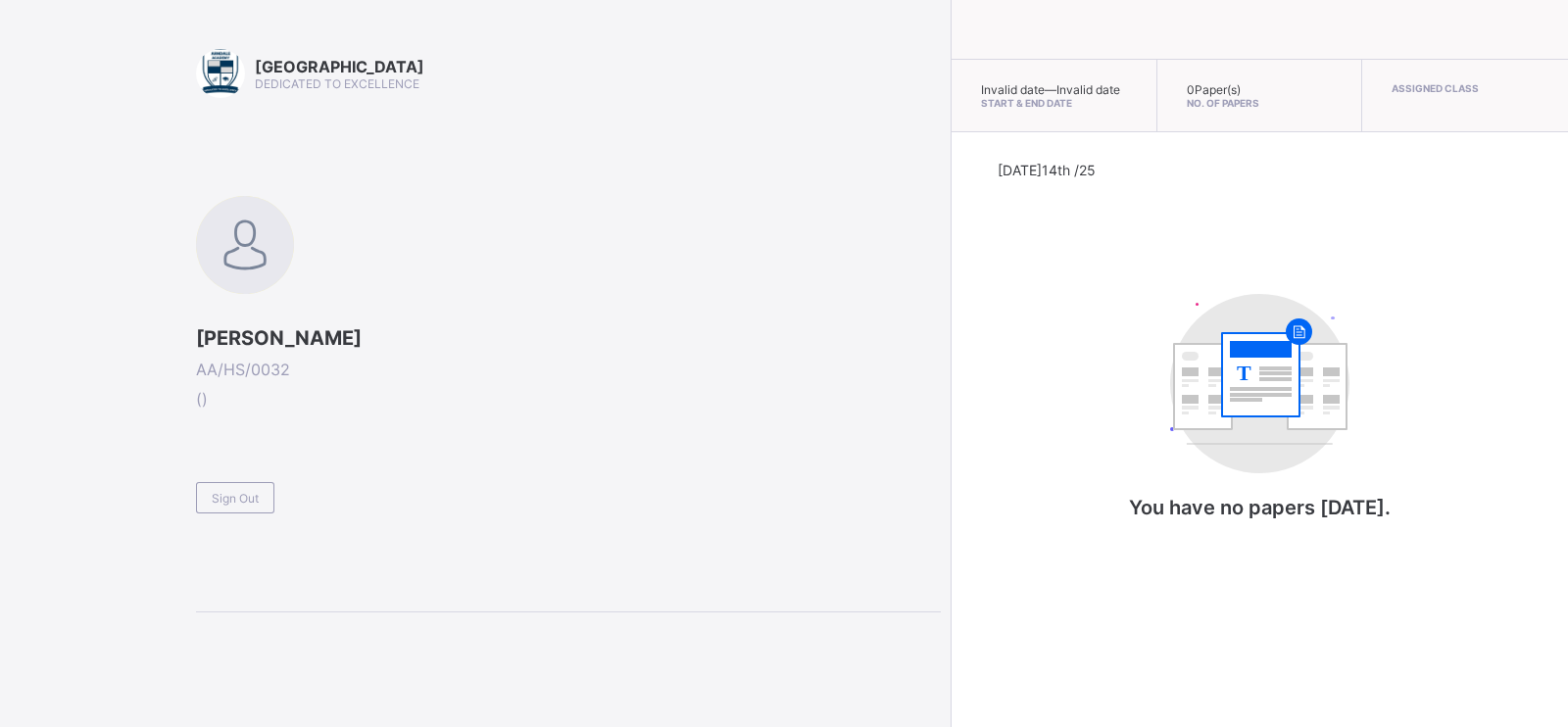 click on "Arndale Academy   DEDICATED TO EXCELLENCE [PERSON_NAME]  AA/HS/0032  ( )  Sign Out" at bounding box center (568, 330) 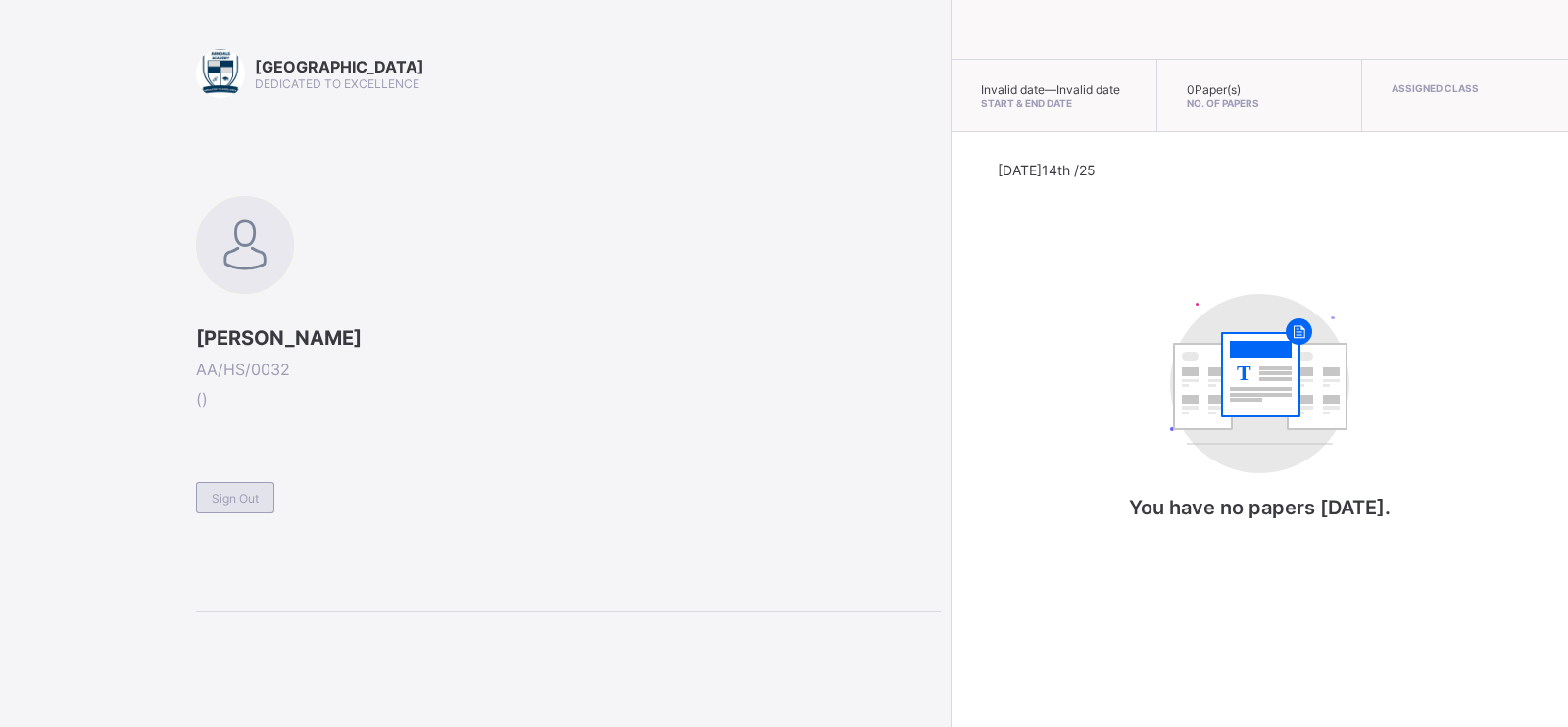 click on "Sign Out" at bounding box center (235, 498) 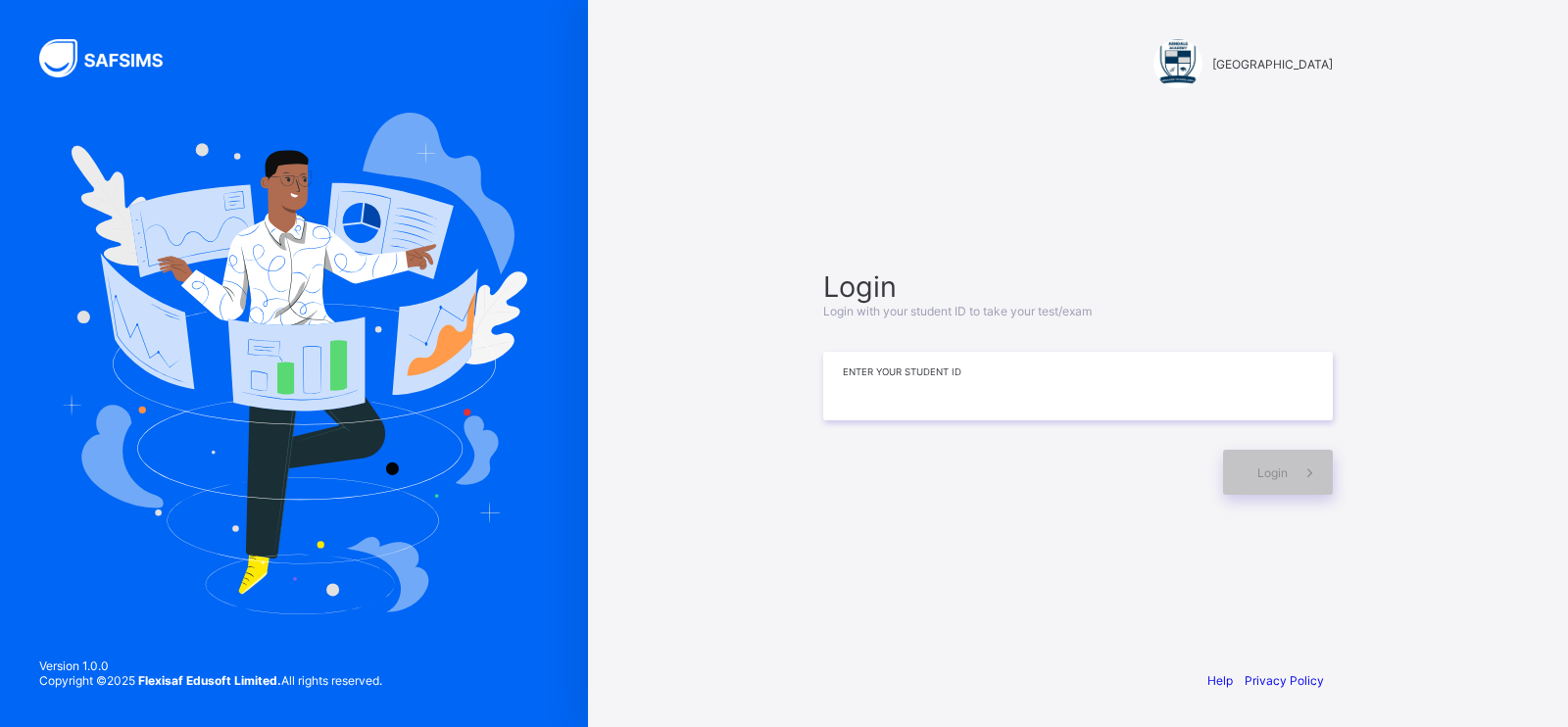click at bounding box center [1078, 386] 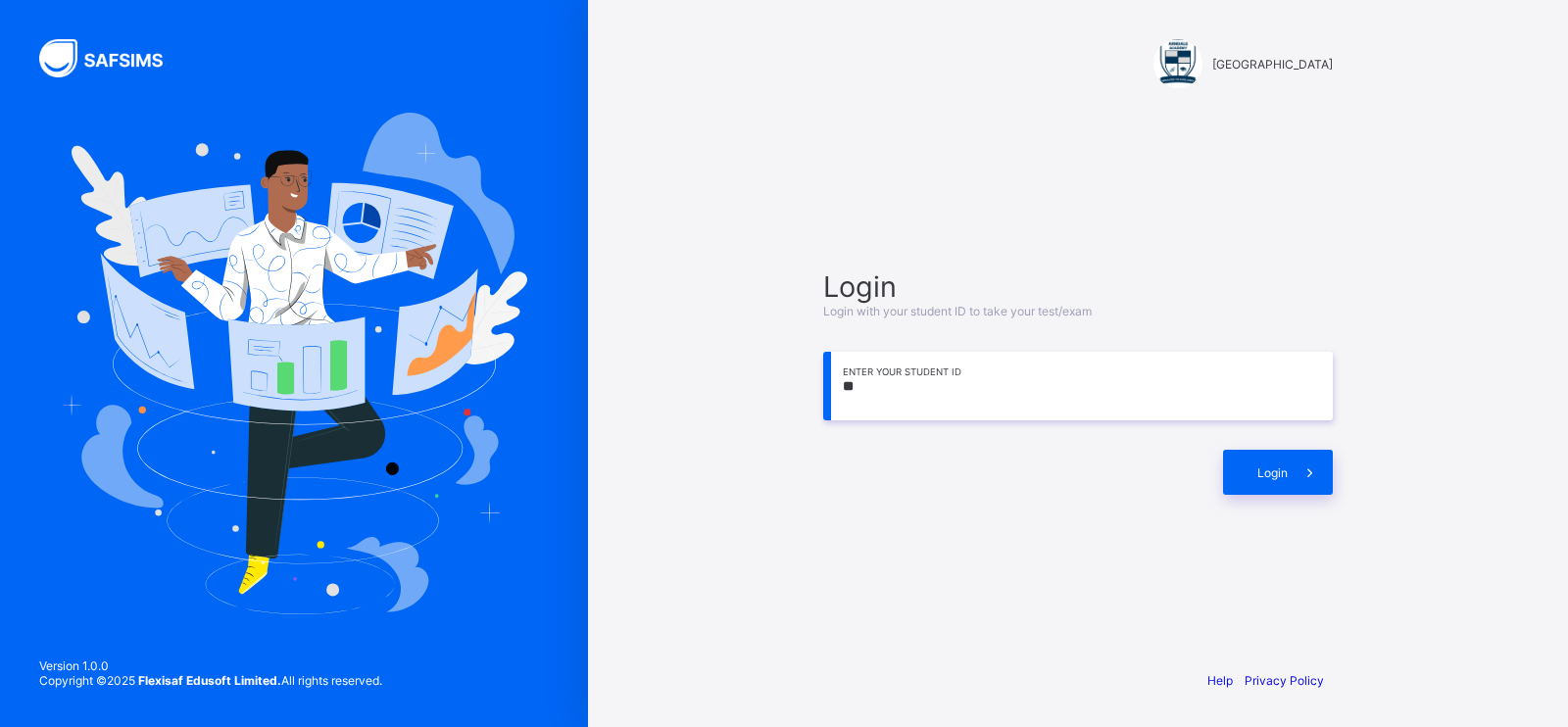 type on "*" 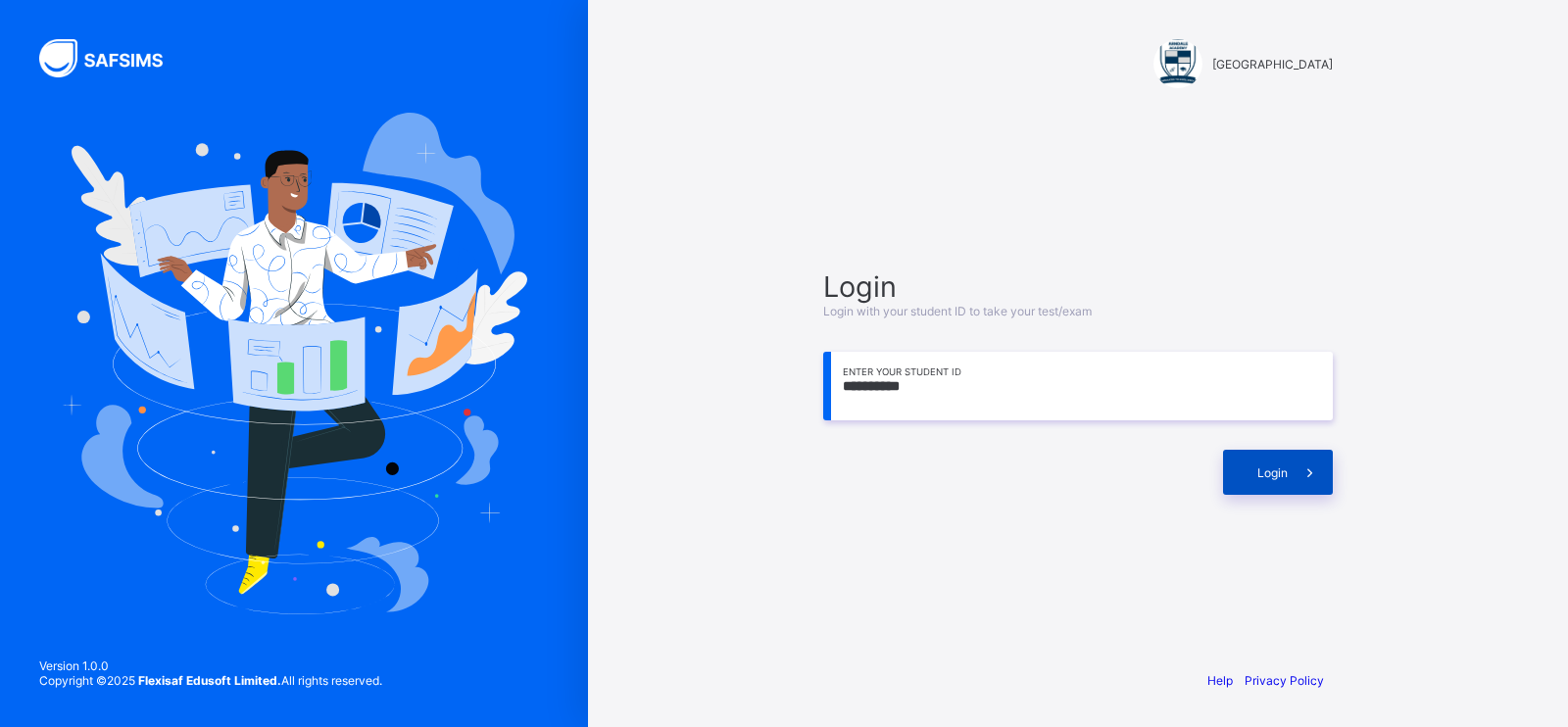 type on "**********" 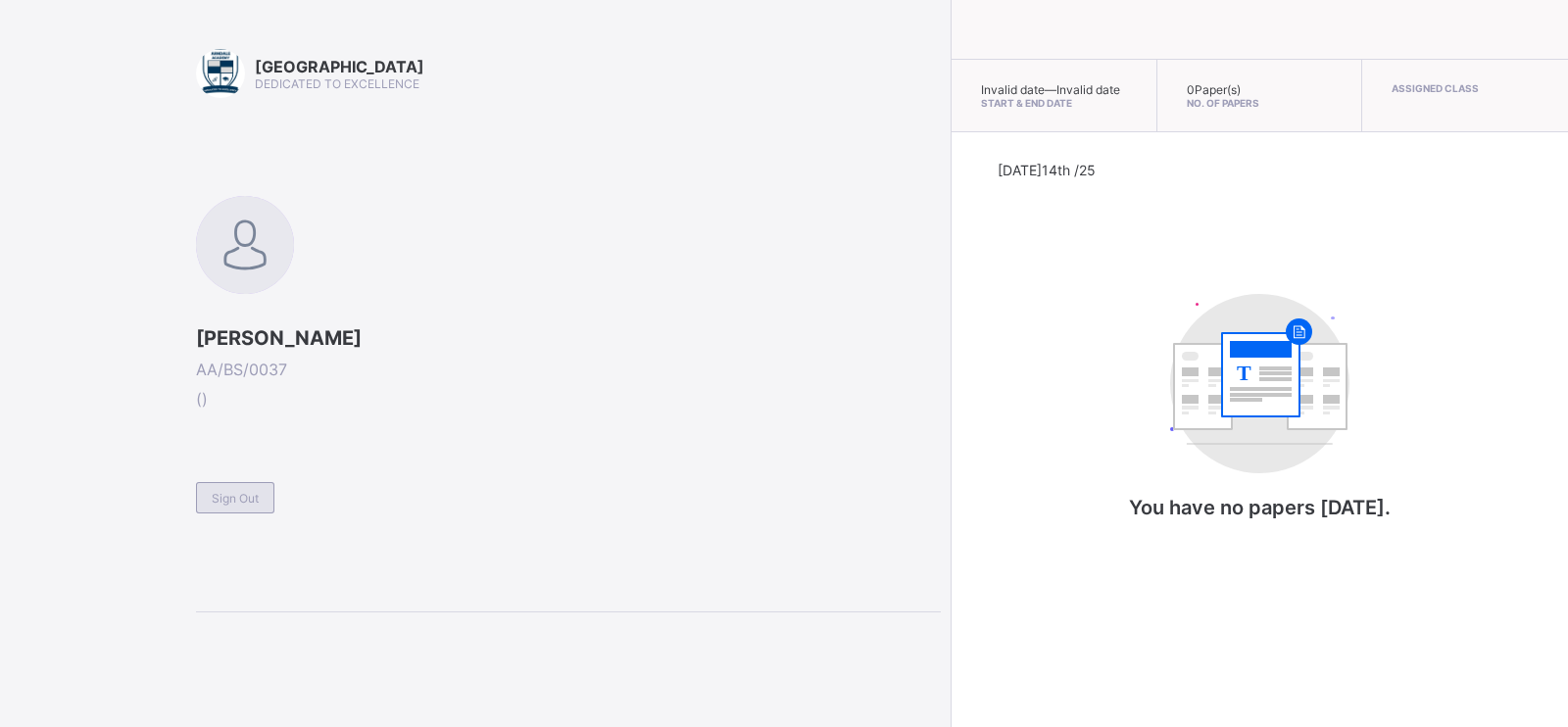 click on "Sign Out" at bounding box center [235, 498] 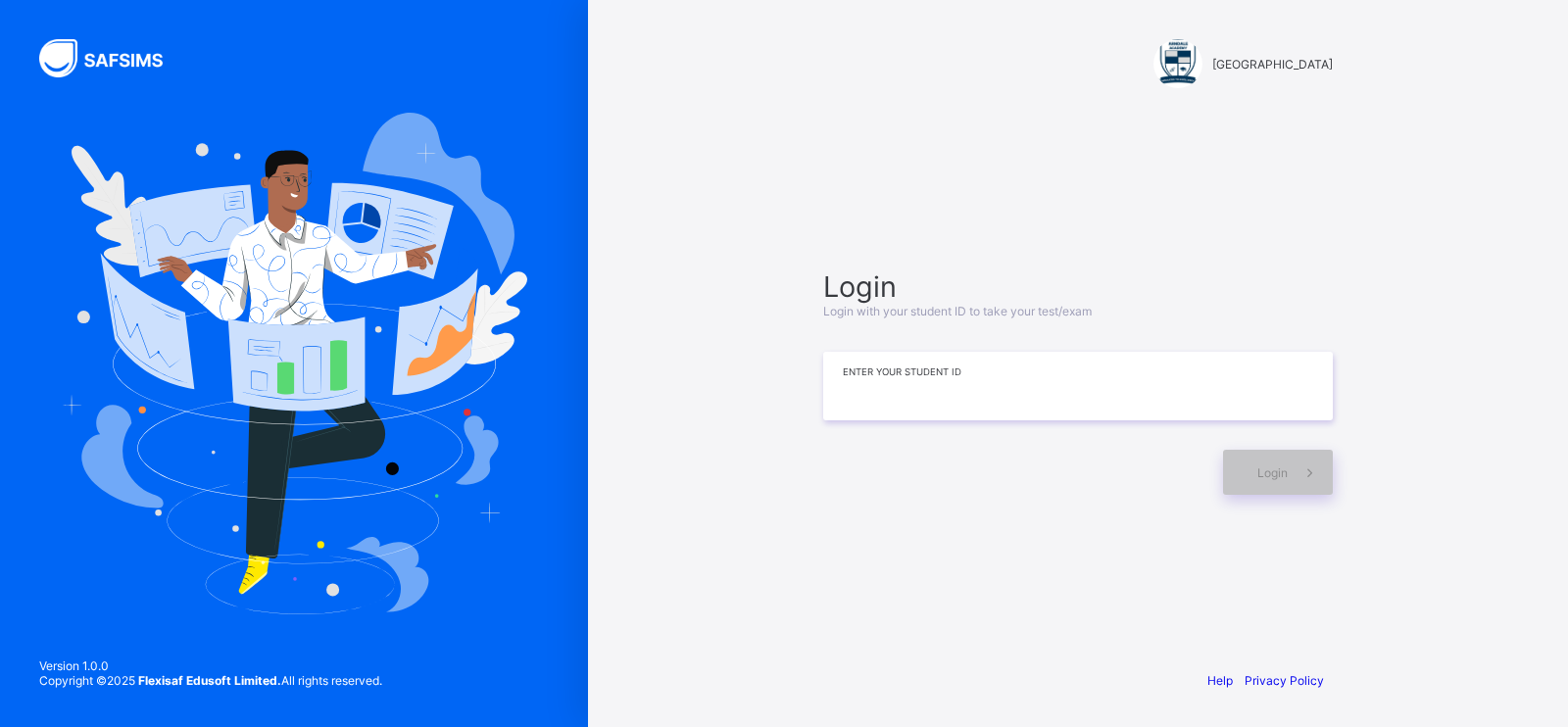 click at bounding box center [1078, 386] 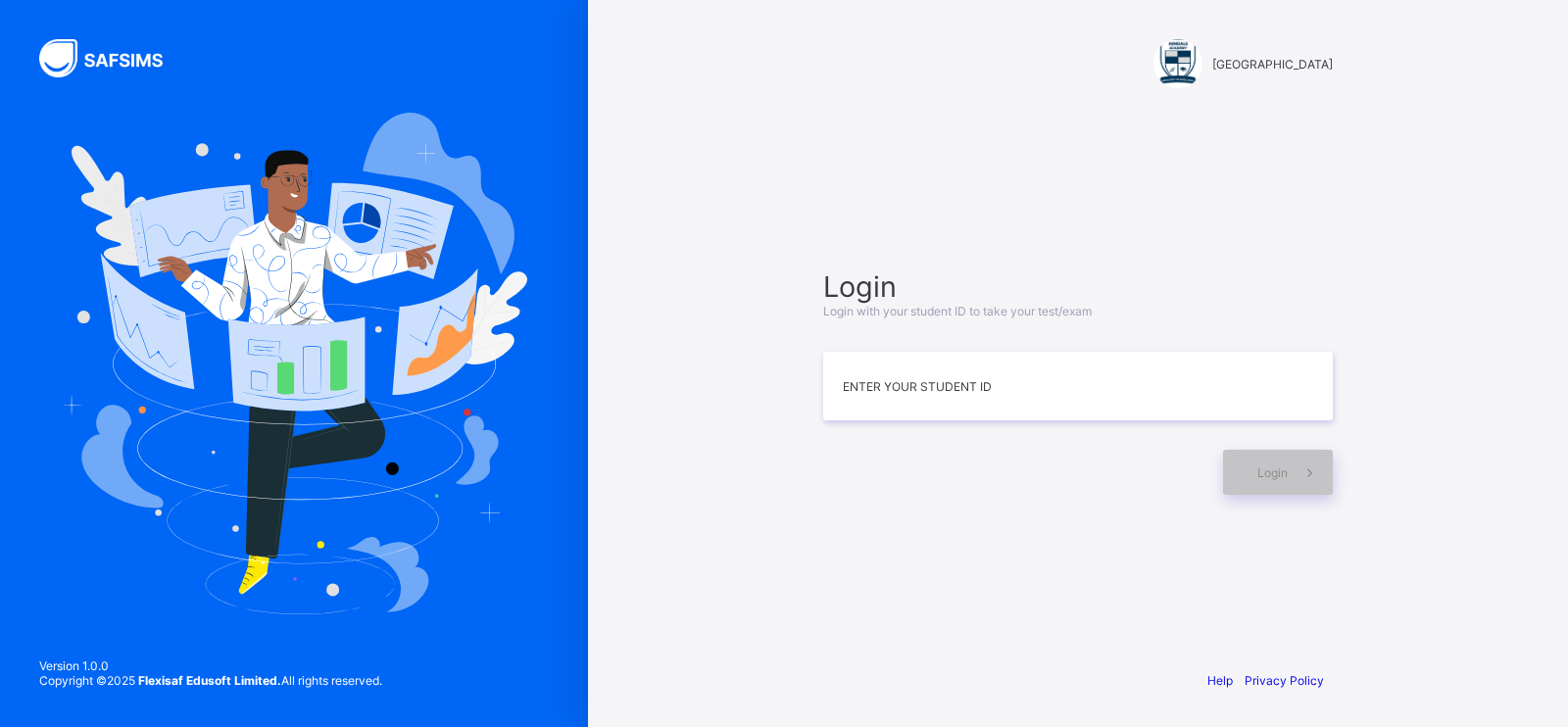 click on "[GEOGRAPHIC_DATA]" at bounding box center (1078, 65) 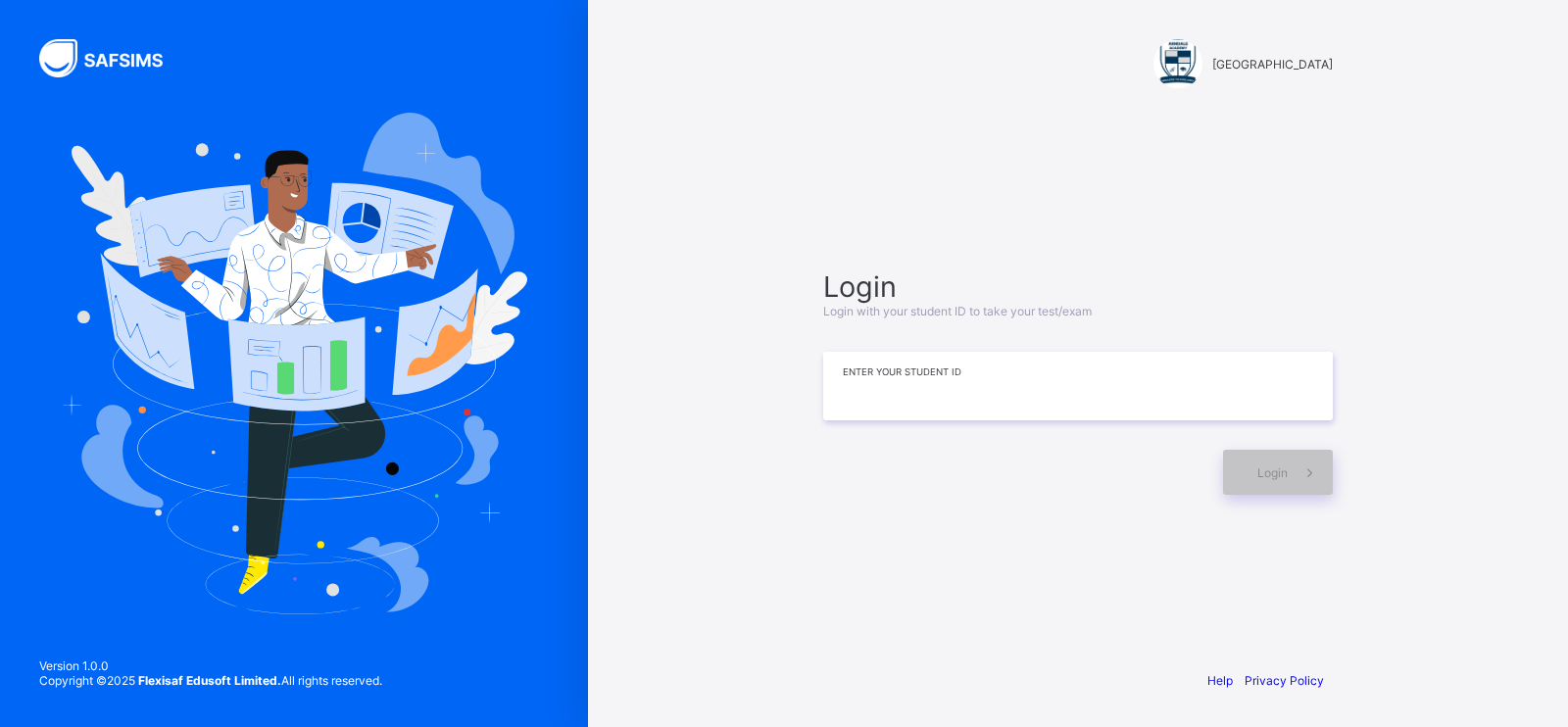click at bounding box center [1078, 386] 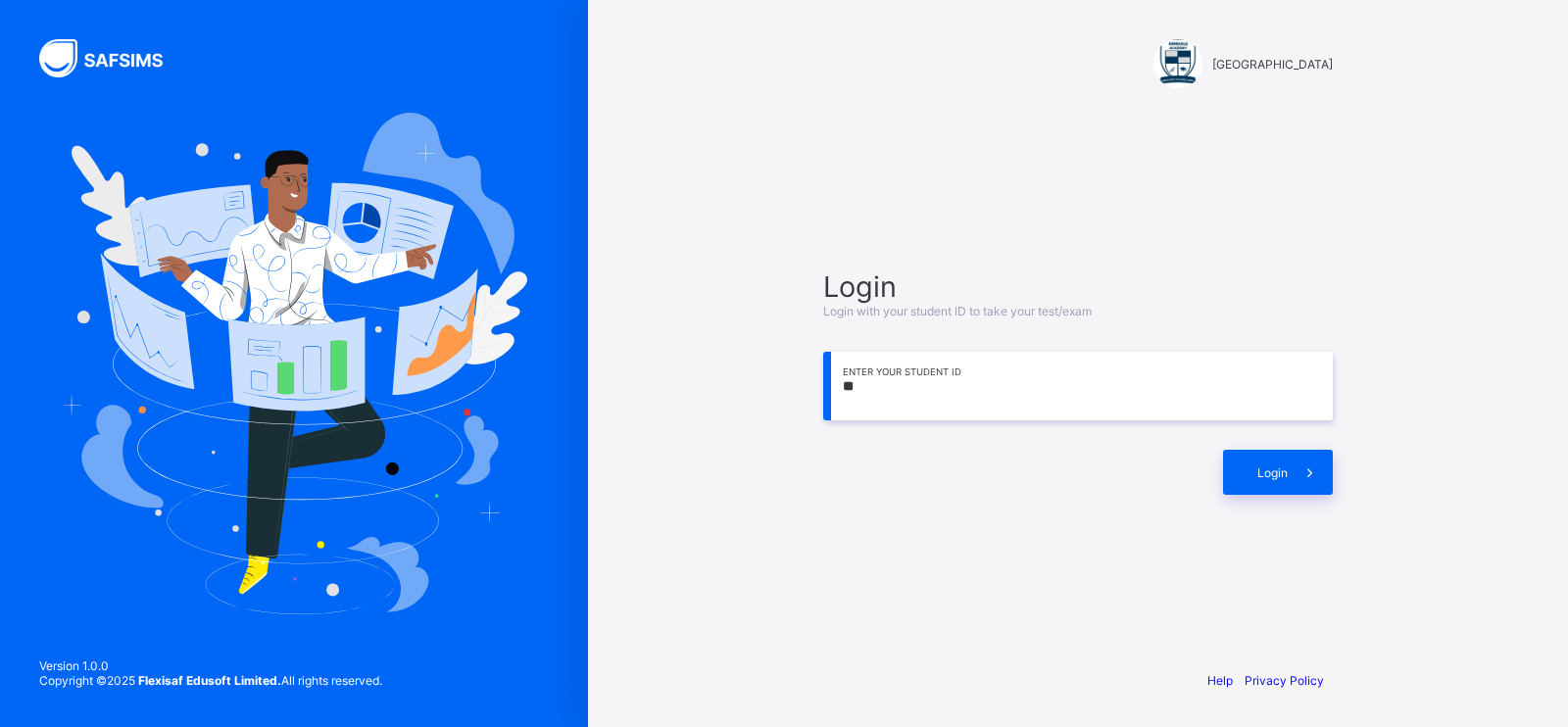 type on "*" 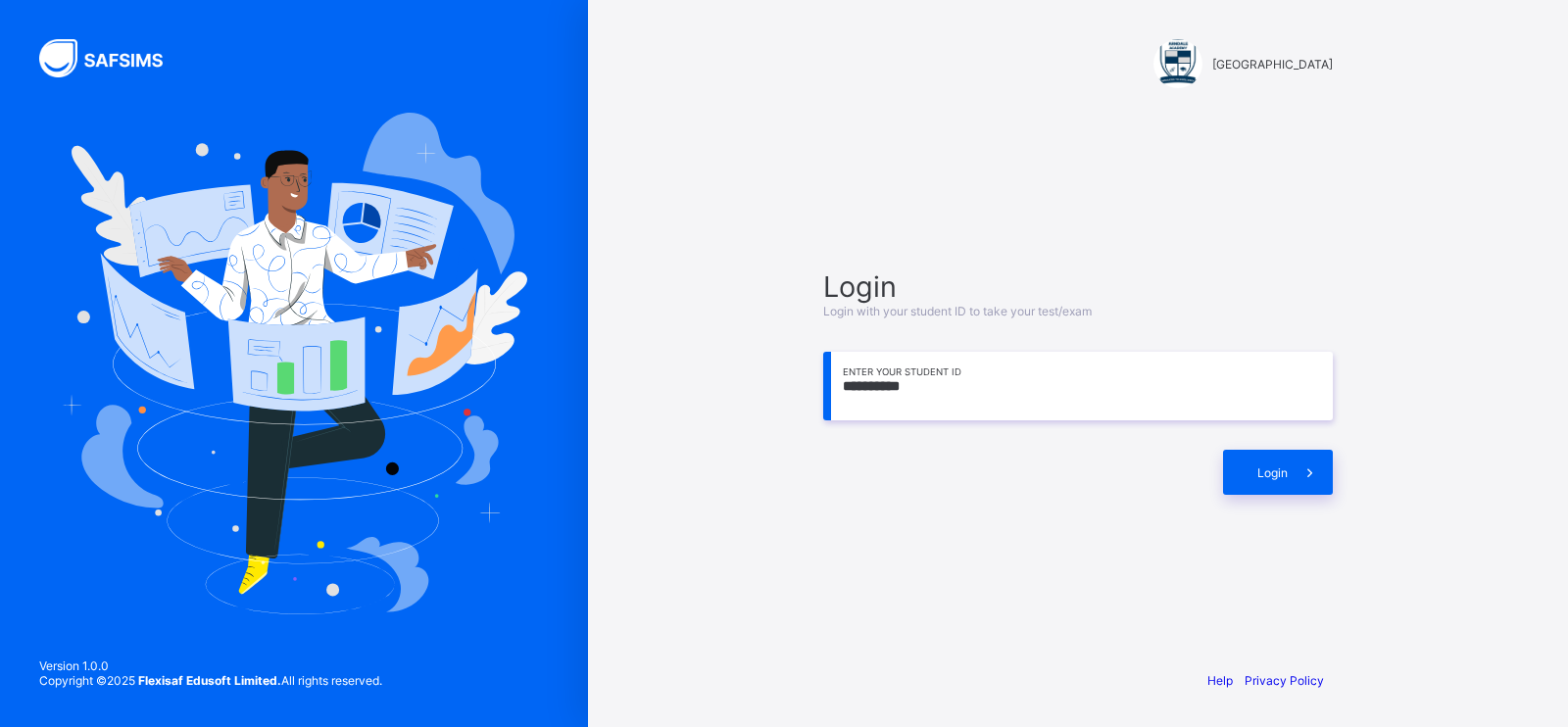 type on "**********" 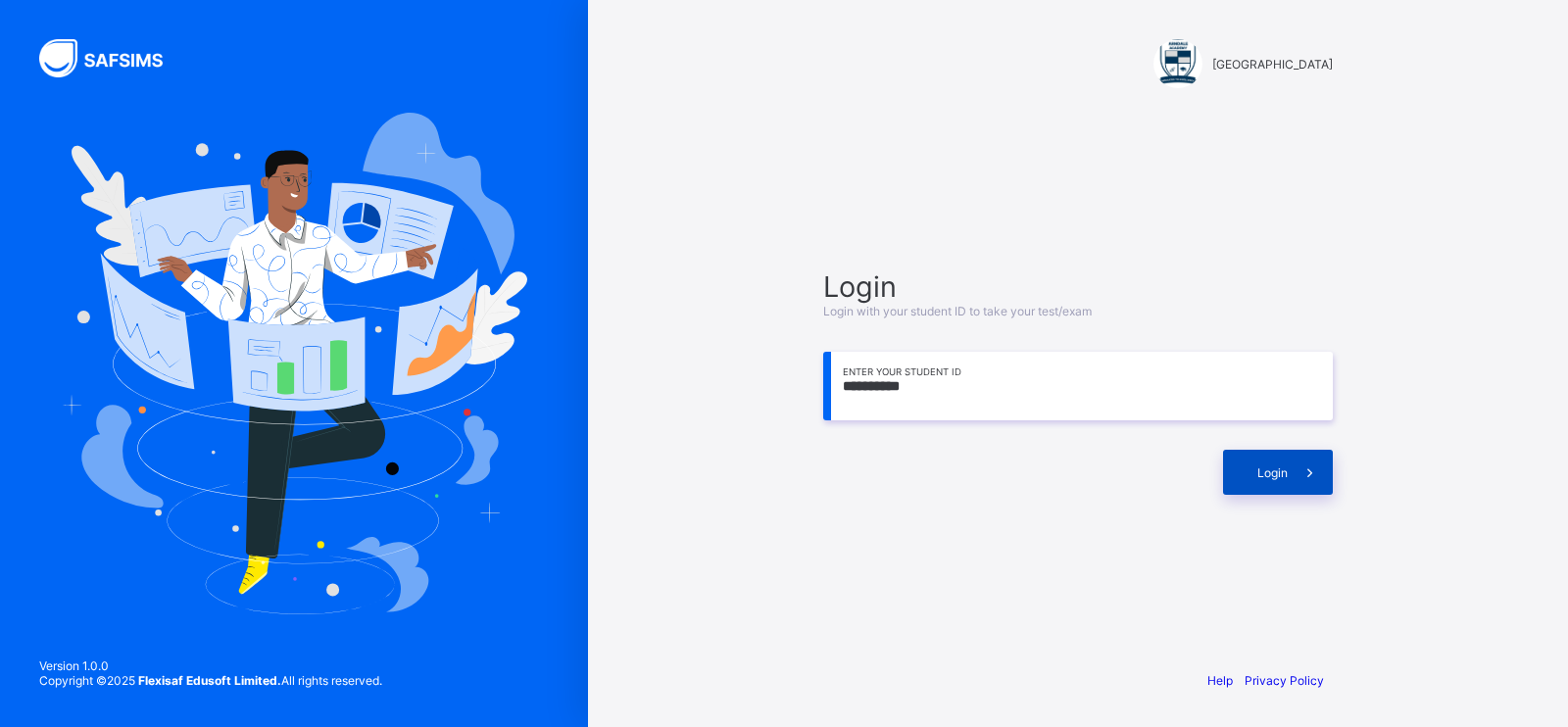 click at bounding box center (1310, 472) 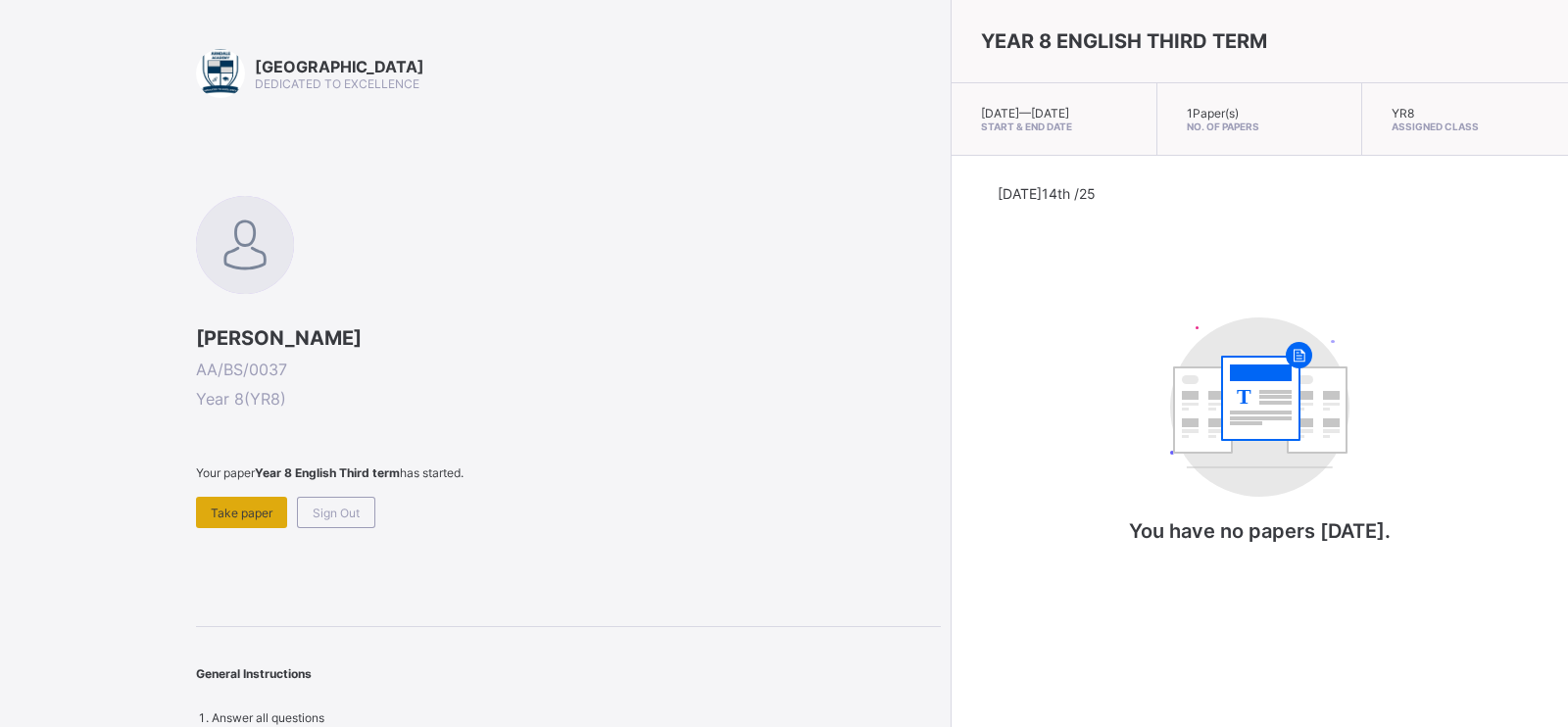 click on "Take paper" at bounding box center (241, 512) 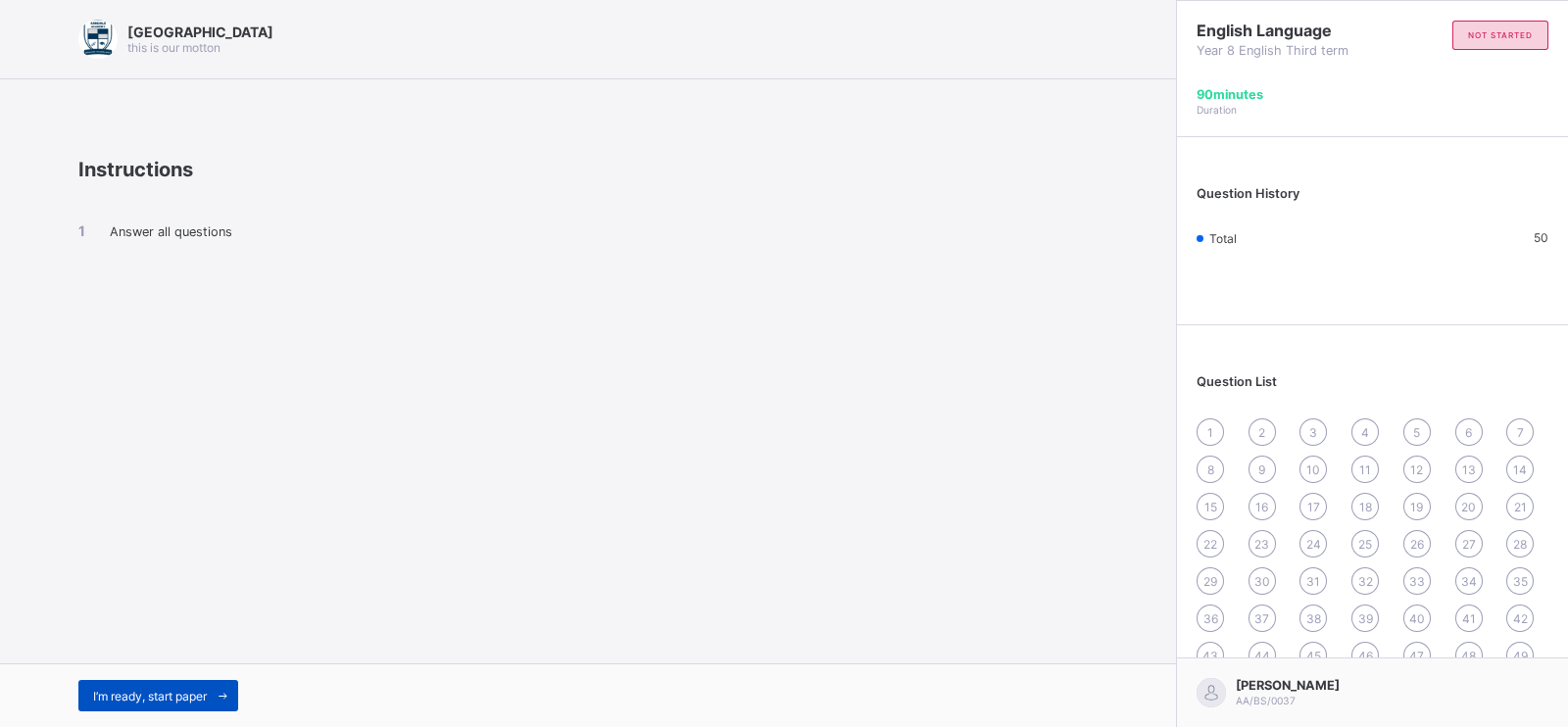 click at bounding box center [222, 696] 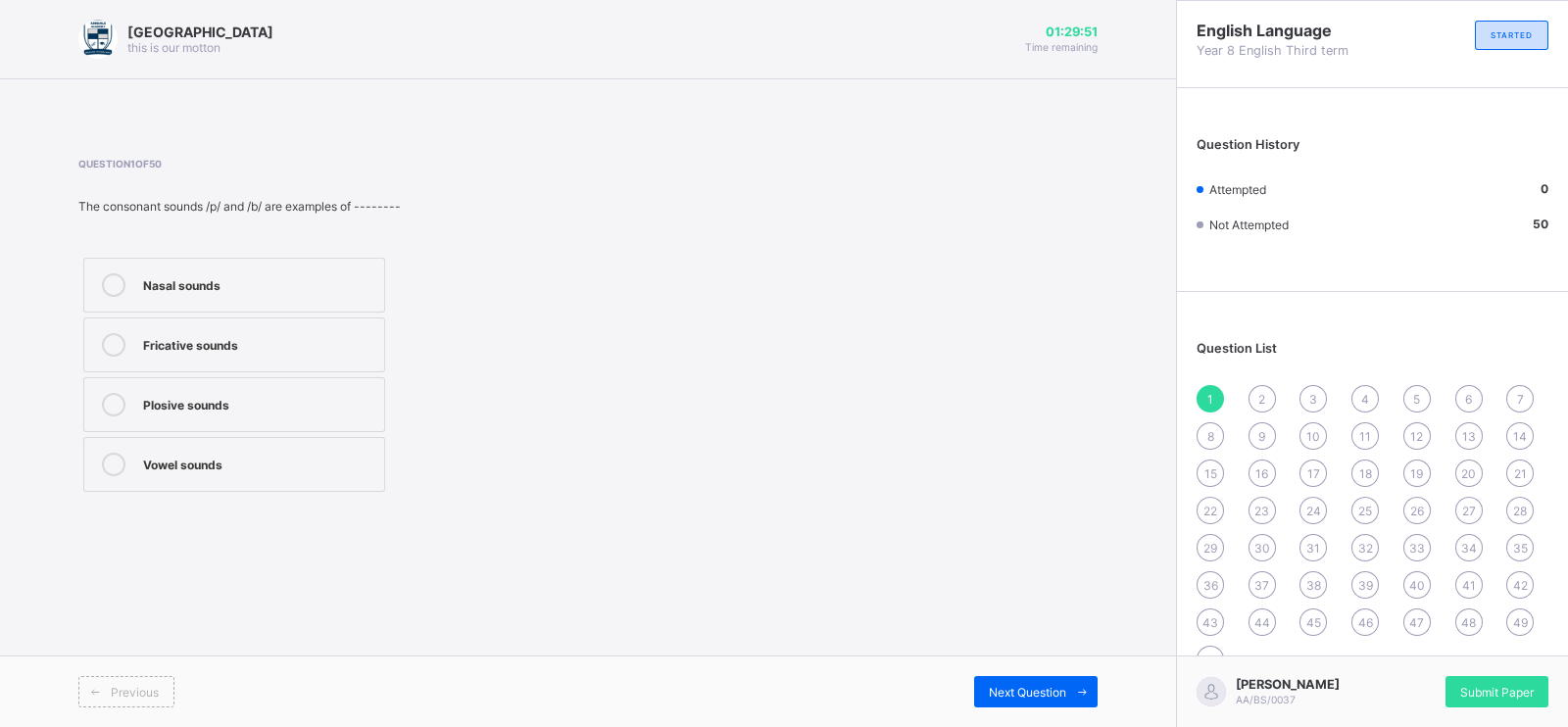 click on "Plosive sounds" at bounding box center [234, 405] 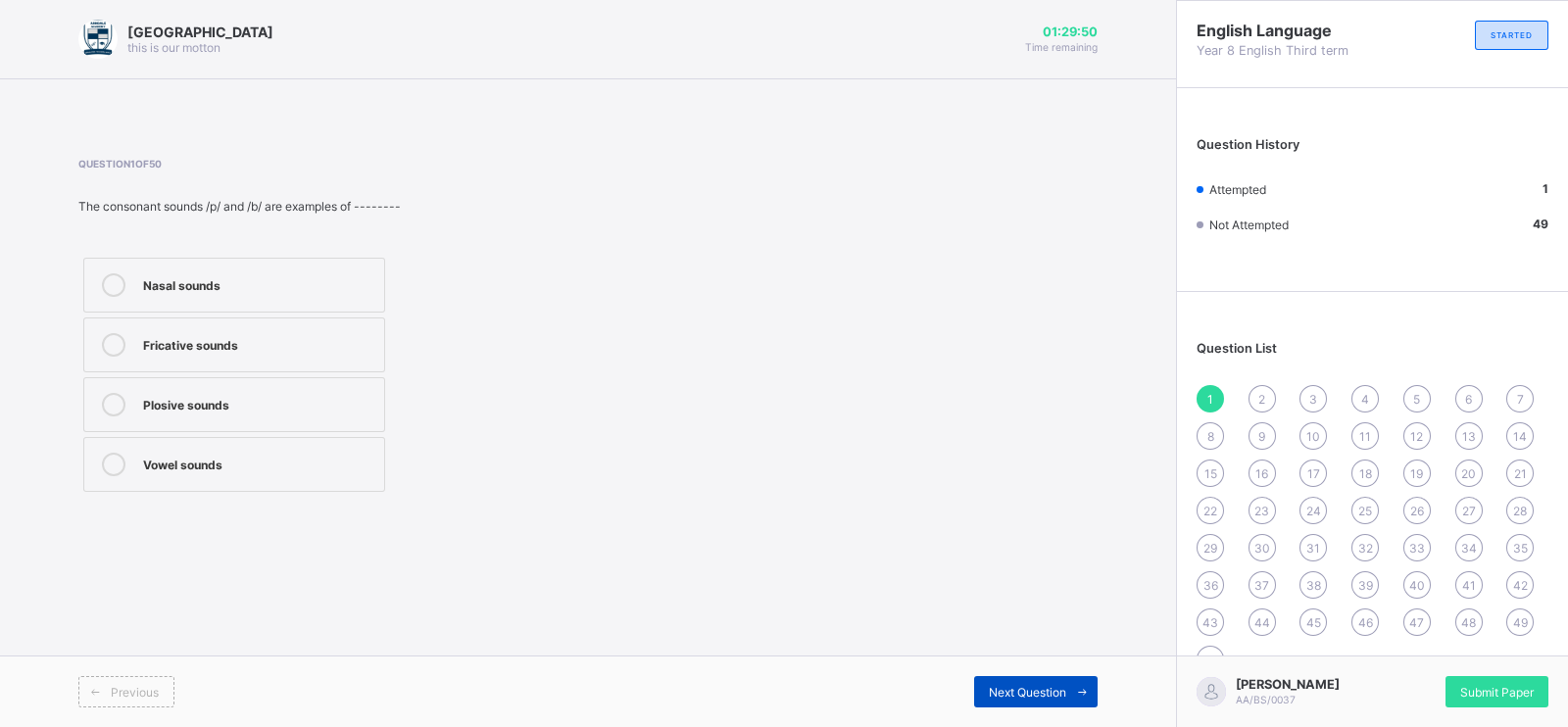 click on "Next Question" at bounding box center (1036, 692) 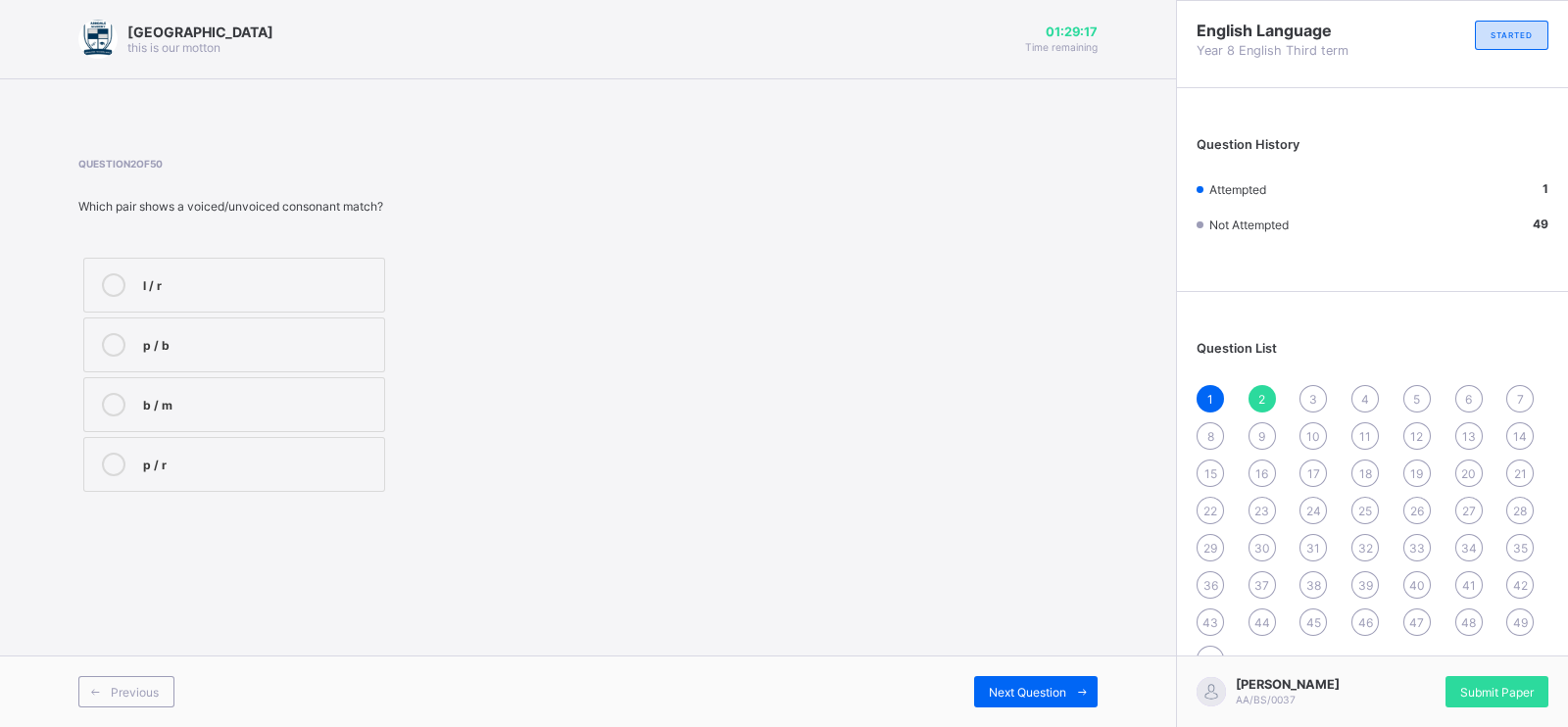 click on "p / r" at bounding box center [259, 462] 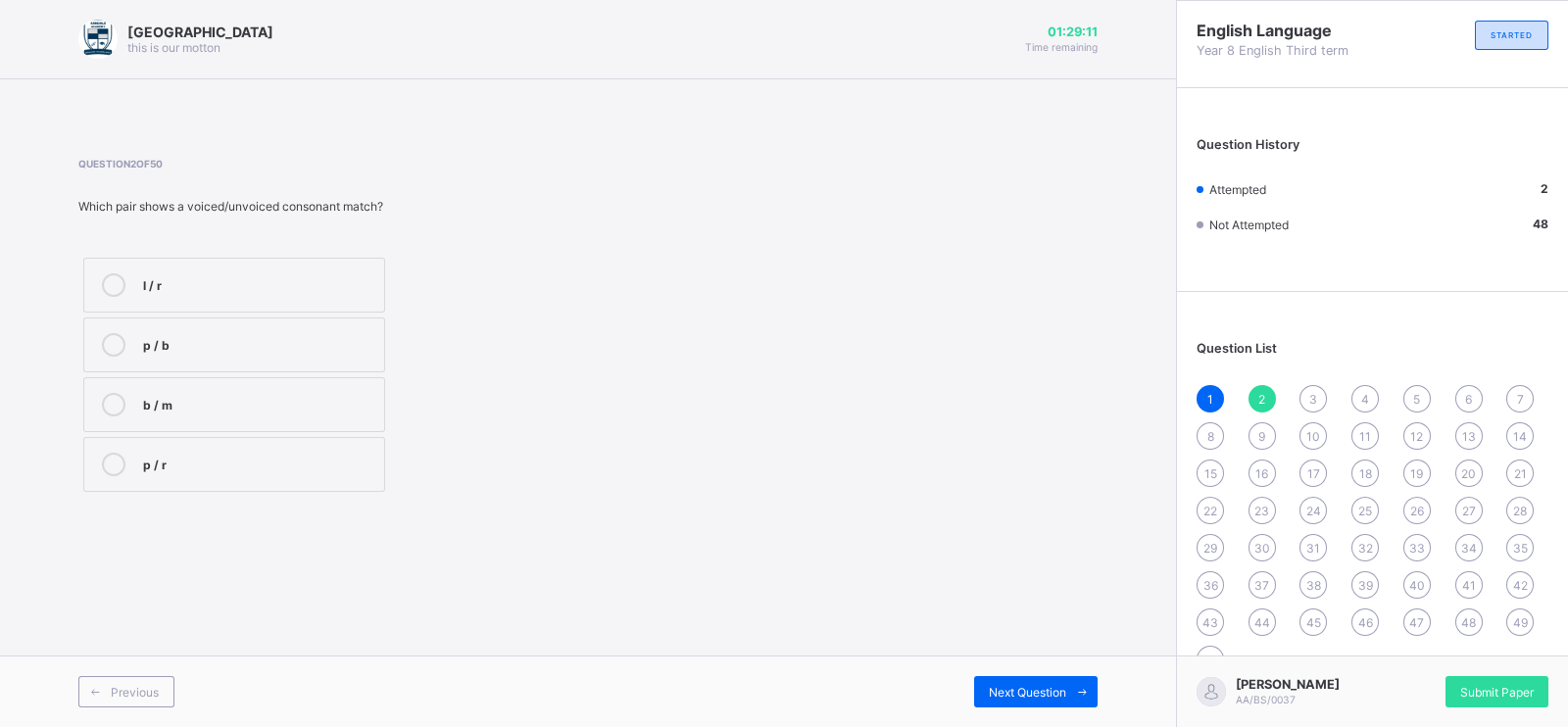 click on "Previous Next Question" at bounding box center [588, 691] 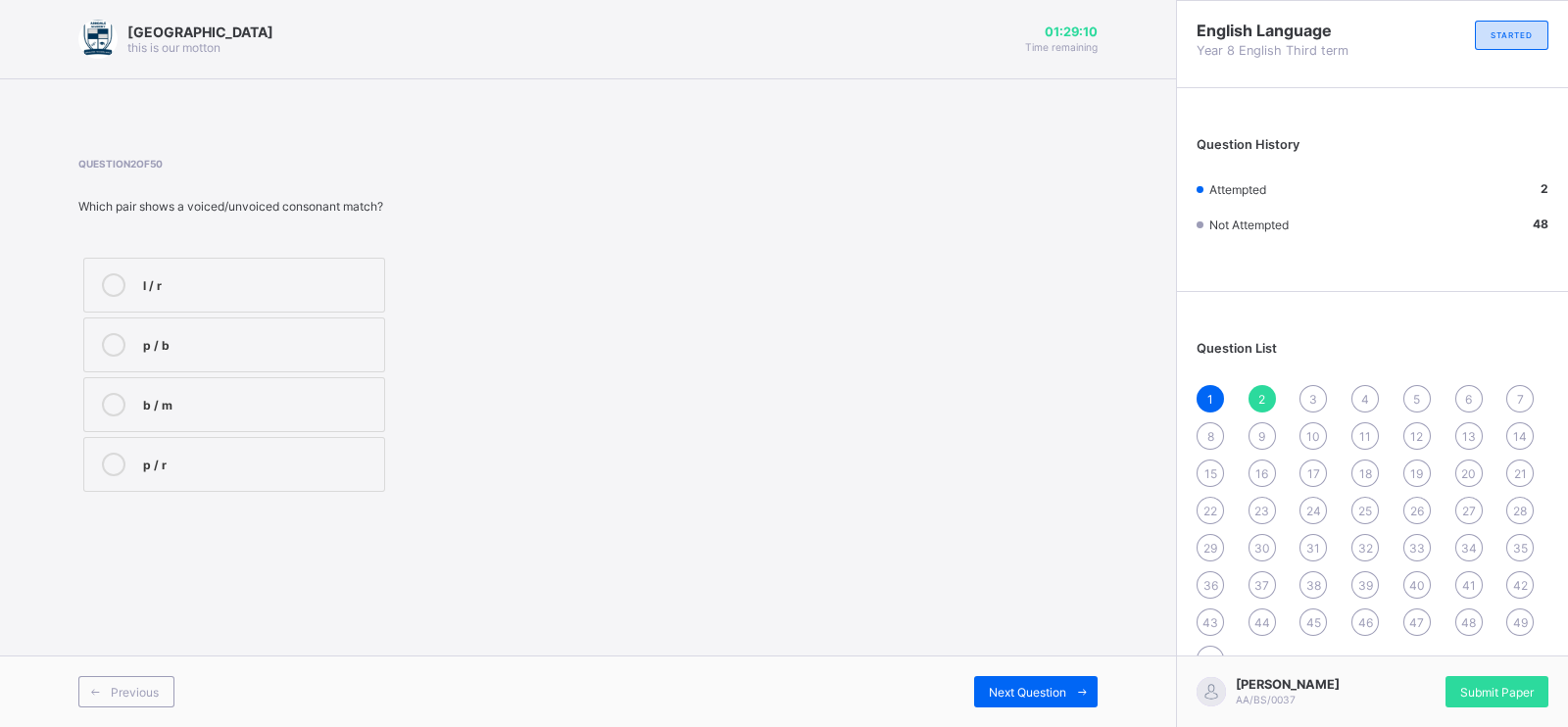 click on "Previous Next Question" at bounding box center (588, 691) 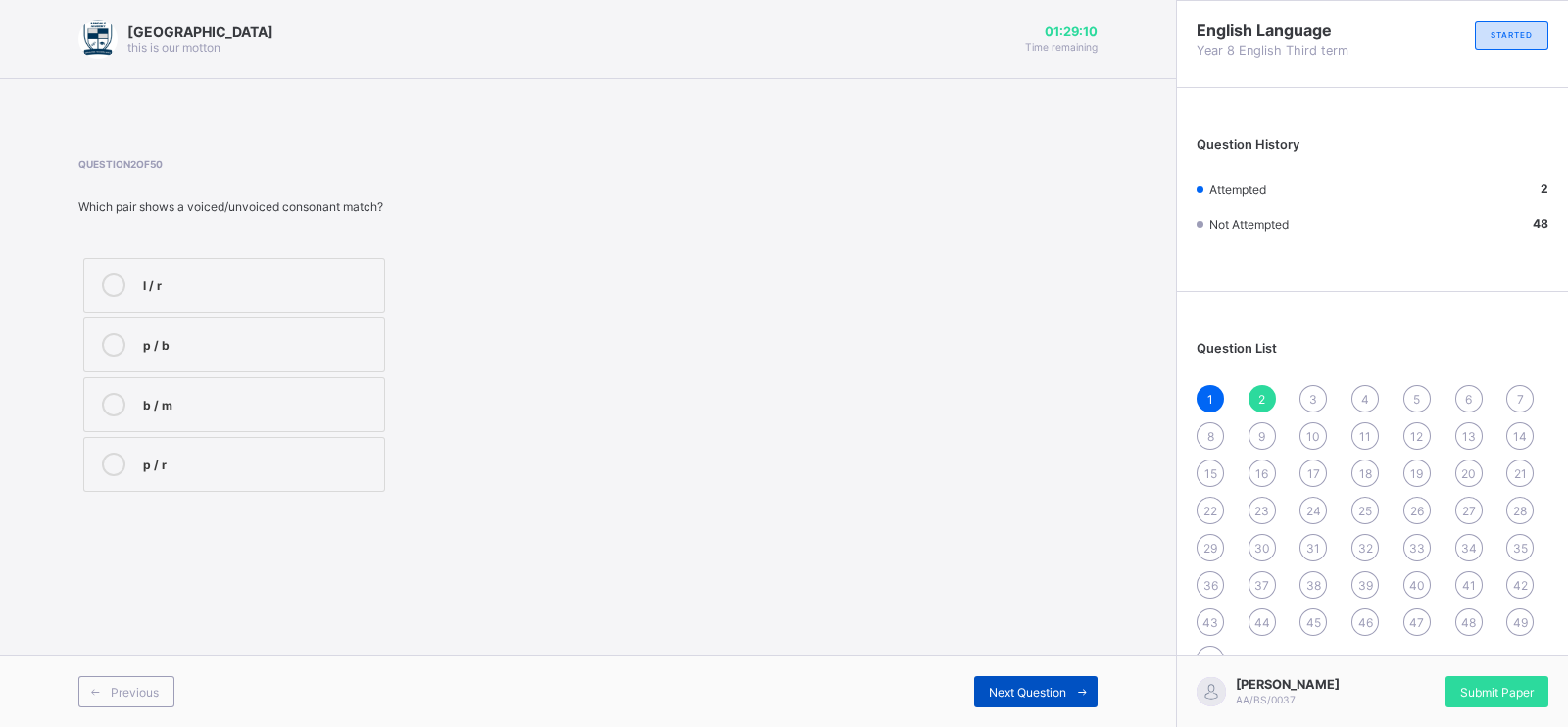 click at bounding box center [1082, 692] 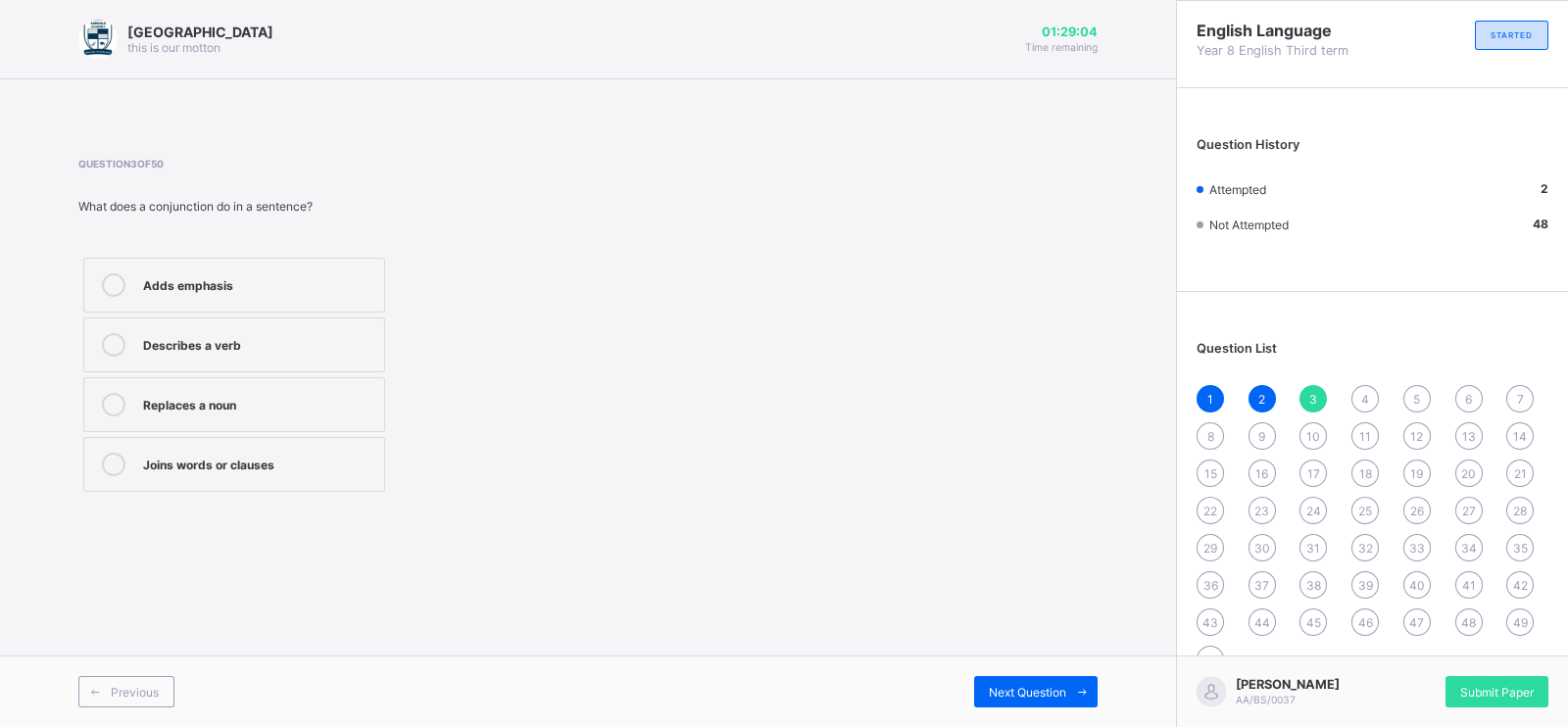 click on "Joins words or clauses" at bounding box center [259, 462] 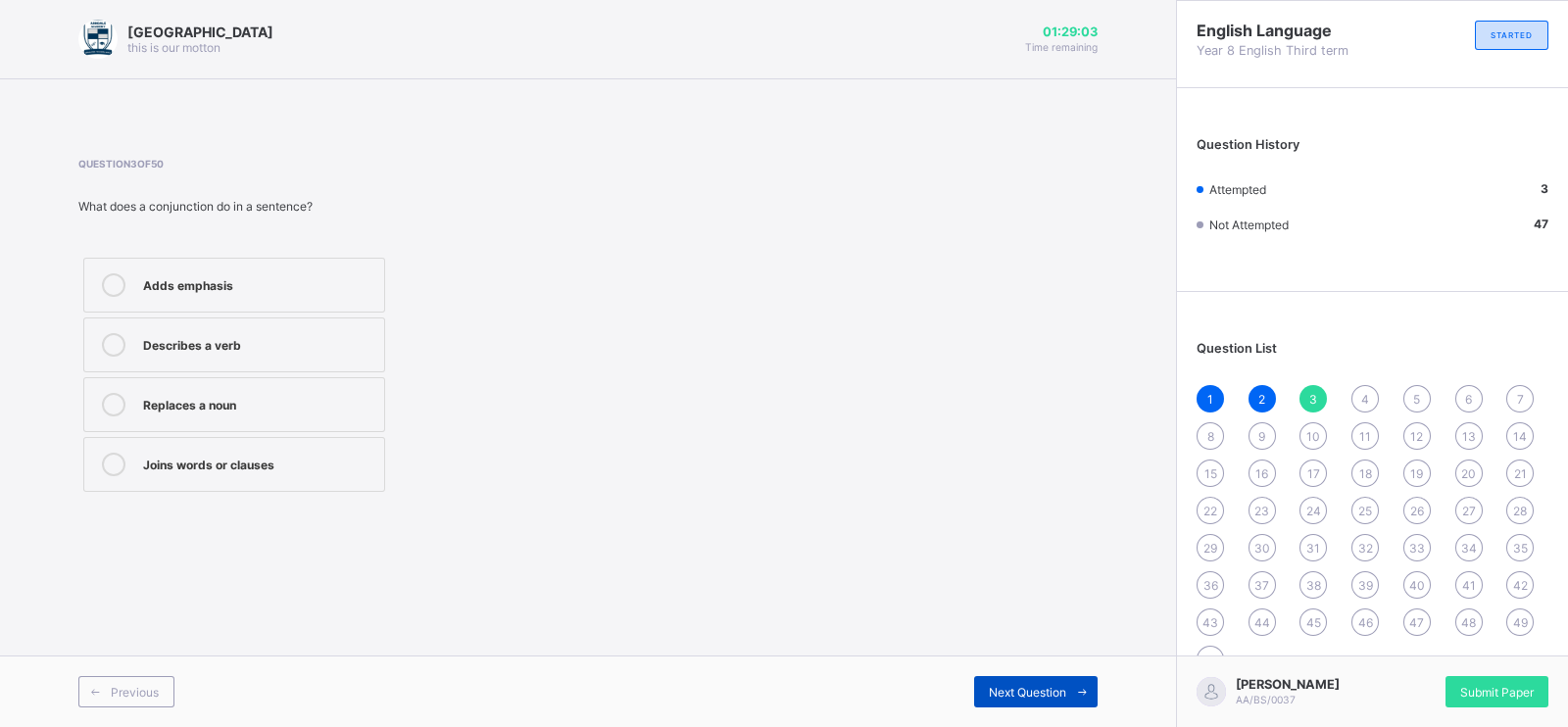 click on "Next Question" at bounding box center [1027, 692] 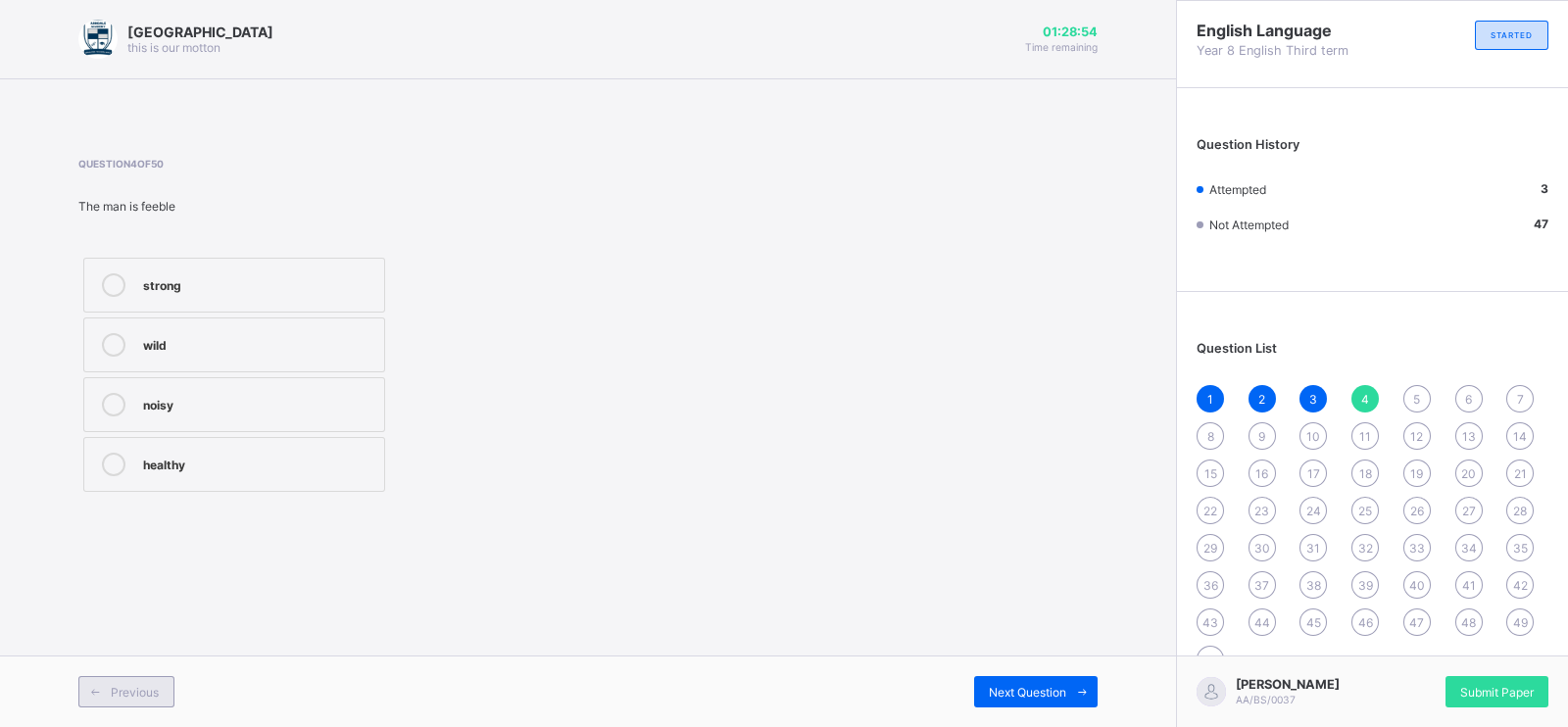 click on "Previous" at bounding box center [134, 692] 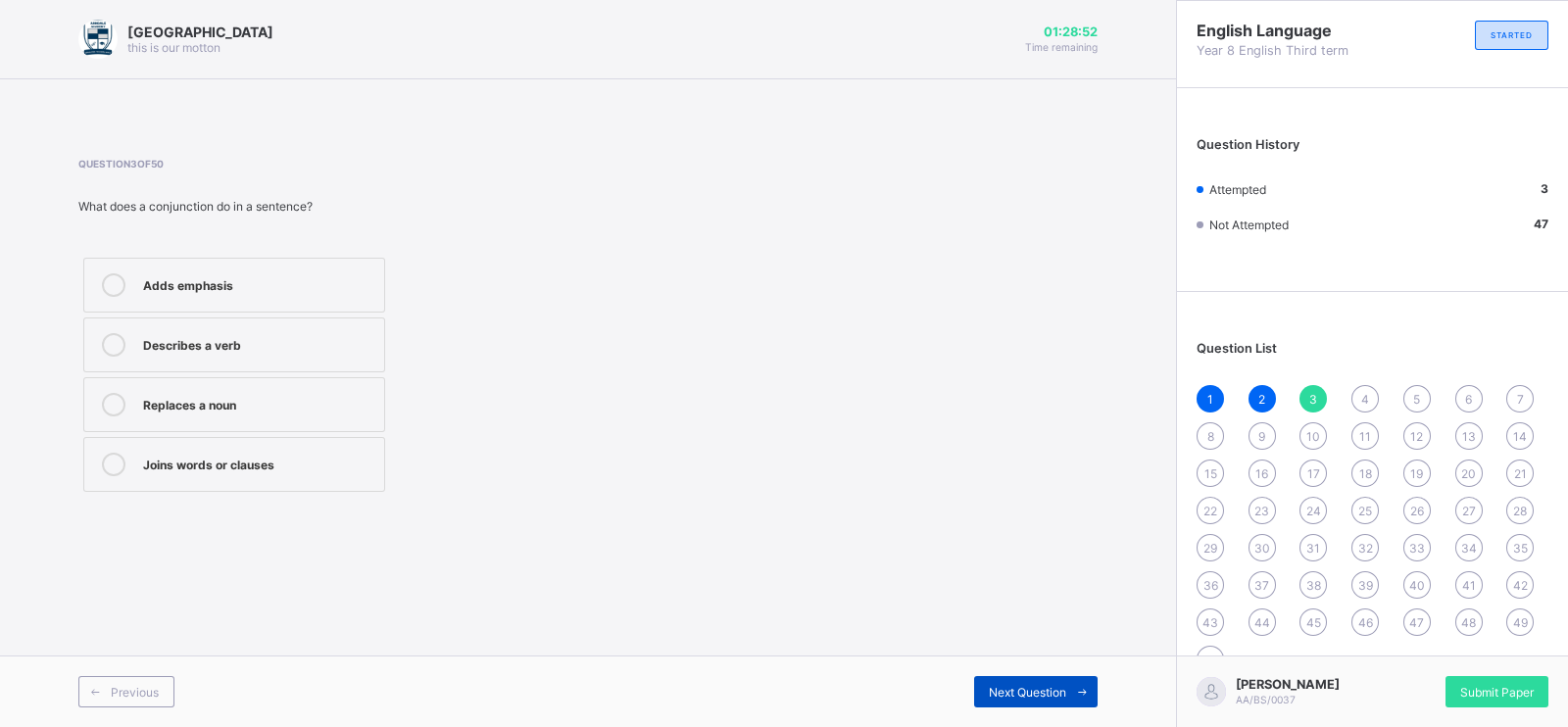 click on "Next Question" at bounding box center [1027, 692] 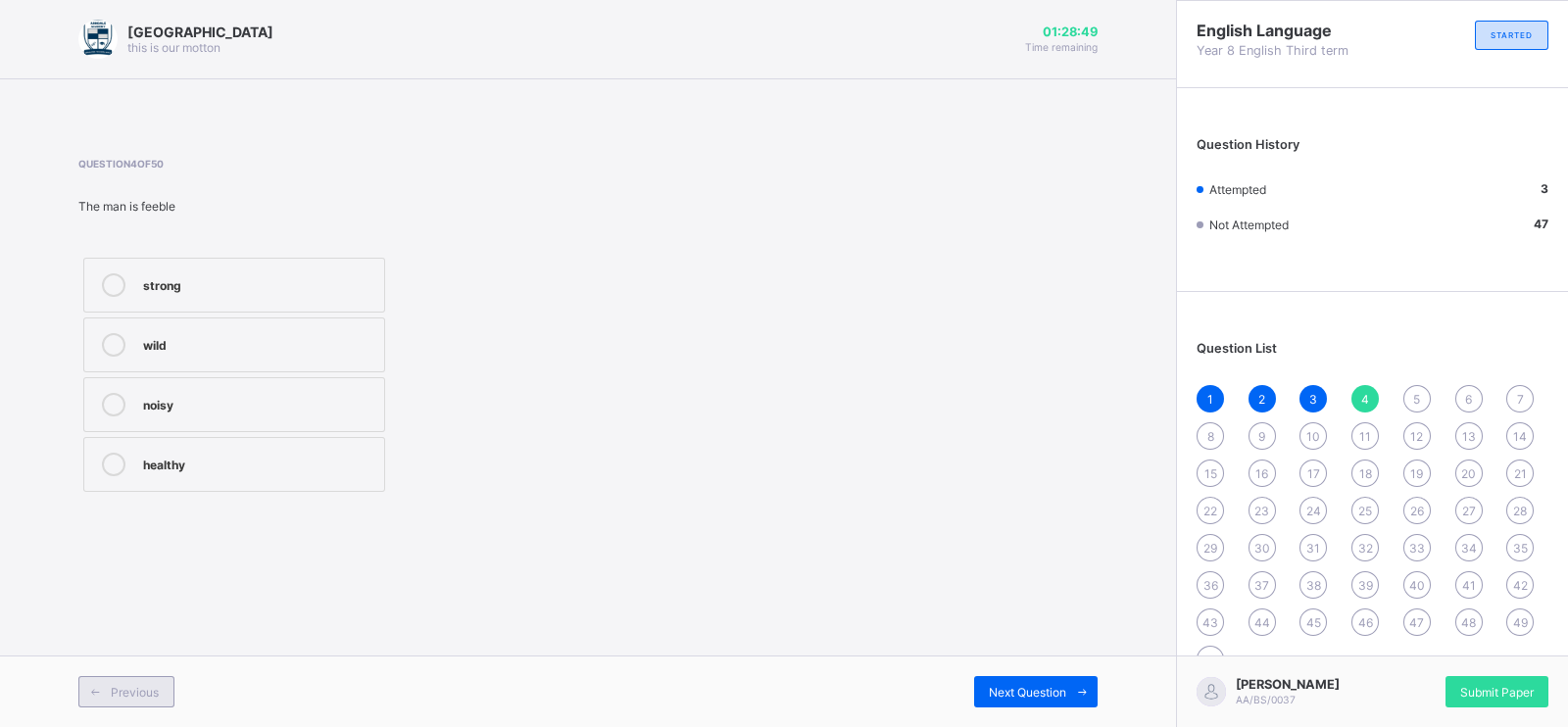 click at bounding box center [95, 692] 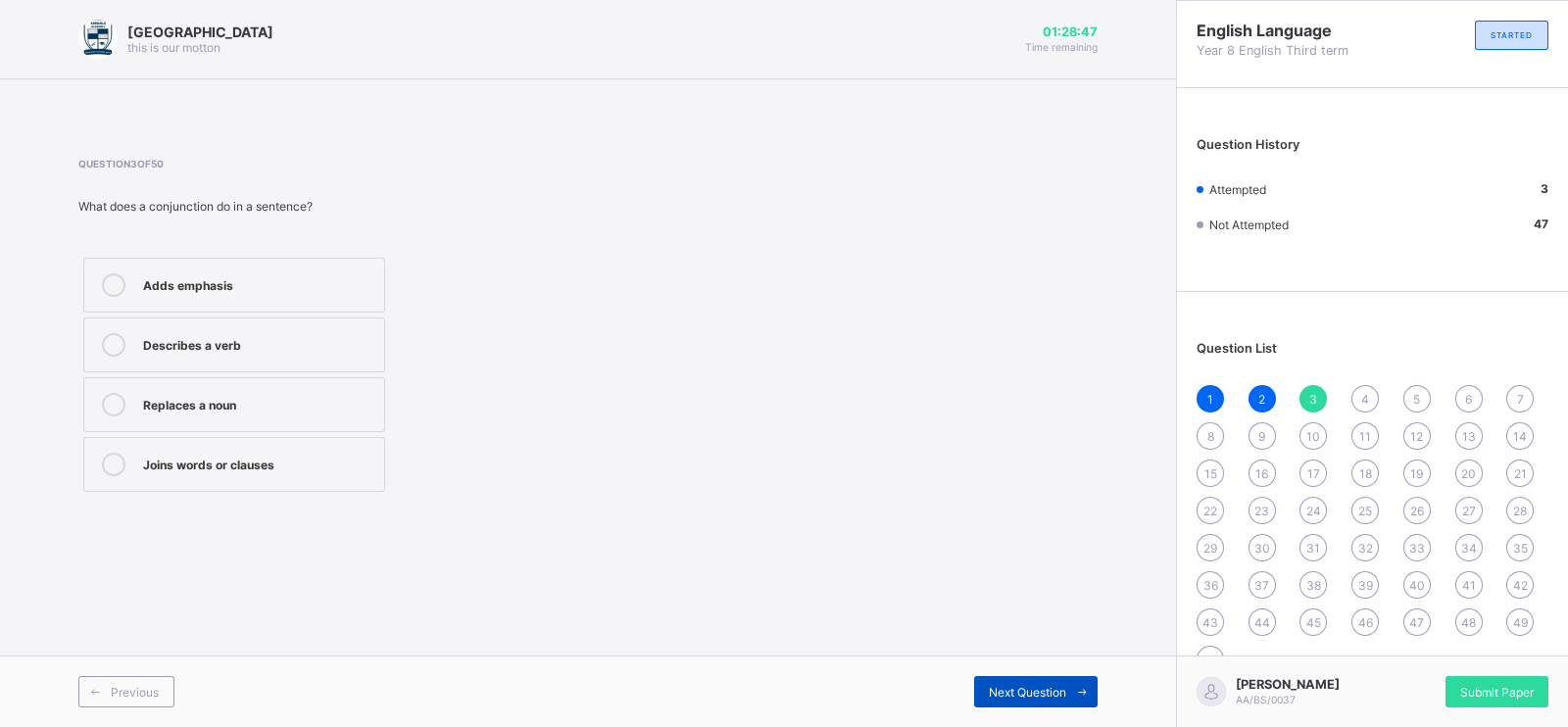 click at bounding box center (1082, 692) 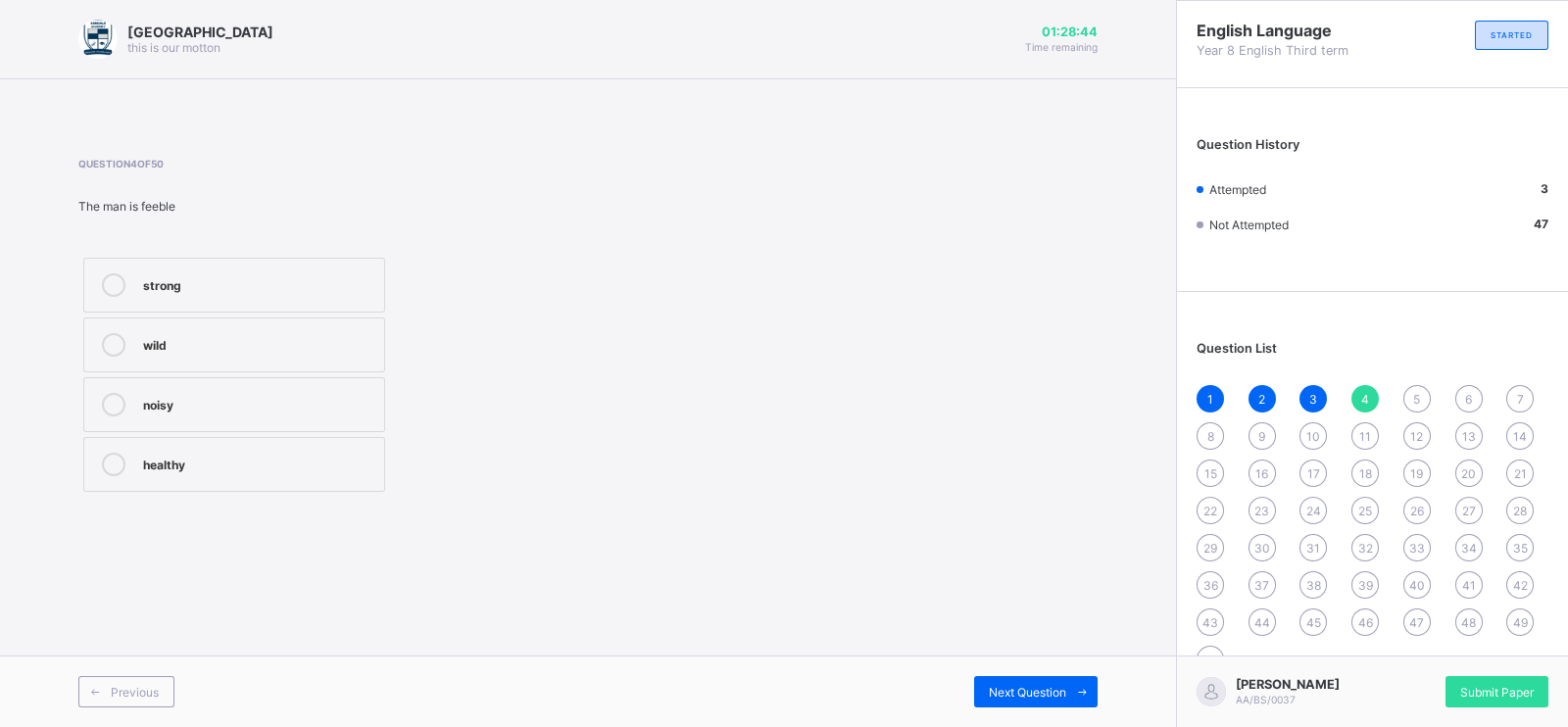click on "strong" at bounding box center (259, 283) 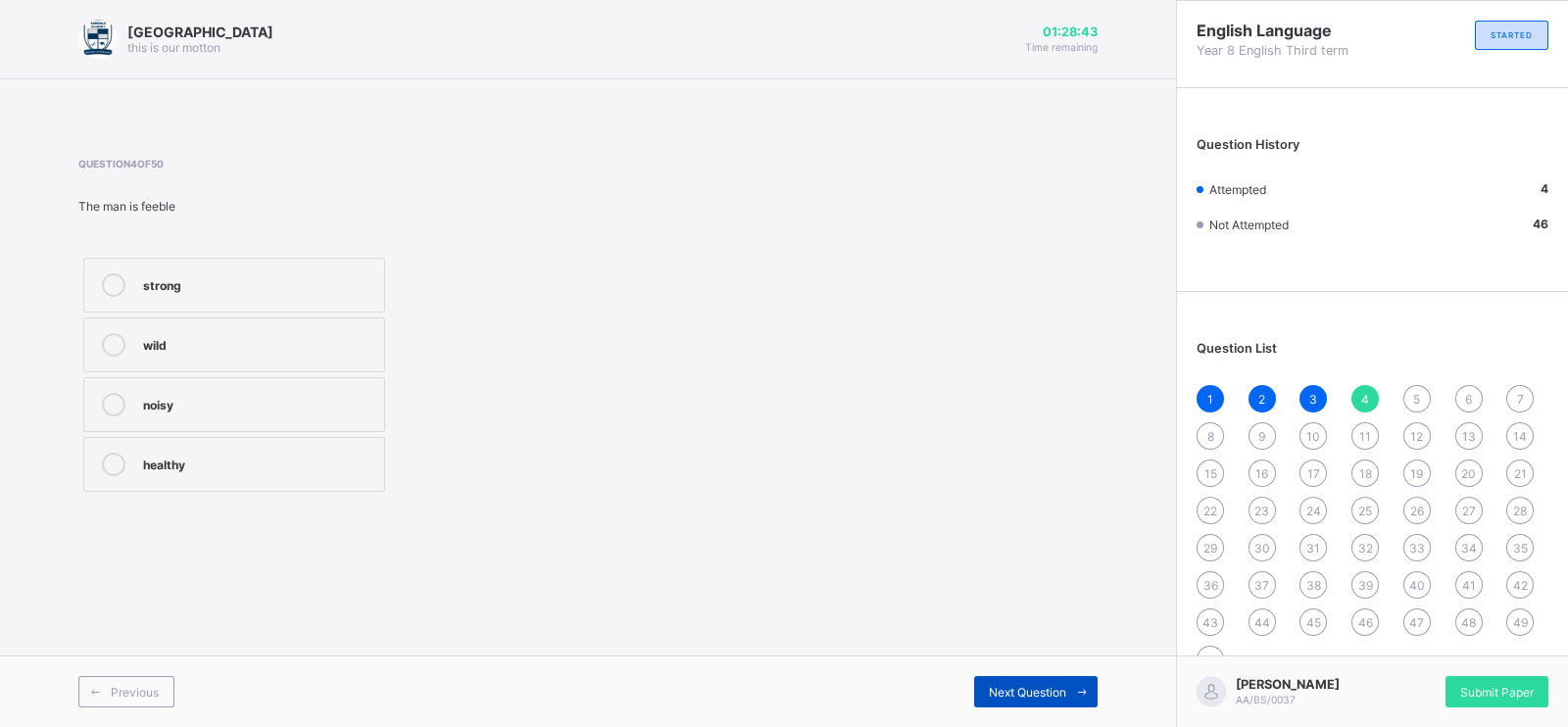 drag, startPoint x: 997, startPoint y: 725, endPoint x: 987, endPoint y: 698, distance: 28.79236 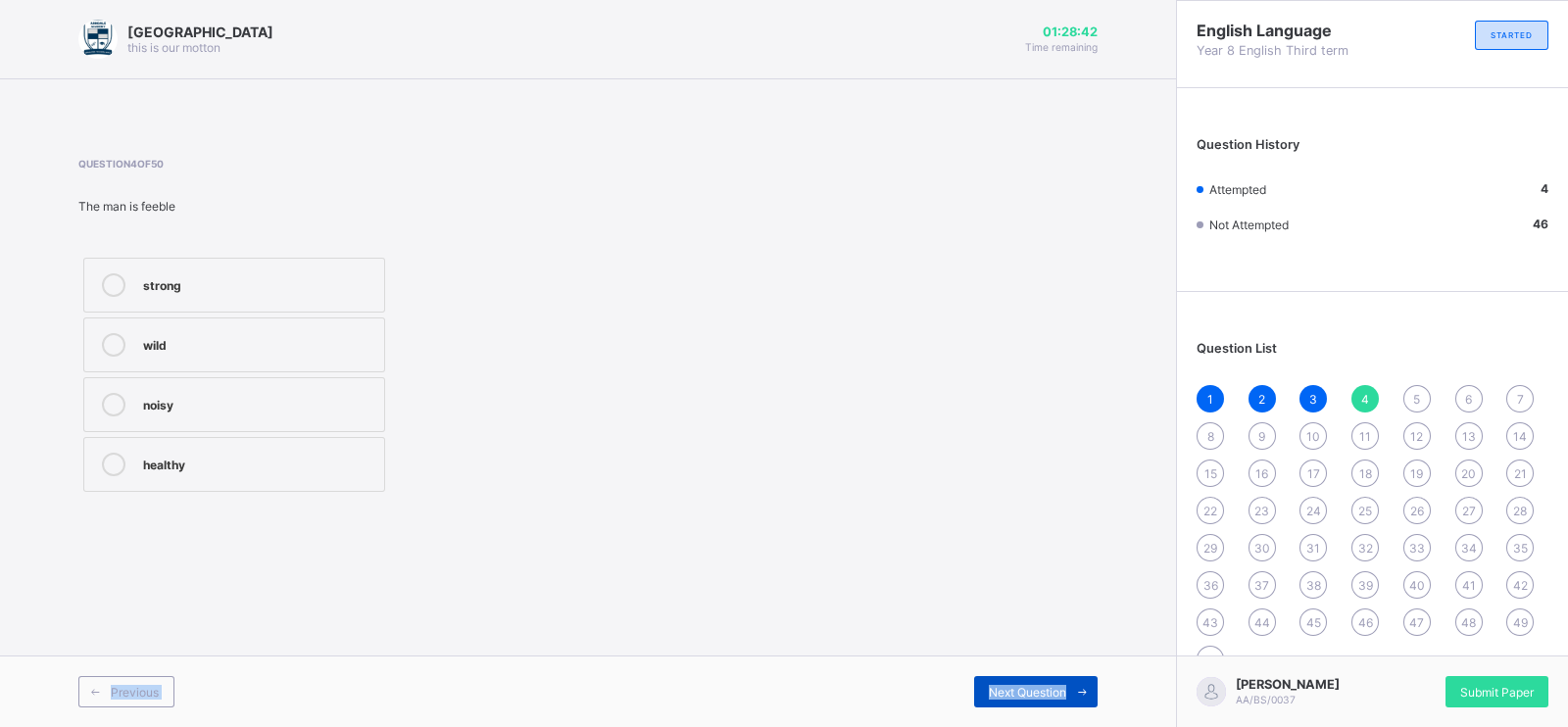 click on "Next Question" at bounding box center [1027, 692] 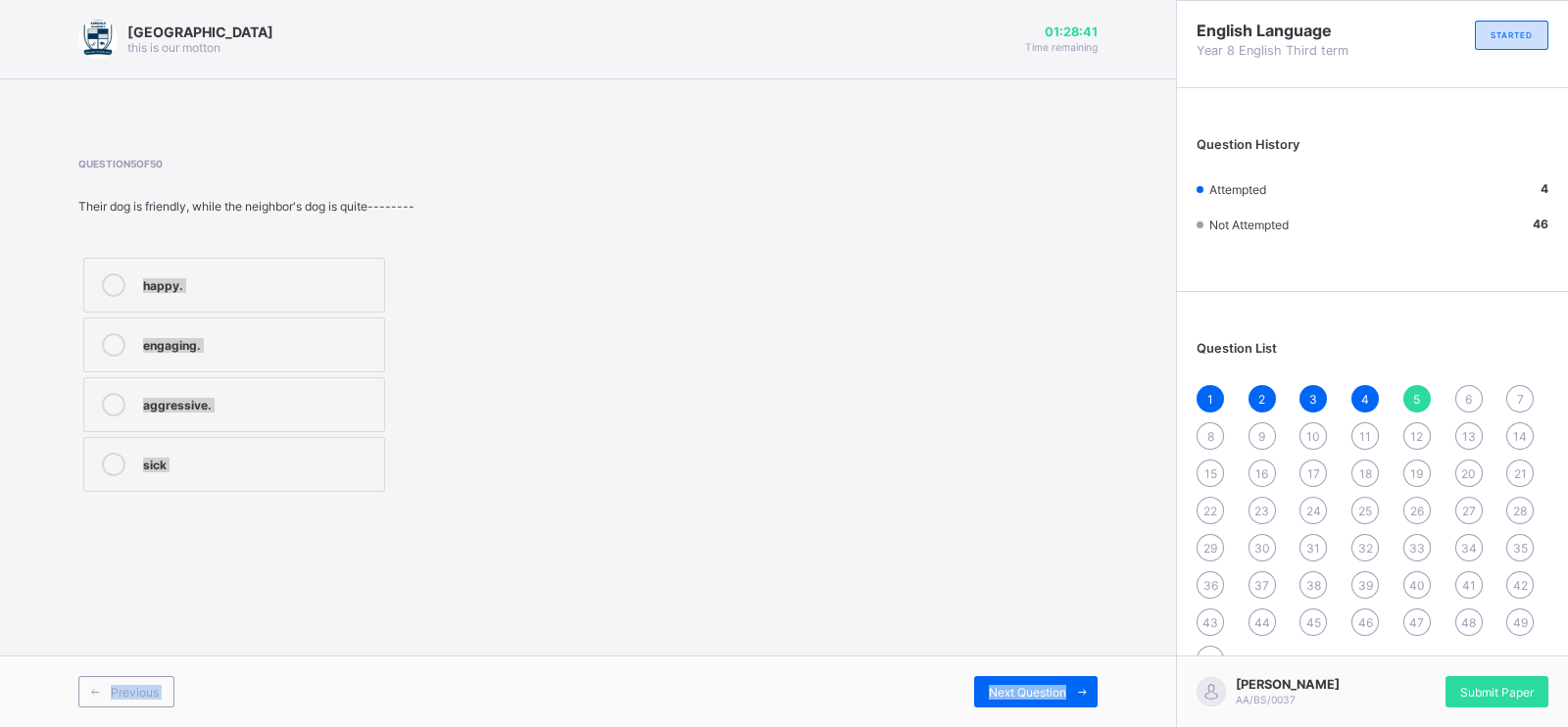 click on "happy. engaging. aggressive. sick" at bounding box center [338, 374] 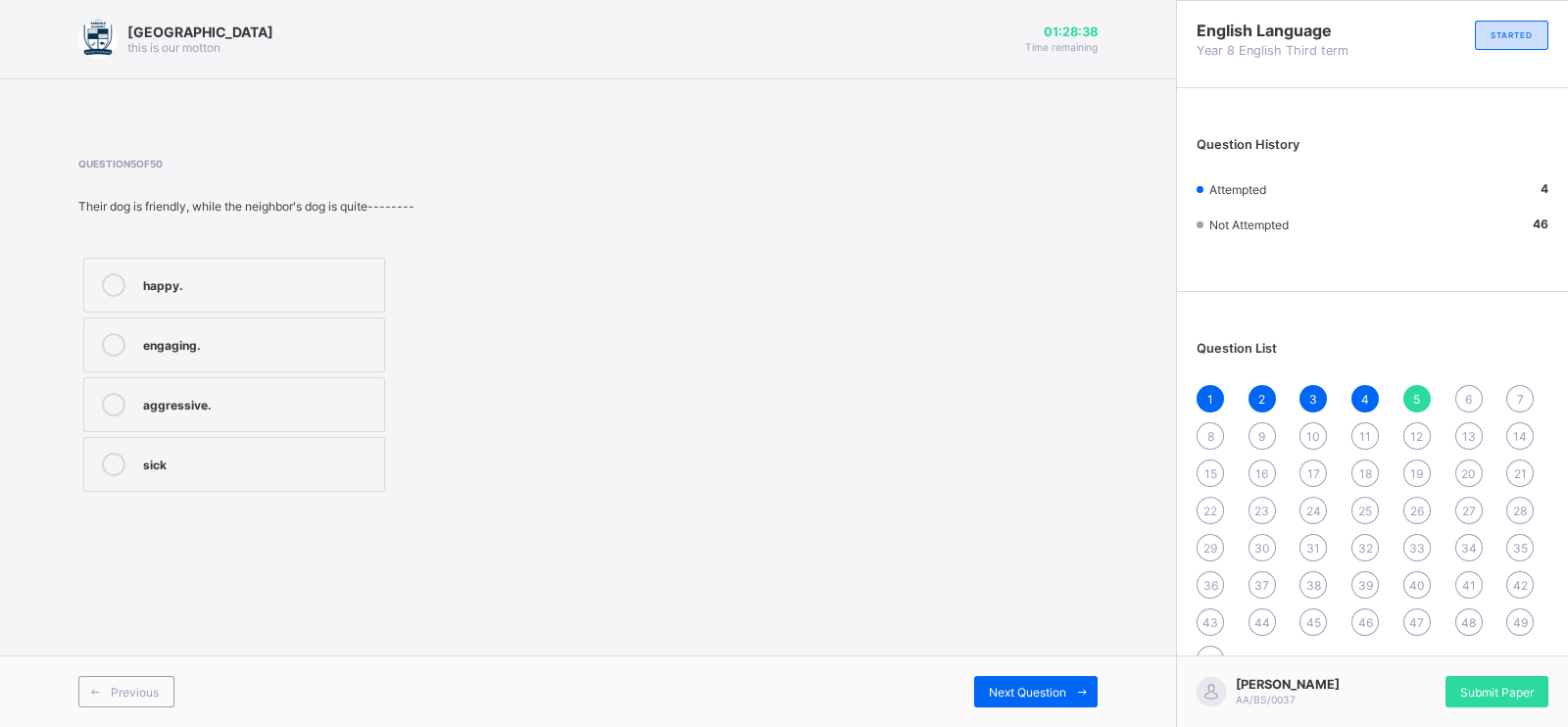 drag, startPoint x: 231, startPoint y: 310, endPoint x: 263, endPoint y: 320, distance: 33.52611 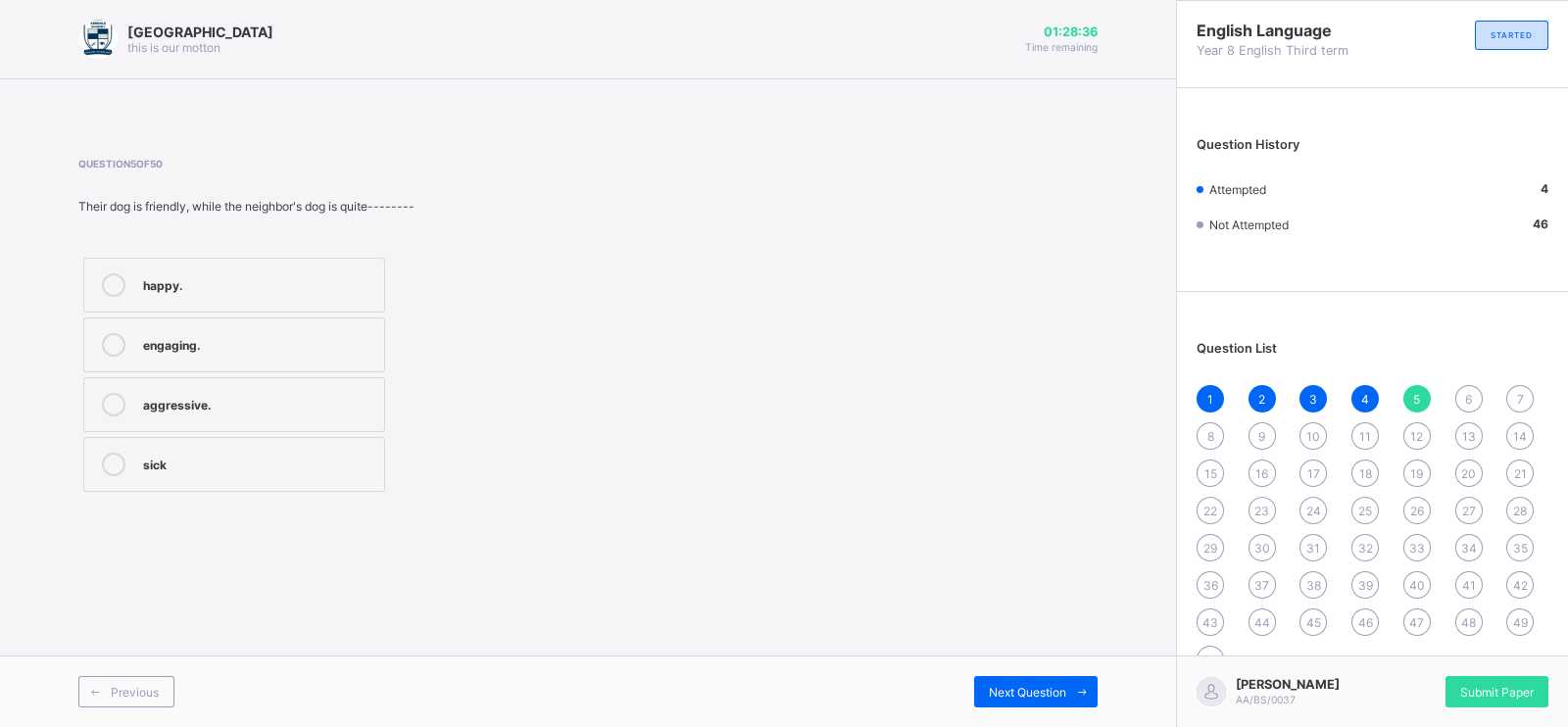 drag, startPoint x: 263, startPoint y: 320, endPoint x: 169, endPoint y: 400, distance: 123.43419 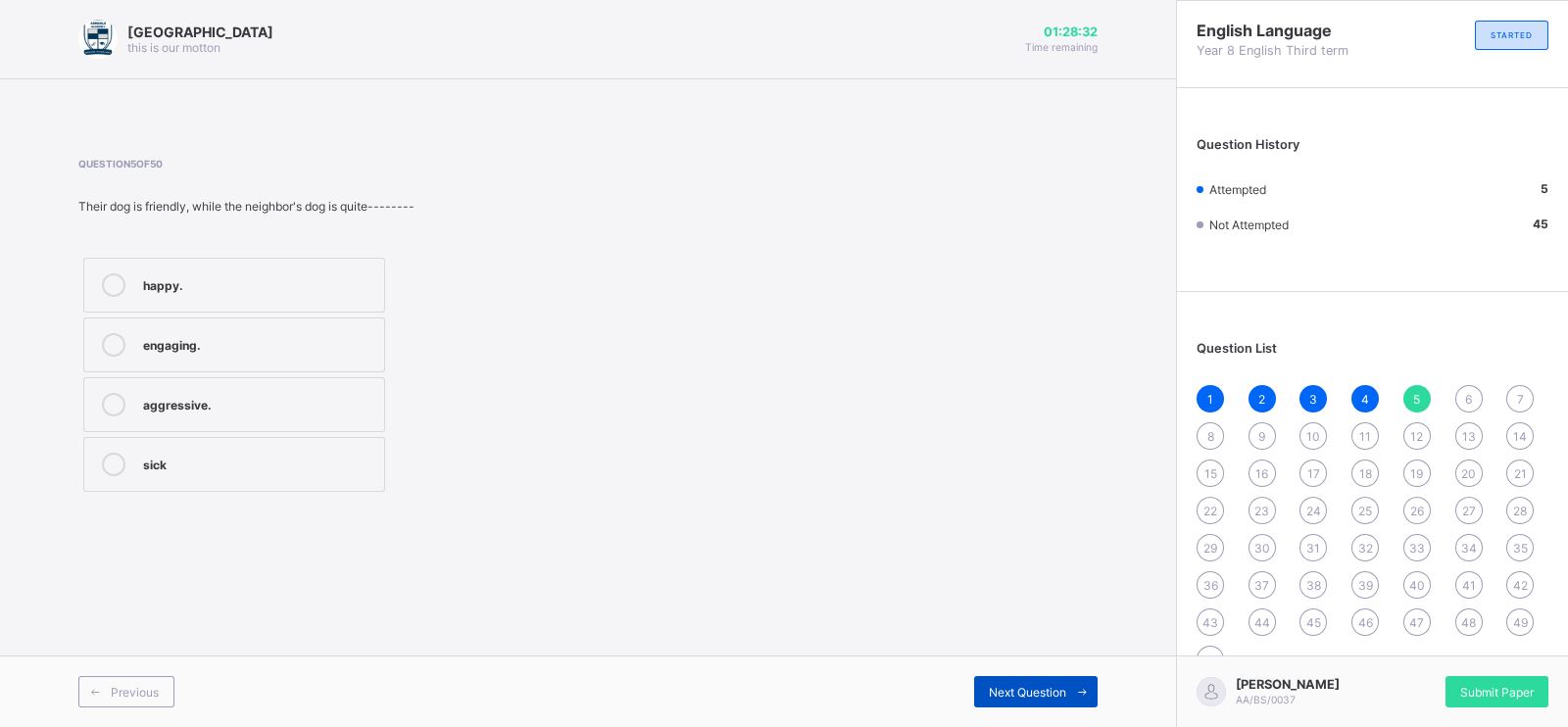 click on "Next Question" at bounding box center [1027, 692] 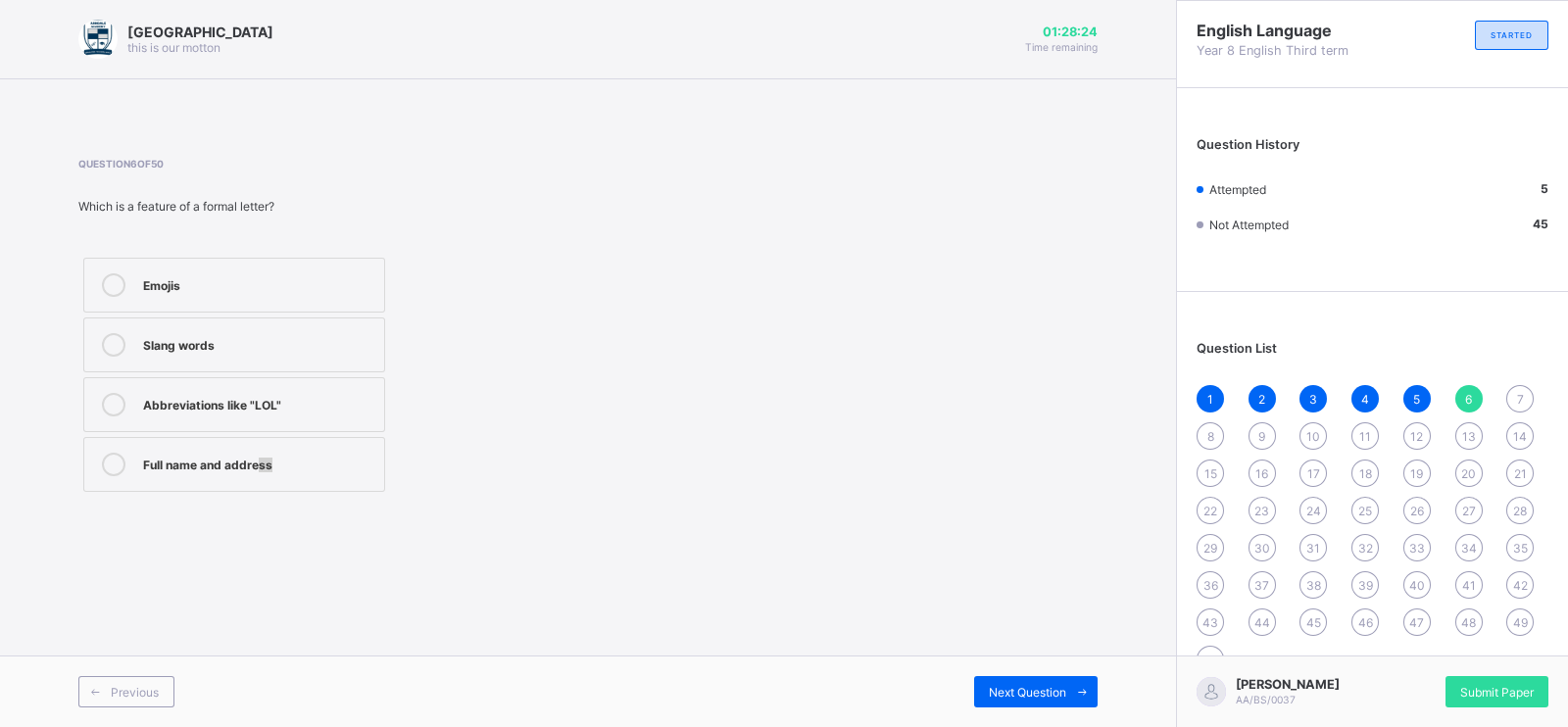 drag, startPoint x: 258, startPoint y: 476, endPoint x: 316, endPoint y: 486, distance: 58.855756 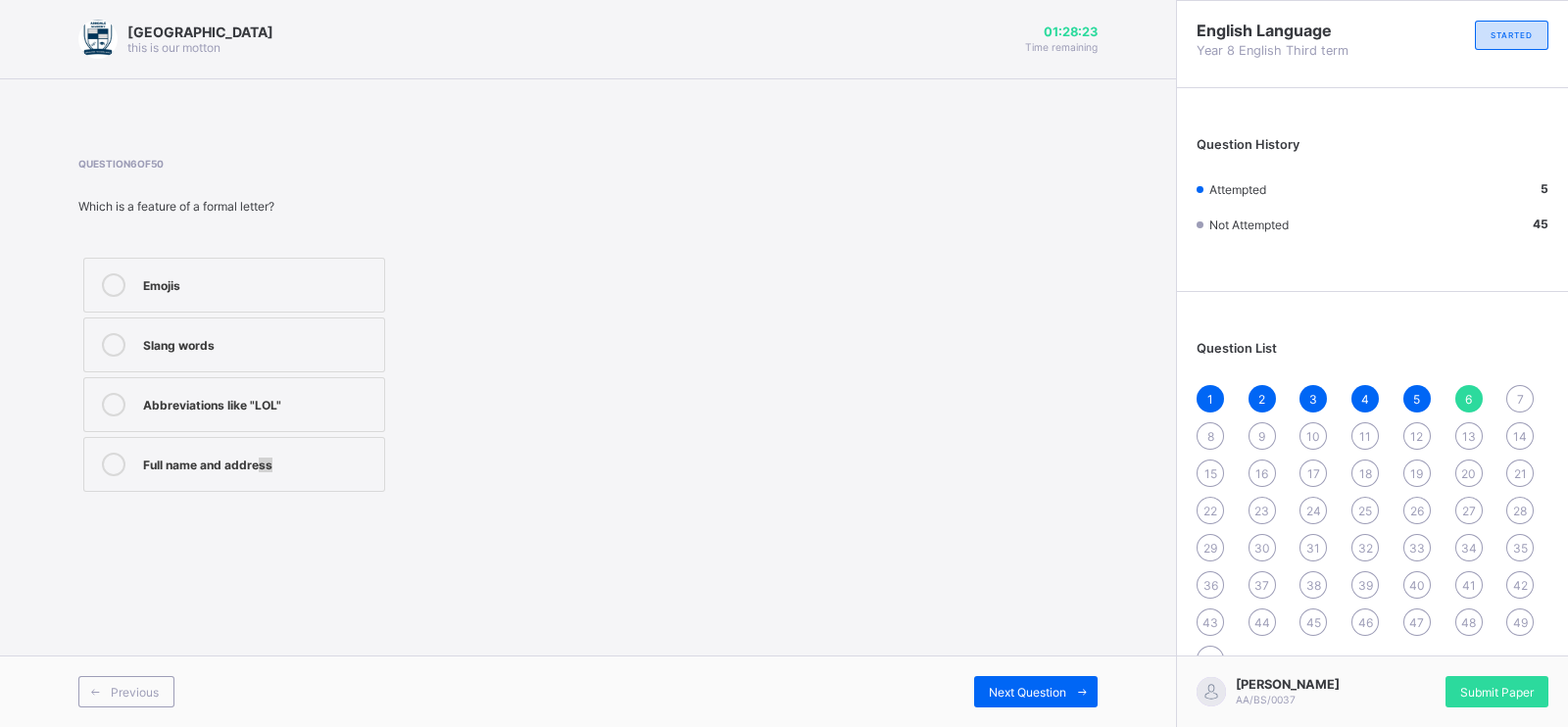 click on "Full name and address" at bounding box center (234, 464) 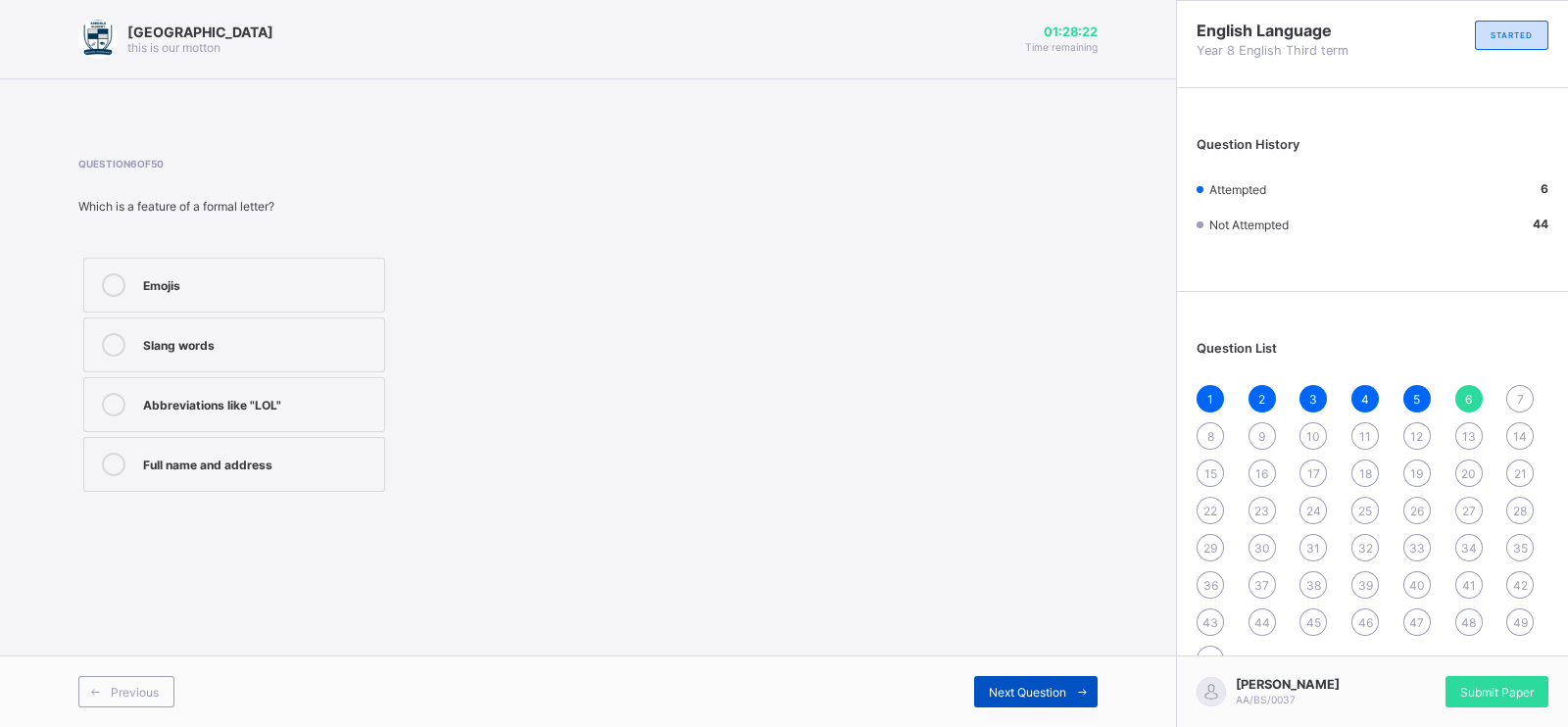 click at bounding box center [1082, 692] 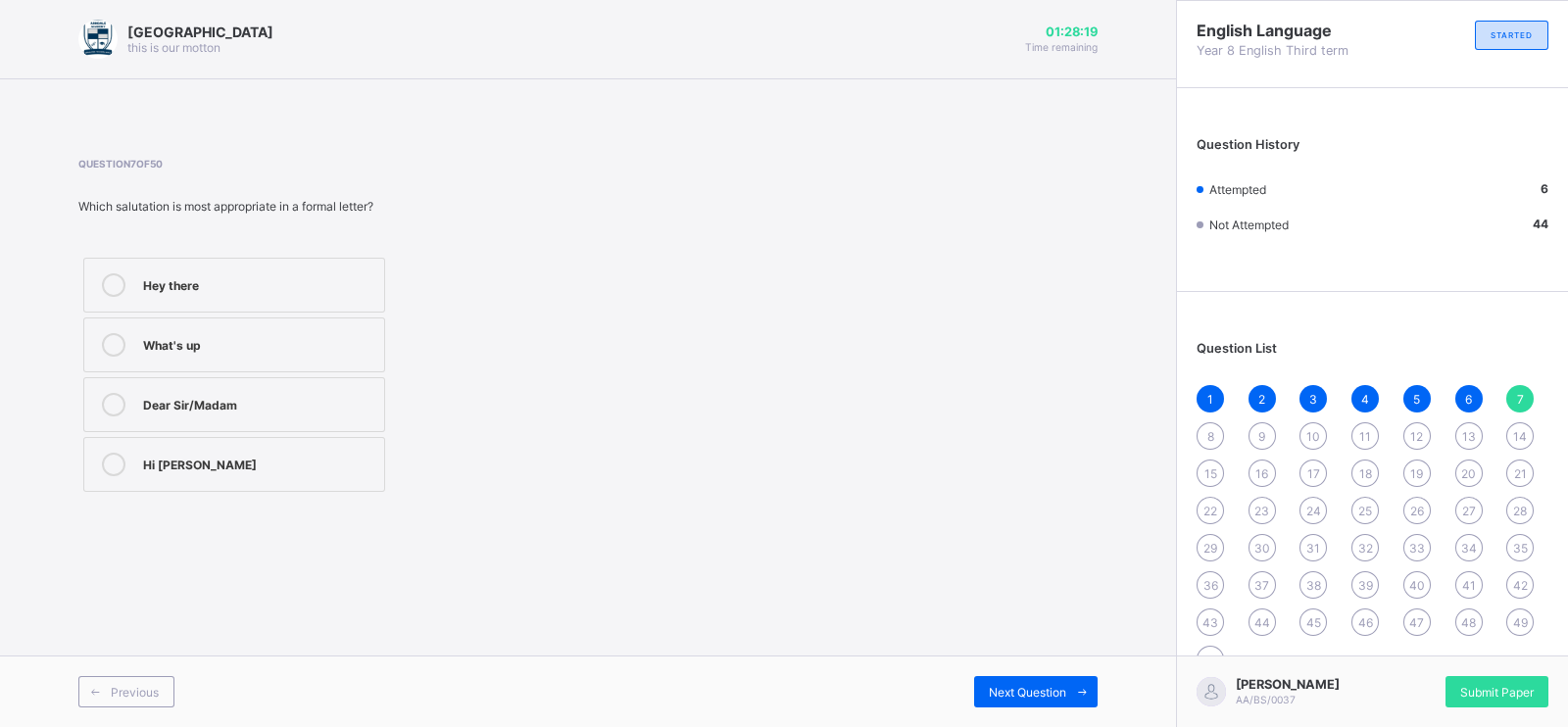 click on "Dear Sir/Madam" at bounding box center (234, 405) 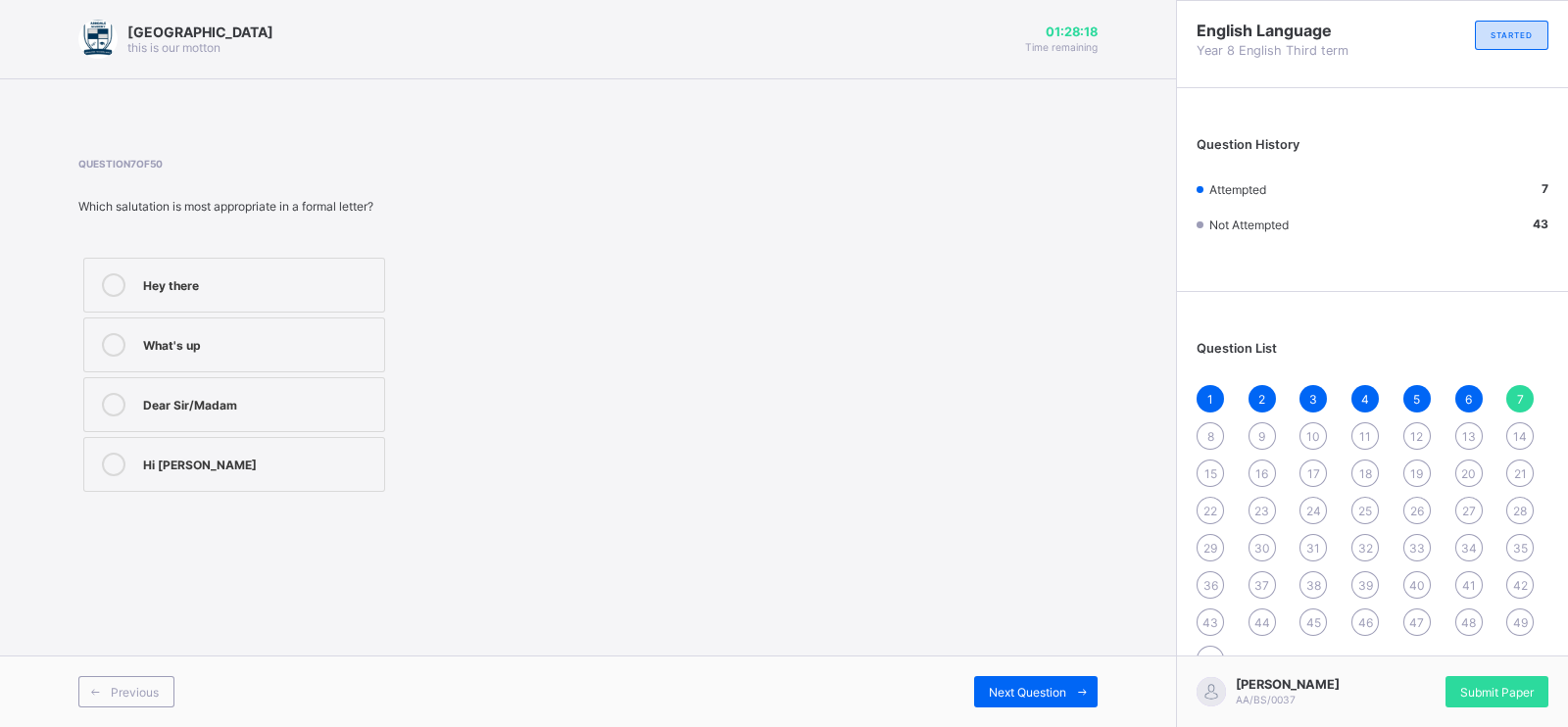drag, startPoint x: 629, startPoint y: 444, endPoint x: 619, endPoint y: 448, distance: 10.77033 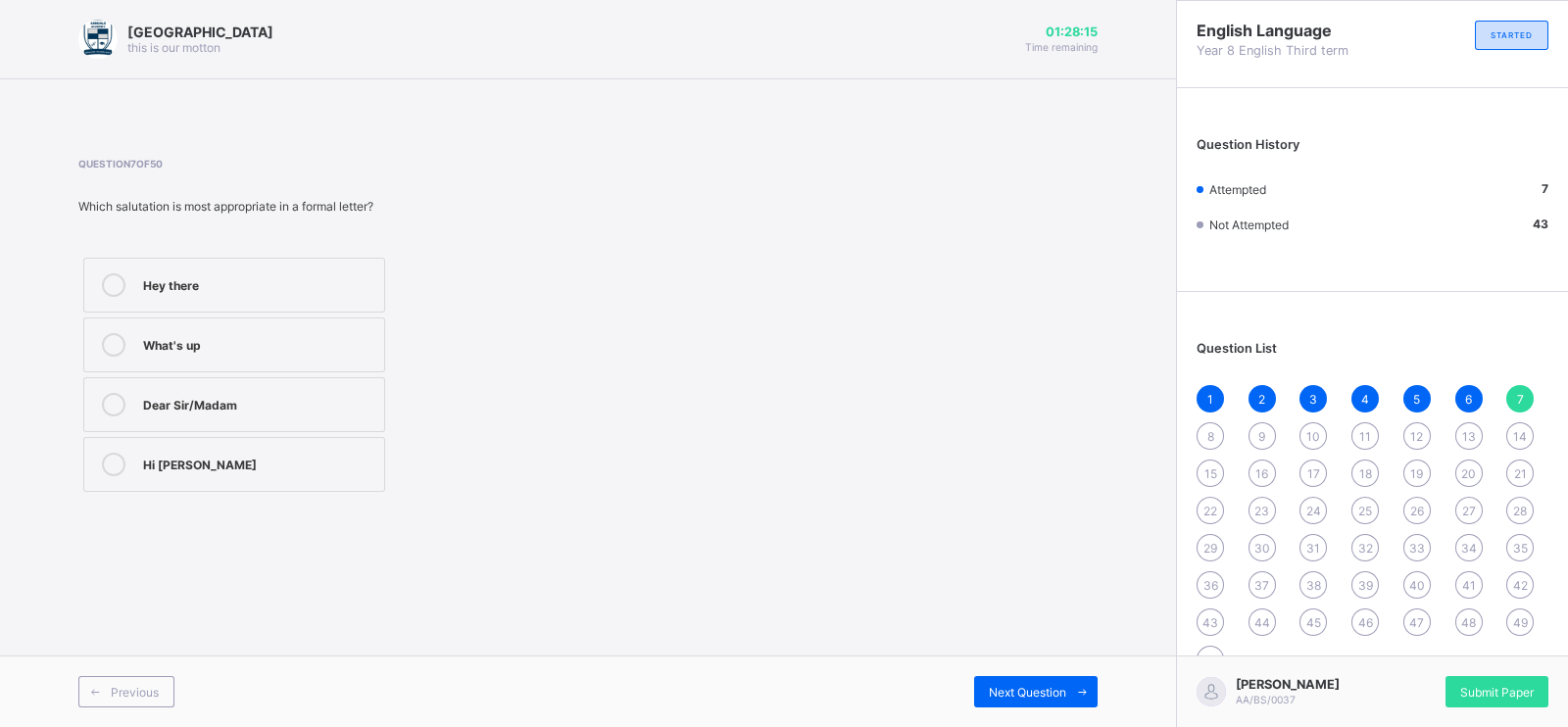 drag, startPoint x: 619, startPoint y: 448, endPoint x: 553, endPoint y: 606, distance: 171.23084 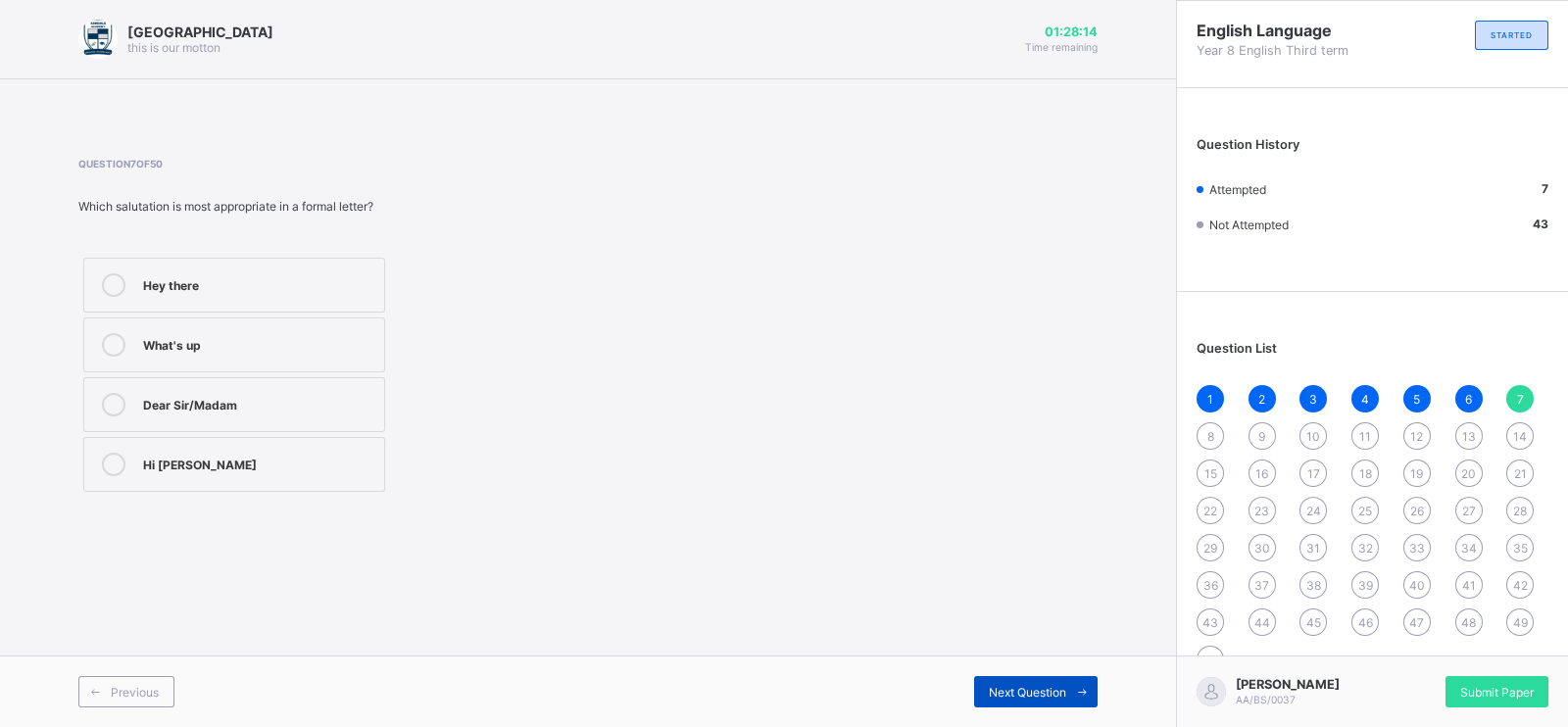 click on "Next Question" at bounding box center [1036, 692] 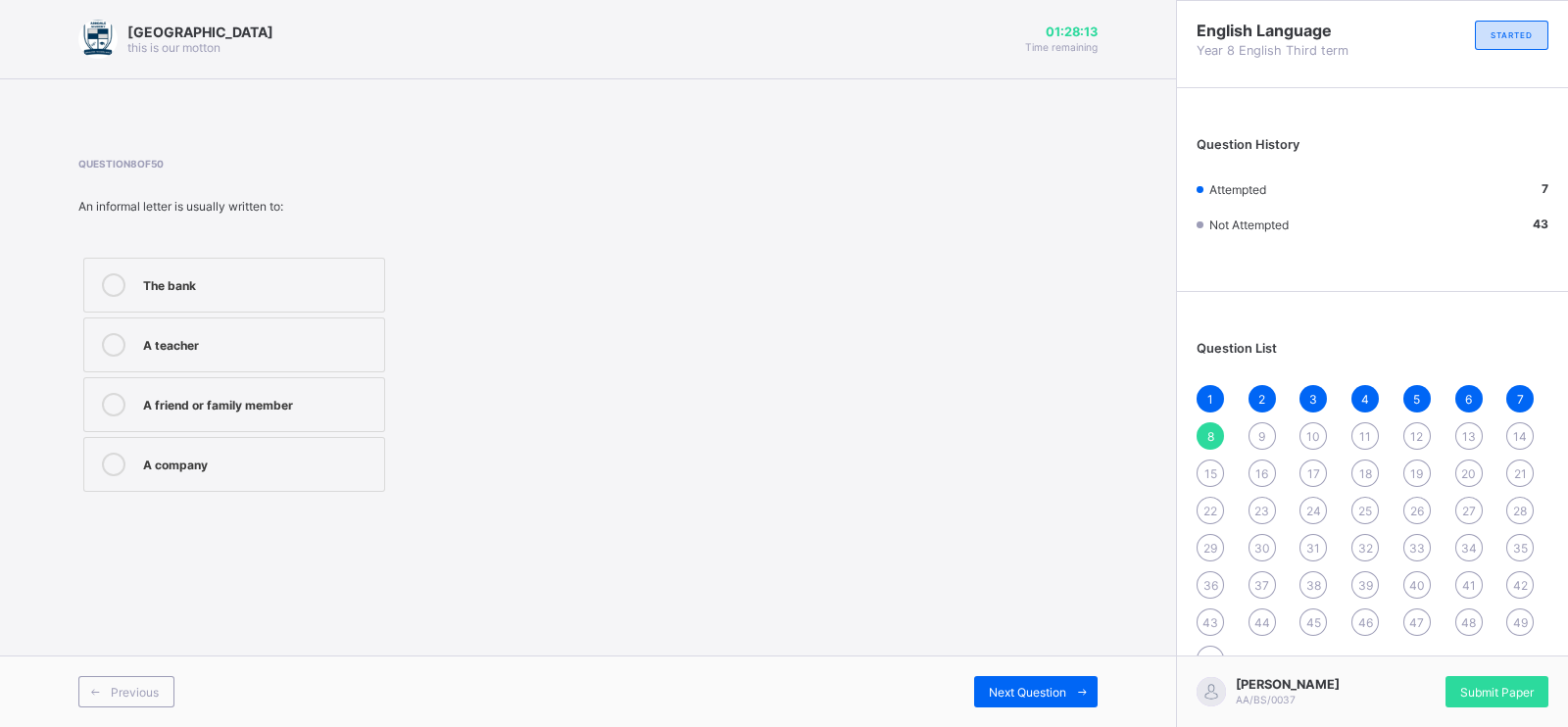 click on "Previous Next Question" at bounding box center (588, 691) 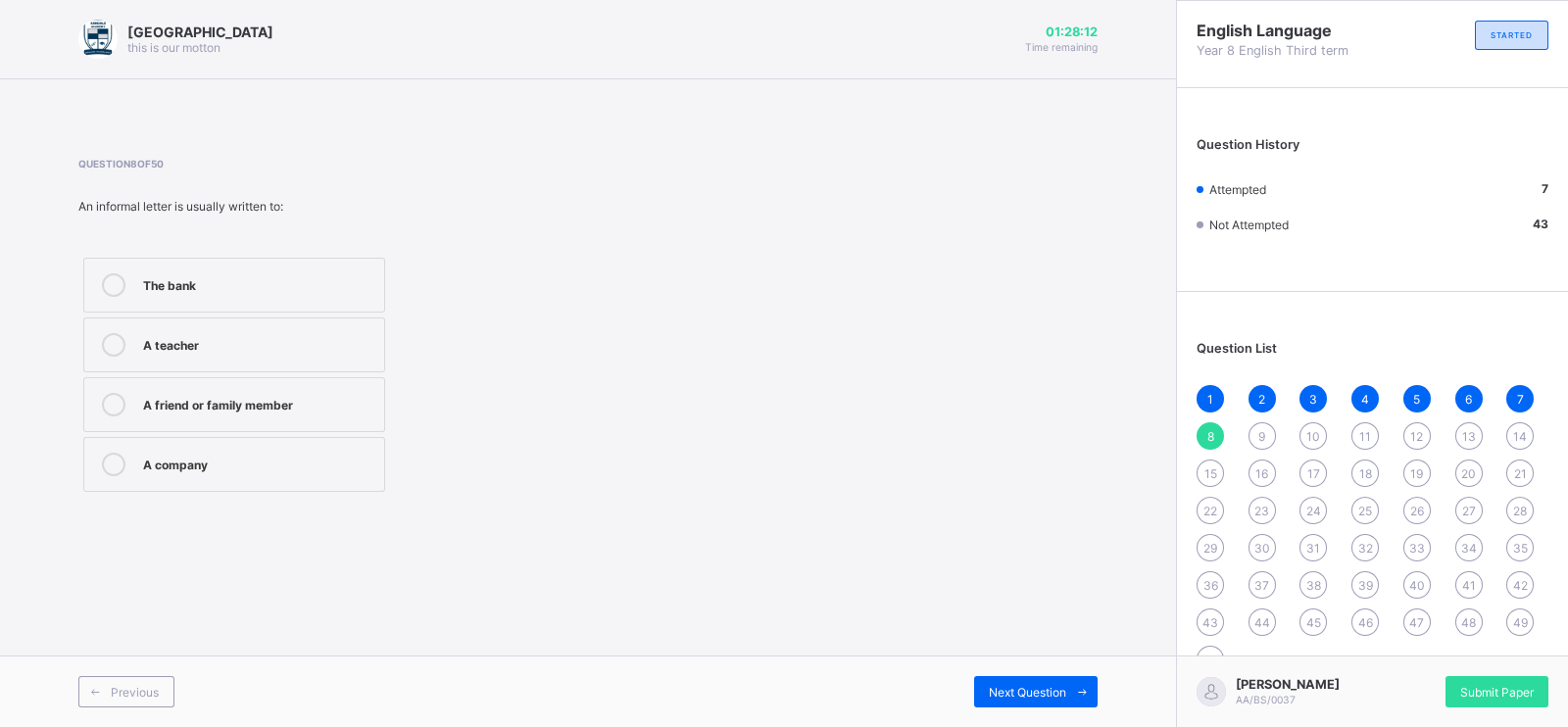 drag, startPoint x: 740, startPoint y: 701, endPoint x: 792, endPoint y: 651, distance: 72.138755 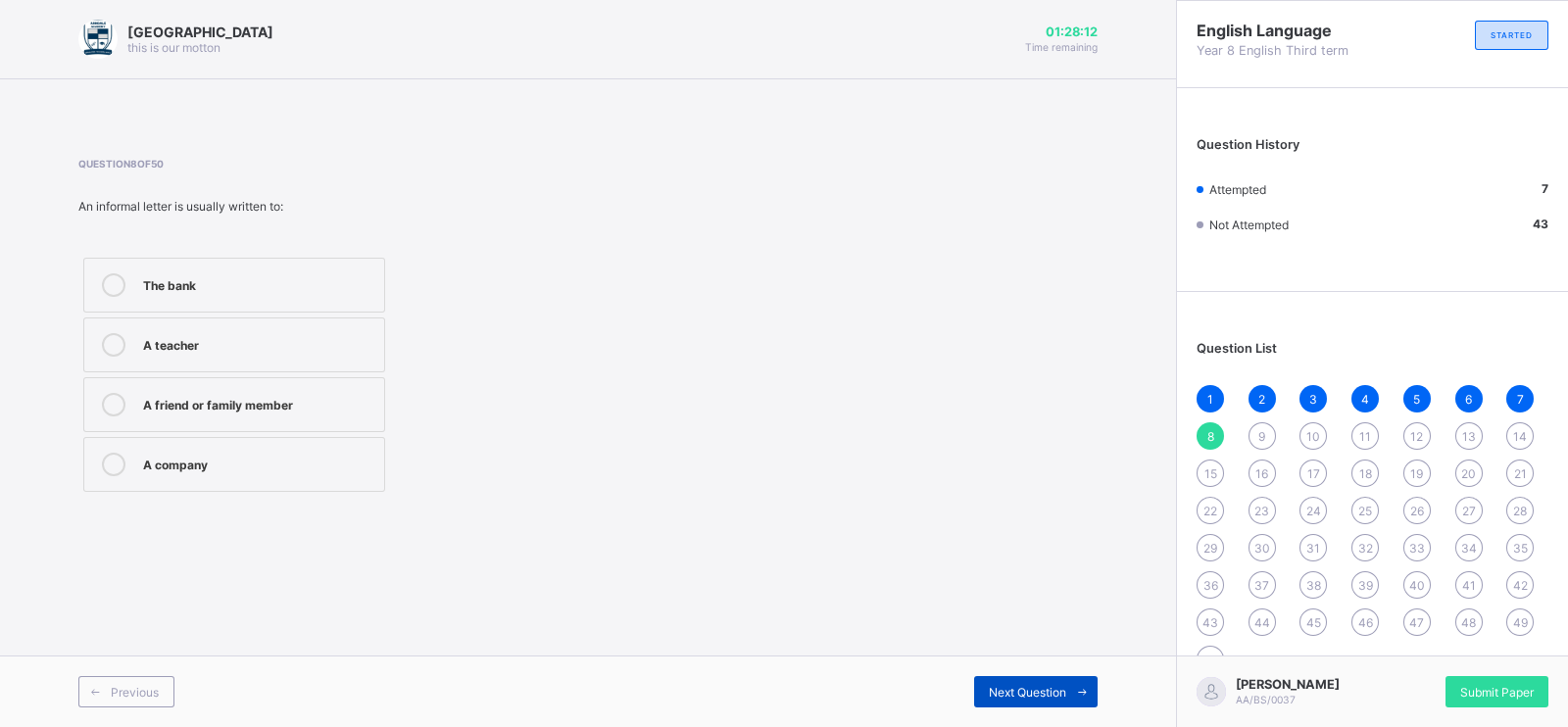 click on "Next Question" at bounding box center (1027, 692) 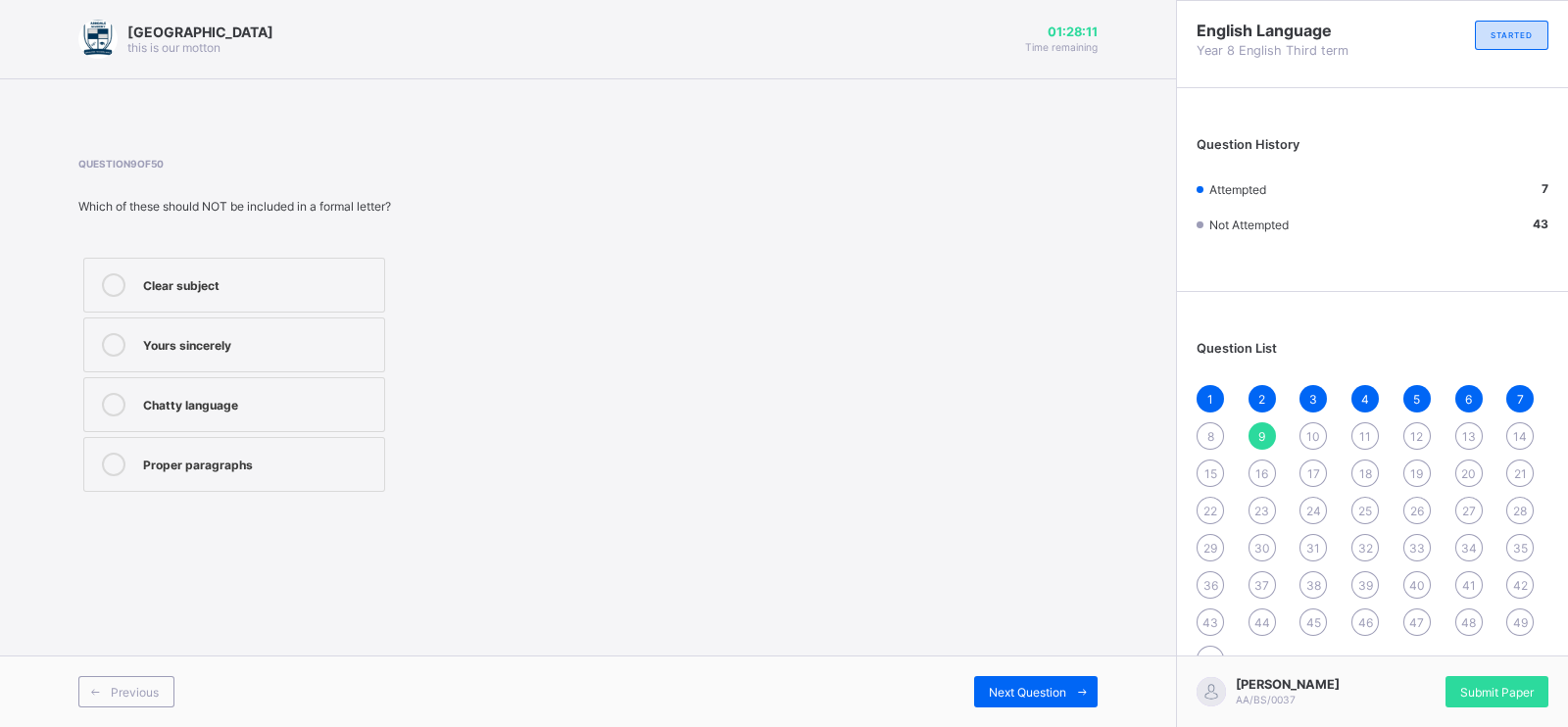 drag, startPoint x: 1061, startPoint y: 693, endPoint x: 719, endPoint y: 583, distance: 359.25478 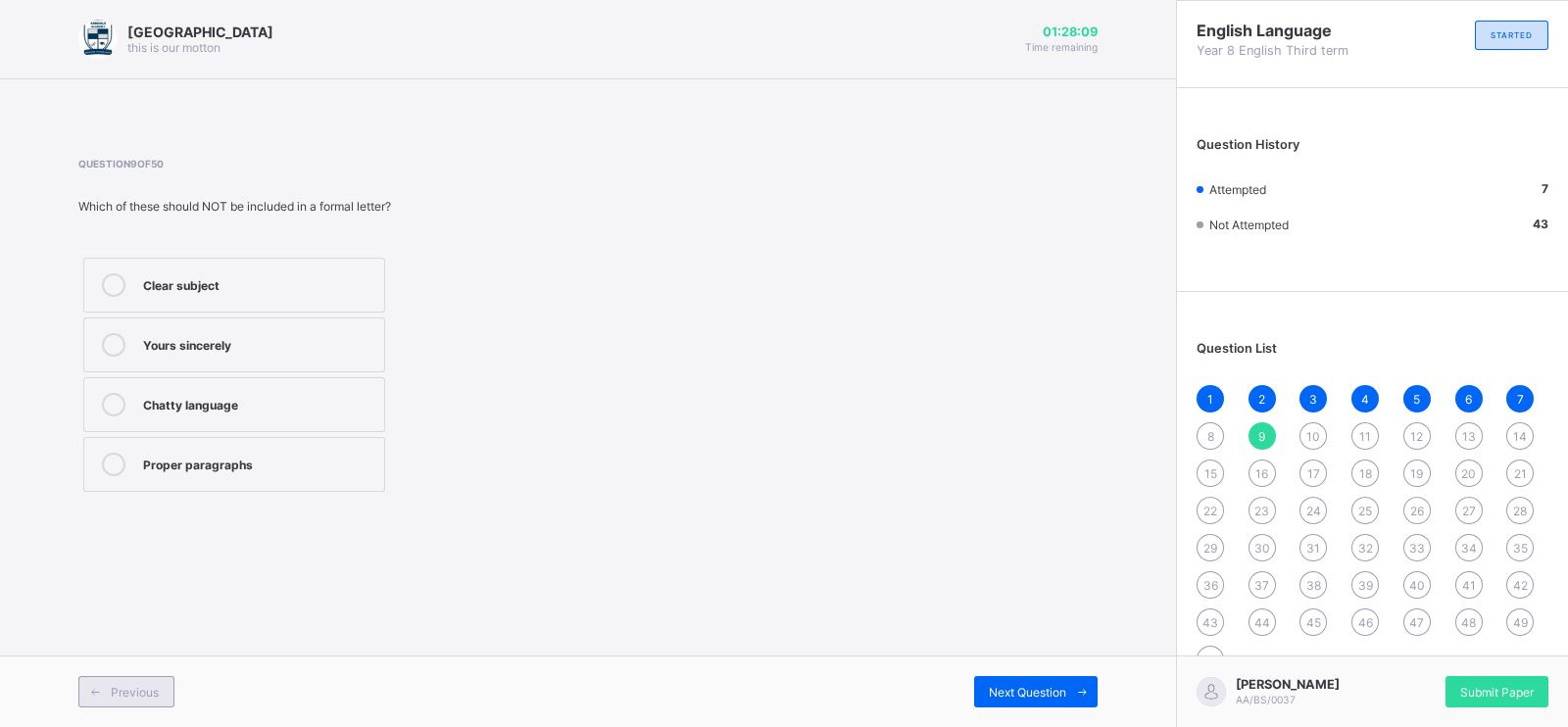 click on "Previous" at bounding box center (126, 692) 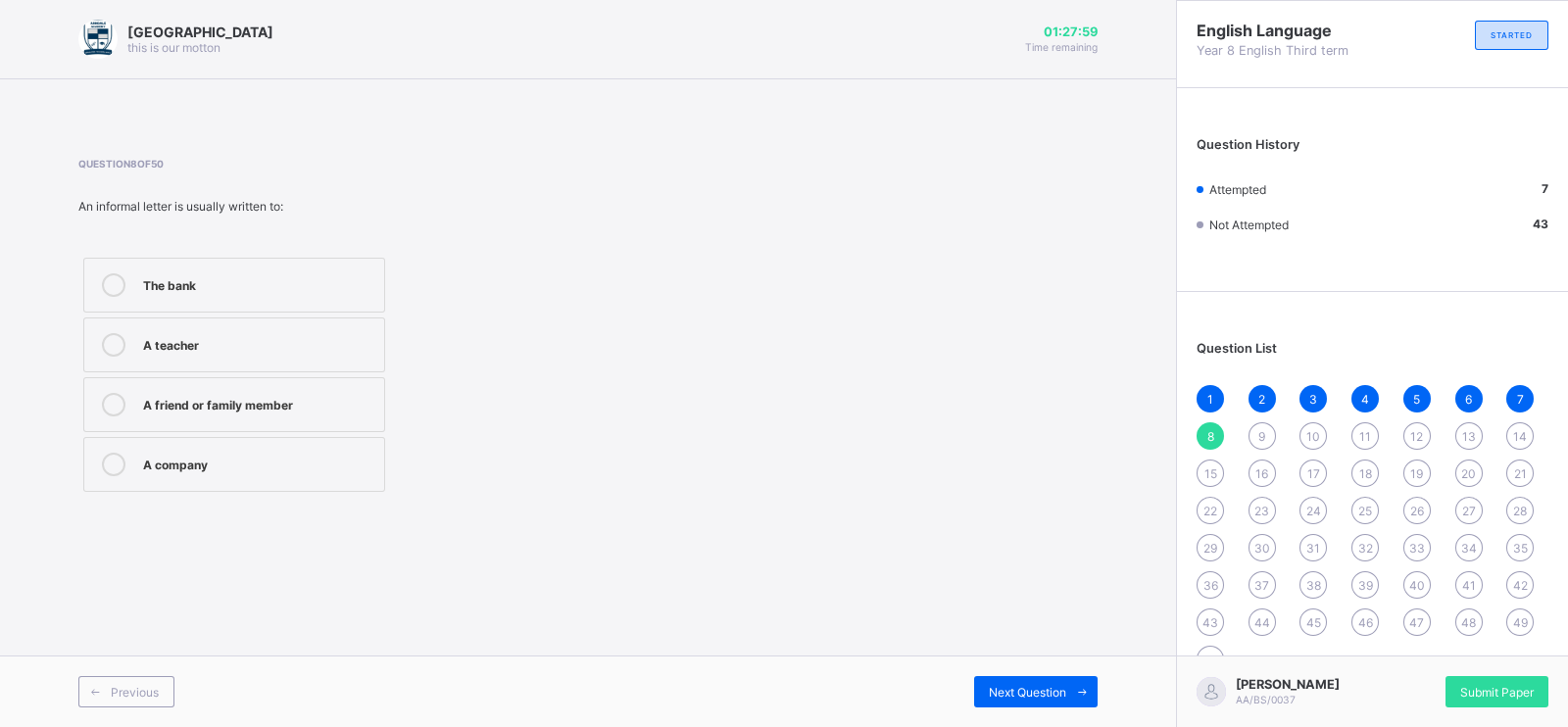 click on "A friend or family member" at bounding box center [234, 405] 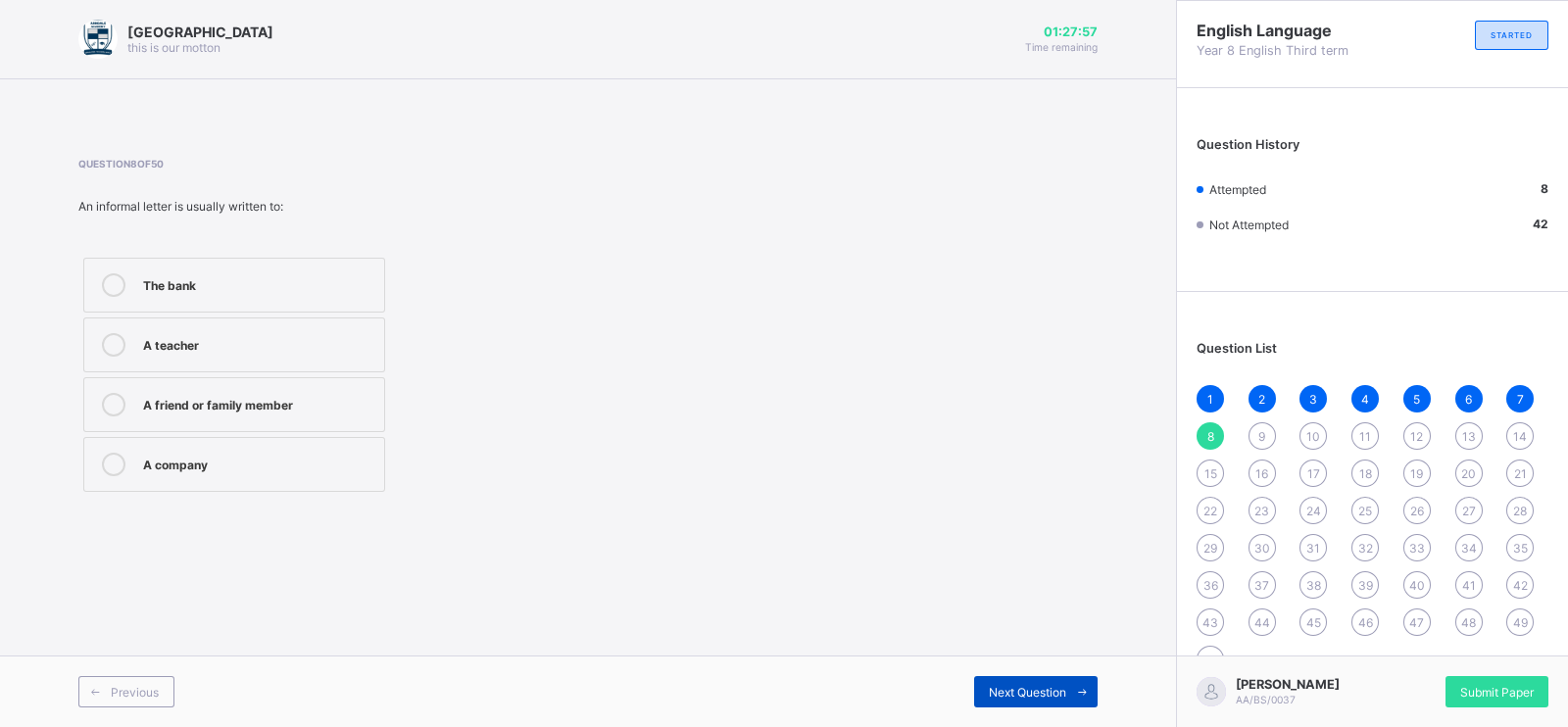 click on "Next Question" at bounding box center [1027, 692] 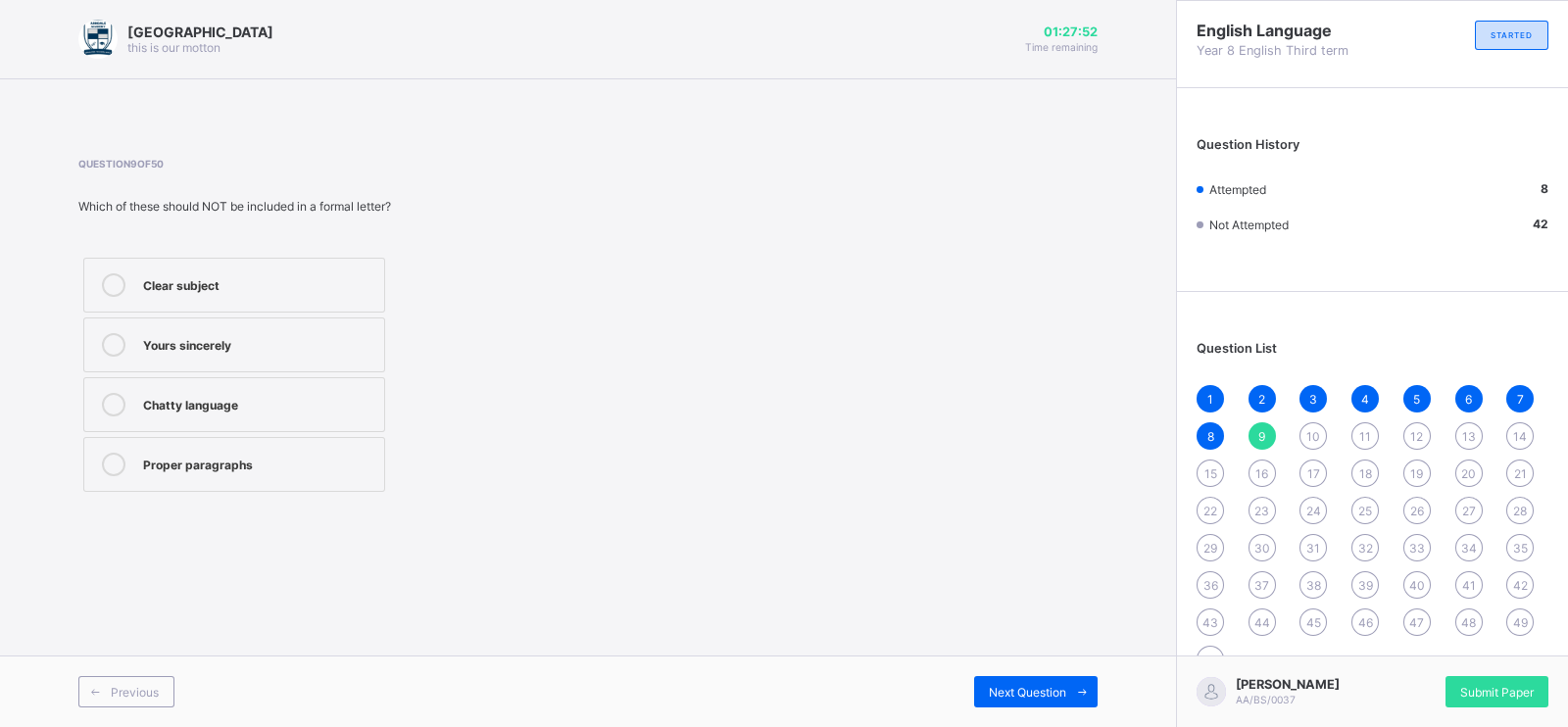 drag, startPoint x: 250, startPoint y: 345, endPoint x: 202, endPoint y: 311, distance: 58.821765 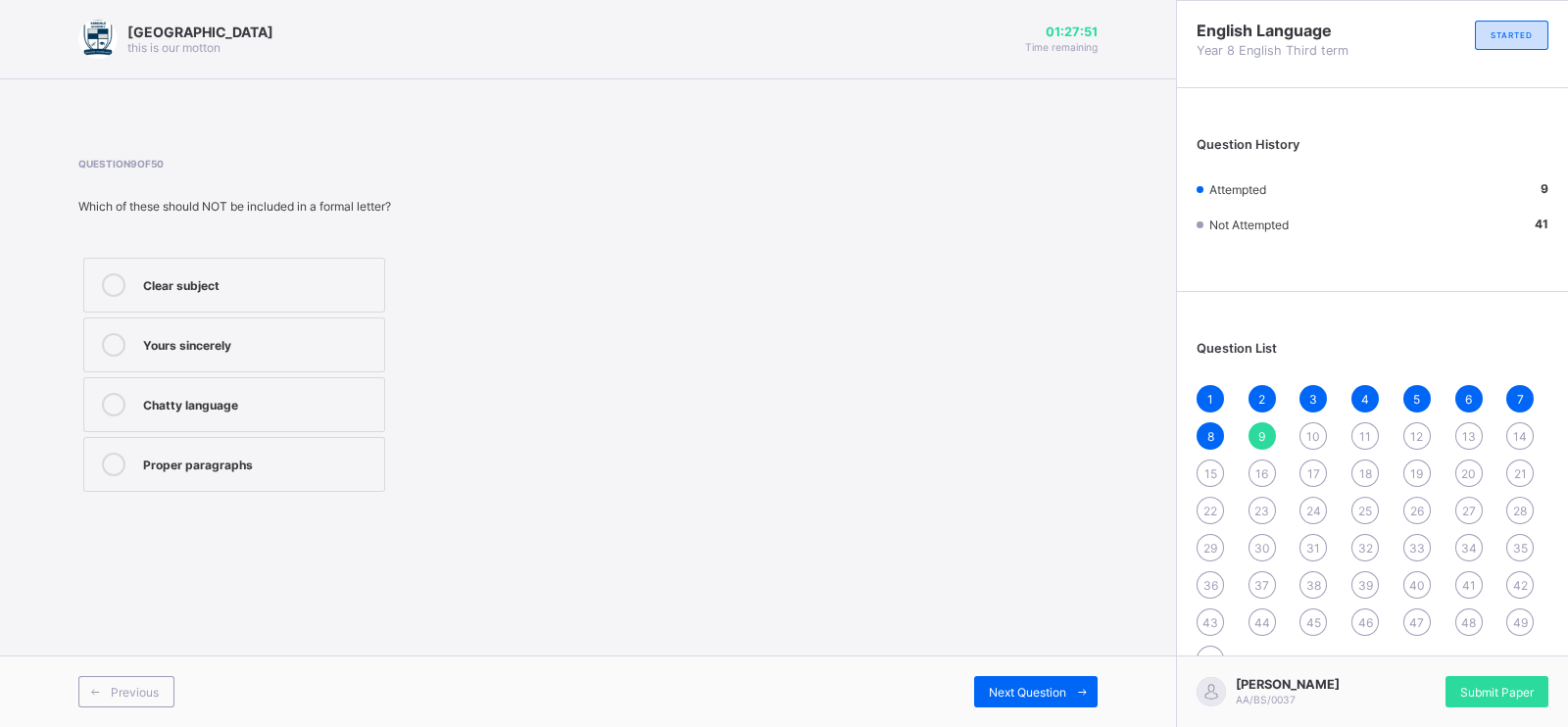 click on "Chatty language" at bounding box center (234, 405) 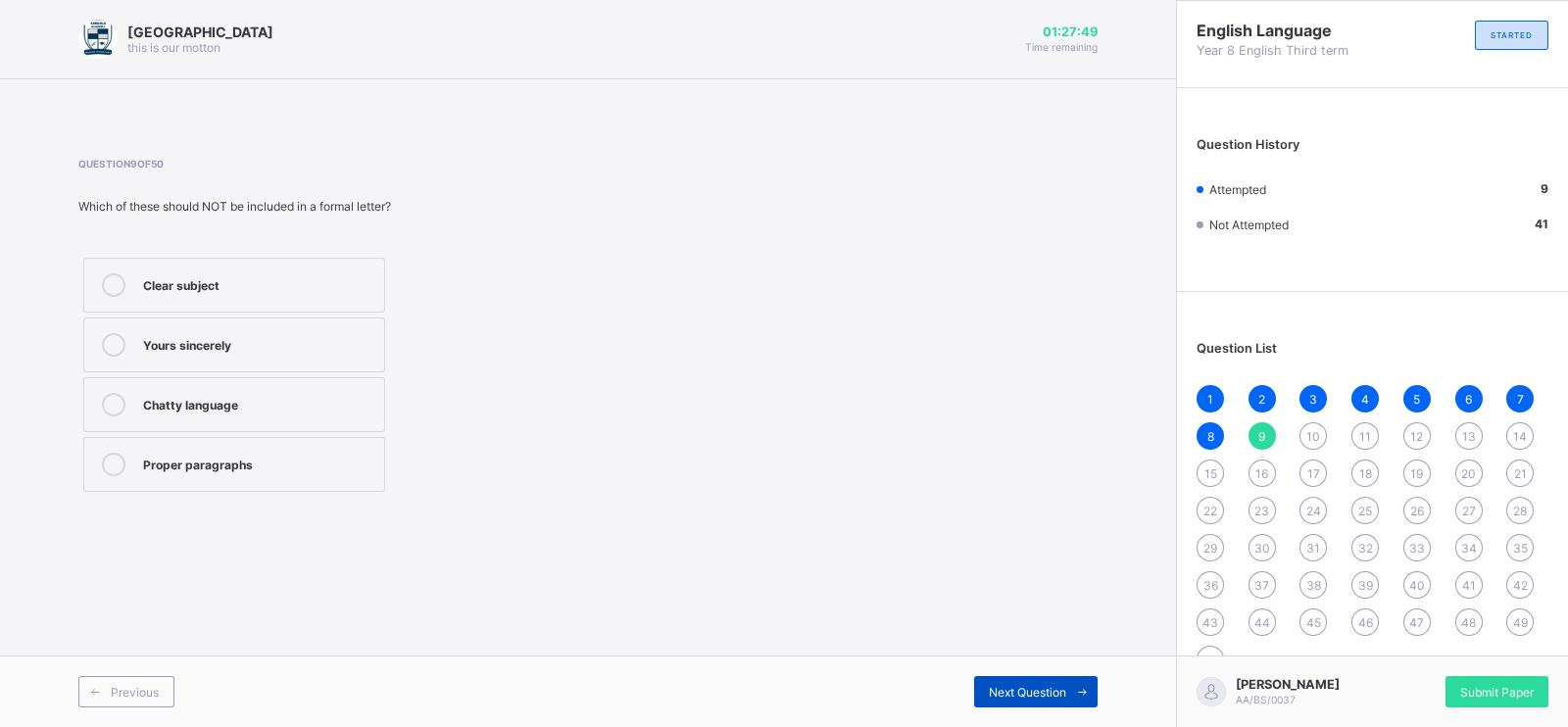 click on "Next Question" at bounding box center (1027, 692) 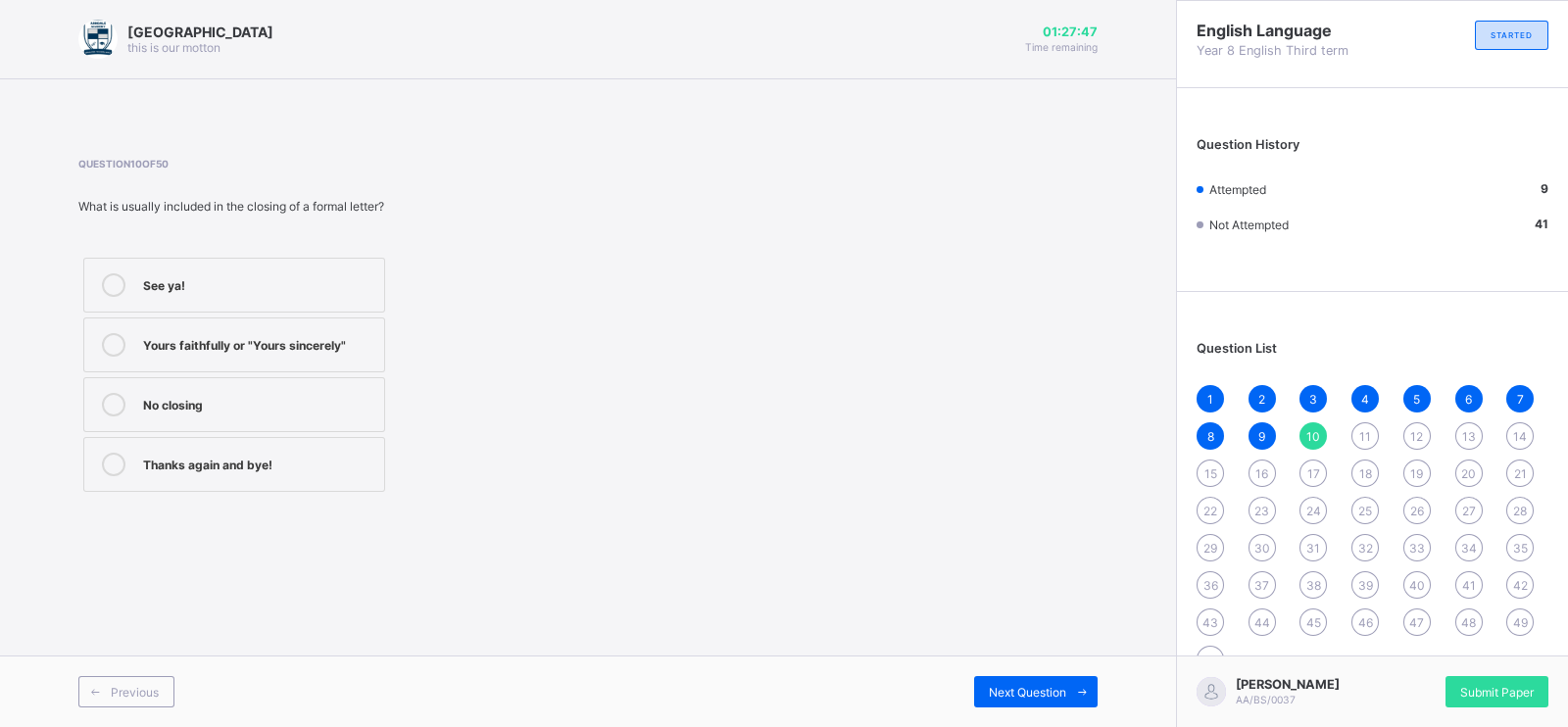 click on "Yours faithfully or "Yours sincerely"" at bounding box center (234, 345) 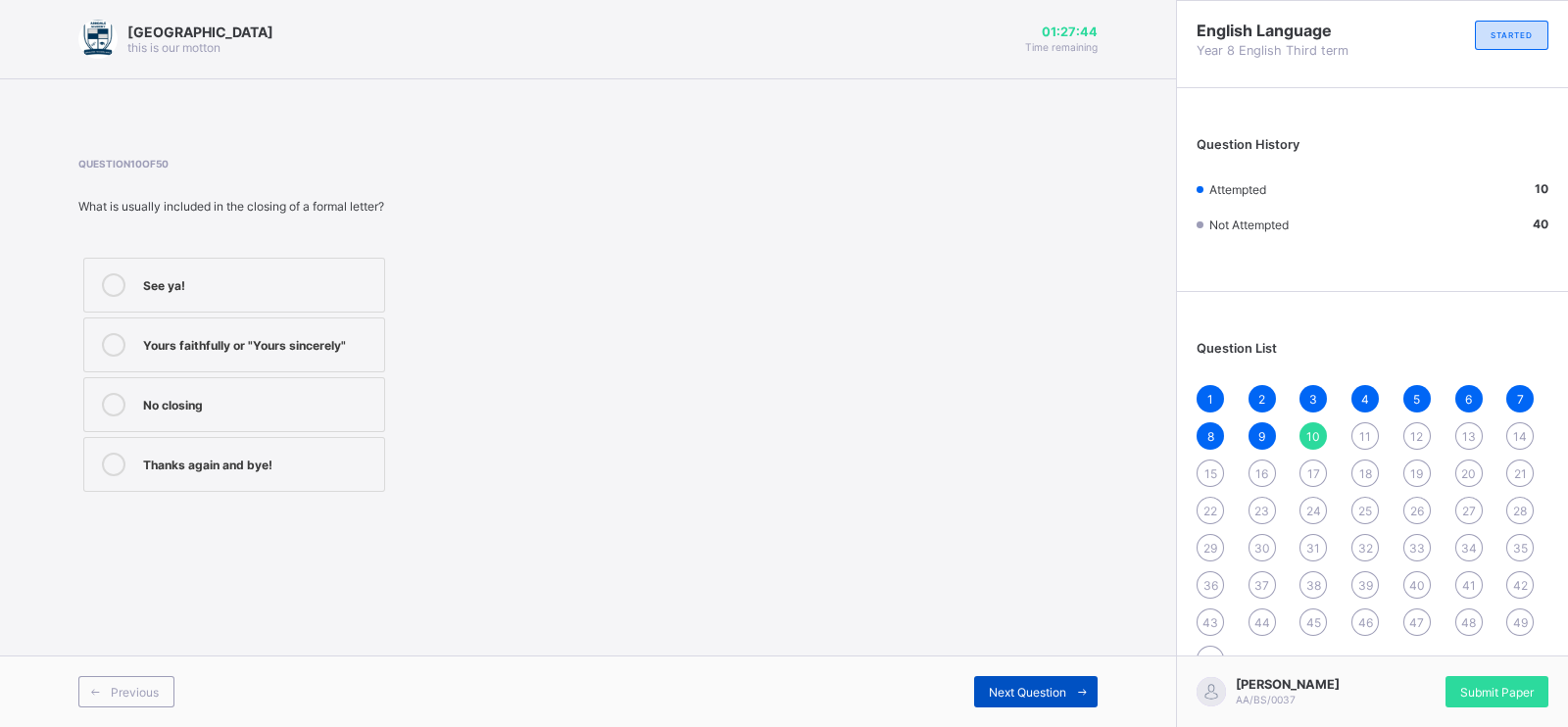 click on "Next Question" at bounding box center (1036, 692) 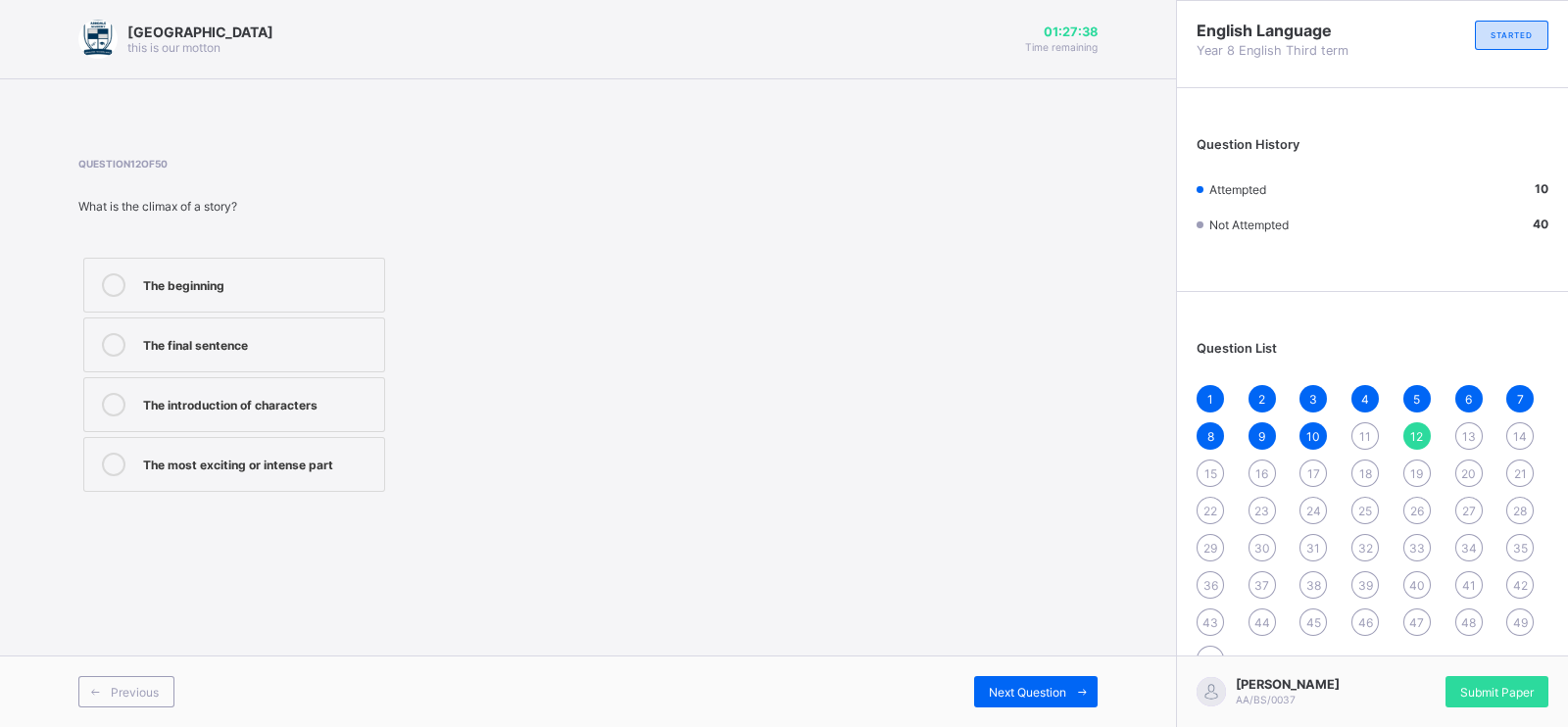click on "The most exciting or intense part" at bounding box center (259, 464) 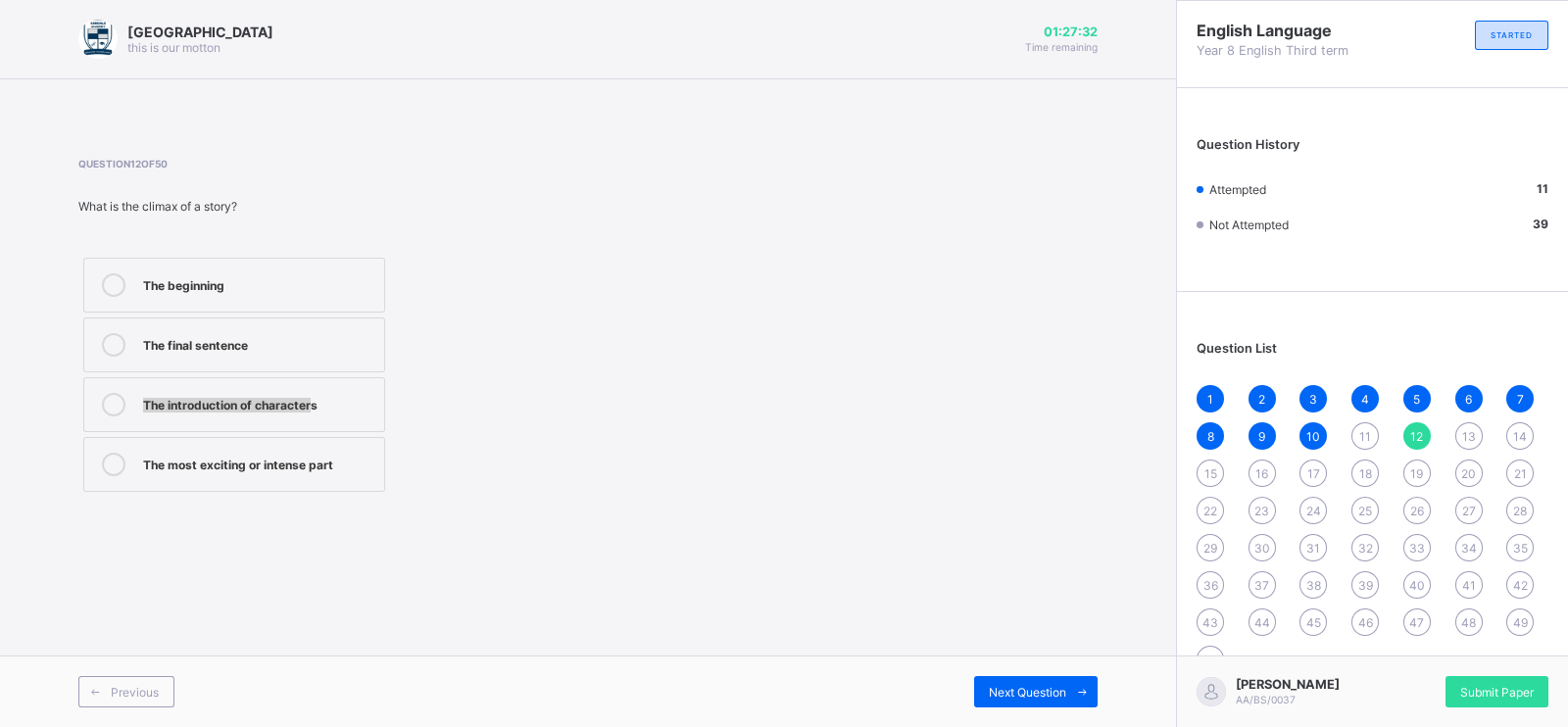 drag, startPoint x: 315, startPoint y: 363, endPoint x: 310, endPoint y: 376, distance: 13.928388 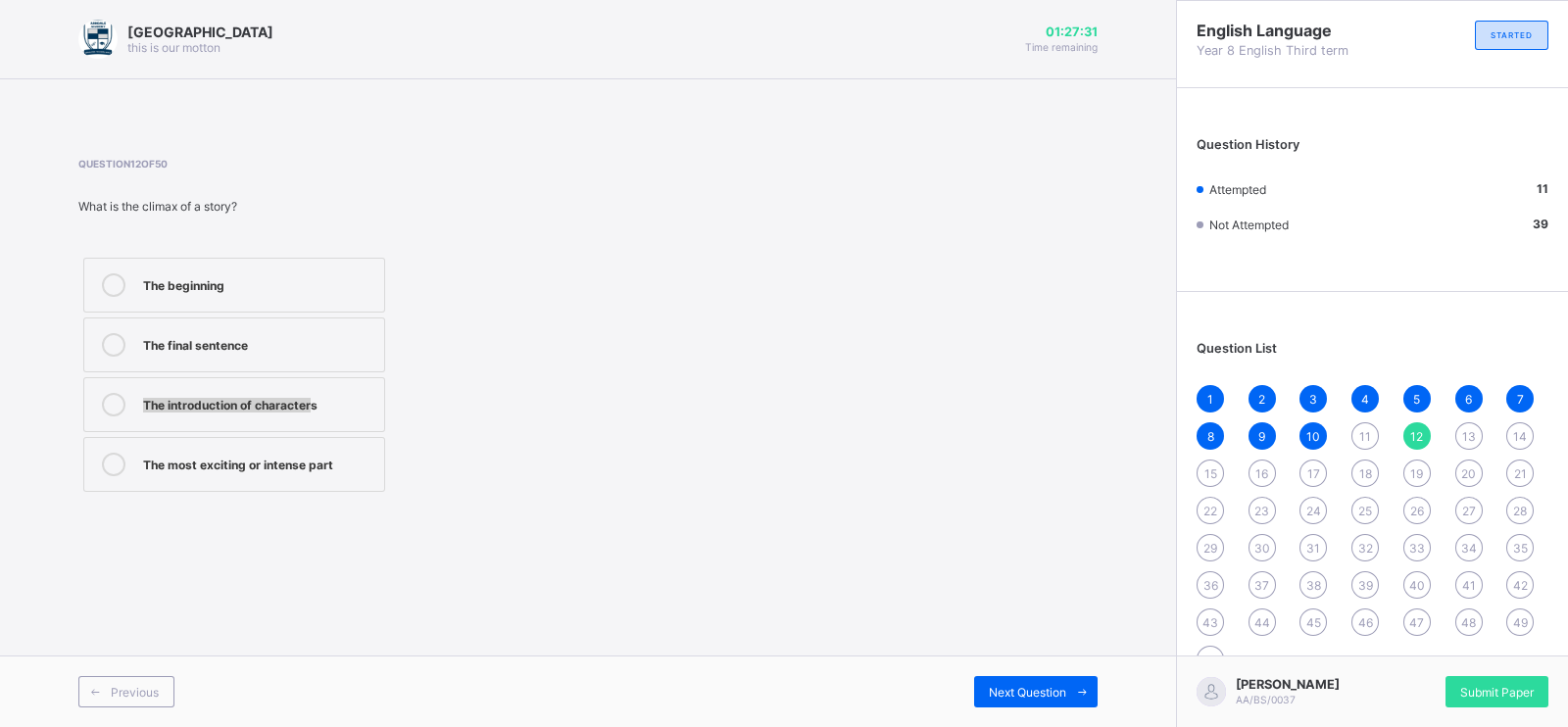 click on "The final sentence" at bounding box center [259, 343] 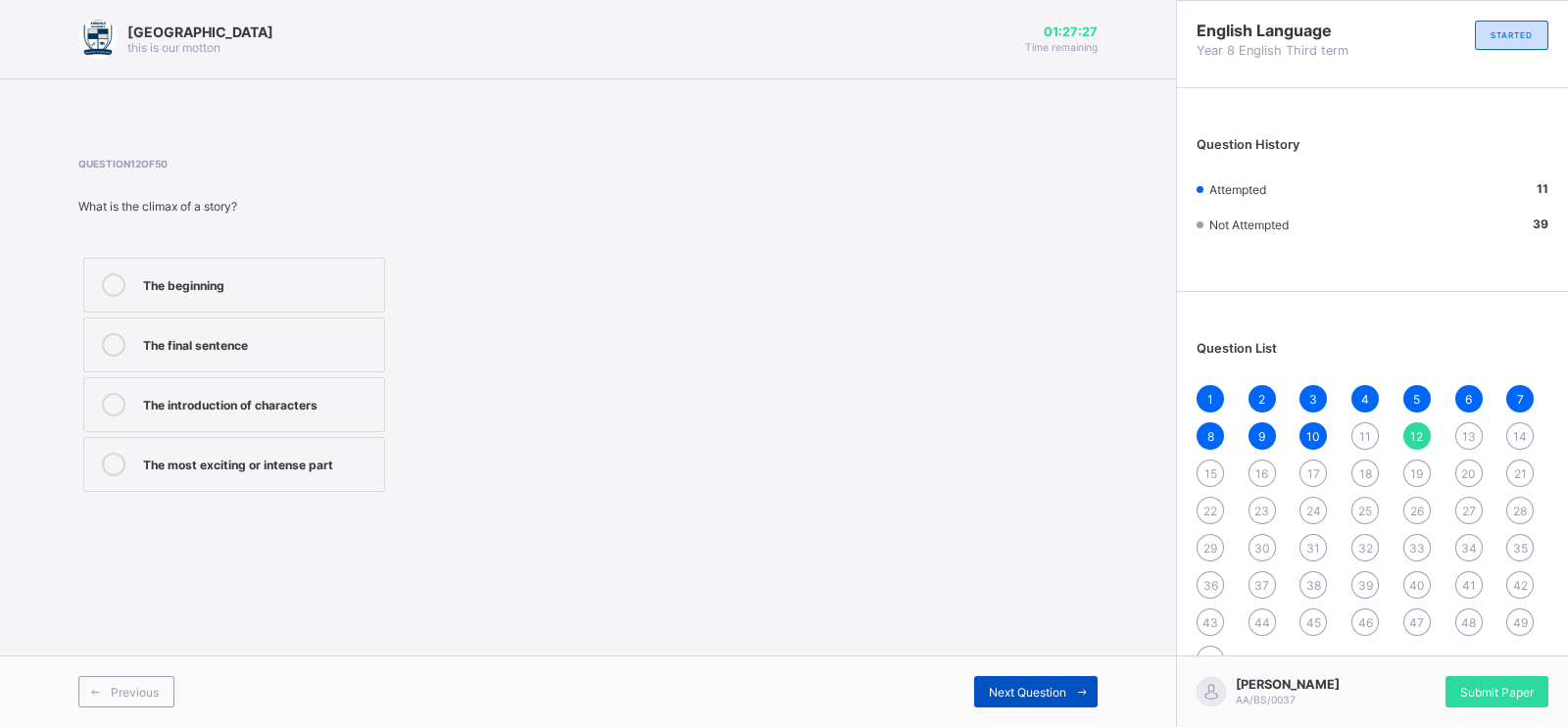 click on "Next Question" at bounding box center [1027, 692] 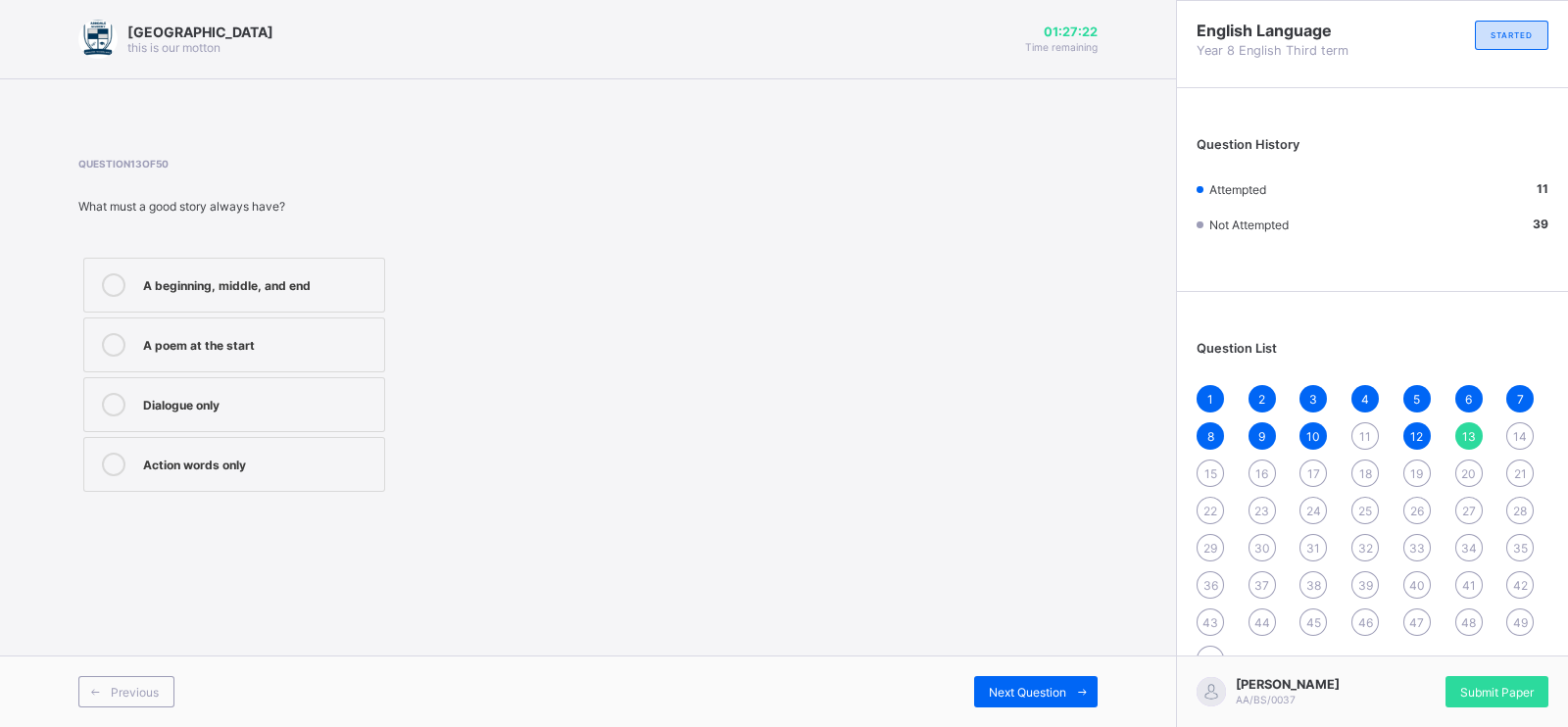 click on "A beginning, middle, and end" at bounding box center [259, 283] 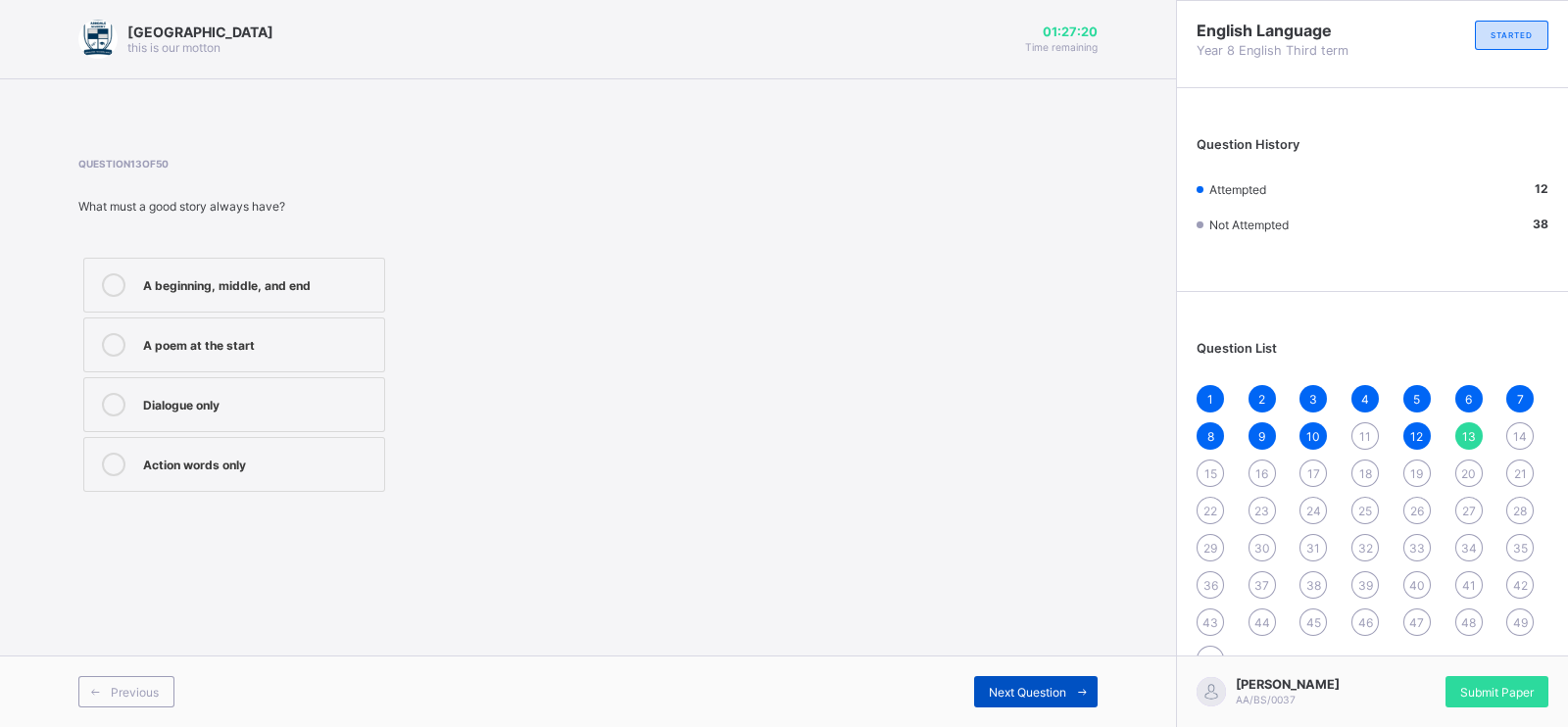 click on "Next Question" at bounding box center [1036, 692] 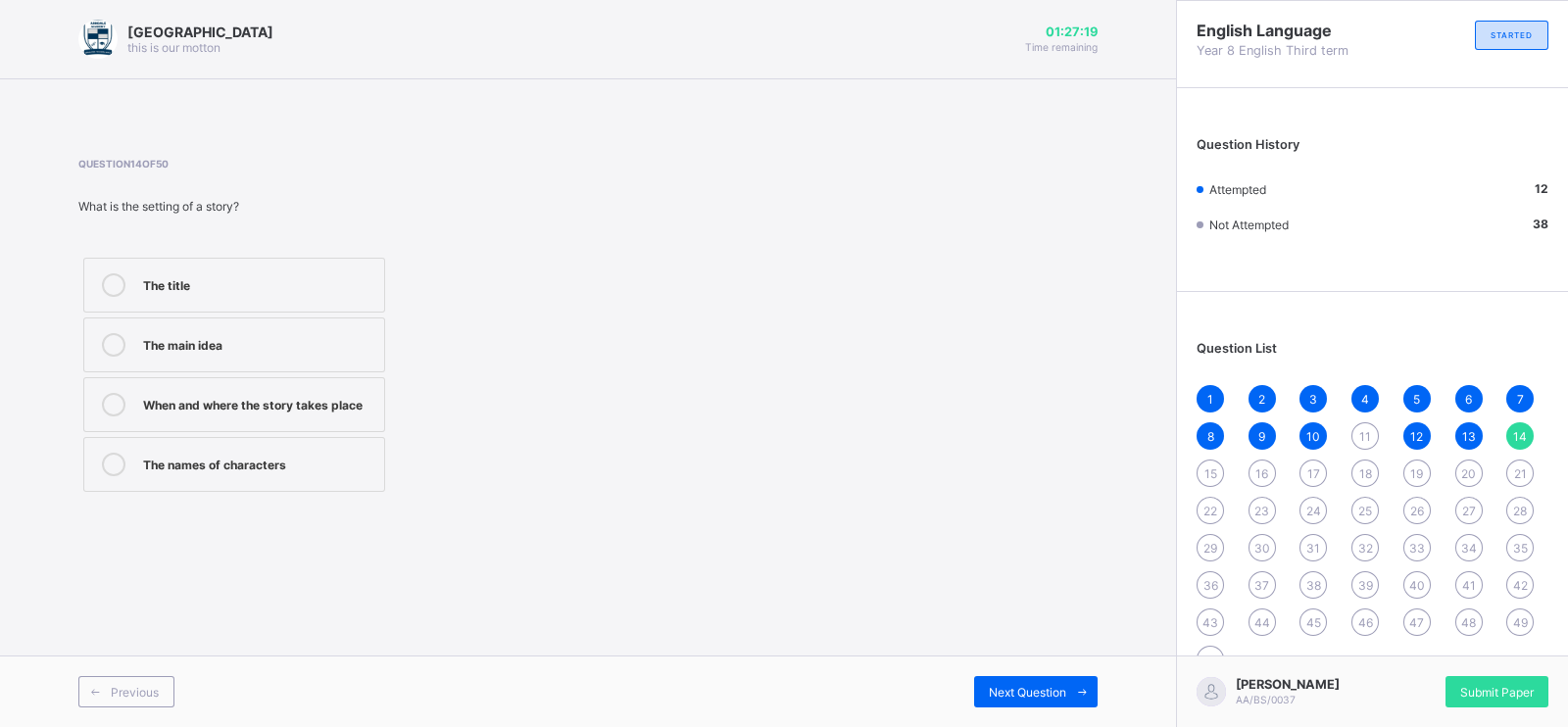 click on "1 2 3 4 5 6 7 8 9 10 11 12 13 14 15 16 17 18 19 20 21 22 23 24 25 26 27 28 29 30 31 32 33 34 35 36 37 38 39 40 41 42 43 44 45 46 47 48 49 50" at bounding box center [1372, 529] 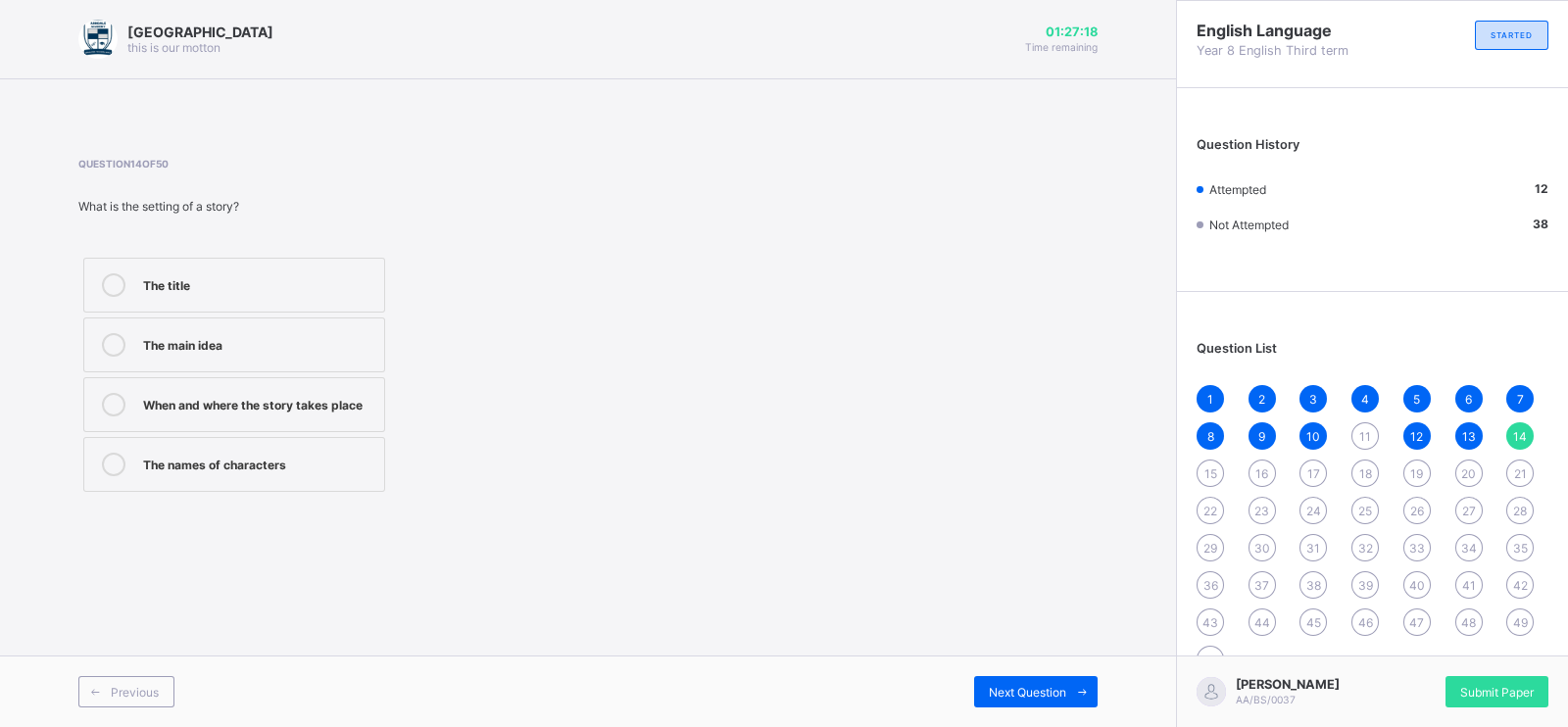 click on "11" at bounding box center (1365, 436) 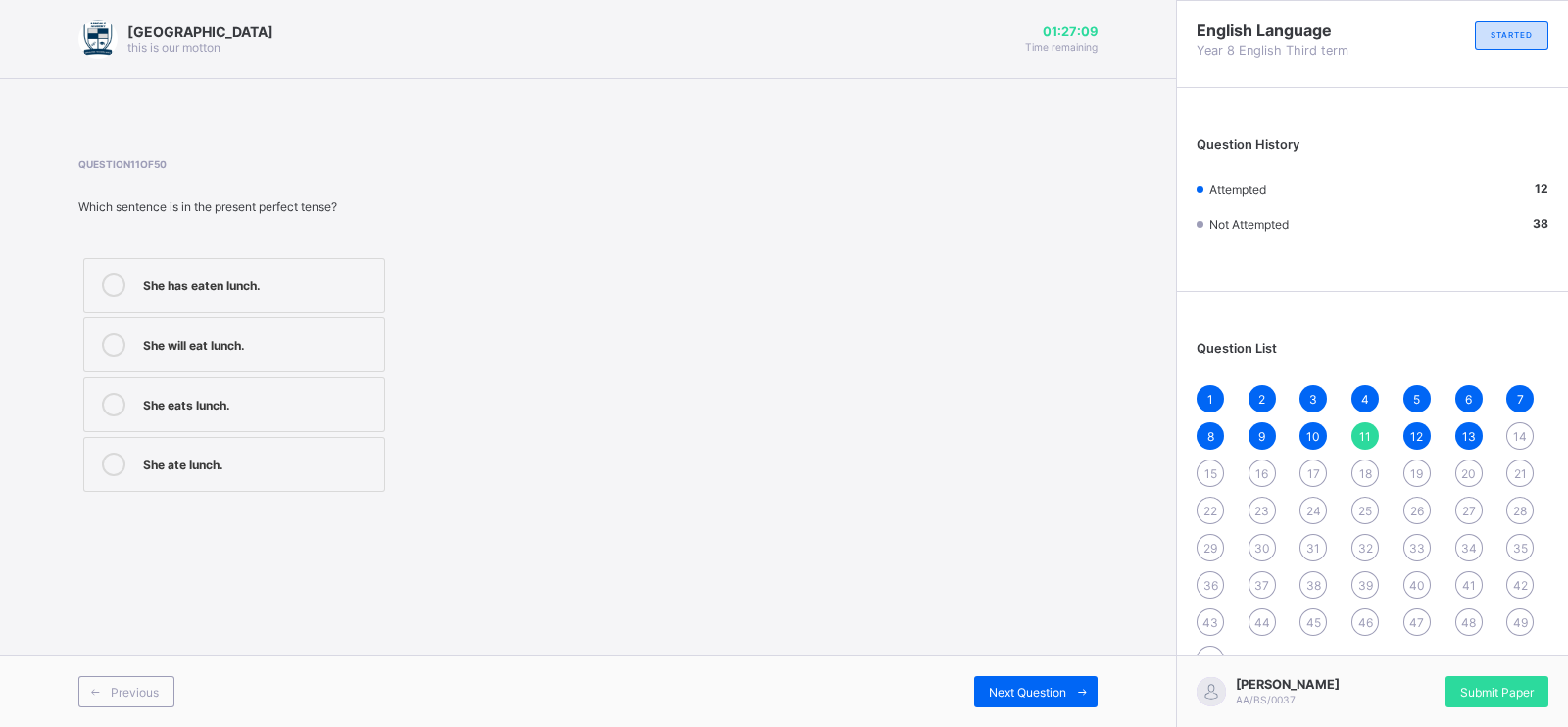 click on "She has eaten lunch." at bounding box center (259, 283) 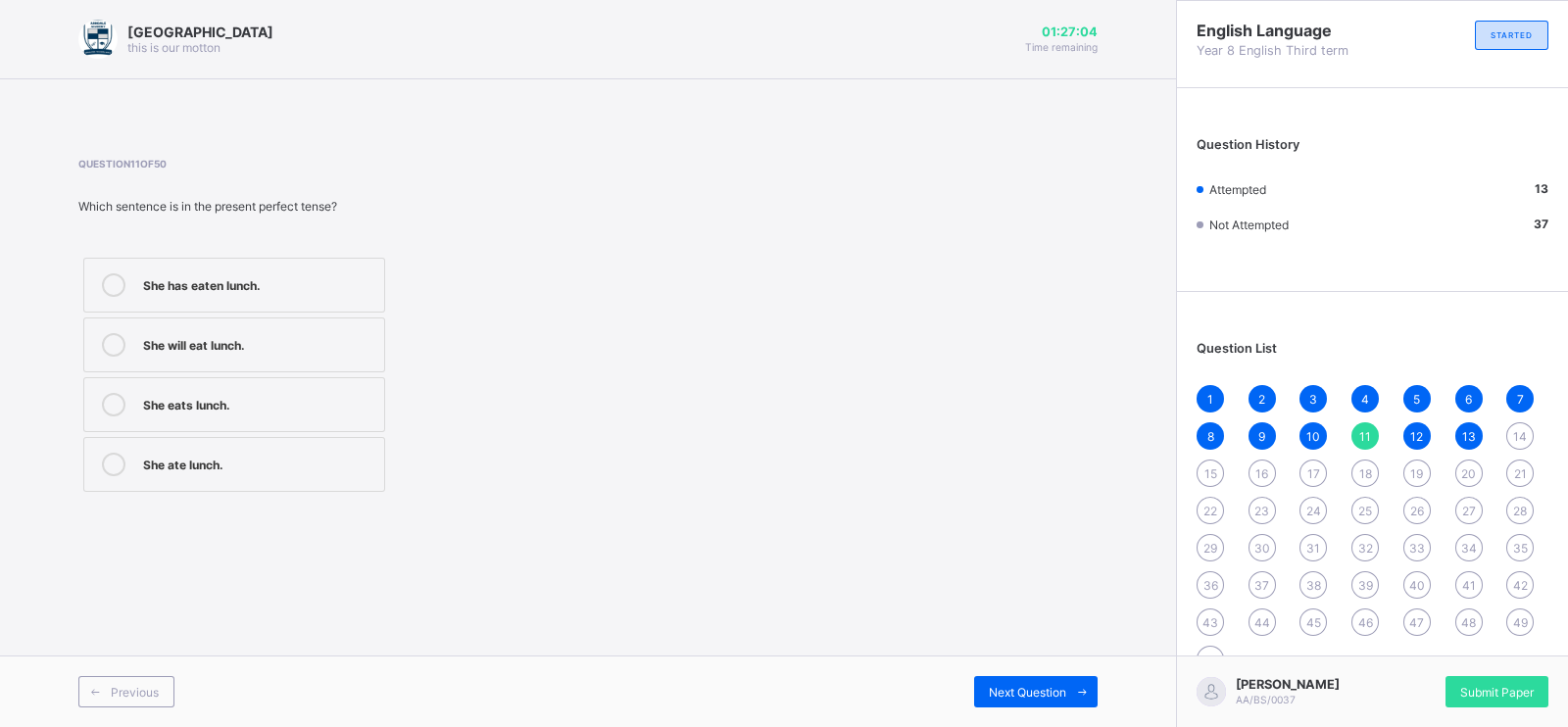 click on "She eats lunch." at bounding box center (234, 405) 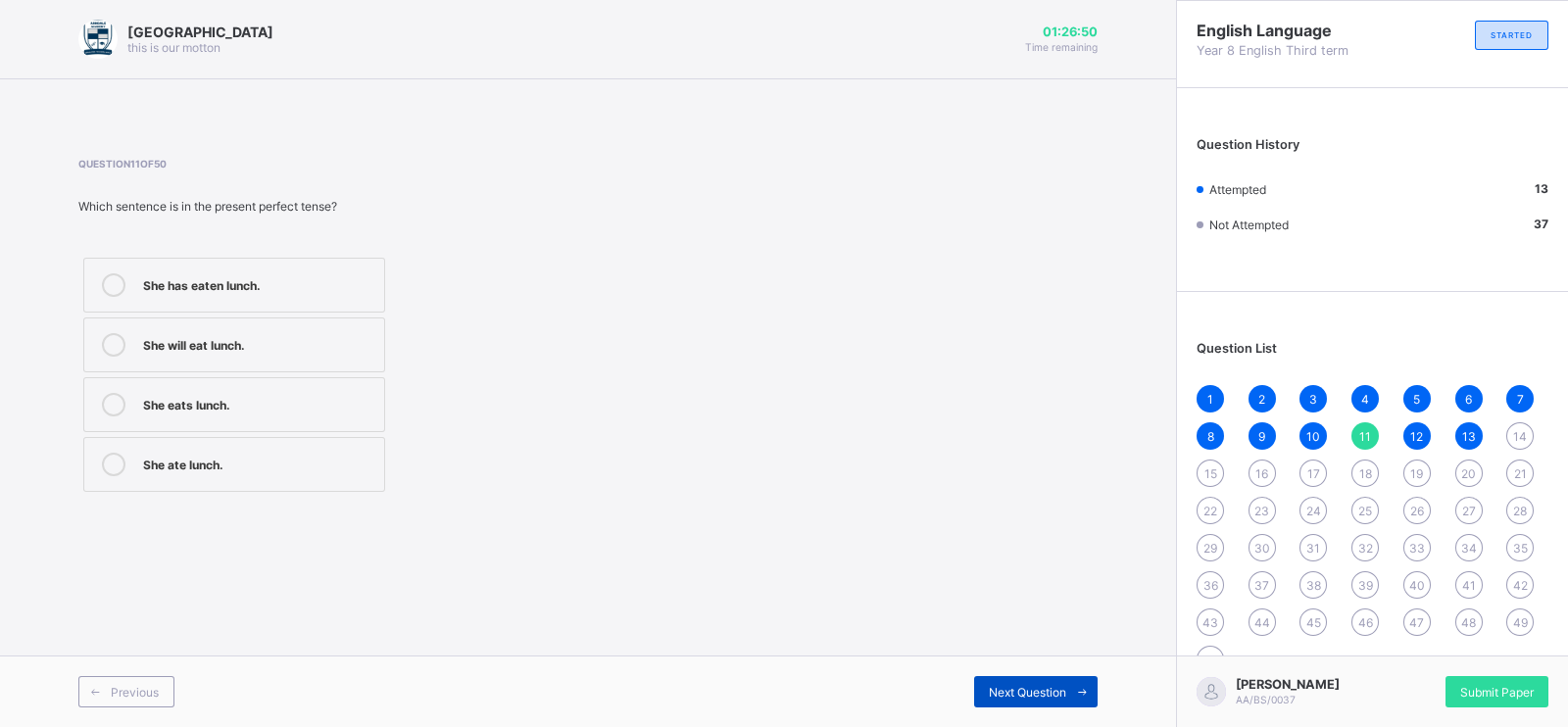click at bounding box center [1082, 692] 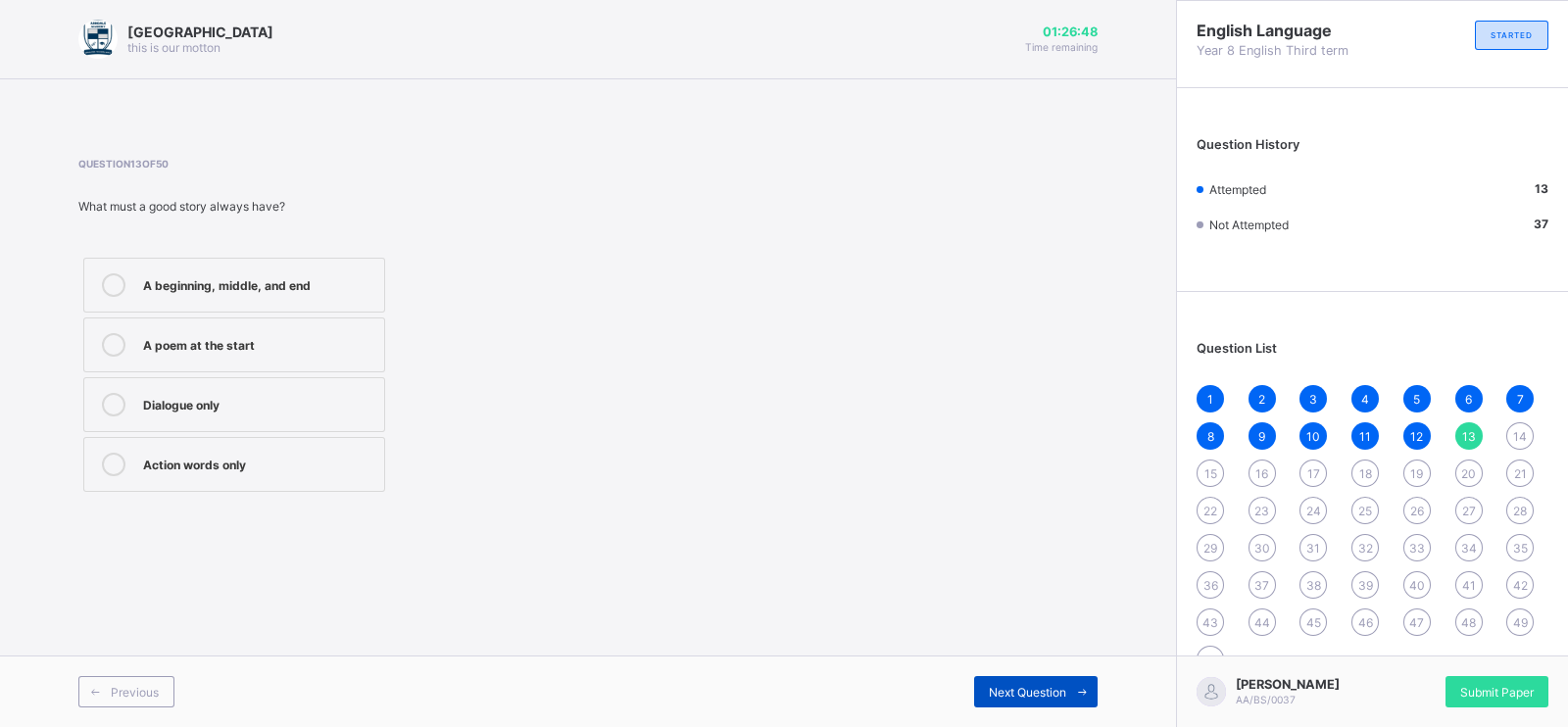 click at bounding box center (1082, 692) 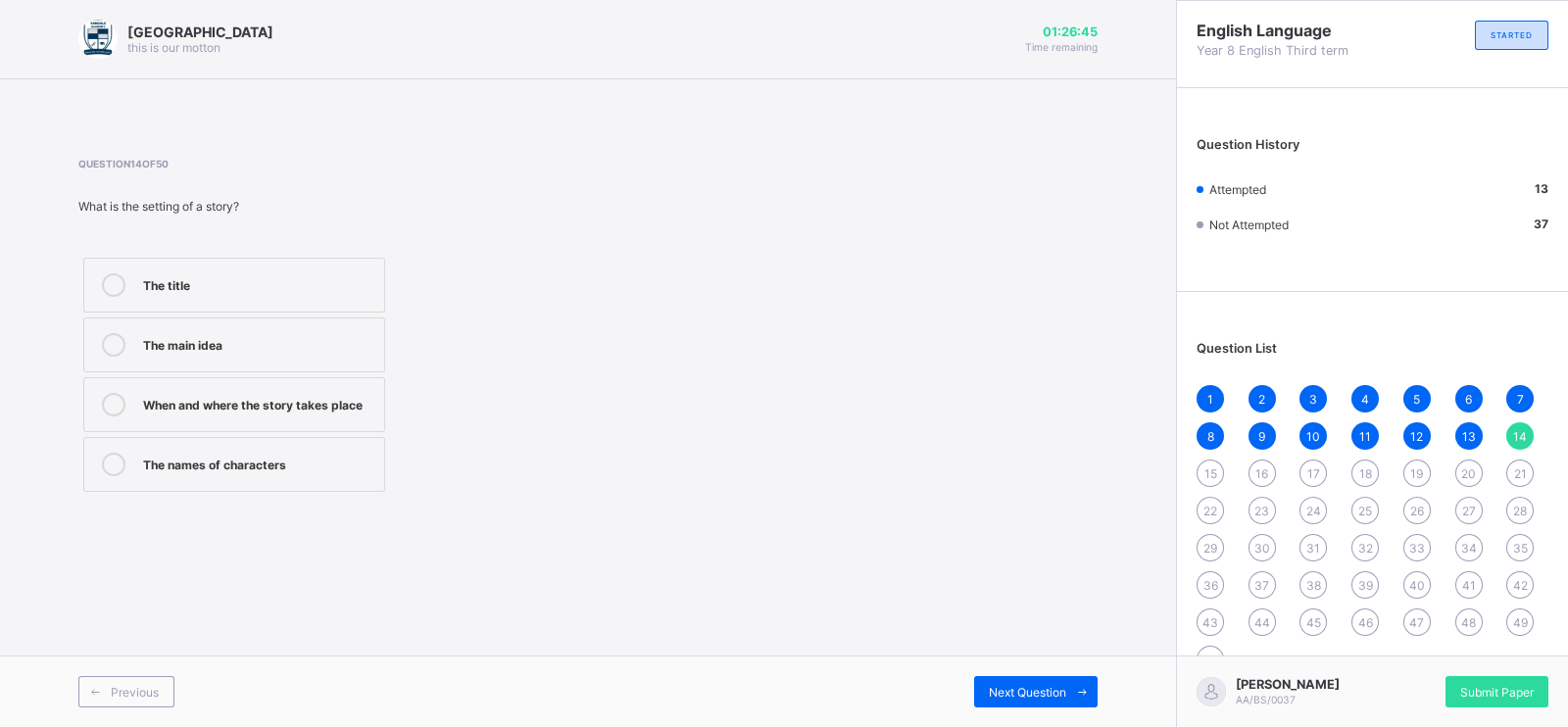 click on "When and where the story takes place" at bounding box center [234, 405] 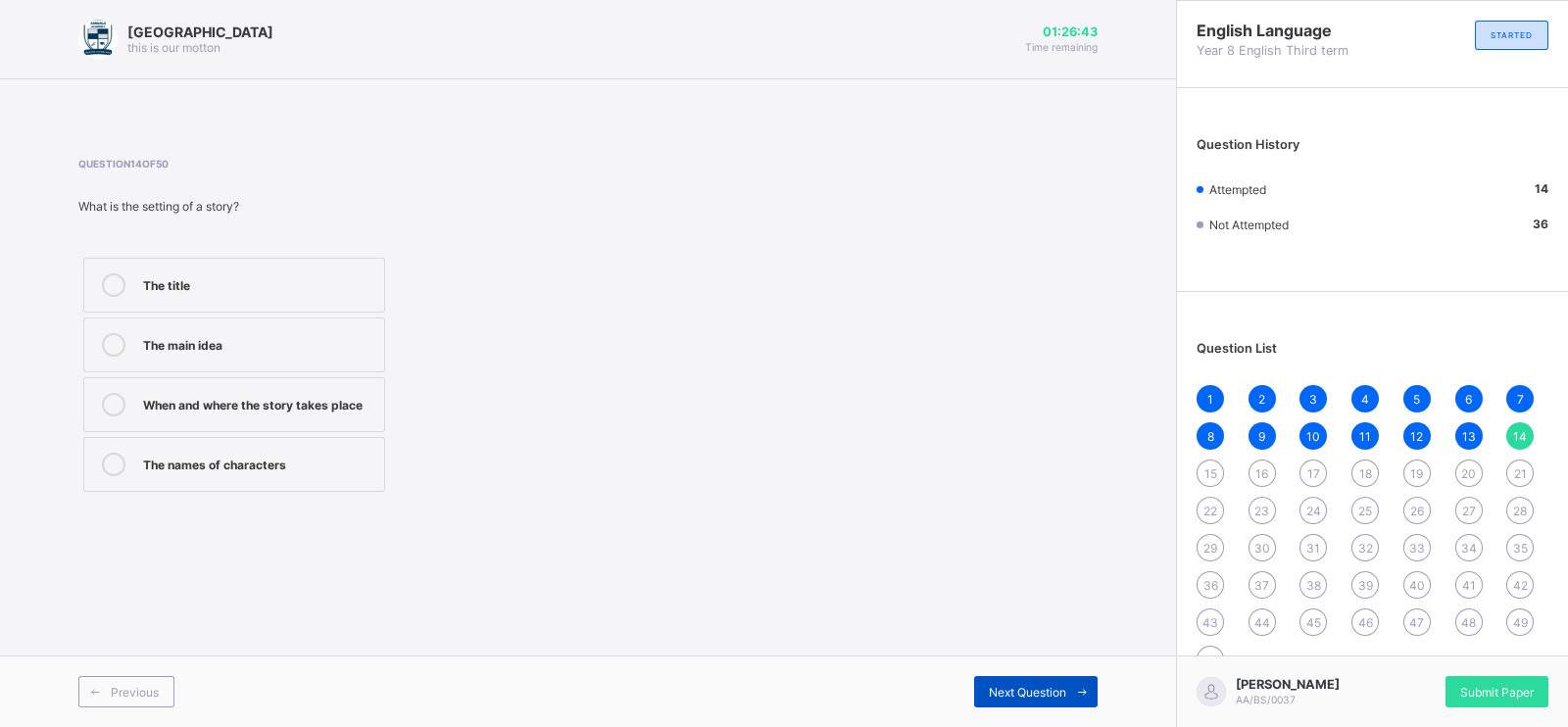 click on "Next Question" at bounding box center (1027, 692) 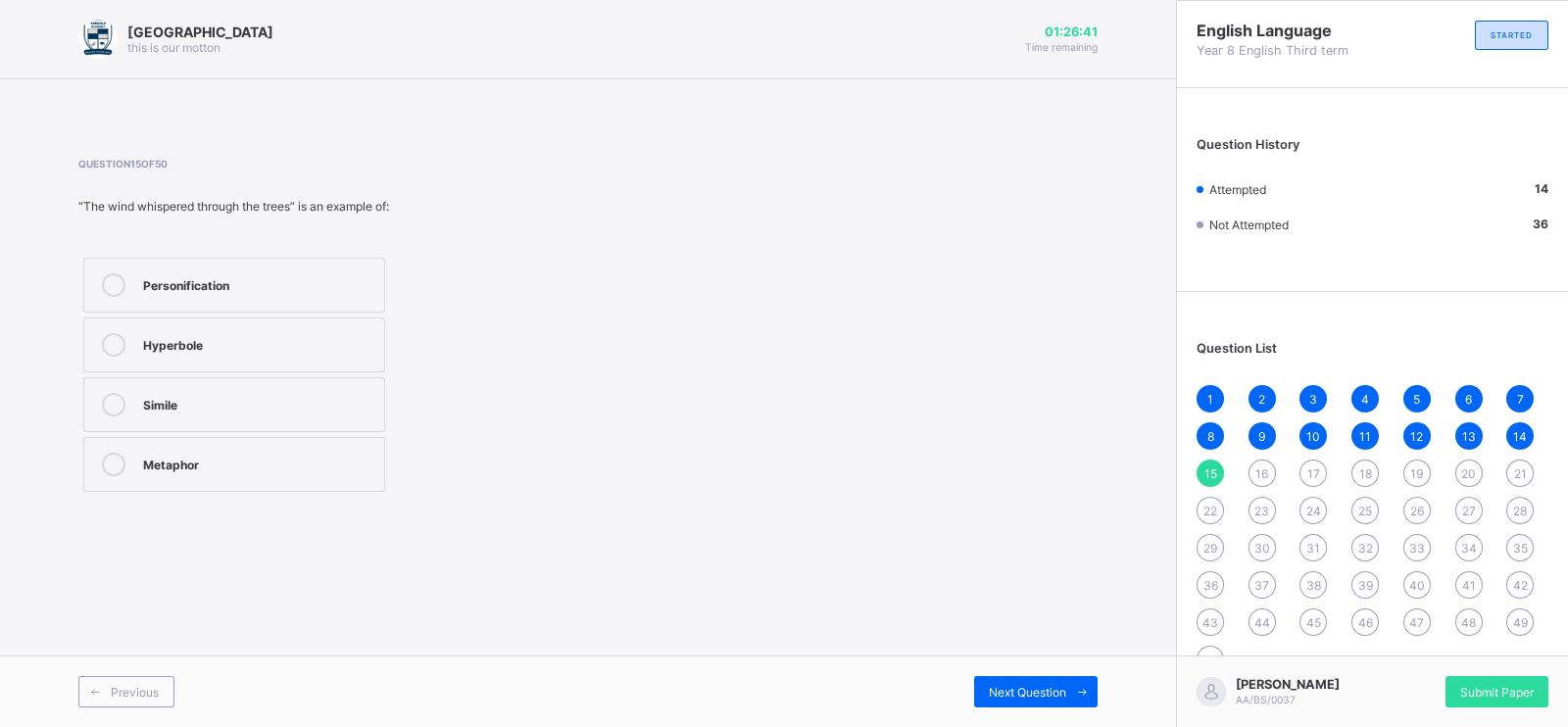 drag, startPoint x: 483, startPoint y: 429, endPoint x: 515, endPoint y: 572, distance: 146.537 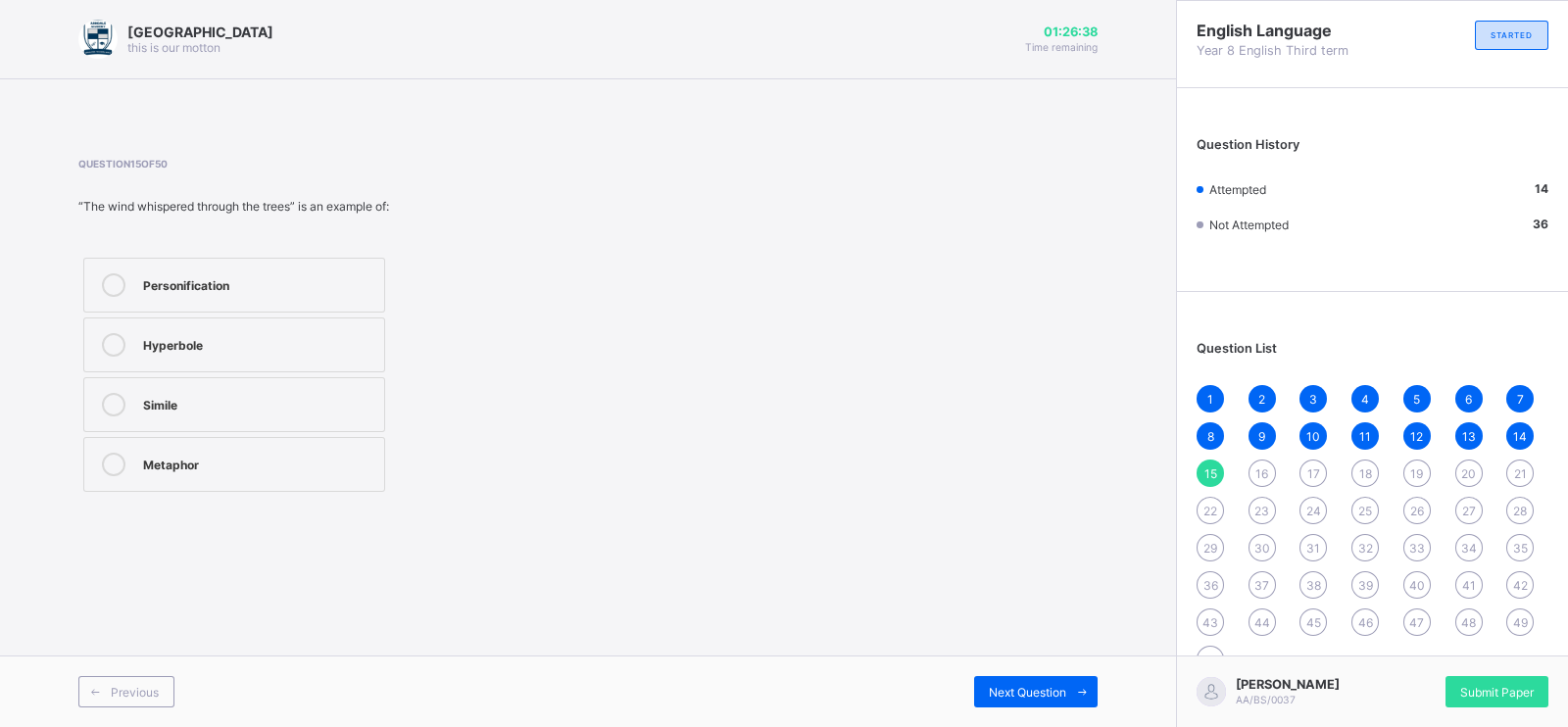 click on "Personification" at bounding box center (259, 285) 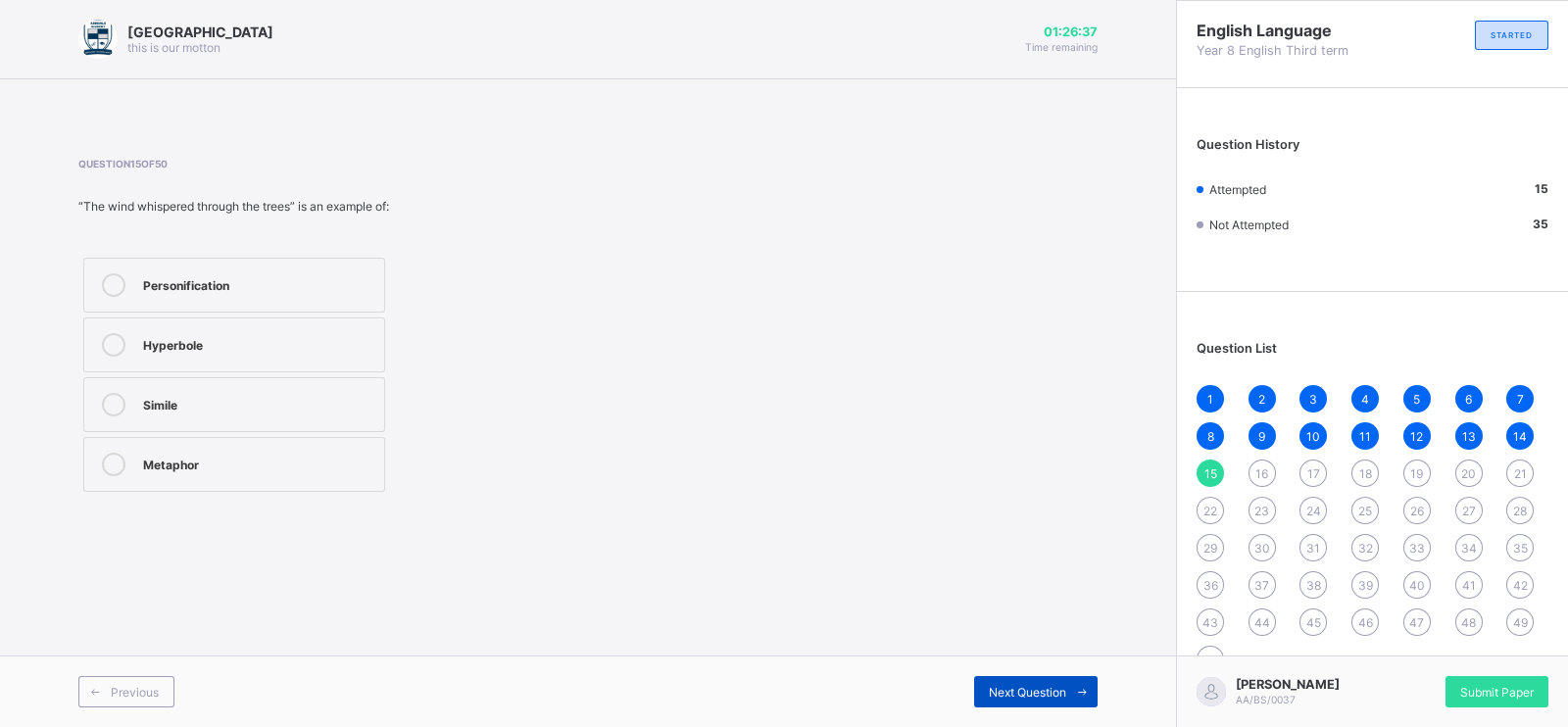click on "Next Question" at bounding box center (1036, 692) 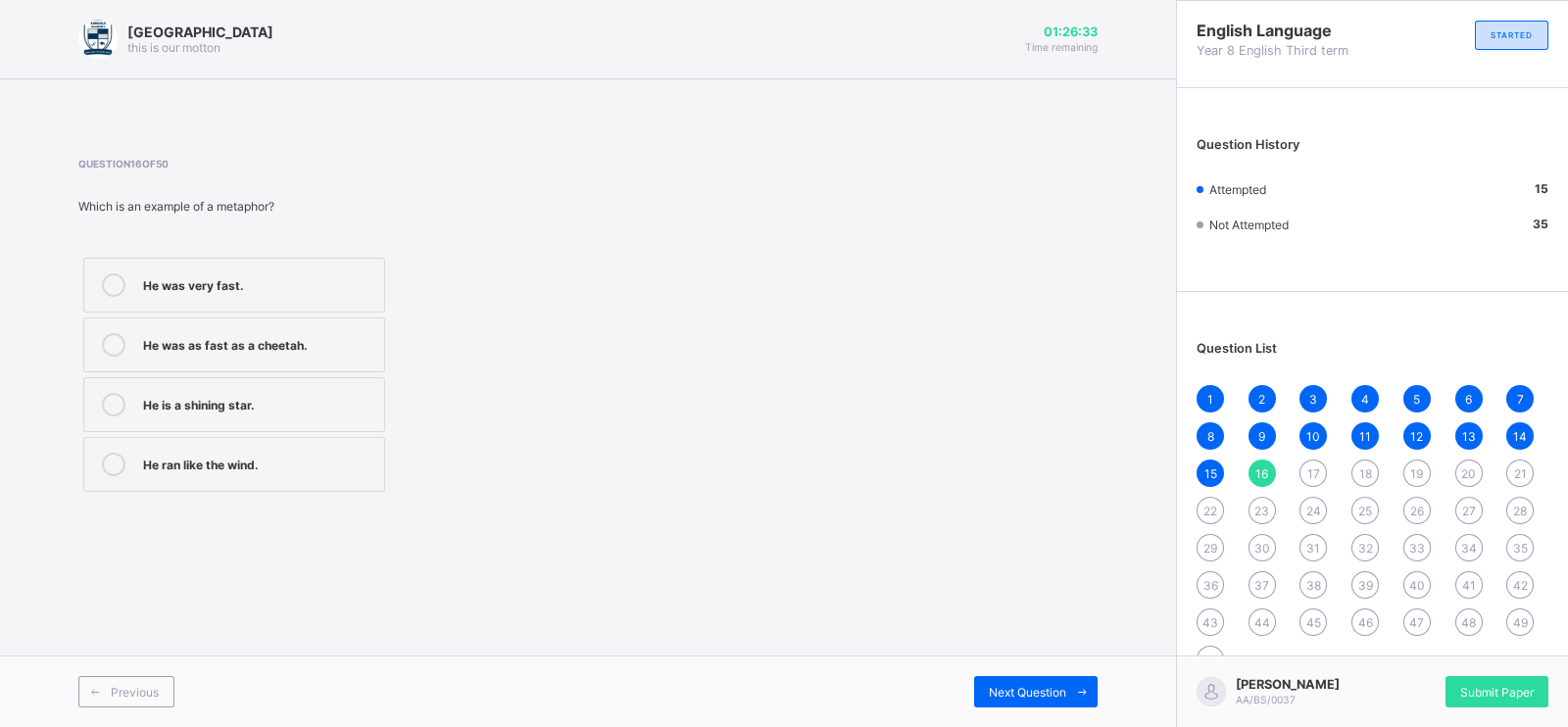 click on "He is a shining star." at bounding box center (259, 405) 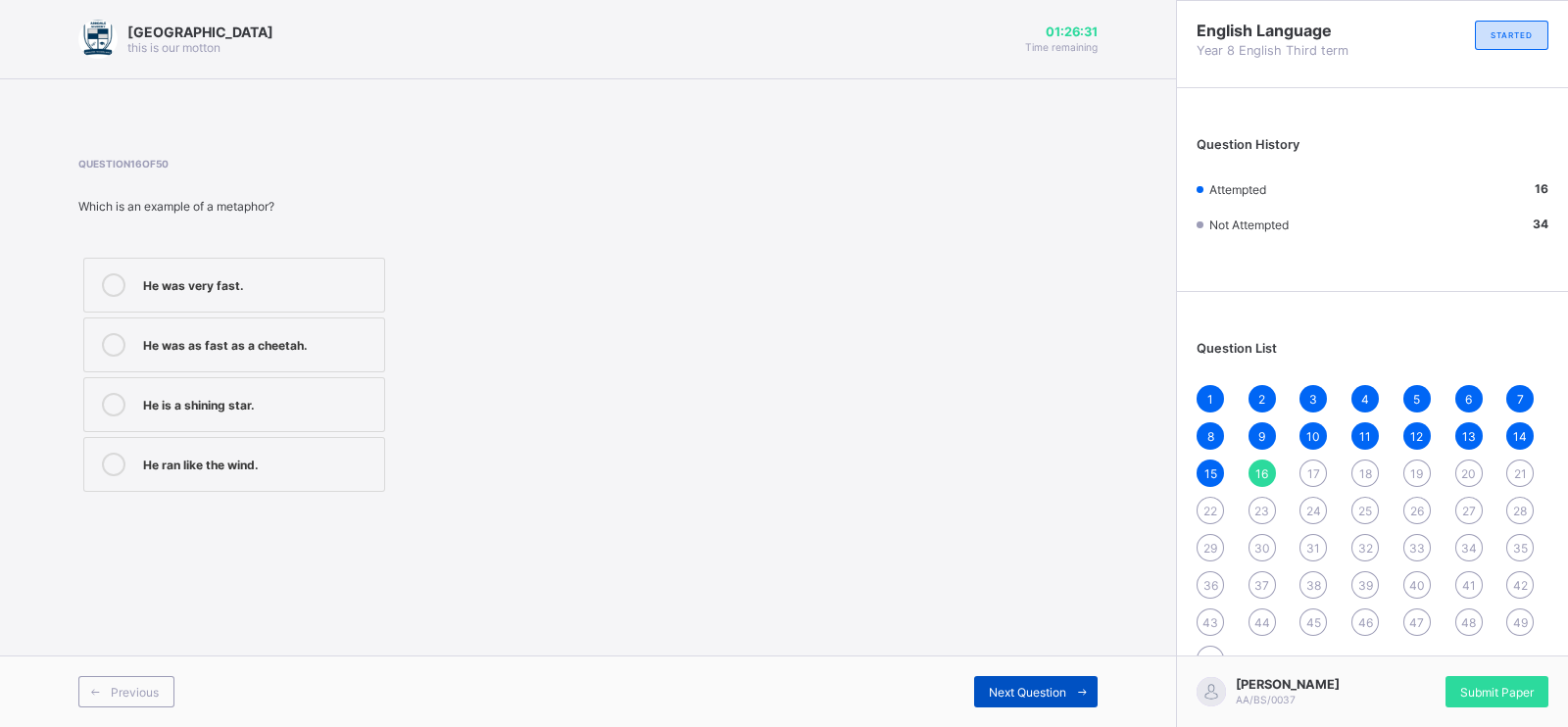click on "Next Question" at bounding box center [1027, 692] 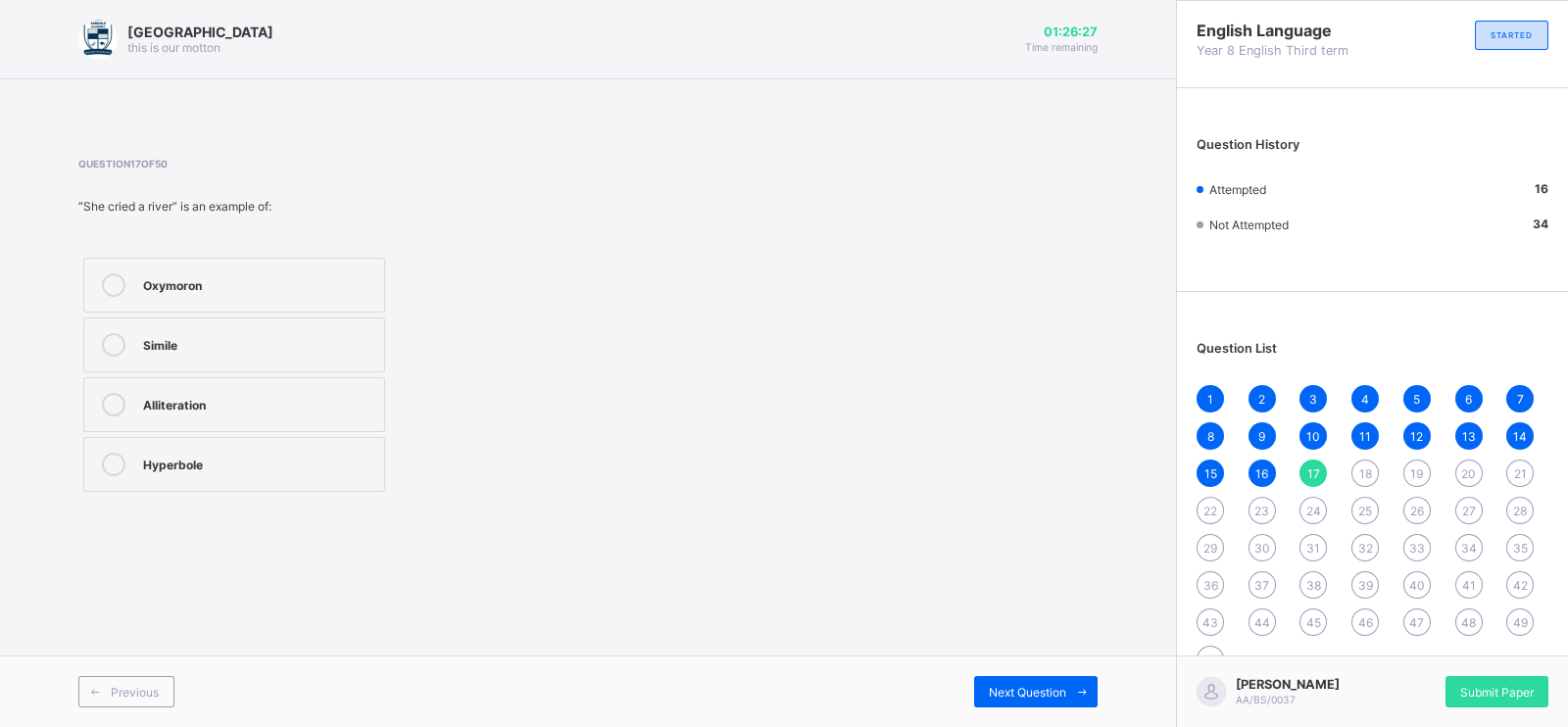 click on "Hyperbole" at bounding box center (234, 464) 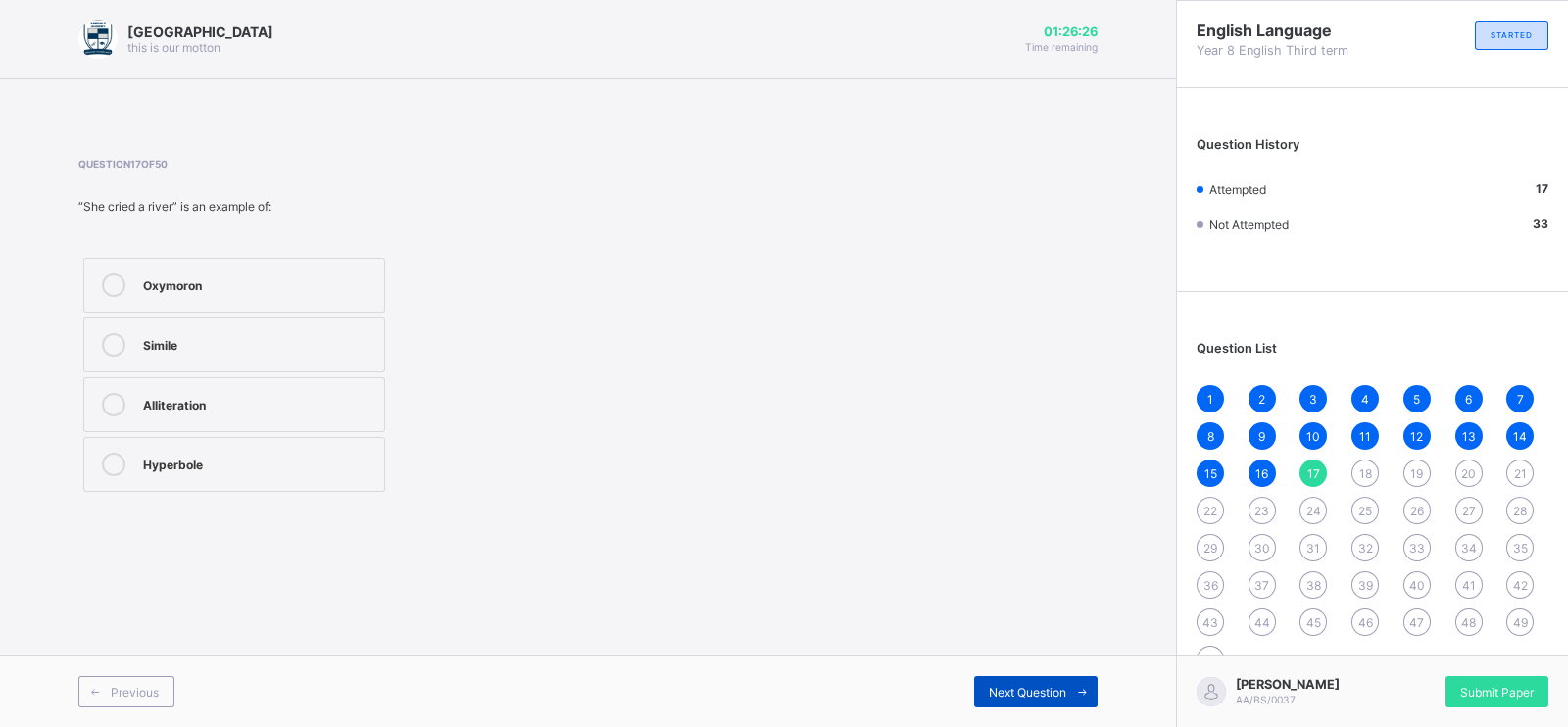 click on "Next Question" at bounding box center [1036, 692] 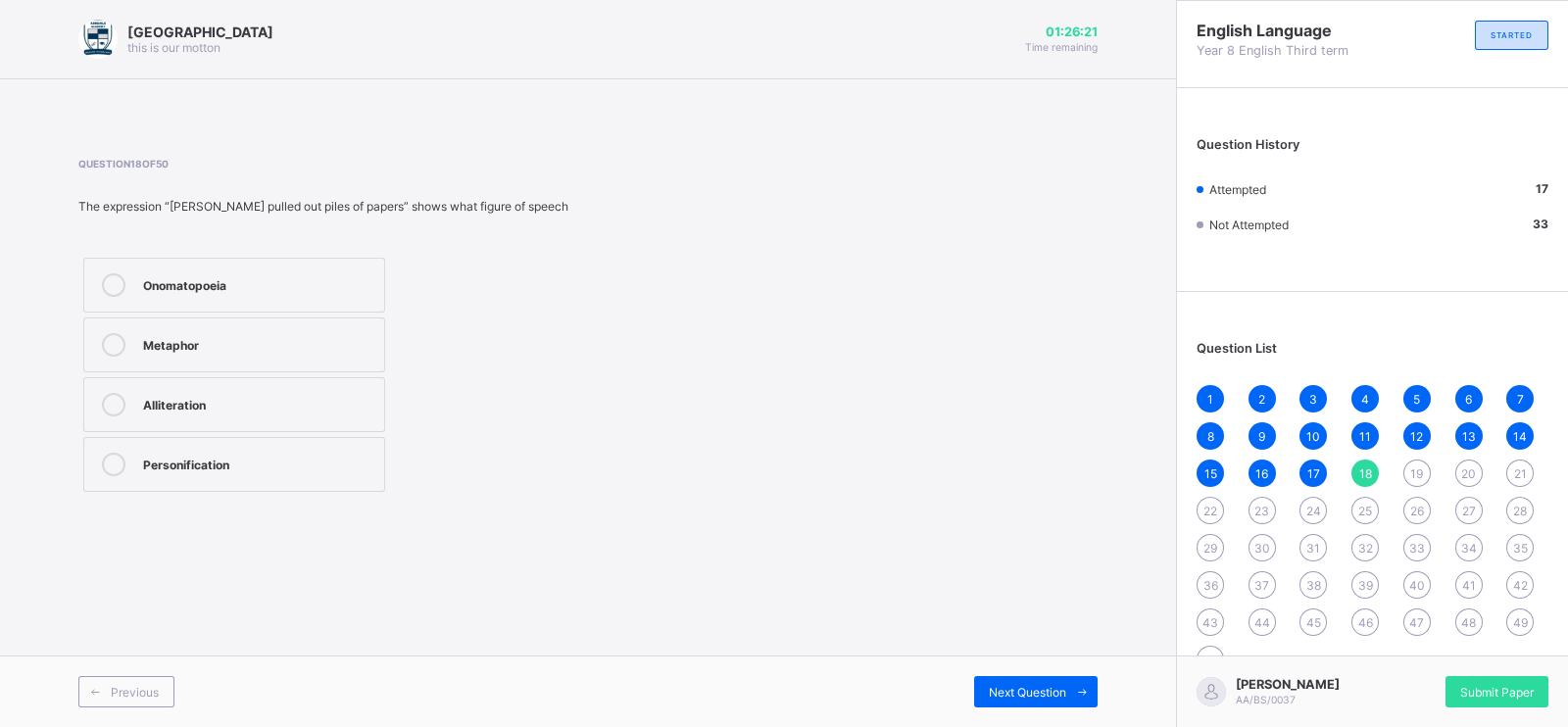 click on "Alliteration" at bounding box center (259, 403) 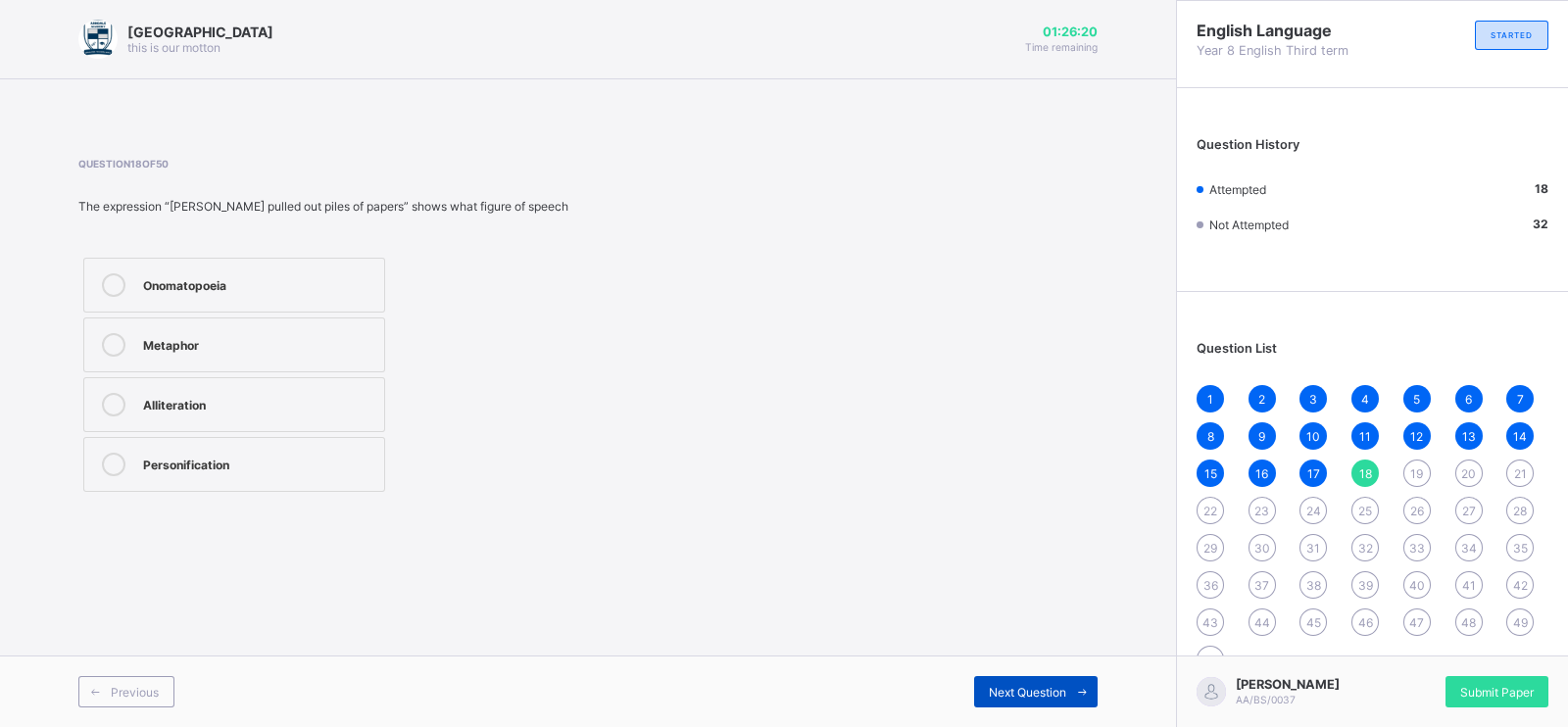 click on "Next Question" at bounding box center (1036, 692) 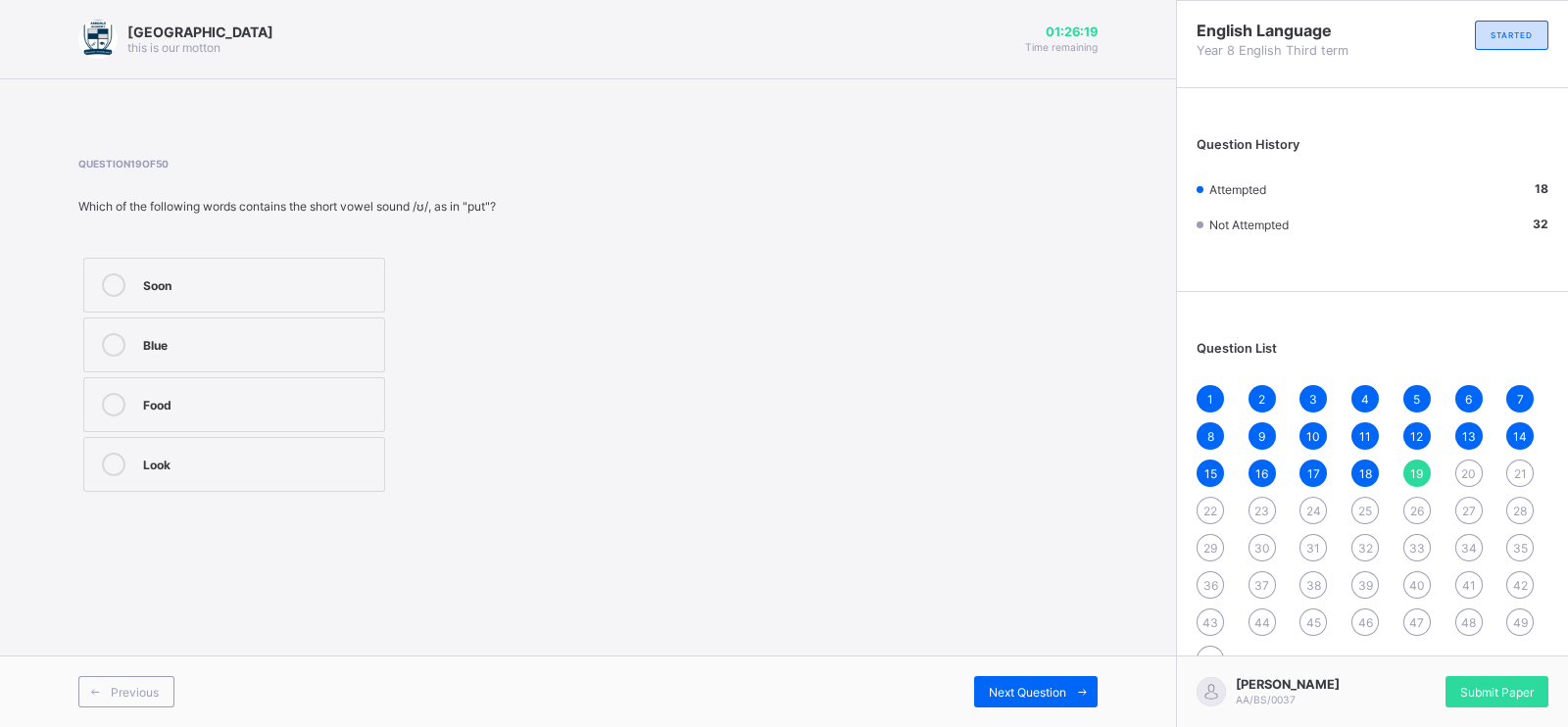 click on "Question  19  of  50 Which of the following words contains the short vowel sound /ʊ/, as in "put"? Soon Blue Food Look" at bounding box center [588, 327] 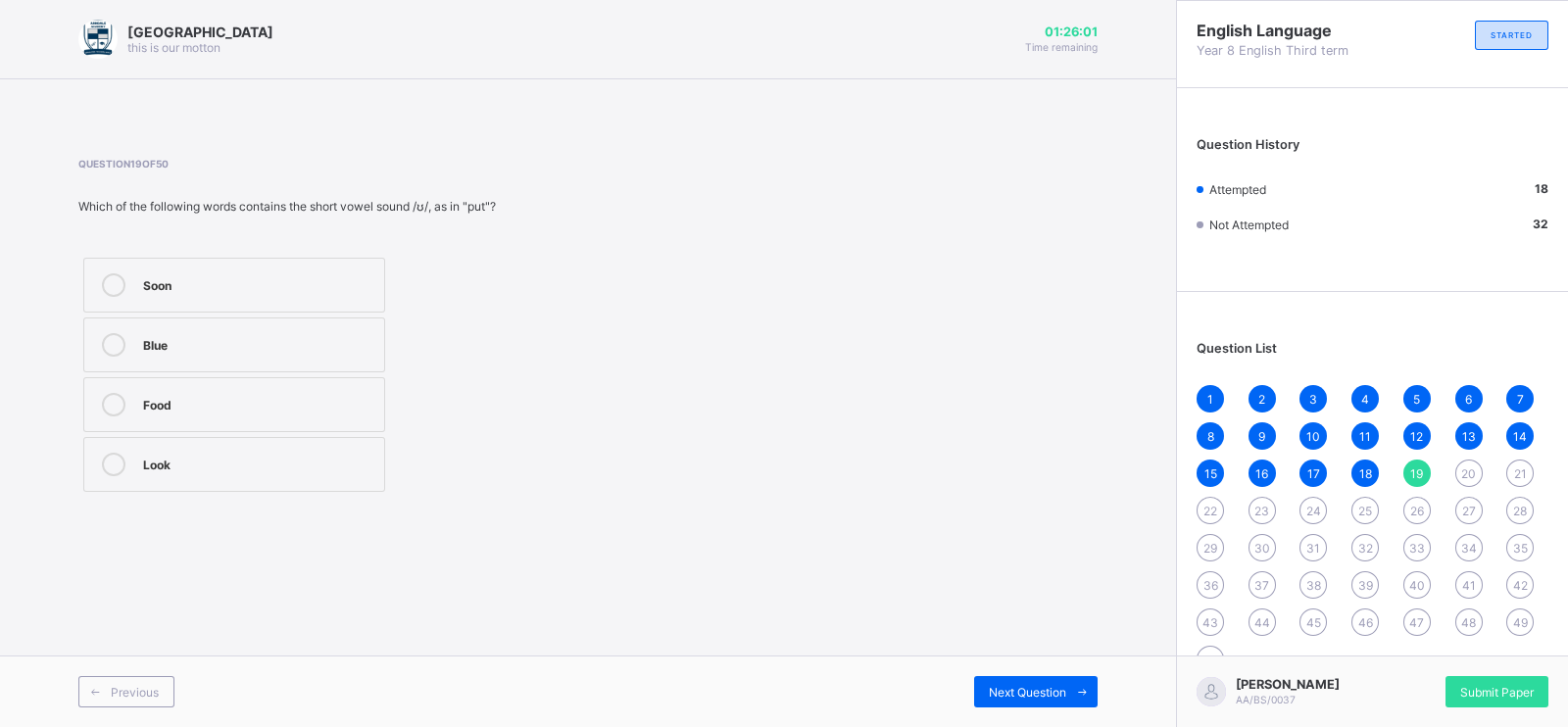 click on "Blue" at bounding box center (234, 345) 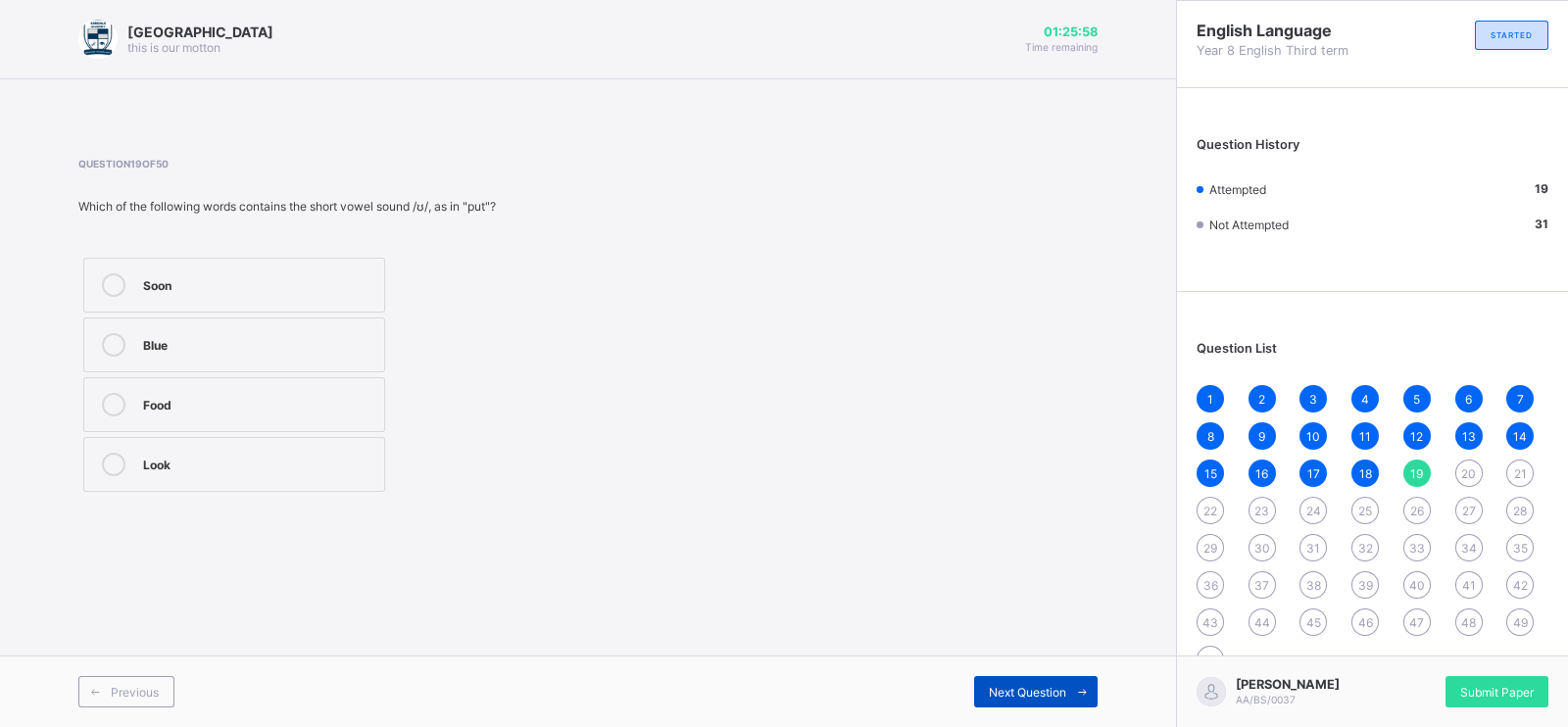 click on "Next Question" at bounding box center [1036, 692] 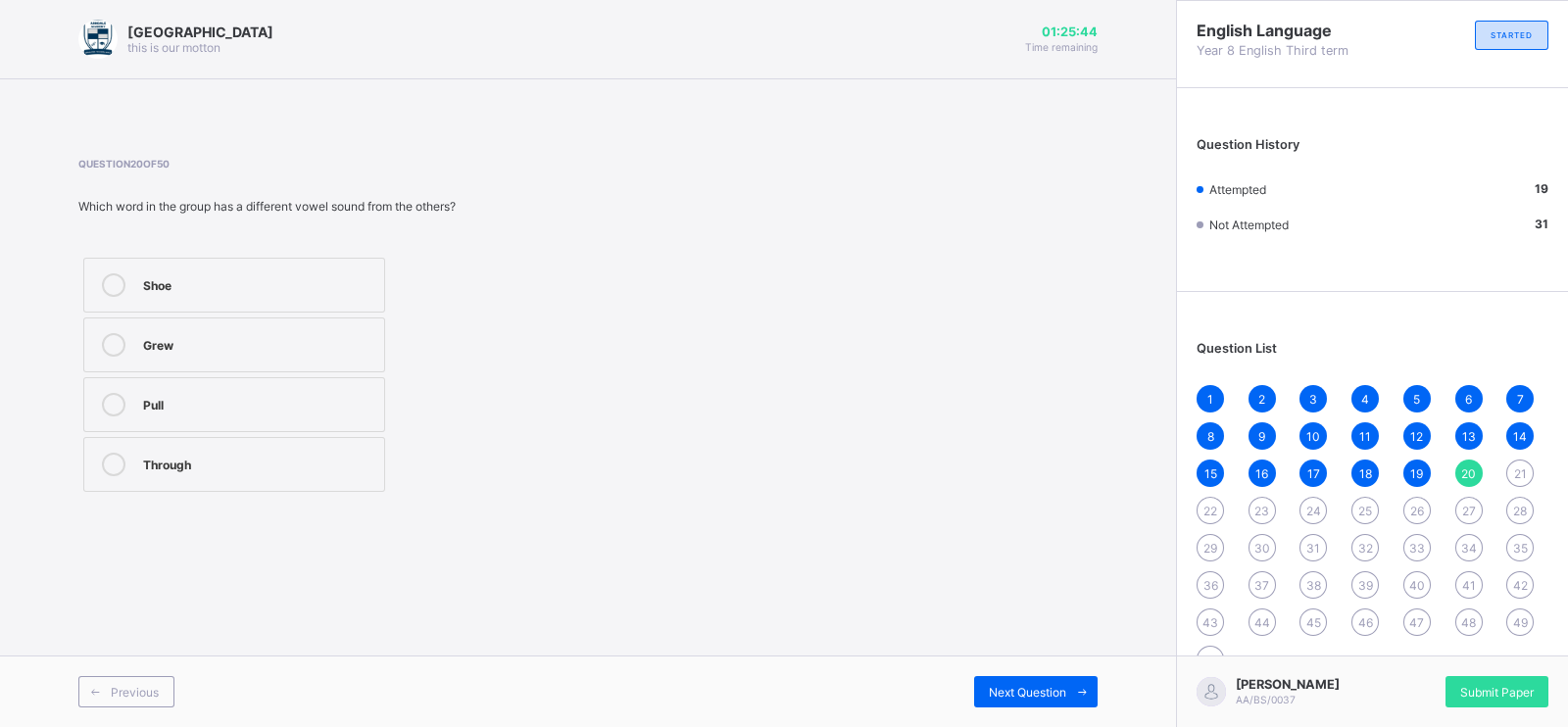 click on "Pull" at bounding box center [259, 403] 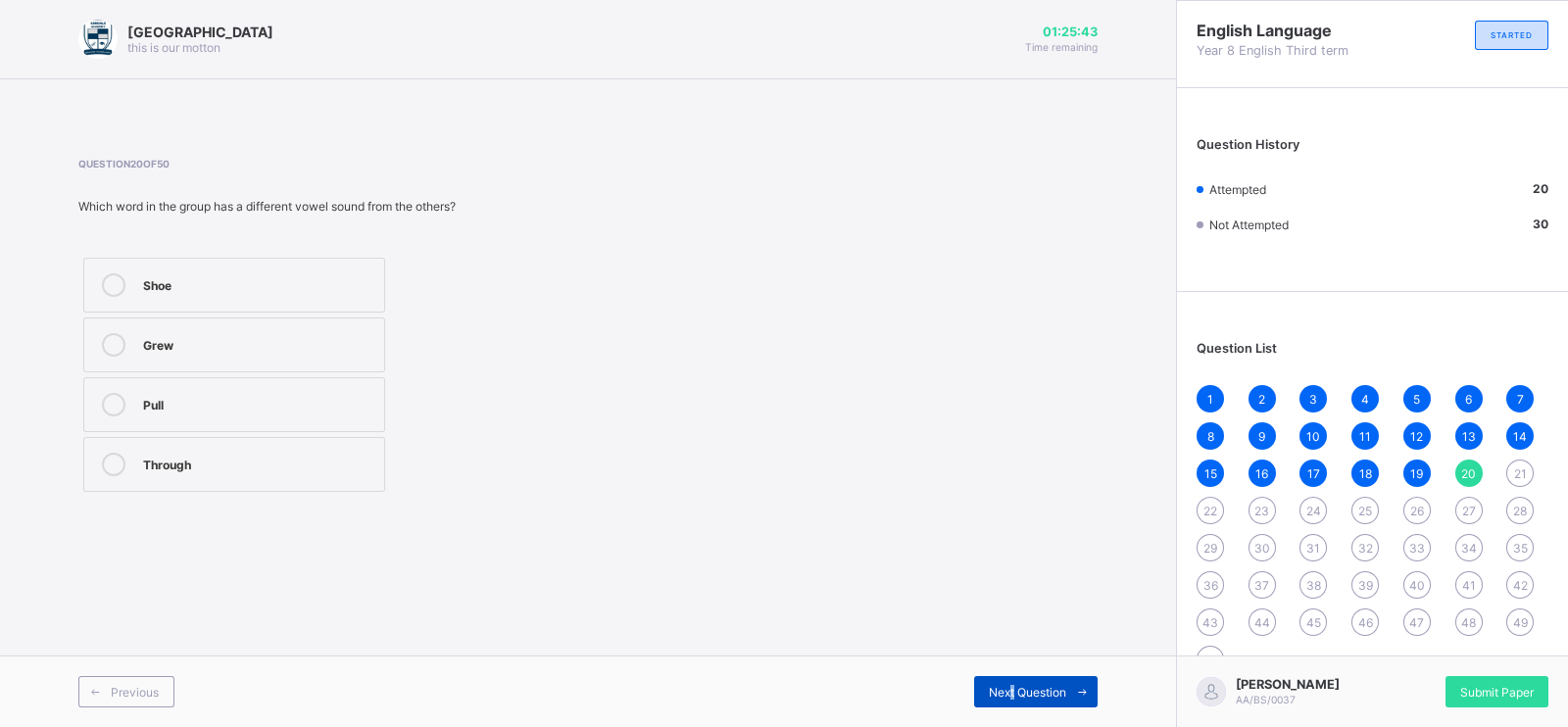 click on "Next Question" at bounding box center [1036, 692] 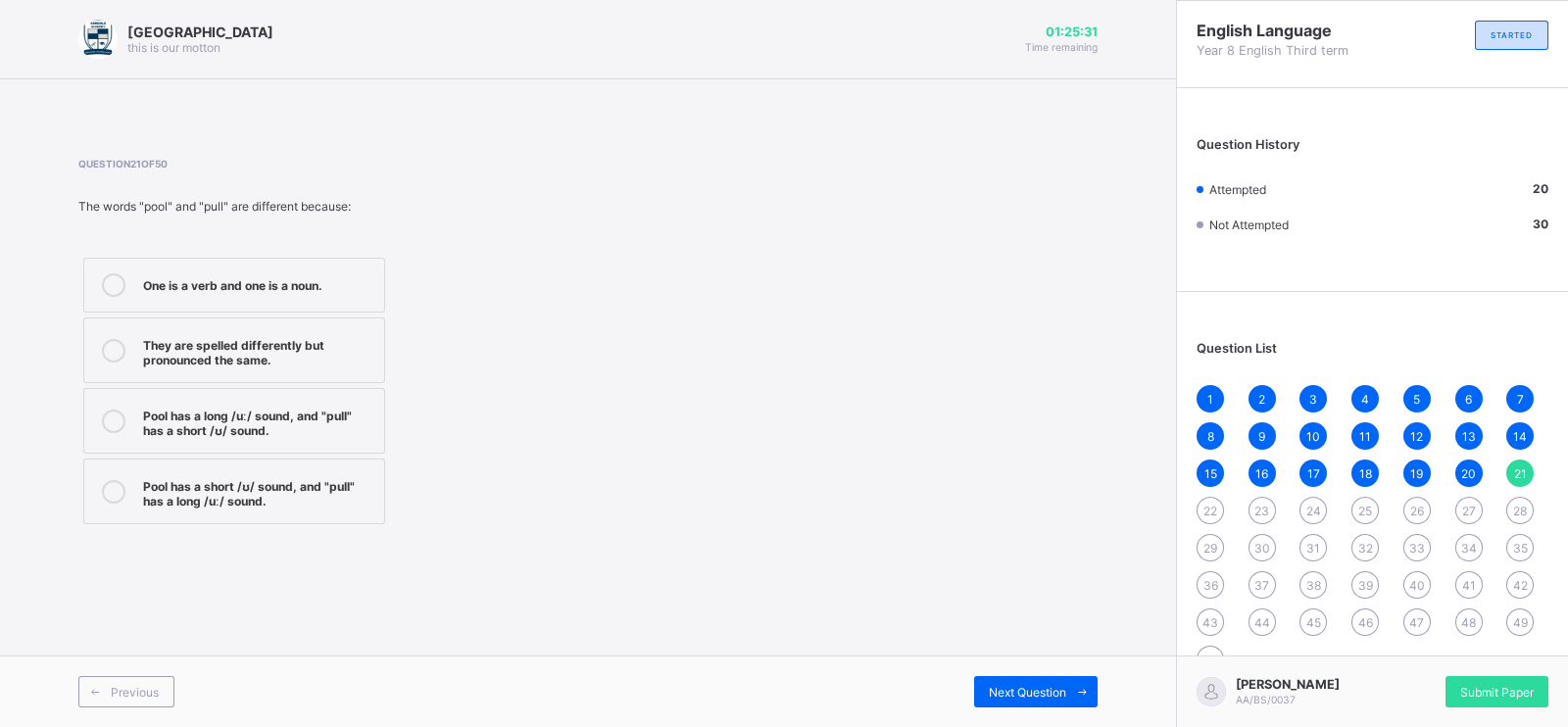 click on "Pool has a long /uː/ sound, and "pull" has a short /ʊ/ sound." at bounding box center (259, 420) 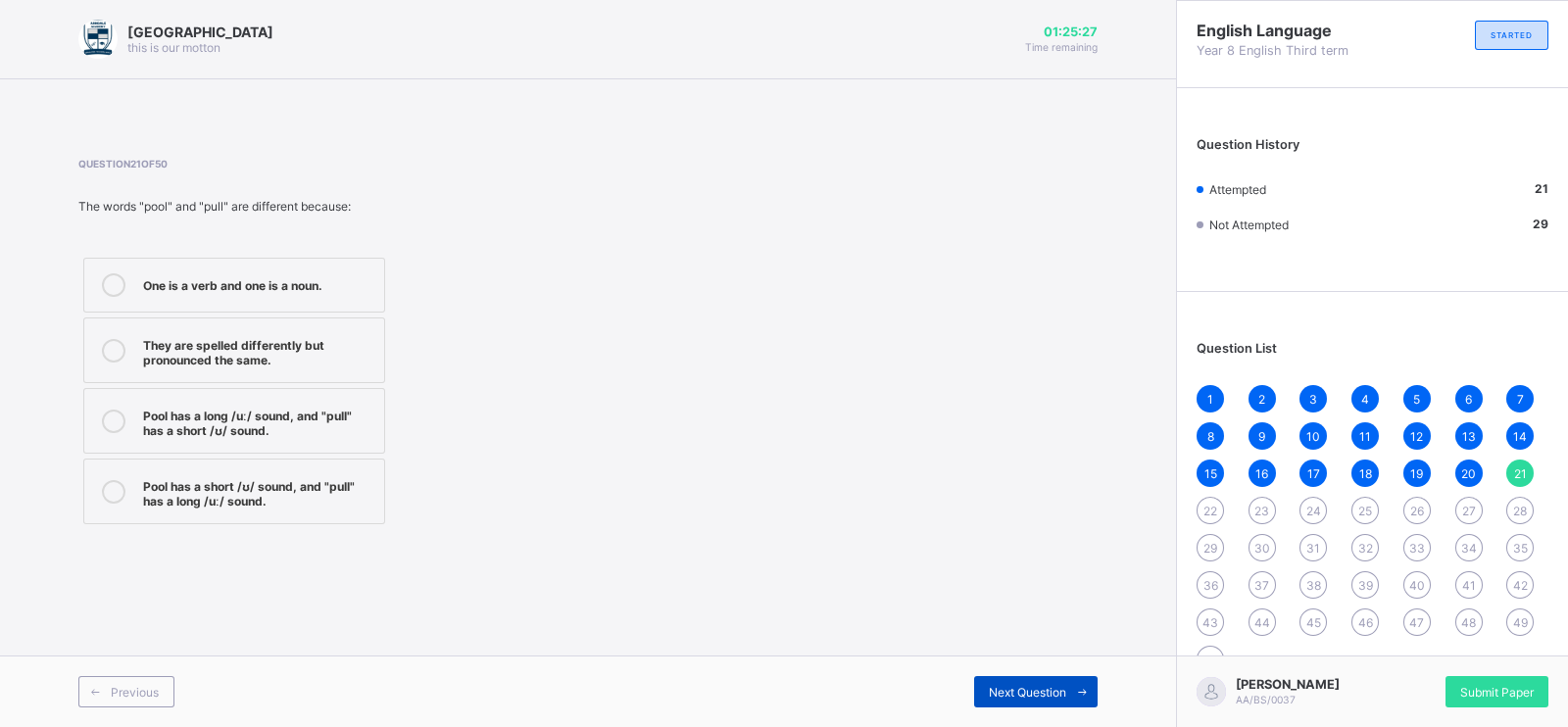 click on "Next Question" at bounding box center [1027, 692] 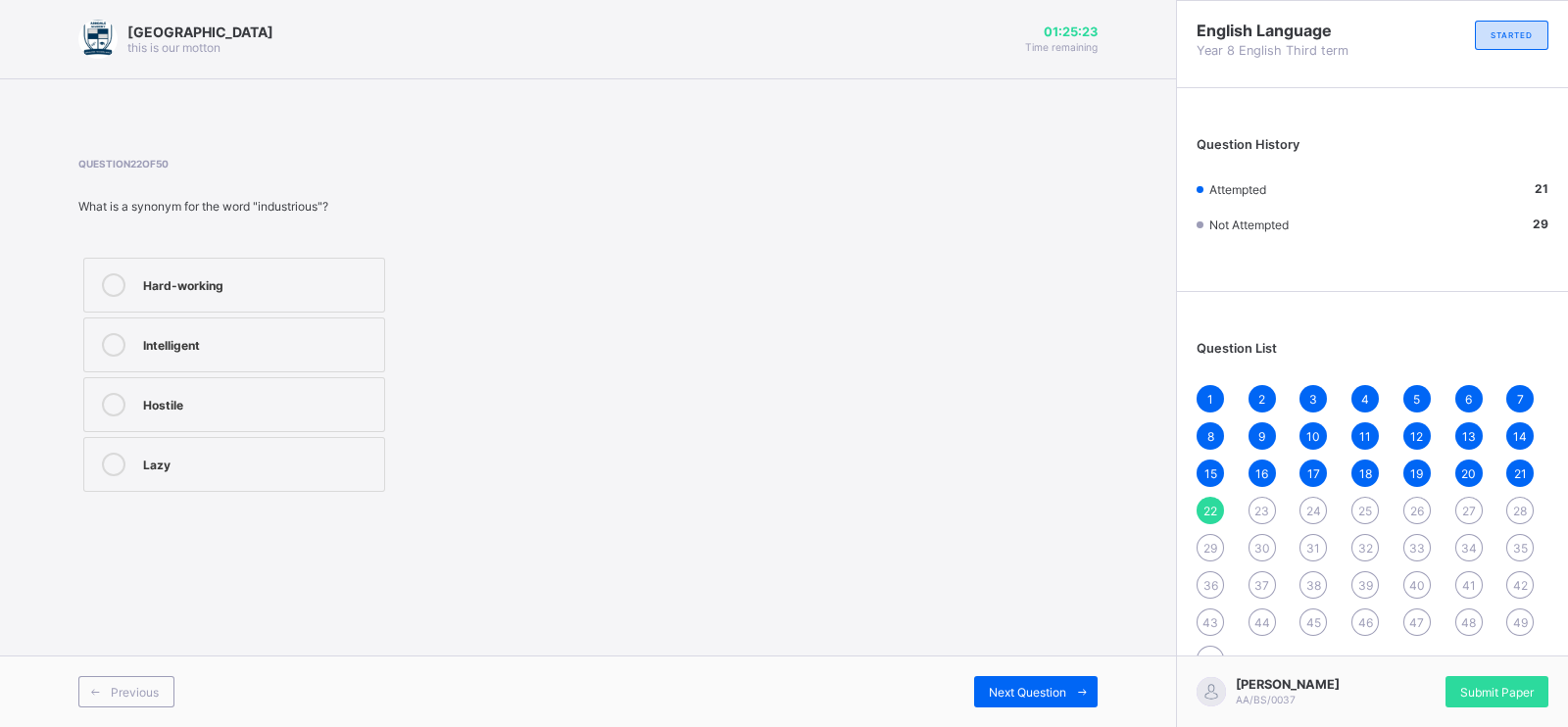 click on "Hard-working" at bounding box center (234, 285) 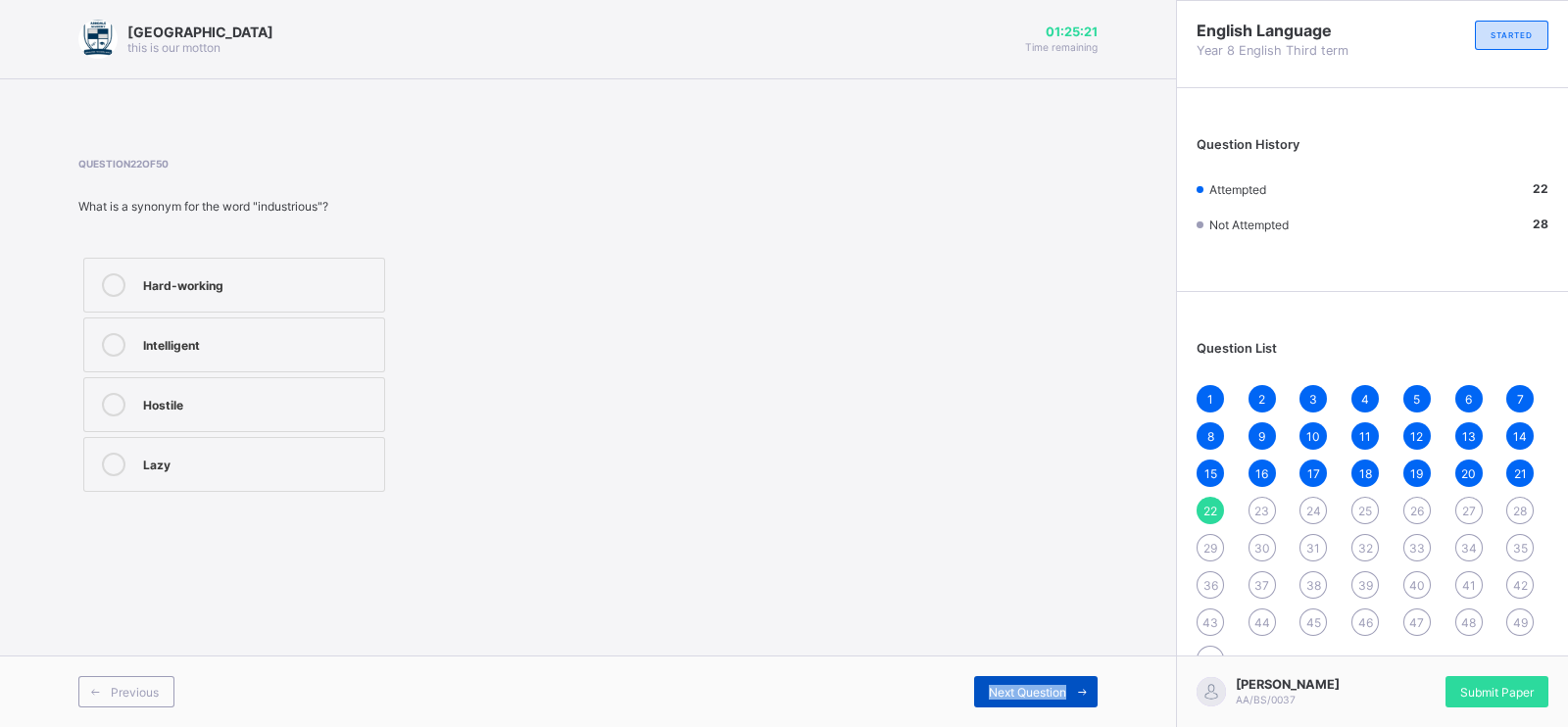 drag, startPoint x: 990, startPoint y: 680, endPoint x: 990, endPoint y: 704, distance: 24 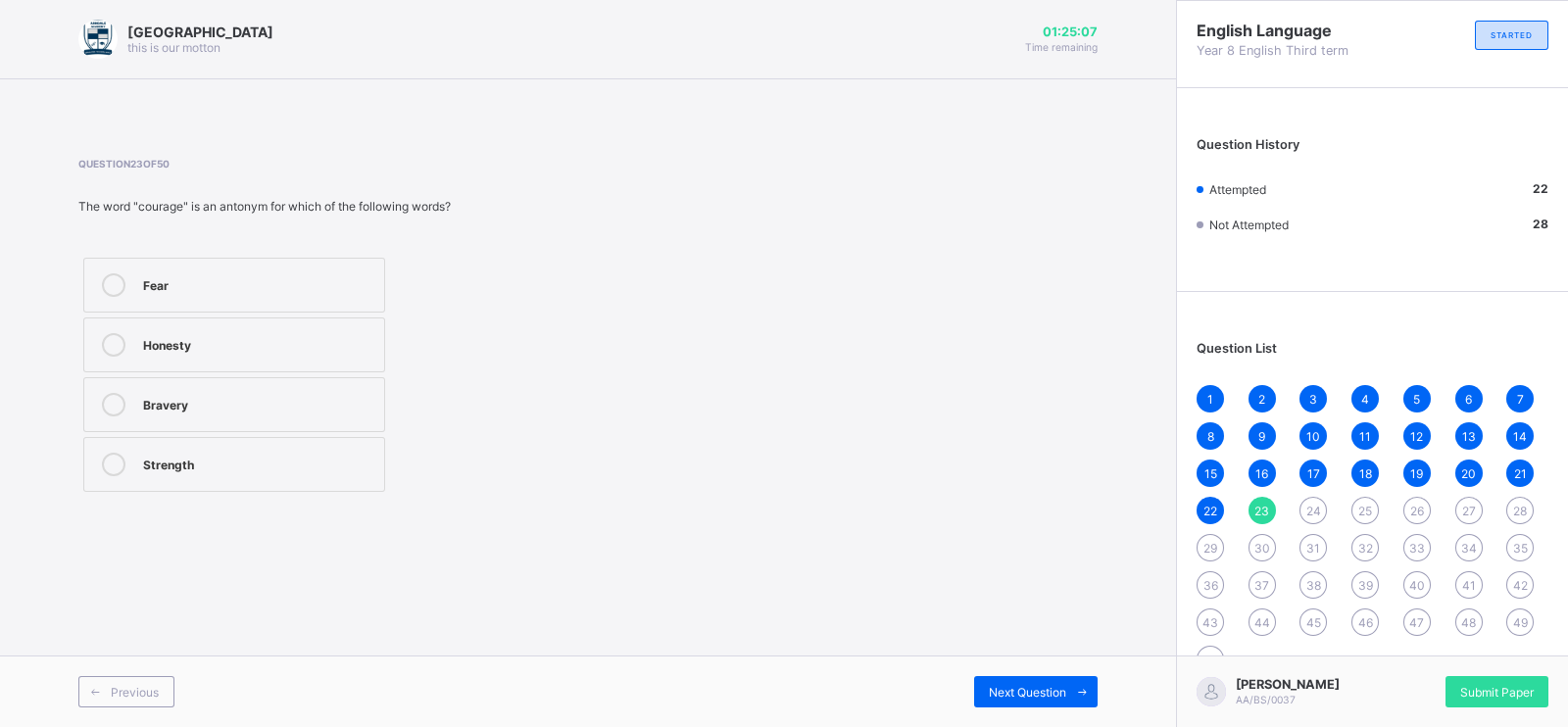 click on "Fear" at bounding box center [234, 285] 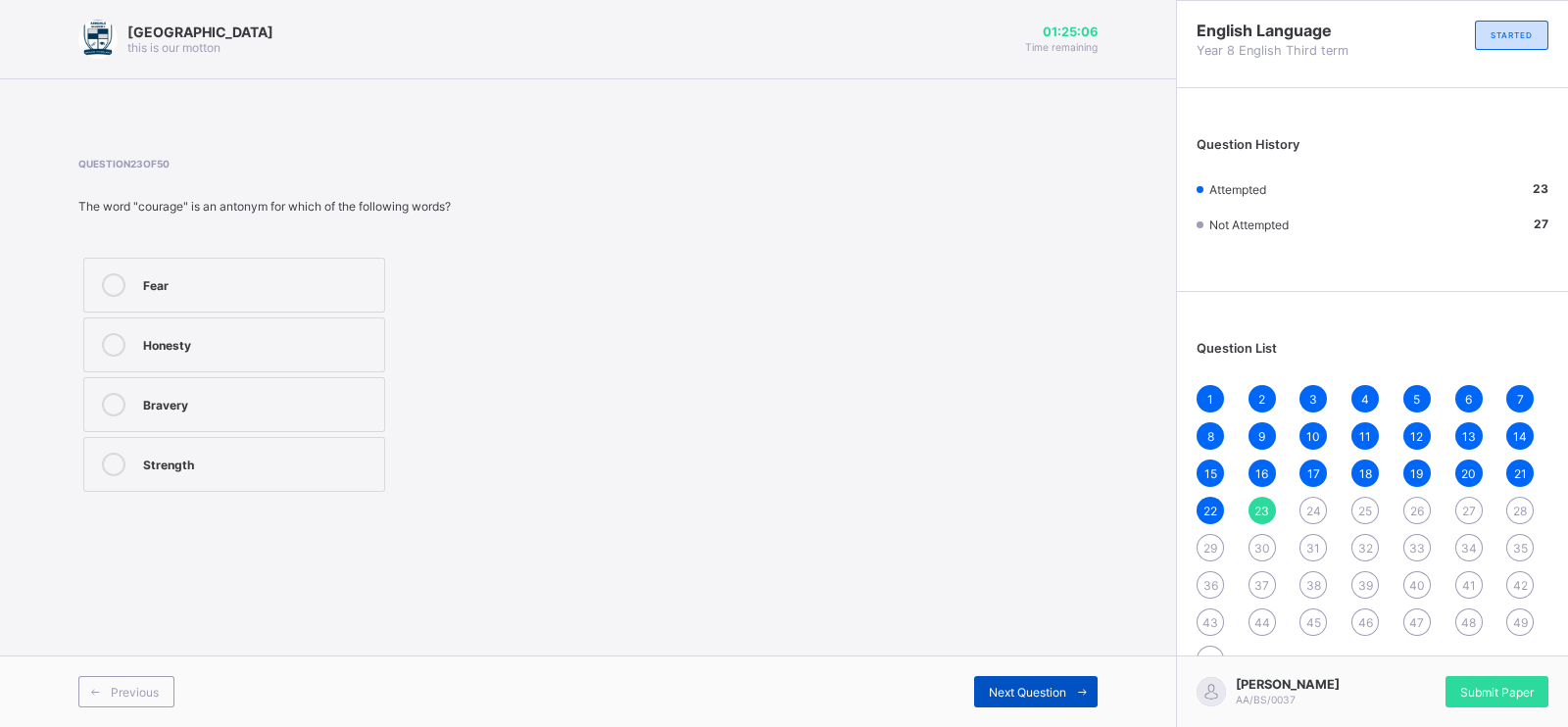 click at bounding box center (1082, 692) 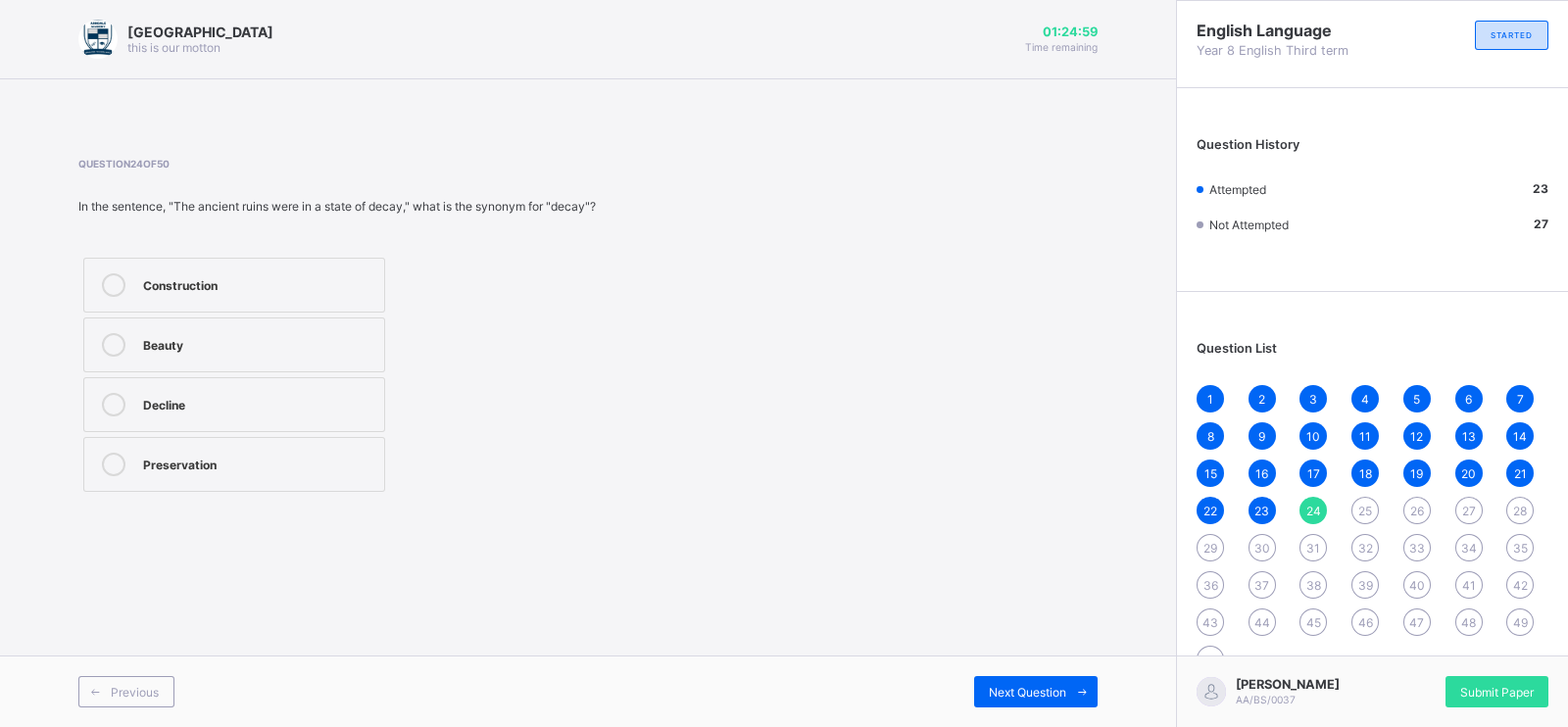click on "Decline" at bounding box center (234, 405) 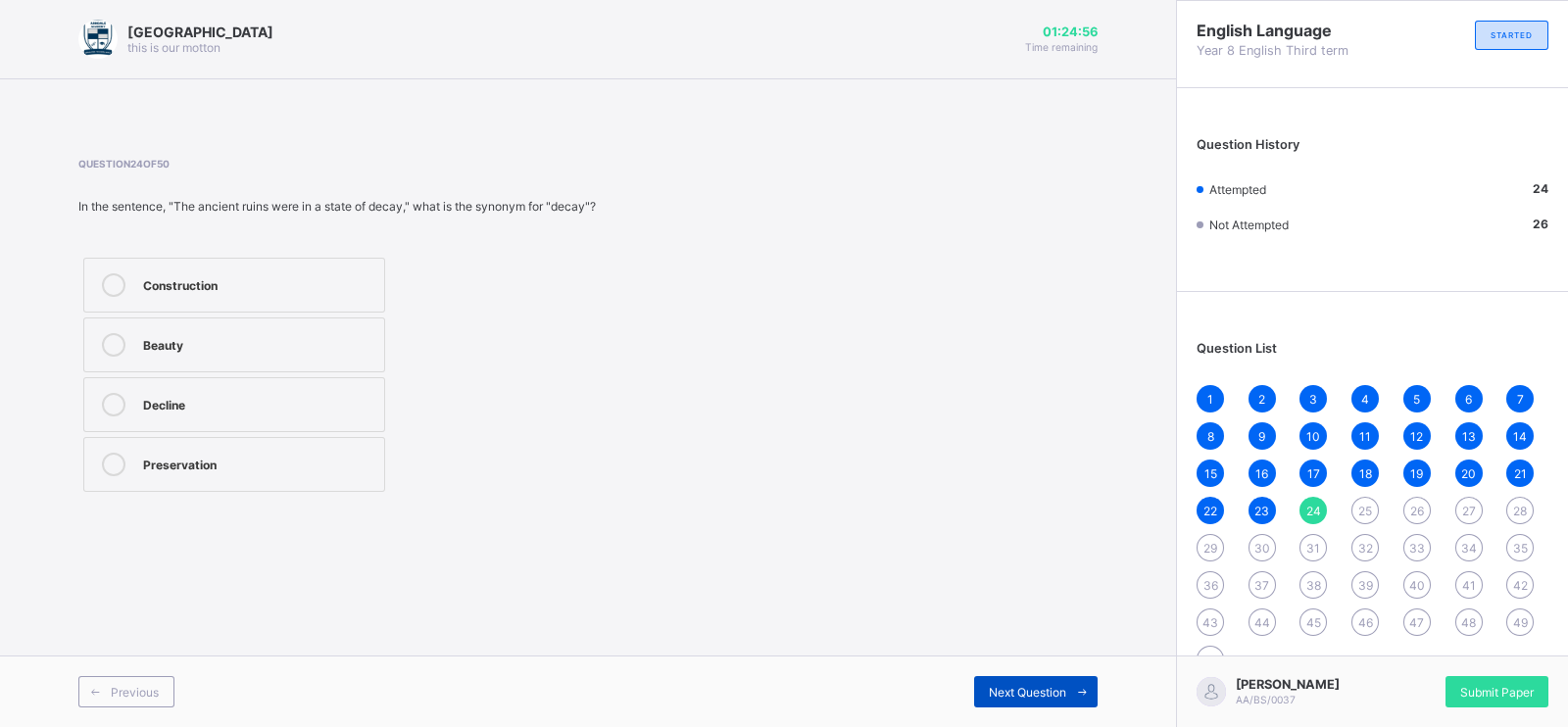 click on "Previous Next Question" at bounding box center (588, 691) 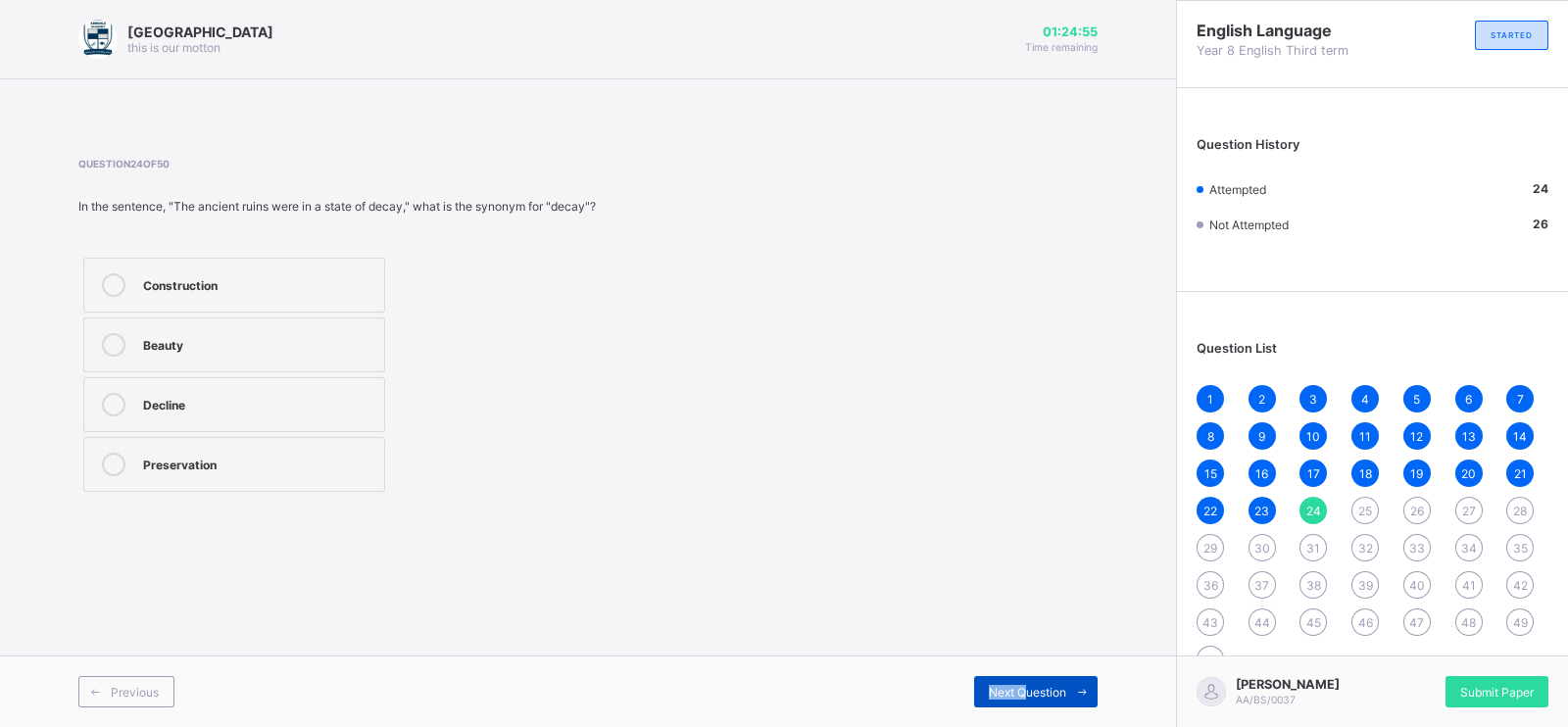click on "Next Question" at bounding box center (1036, 692) 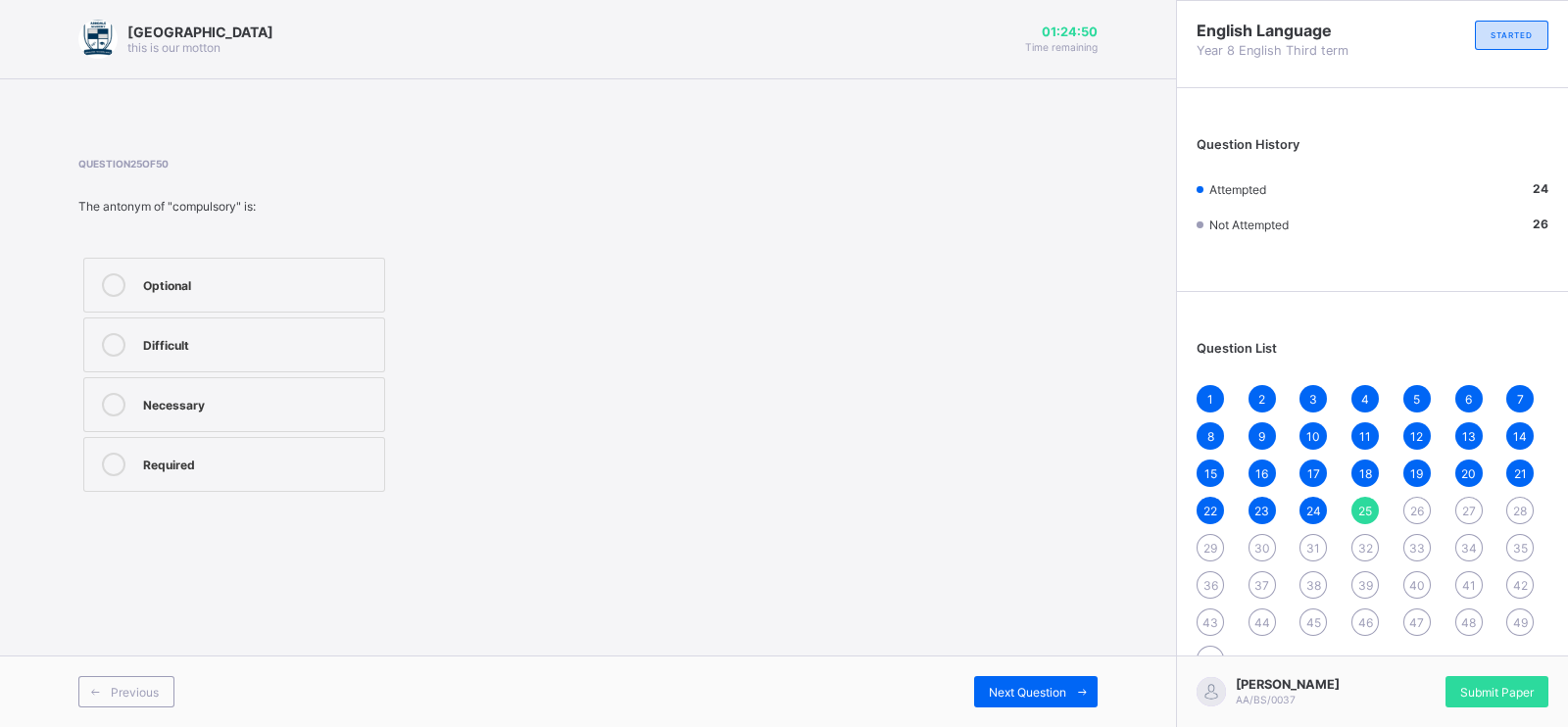 click on "Optional" at bounding box center (259, 285) 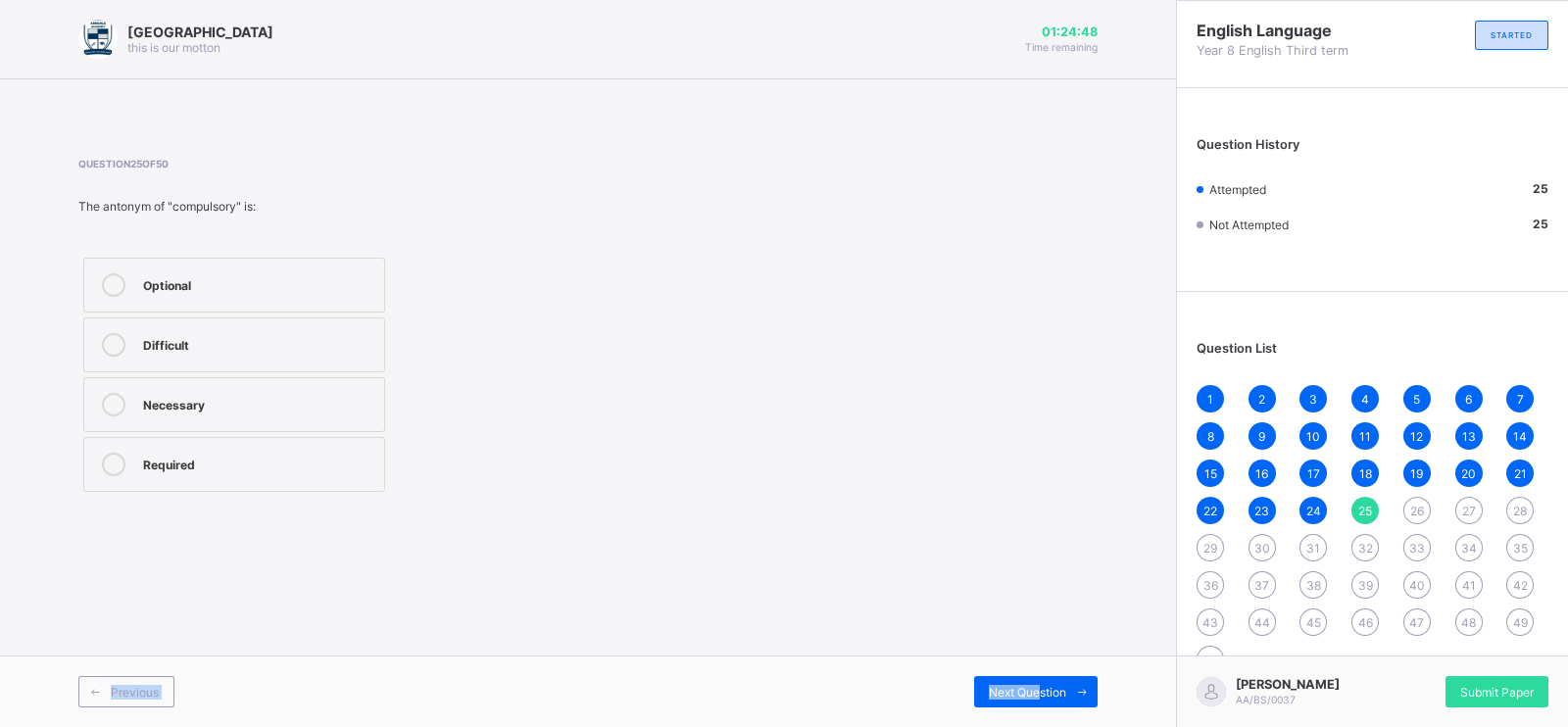 drag, startPoint x: 1048, startPoint y: 694, endPoint x: 1135, endPoint y: 650, distance: 97.49359 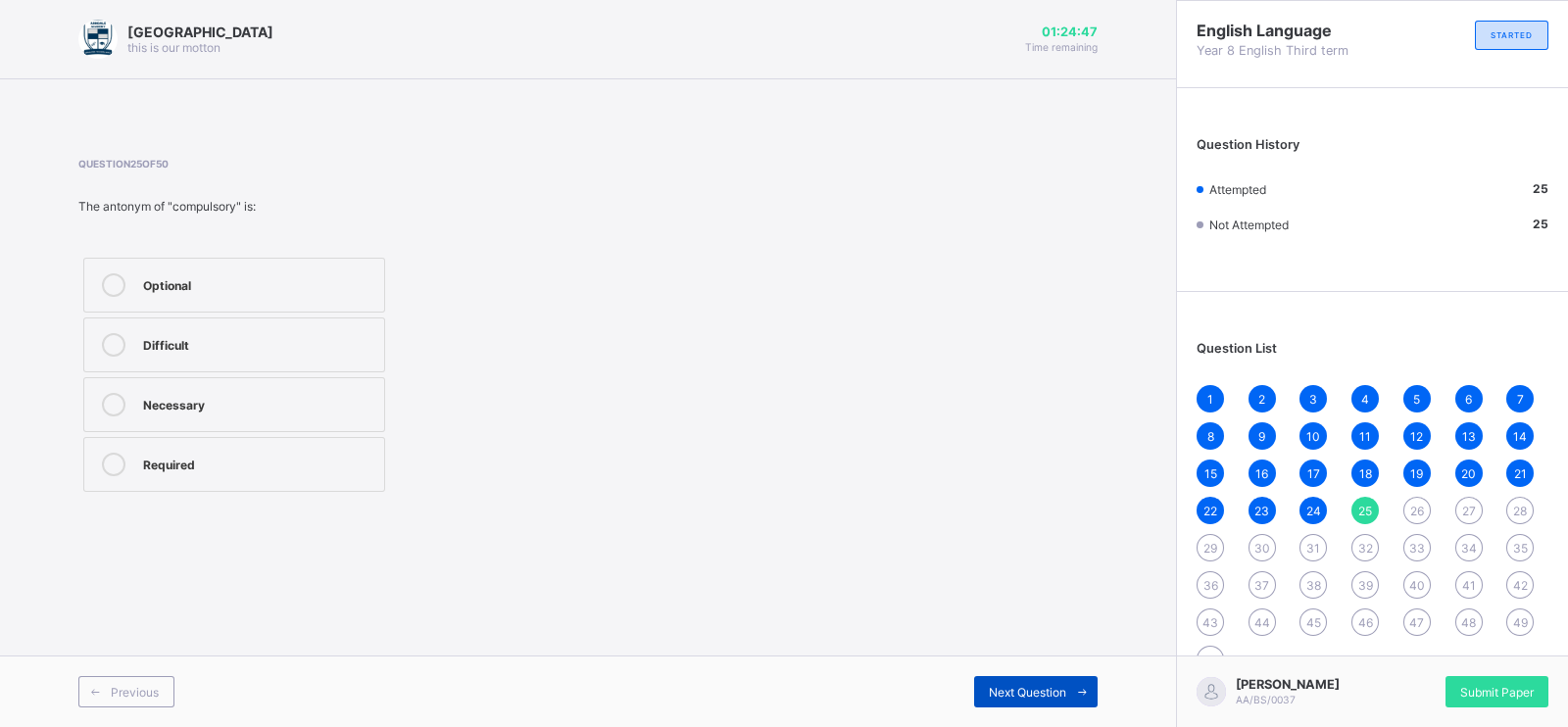 click on "Next Question" at bounding box center (1036, 692) 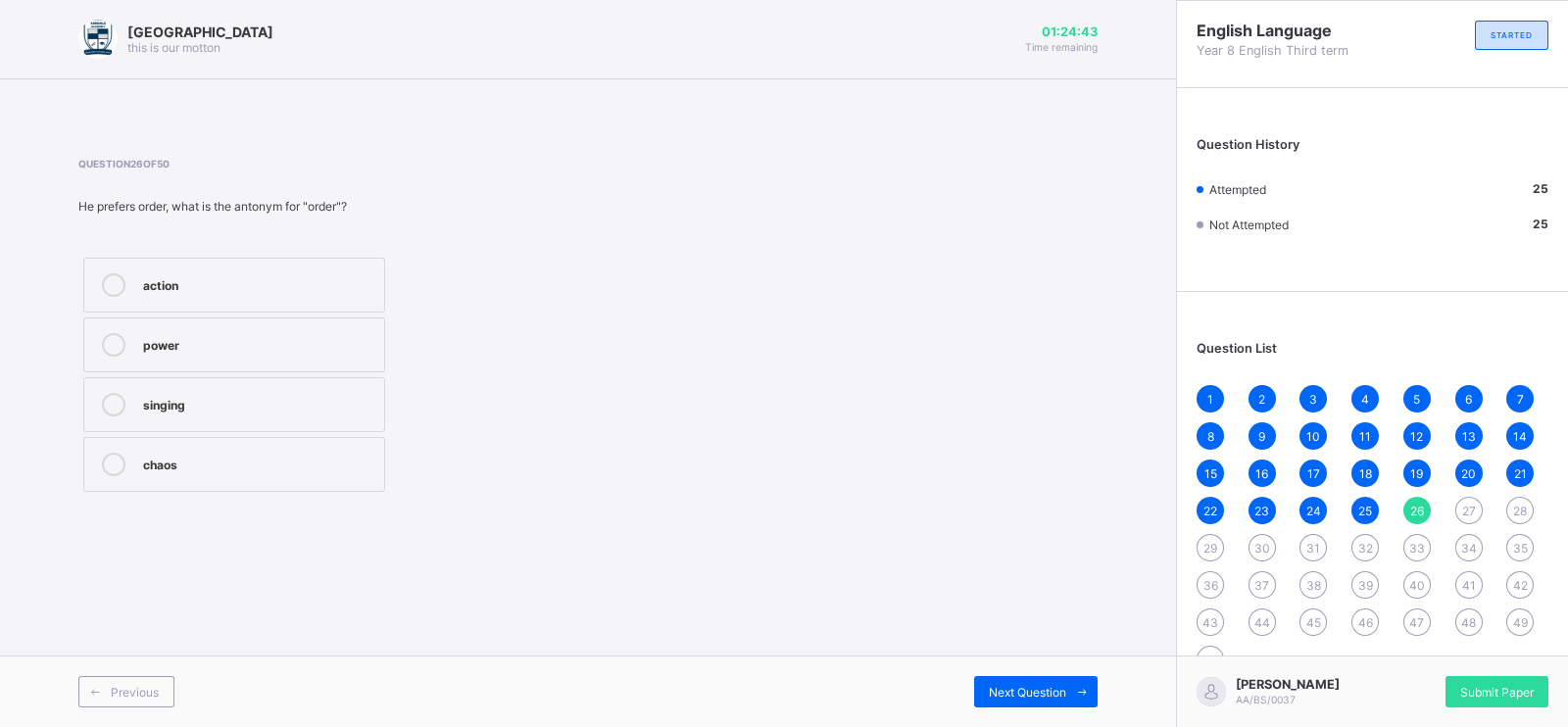 click on "chaos" at bounding box center (259, 462) 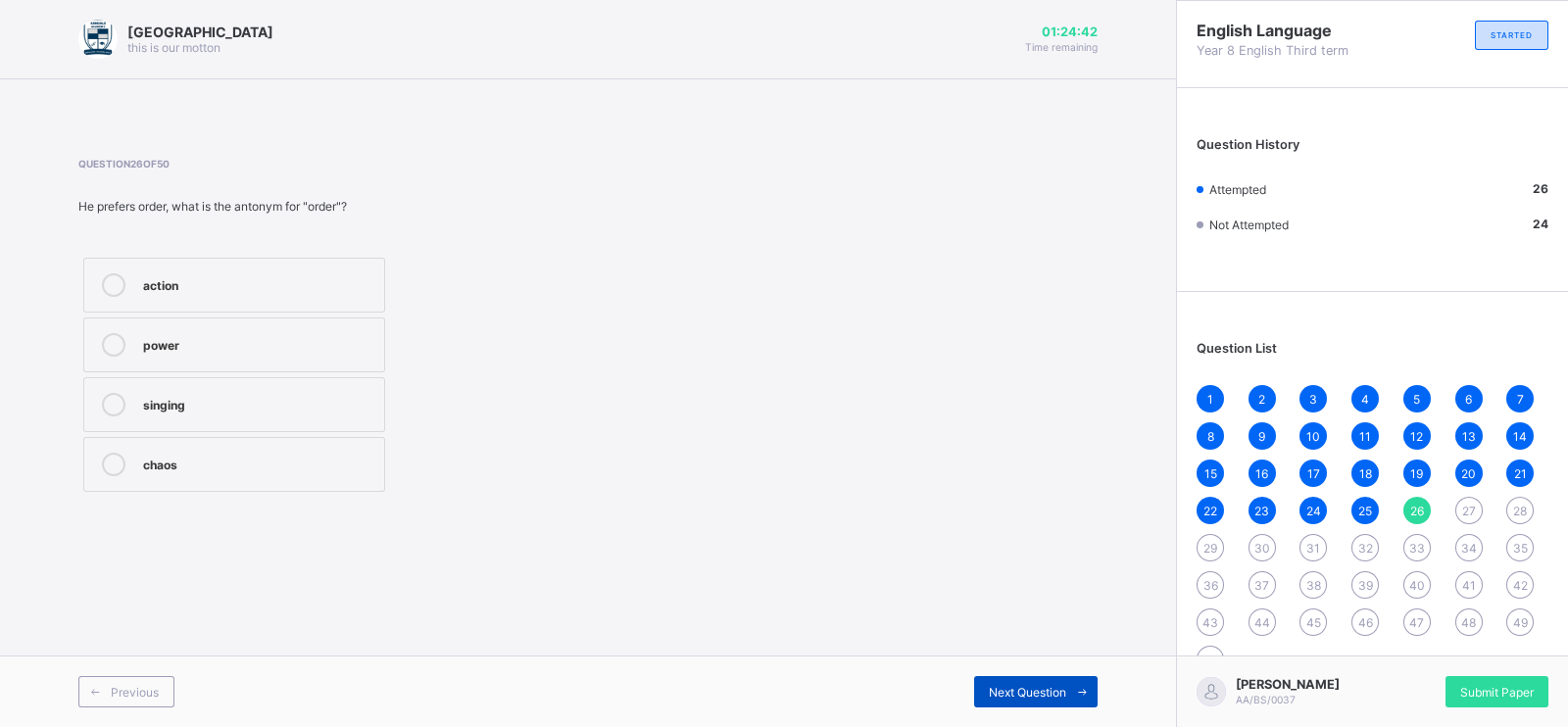 click on "Next Question" at bounding box center [1027, 692] 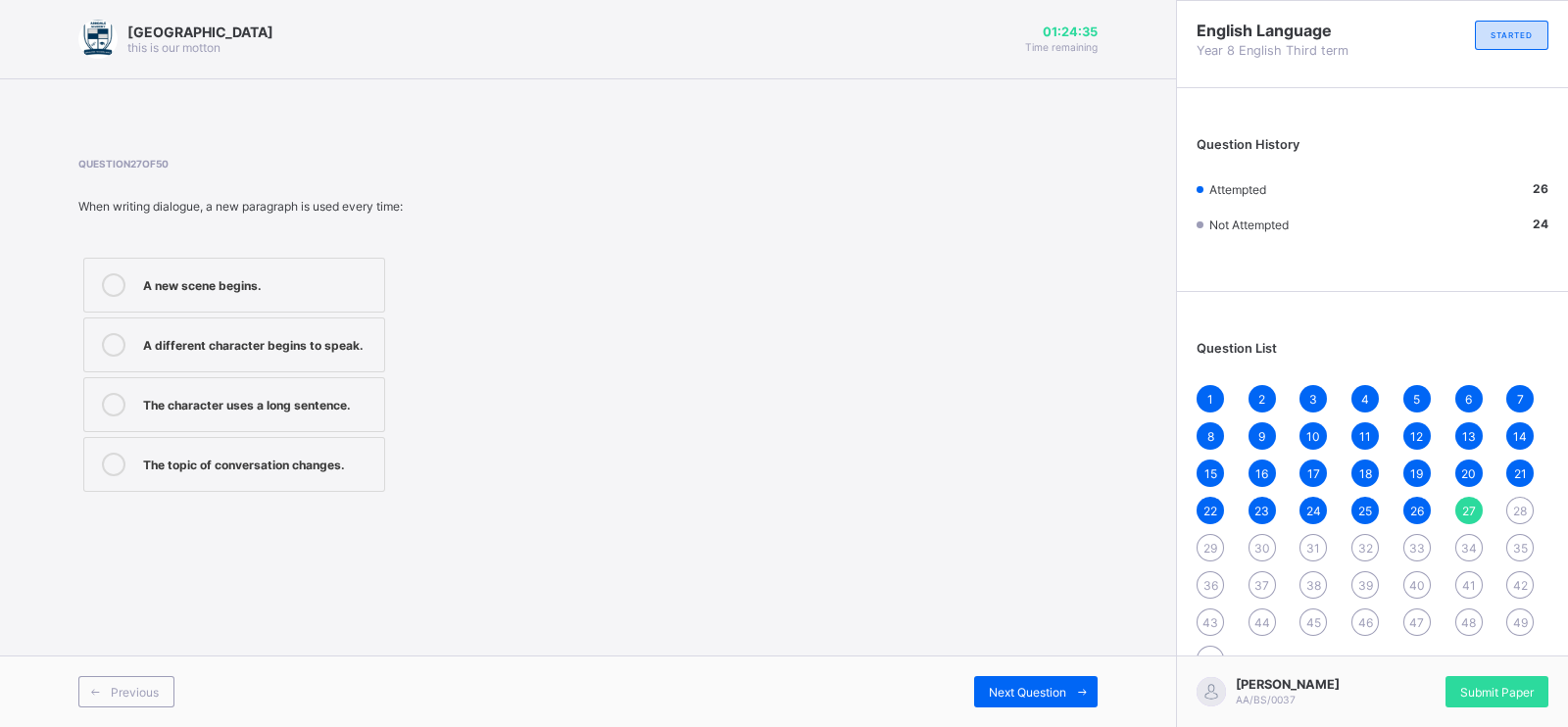 click on "A different character begins to speak." at bounding box center [259, 343] 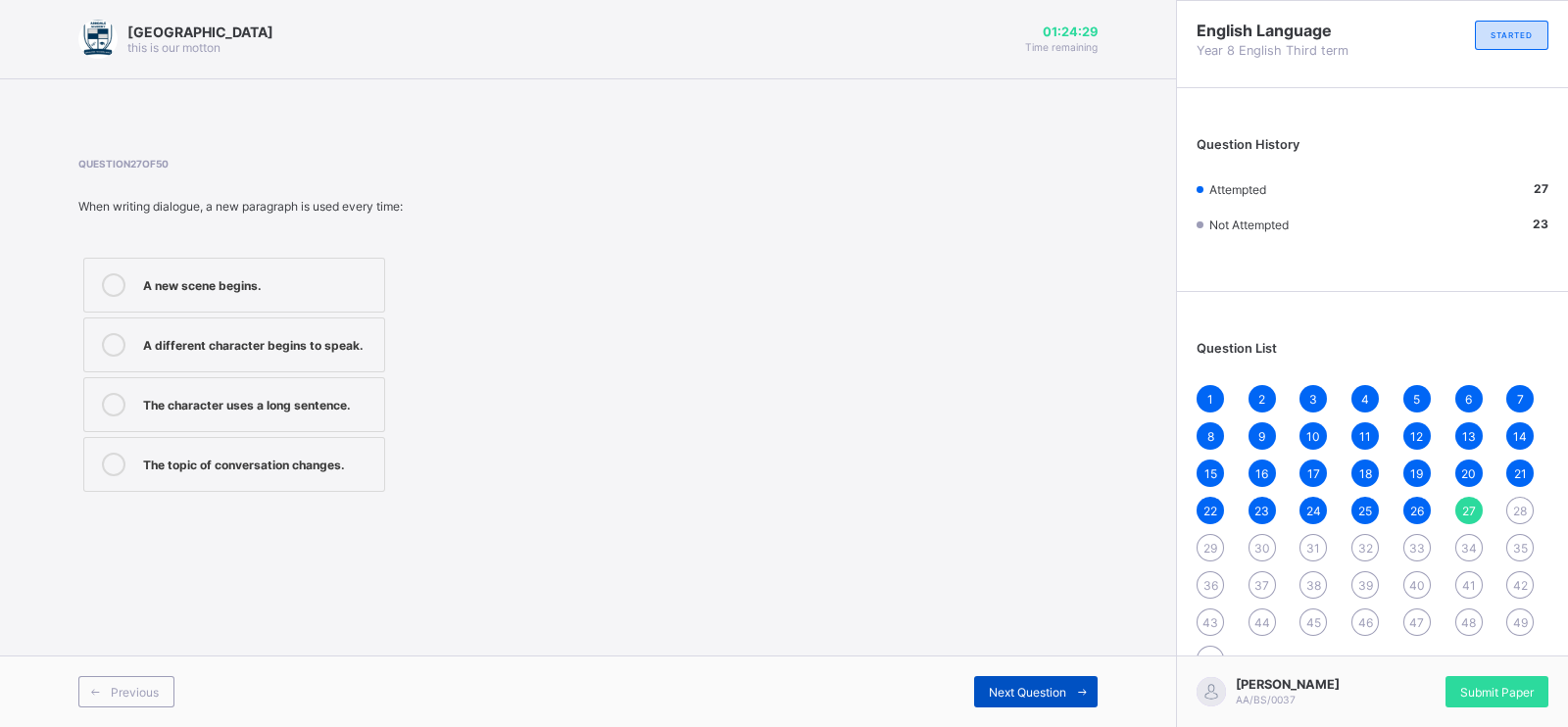 click on "Next Question" at bounding box center [1036, 692] 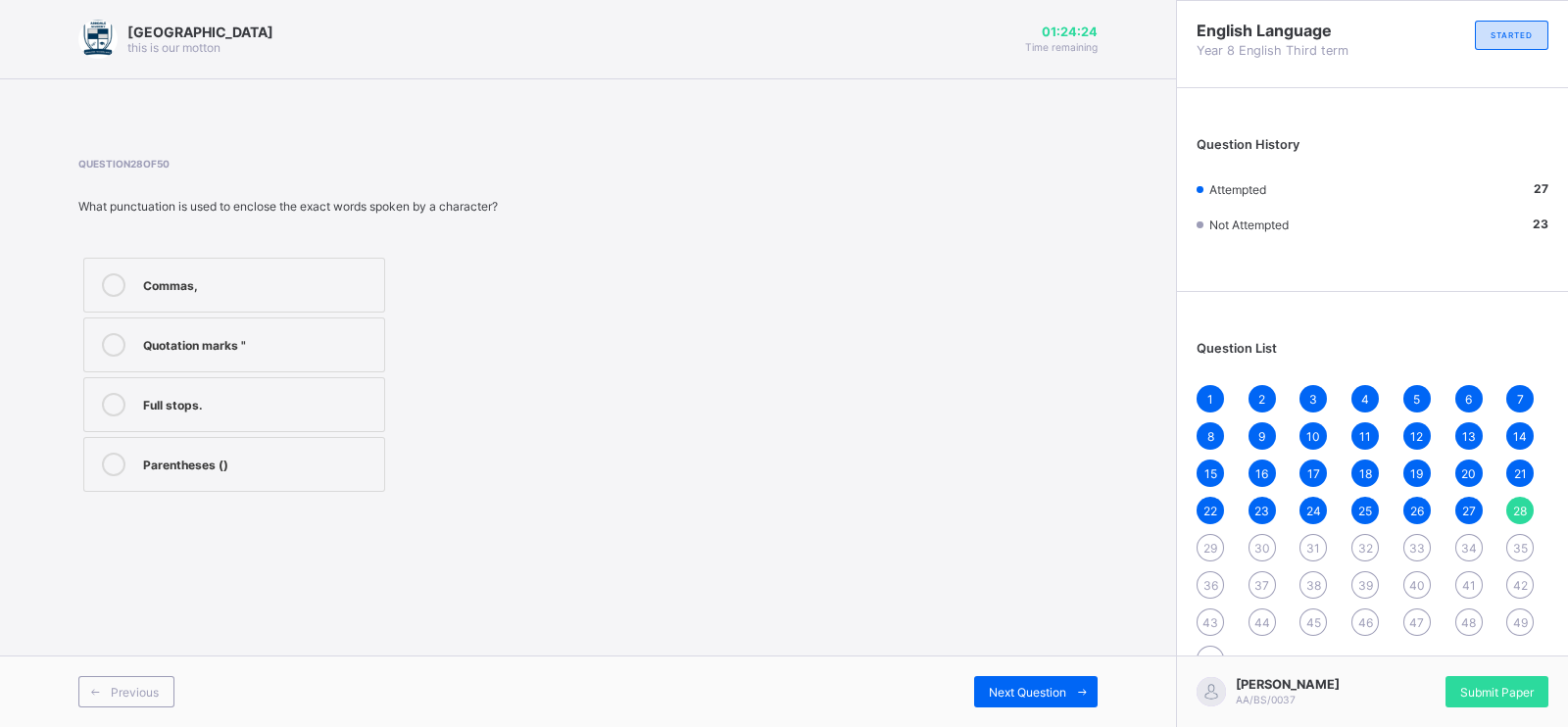 click on "Quotation marks "" at bounding box center [259, 345] 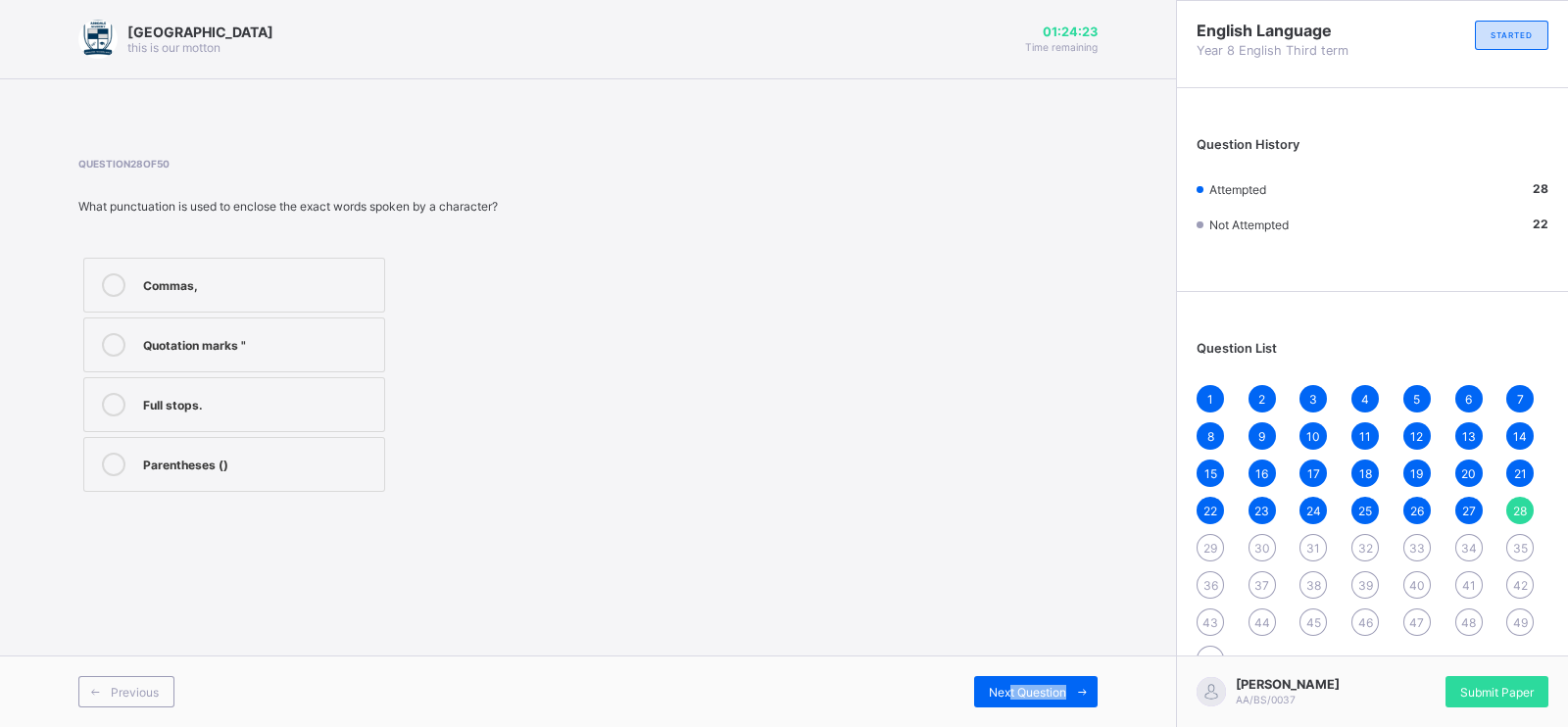 drag, startPoint x: 1009, startPoint y: 697, endPoint x: 1000, endPoint y: 709, distance: 15 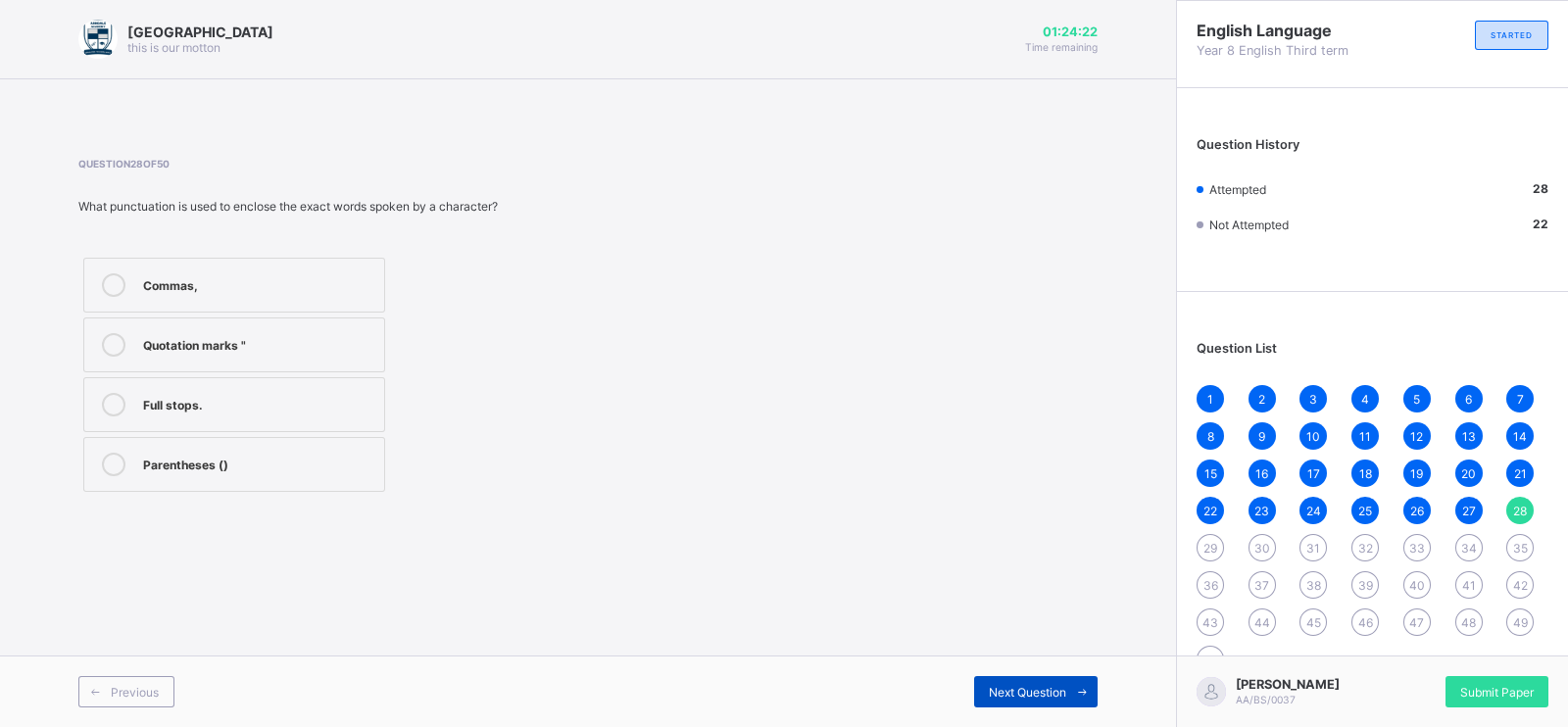 drag, startPoint x: 993, startPoint y: 691, endPoint x: 1001, endPoint y: 698, distance: 10.630146 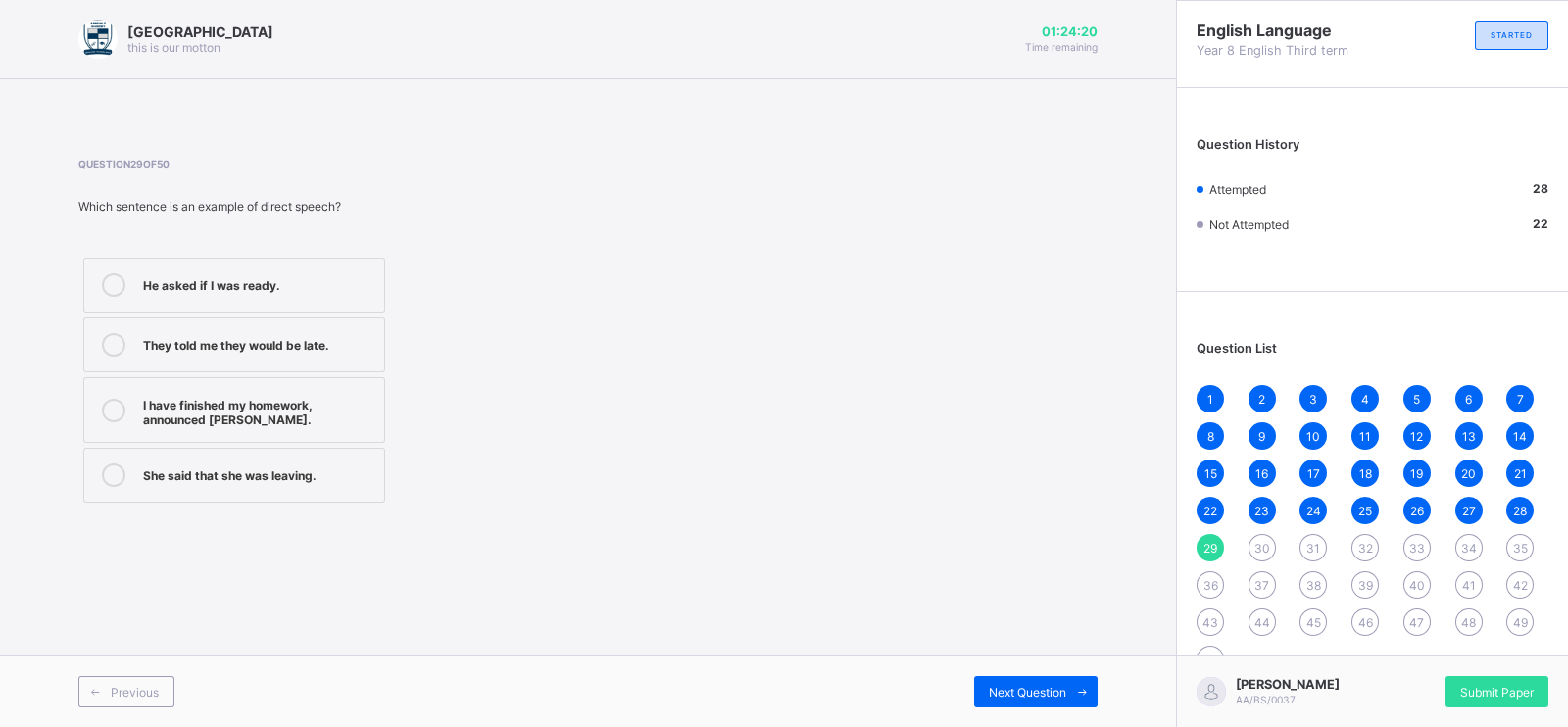 drag, startPoint x: 627, startPoint y: 355, endPoint x: 557, endPoint y: 402, distance: 84.31489 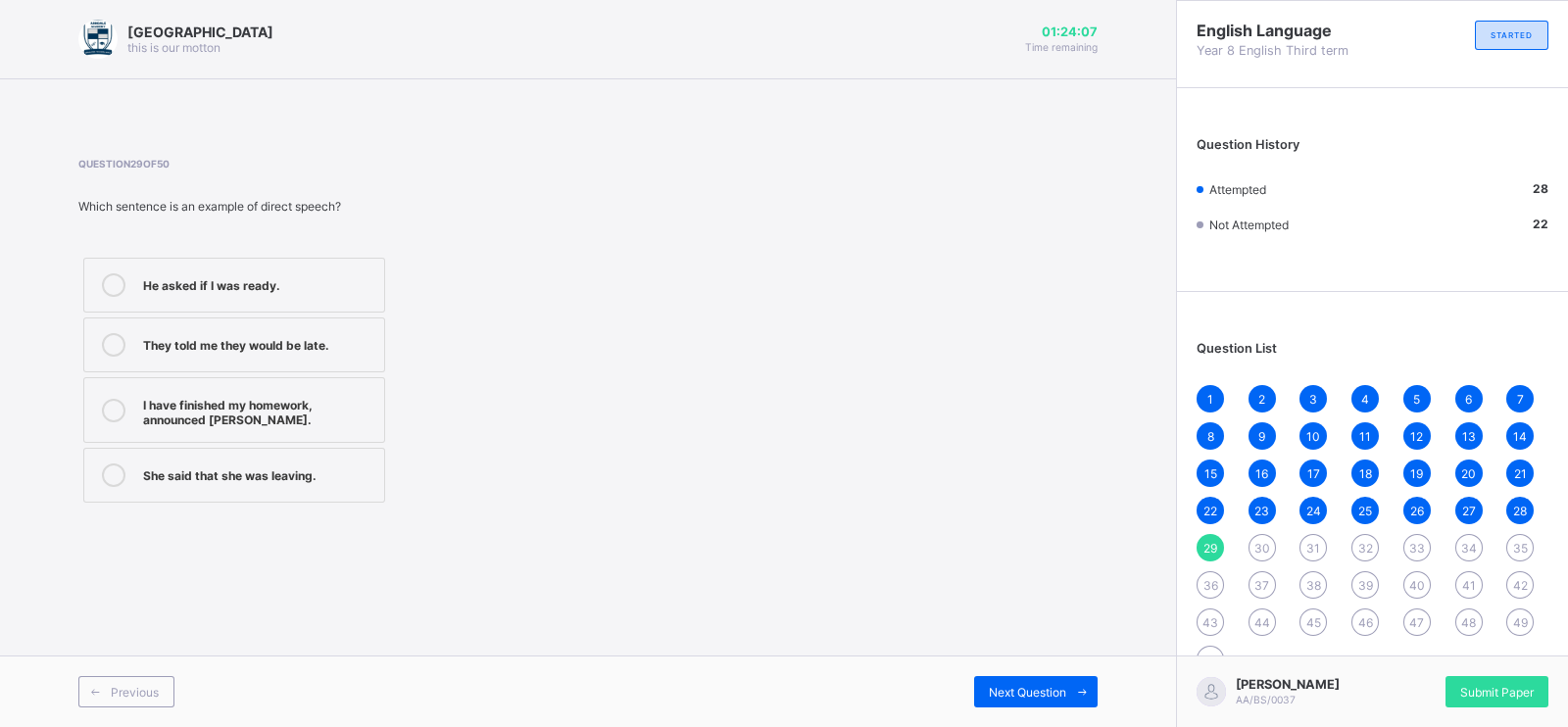click on "I have finished my homework, announced [PERSON_NAME]." at bounding box center (234, 410) 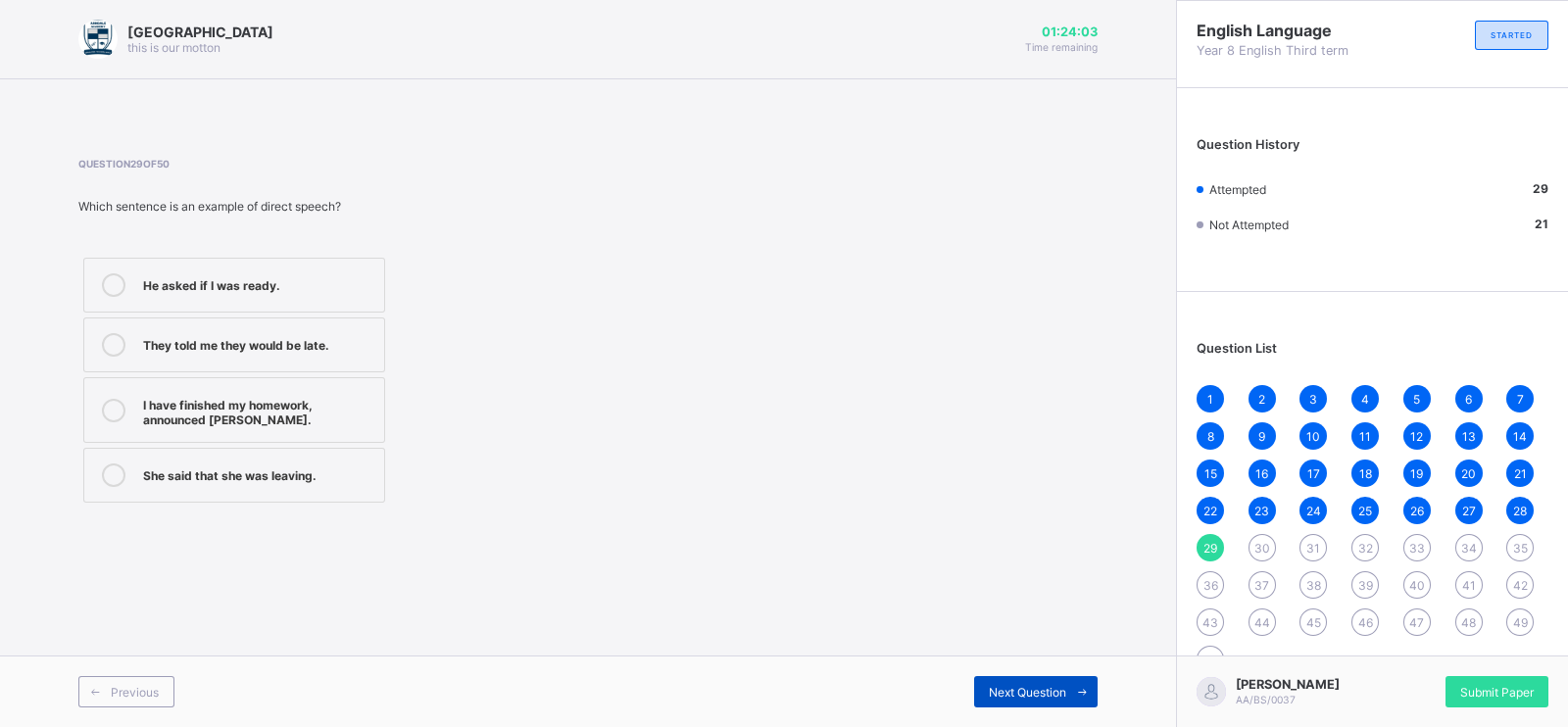 click at bounding box center [1082, 692] 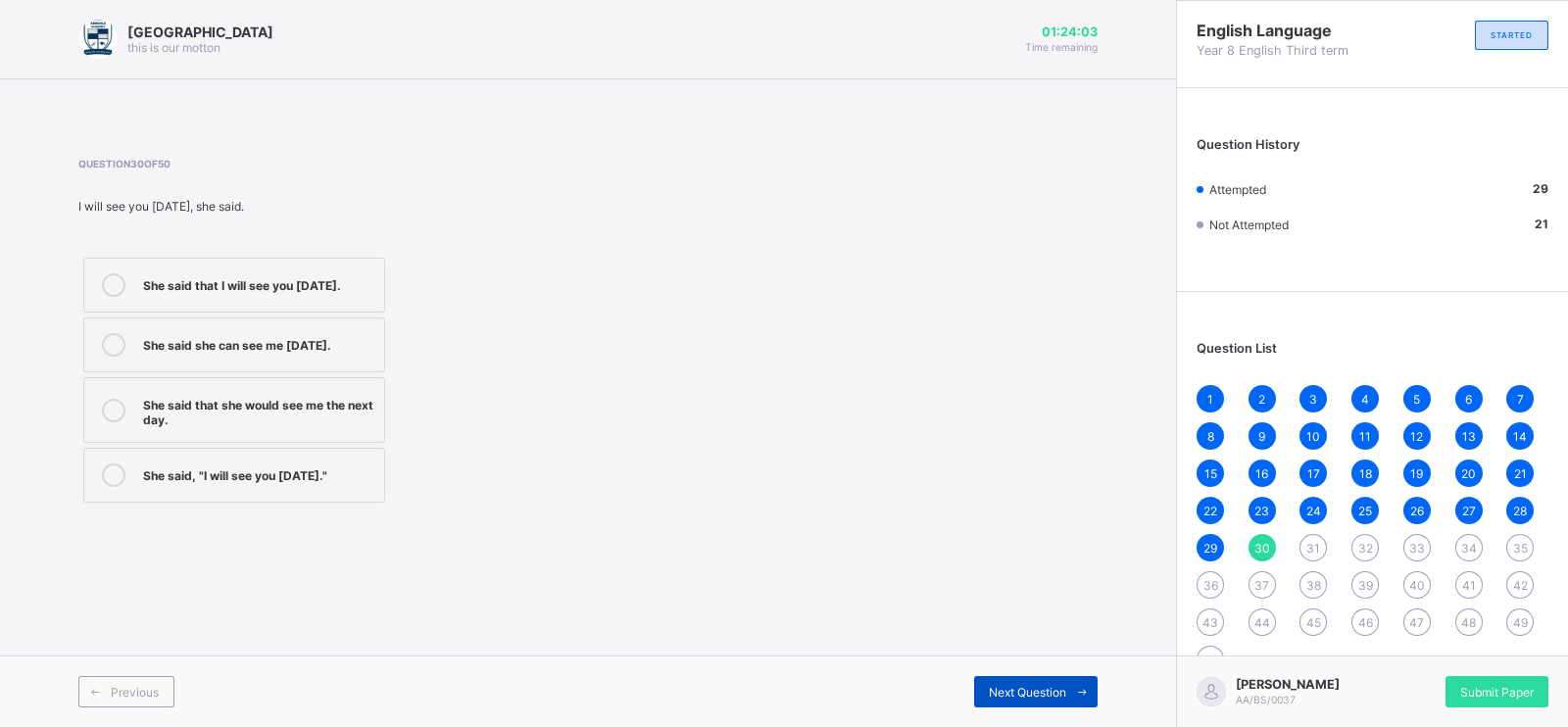 click at bounding box center [1082, 692] 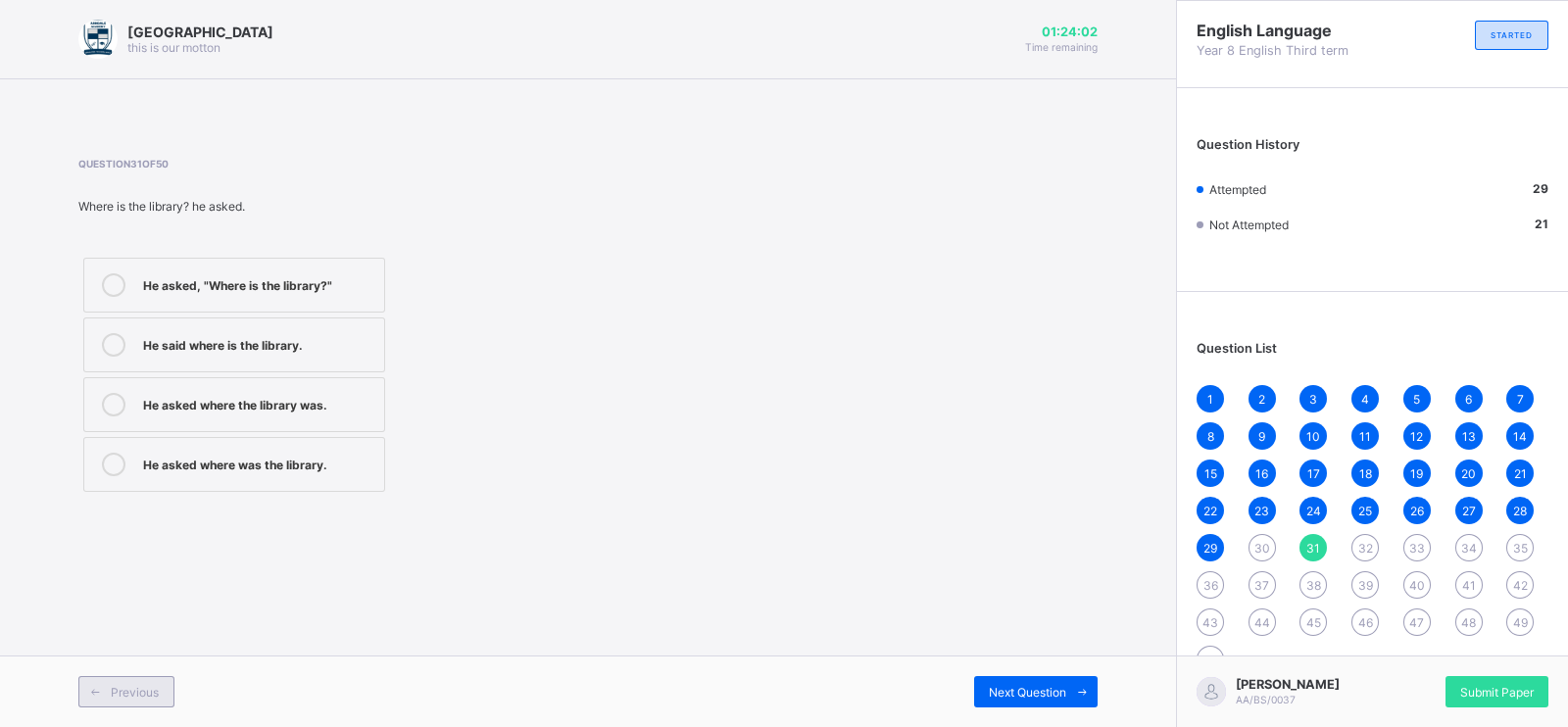 click on "Previous" at bounding box center (126, 692) 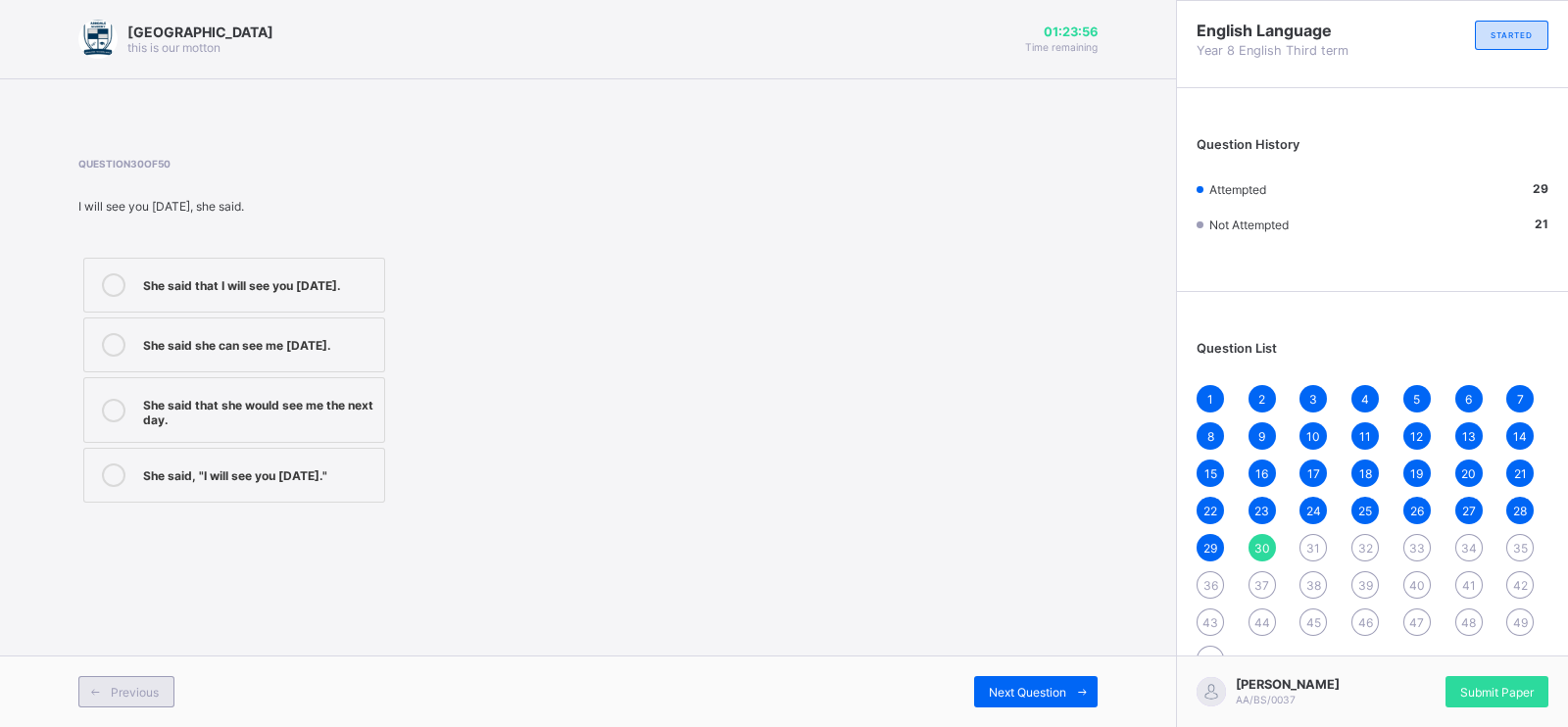 click on "Previous" at bounding box center (126, 692) 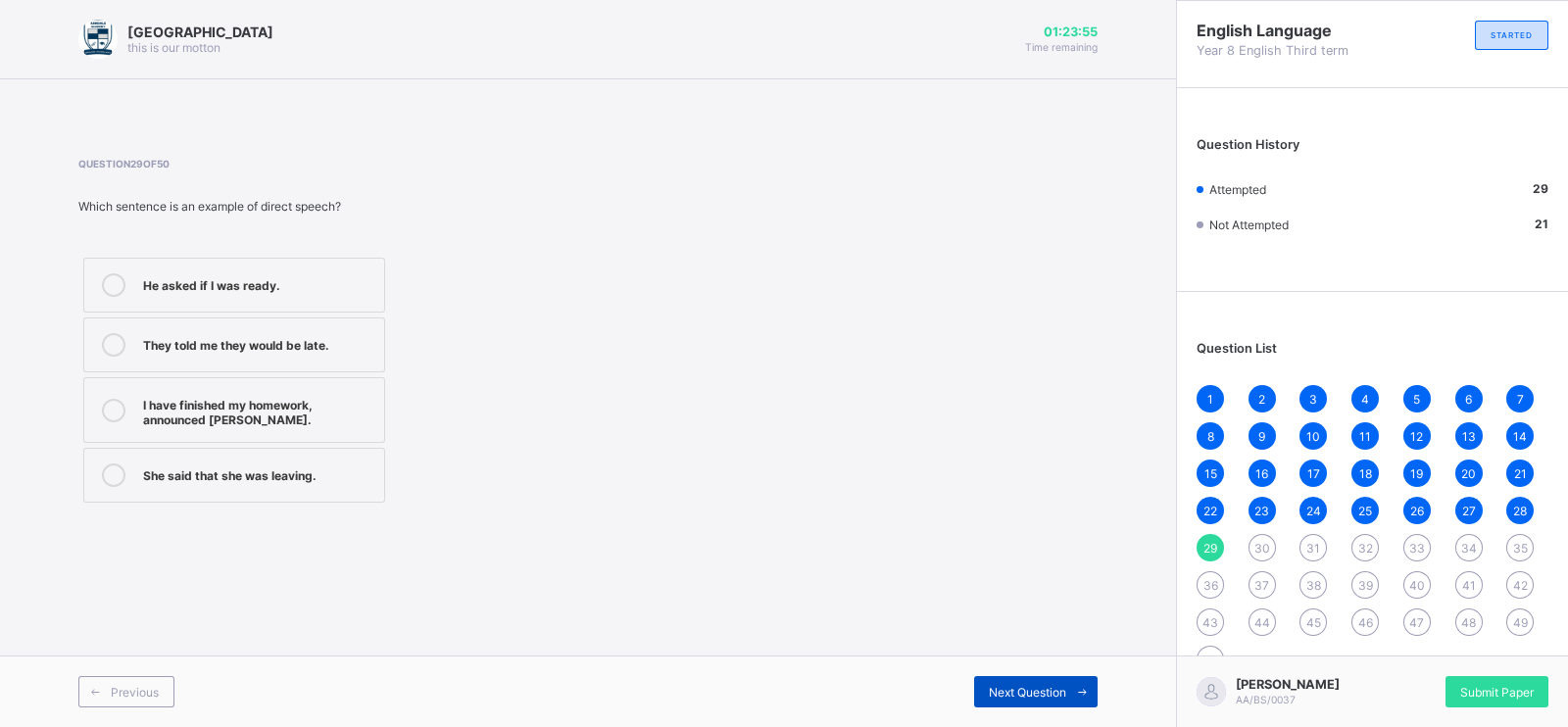click on "Next Question" at bounding box center (1027, 692) 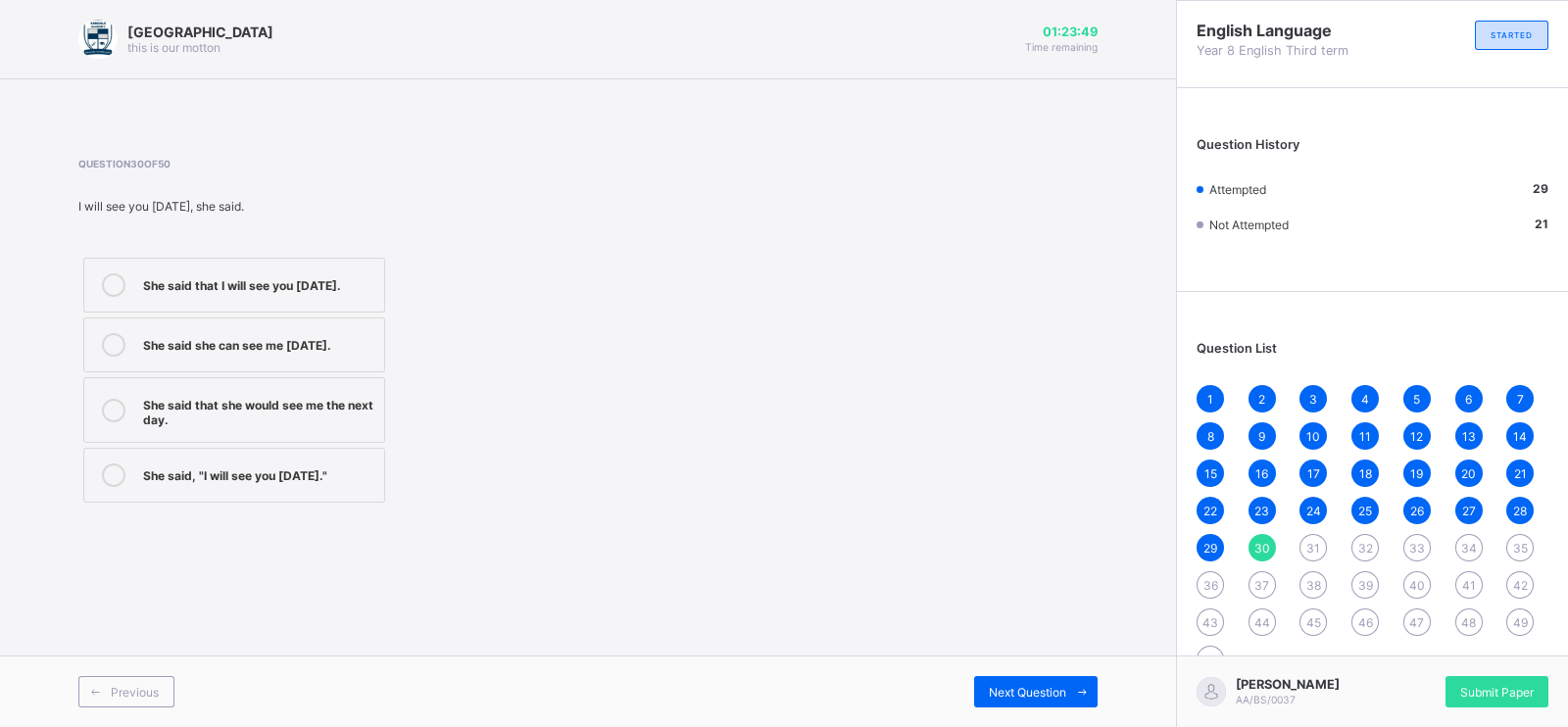 click on "She said, "I will see you [DATE]."" at bounding box center (259, 473) 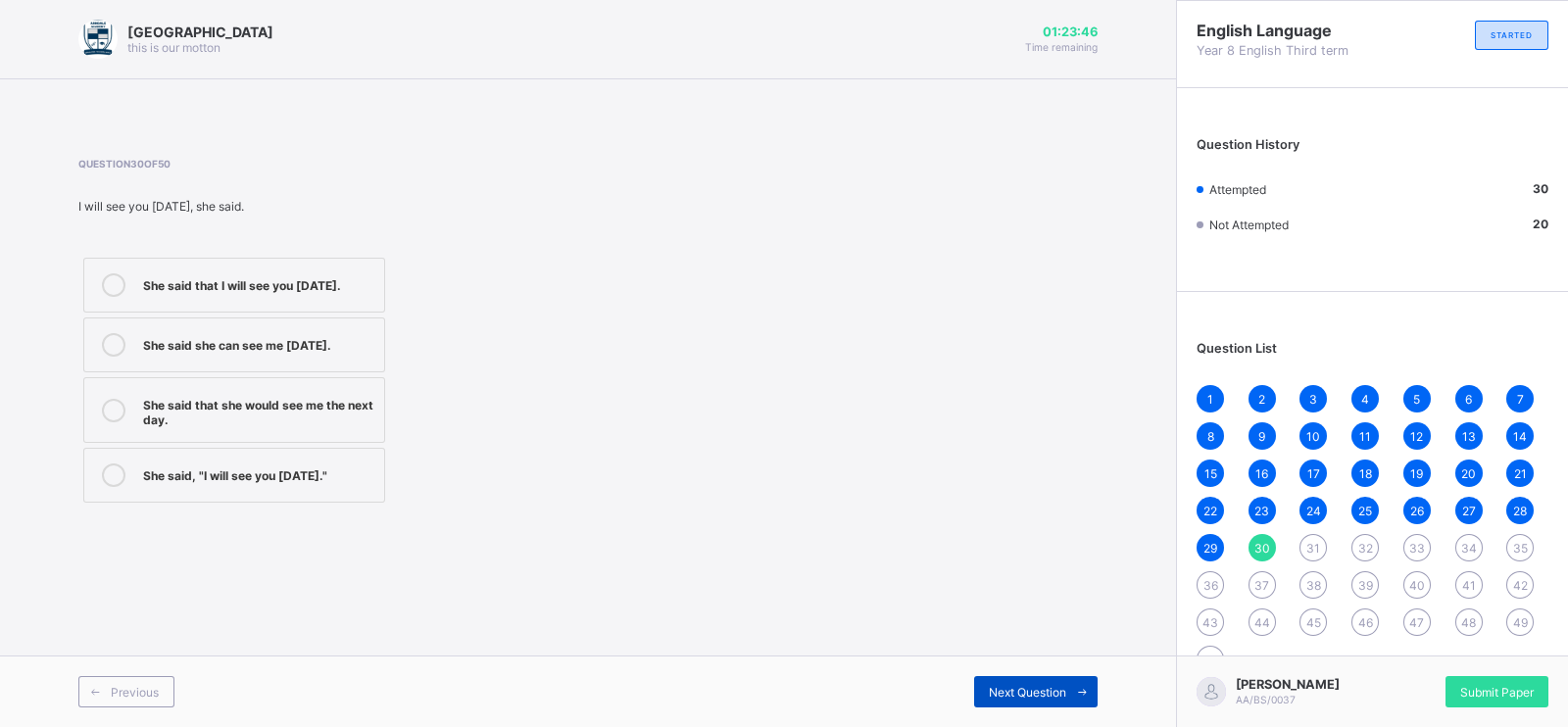 click at bounding box center [1082, 692] 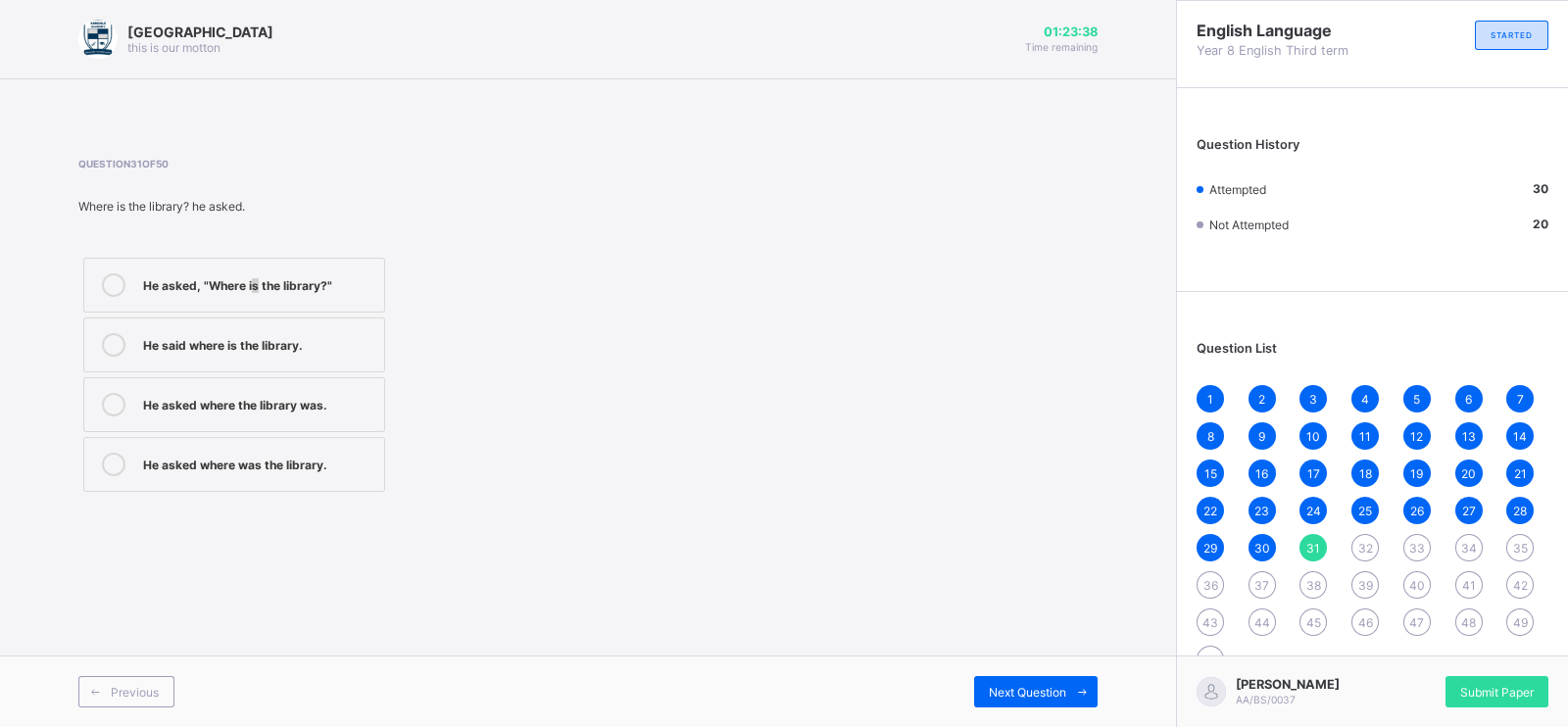click on "He asked, "Where is the library?"" at bounding box center [234, 285] 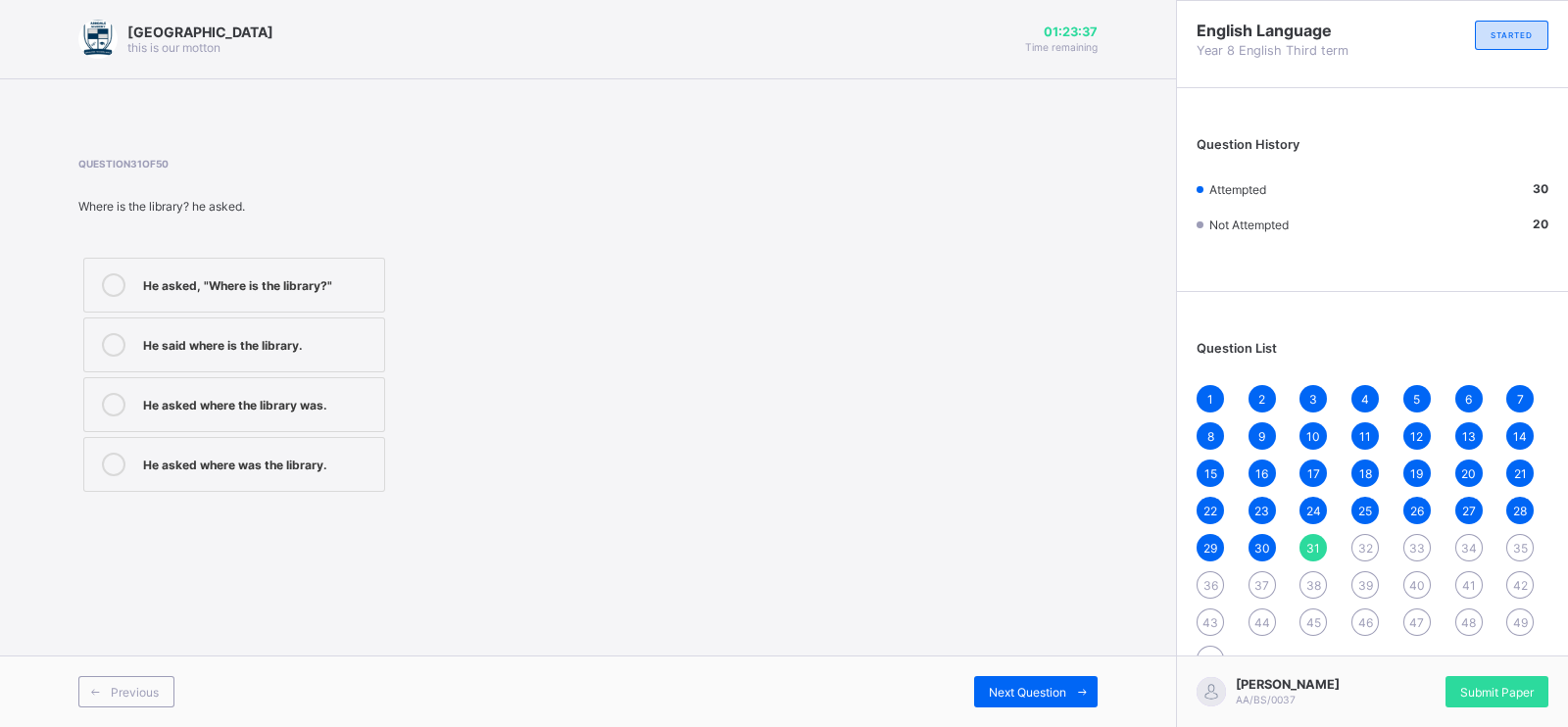 click on "He asked, "Where is the library?"" at bounding box center (234, 285) 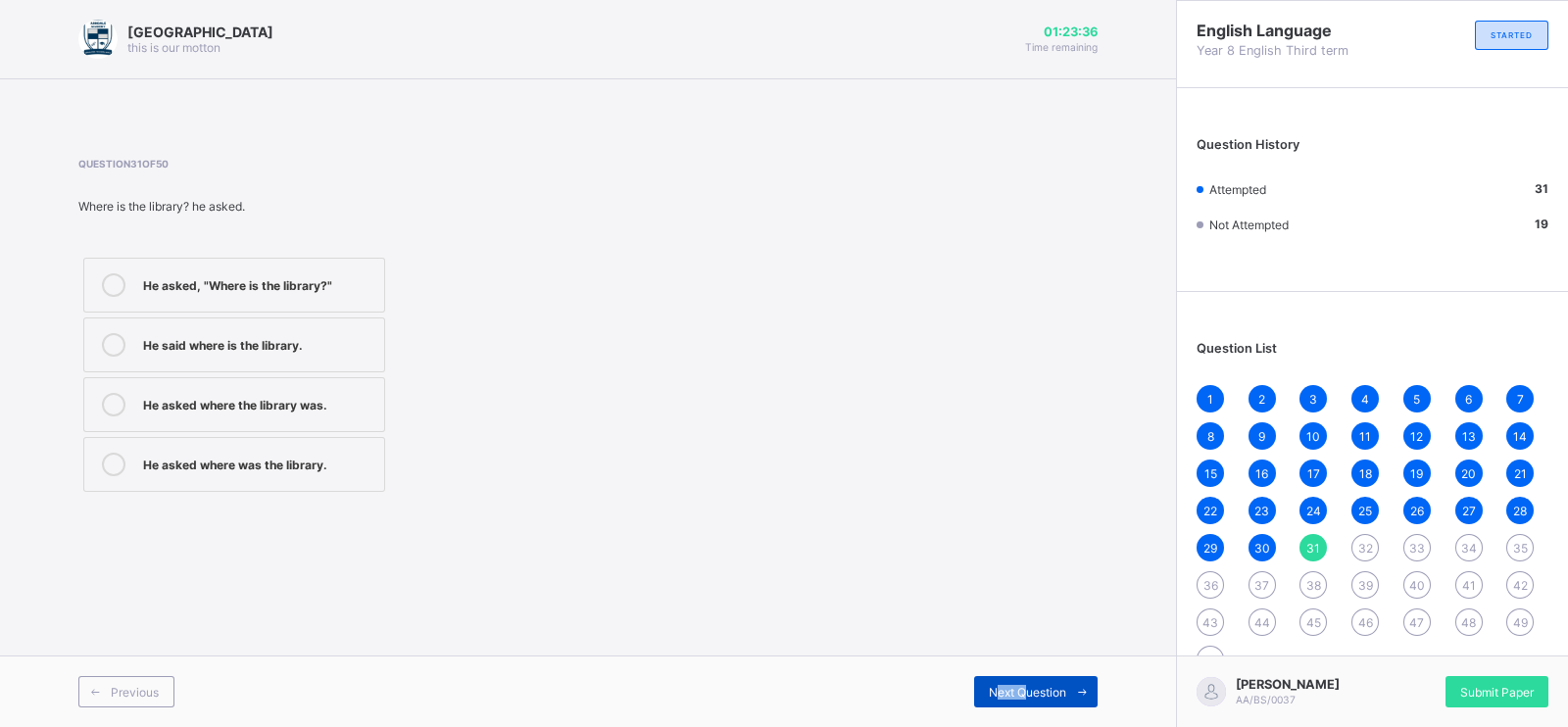 drag, startPoint x: 1025, startPoint y: 700, endPoint x: 999, endPoint y: 685, distance: 30.01666 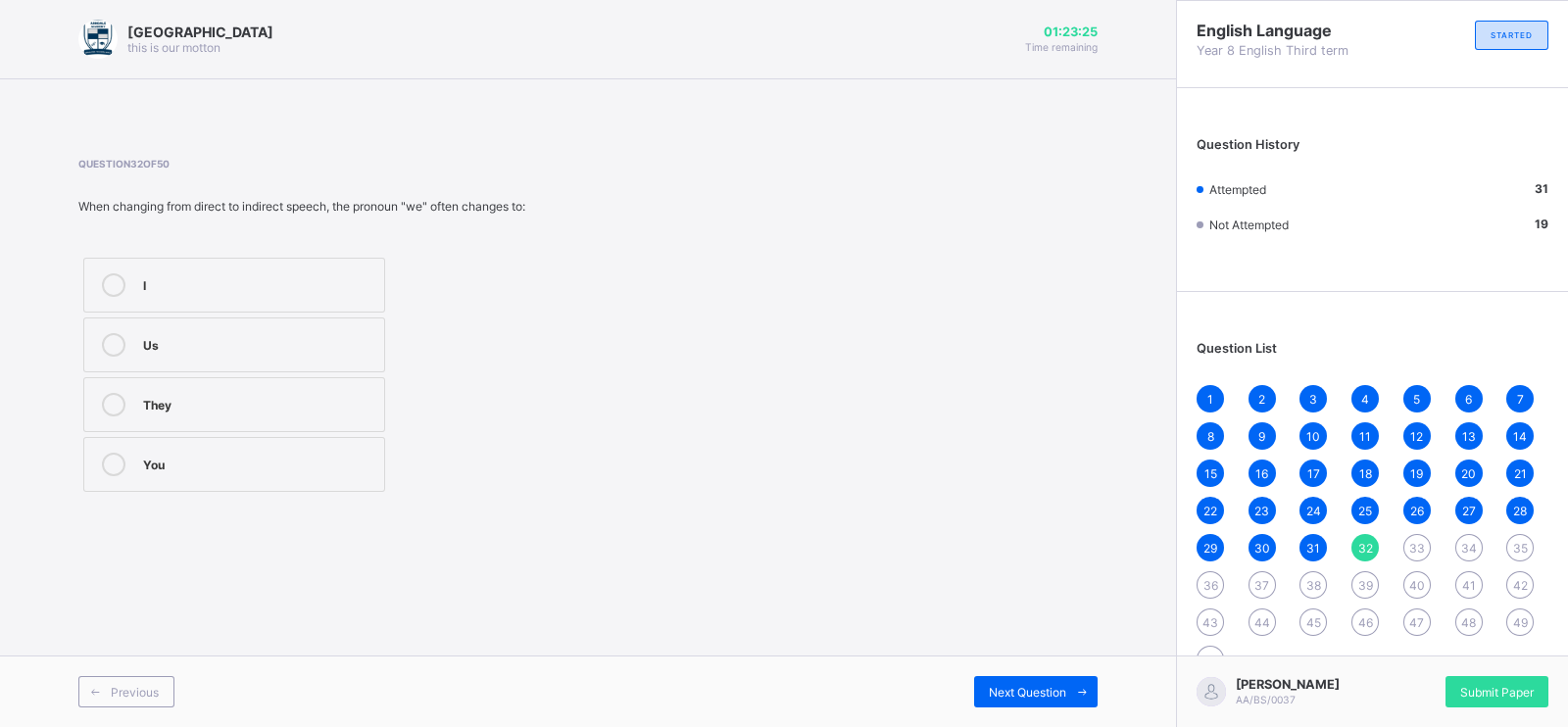 click on "They" at bounding box center (259, 403) 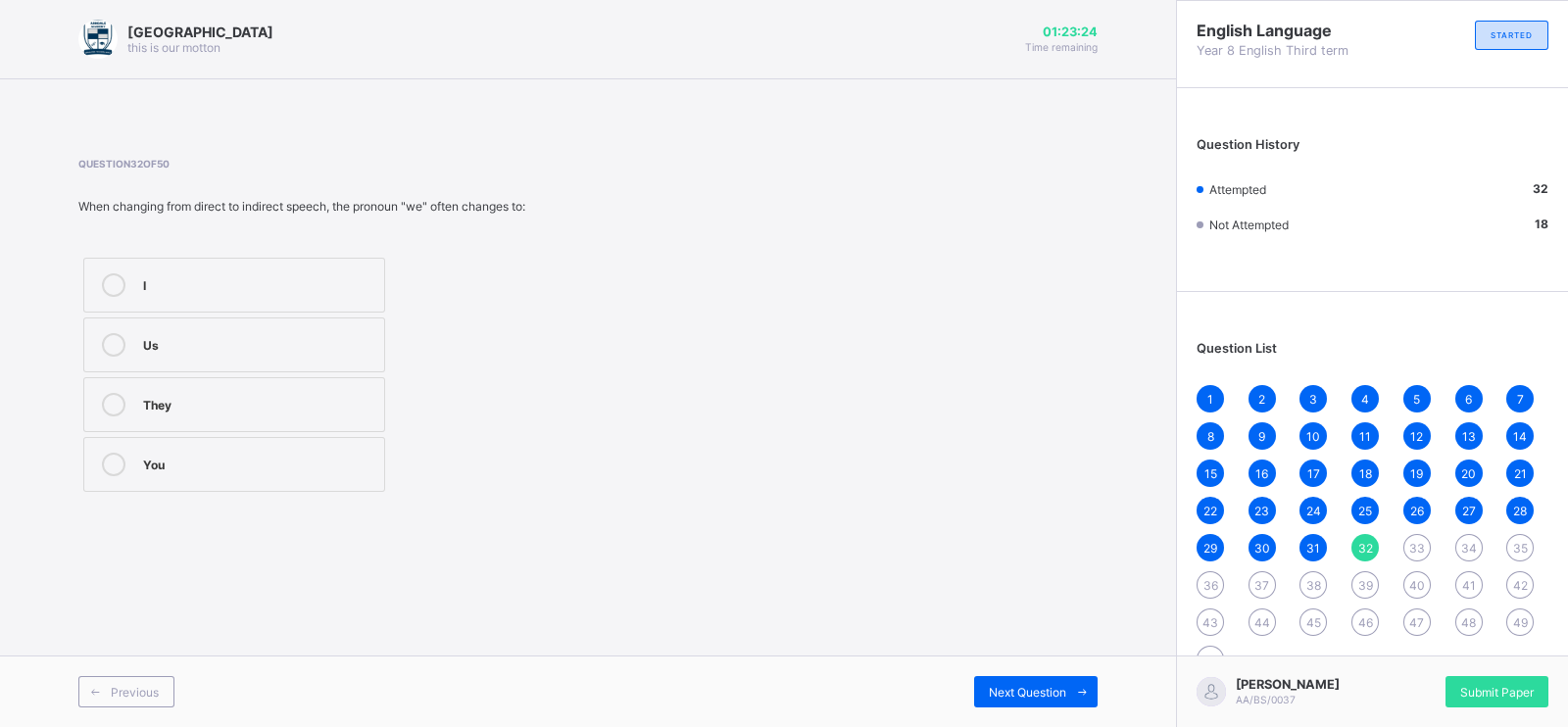 click on "Us" at bounding box center [234, 345] 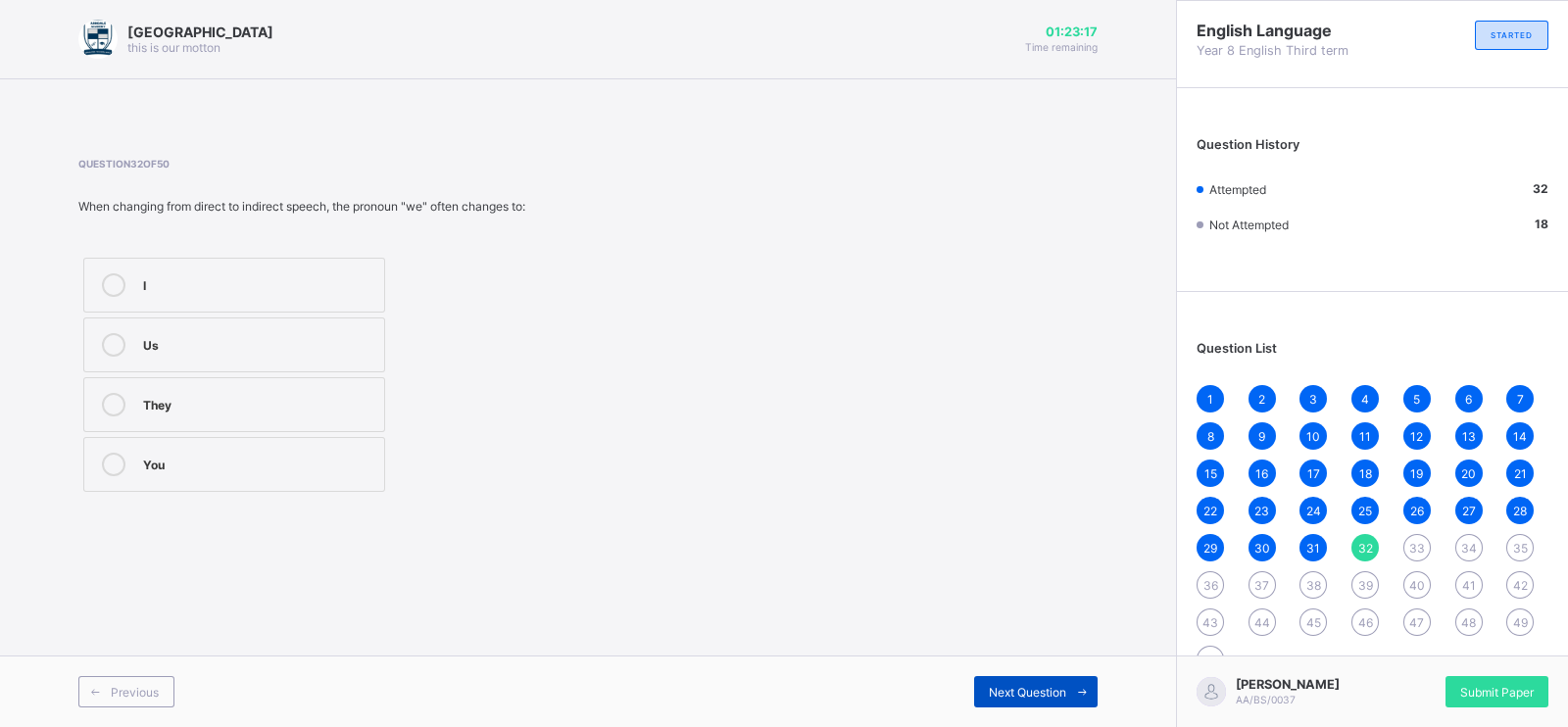 click on "Next Question" at bounding box center (1027, 692) 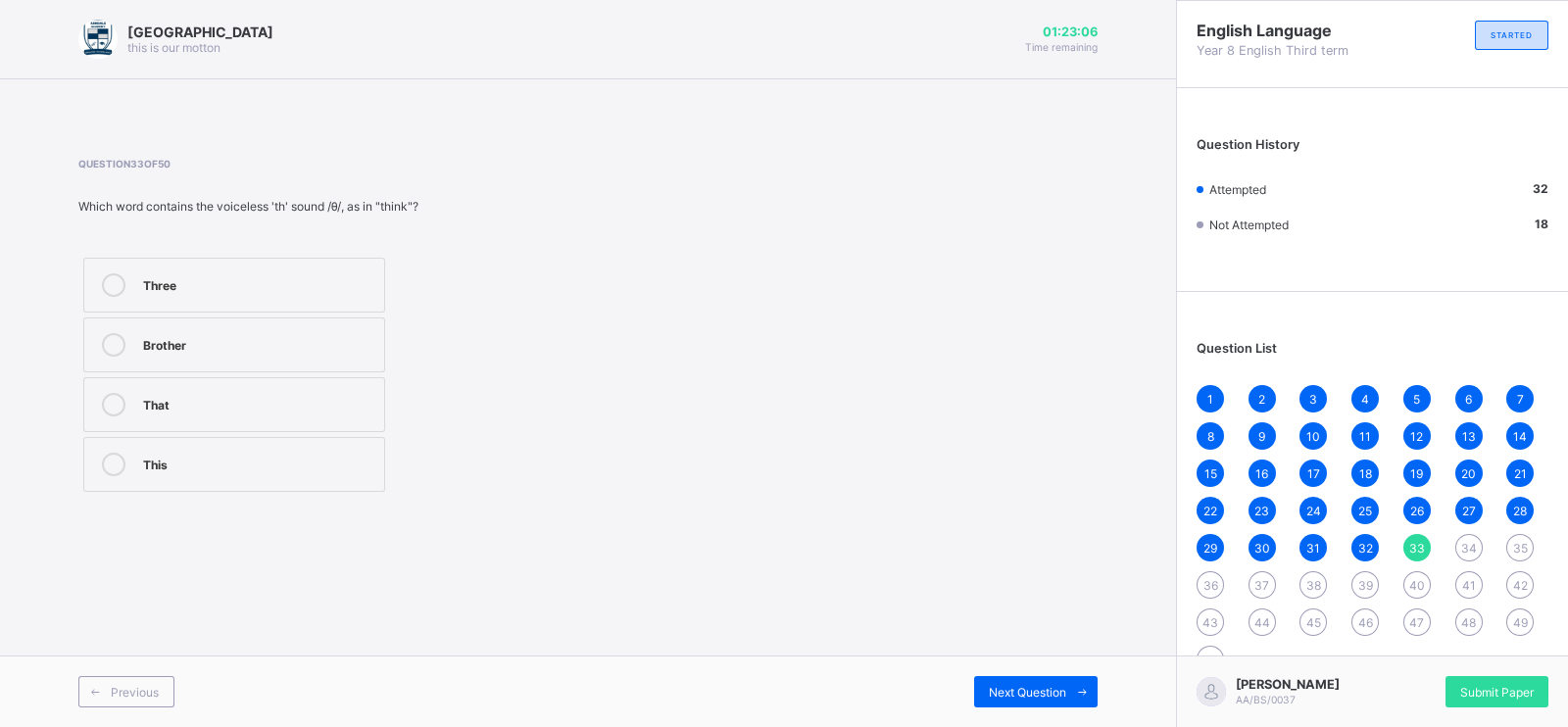 click on "Three" at bounding box center [234, 285] 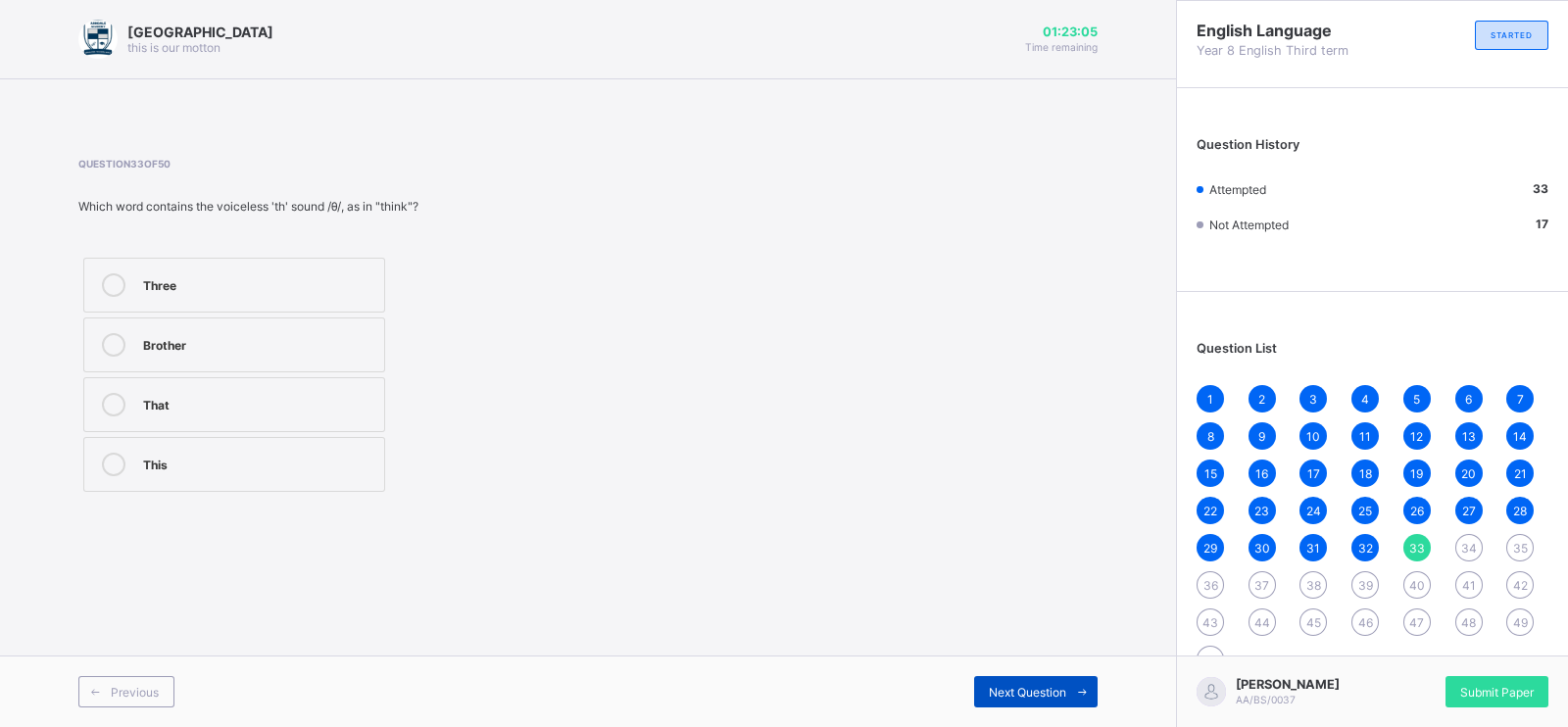 drag, startPoint x: 1040, startPoint y: 686, endPoint x: 1029, endPoint y: 686, distance: 11 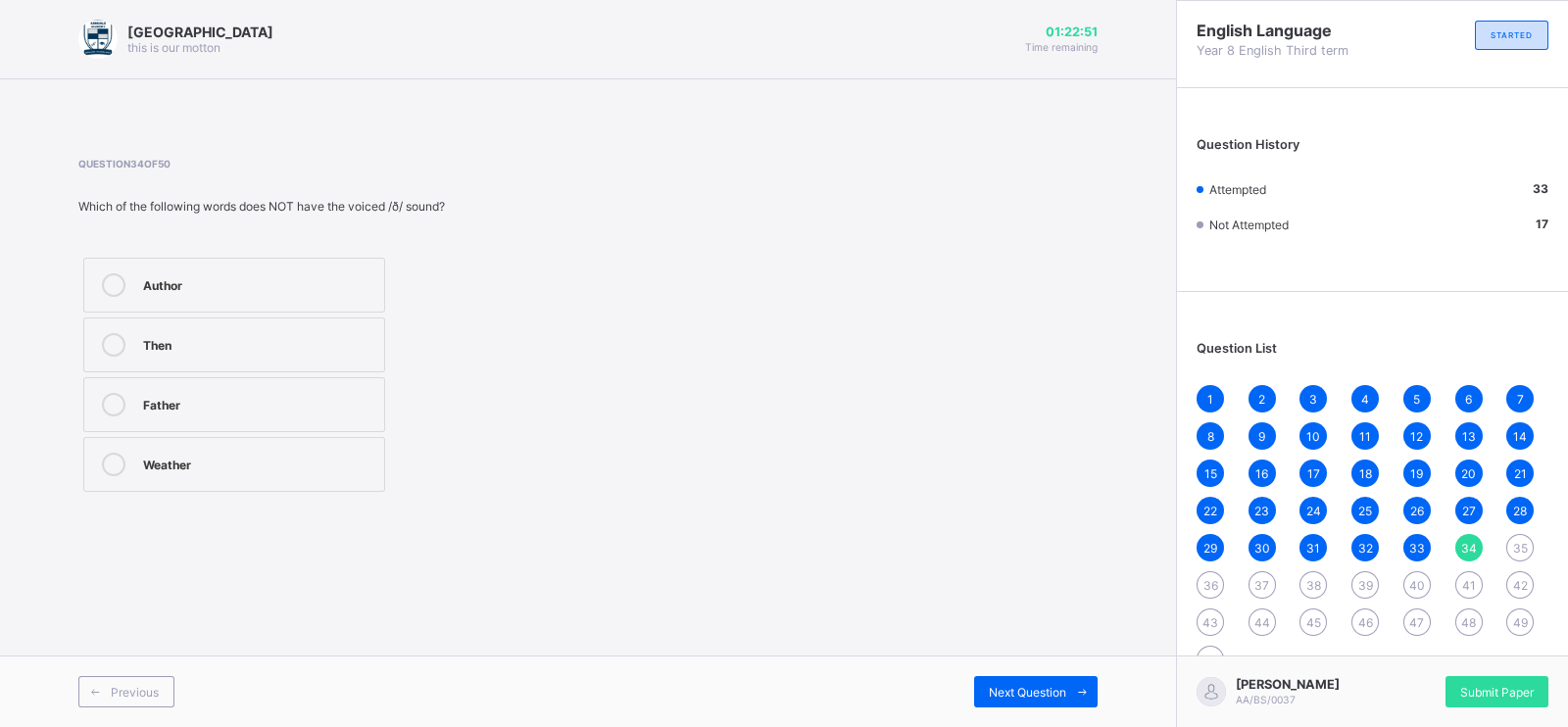 click on "Author" at bounding box center [234, 285] 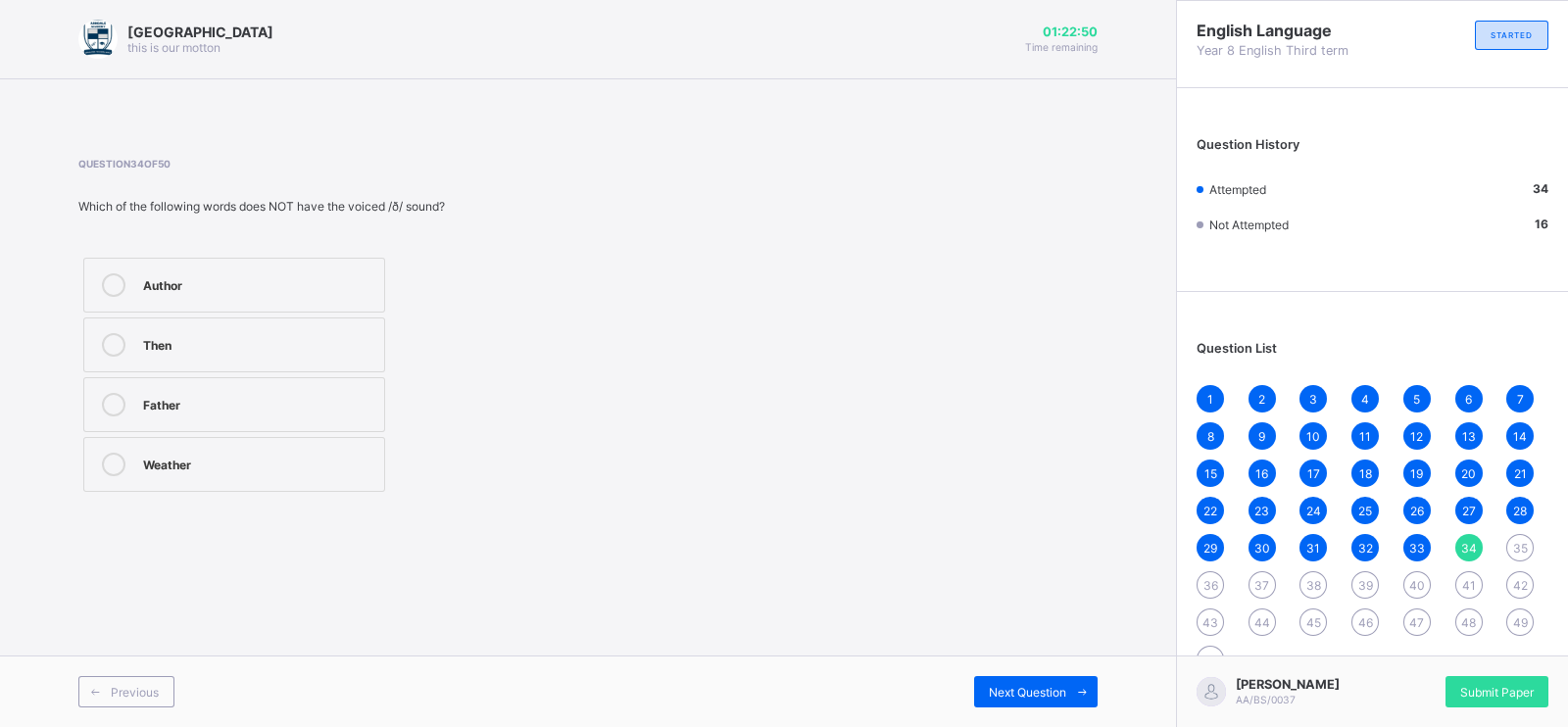 click on "Previous Next Question" at bounding box center (588, 691) 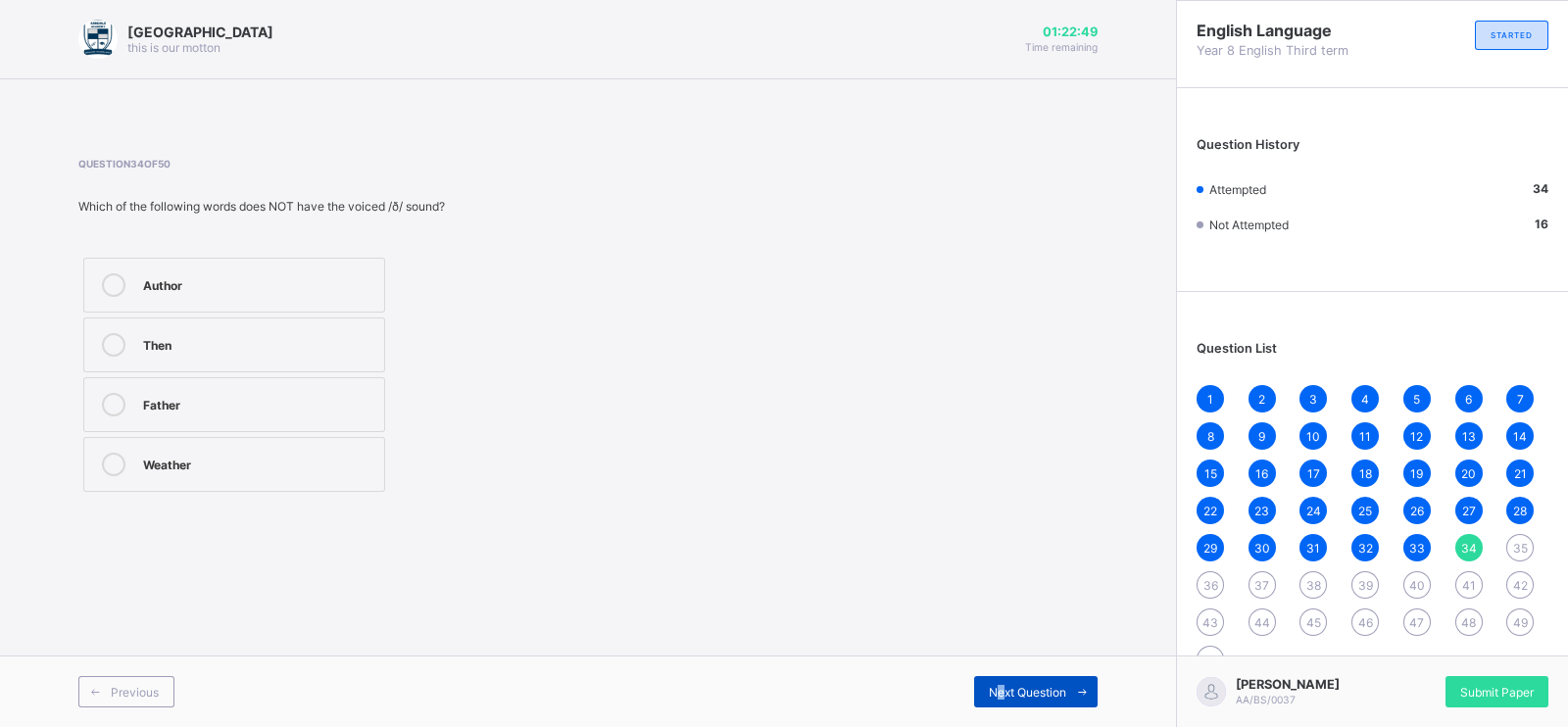 click on "Next Question" at bounding box center [1027, 692] 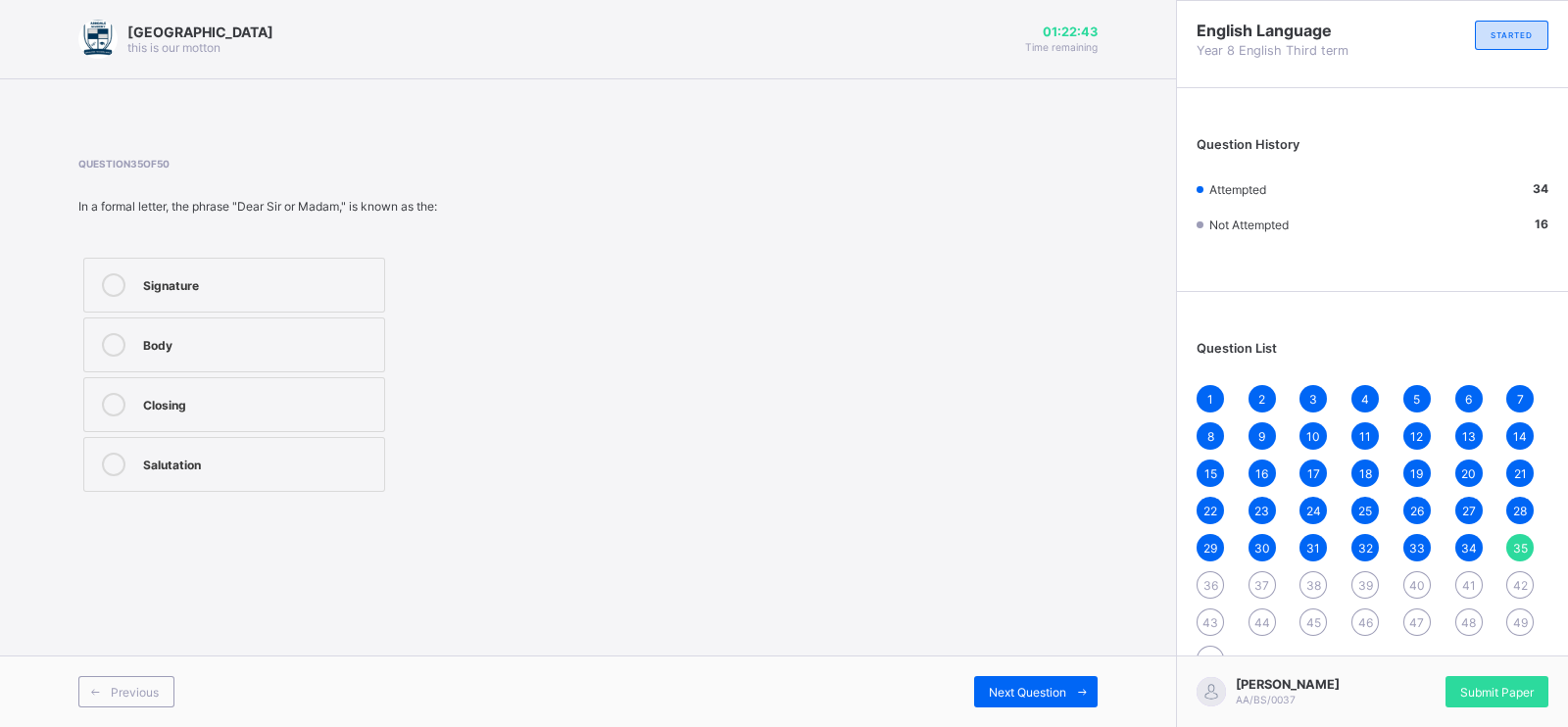 click on "Salutation" at bounding box center [234, 464] 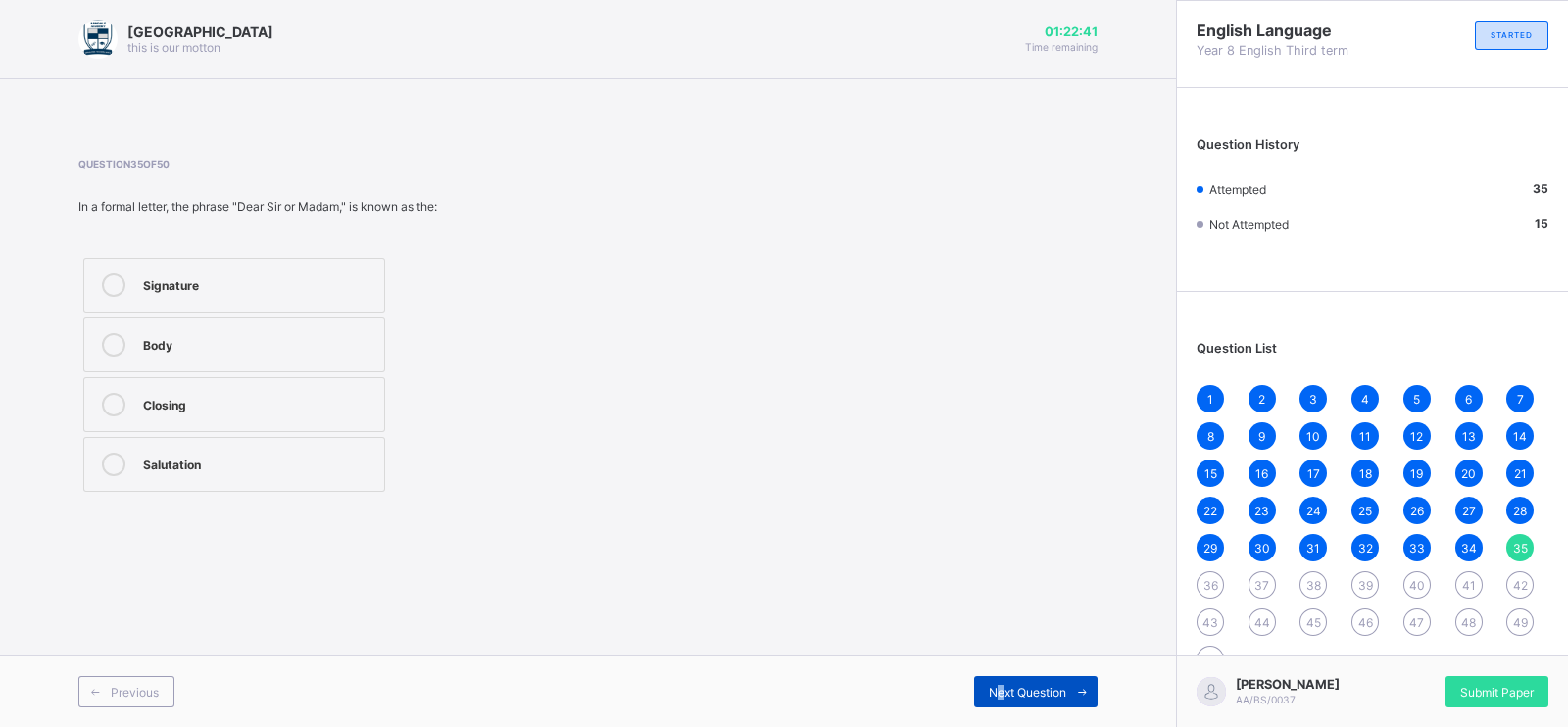 click on "Next Question" at bounding box center (1027, 692) 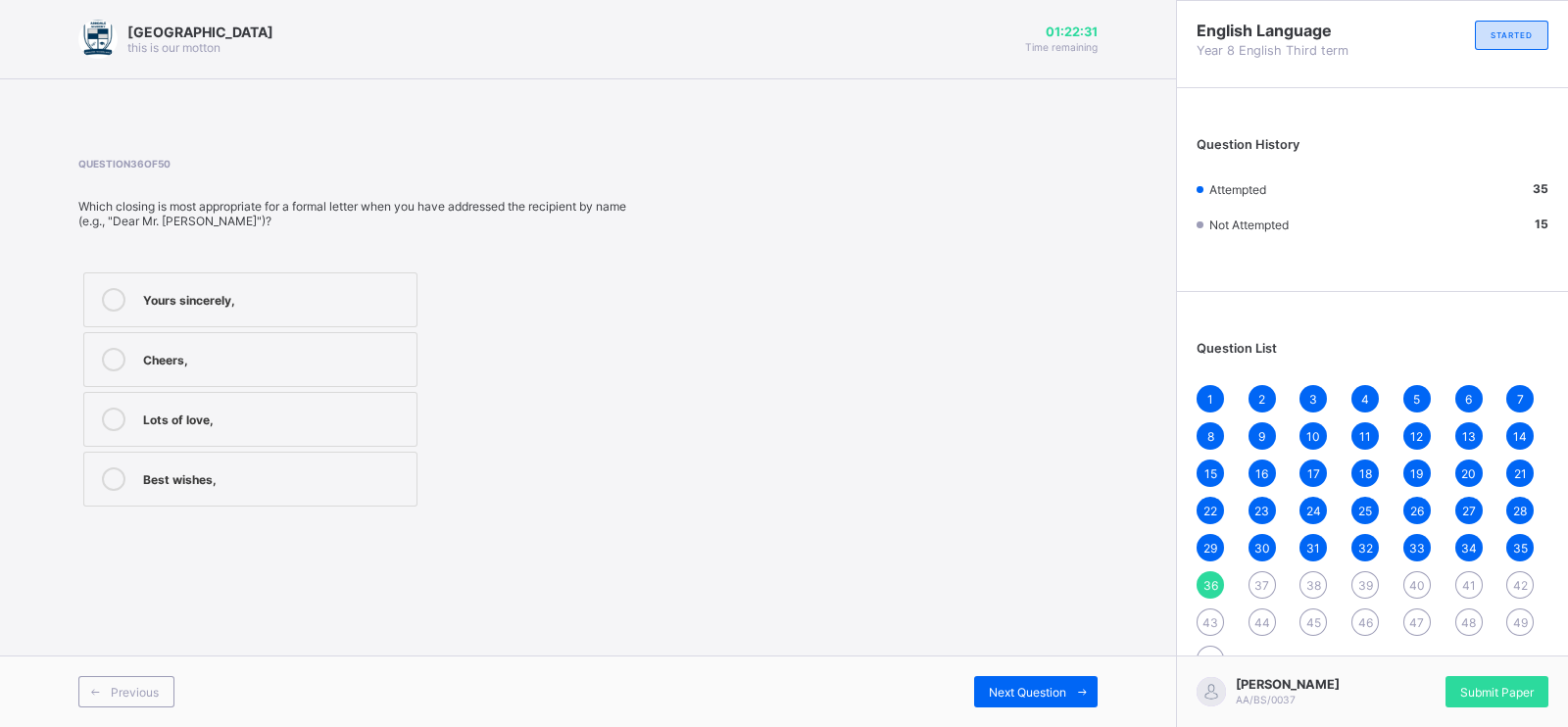 click on "Yours sincerely," at bounding box center [274, 298] 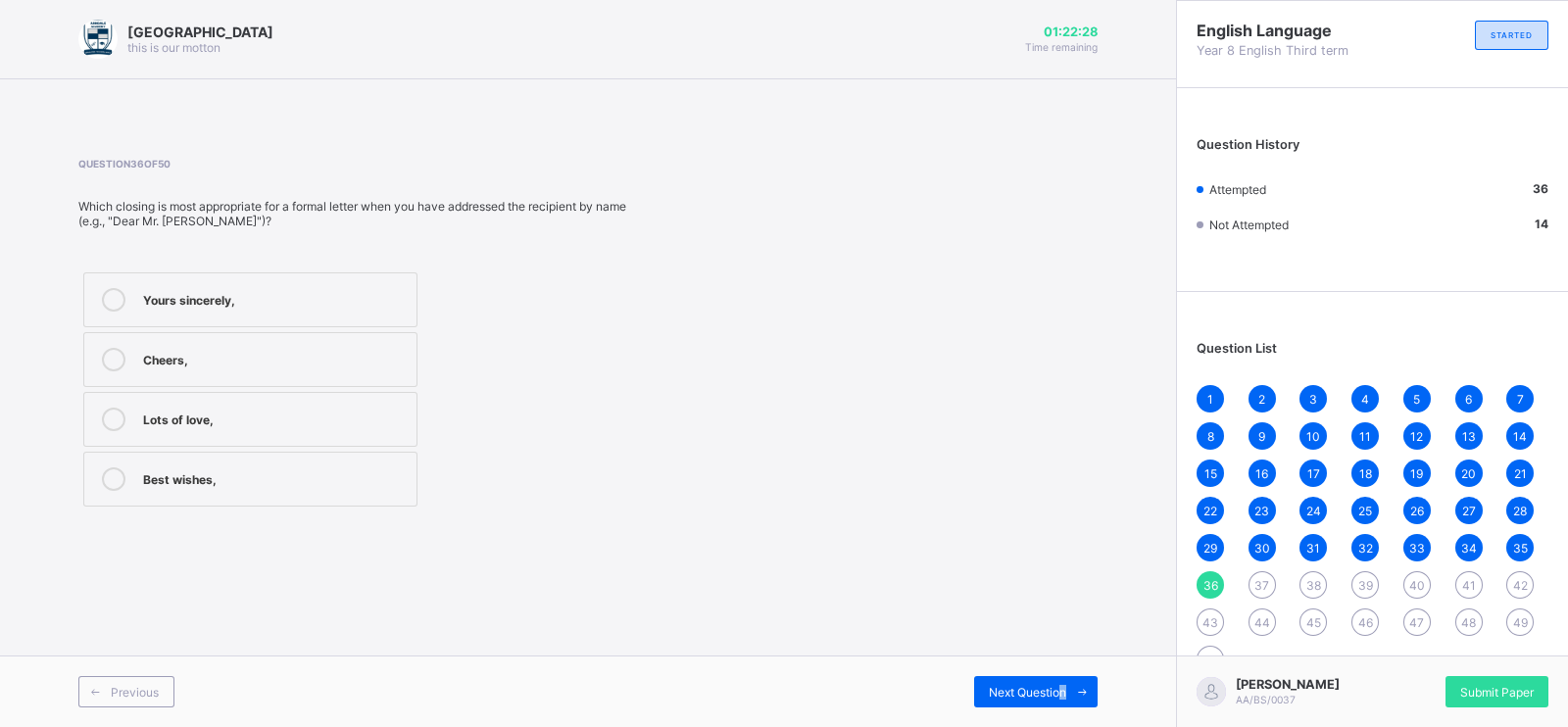 drag, startPoint x: 1055, startPoint y: 690, endPoint x: 1055, endPoint y: 712, distance: 22 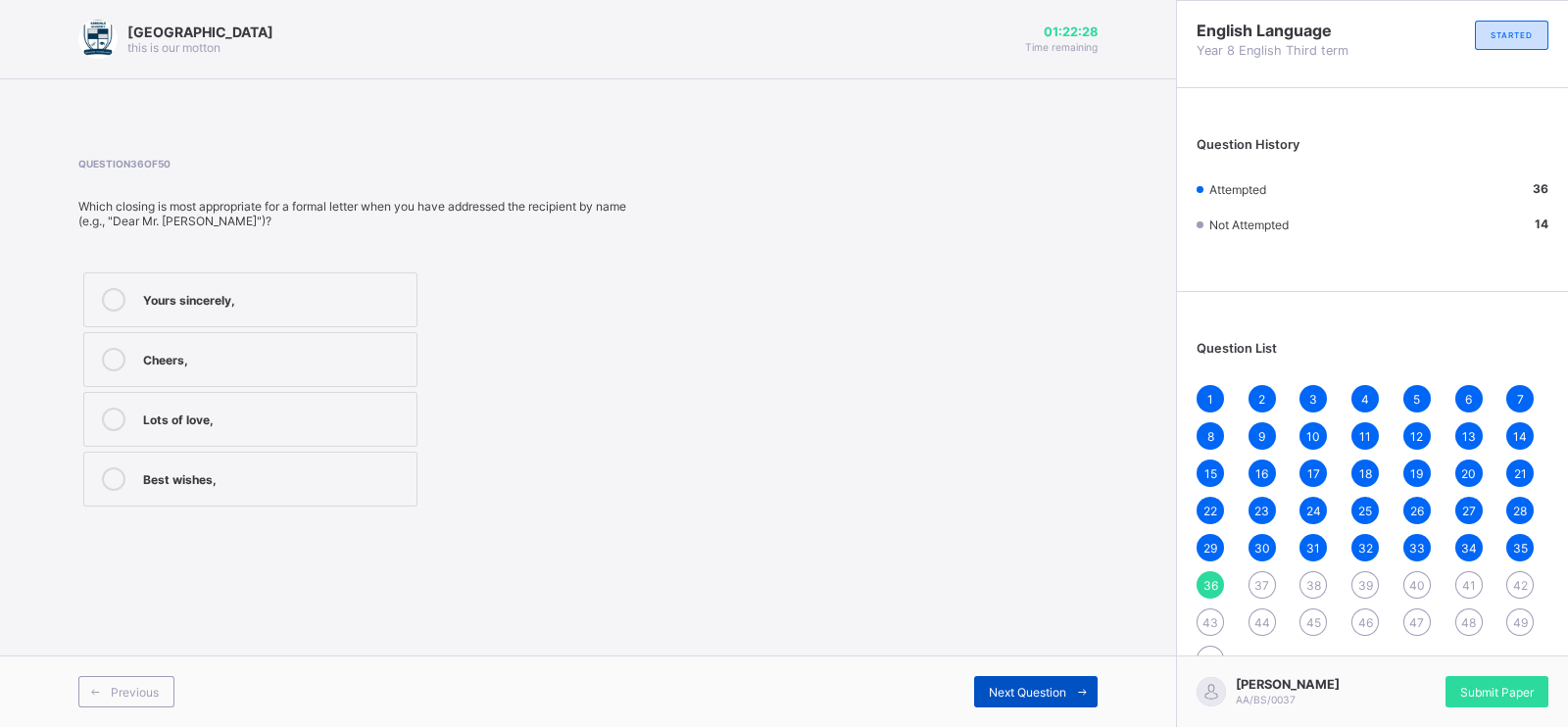 drag, startPoint x: 1036, startPoint y: 683, endPoint x: 1038, endPoint y: 698, distance: 15.132746 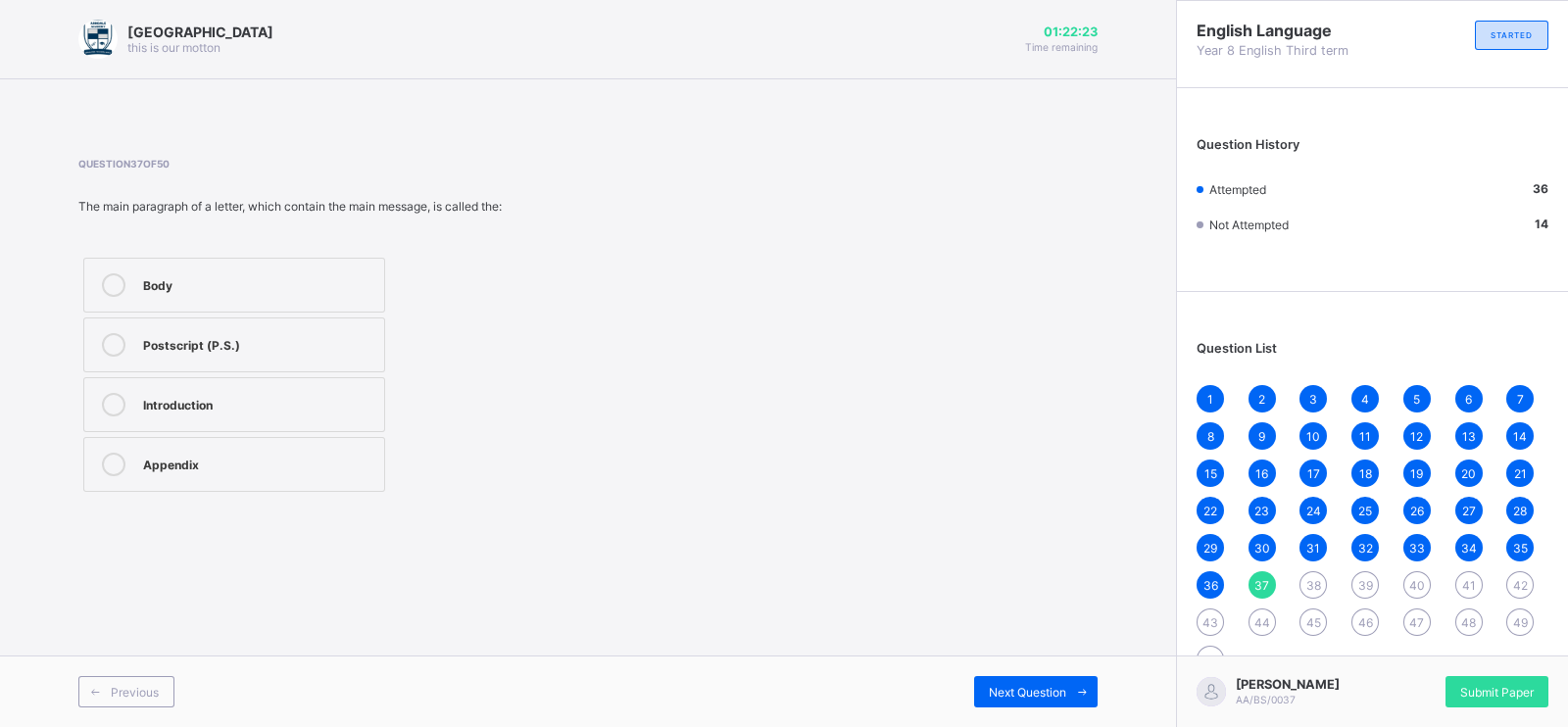 click on "Body" at bounding box center [234, 285] 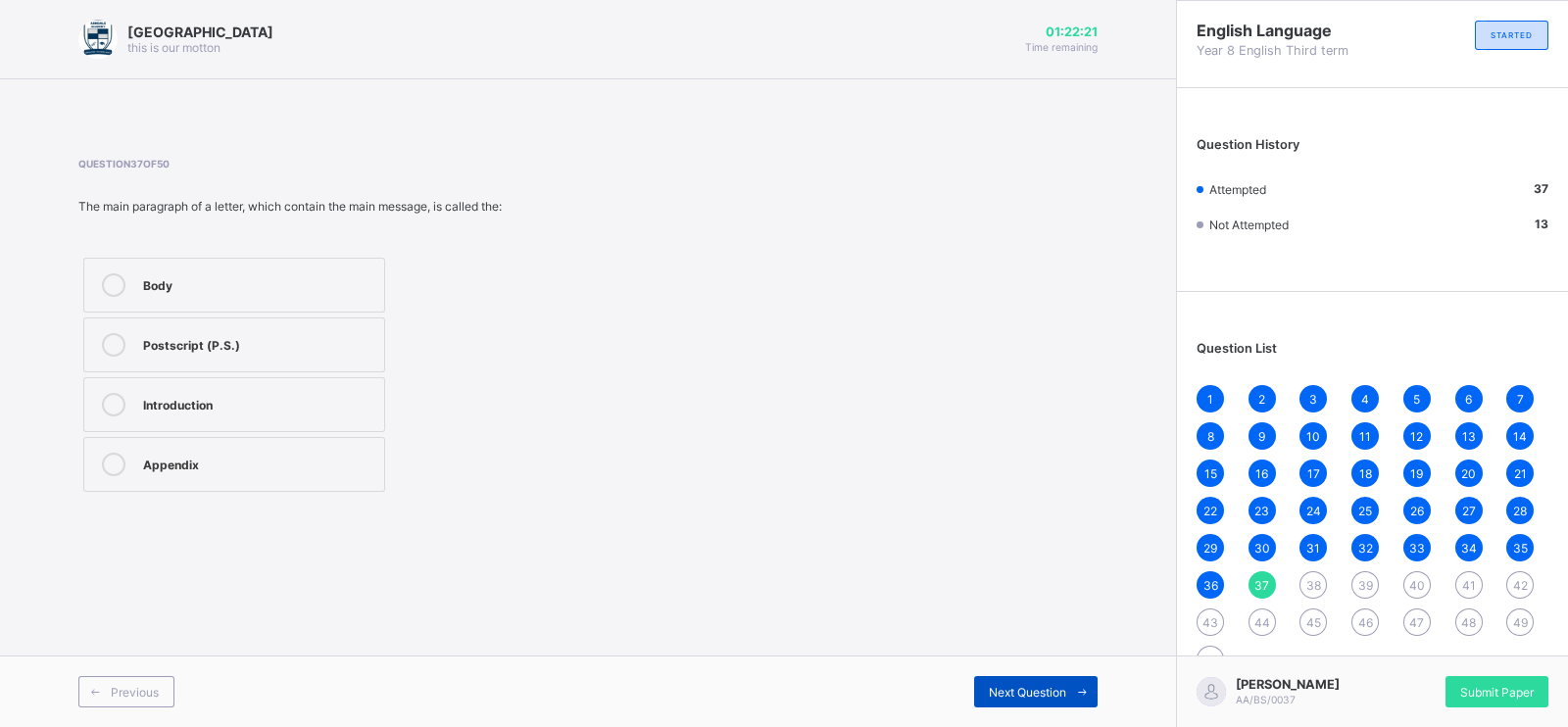click on "Next Question" at bounding box center [1027, 692] 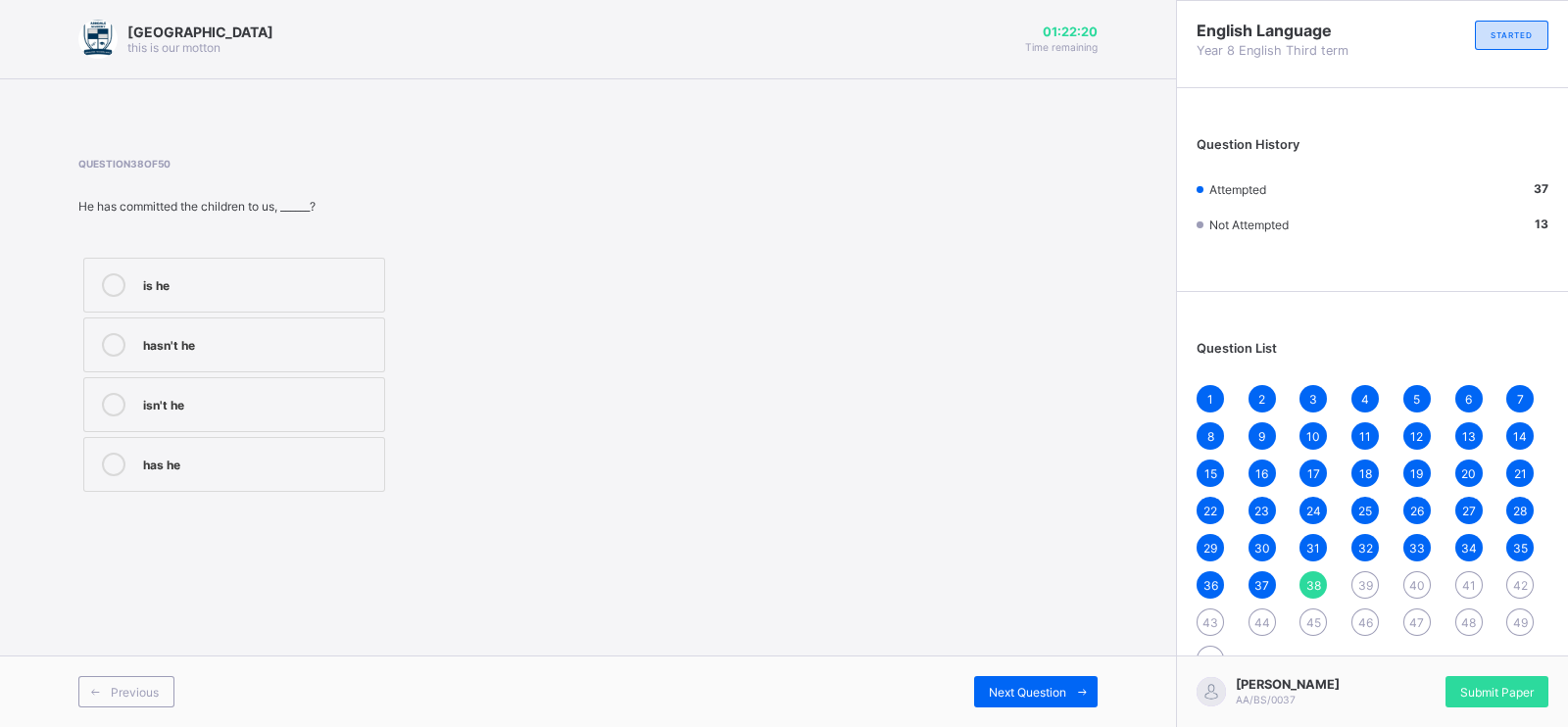 drag, startPoint x: 699, startPoint y: 404, endPoint x: 703, endPoint y: 394, distance: 10.77033 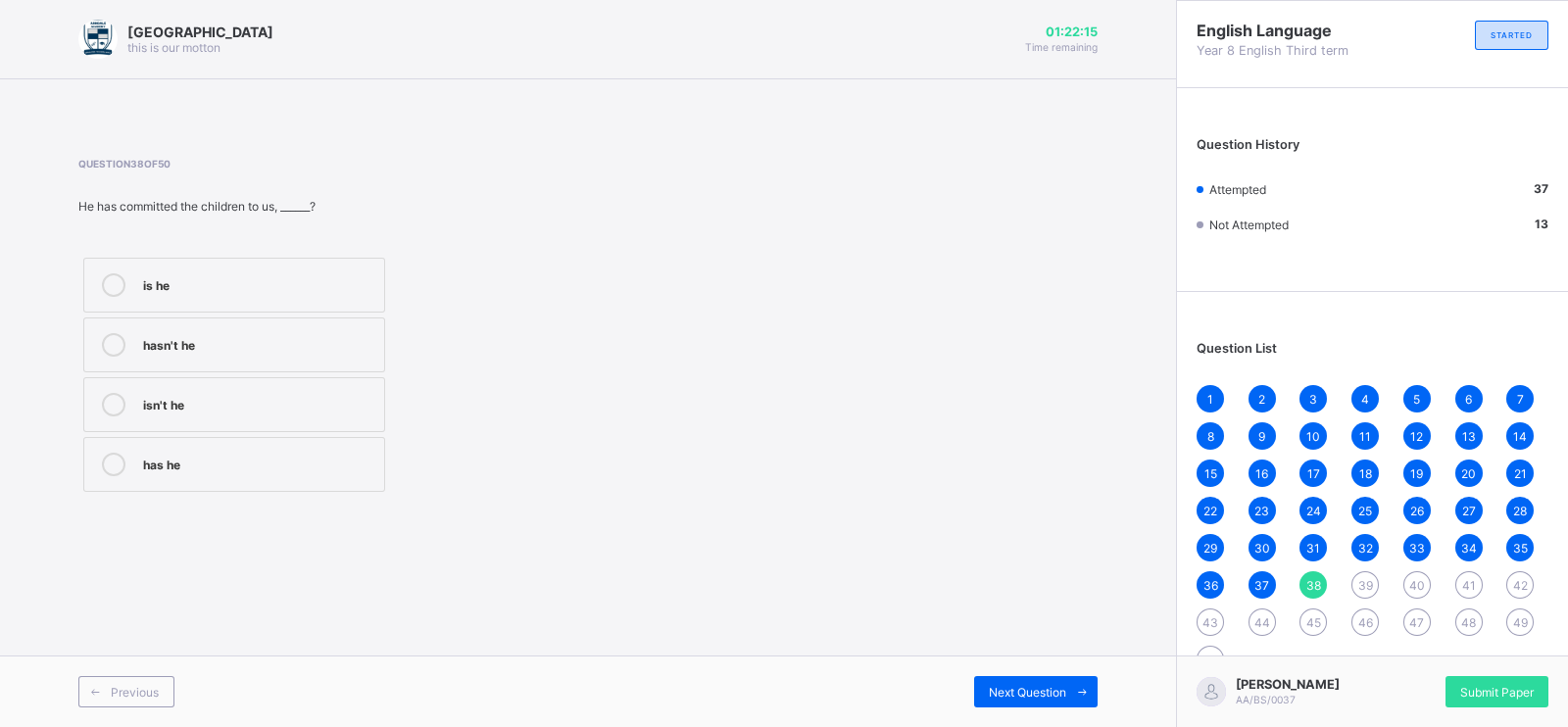 click on "hasn't he" at bounding box center [234, 345] 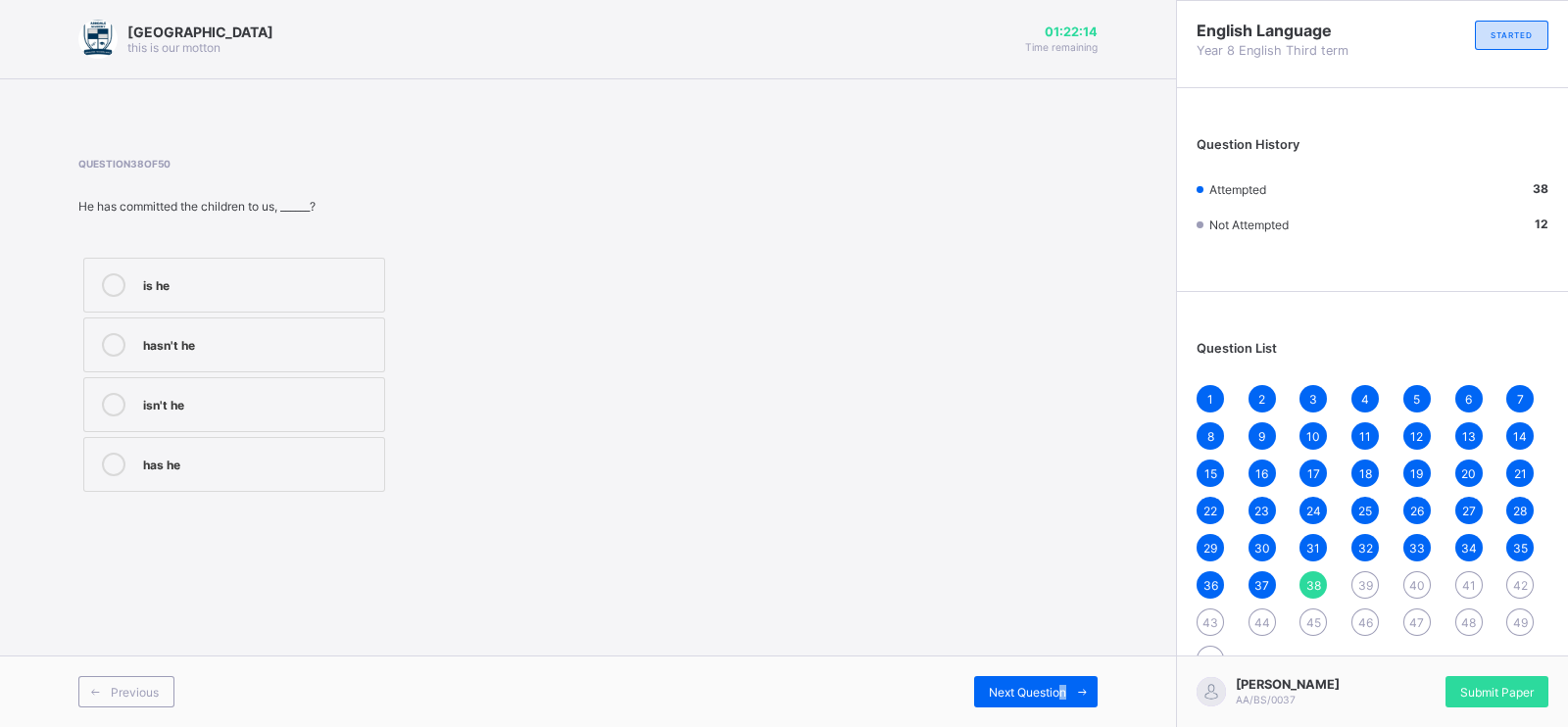 drag, startPoint x: 1062, startPoint y: 694, endPoint x: 1068, endPoint y: 660, distance: 34.525353 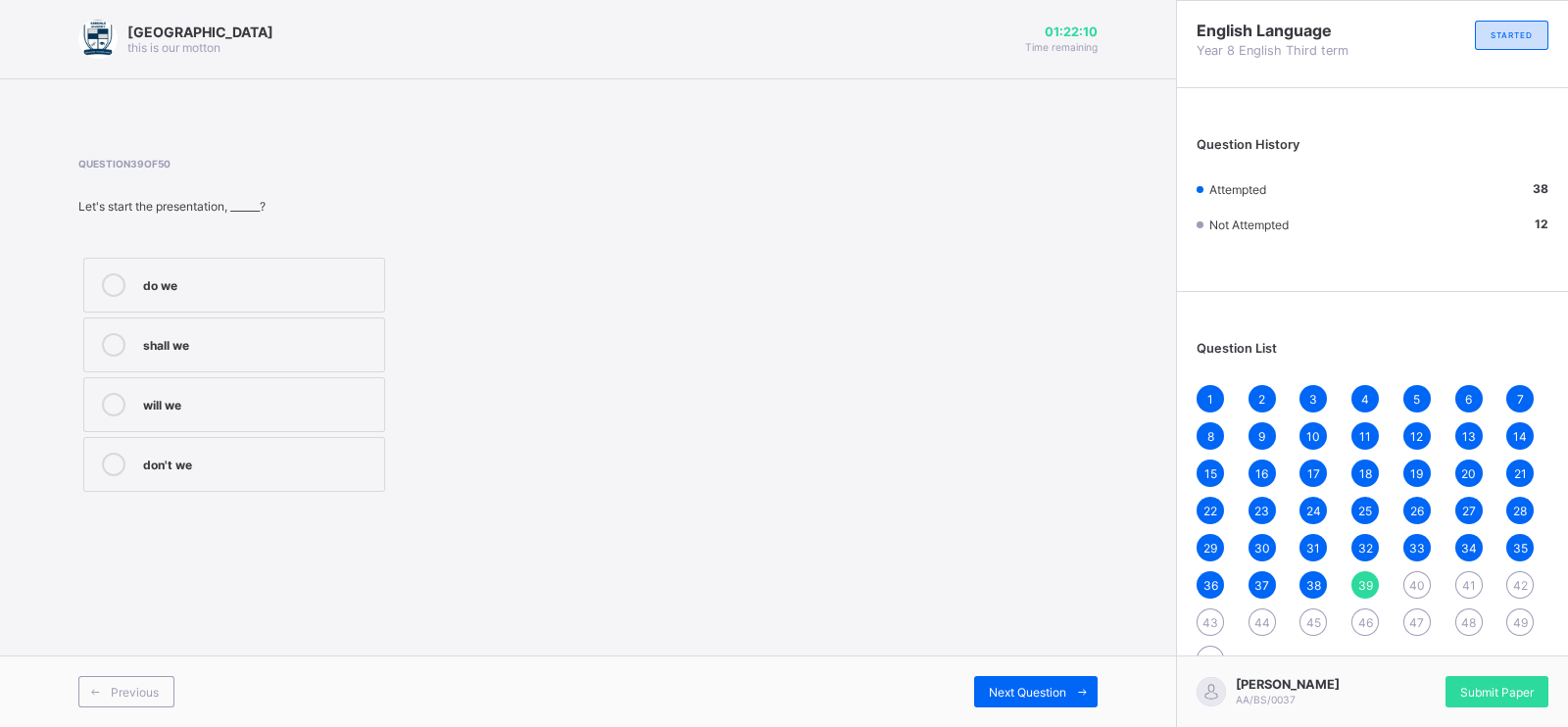 click on "shall we" at bounding box center [259, 343] 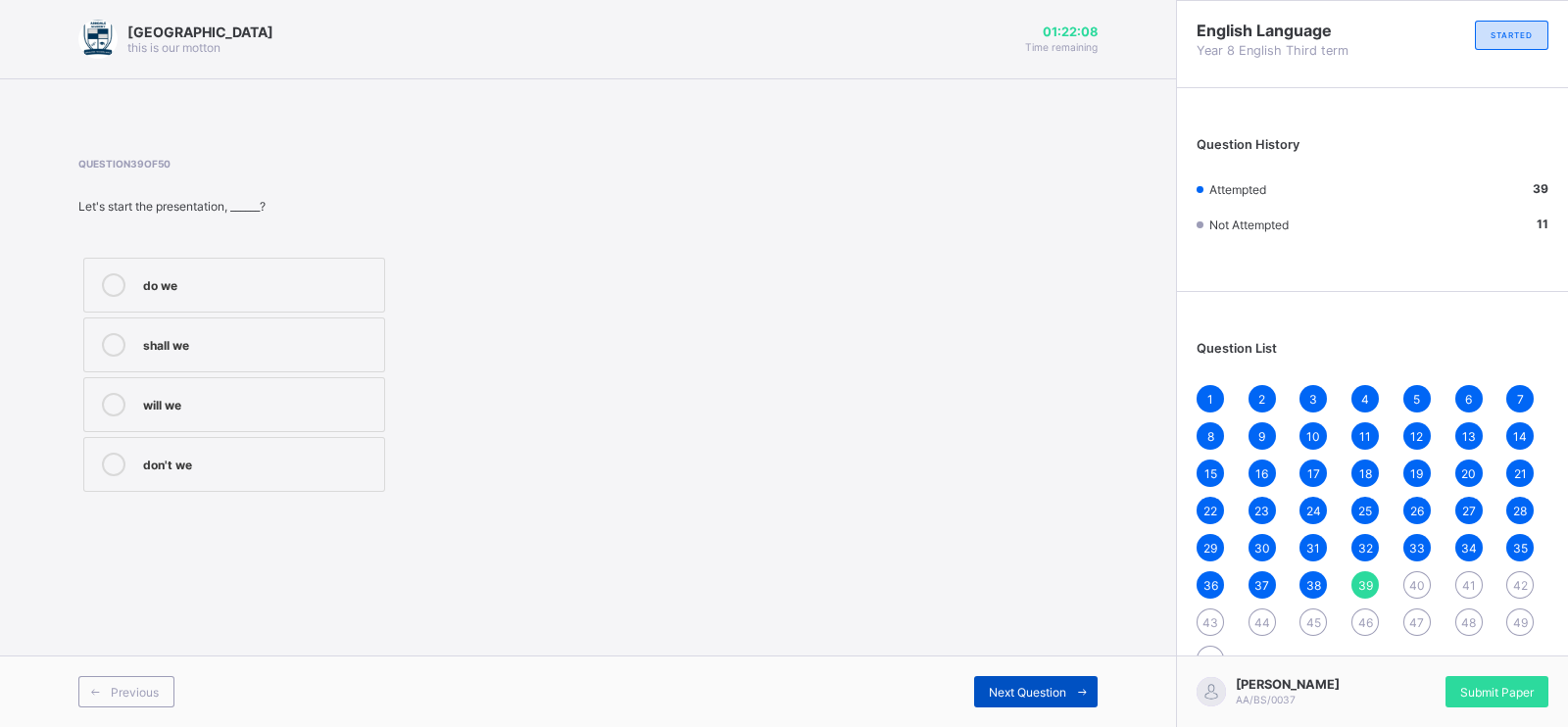 click at bounding box center (1082, 692) 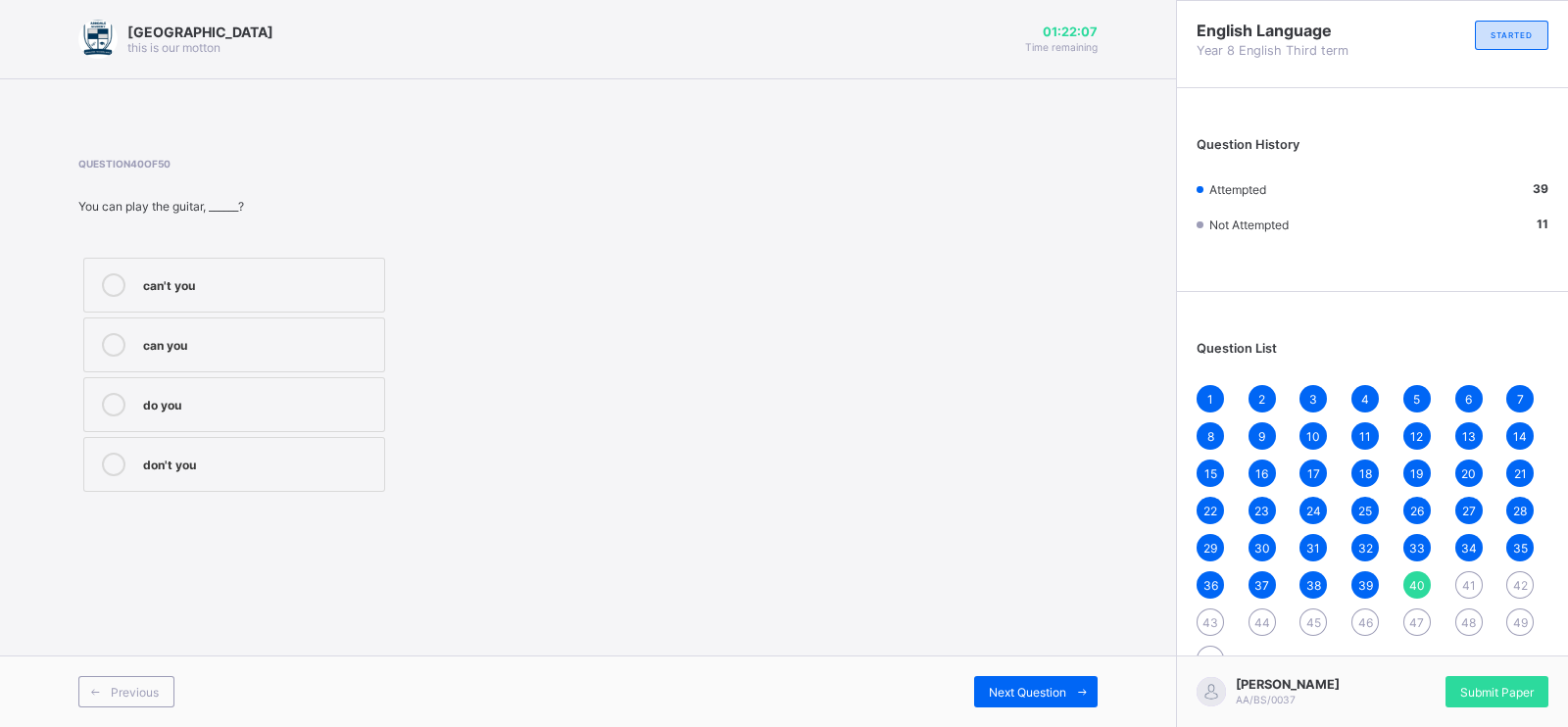 drag, startPoint x: 661, startPoint y: 600, endPoint x: 563, endPoint y: 570, distance: 102.48902 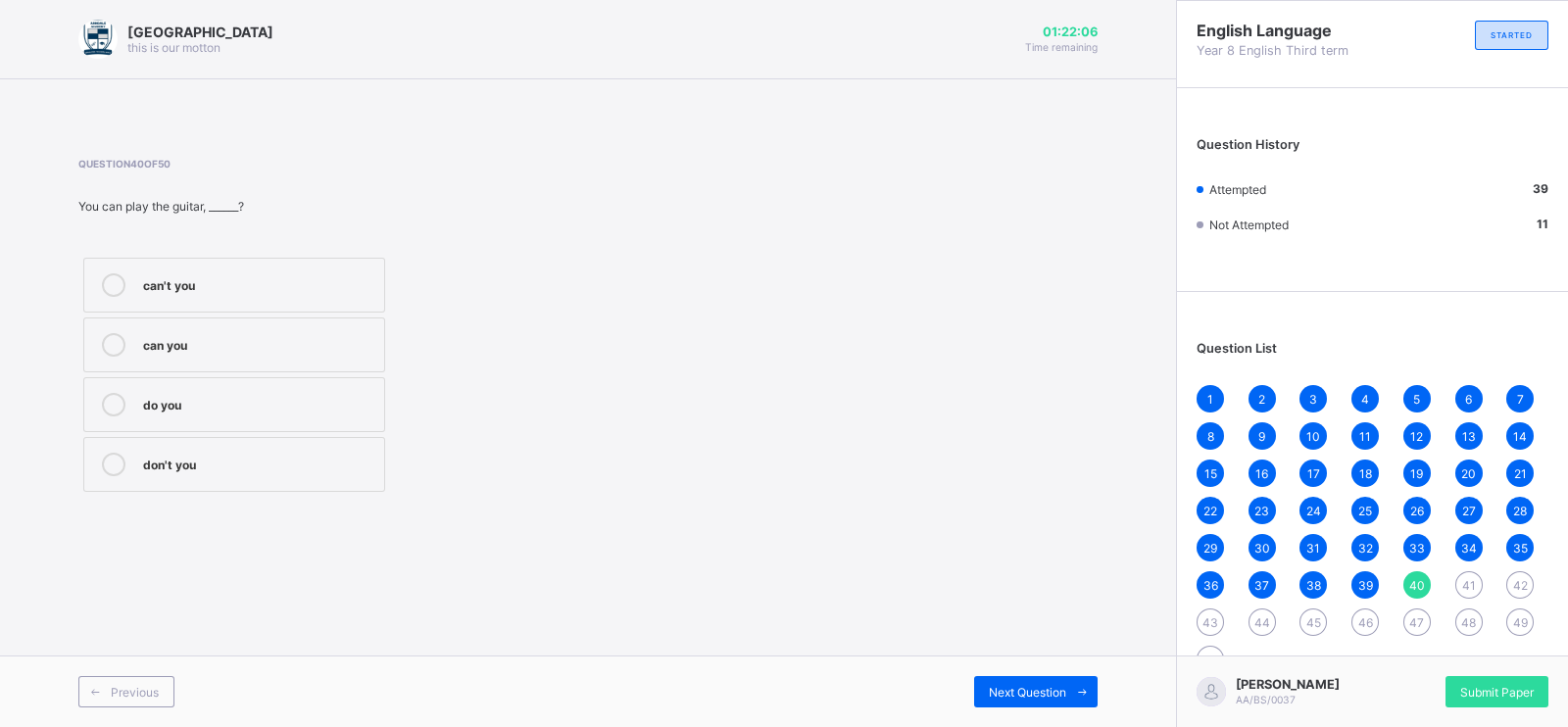 click on "can't you" at bounding box center (259, 283) 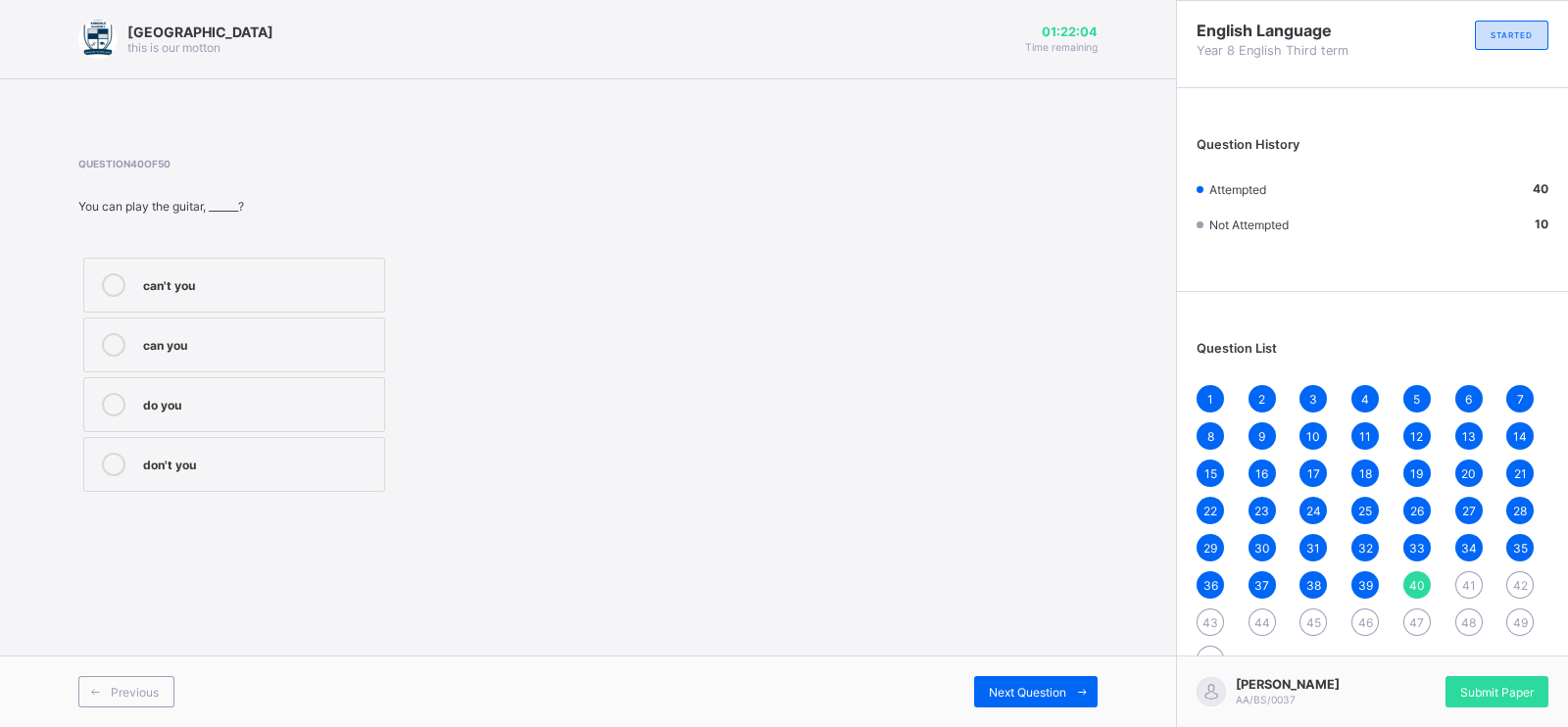 click on "Previous Next Question" at bounding box center (588, 691) 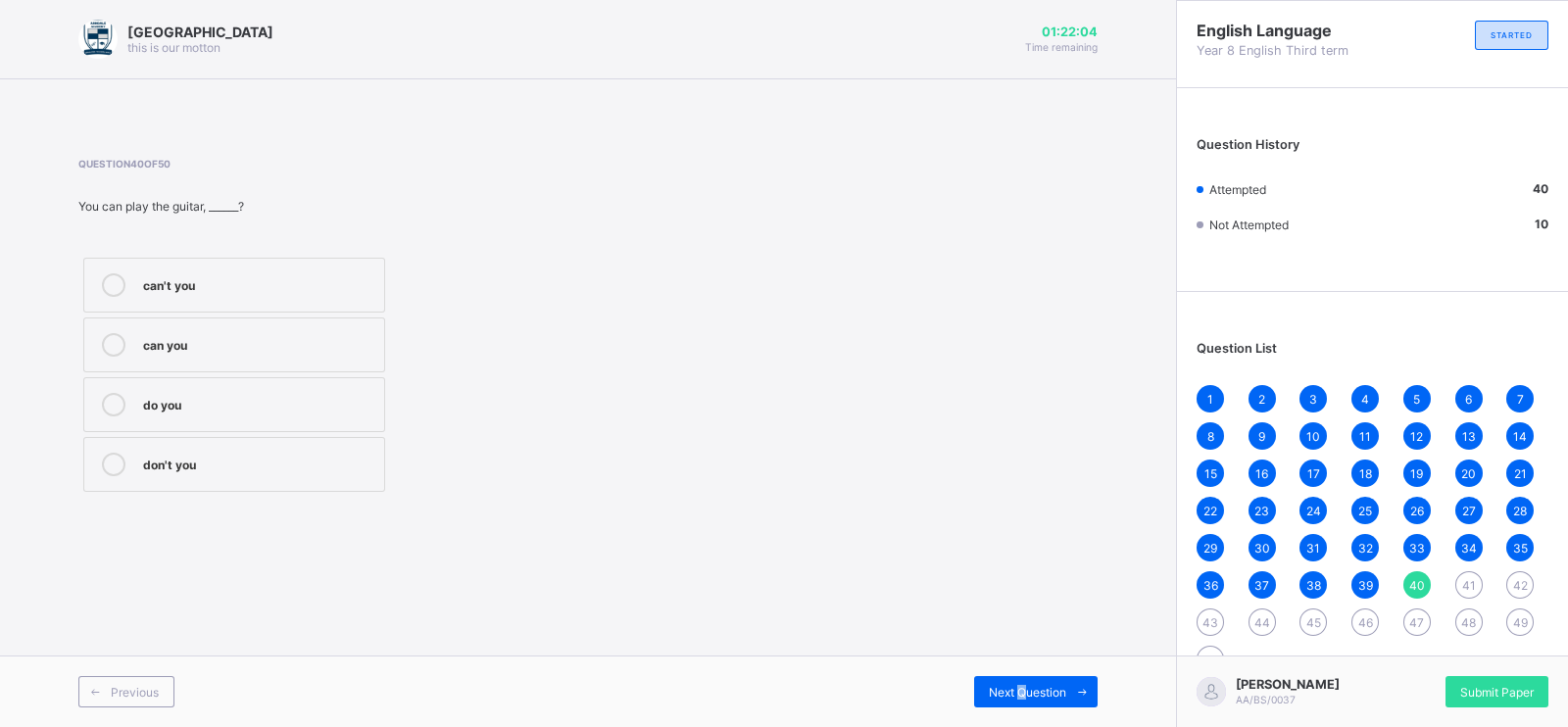 drag, startPoint x: 1017, startPoint y: 683, endPoint x: 1023, endPoint y: 658, distance: 25.70992 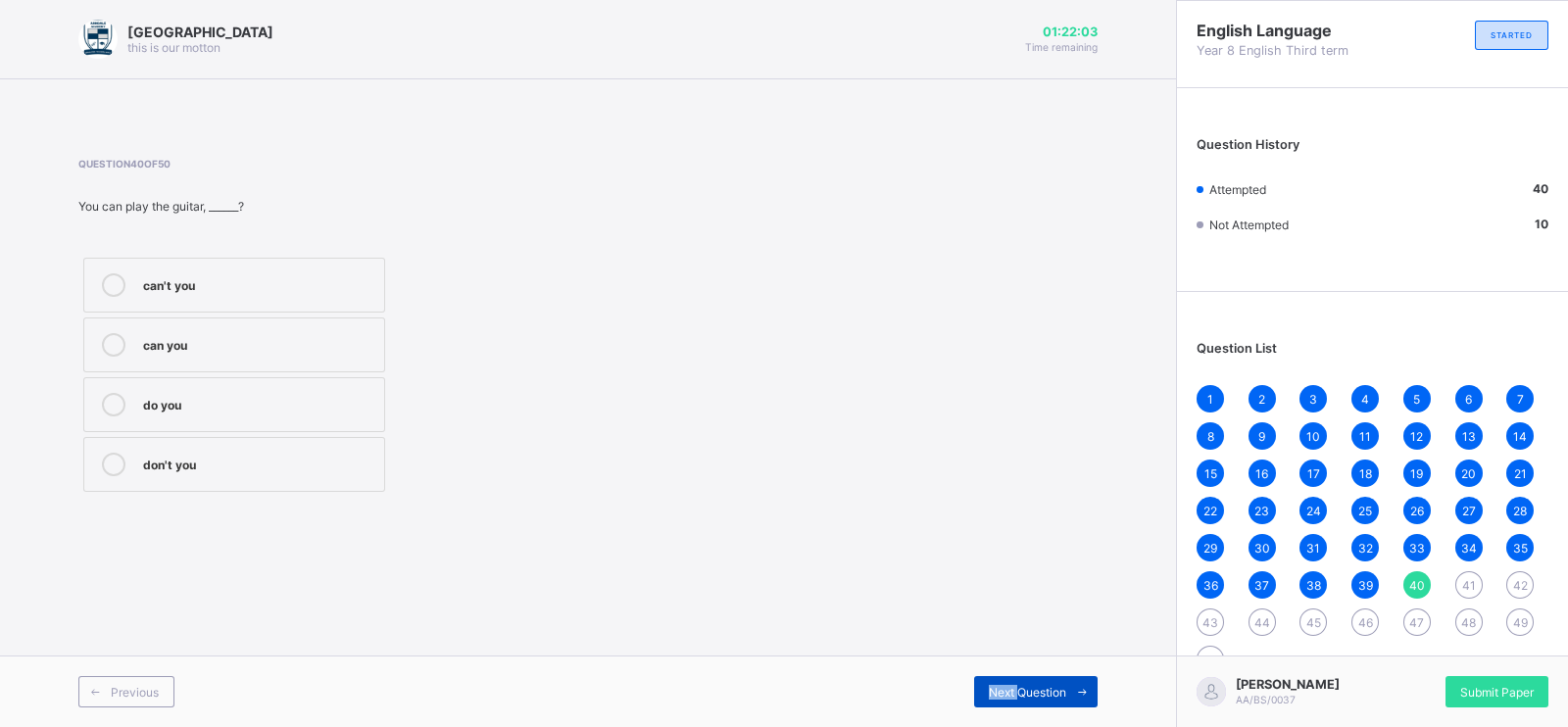 click on "Next Question" at bounding box center (1027, 692) 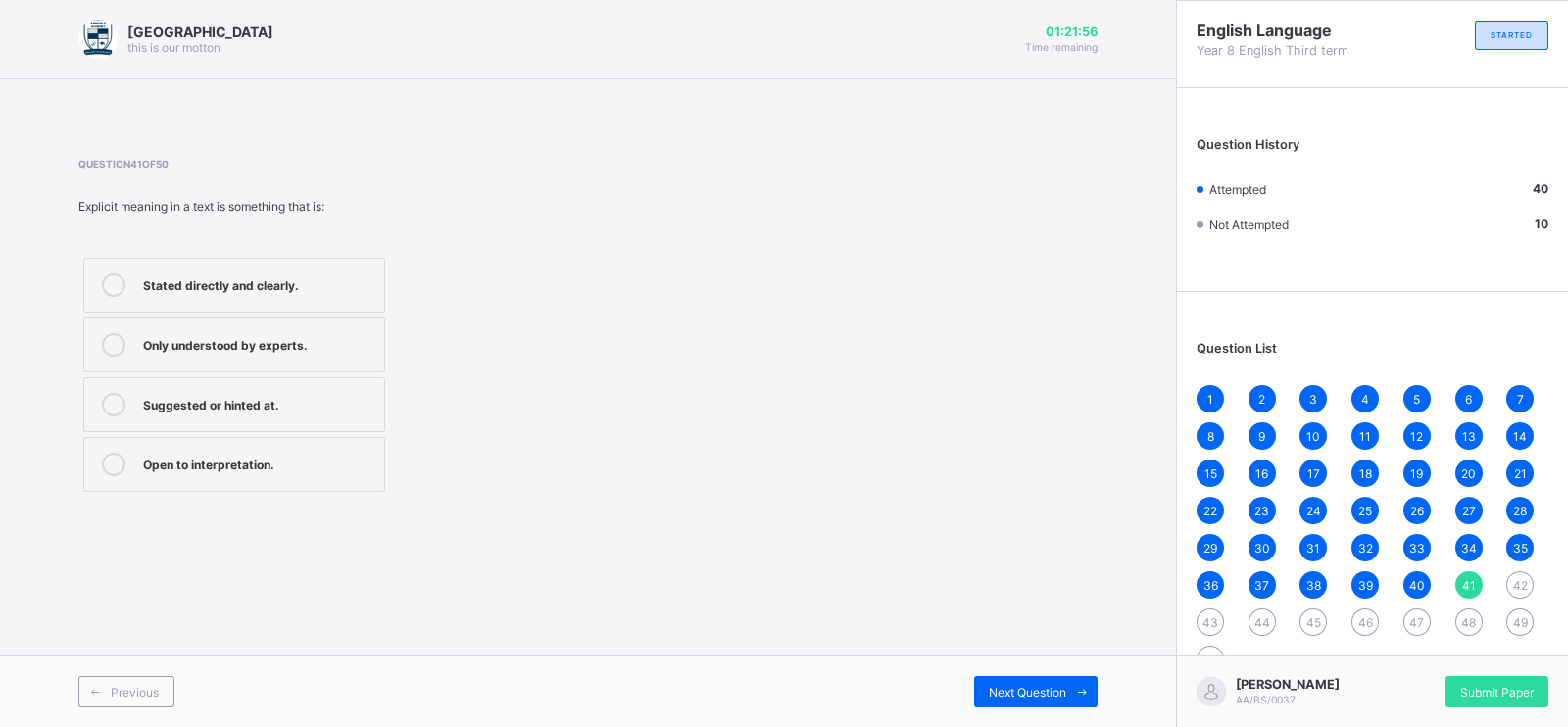 click on "Stated directly and clearly." at bounding box center [259, 283] 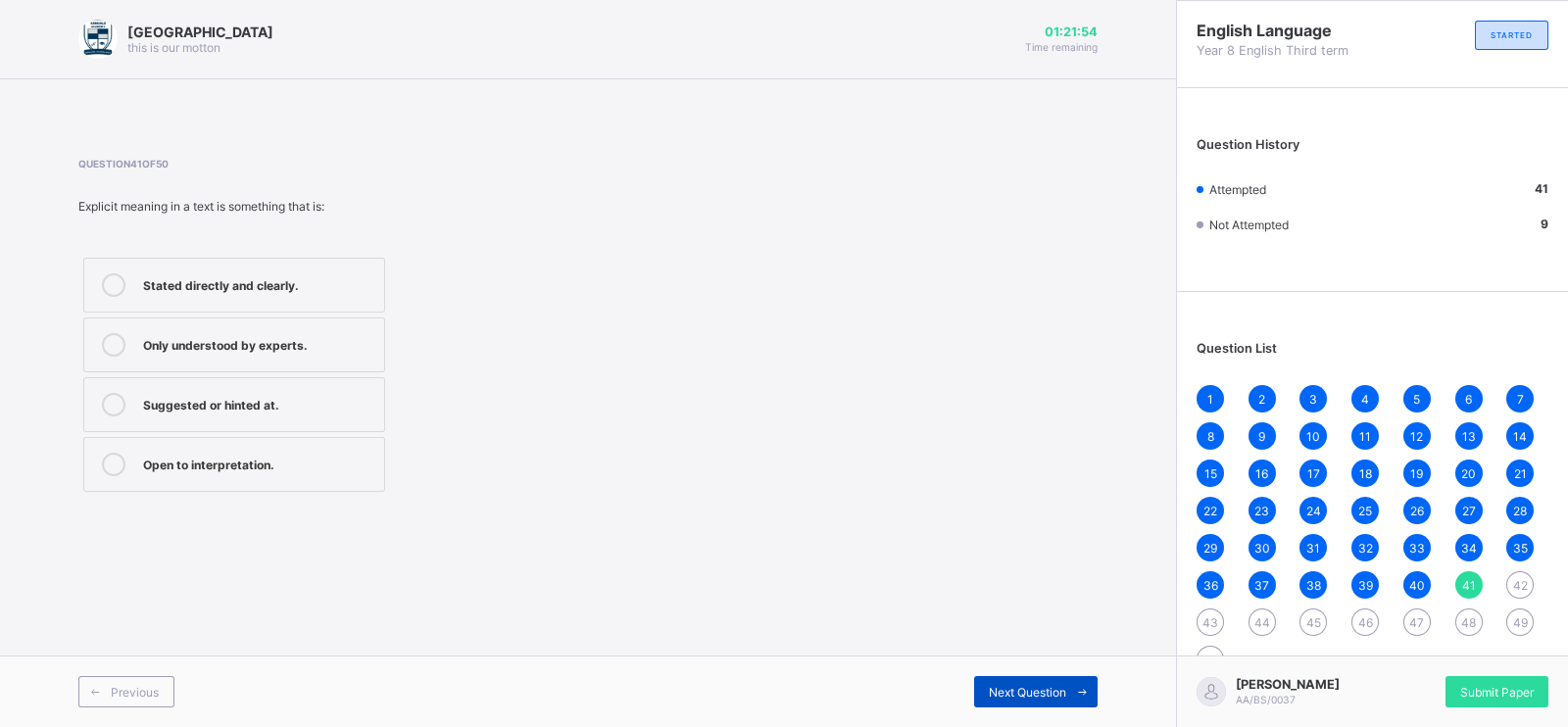 click on "Next Question" at bounding box center [1027, 692] 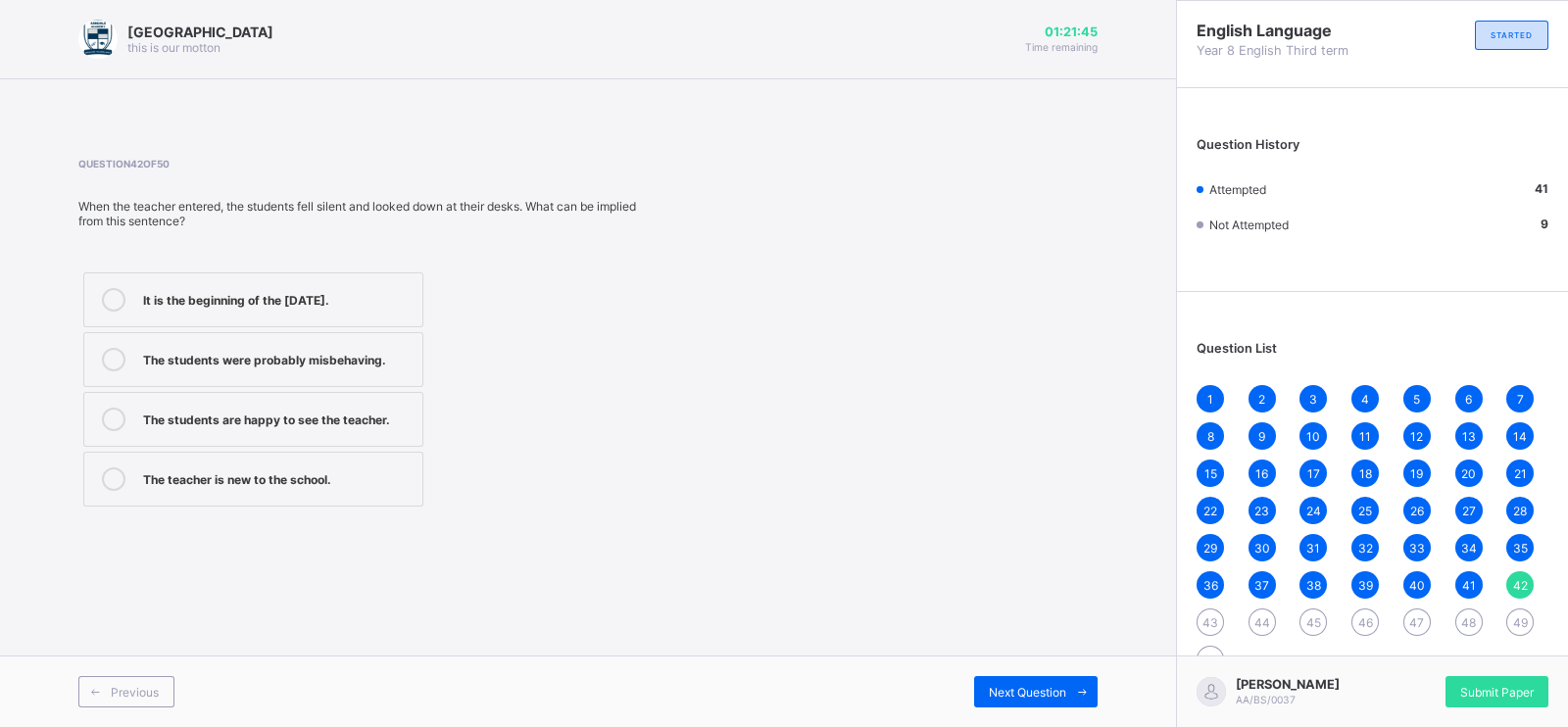 click on "The students were probably misbehaving." at bounding box center (253, 360) 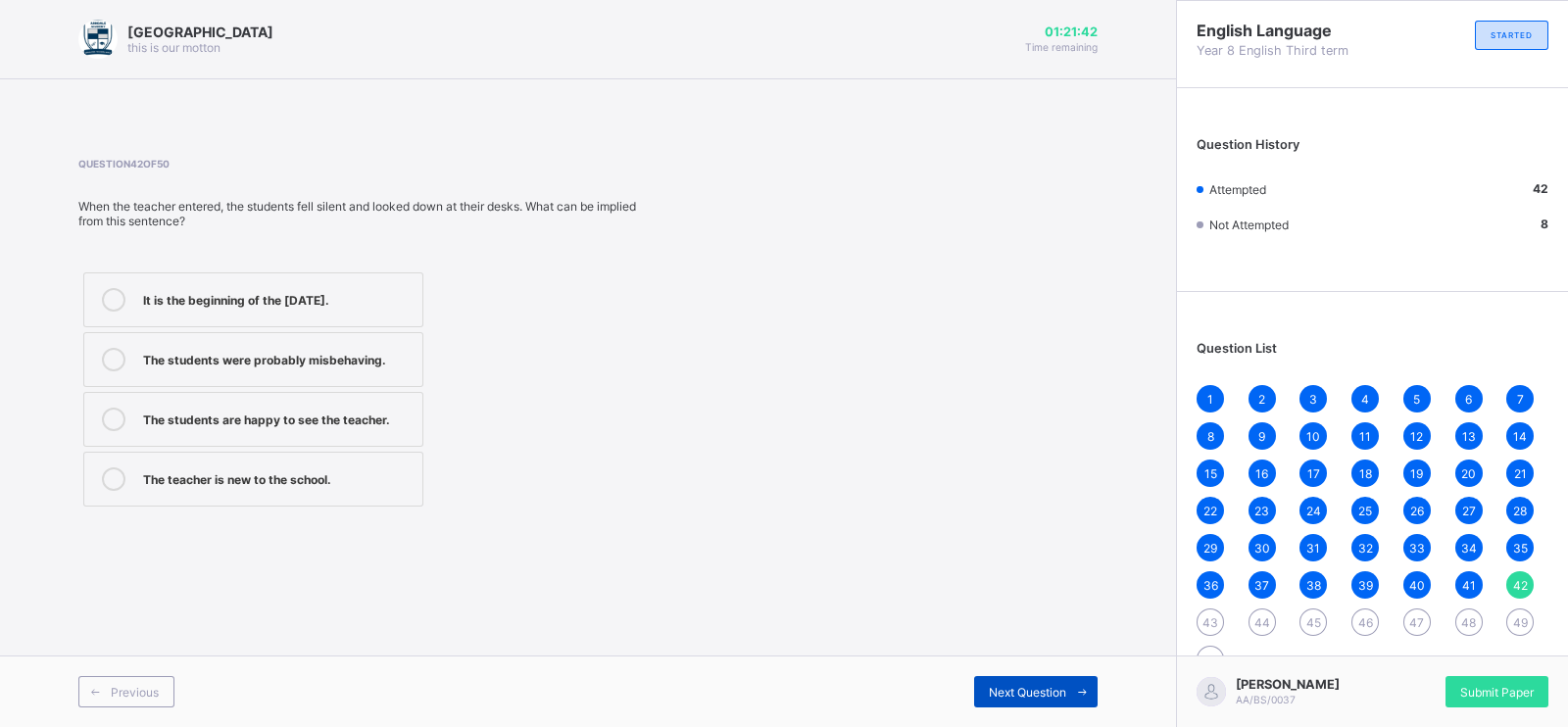 click on "Next Question" at bounding box center (1036, 692) 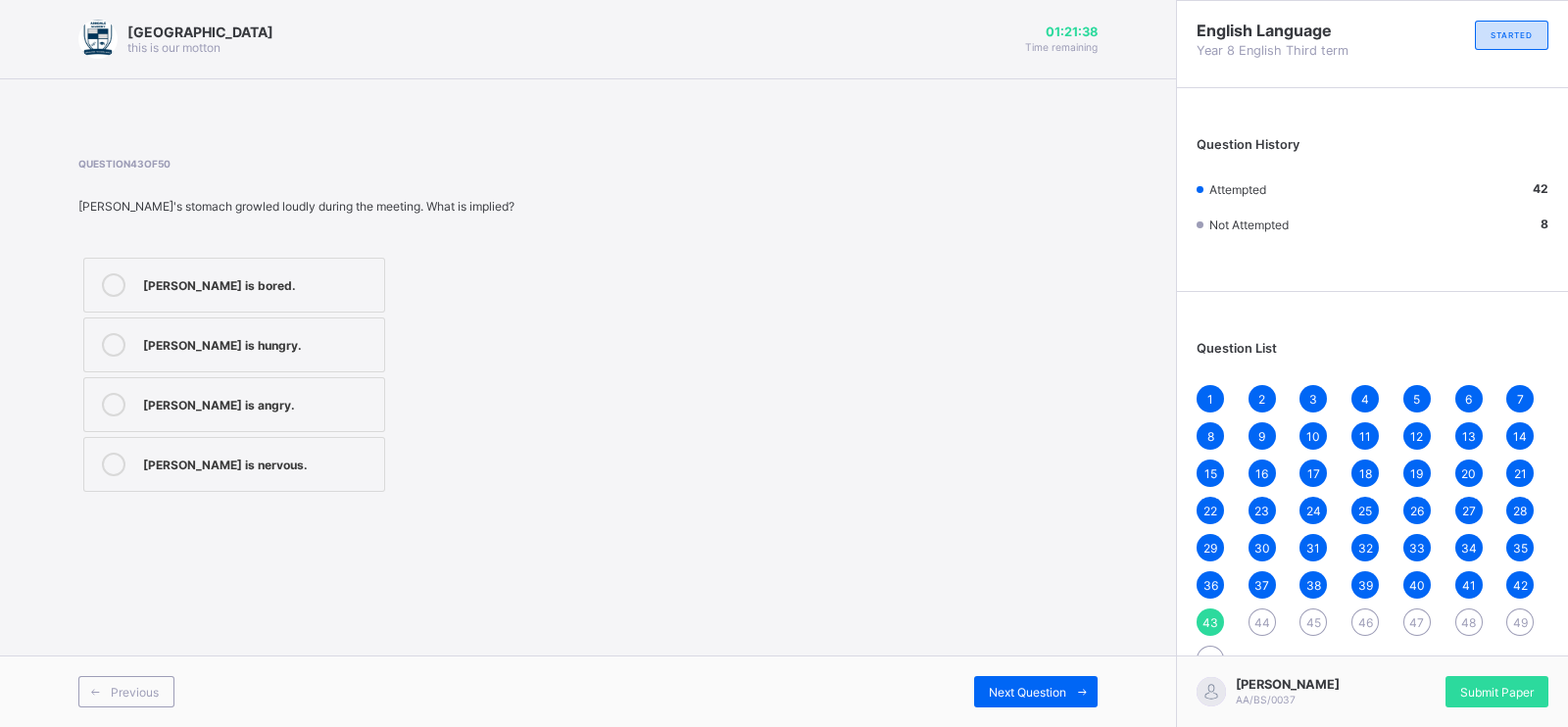 click on "[PERSON_NAME] is hungry." at bounding box center [259, 343] 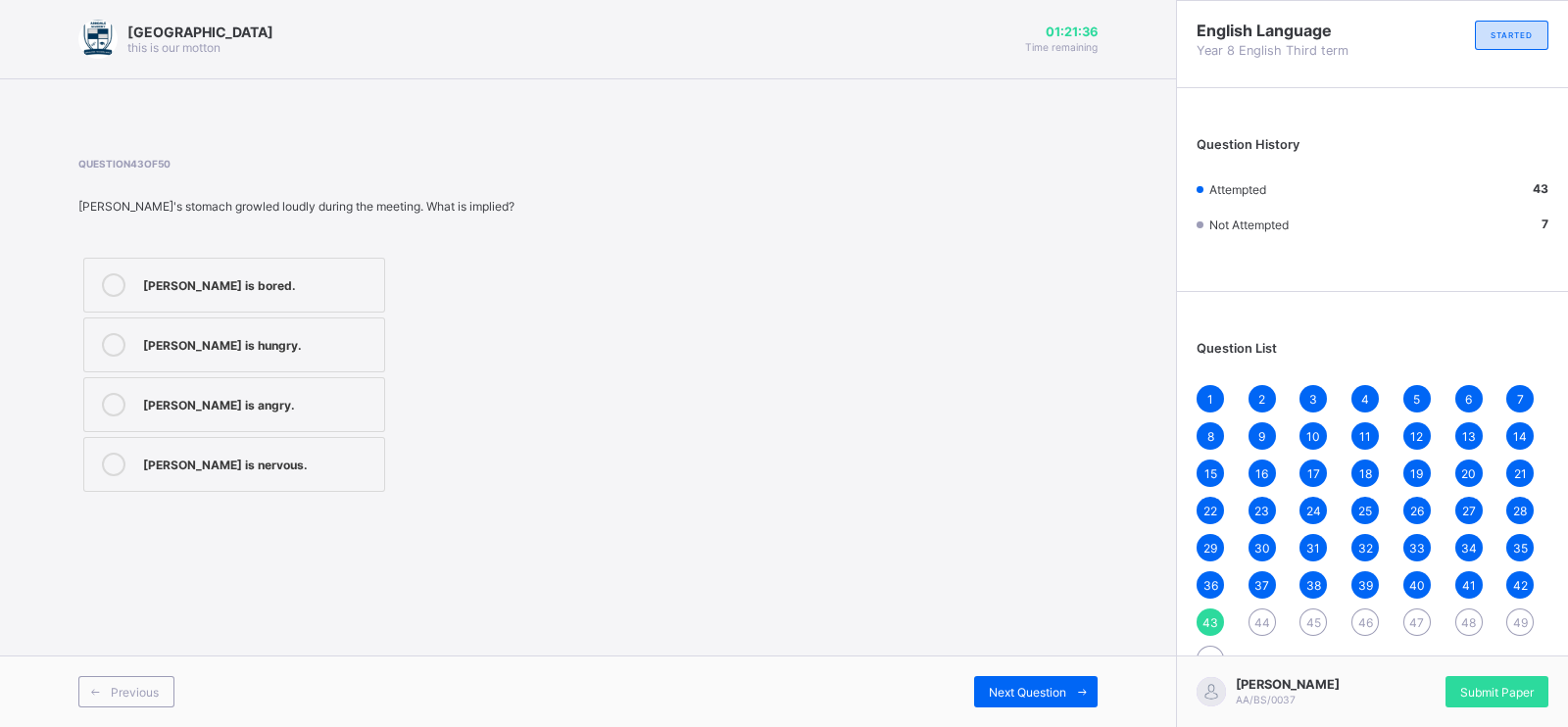 drag, startPoint x: 999, startPoint y: 550, endPoint x: 986, endPoint y: 644, distance: 94.89468 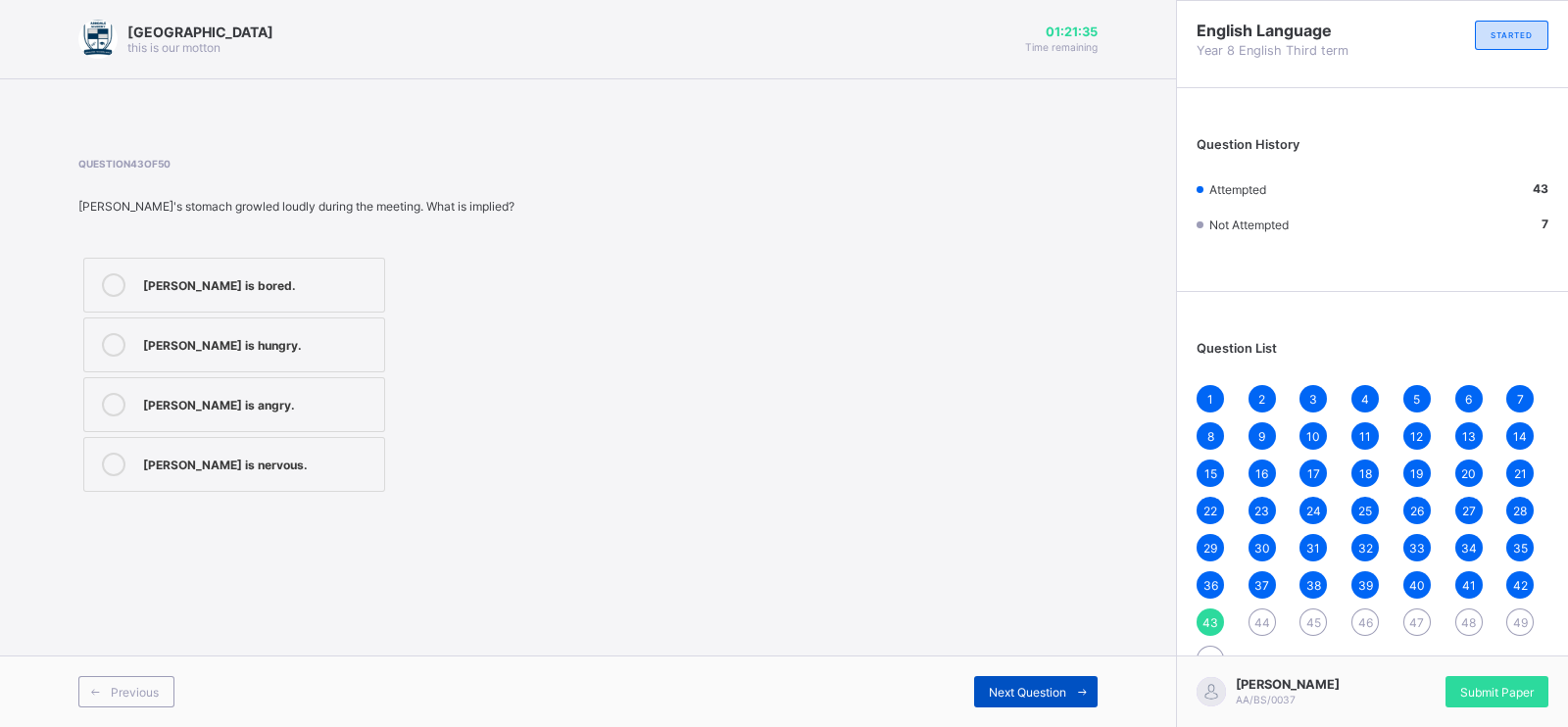 click on "Next Question" at bounding box center (1036, 692) 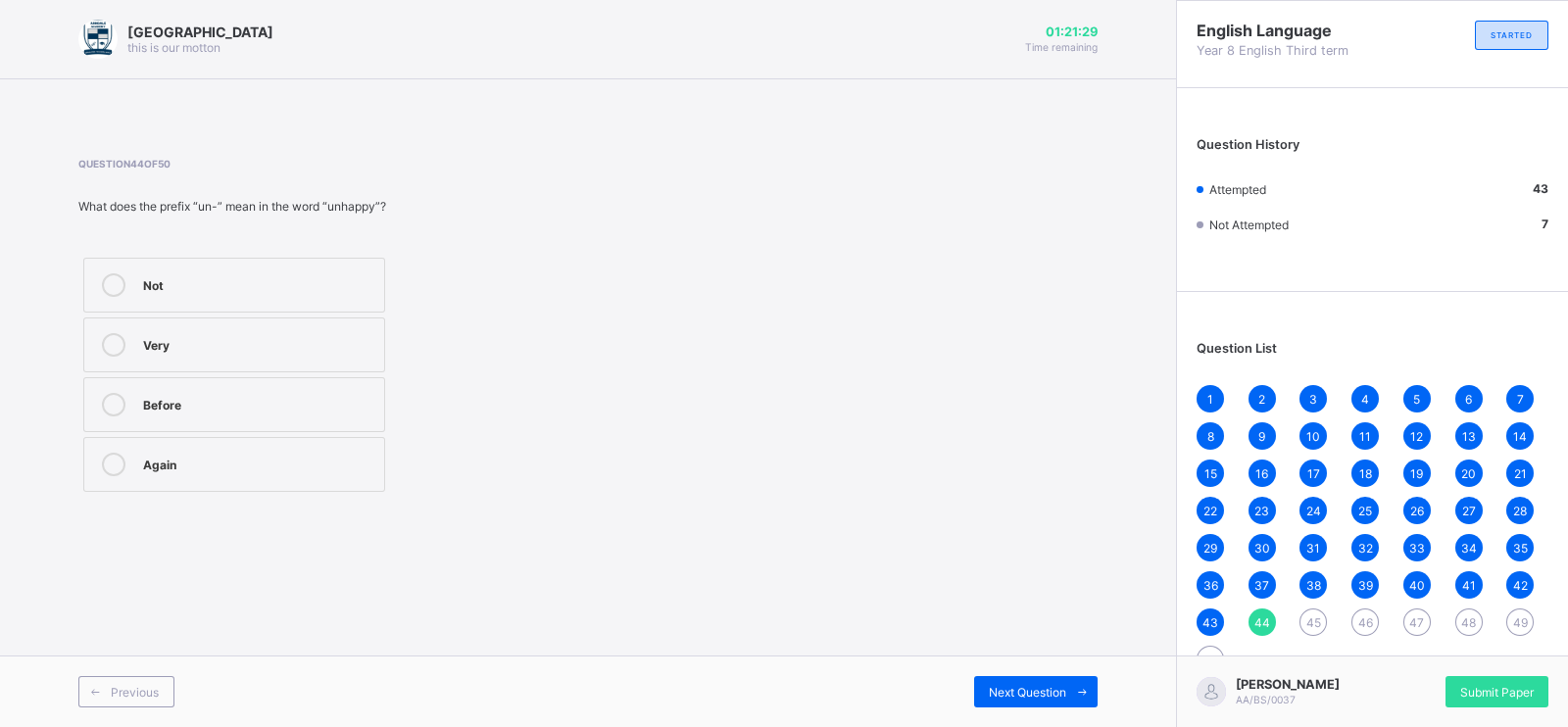 click on "Not" at bounding box center (259, 283) 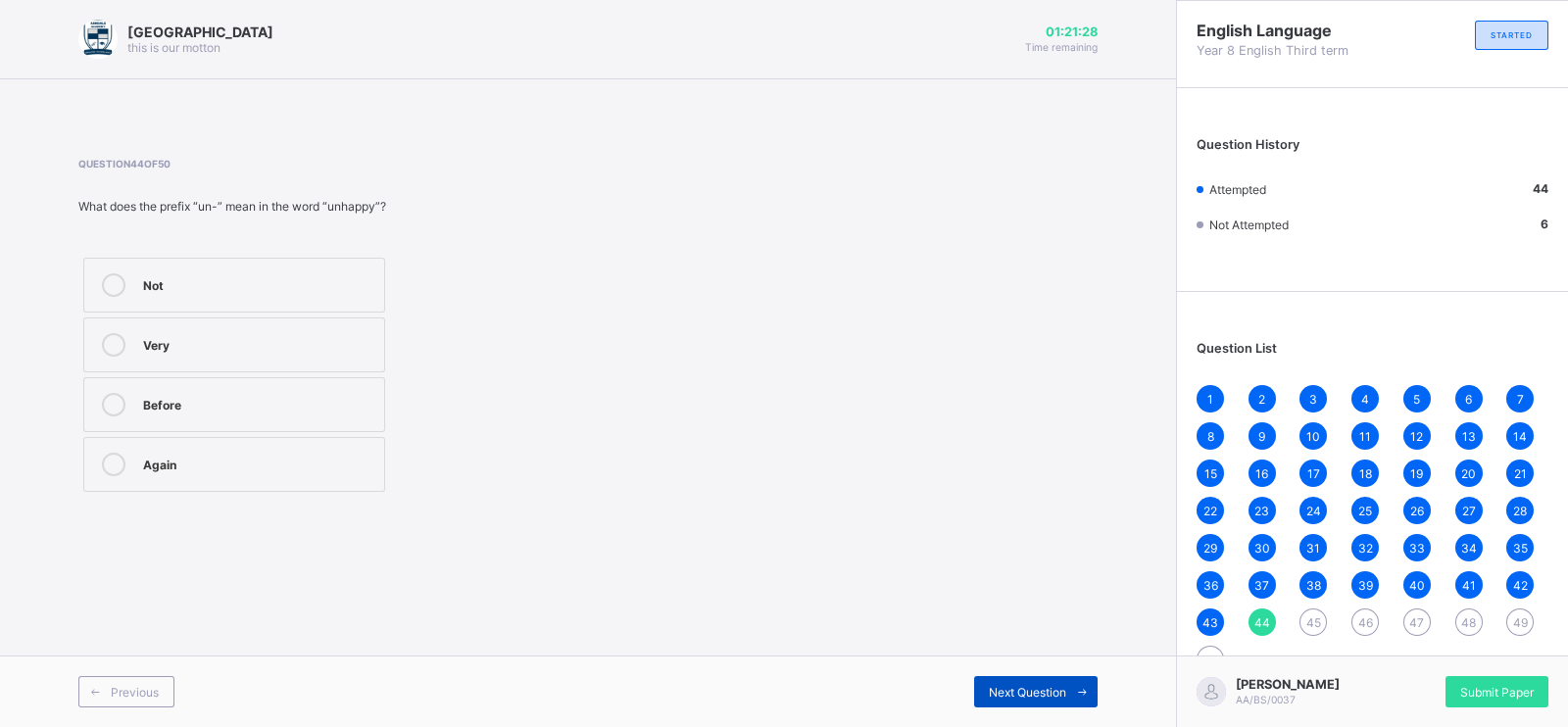 click at bounding box center (1082, 692) 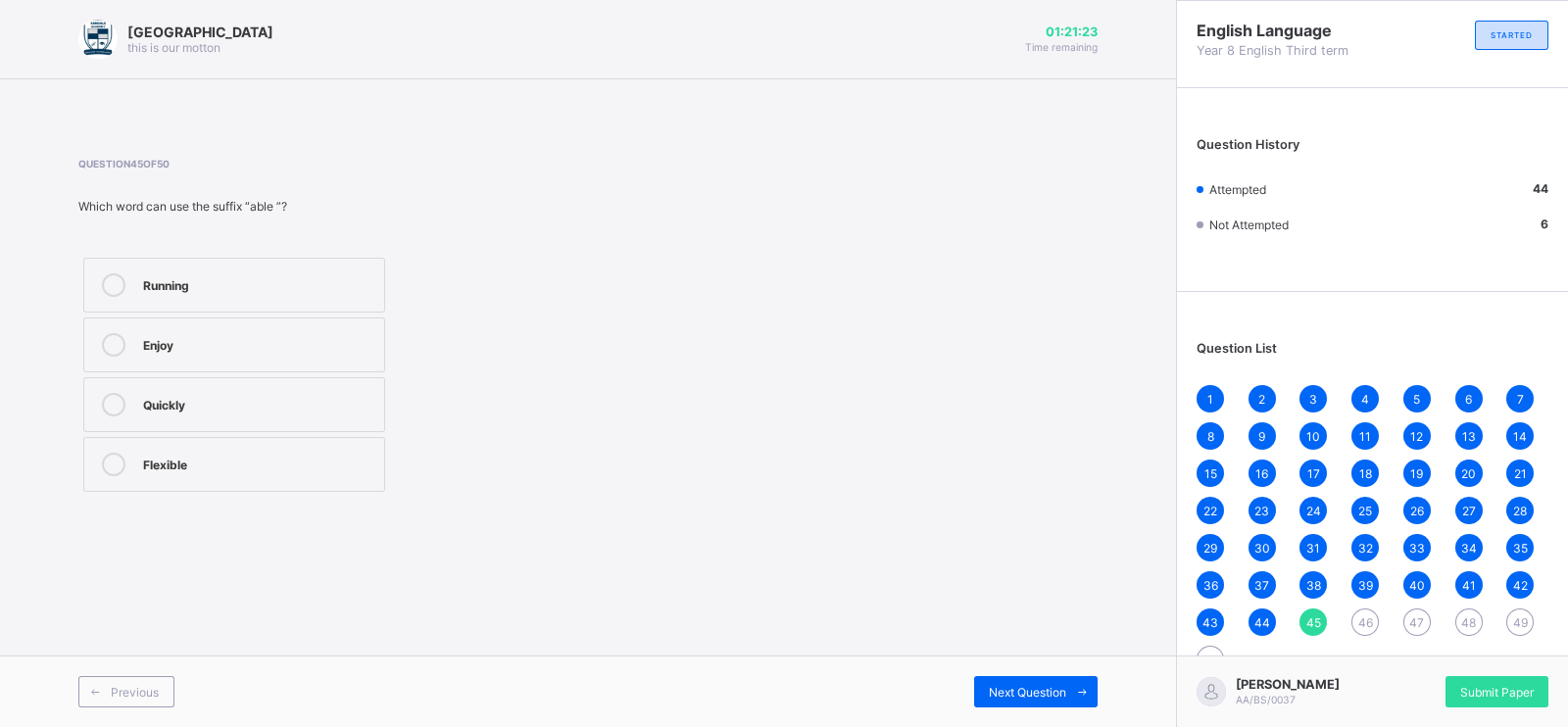 click on "Enjoy" at bounding box center [234, 345] 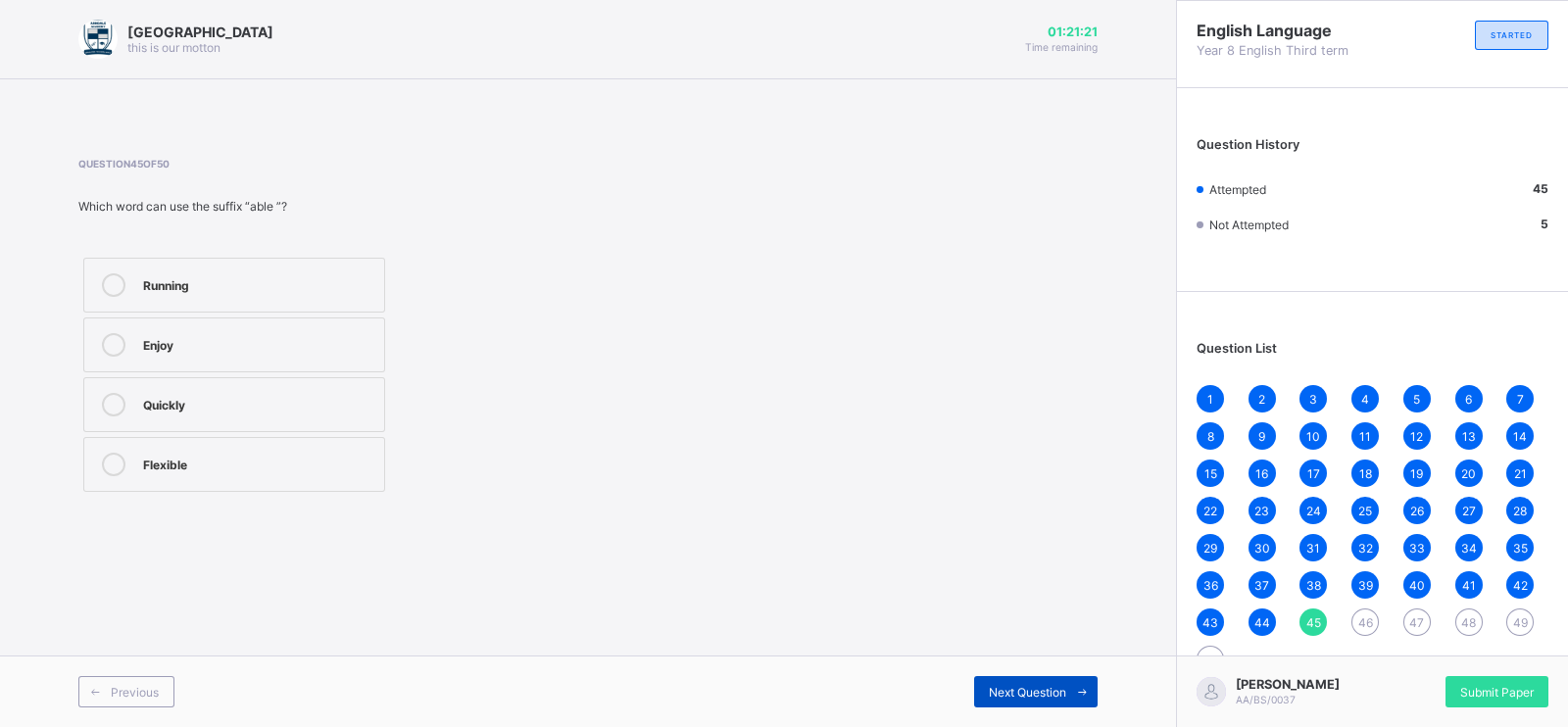 click on "Next Question" at bounding box center (1036, 692) 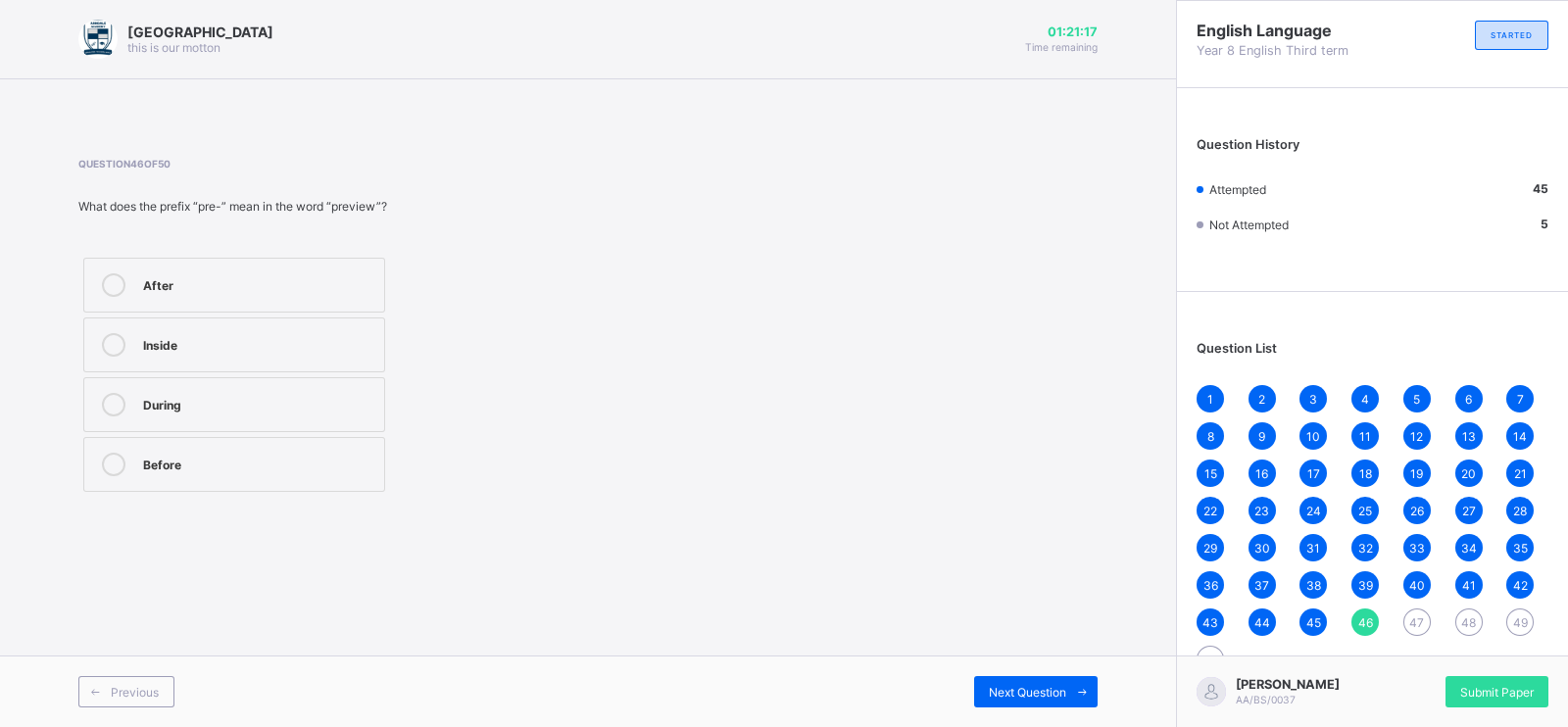 click on "Before" at bounding box center [259, 462] 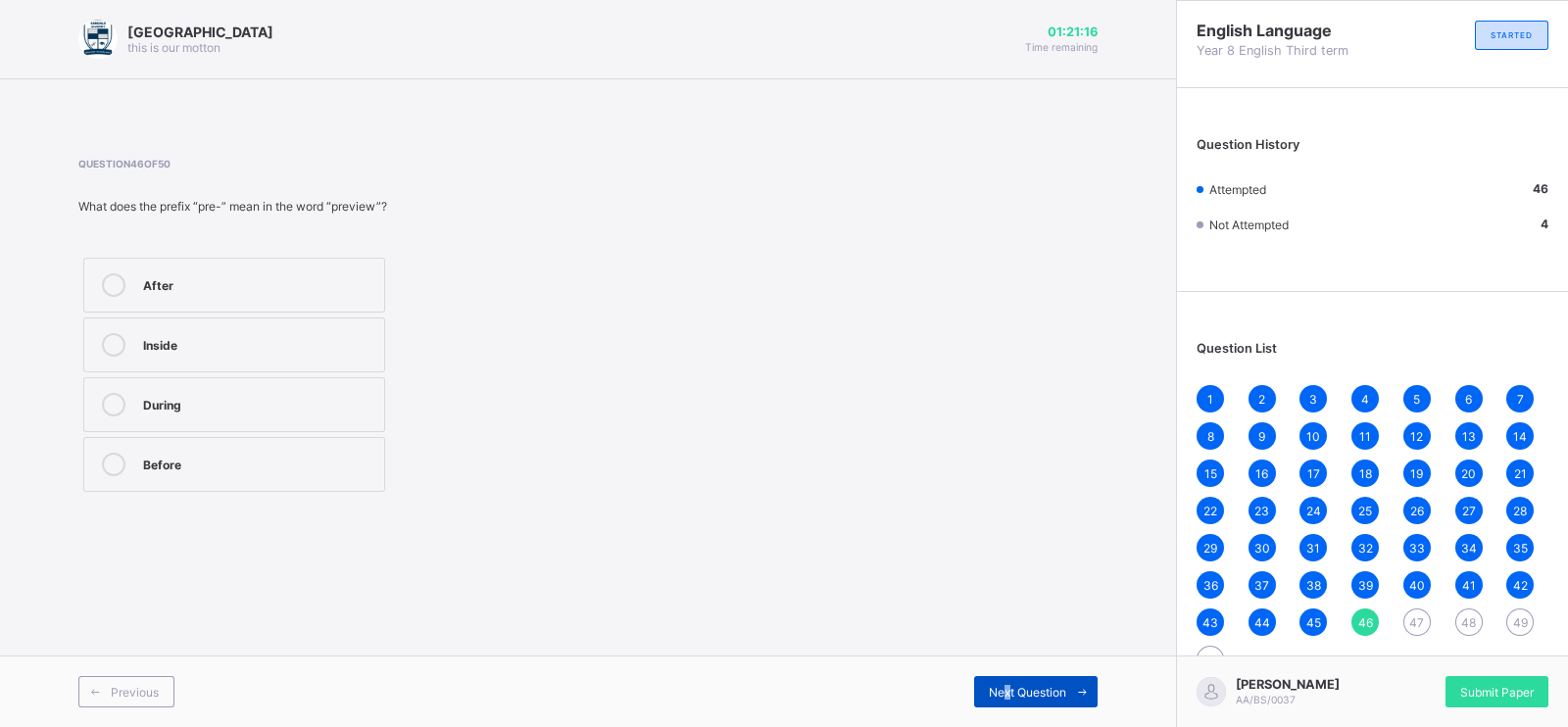 click on "Next Question" at bounding box center [1036, 692] 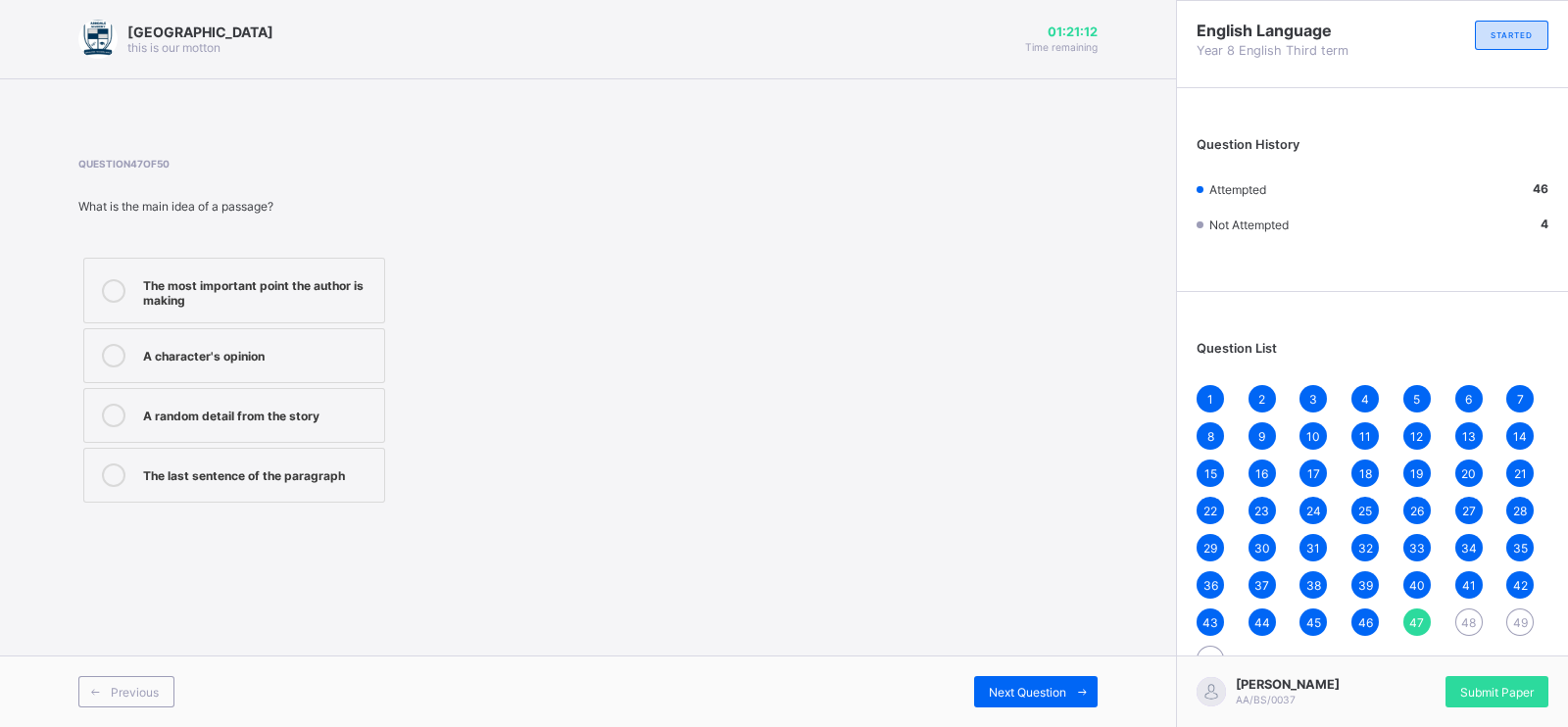 click on "The most important point the author is making" at bounding box center [259, 290] 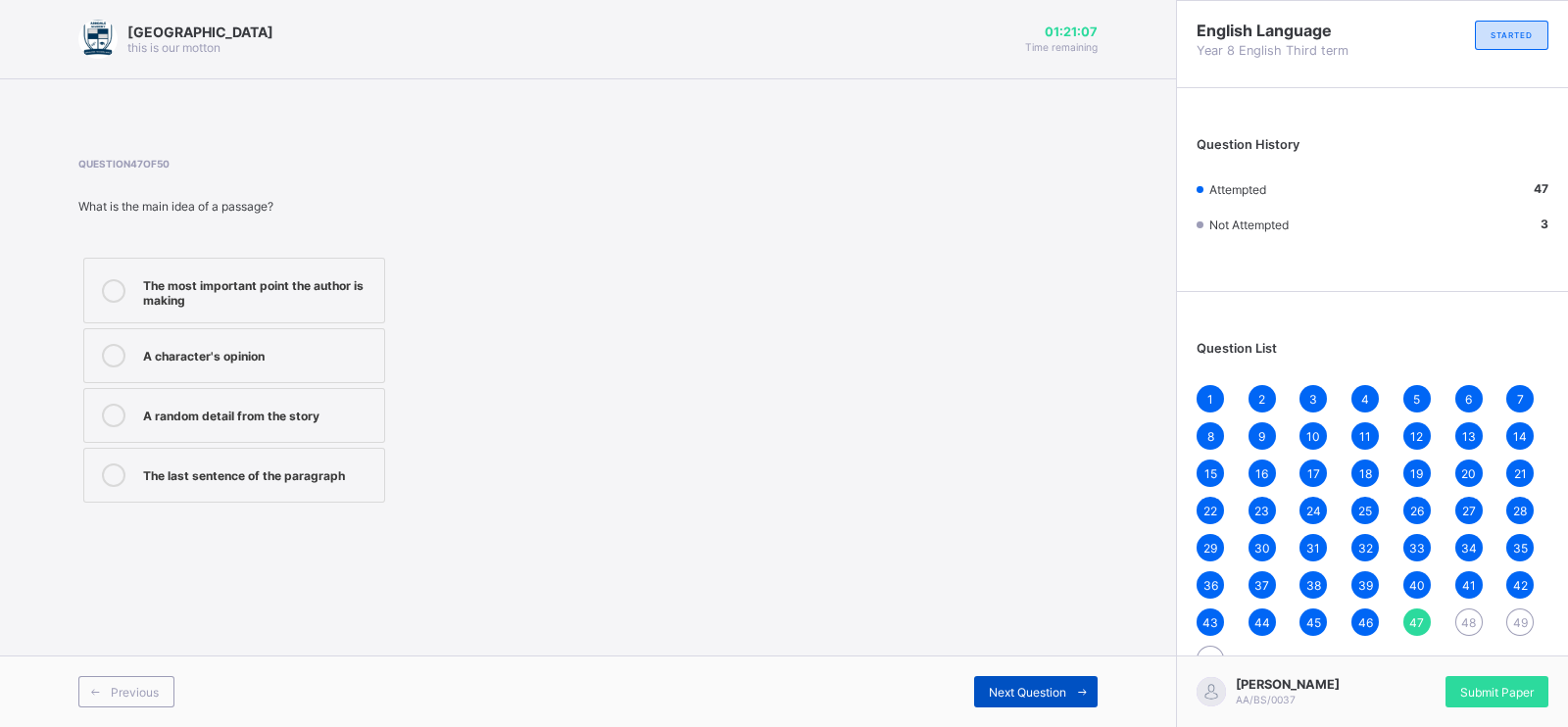 click at bounding box center [1082, 692] 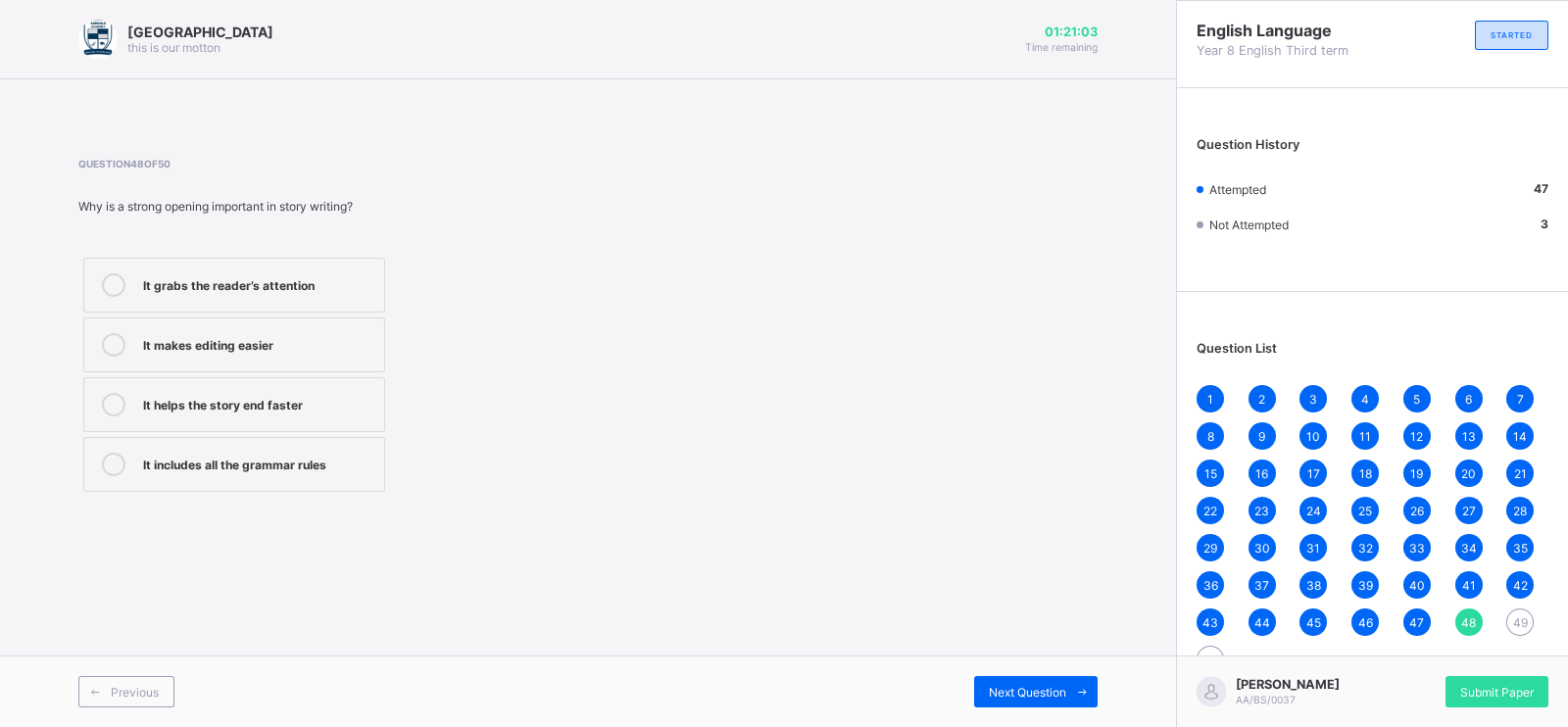 click on "It grabs the reader’s attention" at bounding box center (259, 283) 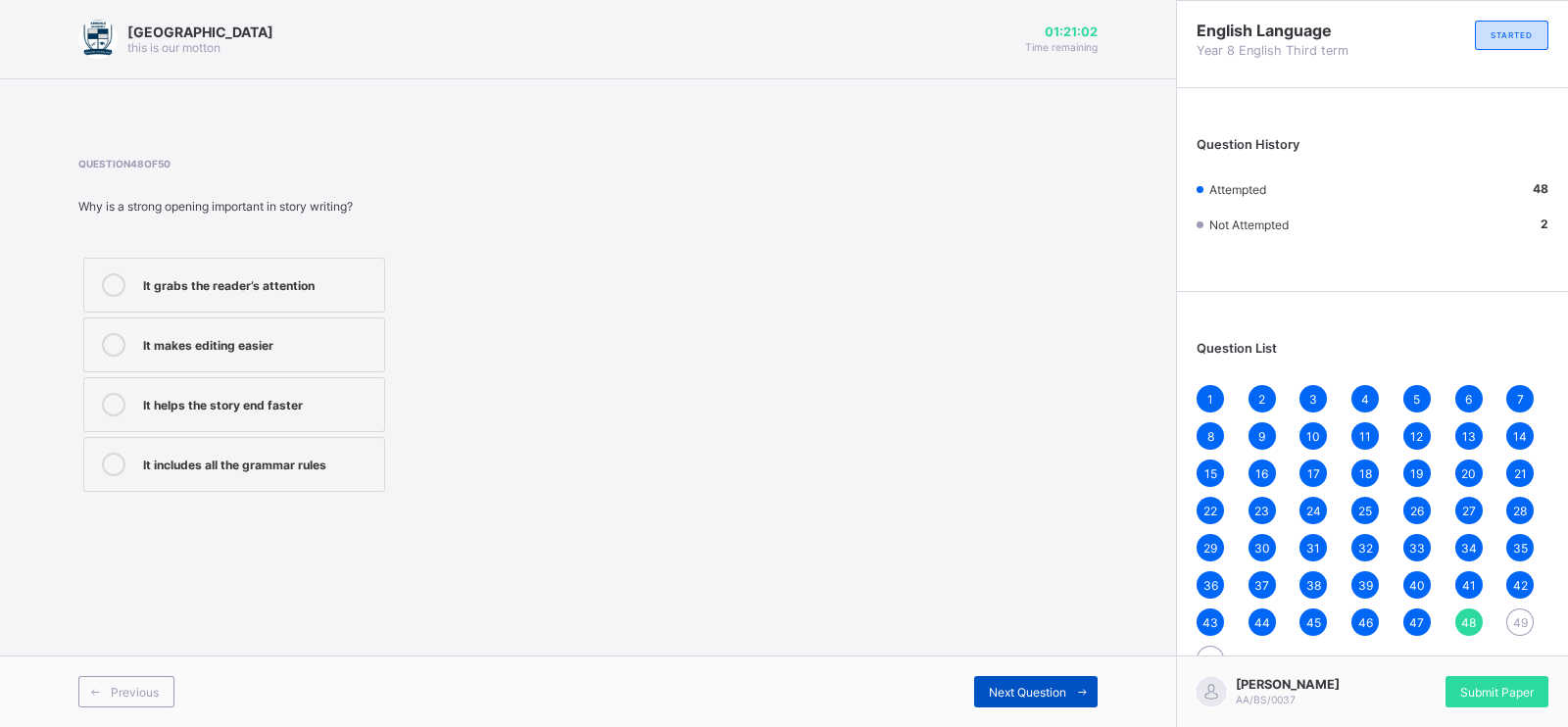 drag, startPoint x: 1018, startPoint y: 689, endPoint x: 1004, endPoint y: 689, distance: 14 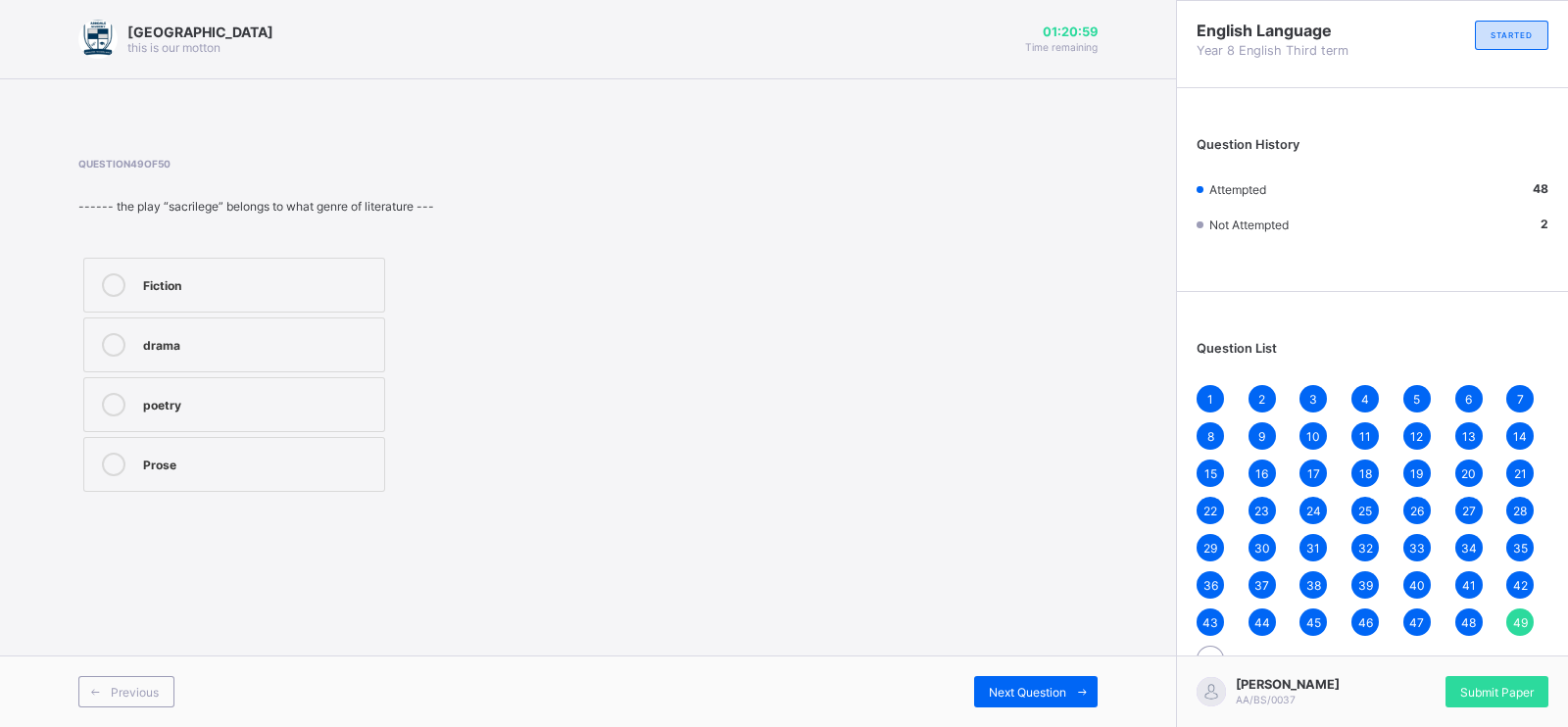 click on "poetry" at bounding box center (259, 403) 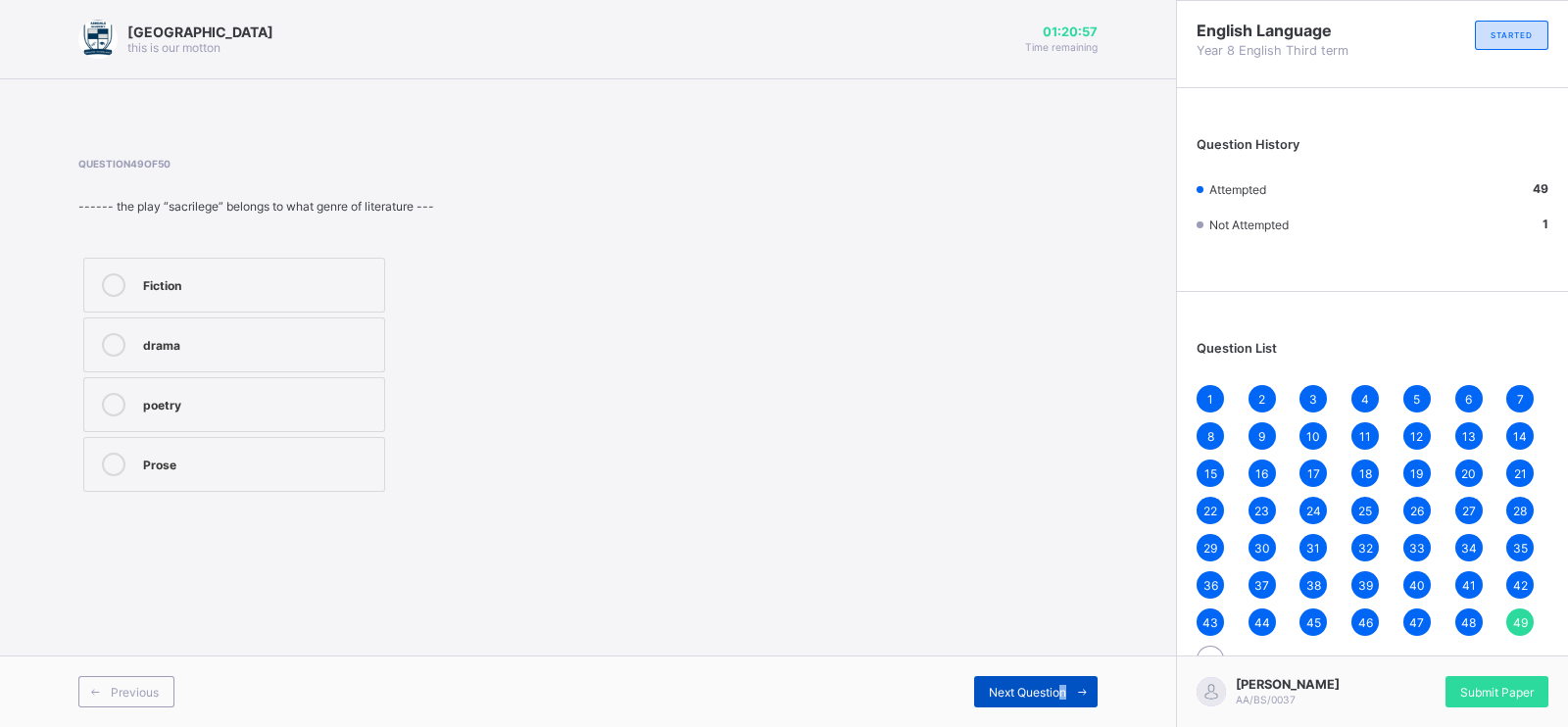 click on "Next Question" at bounding box center [1036, 692] 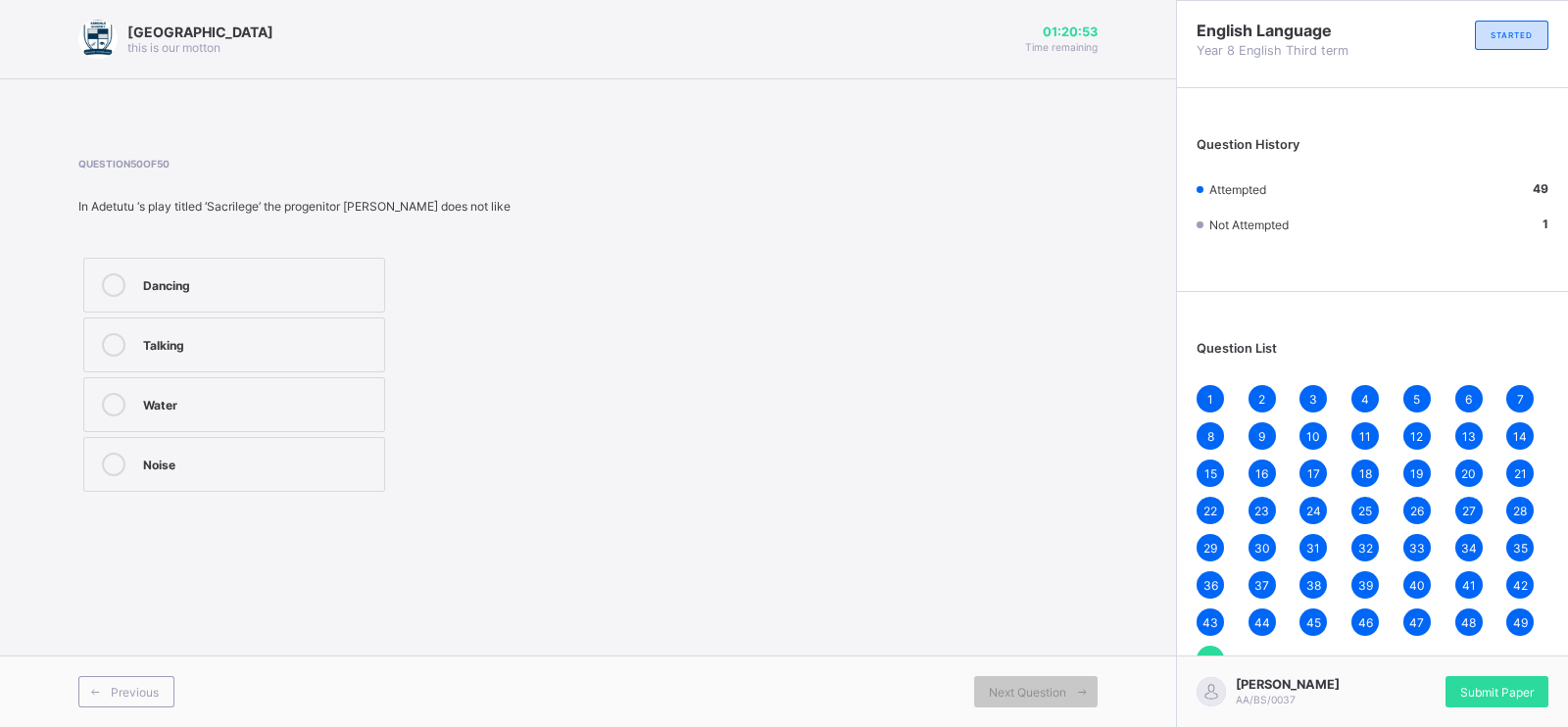 drag, startPoint x: 240, startPoint y: 485, endPoint x: 250, endPoint y: 484, distance: 10.049876 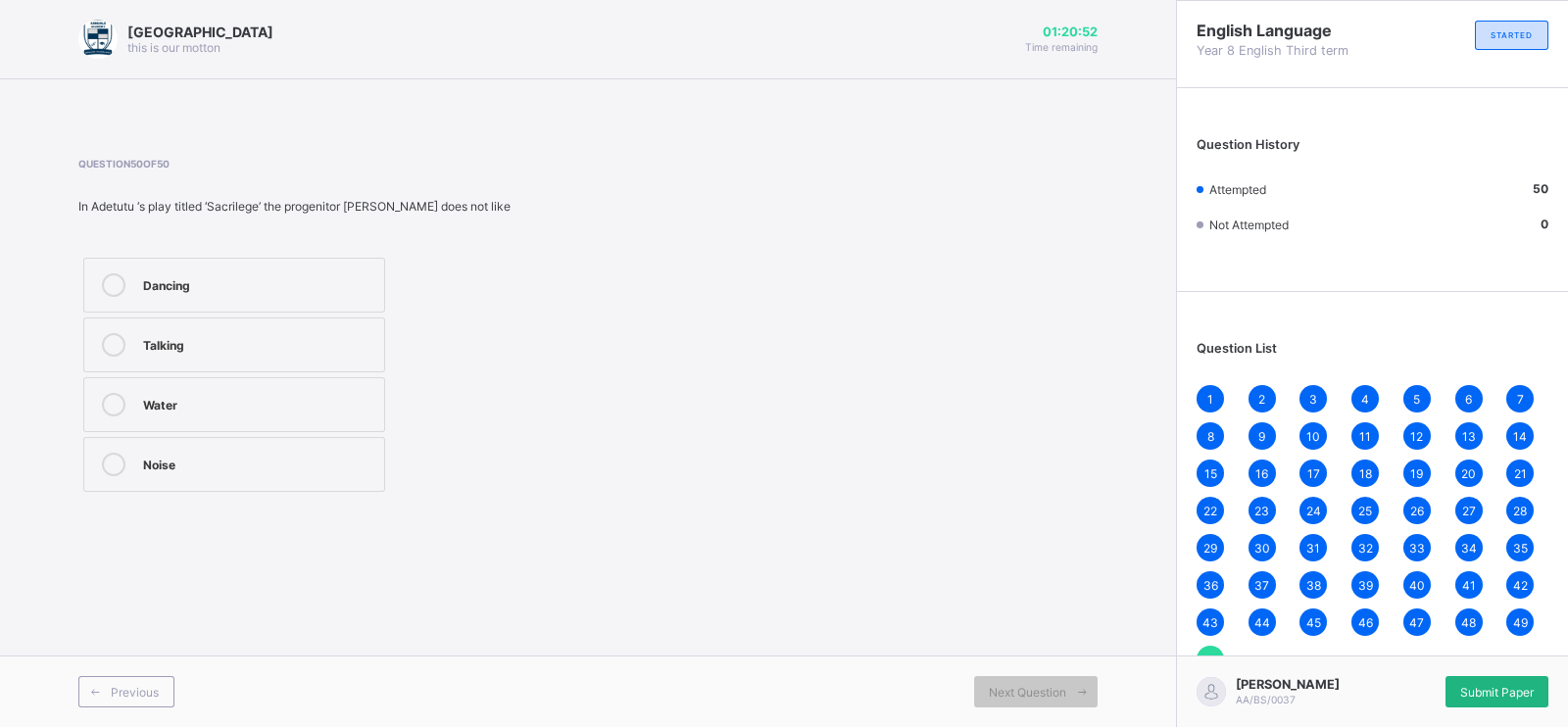 click on "Submit Paper" at bounding box center (1496, 692) 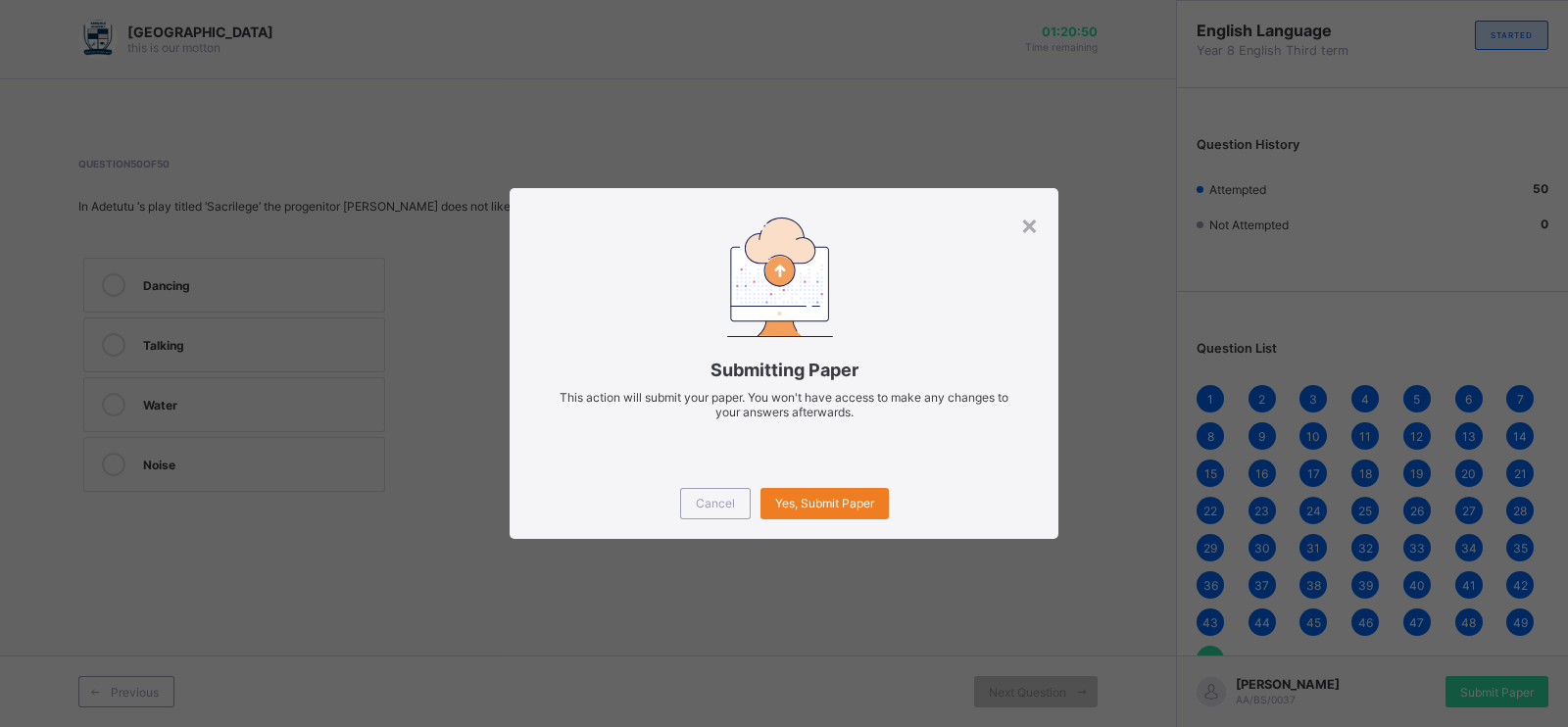 click on "Cancel Yes, Submit Paper" at bounding box center [784, 504] 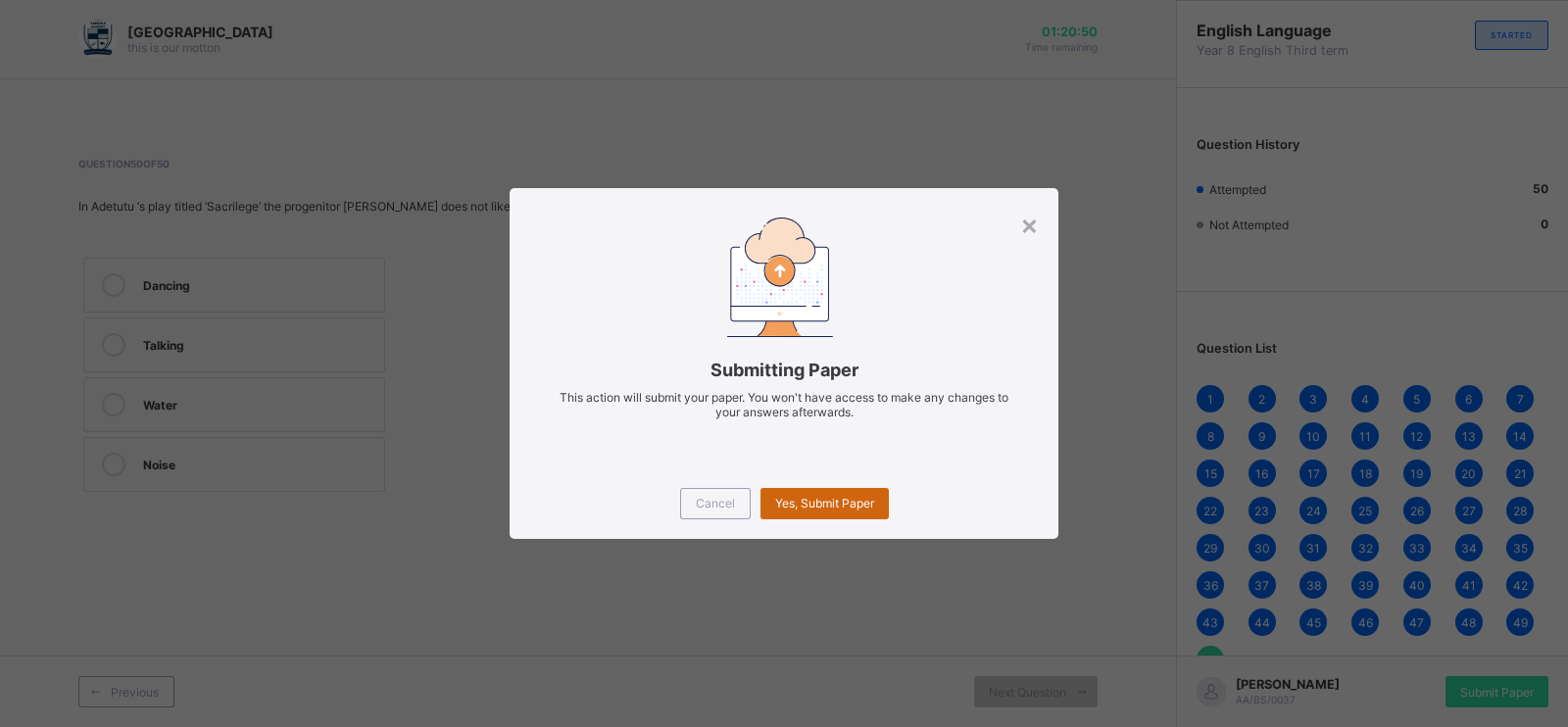 click on "Yes, Submit Paper" at bounding box center (824, 503) 